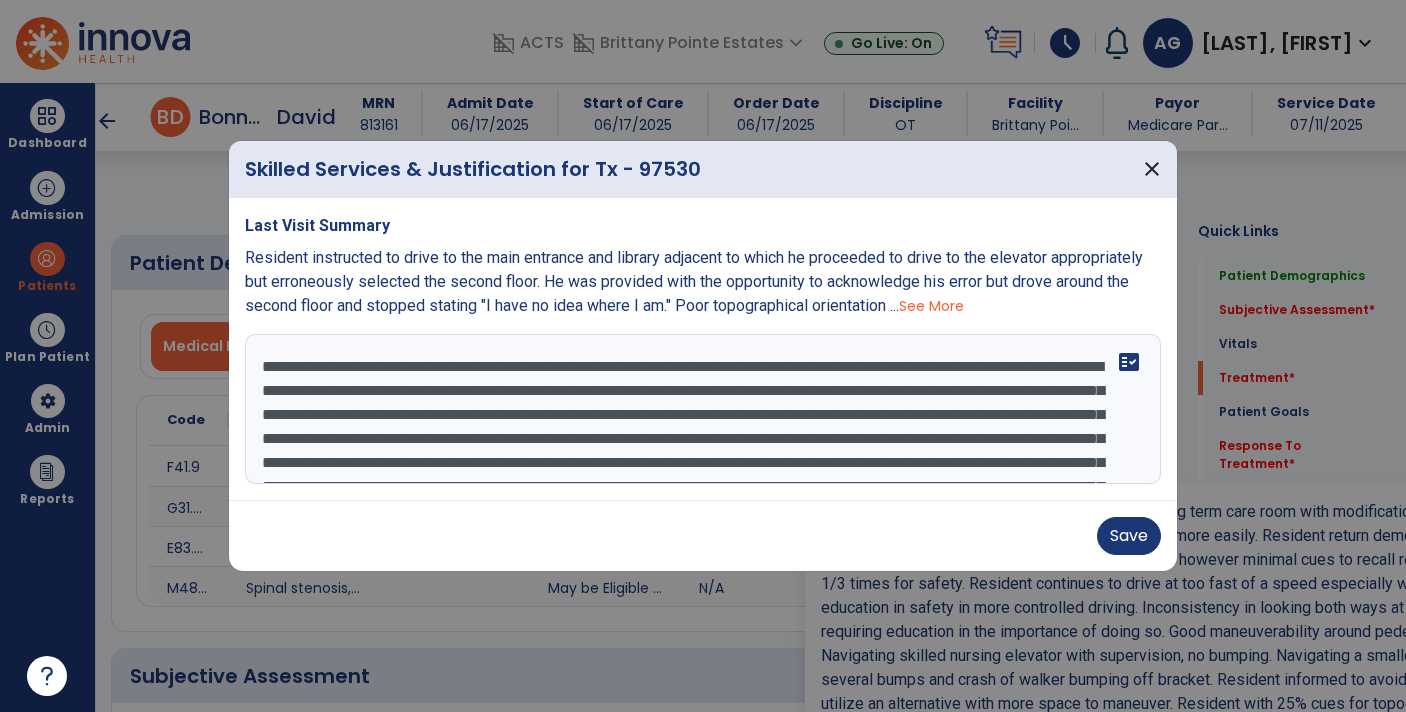 select on "*" 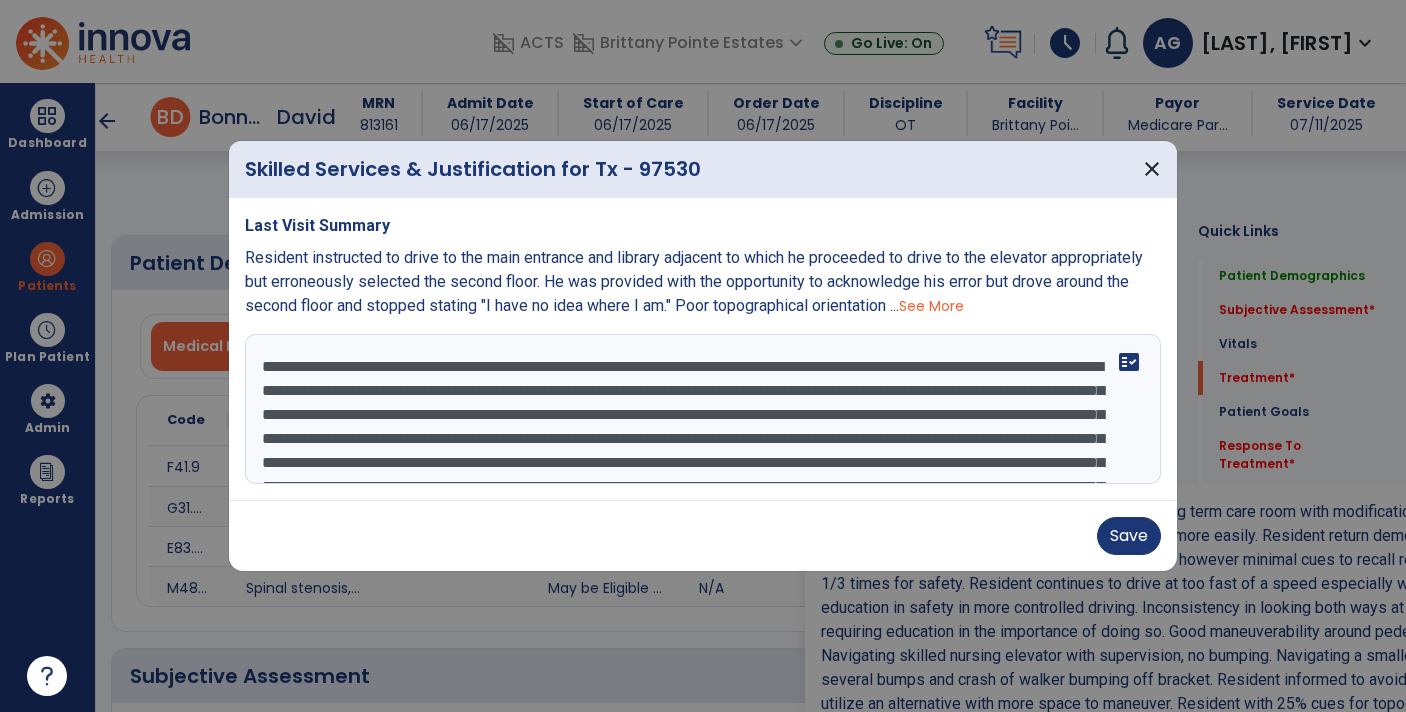 scroll, scrollTop: 0, scrollLeft: 0, axis: both 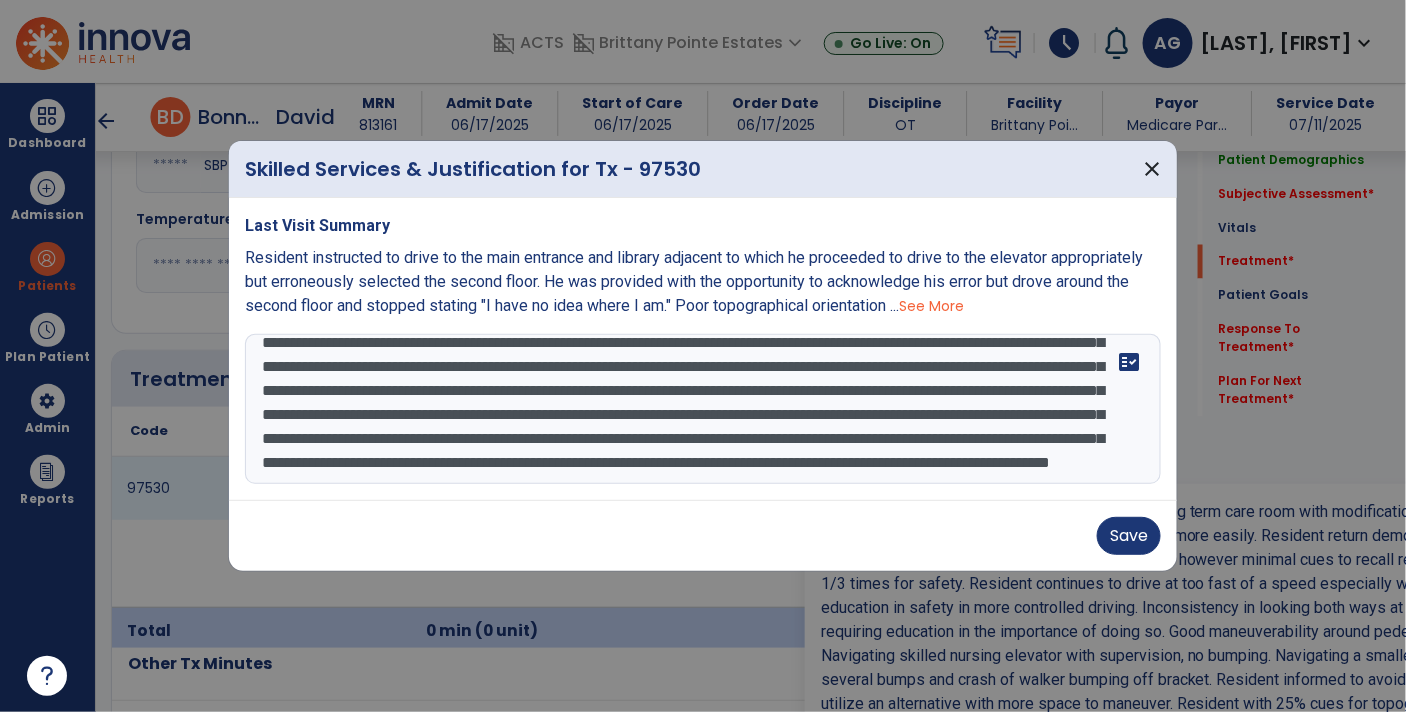 click on "**********" at bounding box center (703, 409) 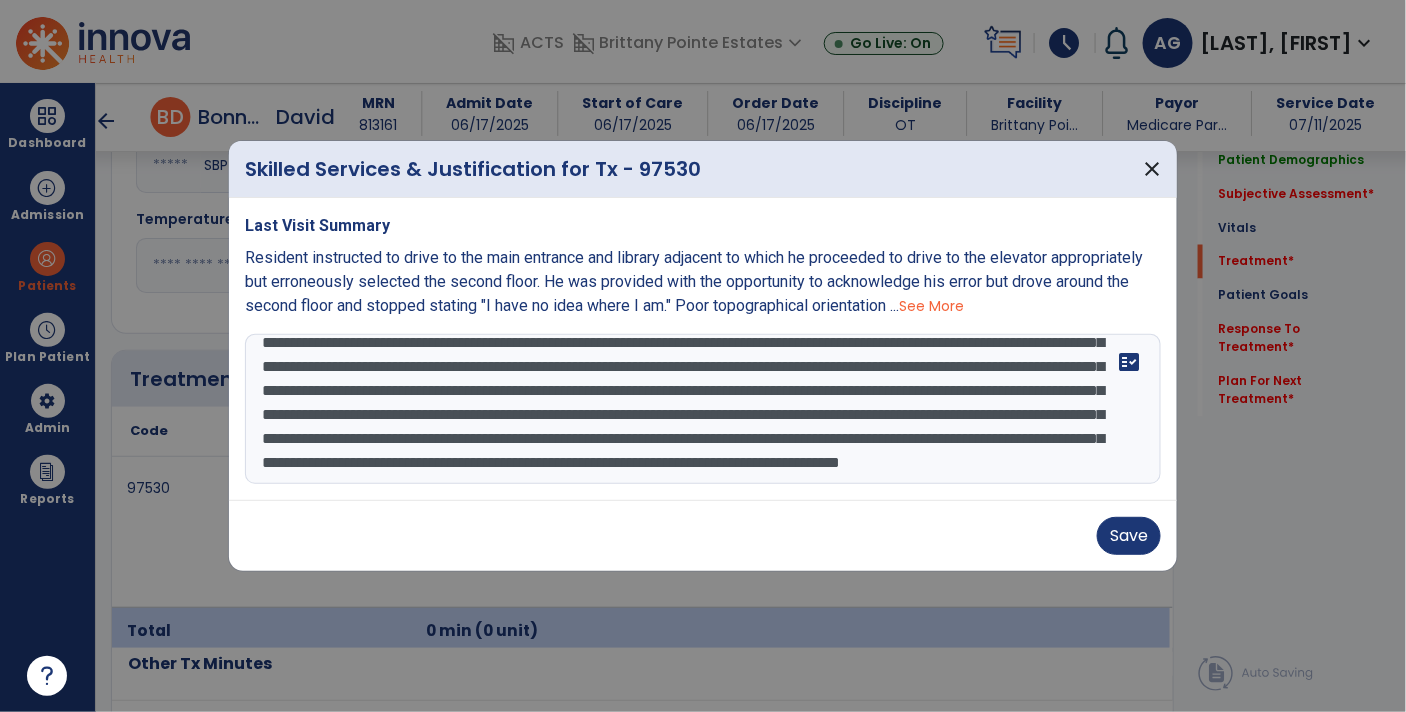 scroll, scrollTop: 94, scrollLeft: 0, axis: vertical 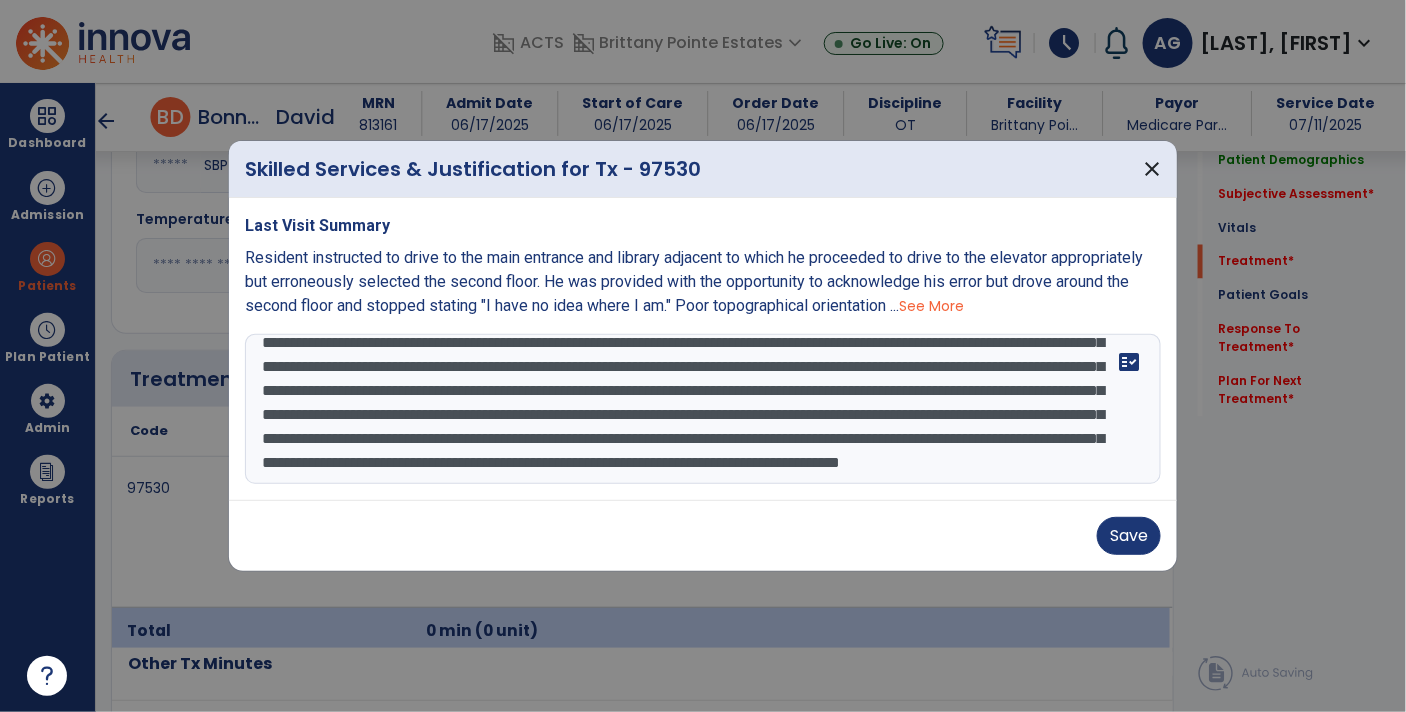 click on "**********" at bounding box center (703, 409) 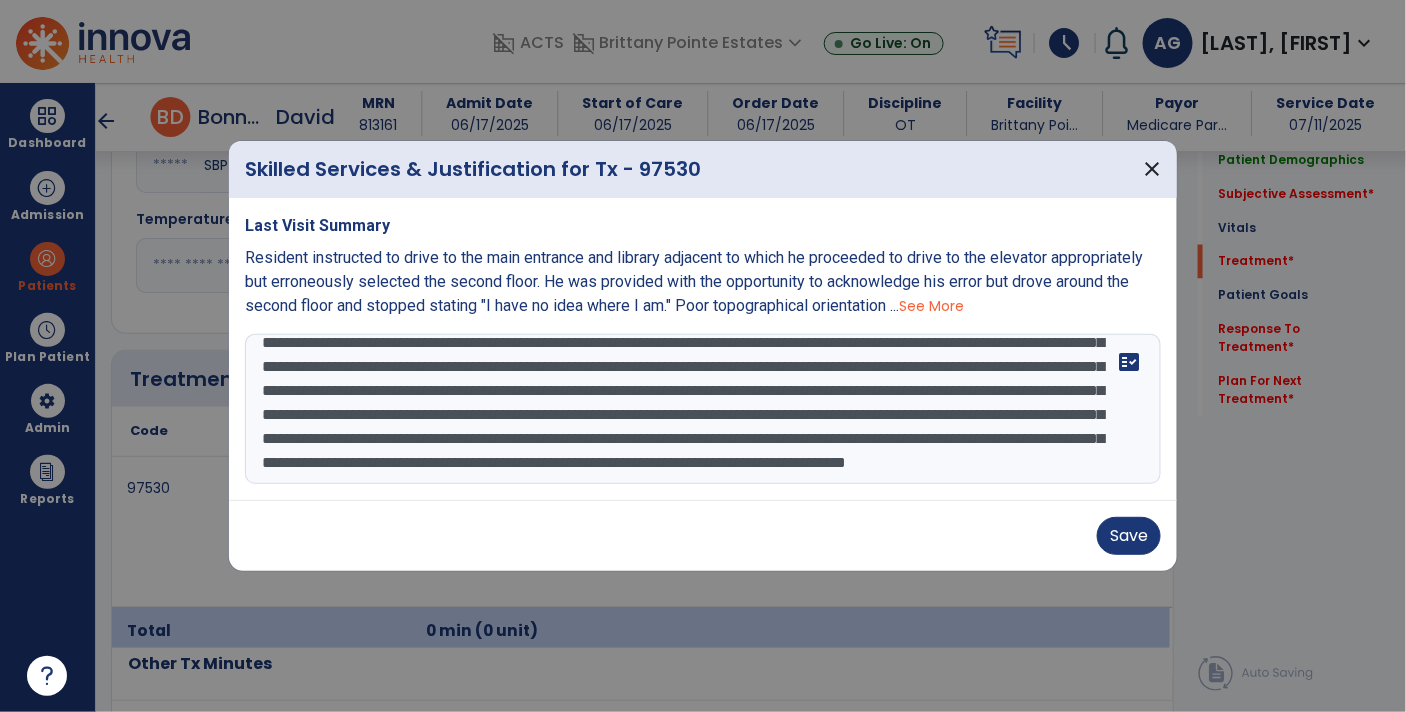 scroll, scrollTop: 110, scrollLeft: 0, axis: vertical 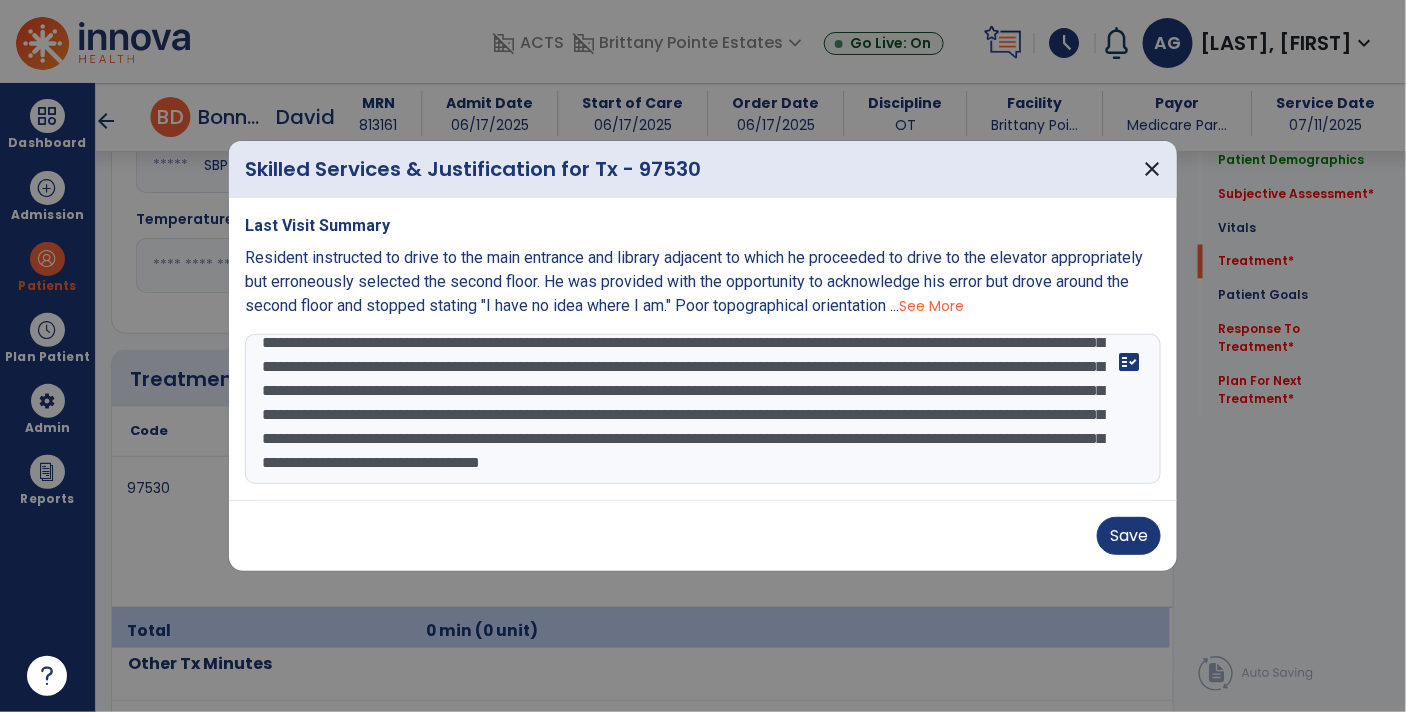 click on "**********" at bounding box center [703, 409] 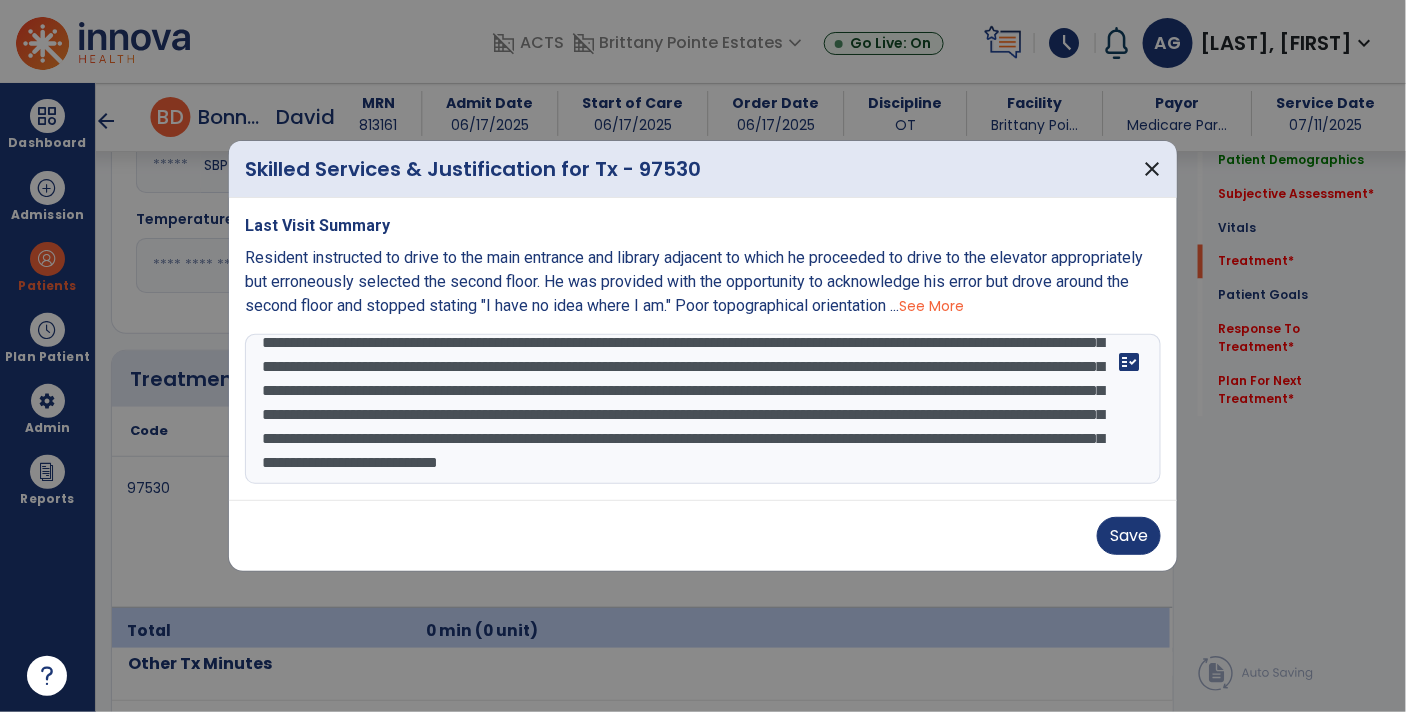 click on "**********" at bounding box center (703, 409) 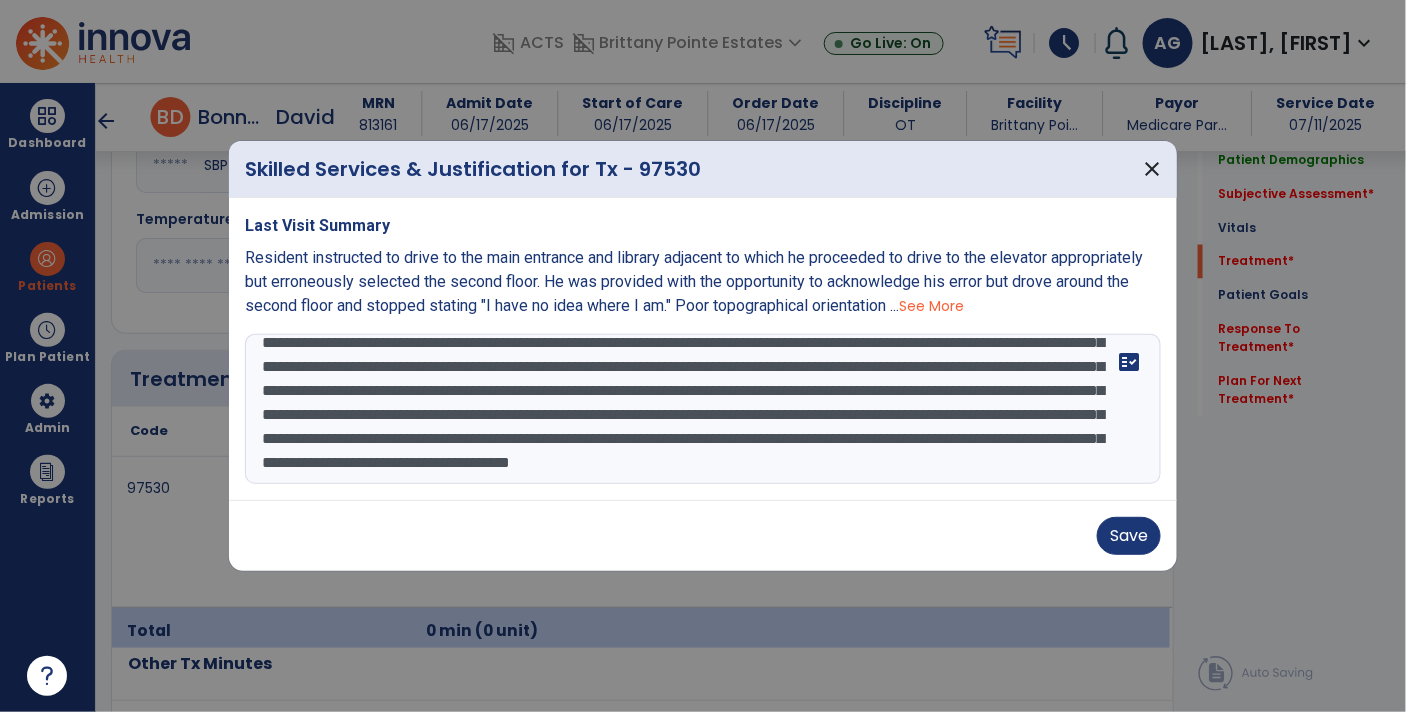 click on "**********" at bounding box center (703, 409) 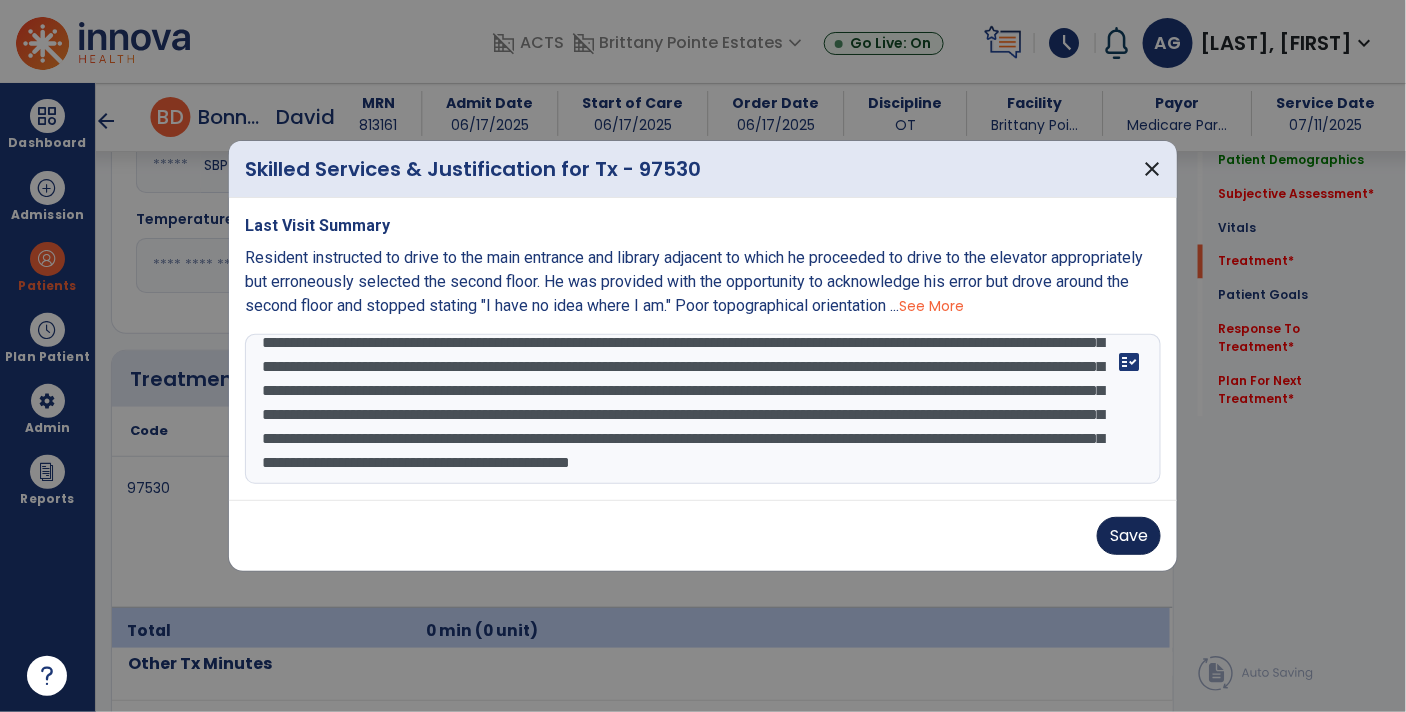 type on "**********" 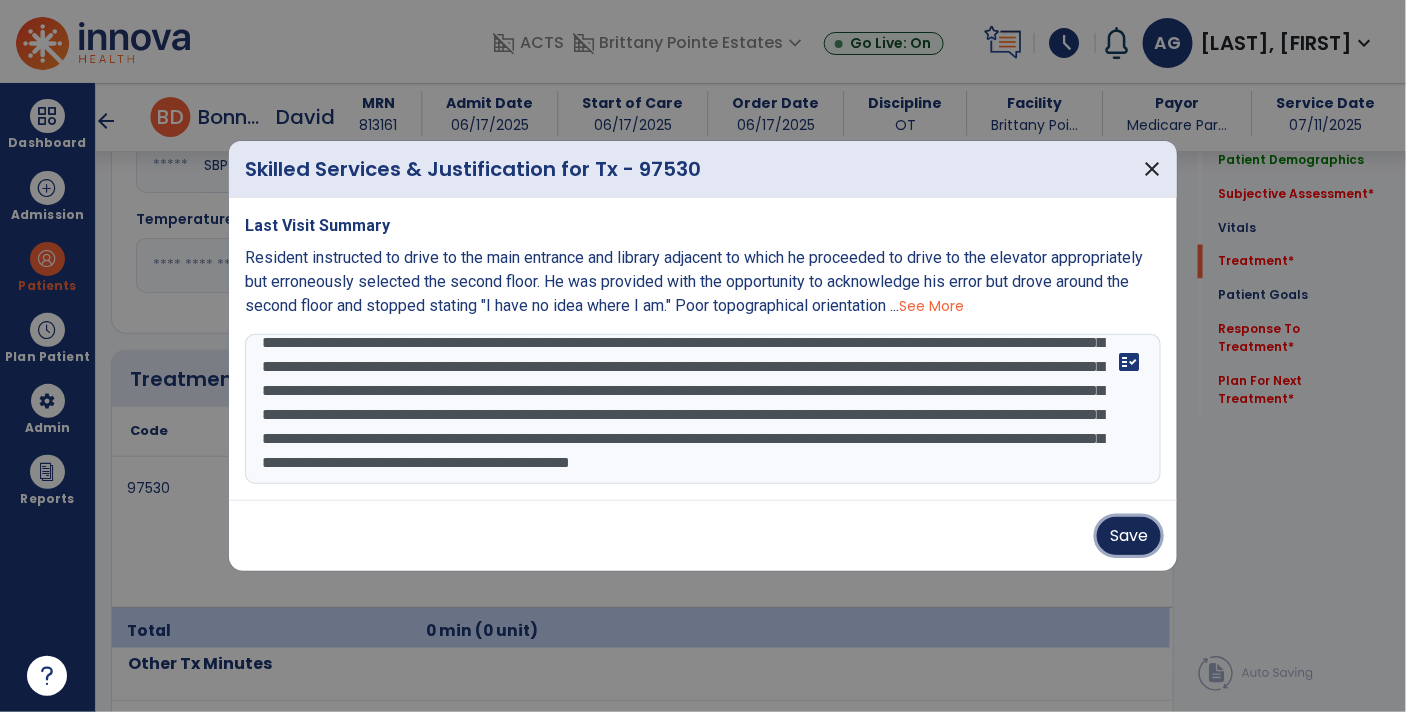 click on "Save" at bounding box center (1129, 536) 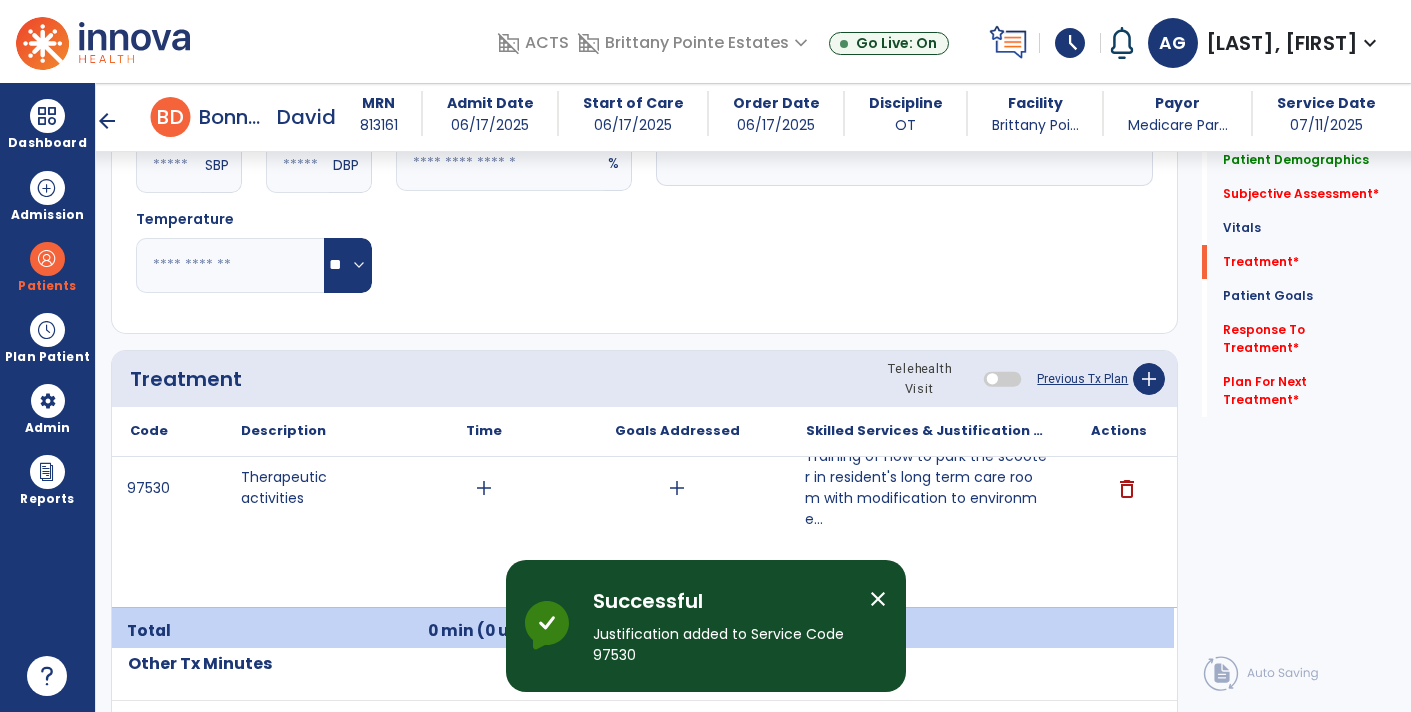 click on "add" at bounding box center (484, 488) 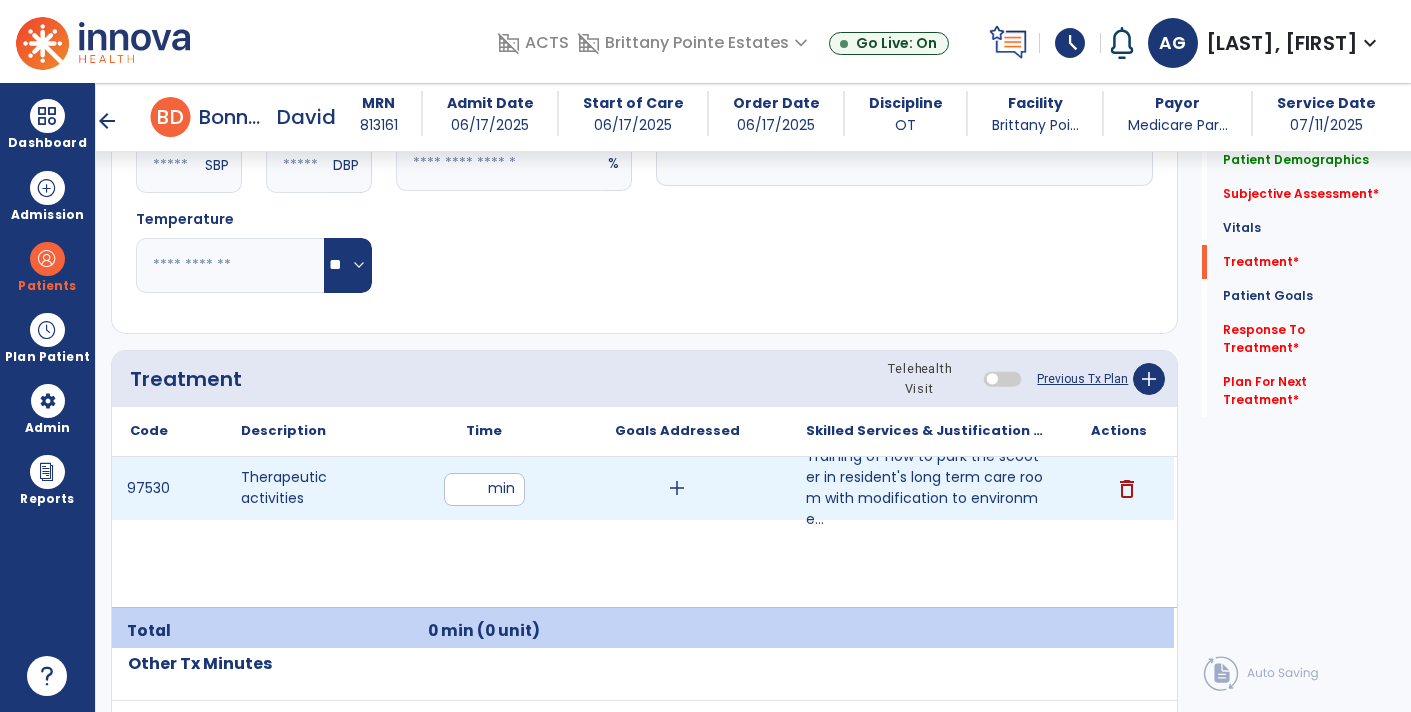type on "**" 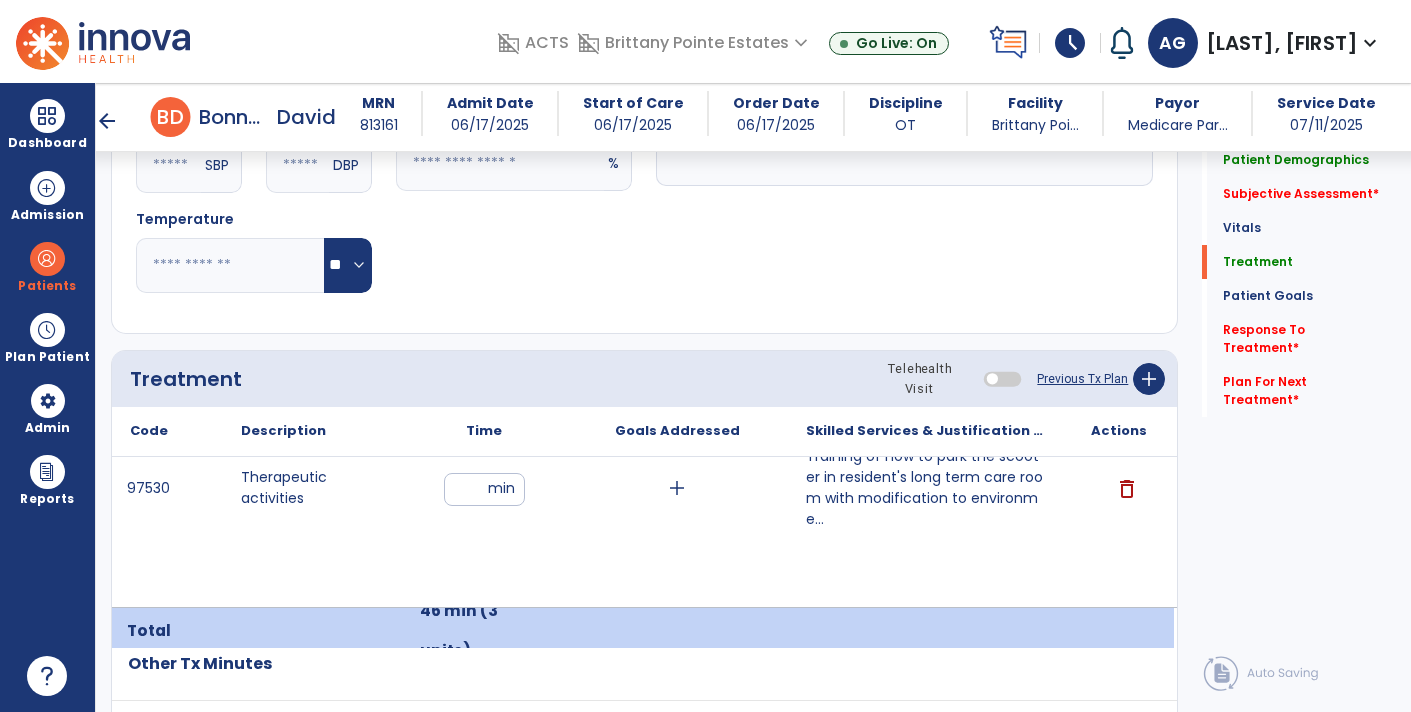 click on "add" at bounding box center (677, 488) 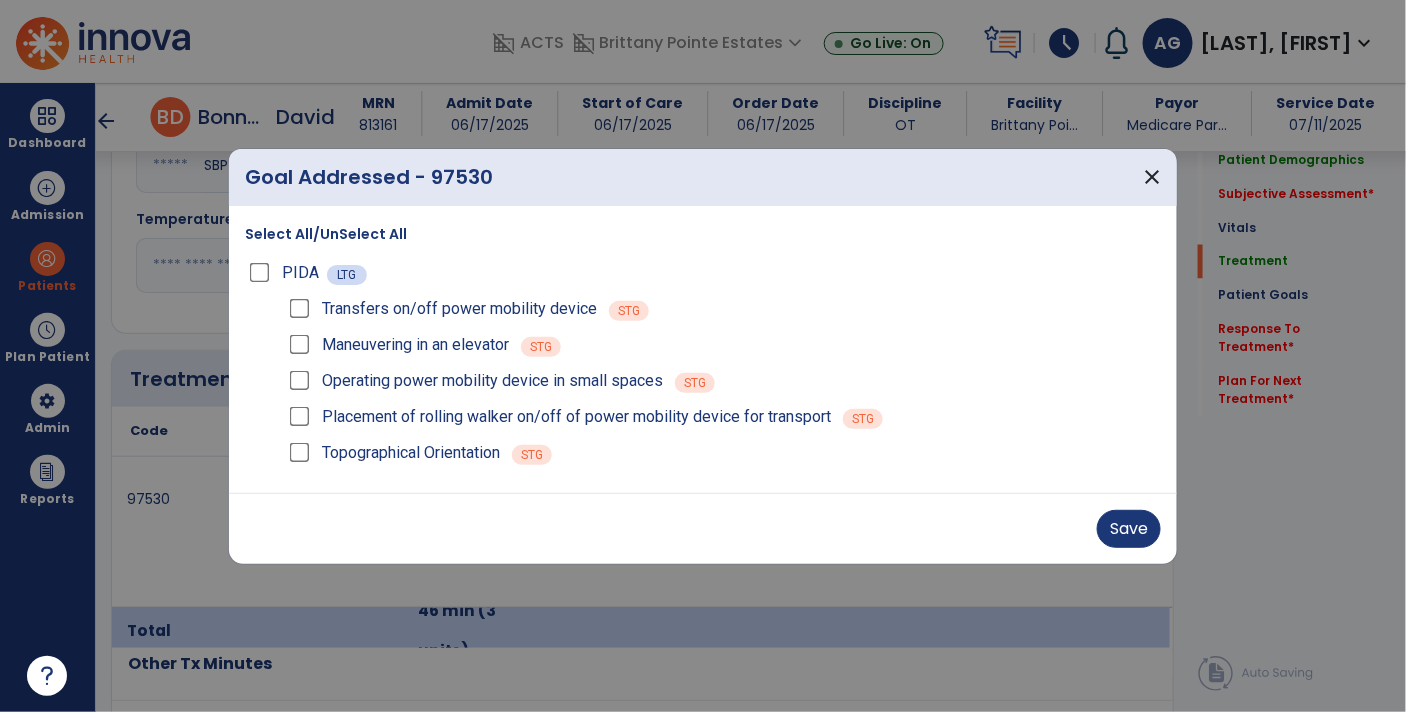 click on "Save" at bounding box center [703, 528] 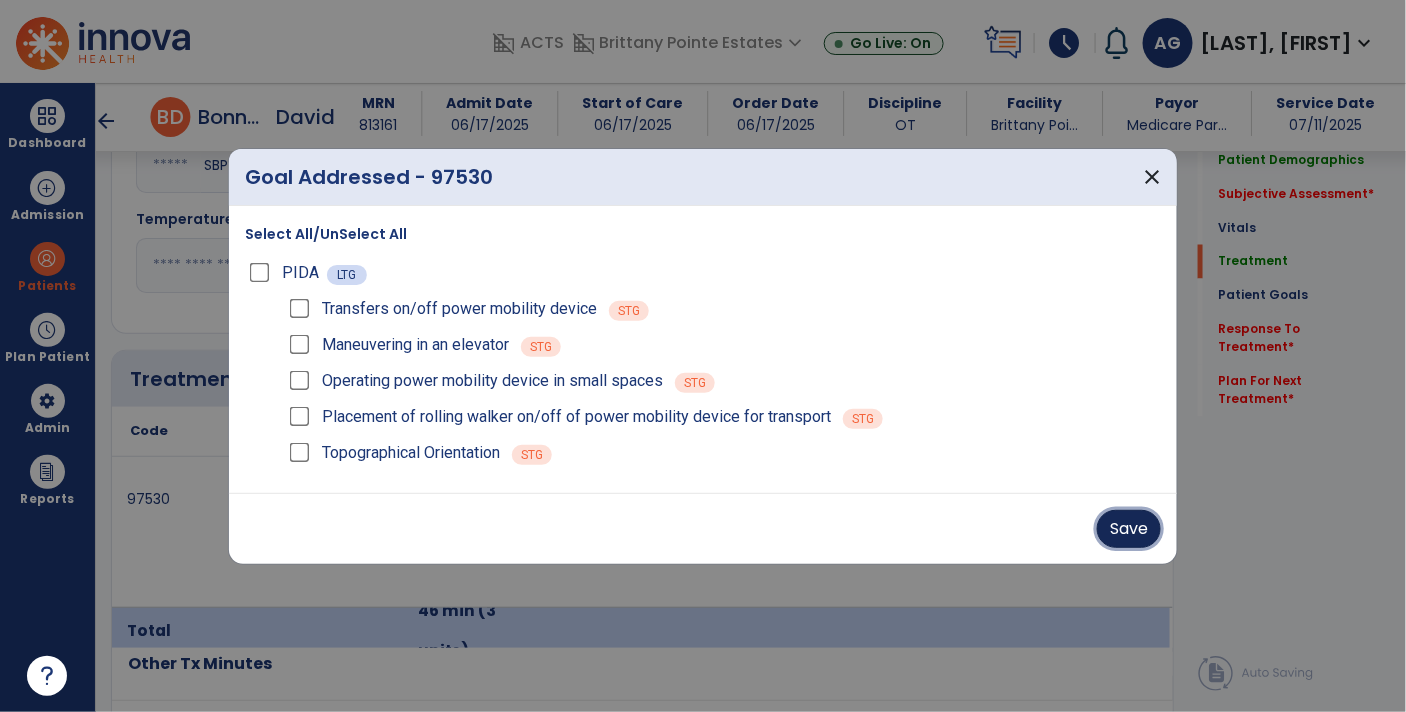 click on "Save" at bounding box center [1129, 529] 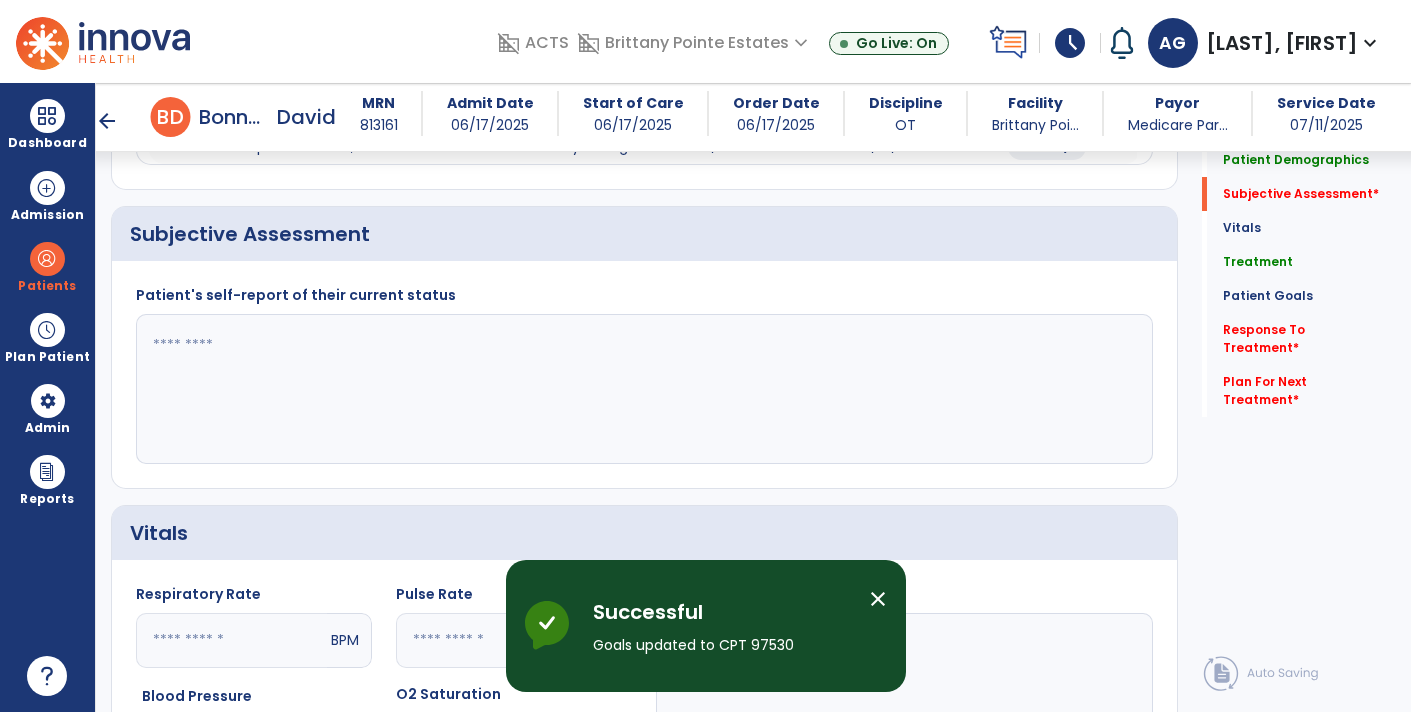 click 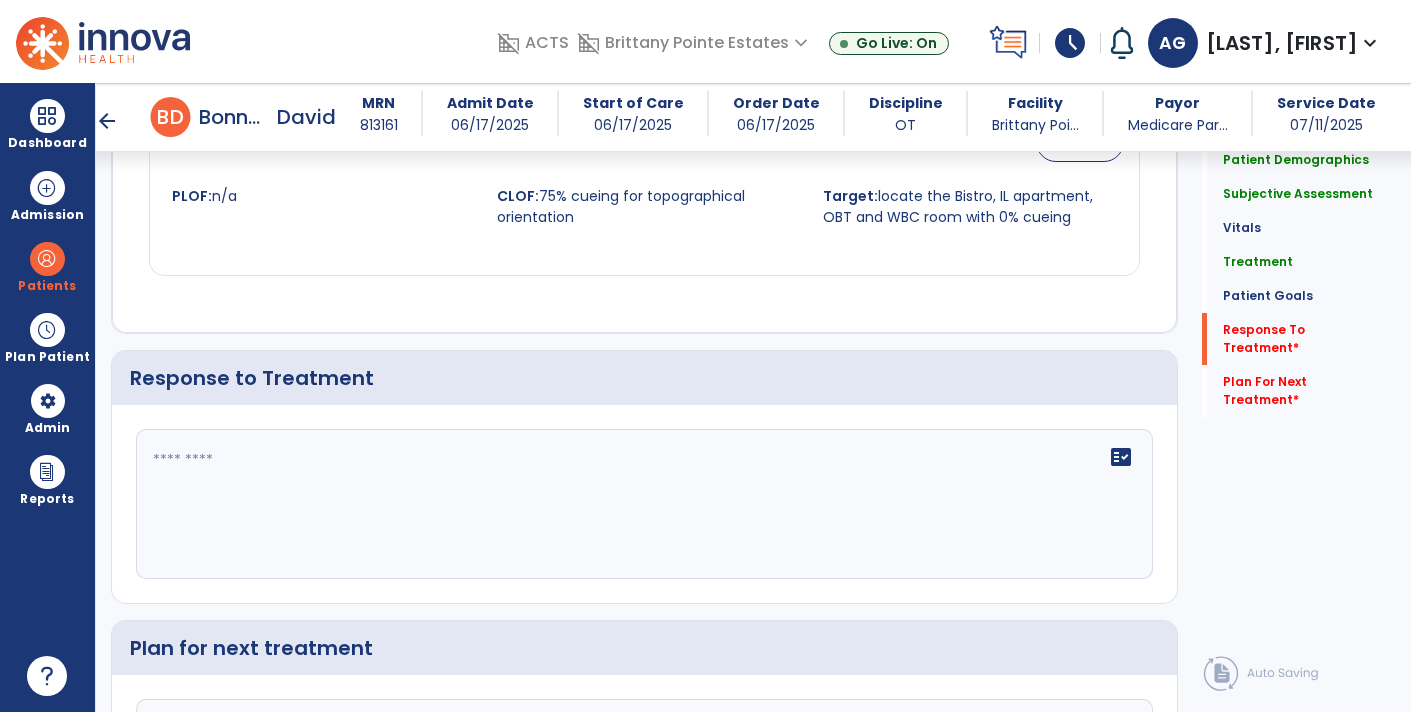 scroll, scrollTop: 2913, scrollLeft: 0, axis: vertical 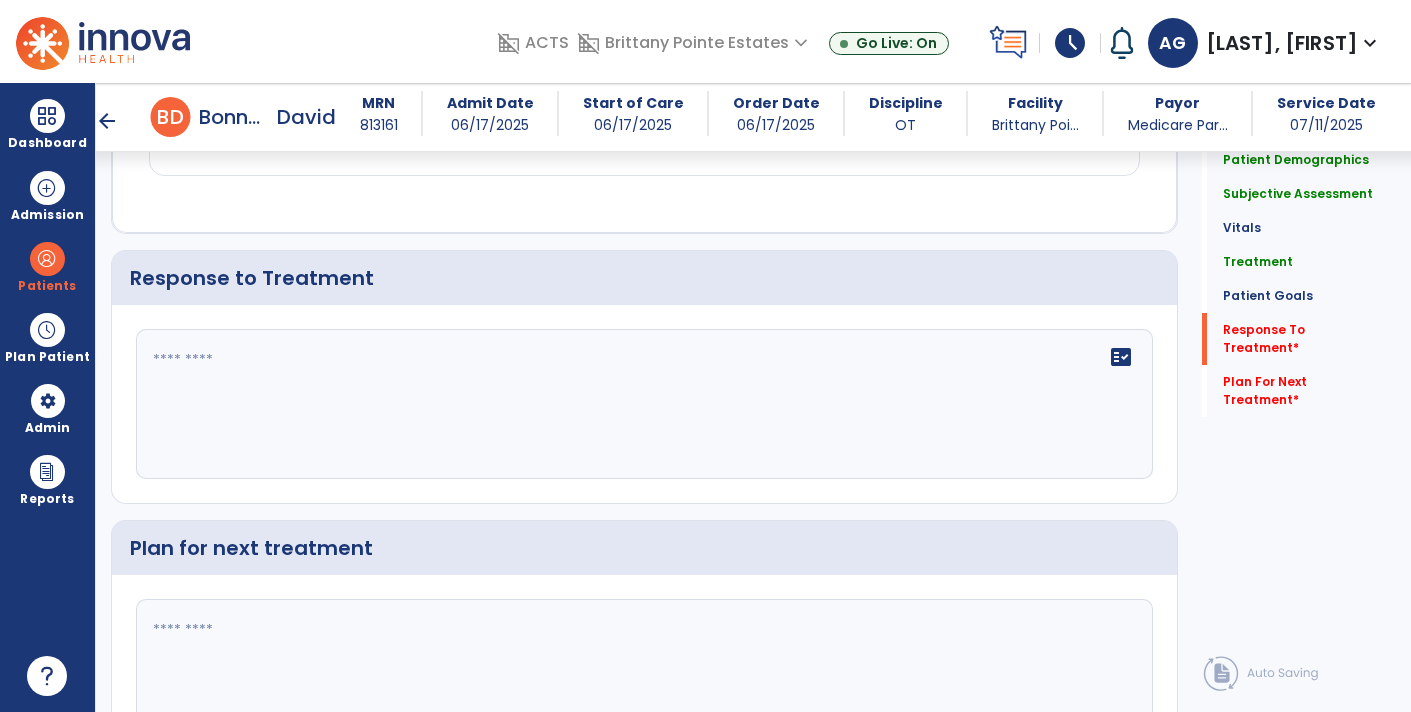 type on "**********" 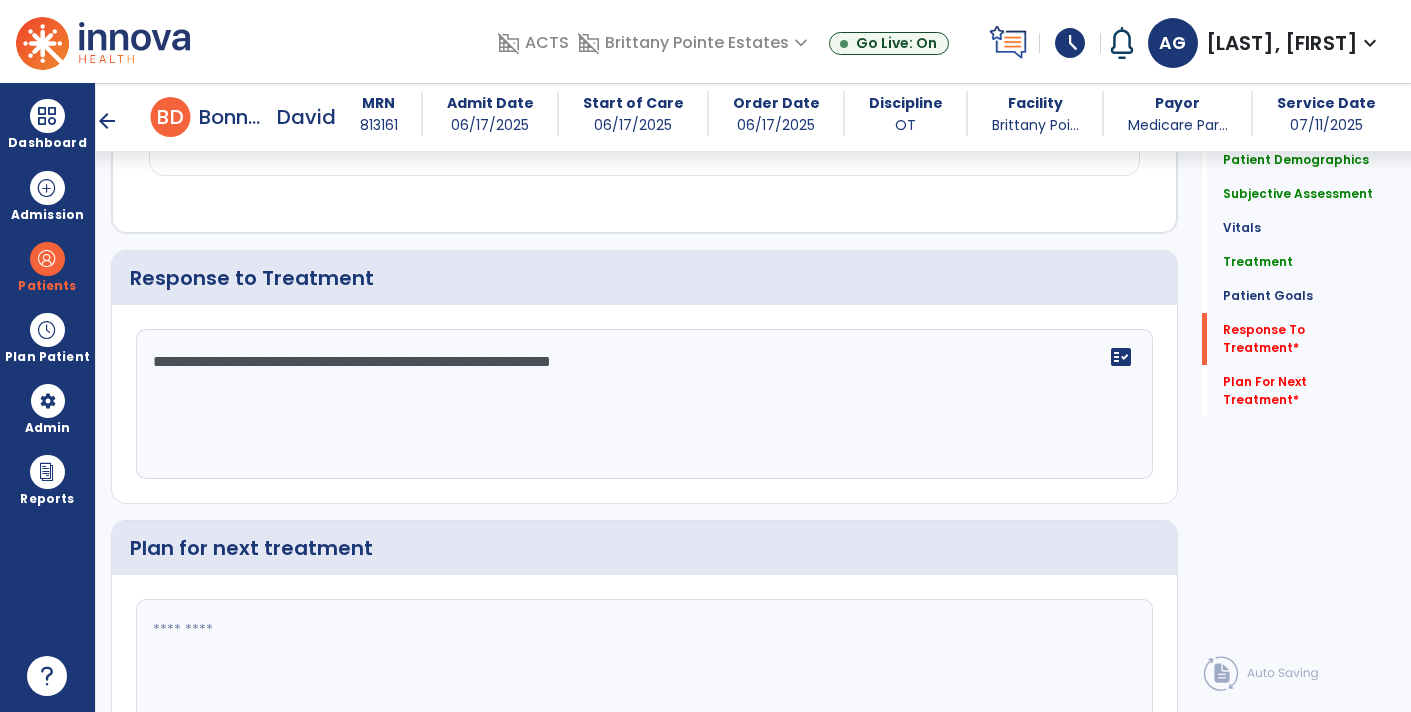 type on "**********" 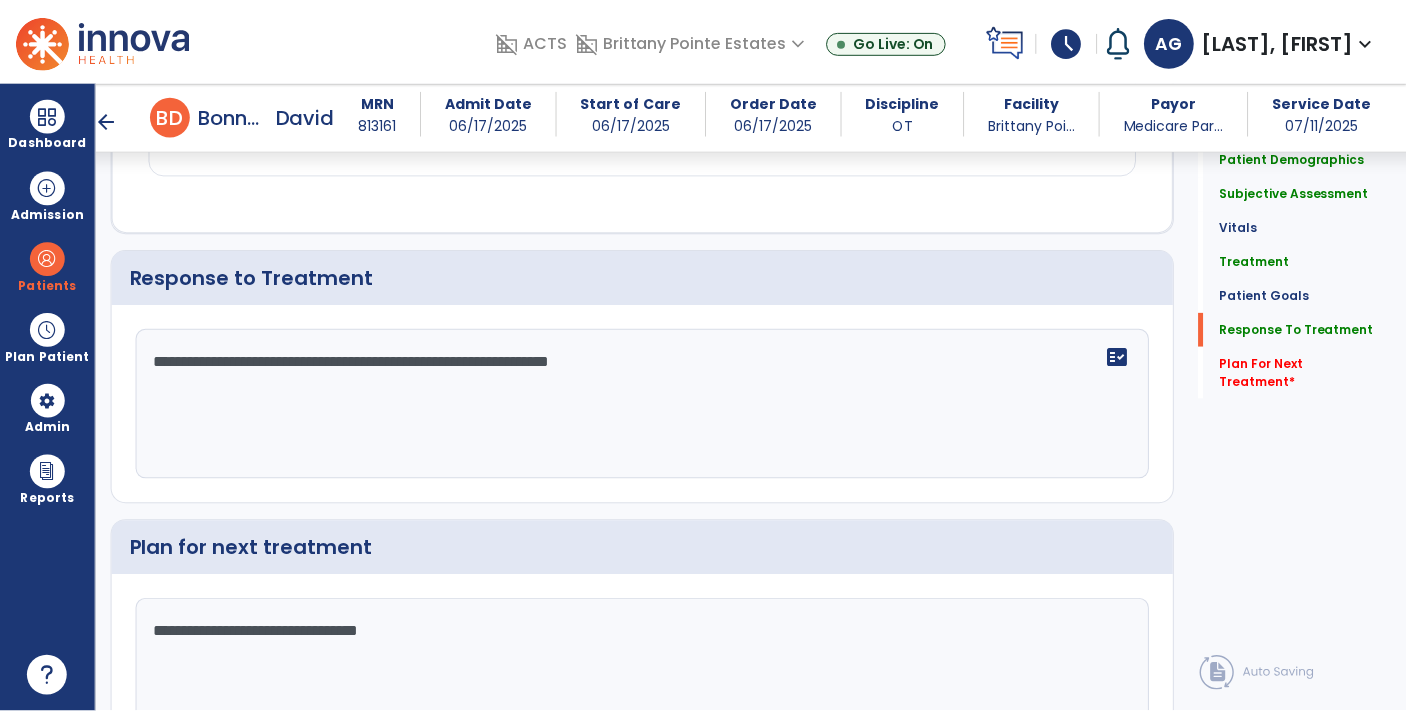scroll, scrollTop: 3007, scrollLeft: 0, axis: vertical 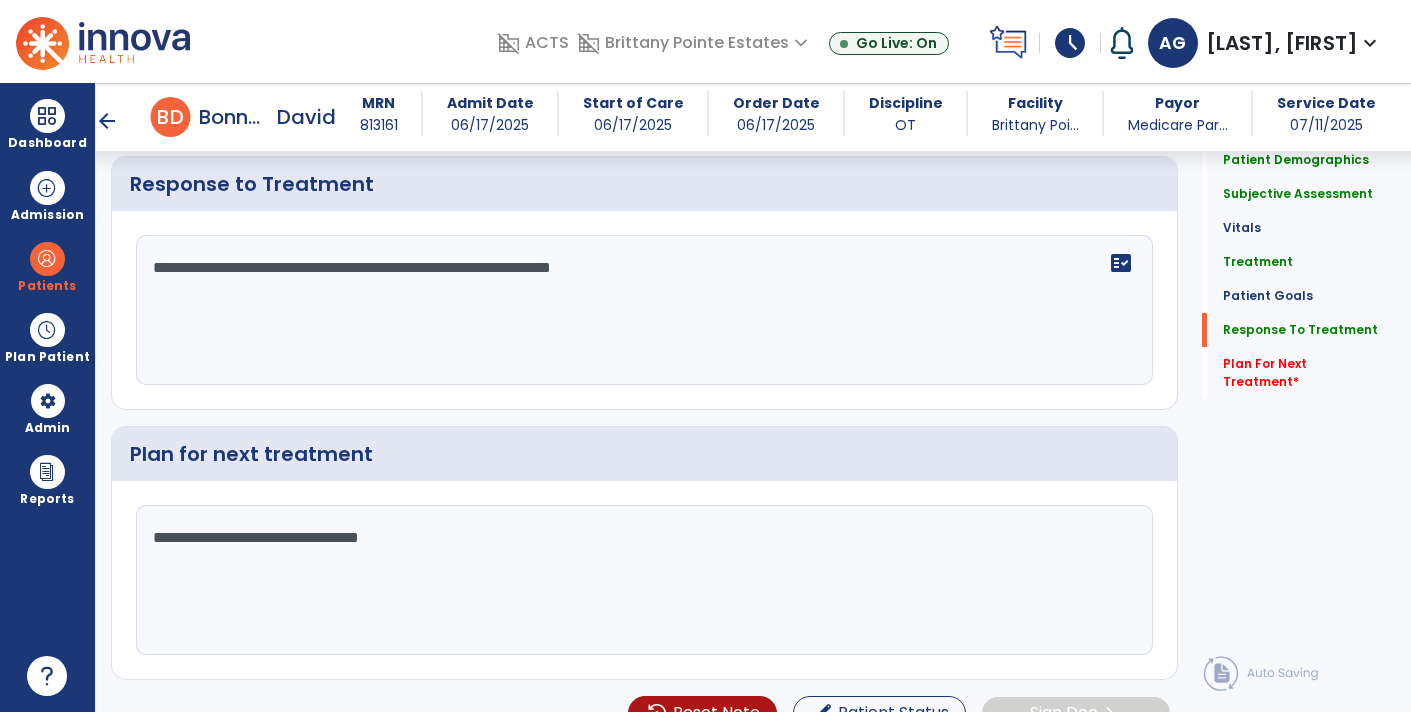 type on "**********" 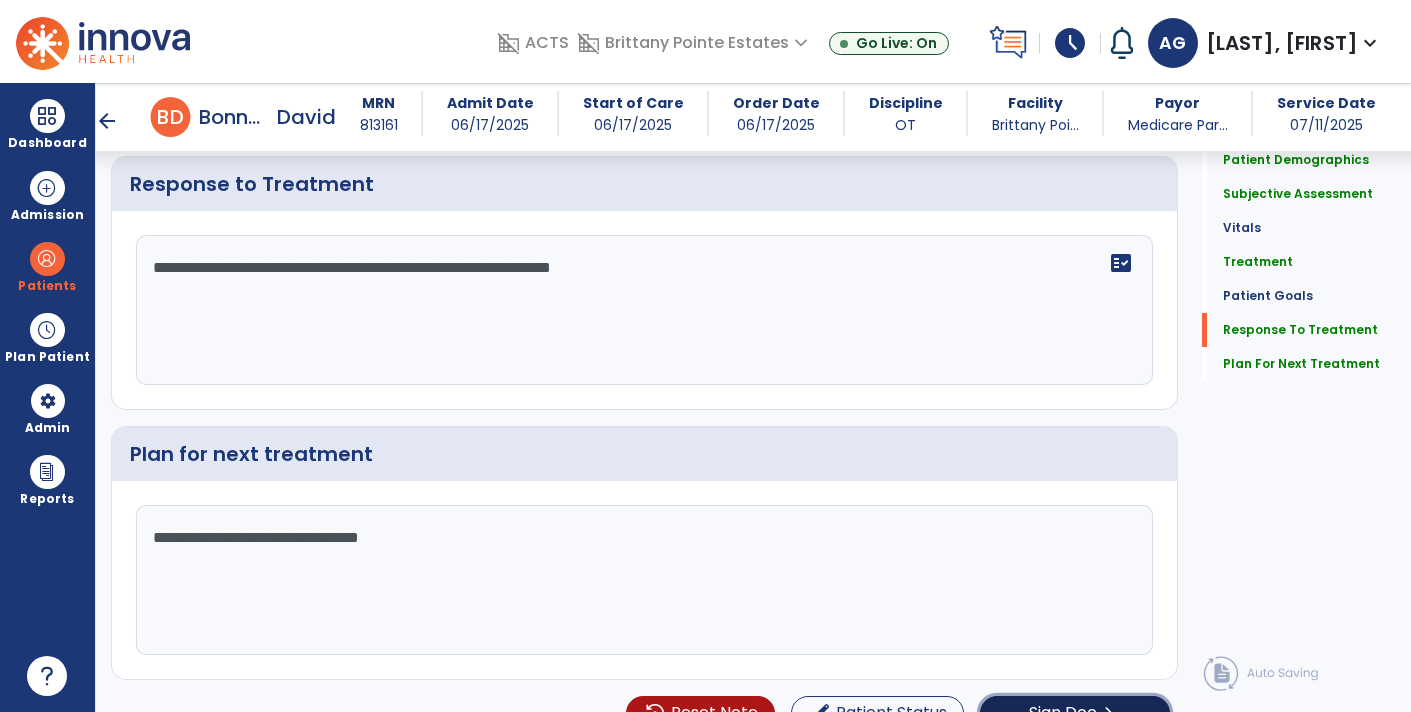 click on "Sign Doc" 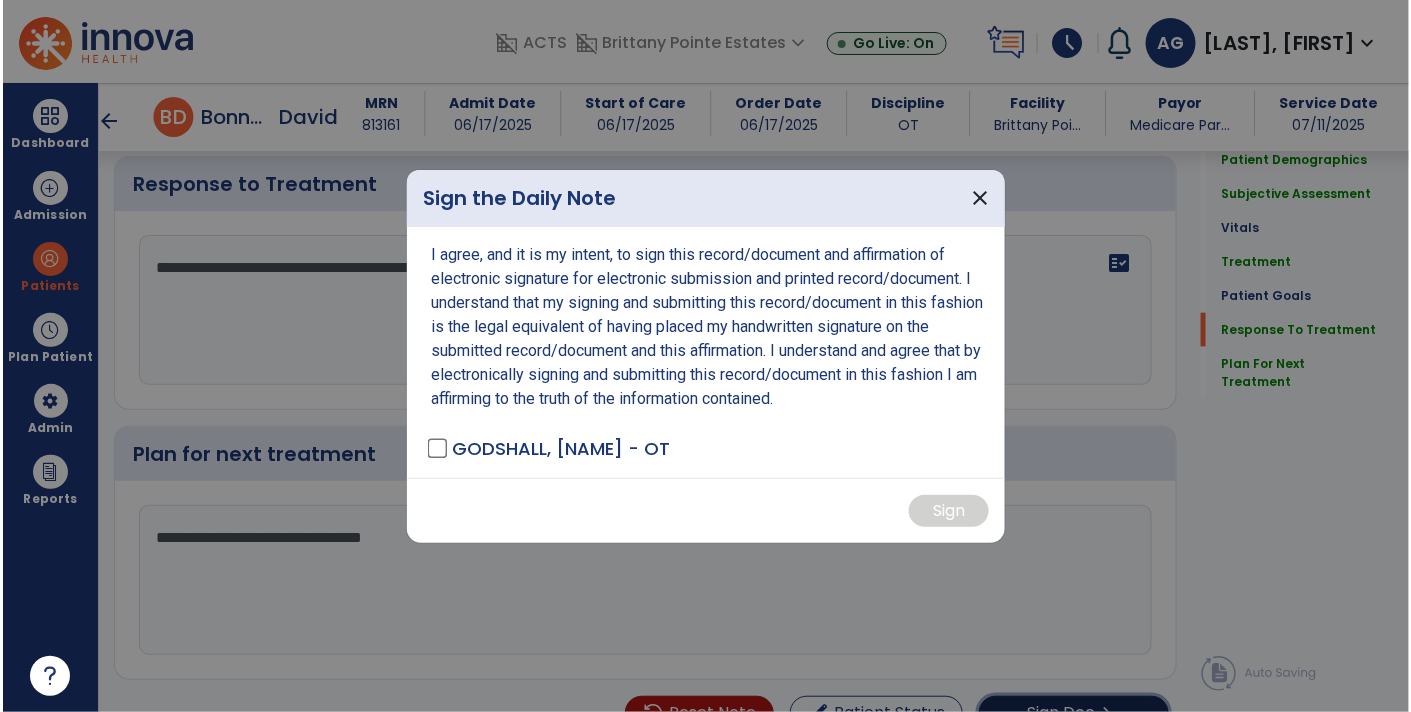 scroll, scrollTop: 3007, scrollLeft: 0, axis: vertical 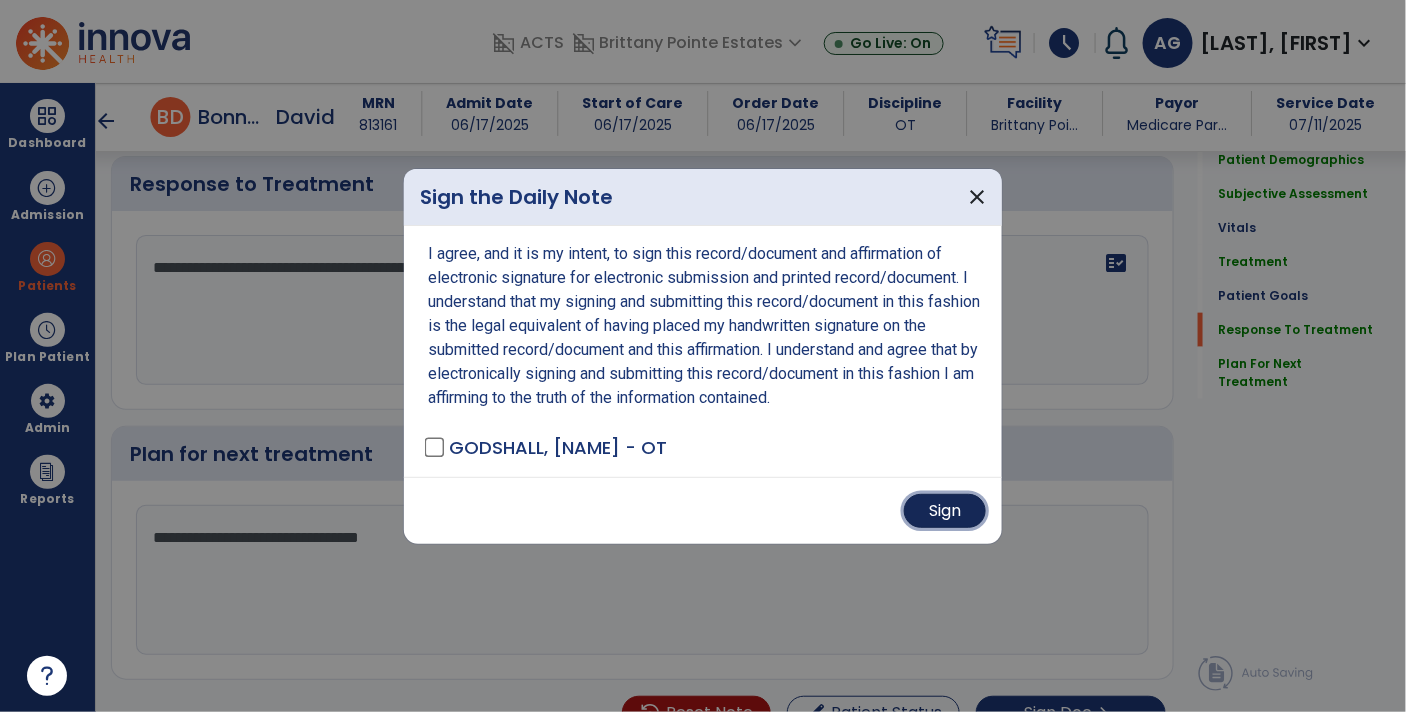 click on "Sign" at bounding box center [945, 511] 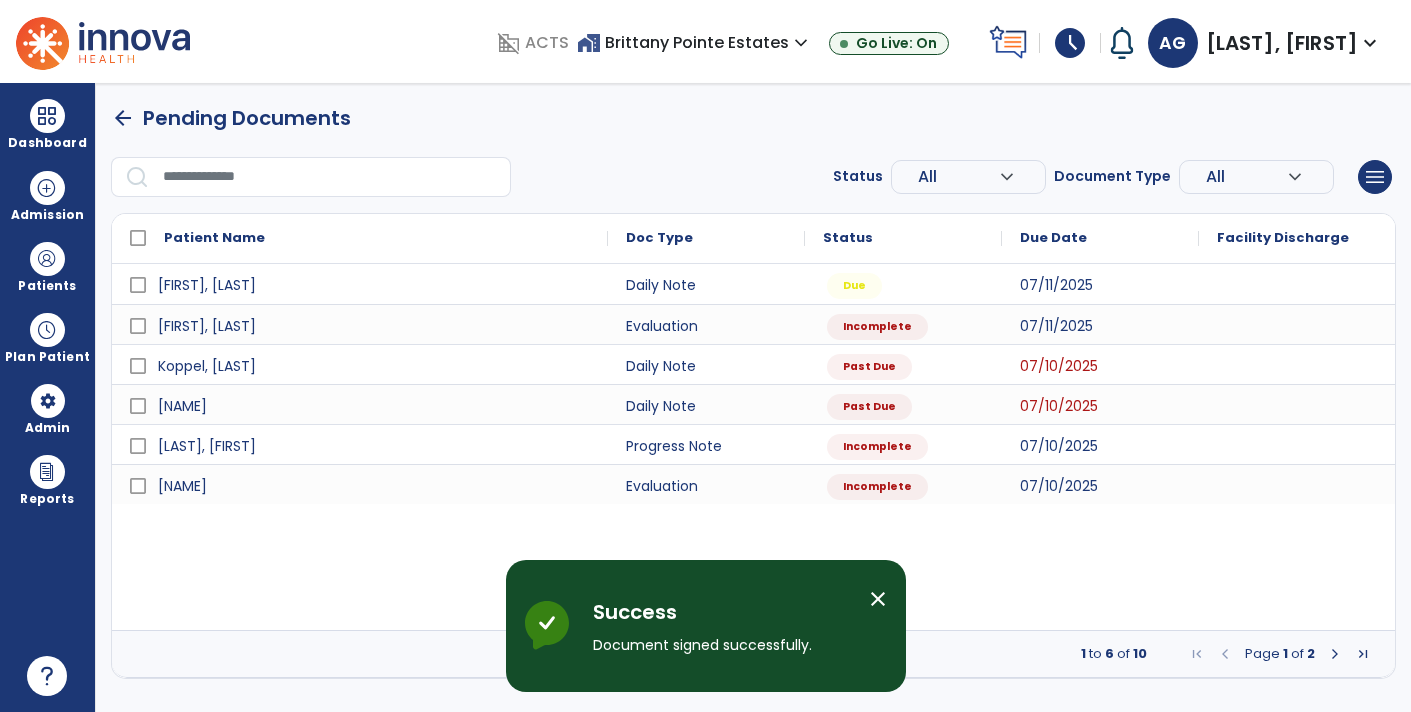 scroll, scrollTop: 0, scrollLeft: 0, axis: both 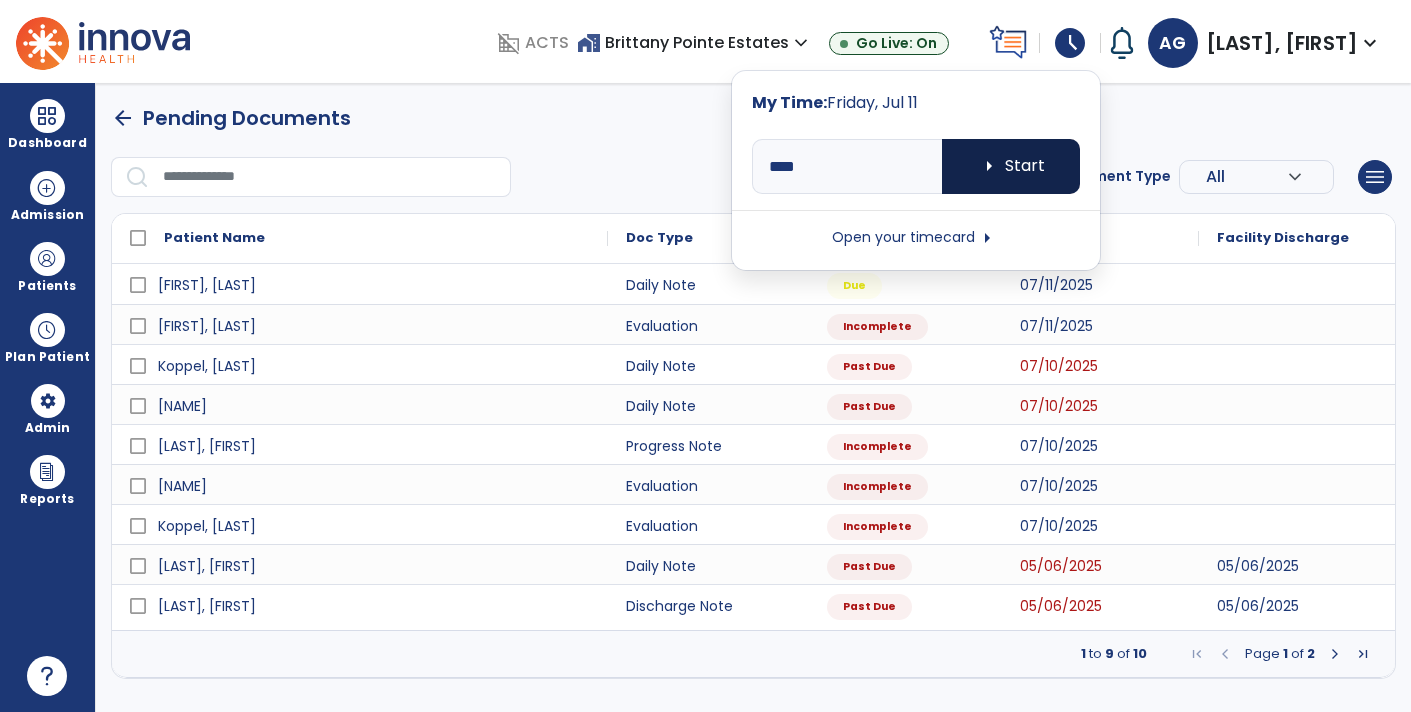 click on "arrow_right  Start" at bounding box center (1011, 166) 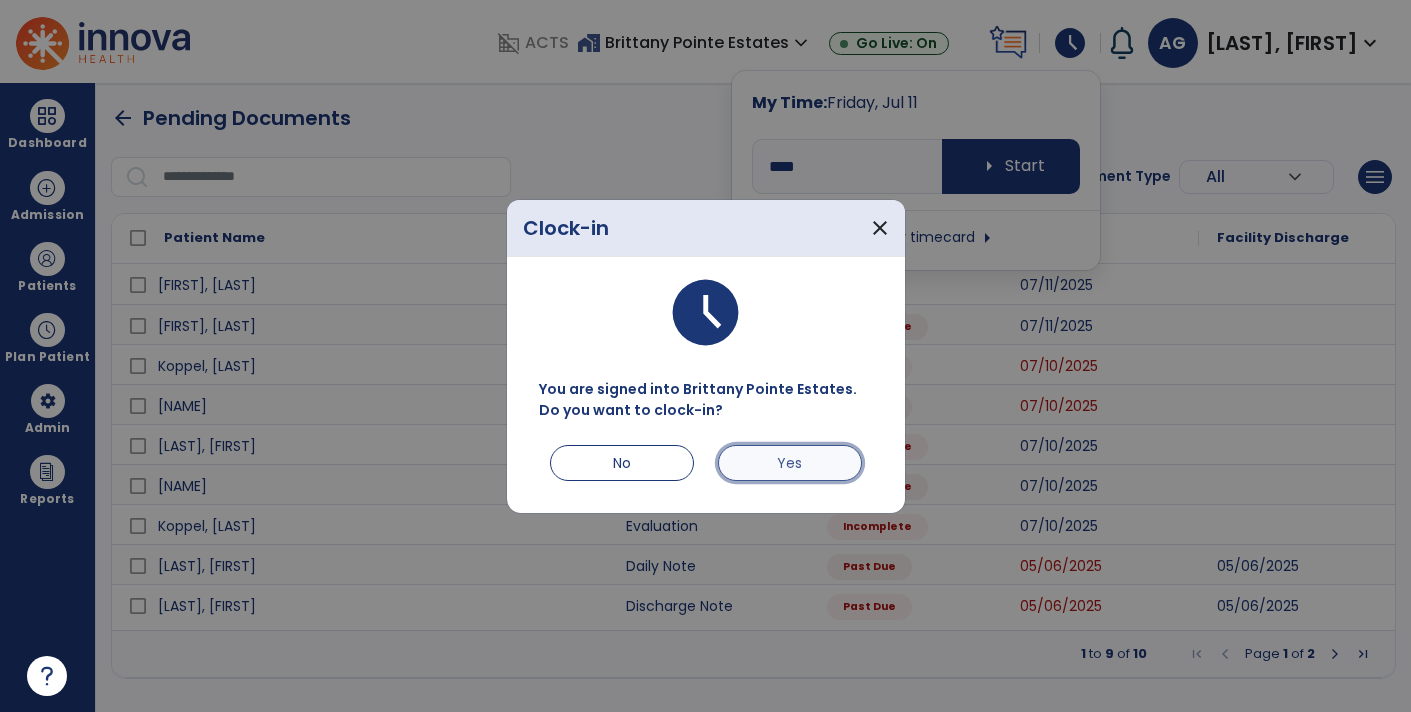 click on "Yes" at bounding box center [790, 463] 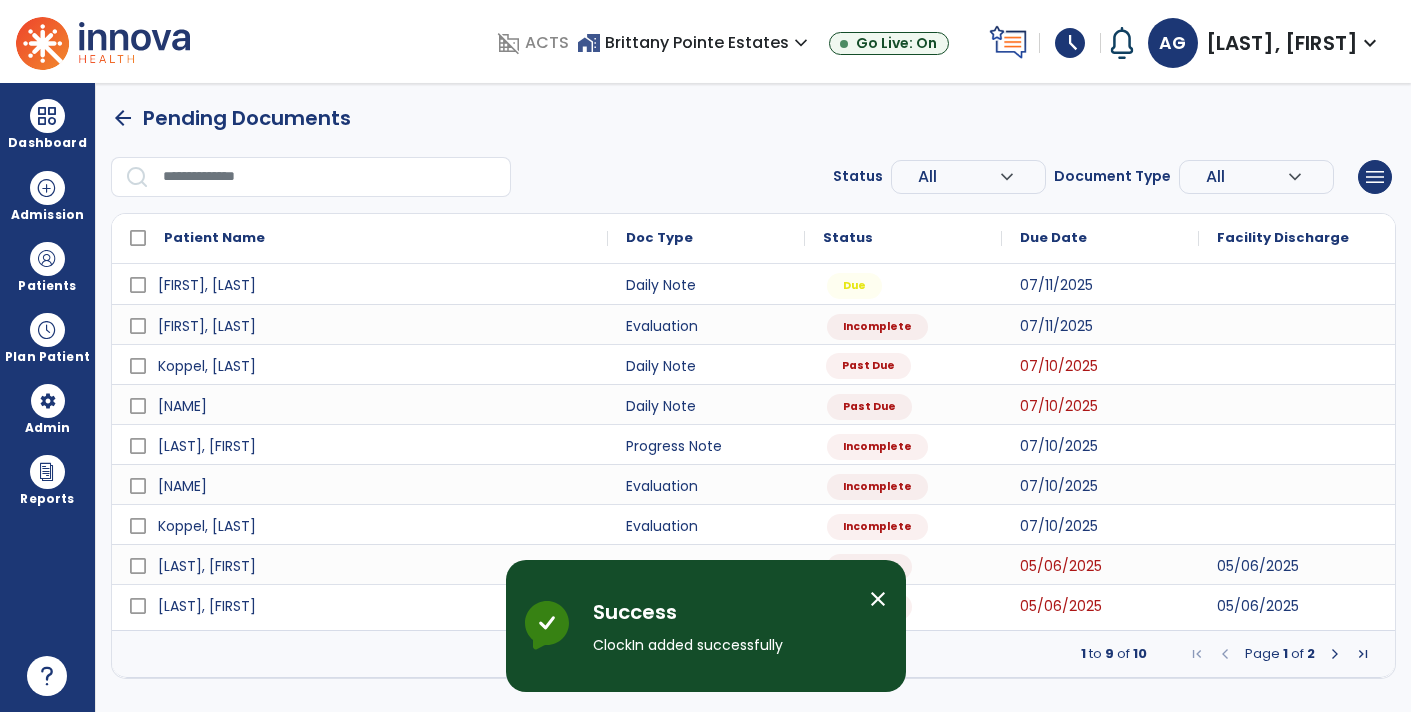 click on "Past Due" at bounding box center (868, 366) 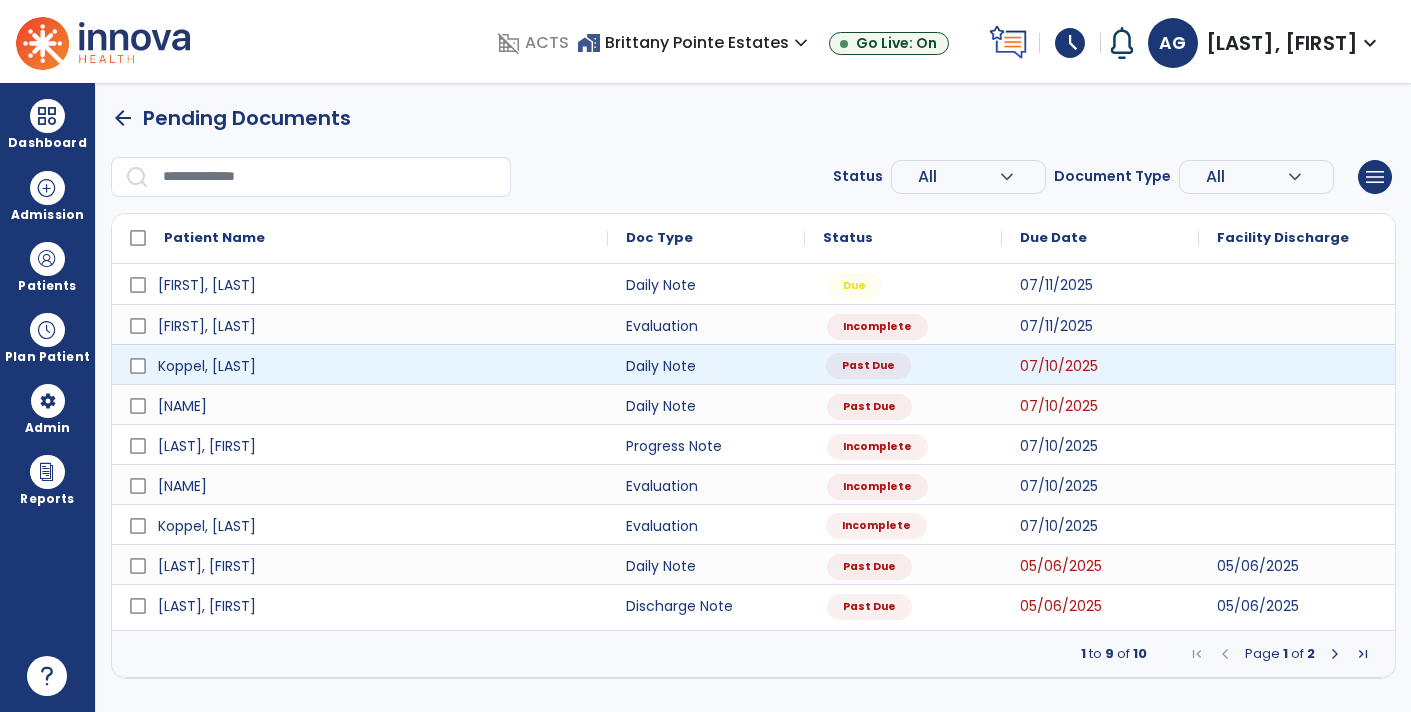 click on "Incomplete" at bounding box center [876, 526] 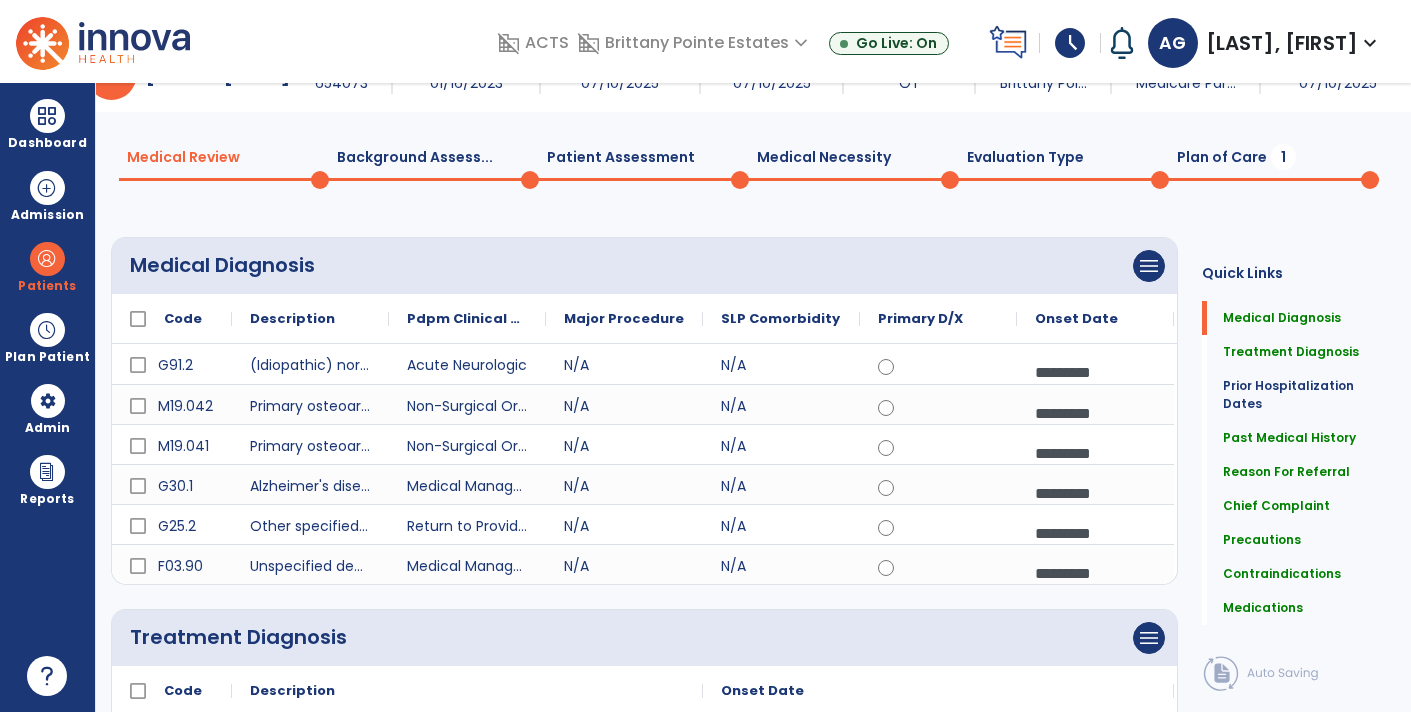 scroll, scrollTop: 0, scrollLeft: 0, axis: both 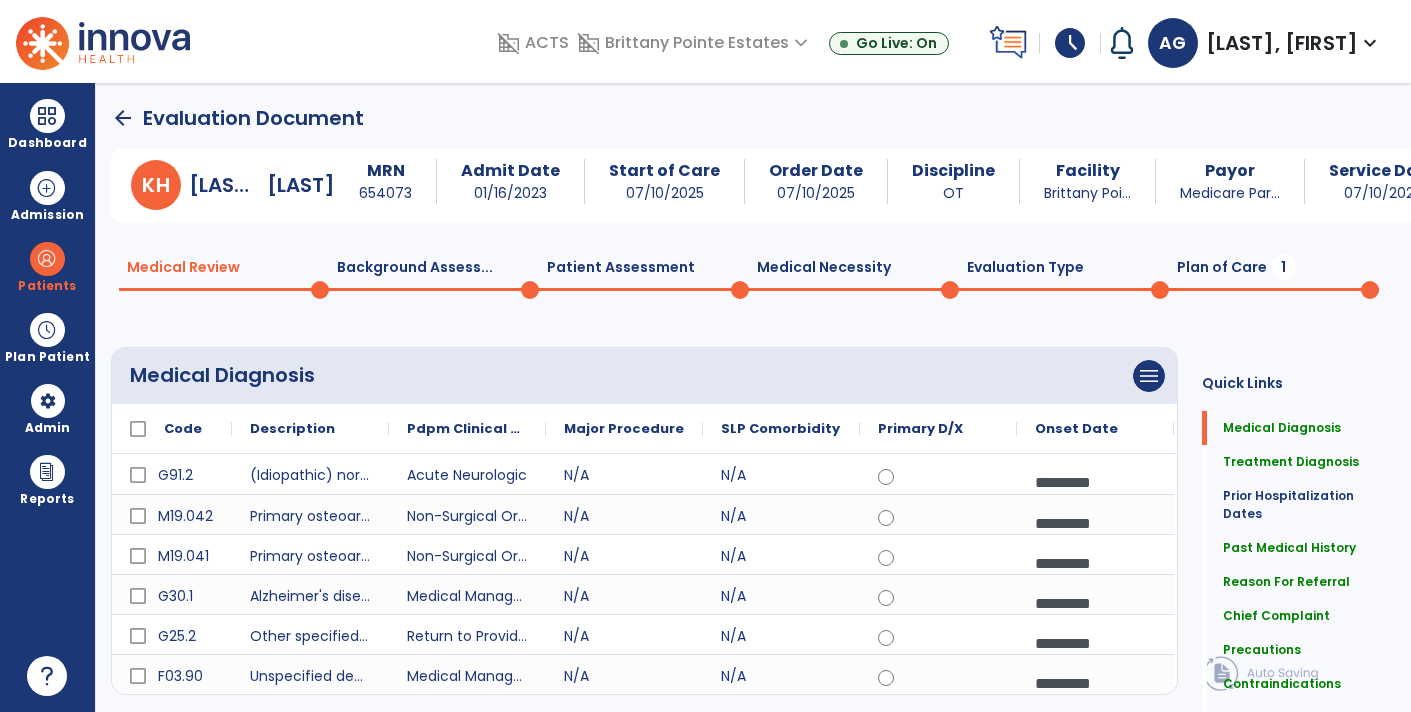 click on "Background Assess...  0" 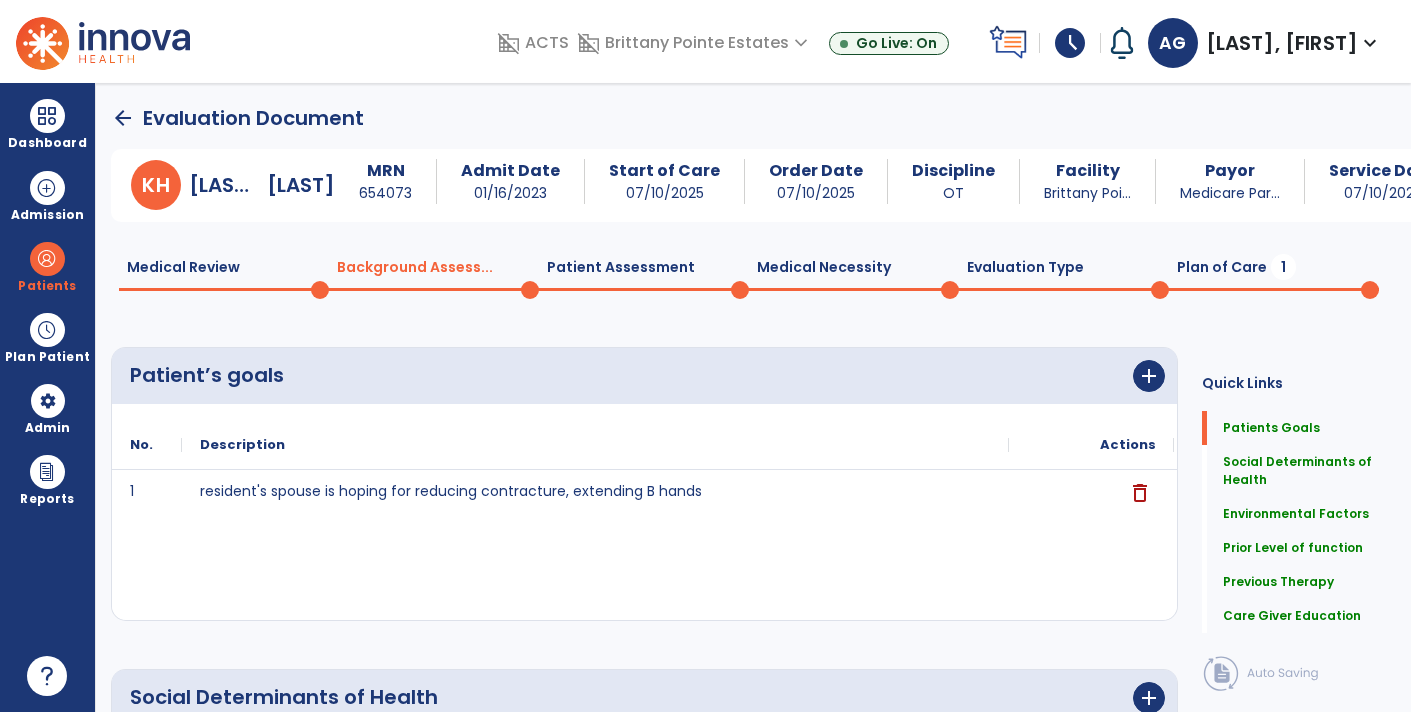 click on "1 resident's spouse is hoping for reducing contracture, extending B hands  delete" 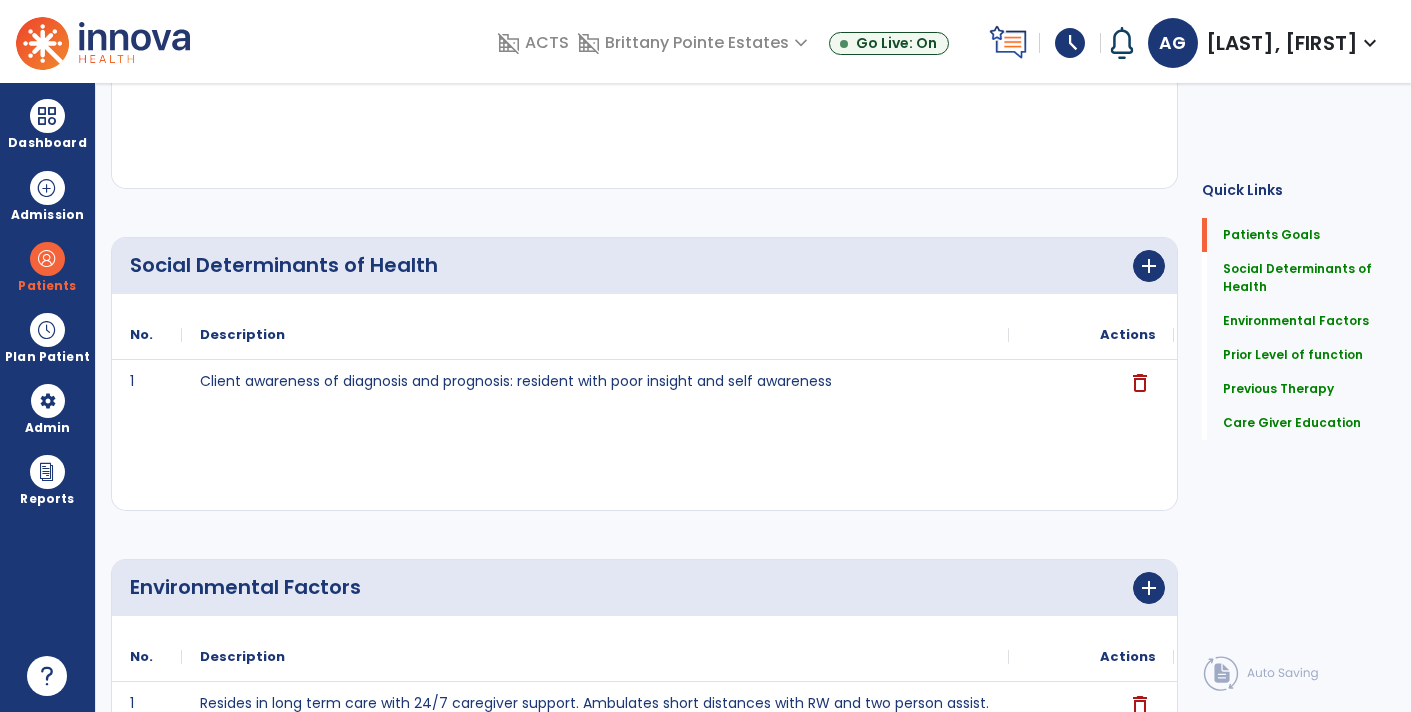 scroll, scrollTop: 0, scrollLeft: 0, axis: both 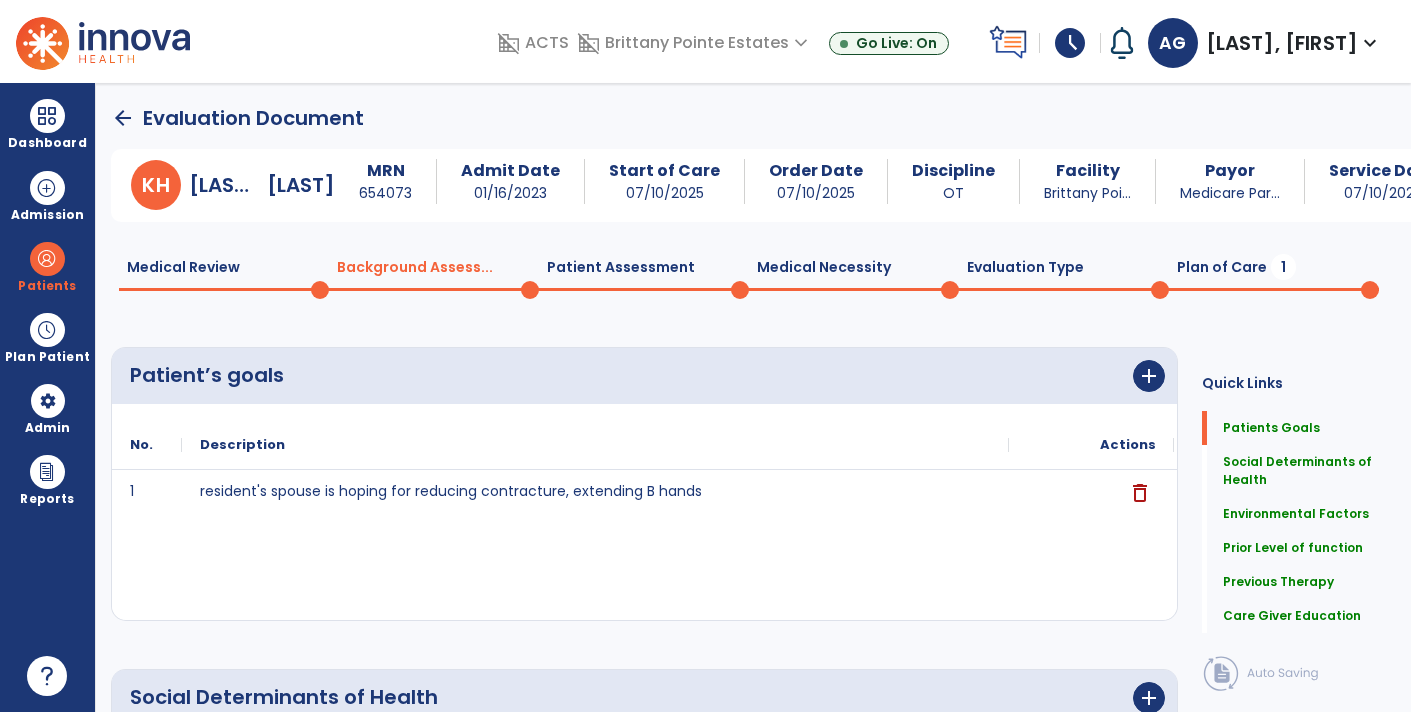 click on "Patient Assessment  0" 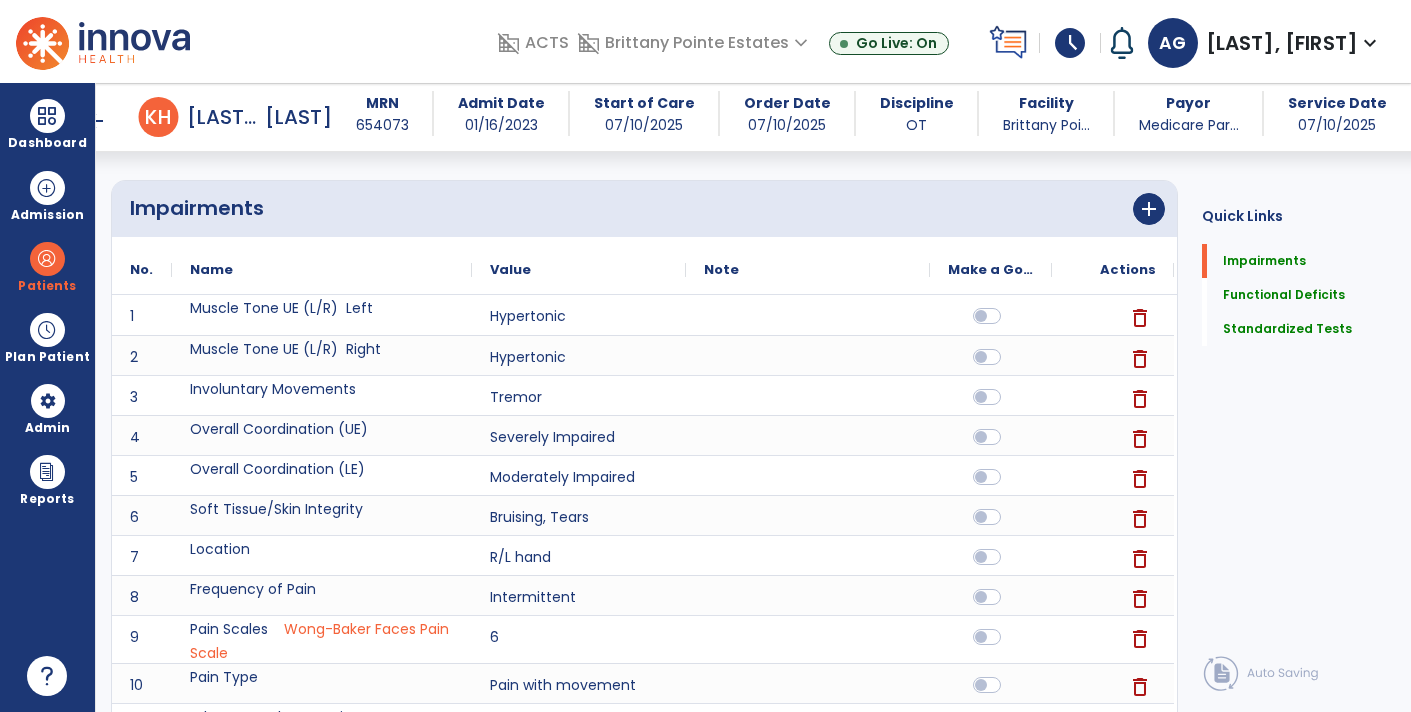 scroll, scrollTop: 0, scrollLeft: 0, axis: both 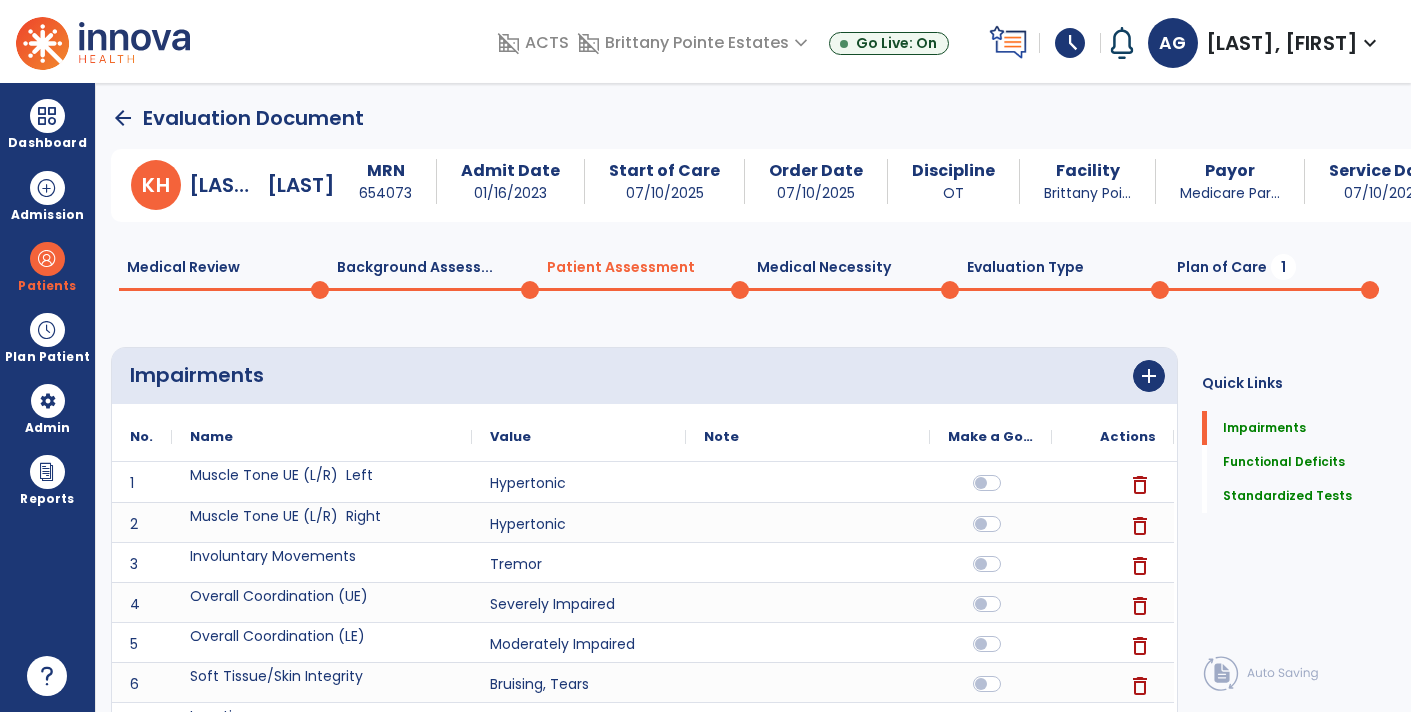click on "Medical Necessity  0" 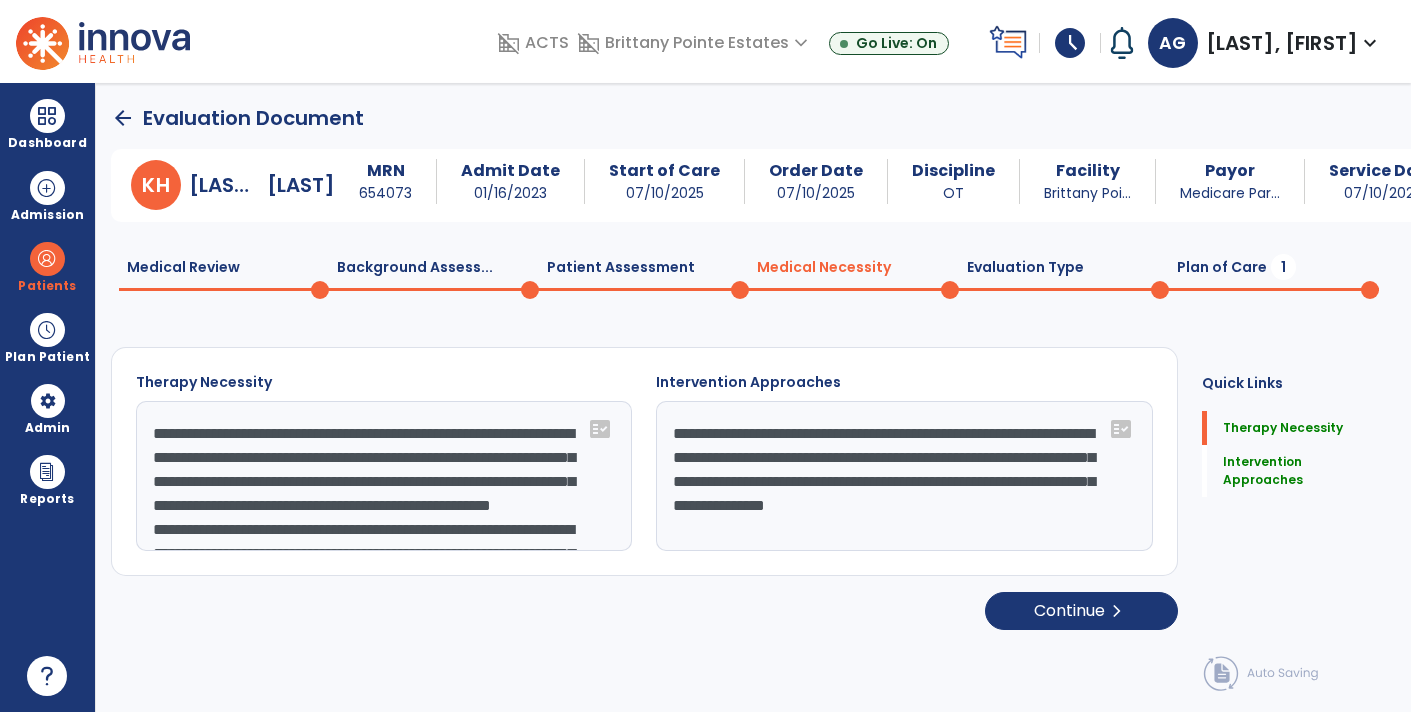 click 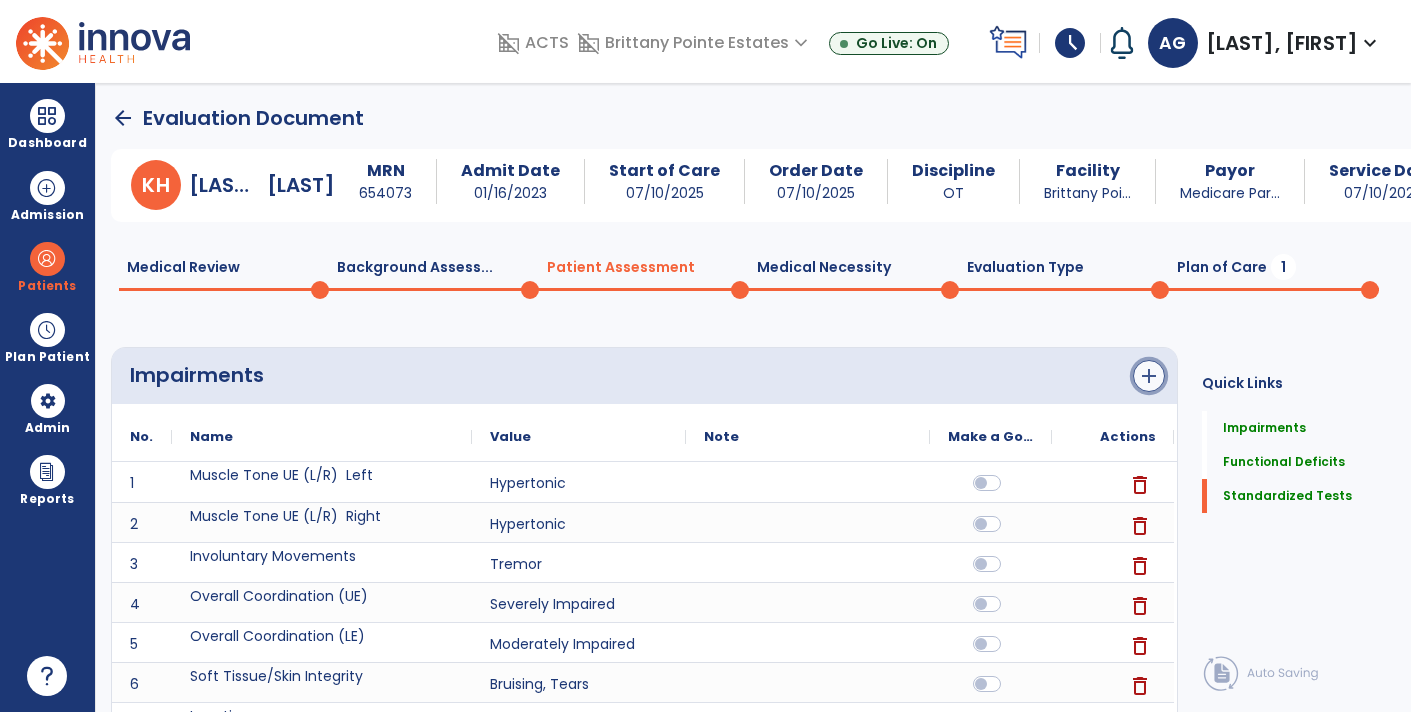 click on "add" 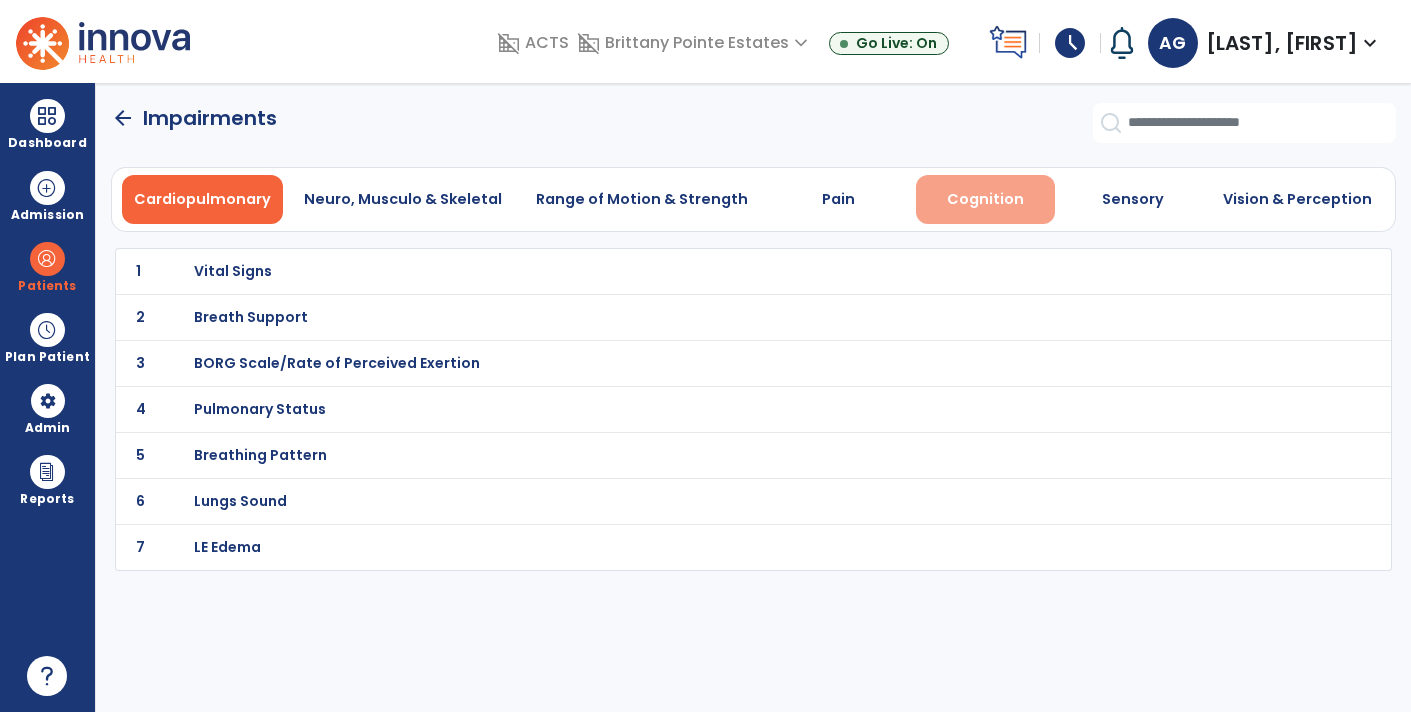 click on "Cognition" at bounding box center [985, 199] 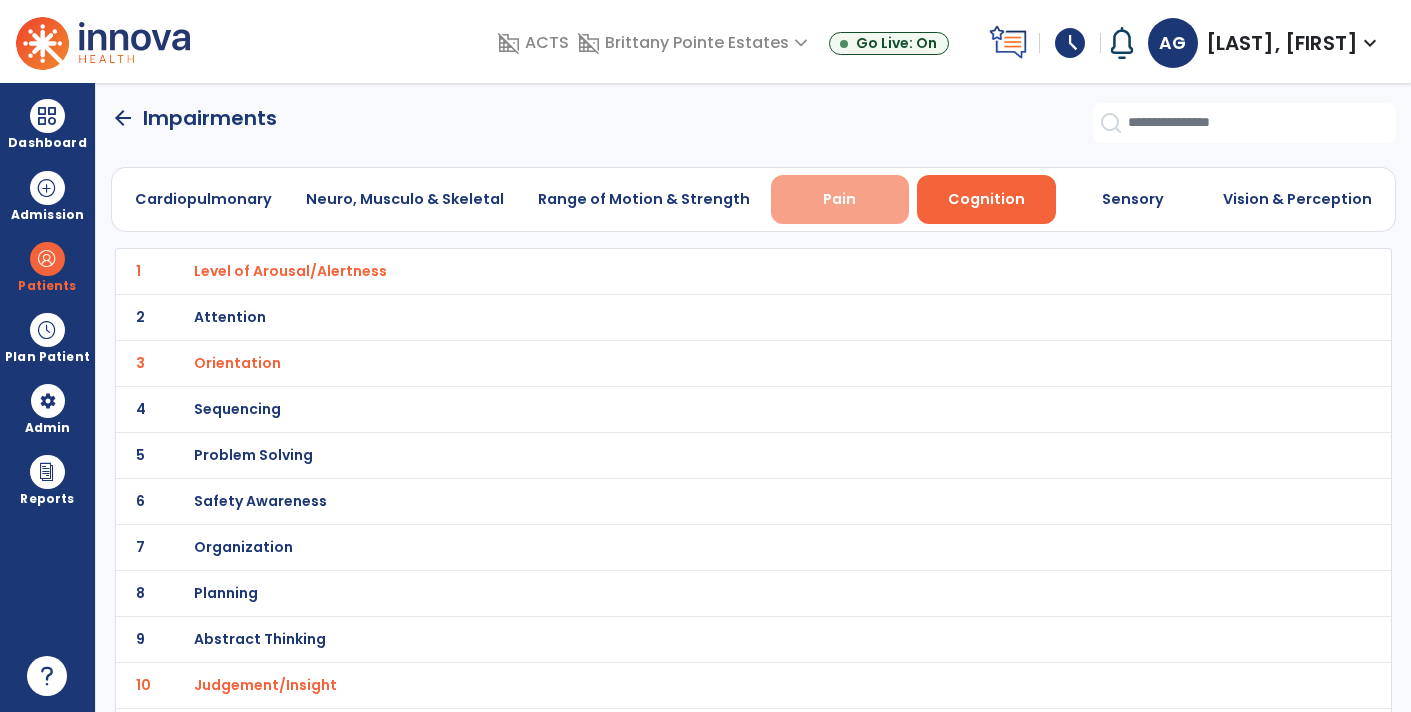 click on "Pain" at bounding box center (840, 199) 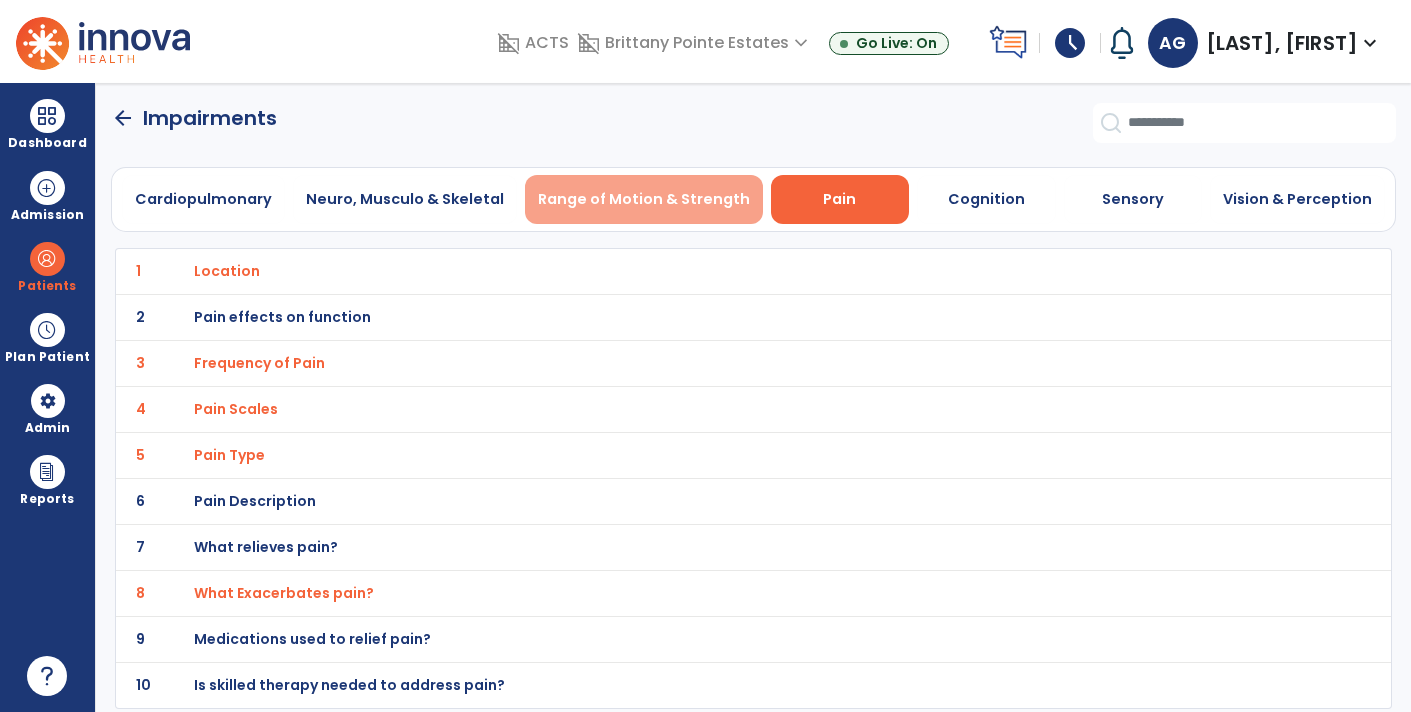 click on "Range of Motion & Strength" at bounding box center [644, 199] 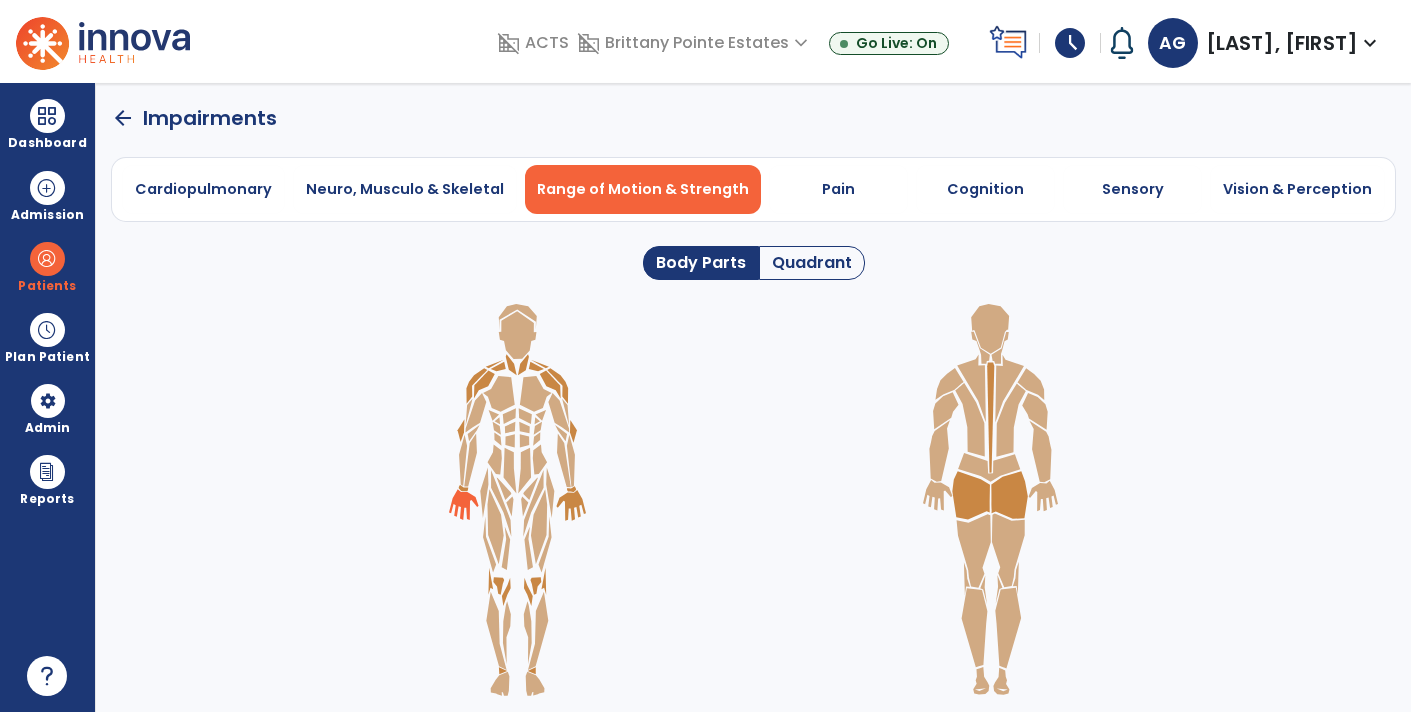 click 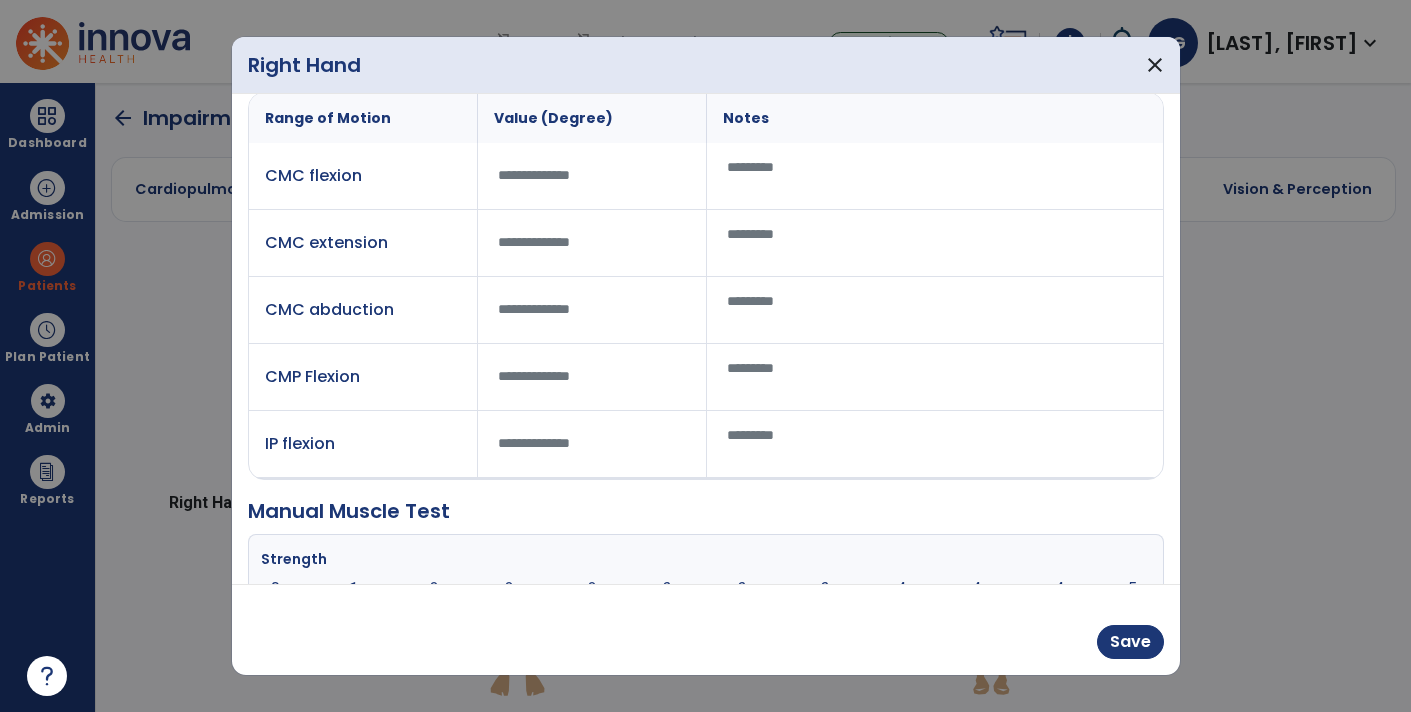 scroll, scrollTop: 0, scrollLeft: 0, axis: both 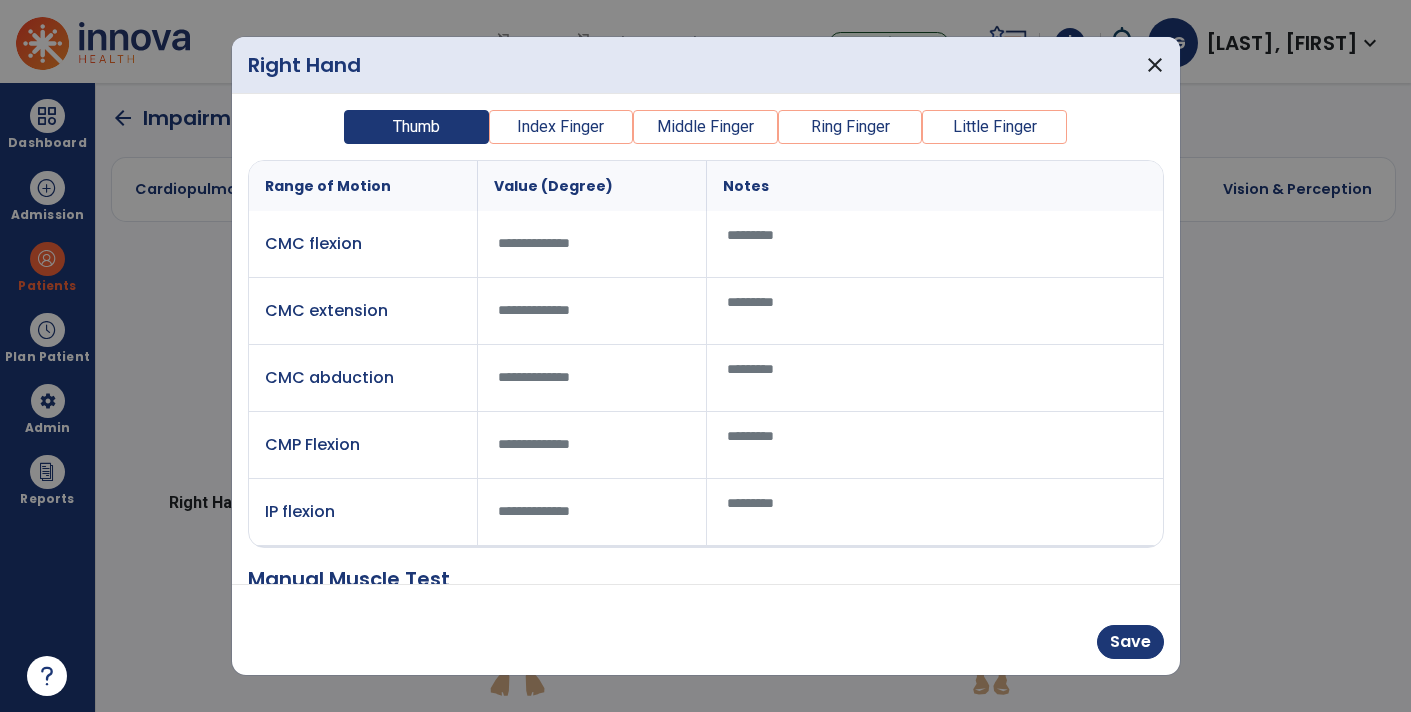 click on "Index Finger" at bounding box center (561, 127) 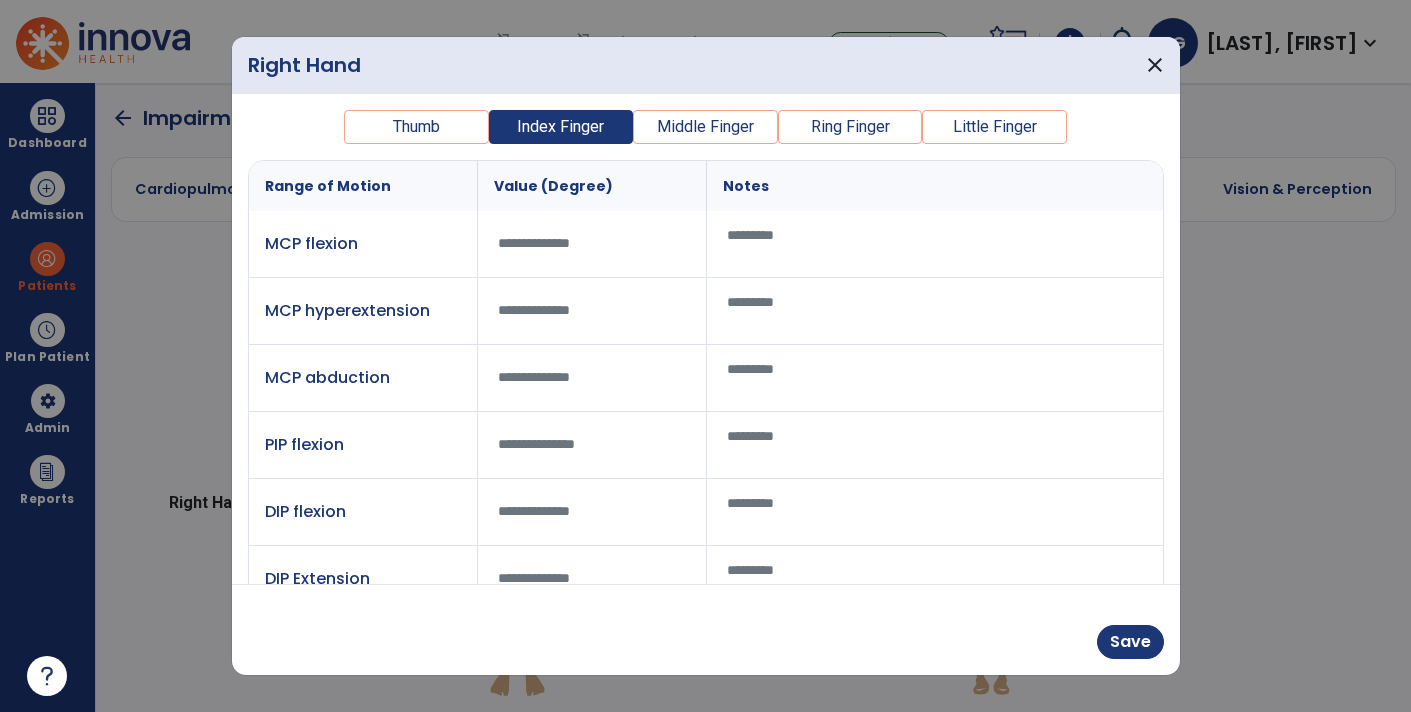 click at bounding box center (592, 243) 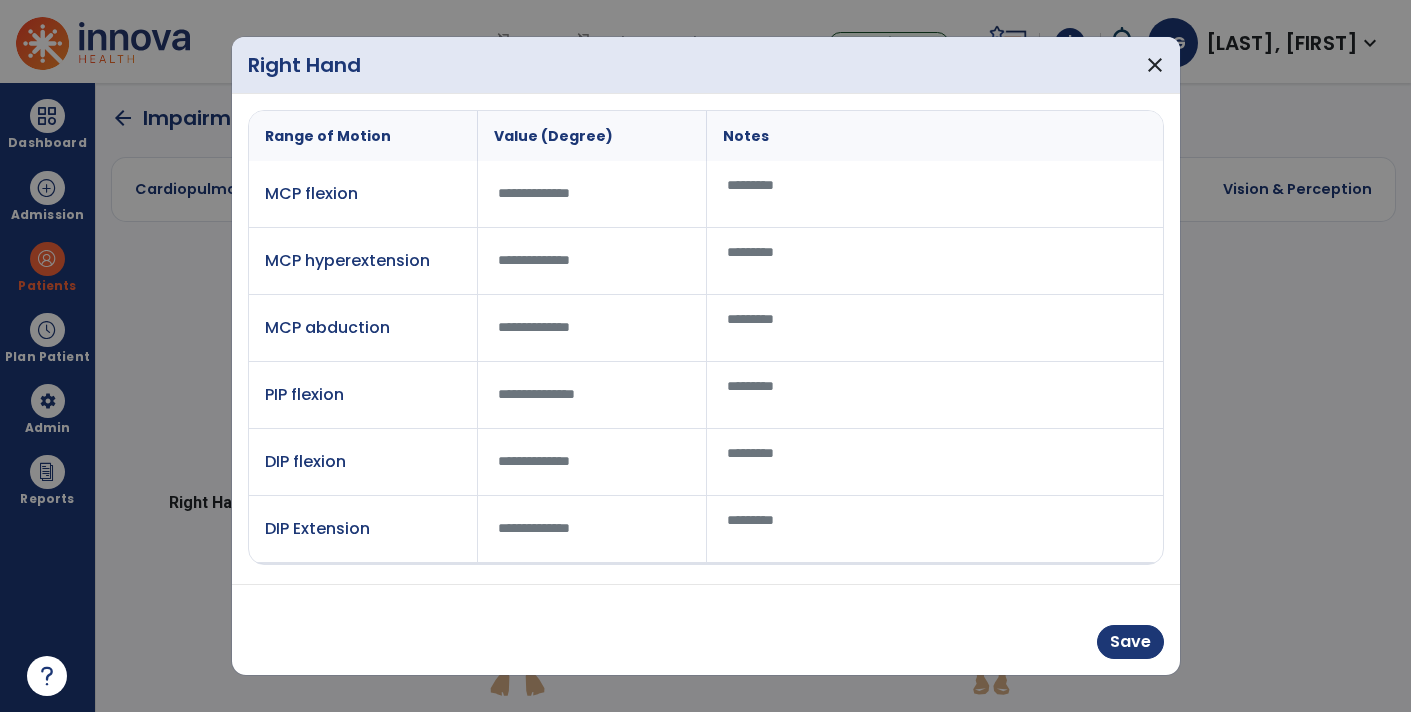 scroll, scrollTop: 0, scrollLeft: 0, axis: both 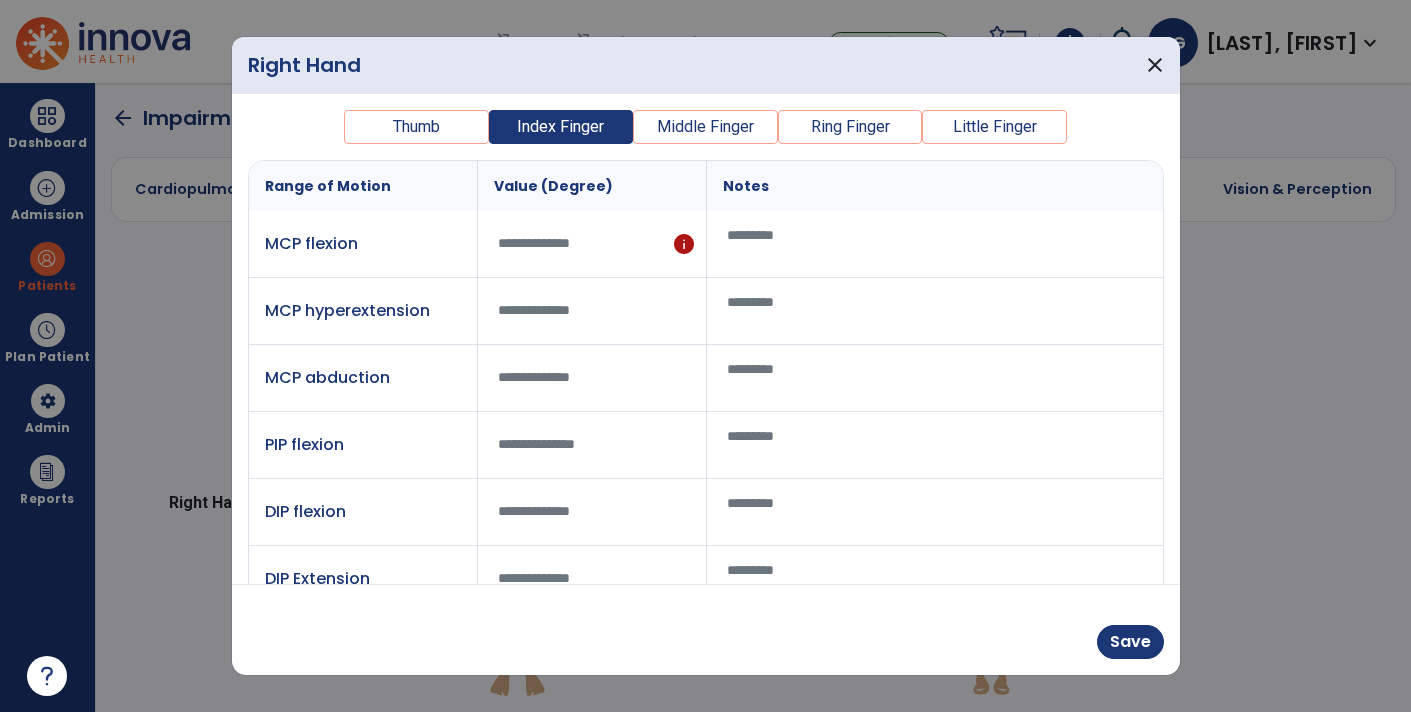 type on "***" 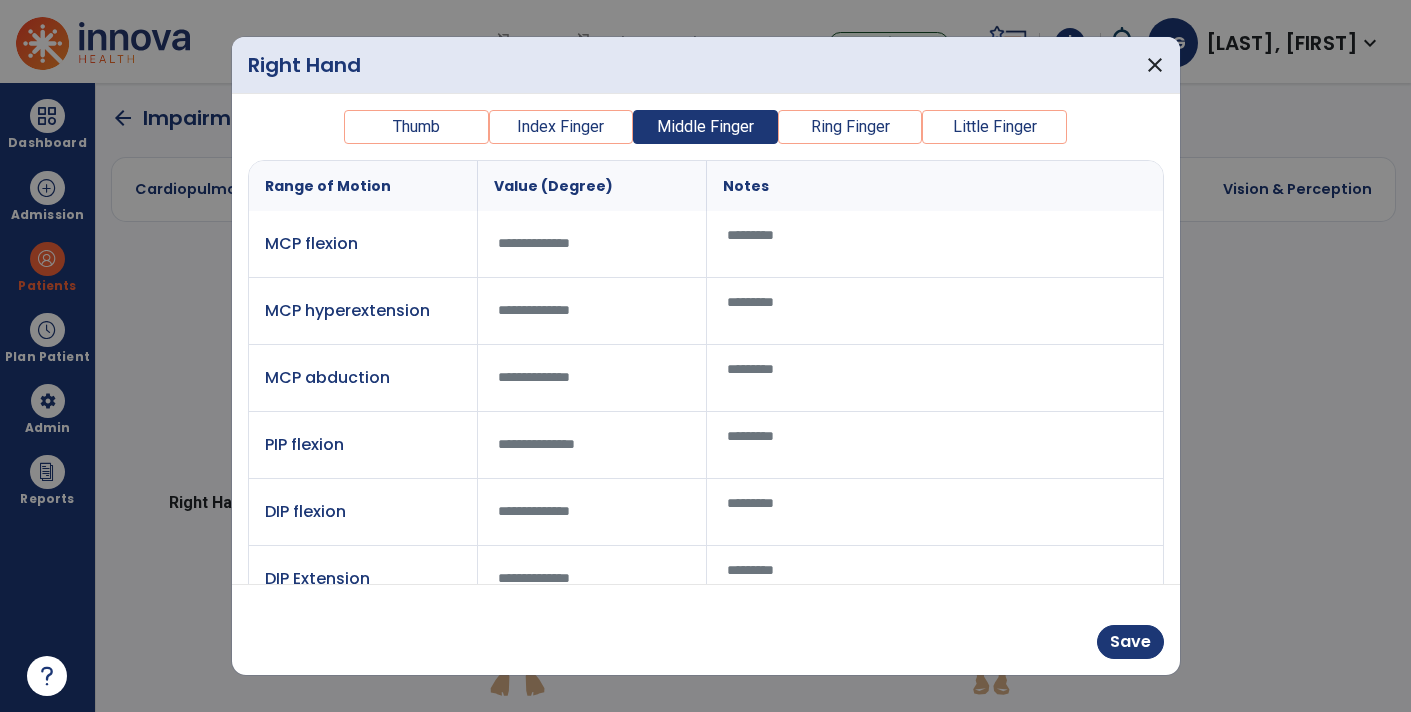 click at bounding box center [592, 243] 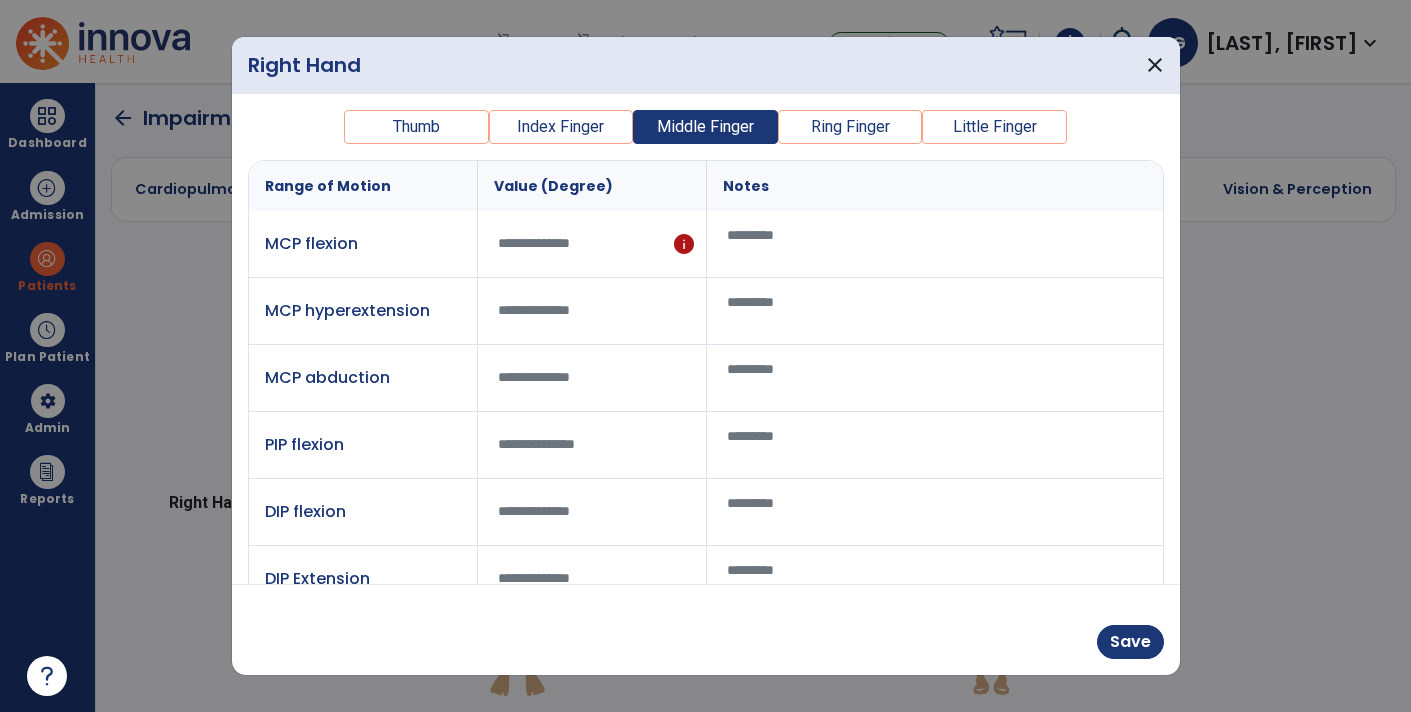 type on "***" 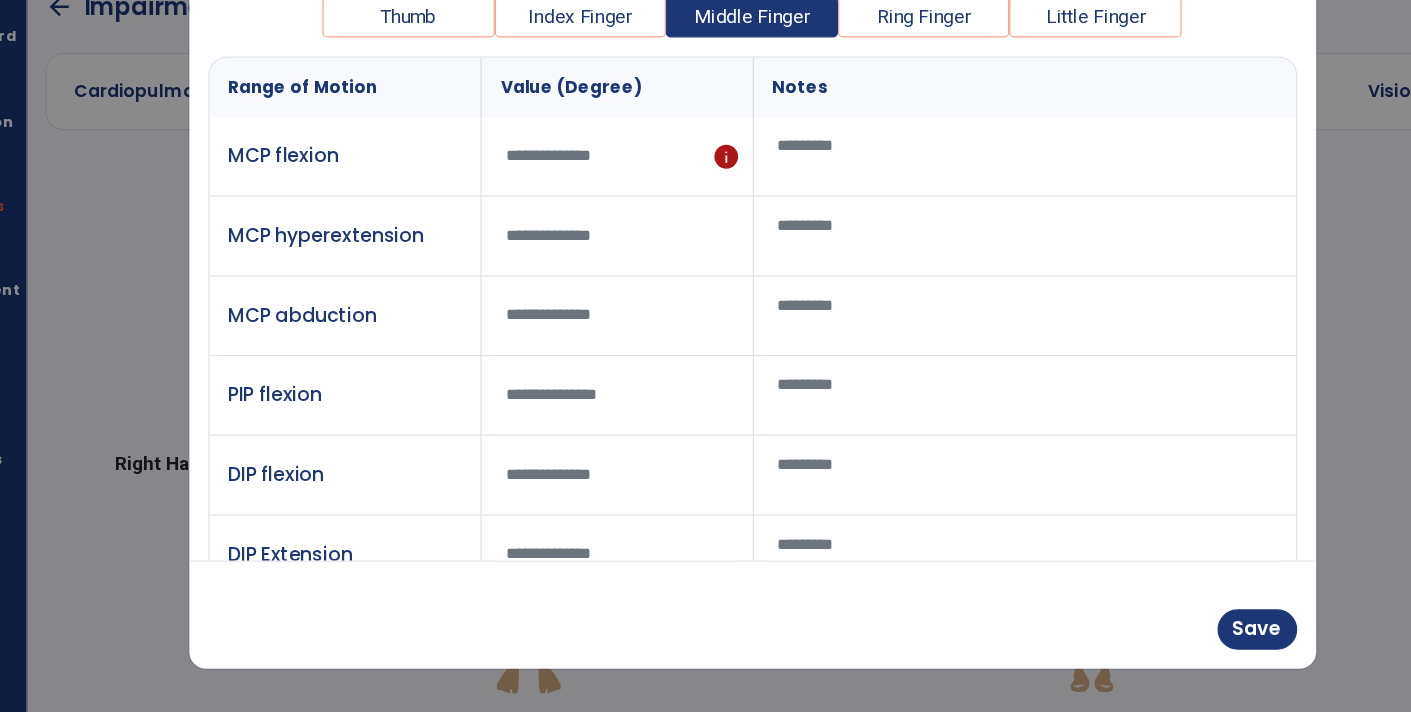 scroll, scrollTop: 0, scrollLeft: 0, axis: both 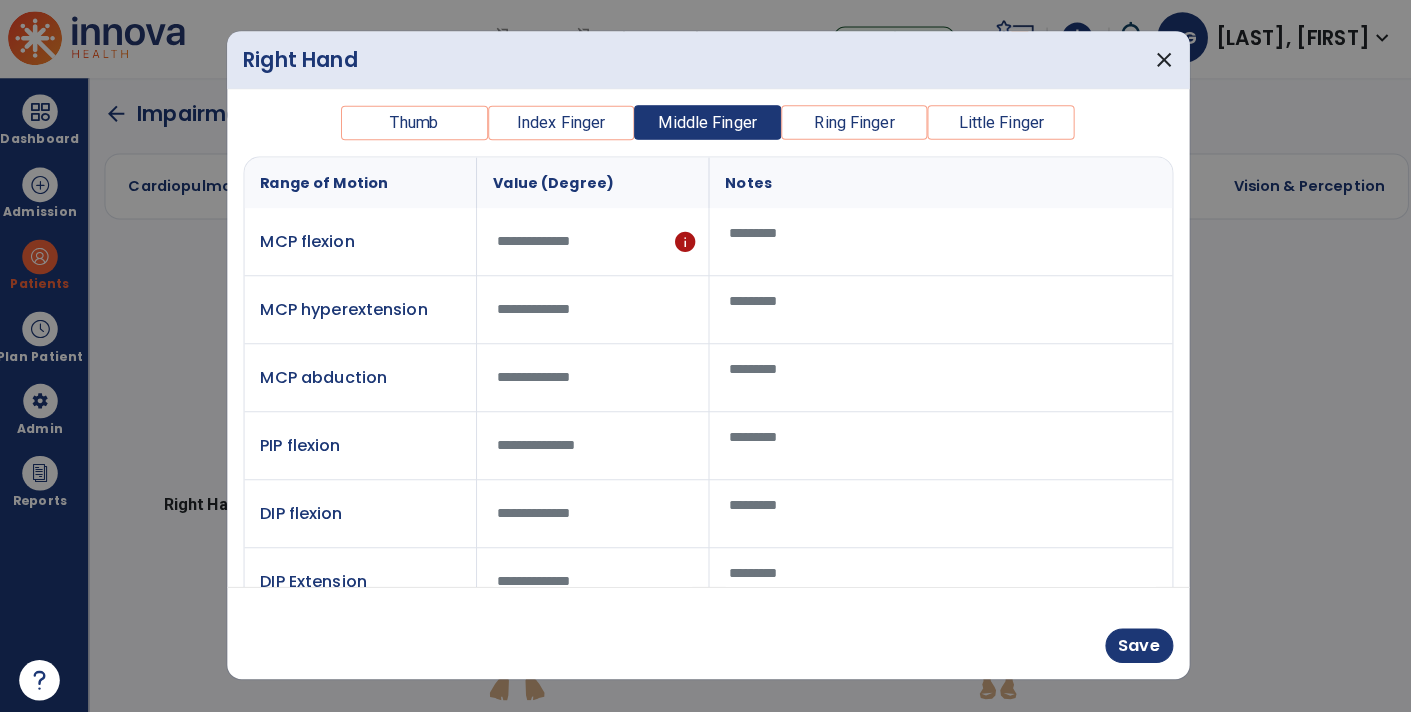click at bounding box center (935, 244) 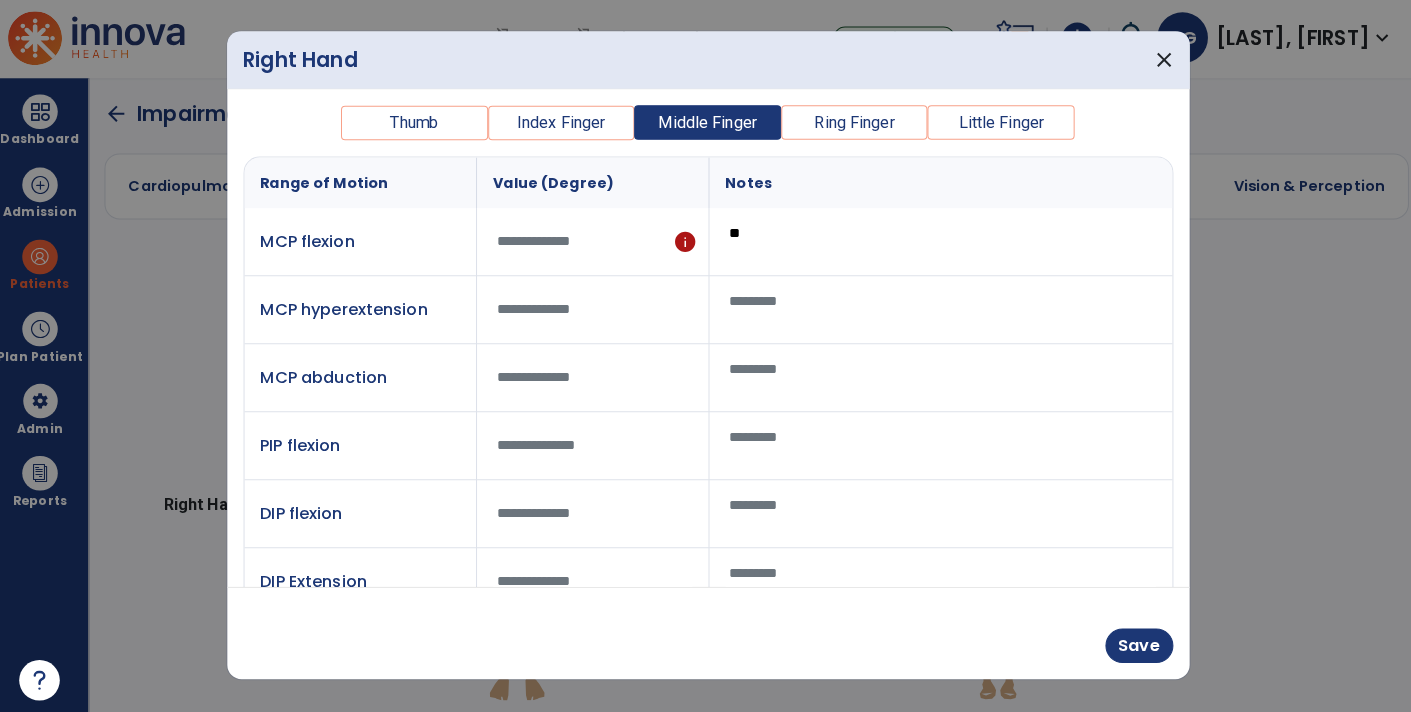 type on "*" 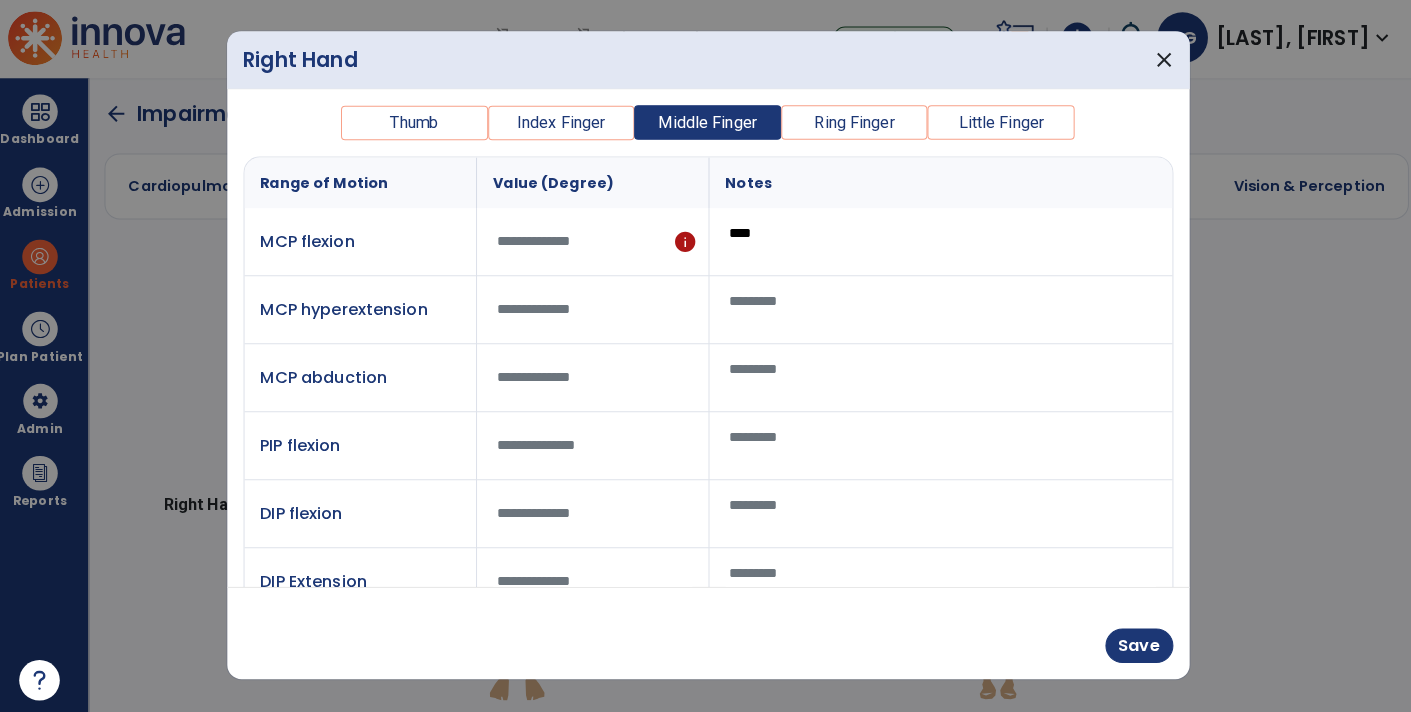 type on "****" 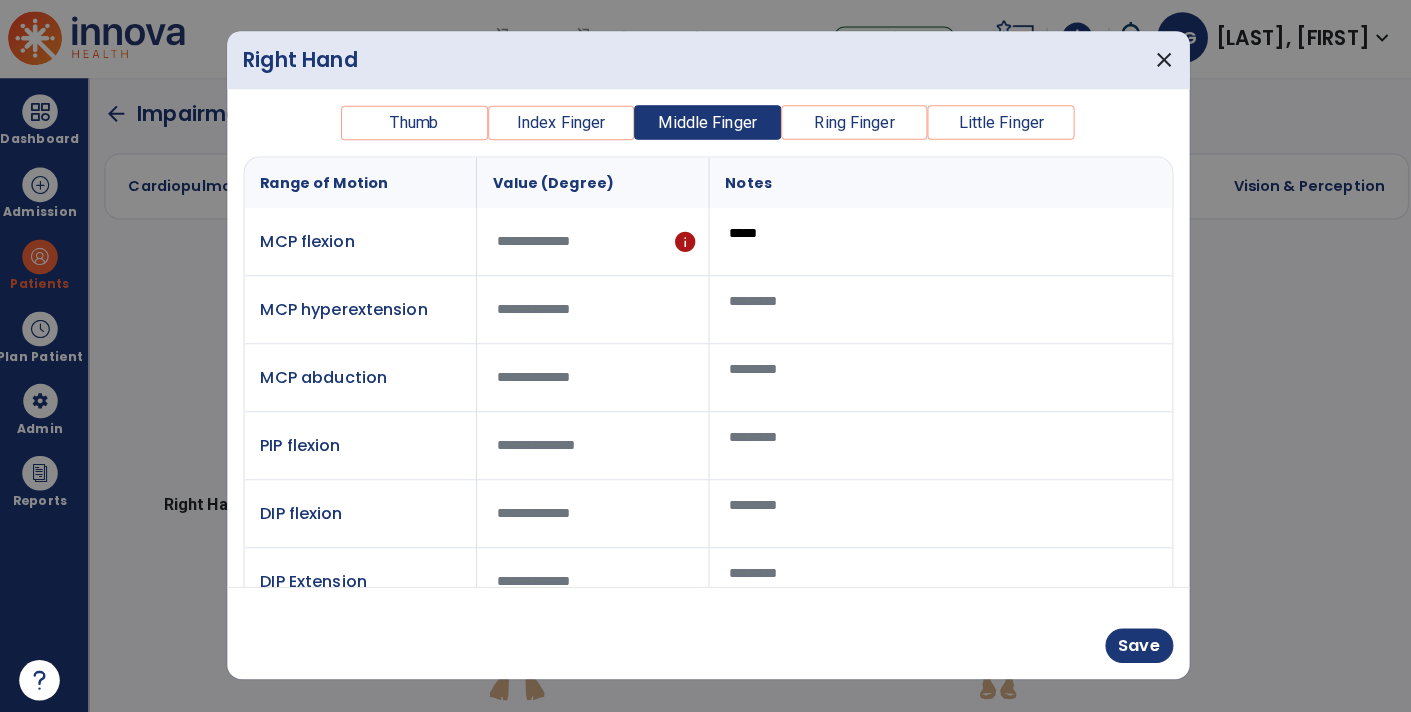 click on "Index Finger" at bounding box center (561, 127) 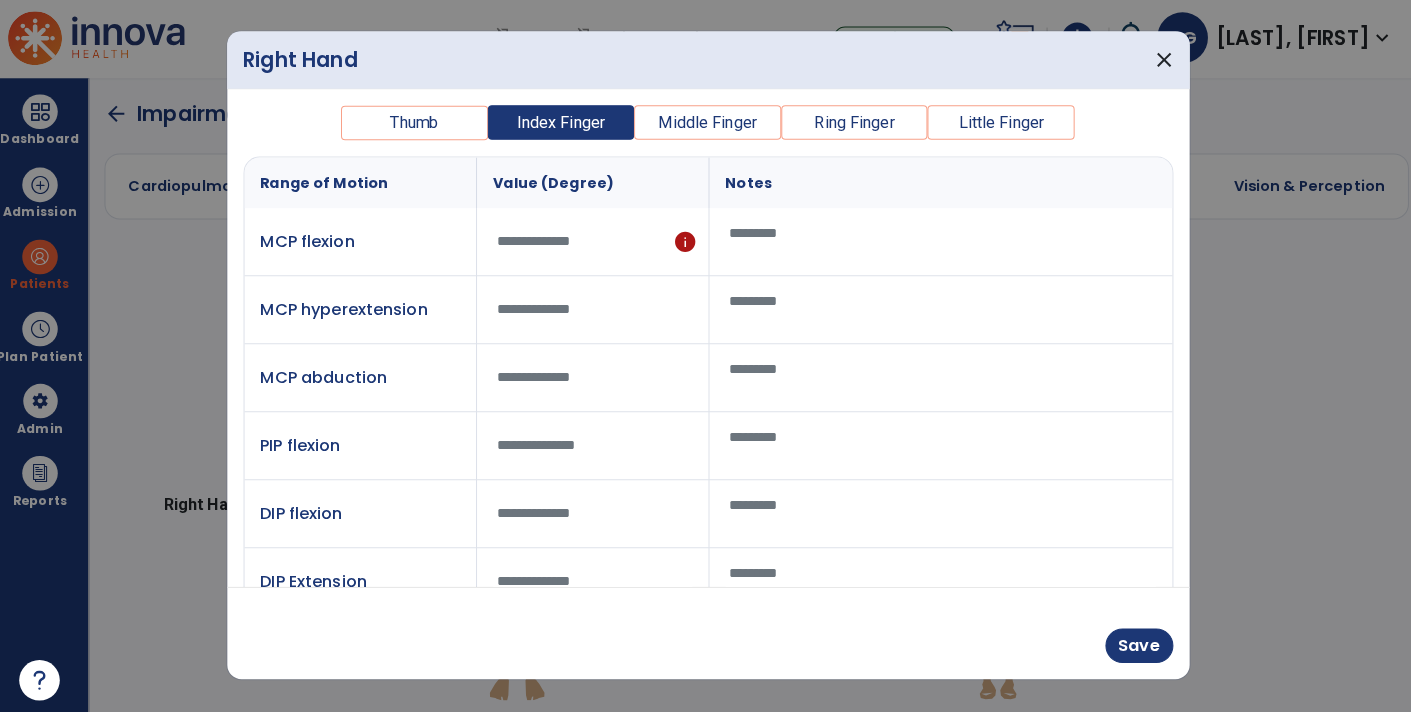 click at bounding box center [935, 244] 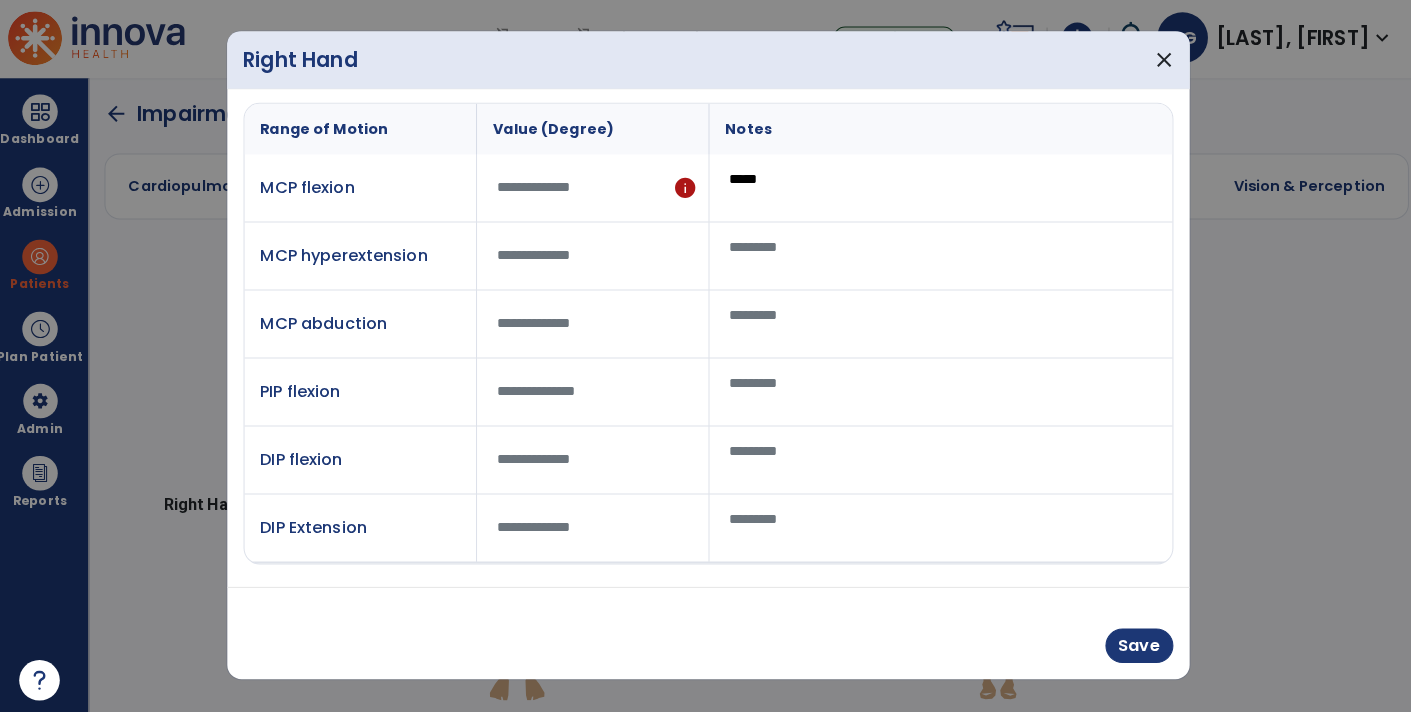 scroll, scrollTop: 0, scrollLeft: 0, axis: both 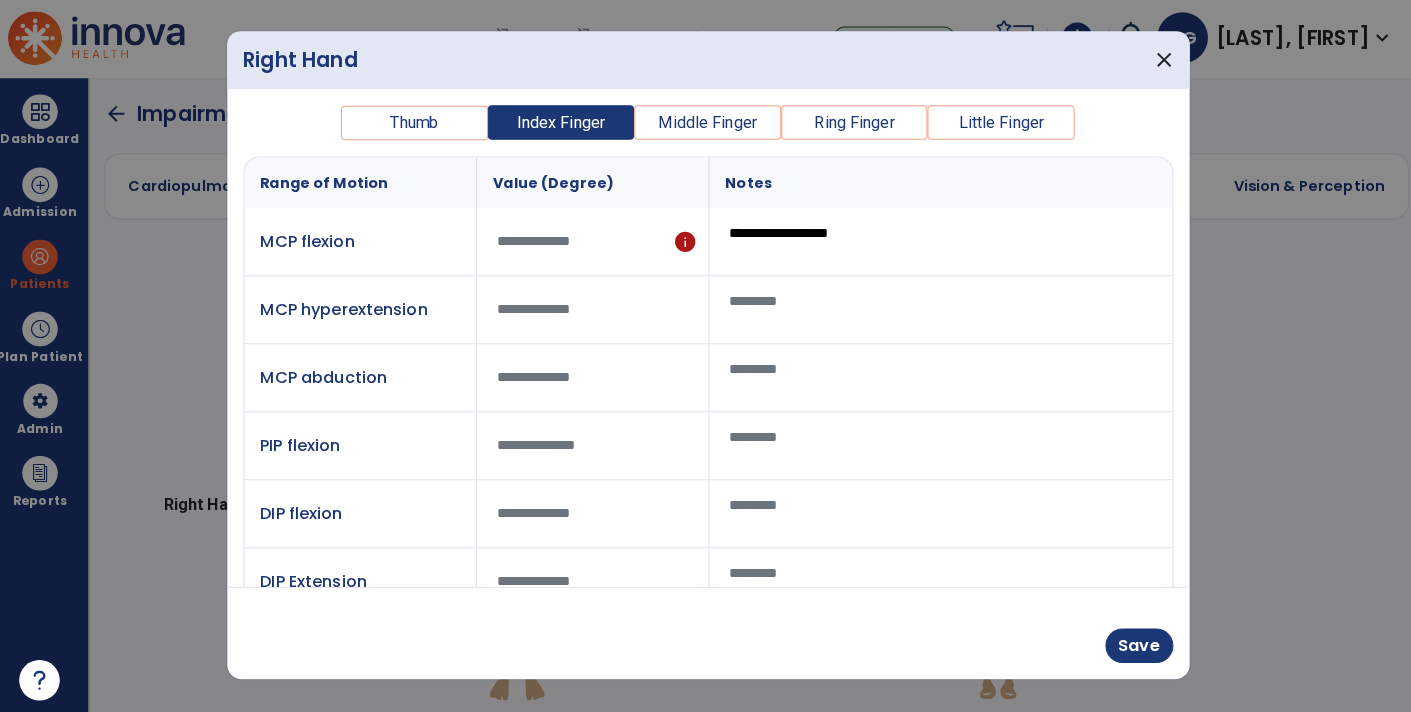 type on "**********" 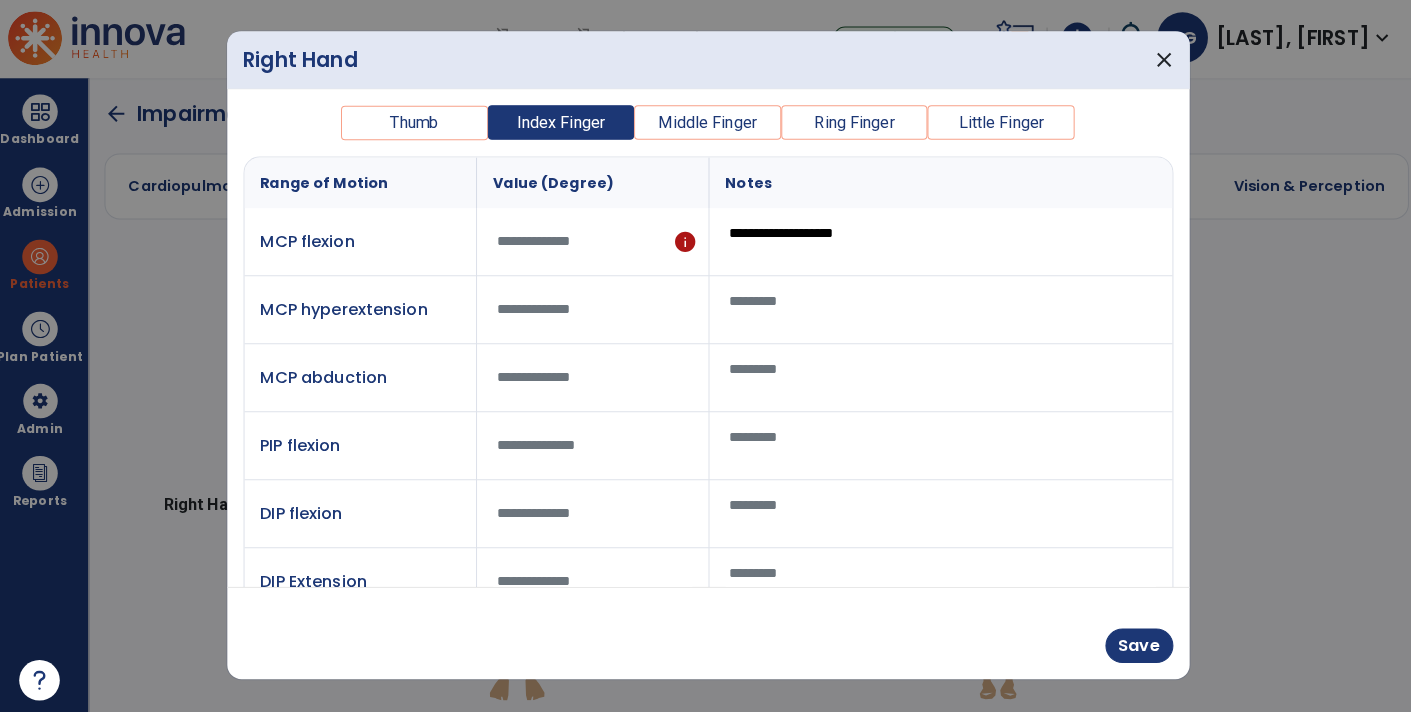 click on "**********" at bounding box center (935, 244) 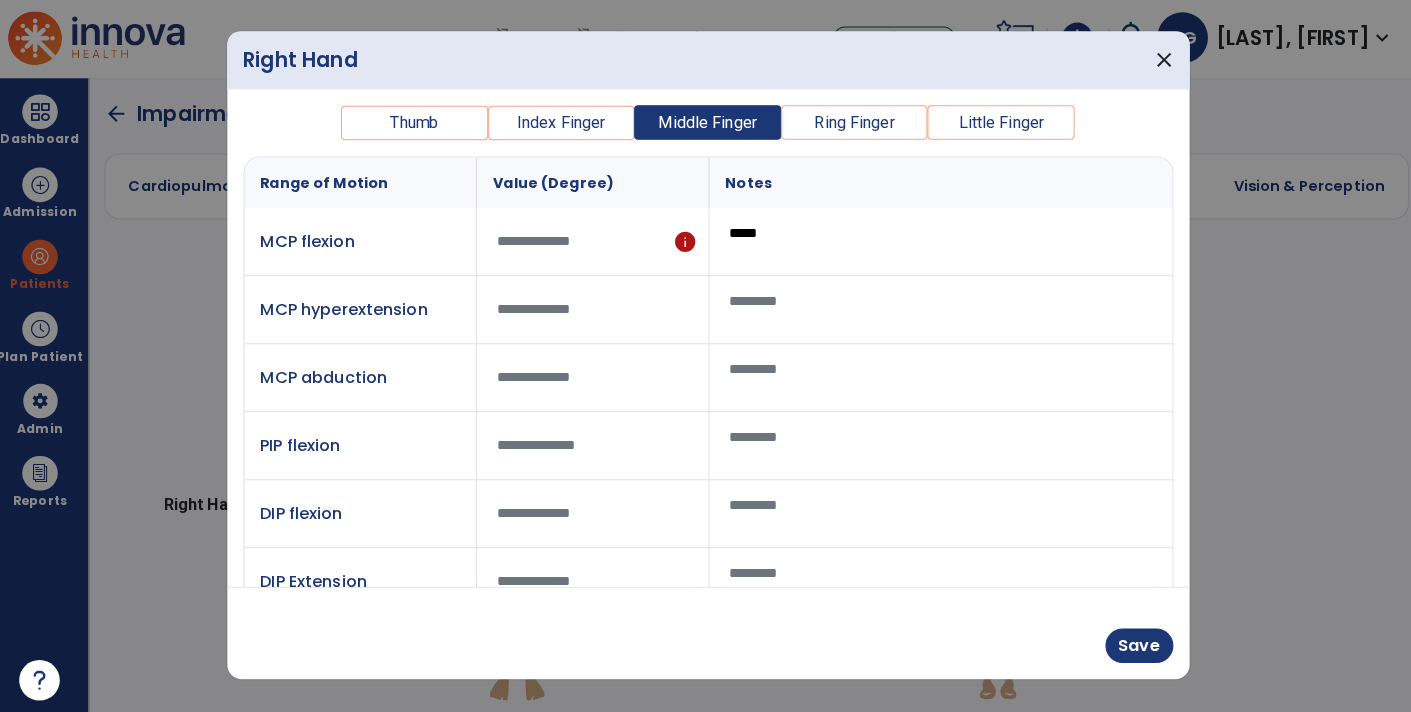 click on "****" at bounding box center [935, 244] 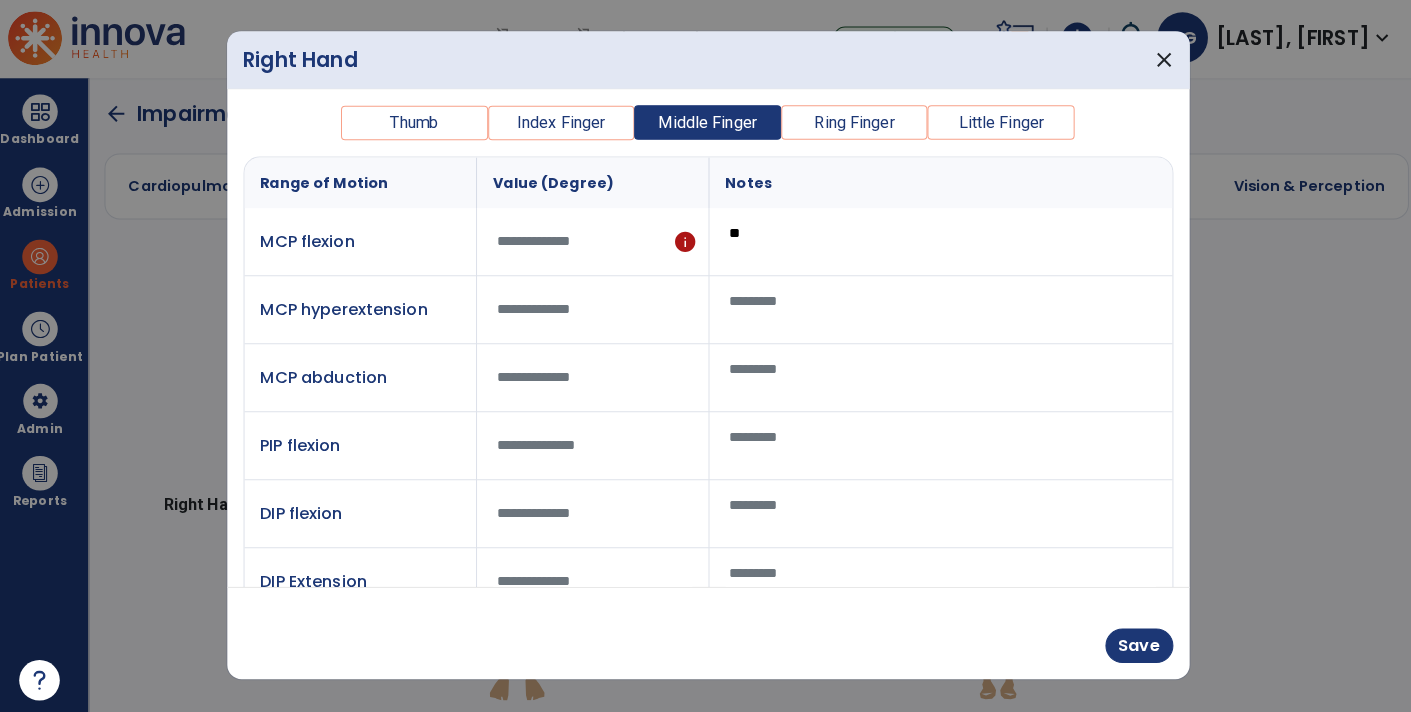 type on "*" 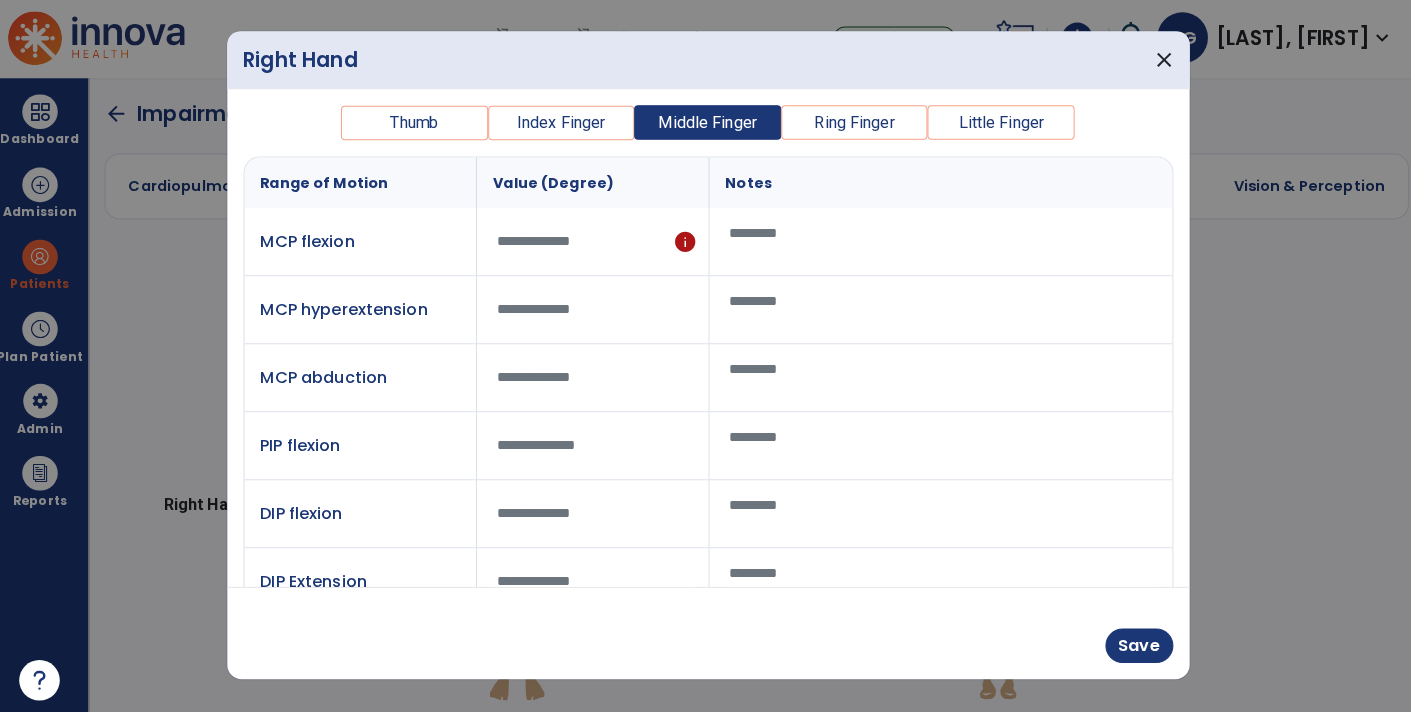 paste on "**********" 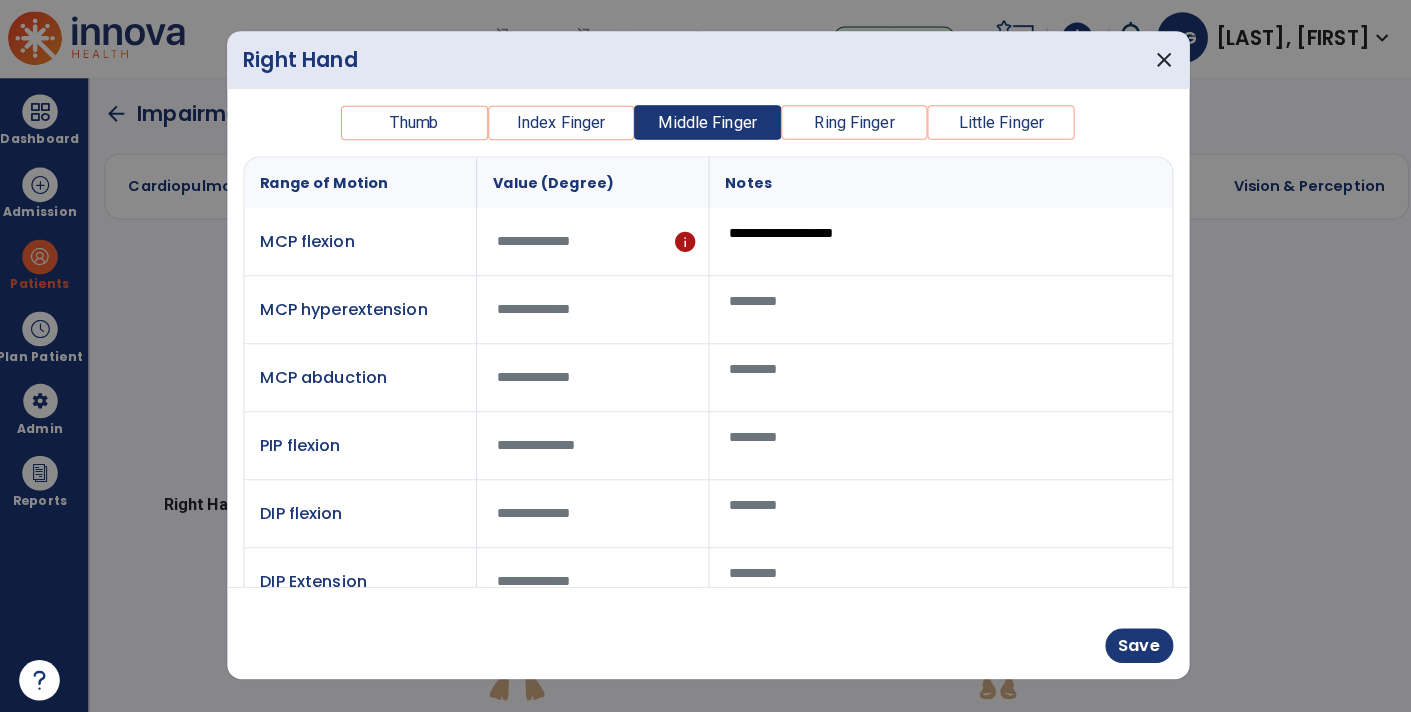 click on "Ring Finger" at bounding box center (850, 127) 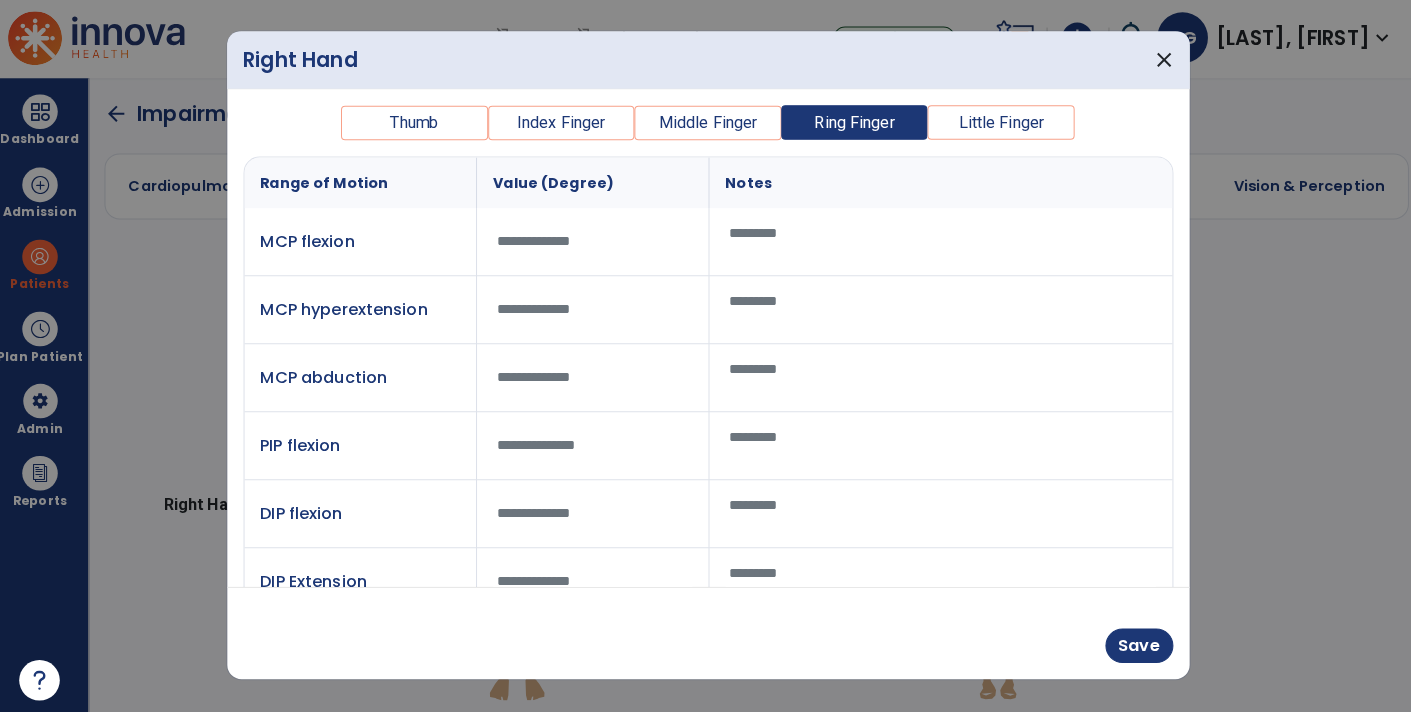 click at bounding box center (592, 243) 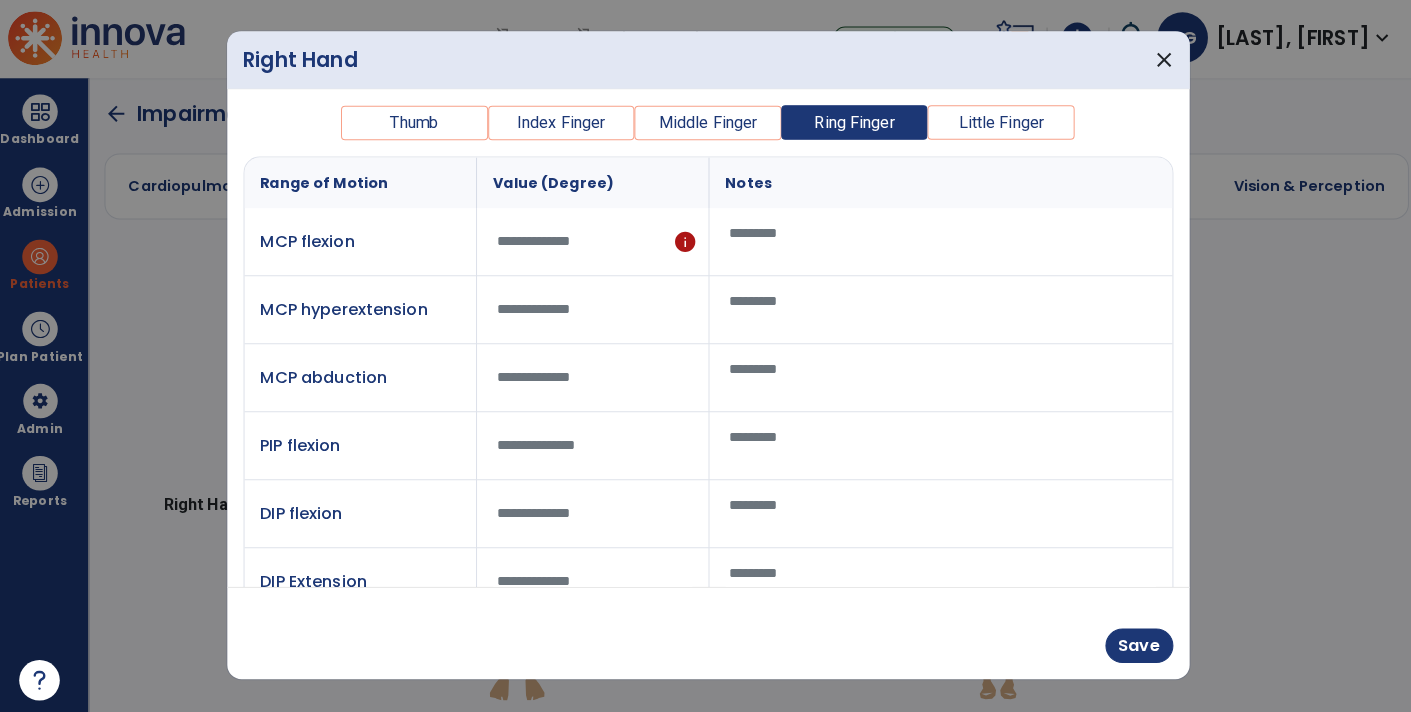 type on "***" 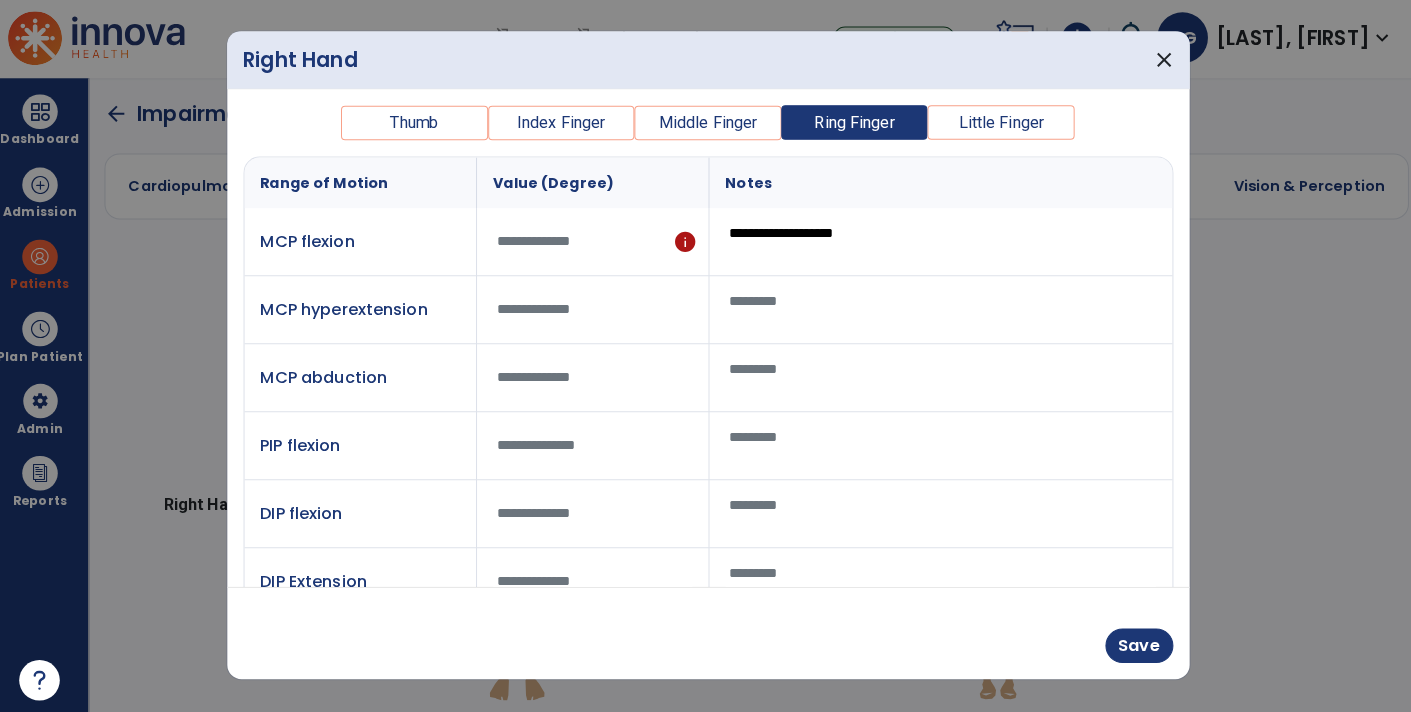click on "Little Finger" at bounding box center [994, 127] 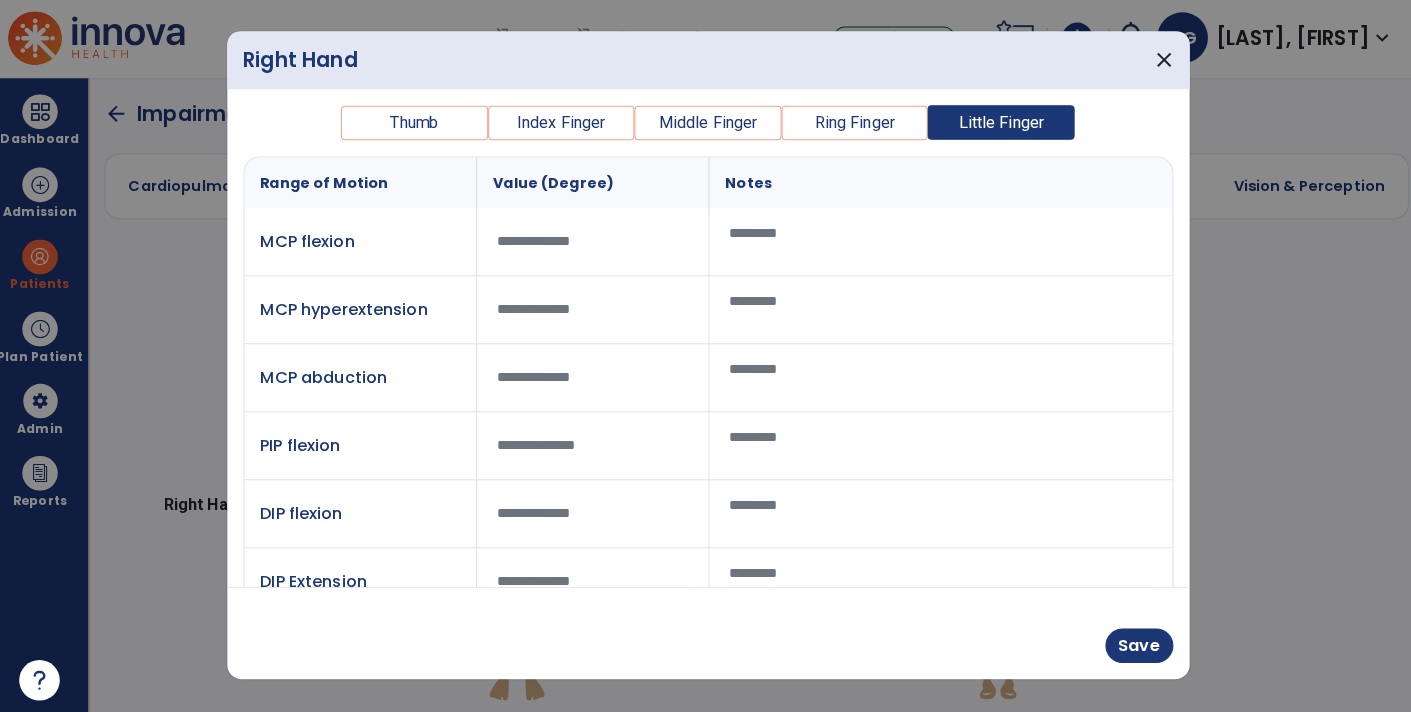 click at bounding box center (935, 244) 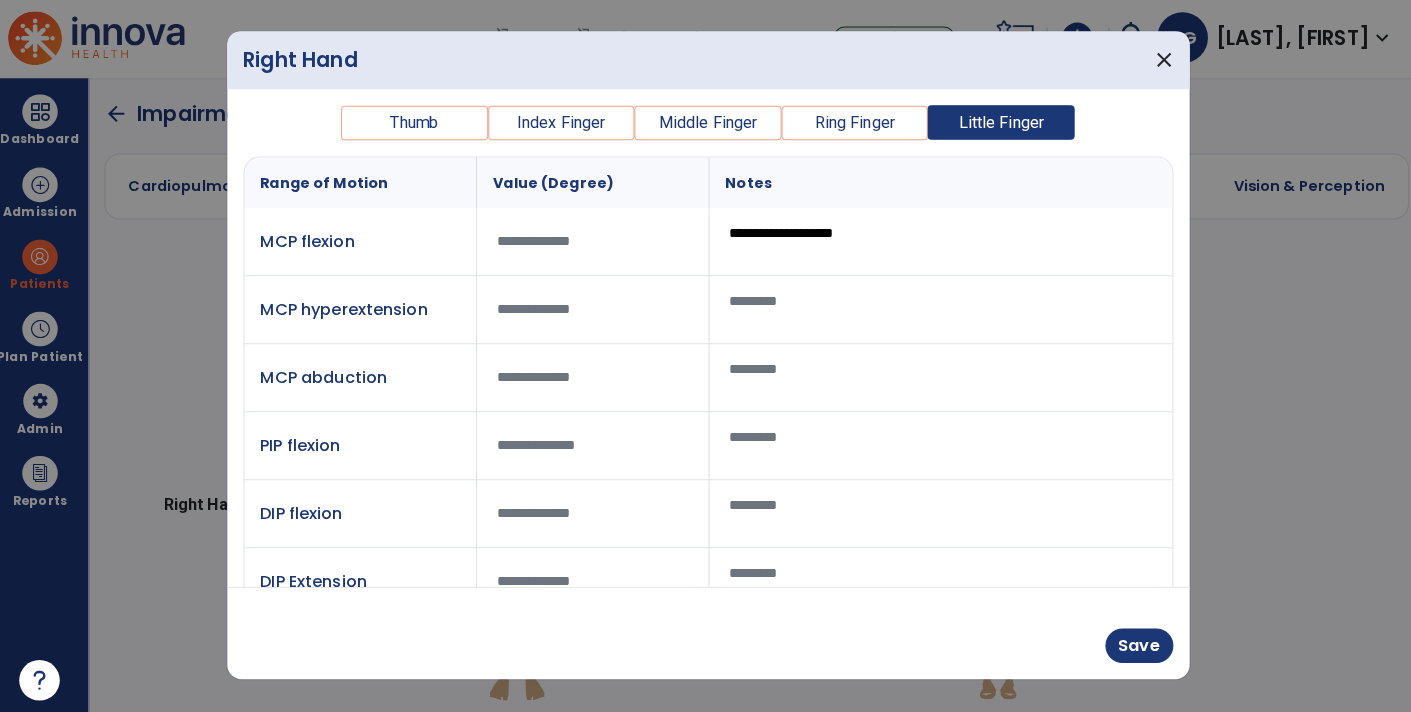 type on "**********" 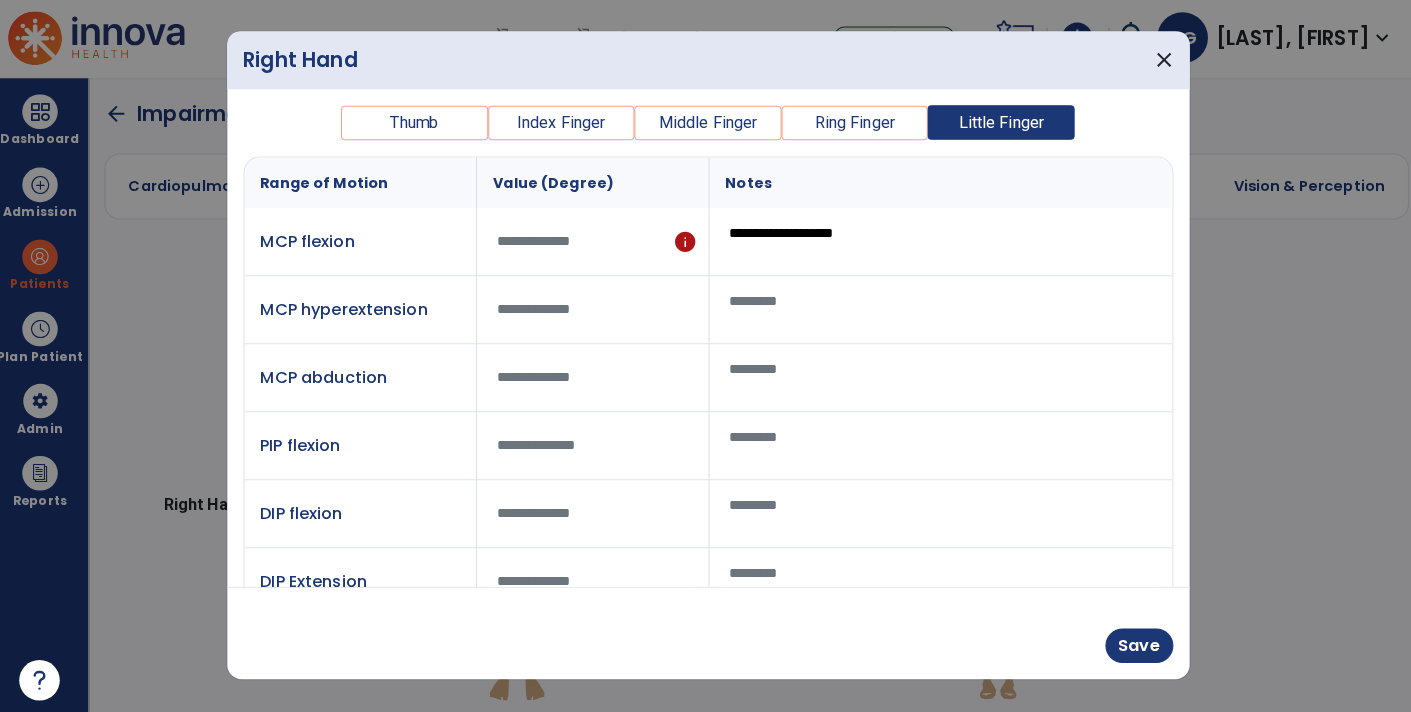 type on "**" 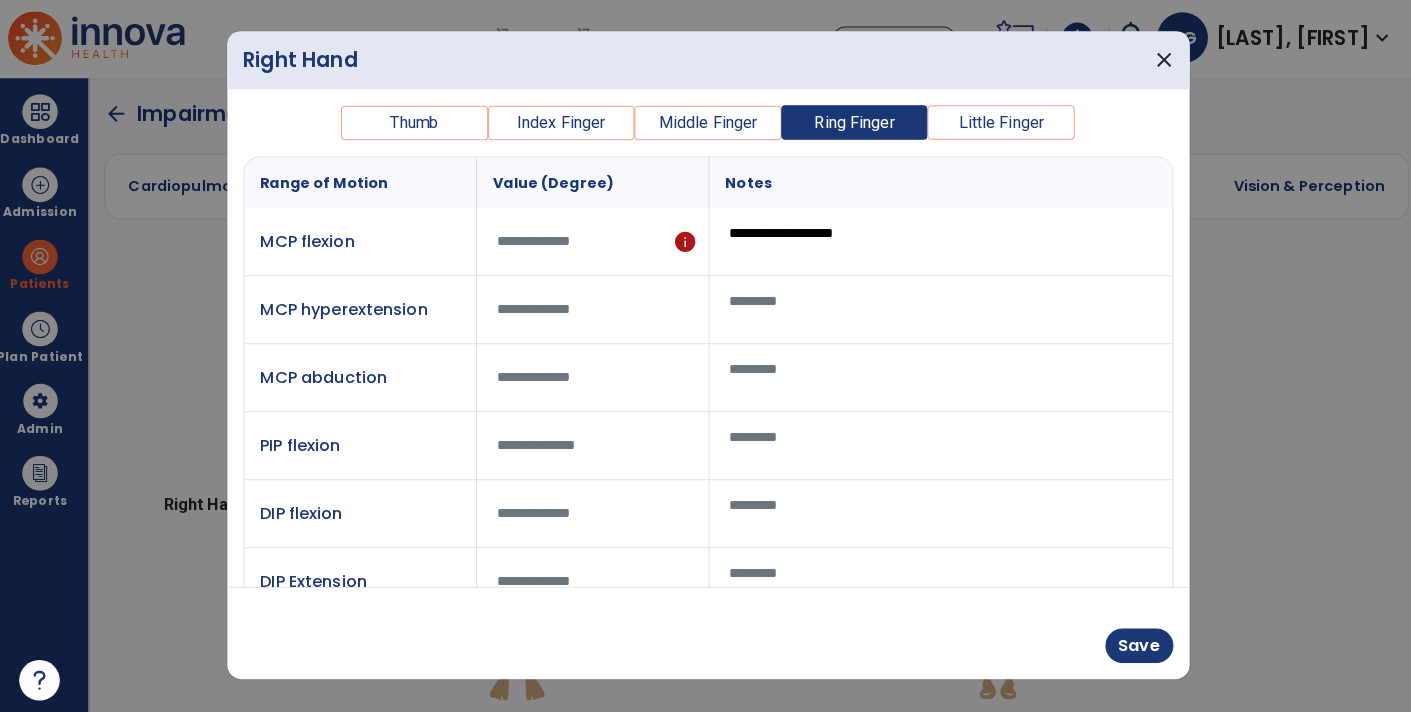 click on "***" at bounding box center [592, 243] 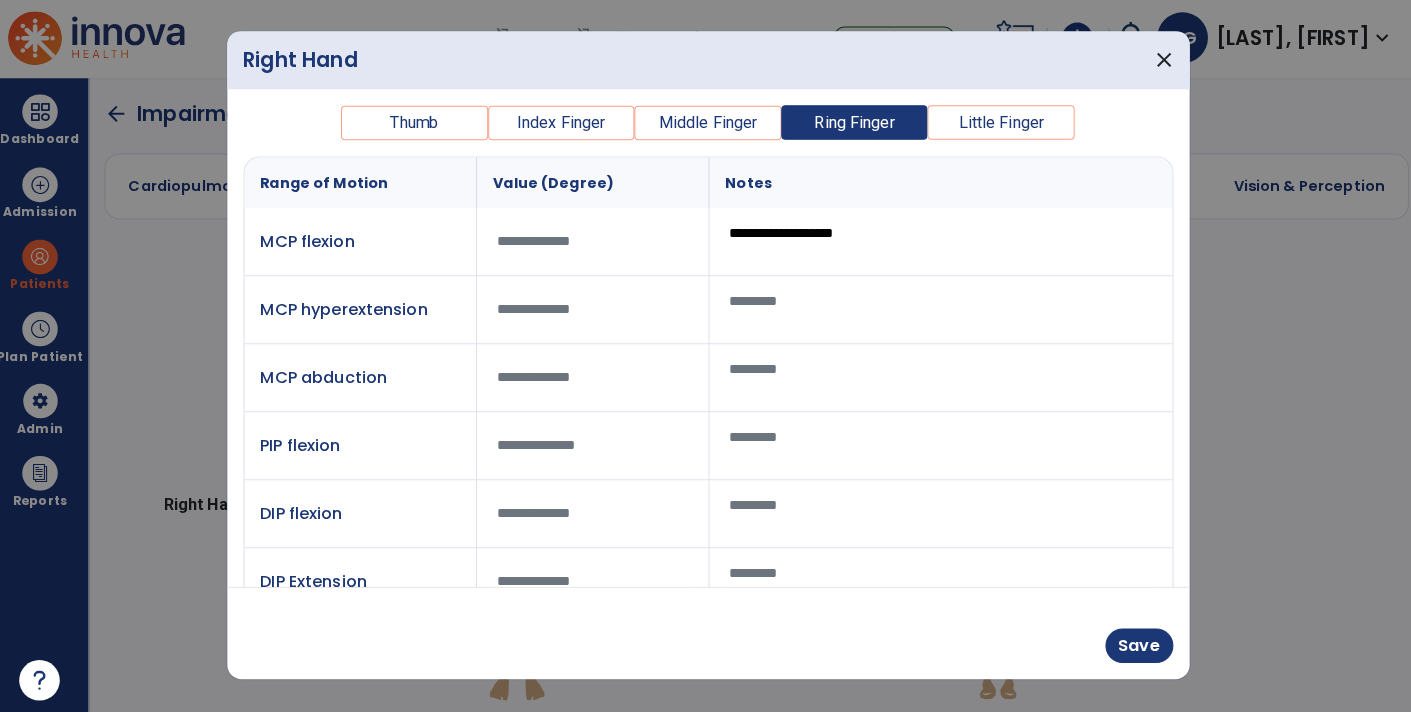 type on "***" 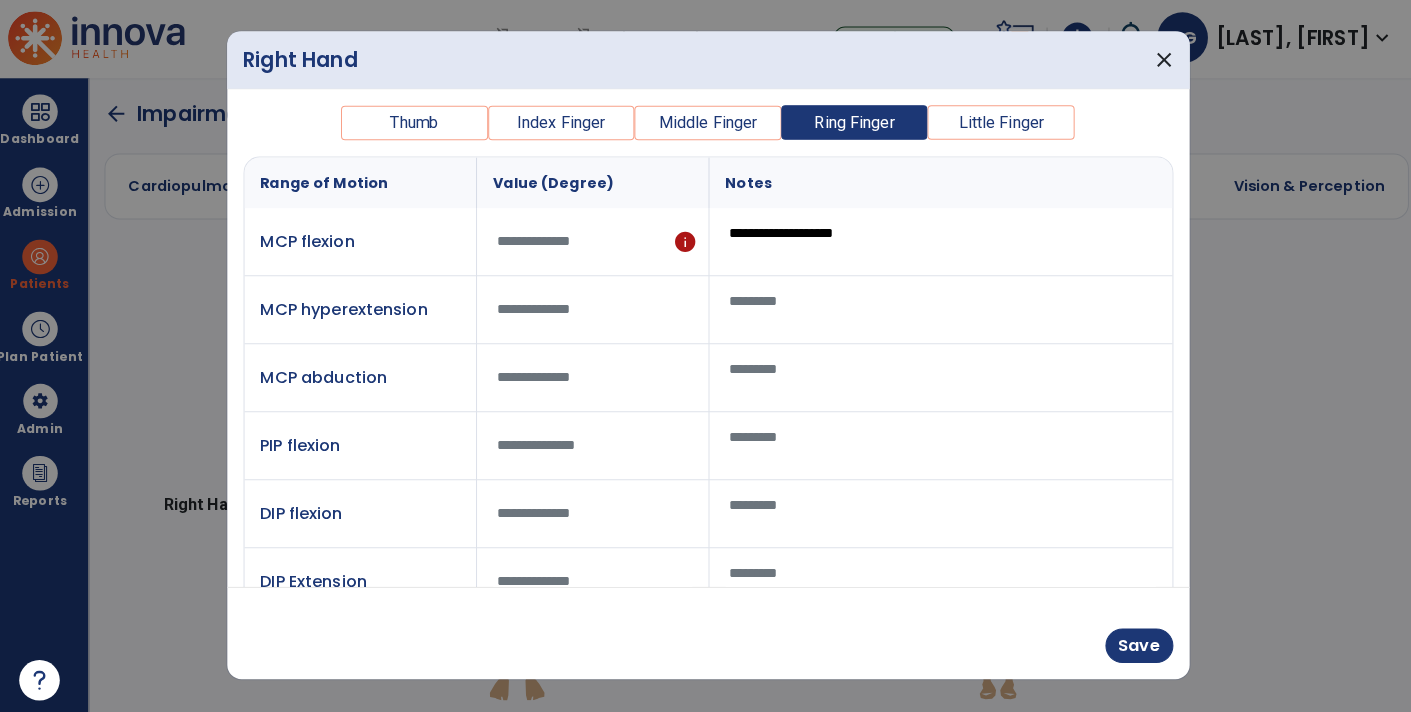 click on "Middle Finger" at bounding box center (705, 127) 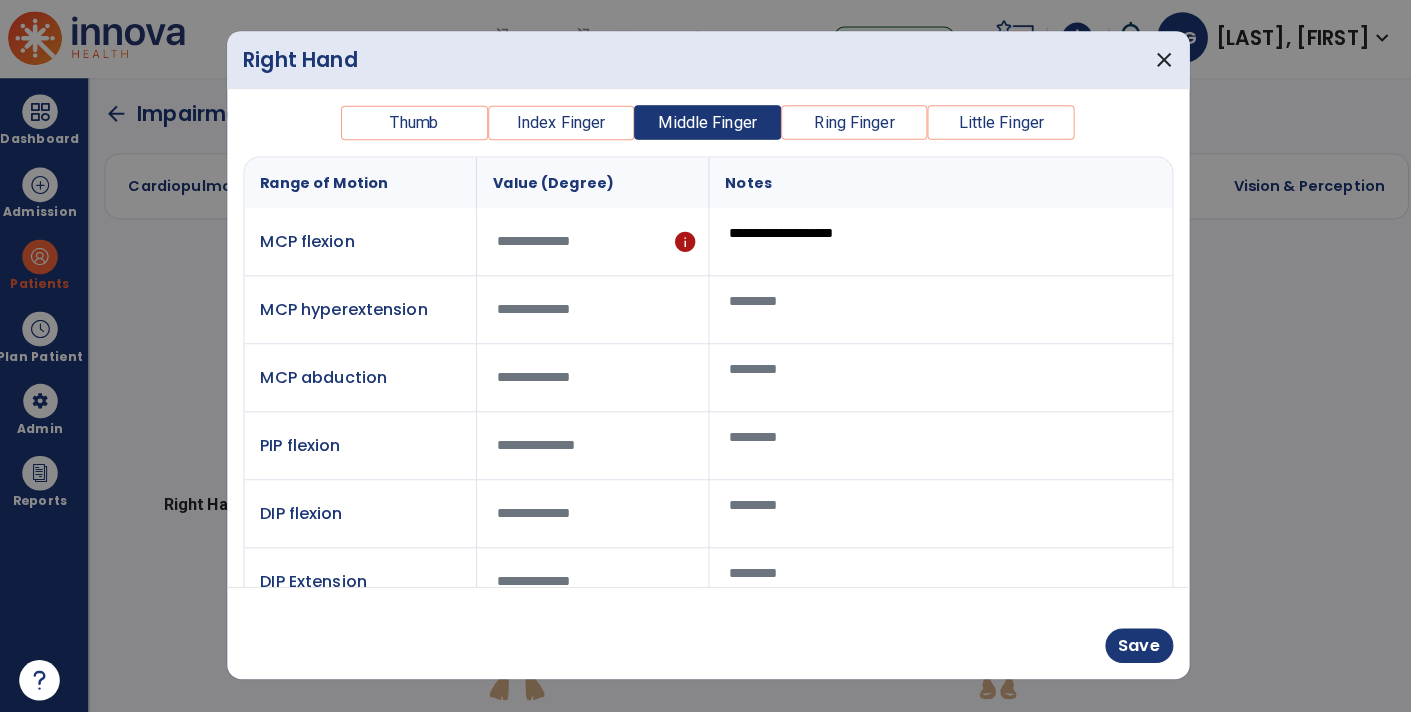 click on "***" at bounding box center [592, 243] 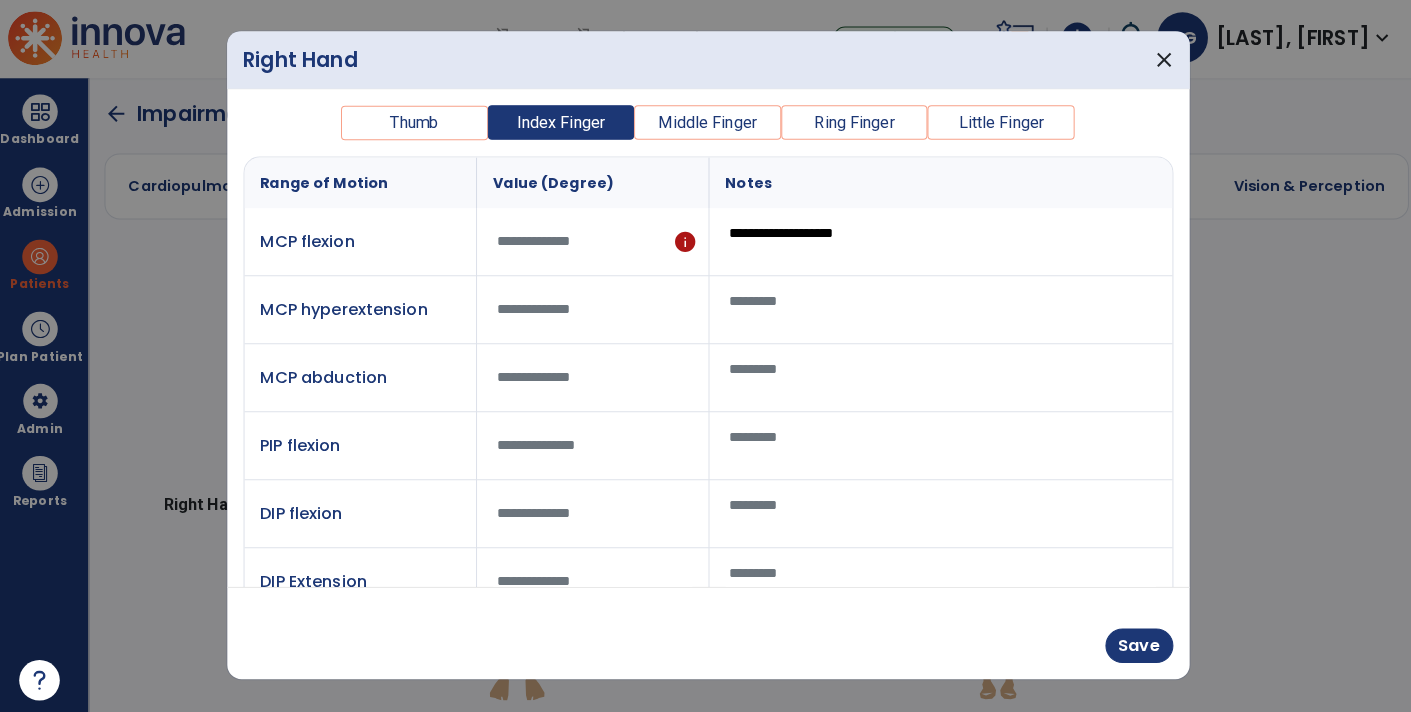 click on "***" at bounding box center (592, 243) 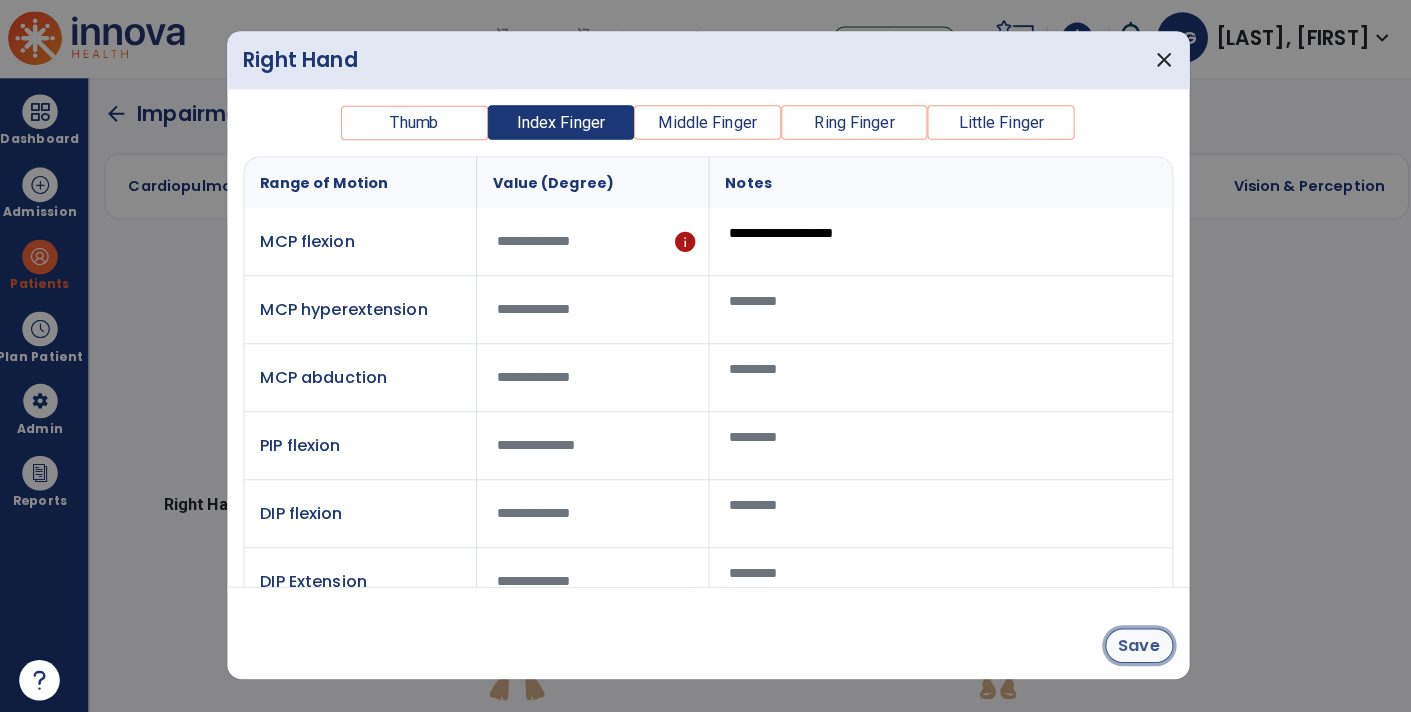 click on "Save" at bounding box center [1130, 642] 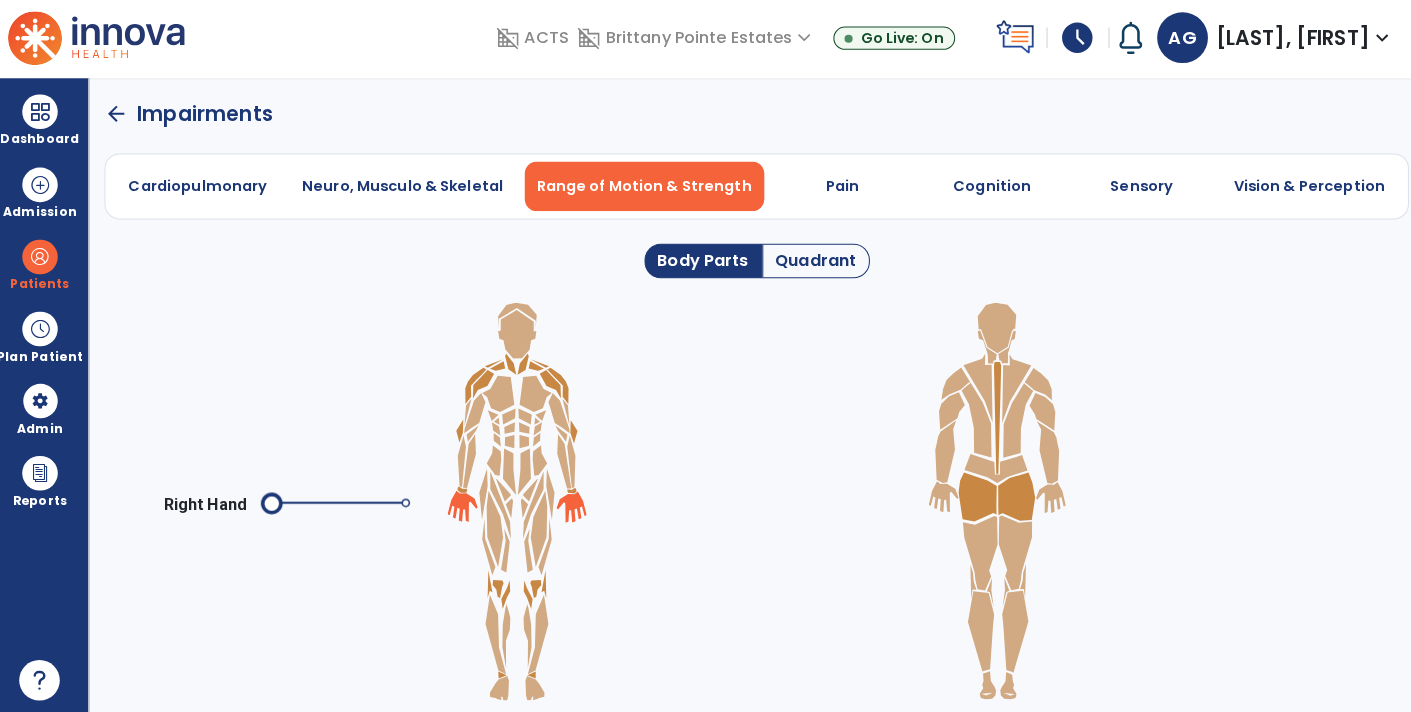click 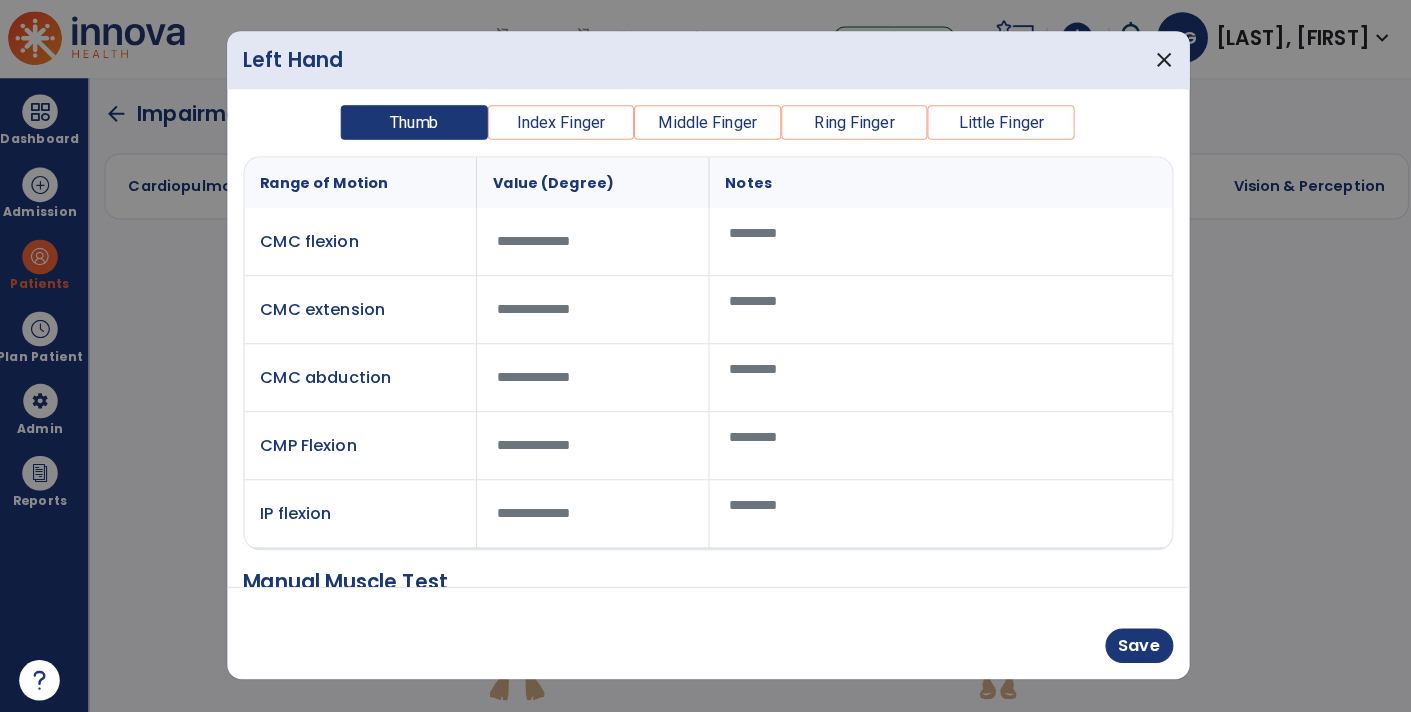 click on "Index Finger" at bounding box center [561, 127] 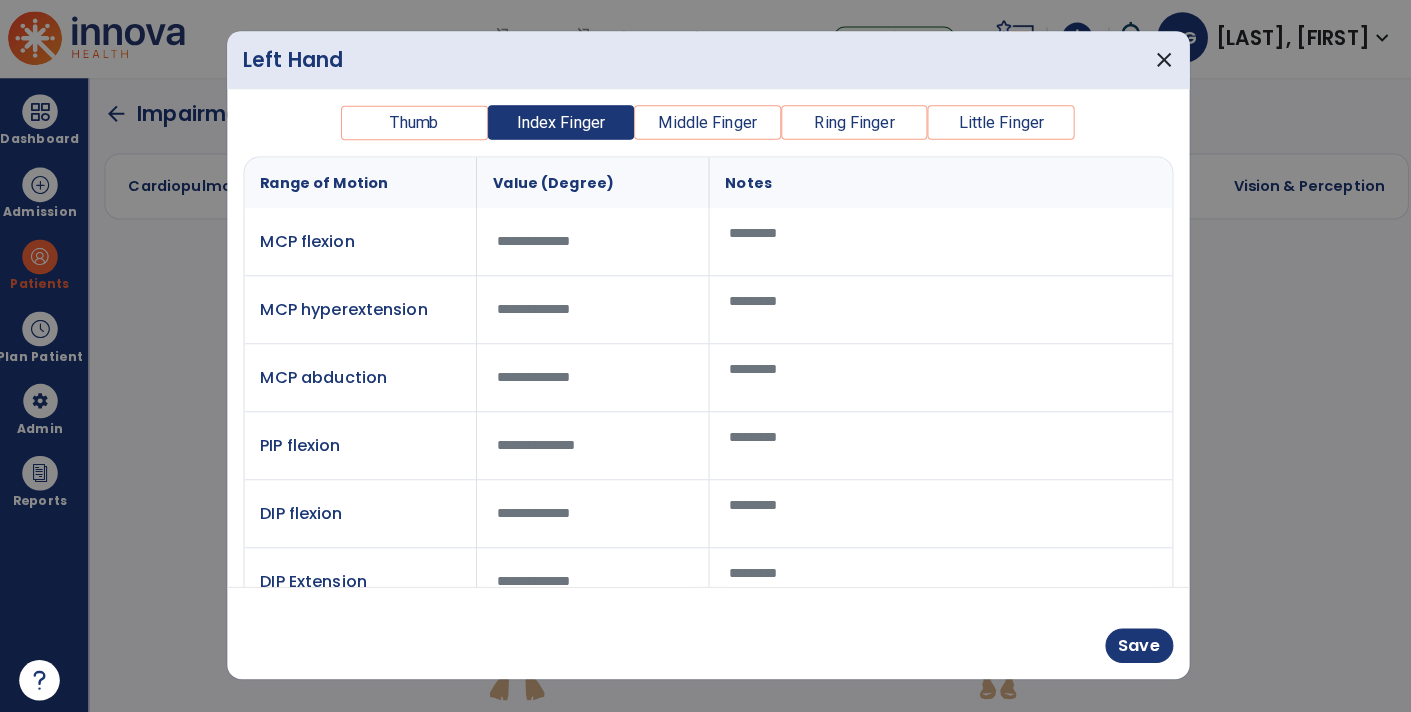 click at bounding box center [592, 243] 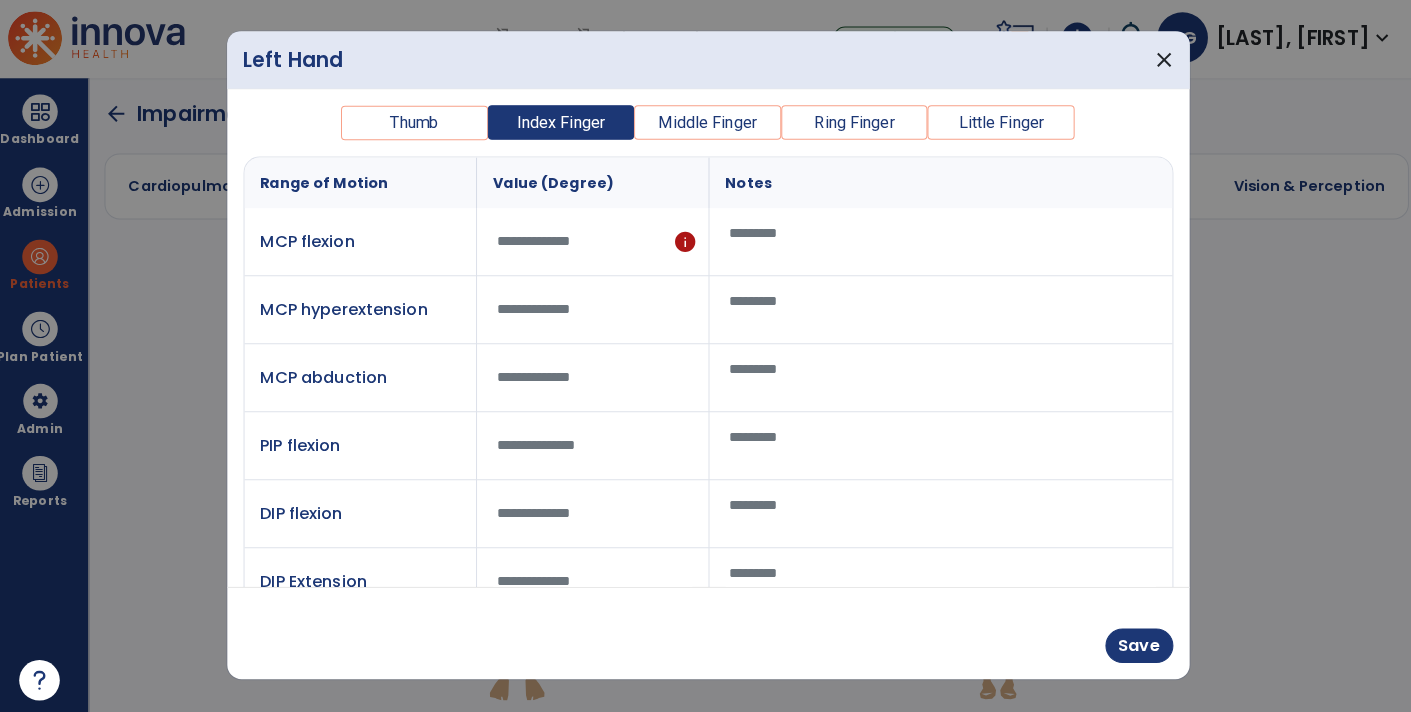 type on "***" 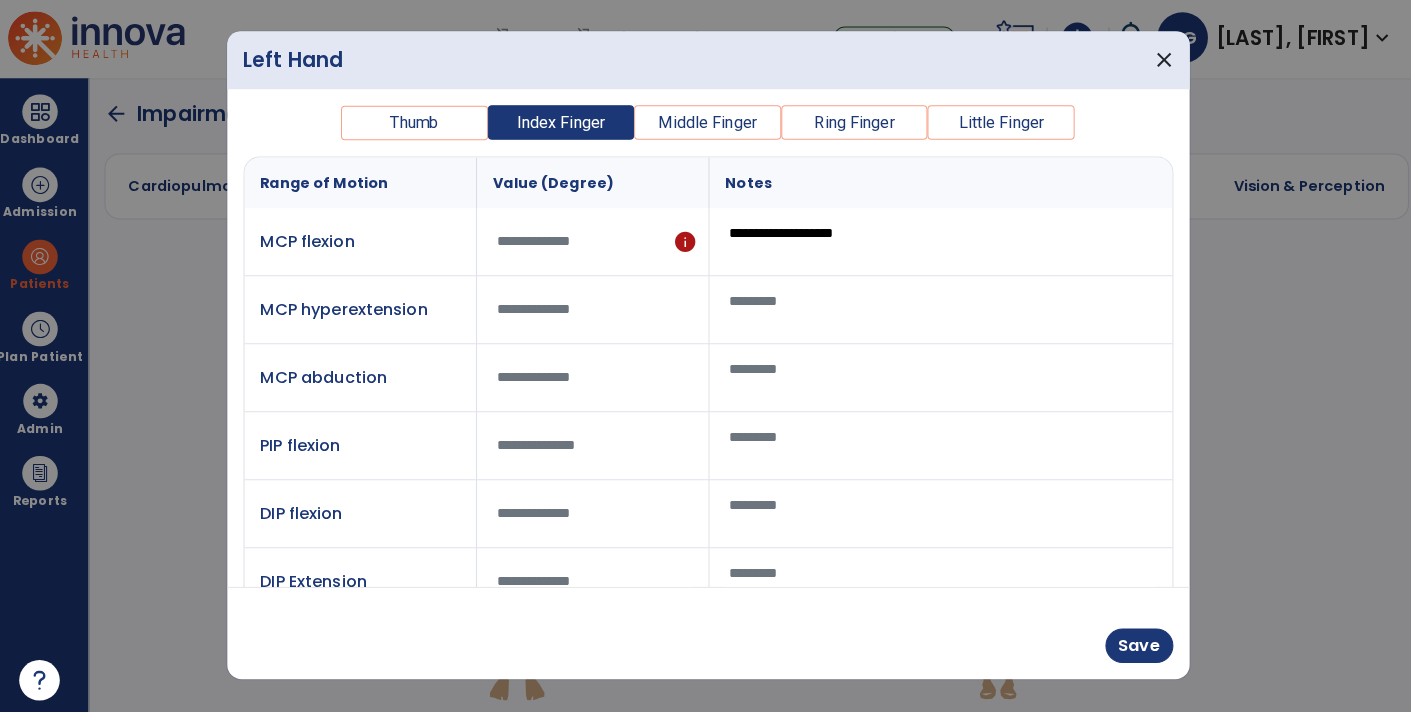 click on "Middle Finger" at bounding box center (705, 127) 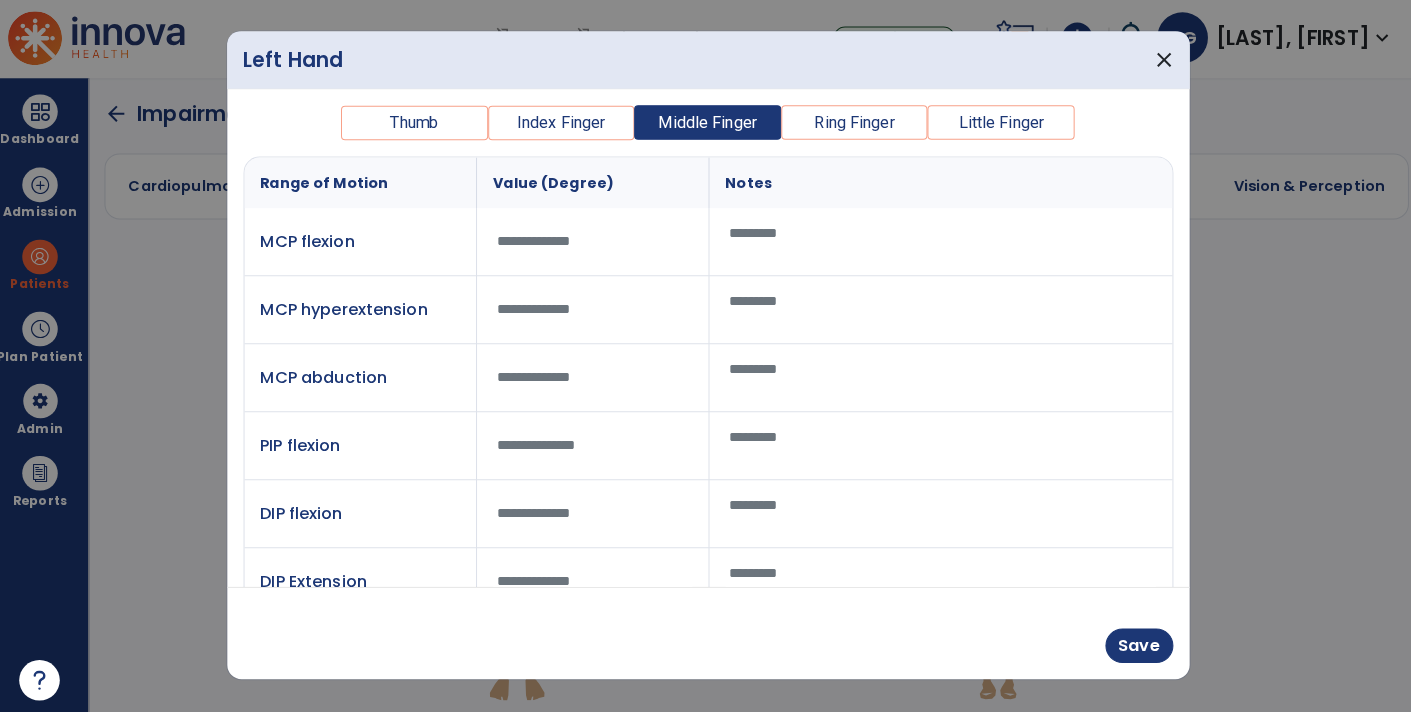 click at bounding box center (592, 243) 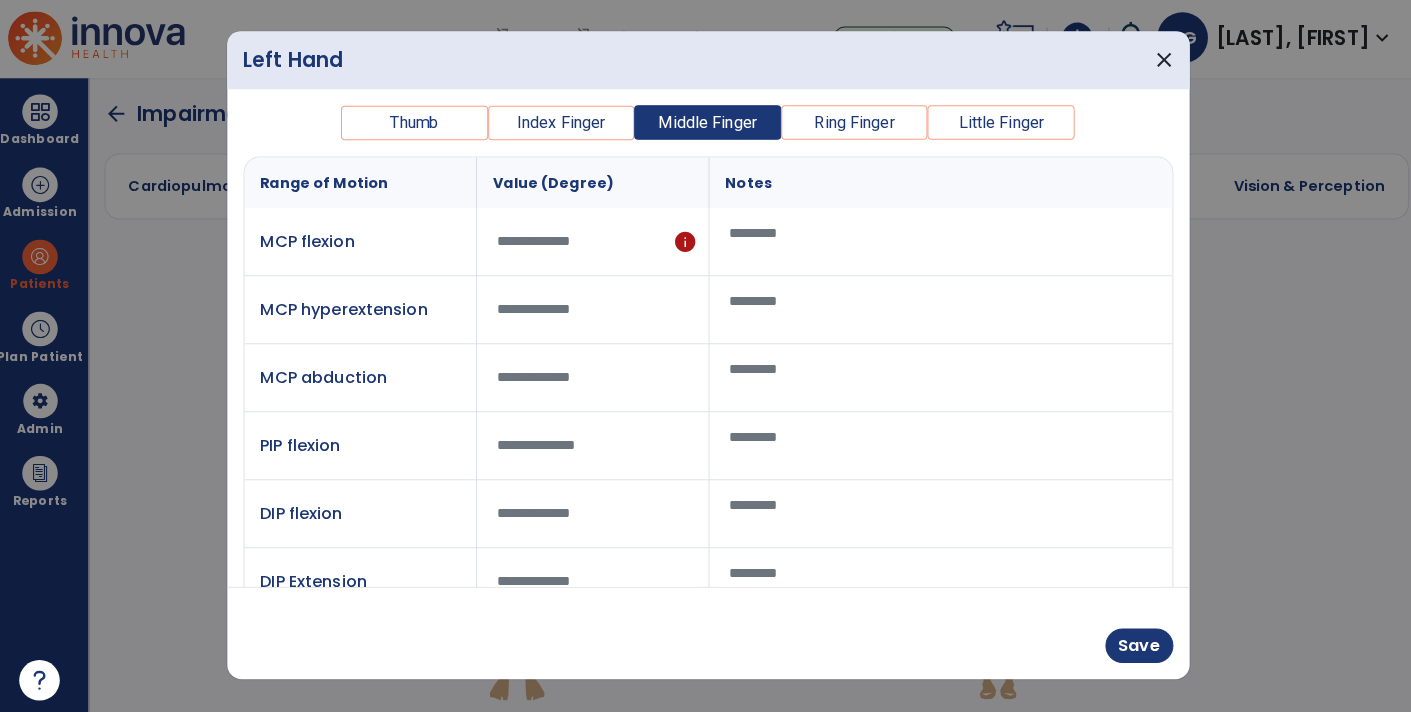 type on "***" 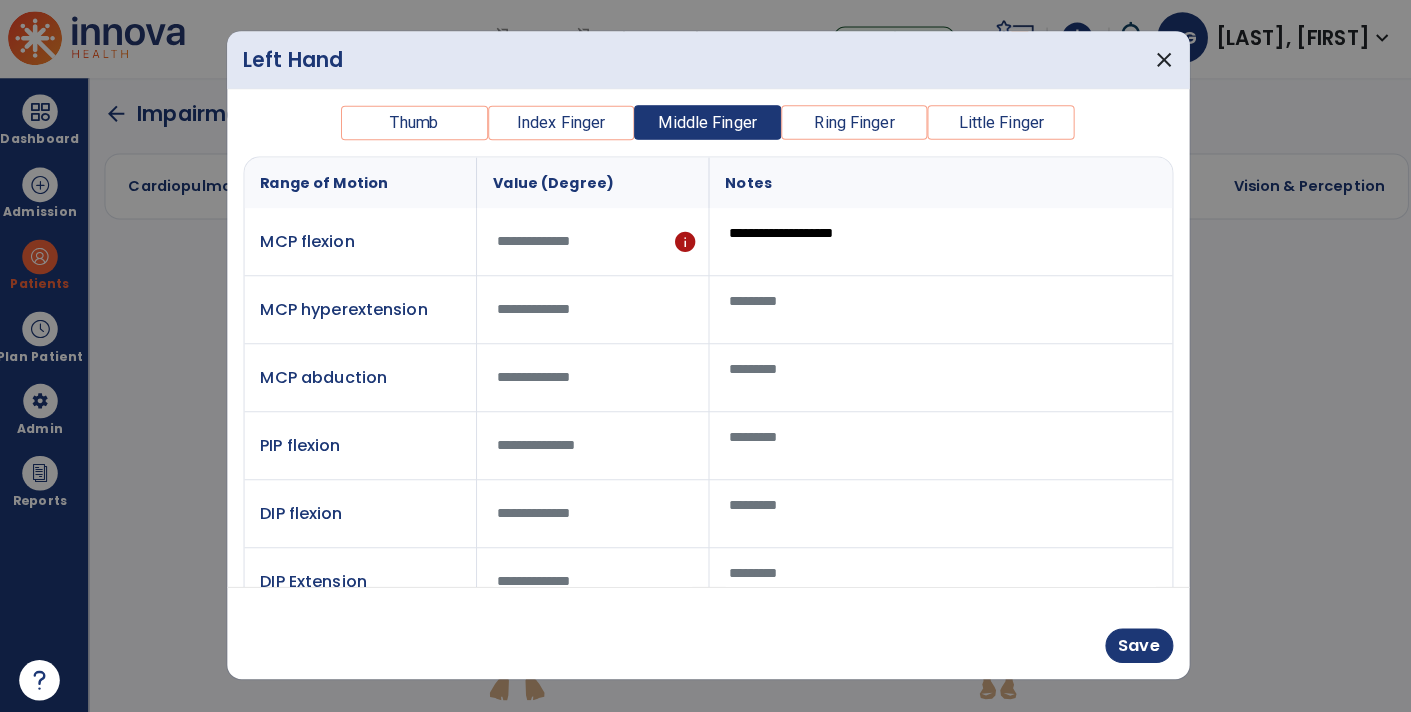 click on "Ring Finger" at bounding box center [850, 127] 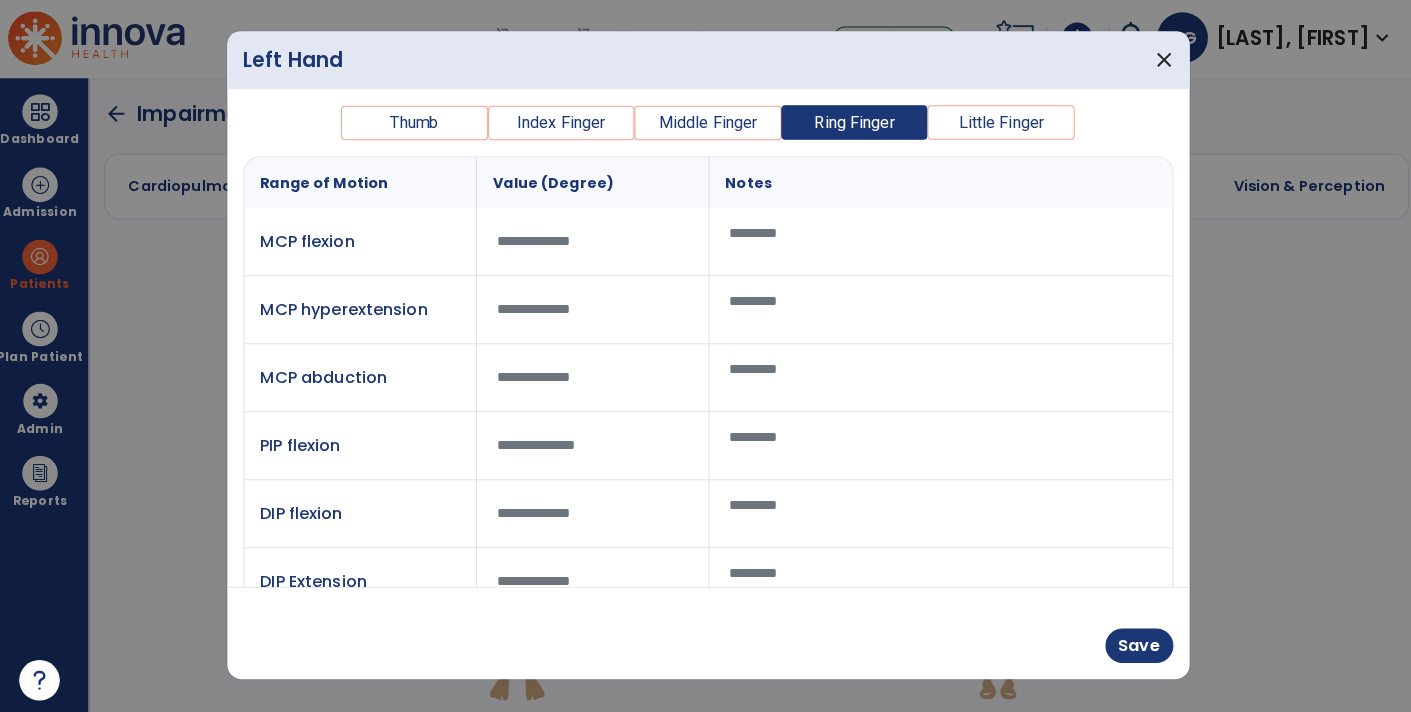 click at bounding box center (592, 243) 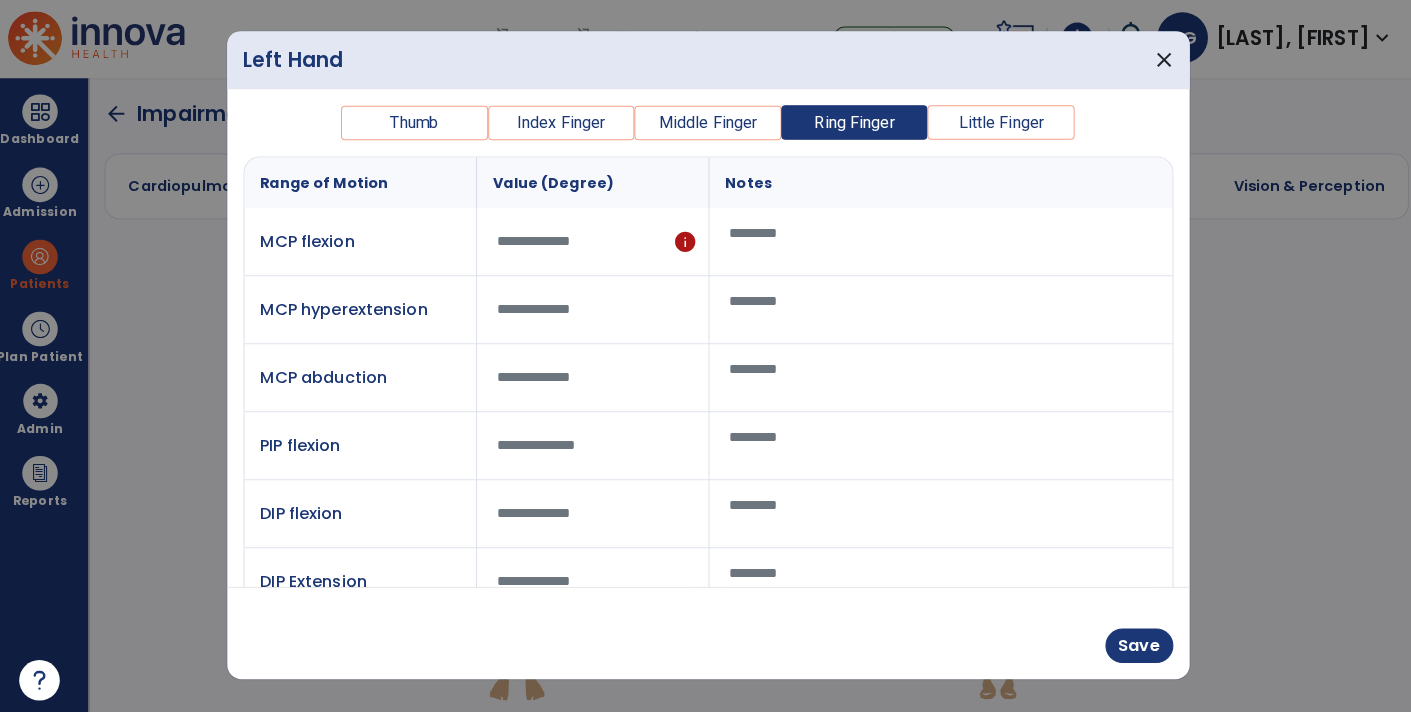 type on "***" 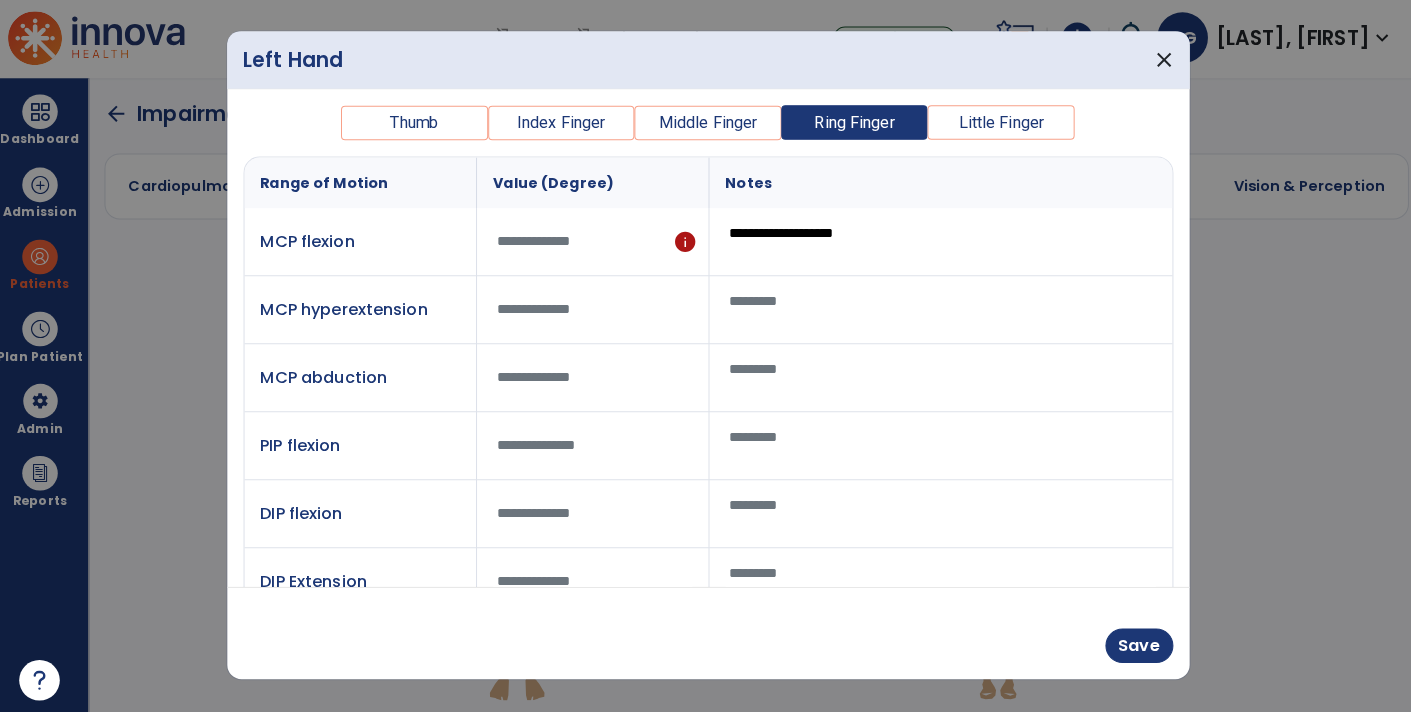 click on "Little Finger" at bounding box center (994, 127) 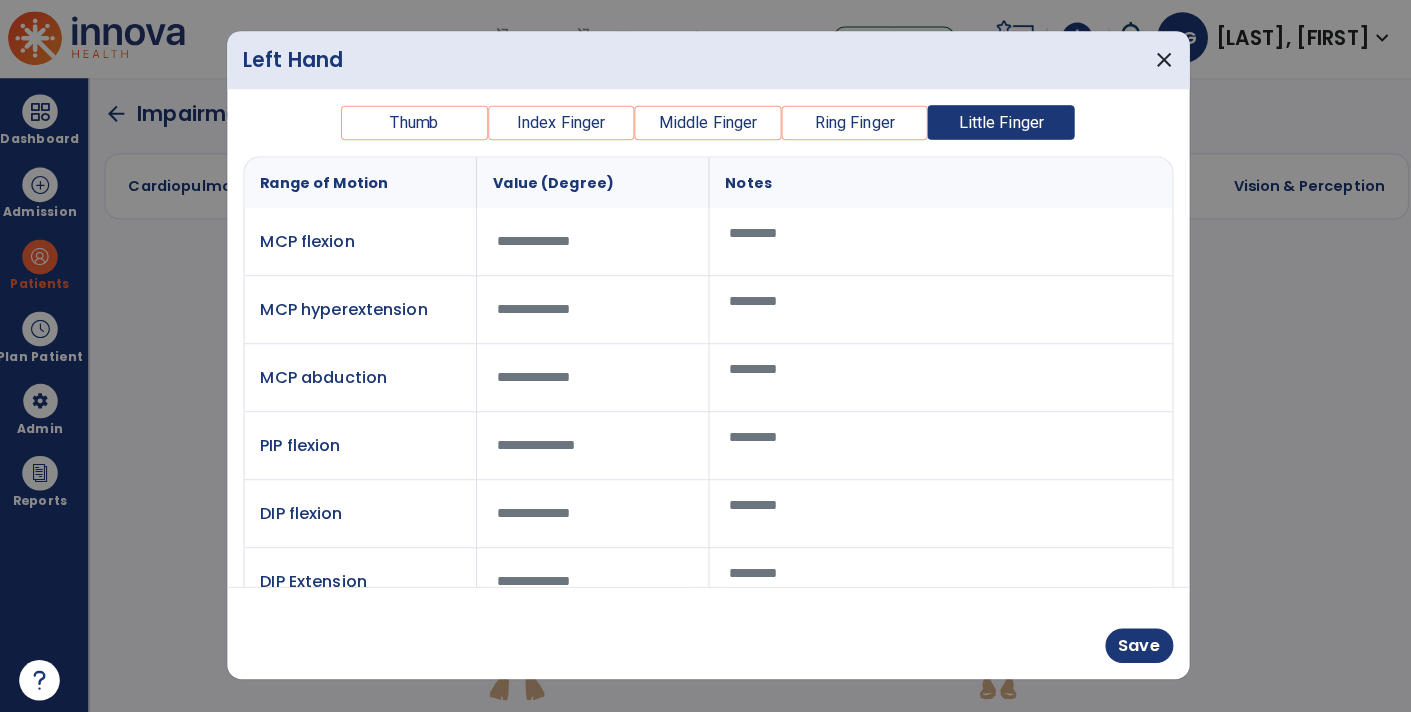click at bounding box center [592, 243] 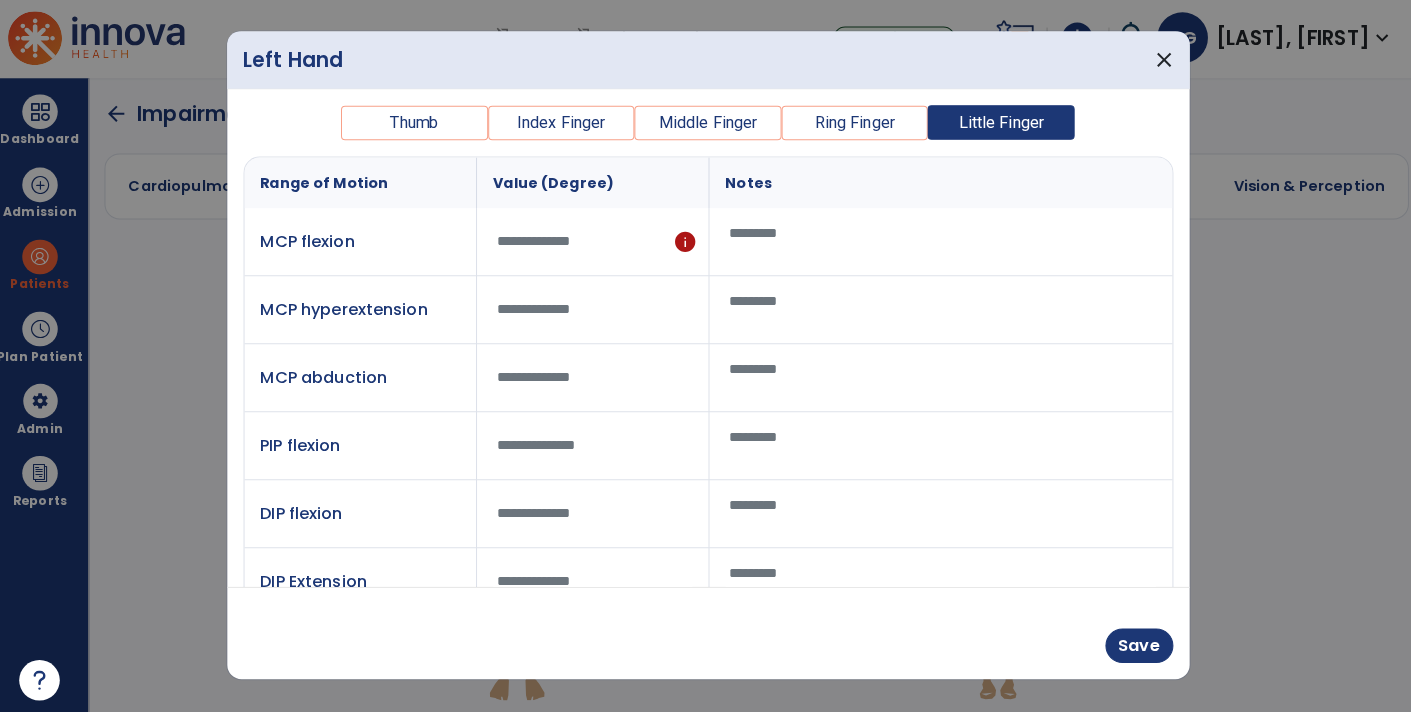 type on "***" 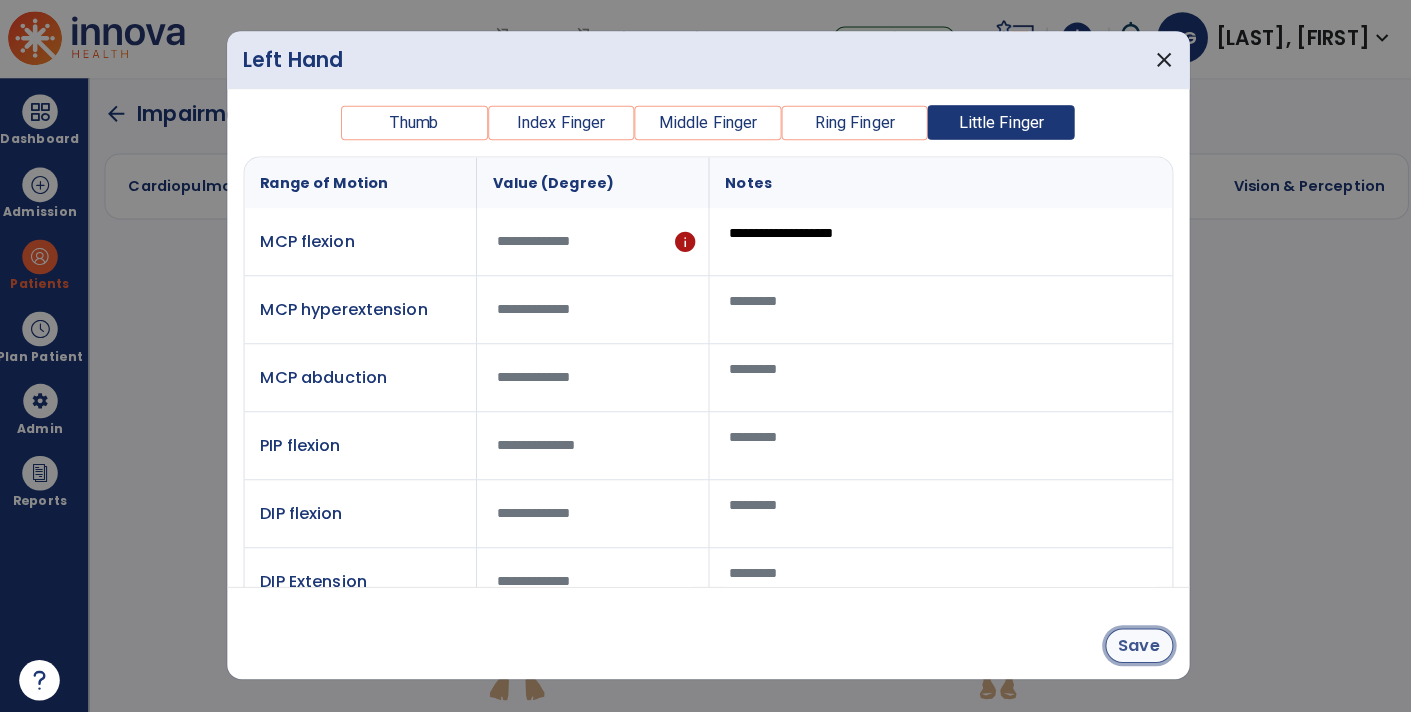 click on "Save" at bounding box center (1130, 642) 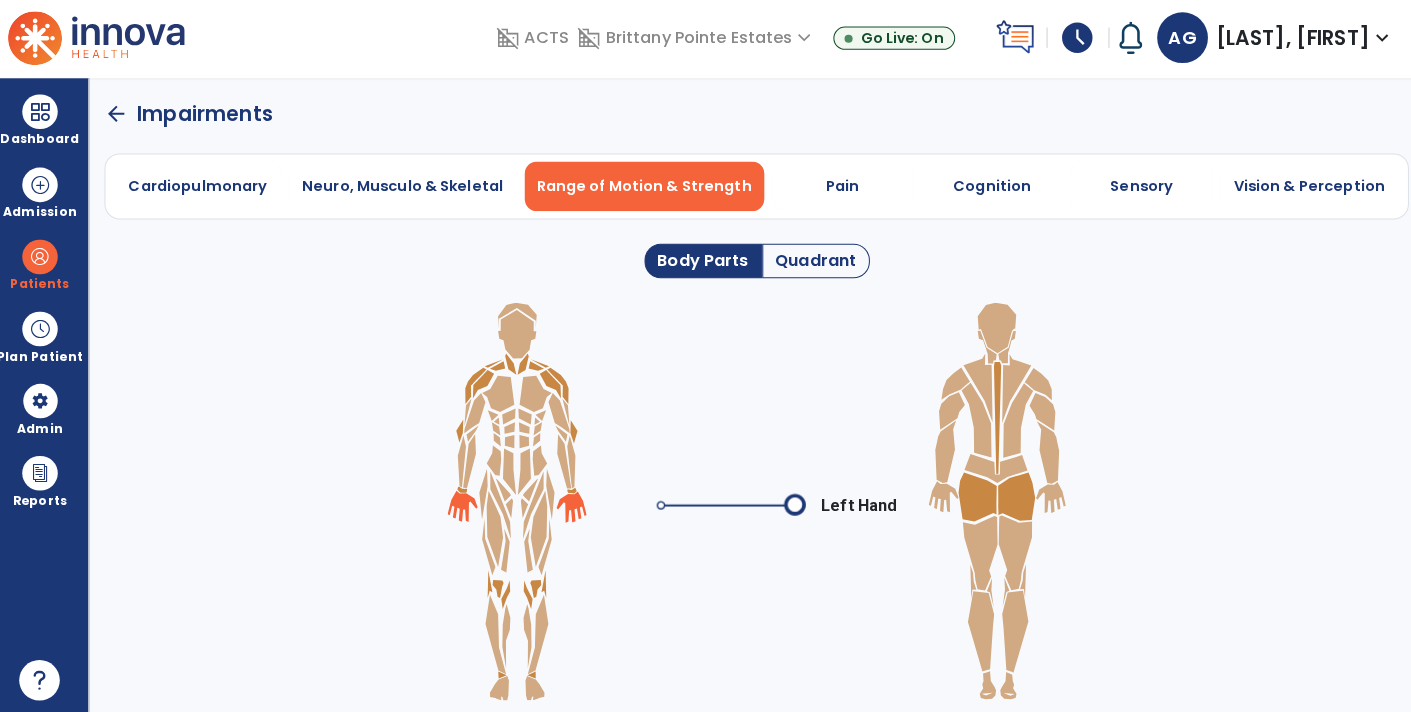 click on "arrow_back" 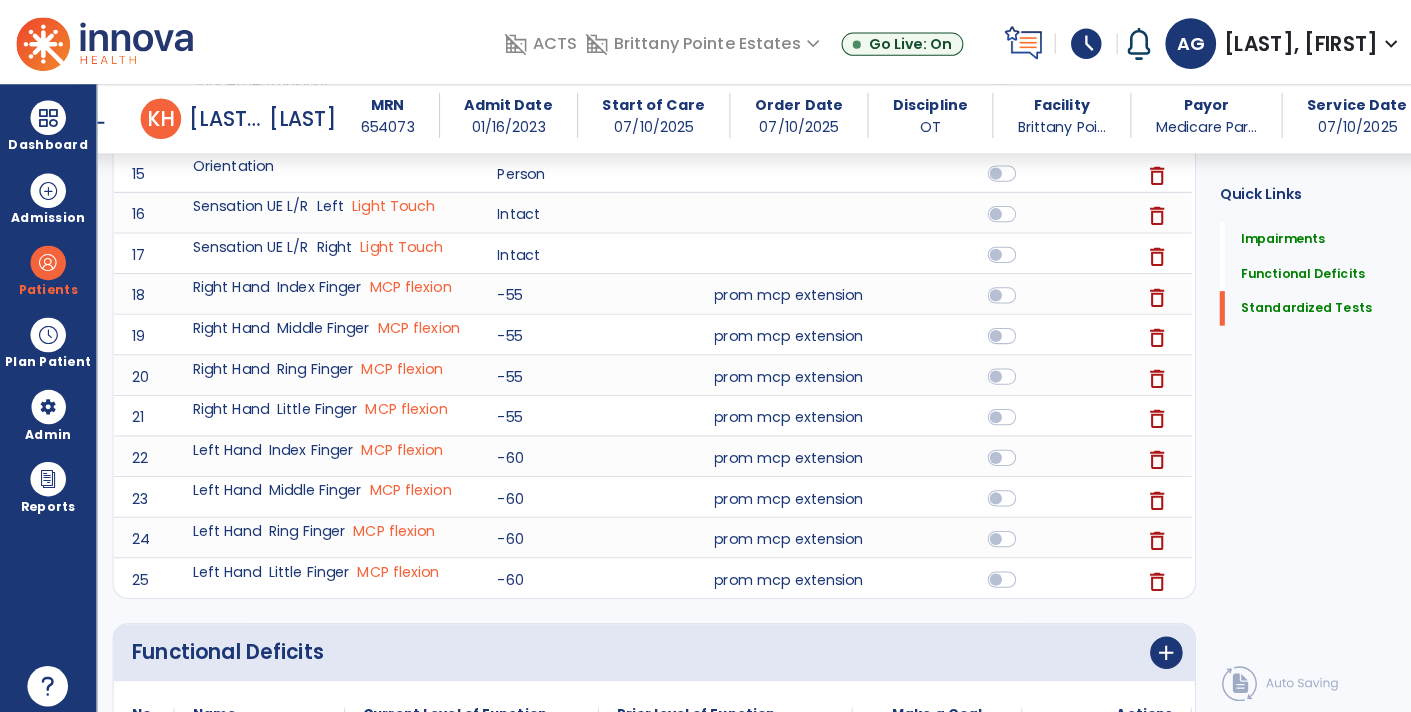 scroll, scrollTop: 859, scrollLeft: 0, axis: vertical 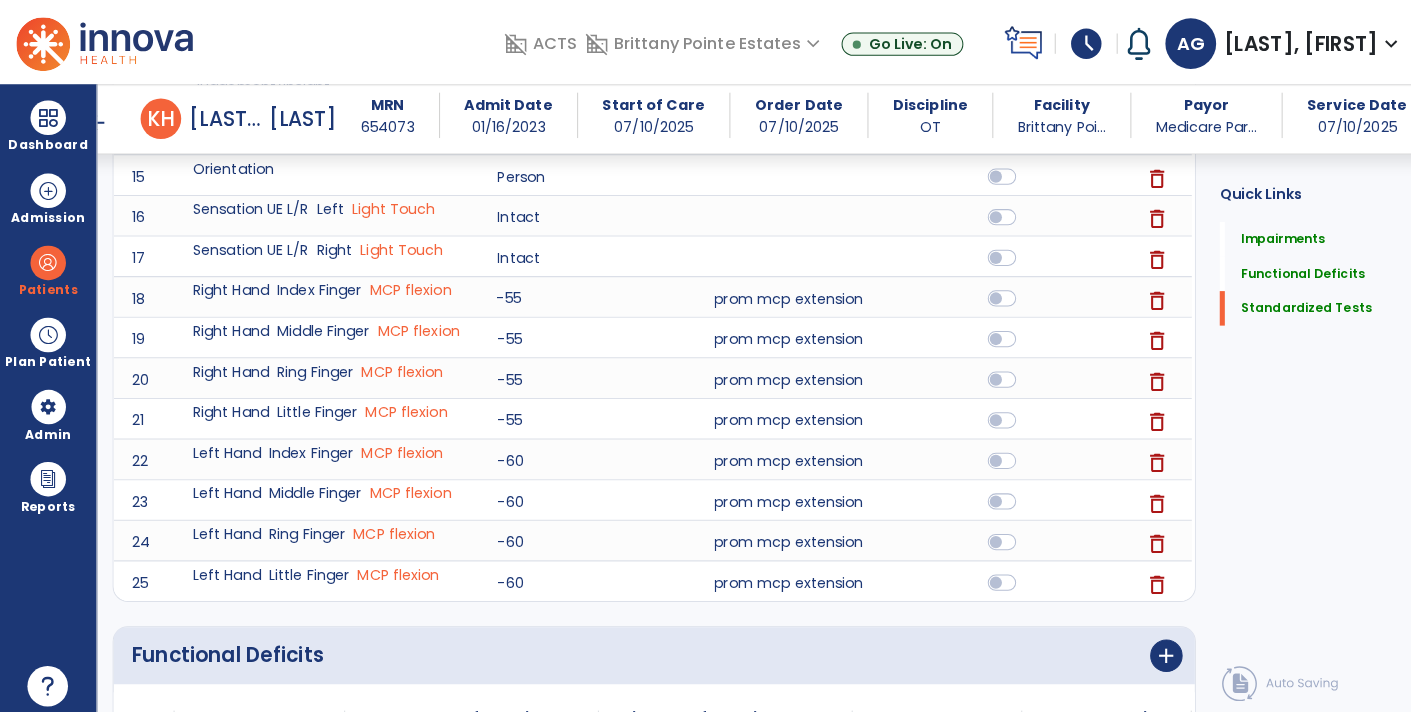 click on "-55" 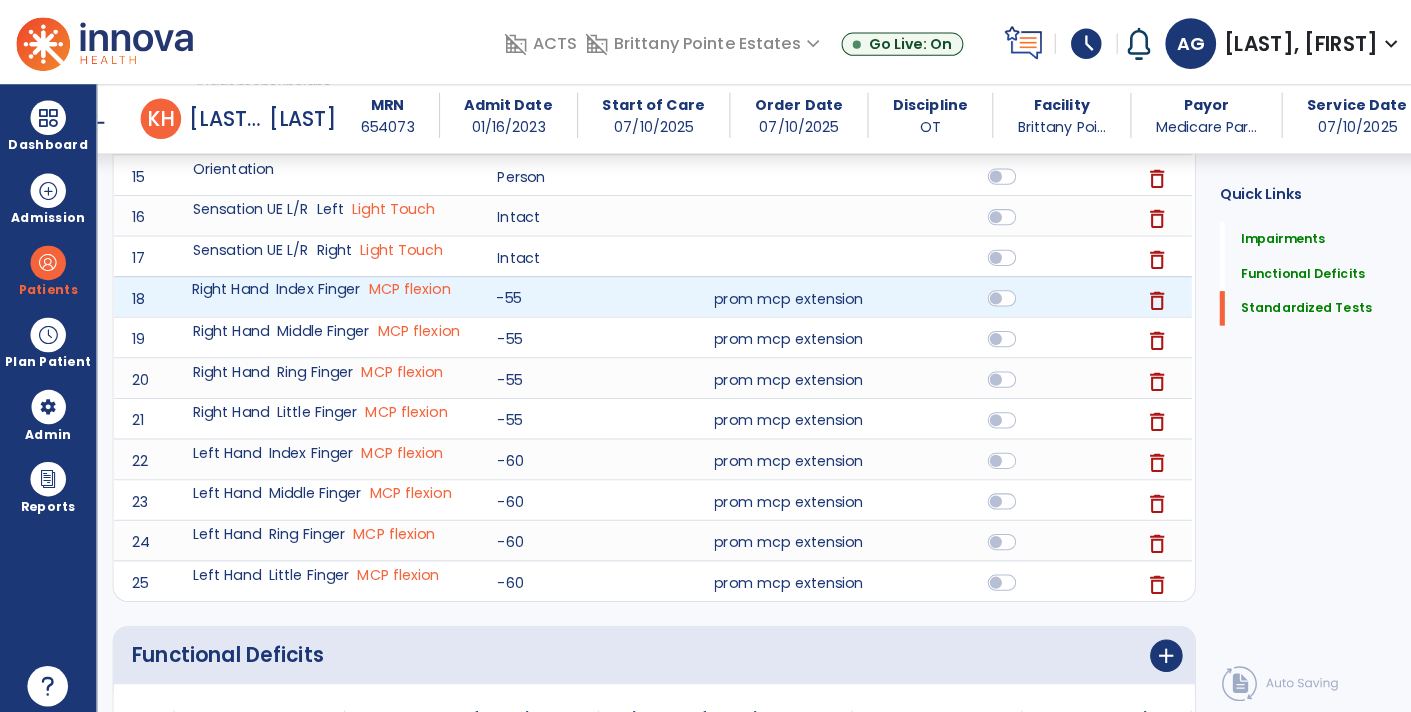 click on "MCP flexion" 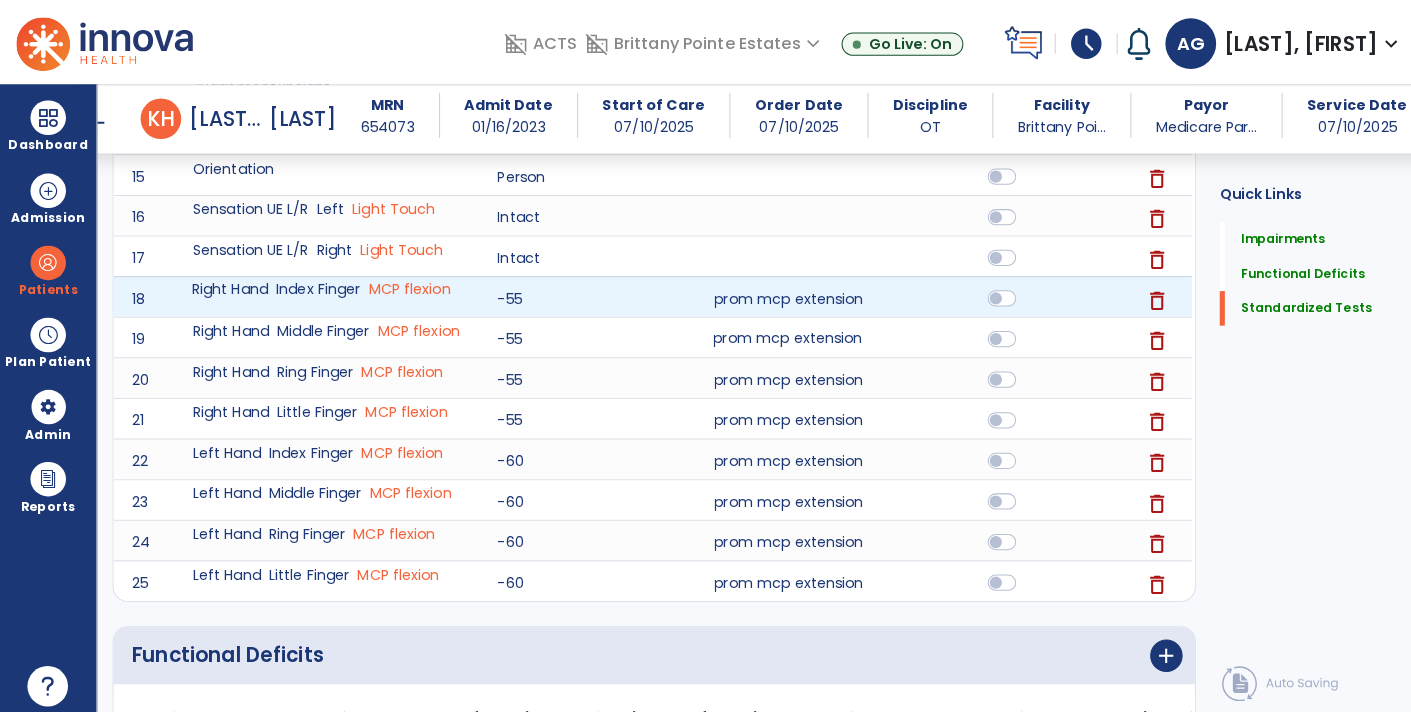 click on "prom  mcp extension" 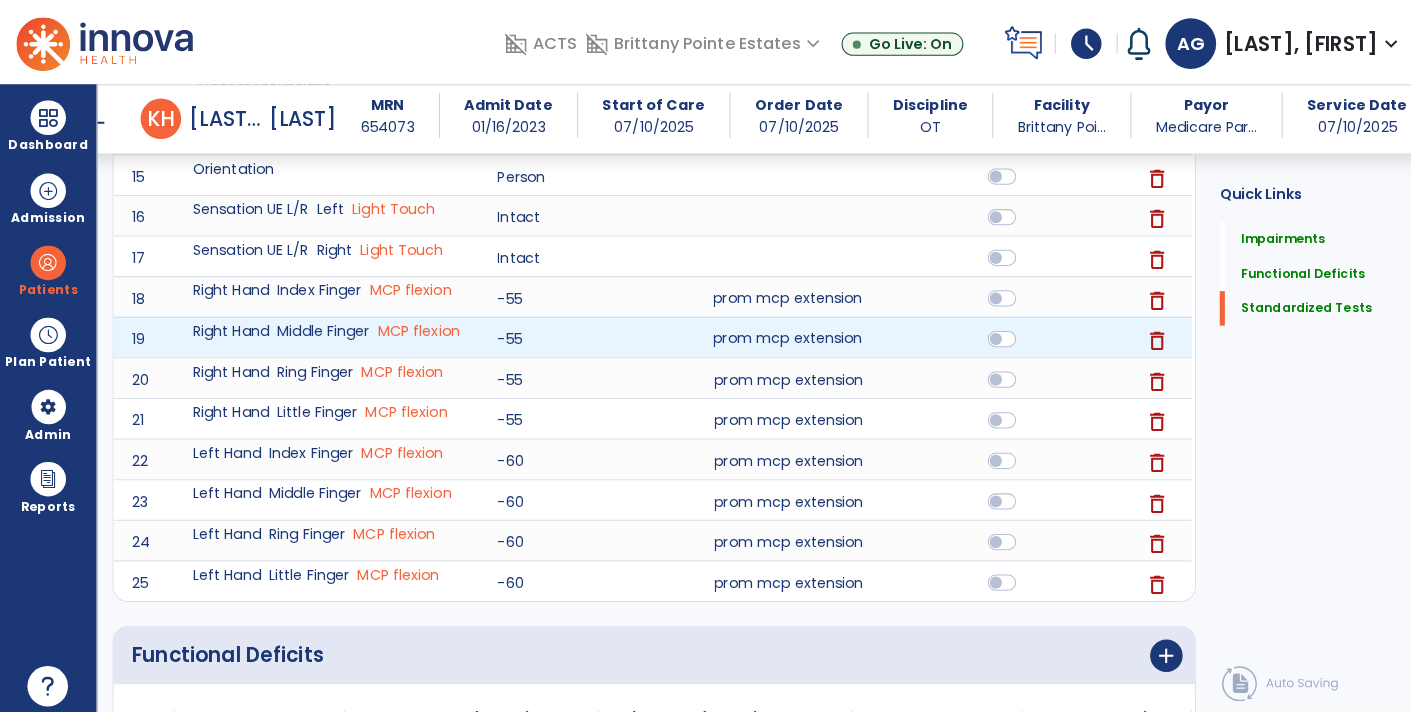 click on "prom  mcp extension" 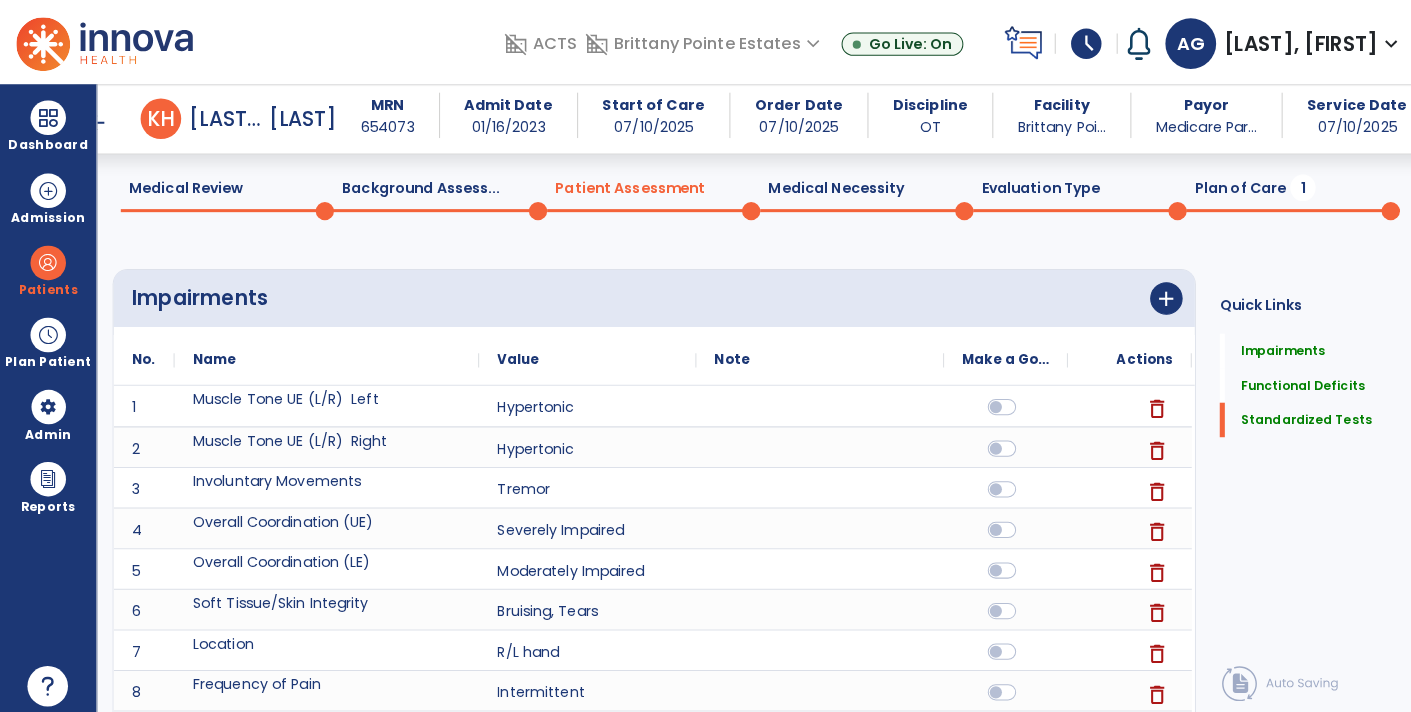 scroll, scrollTop: 49, scrollLeft: 0, axis: vertical 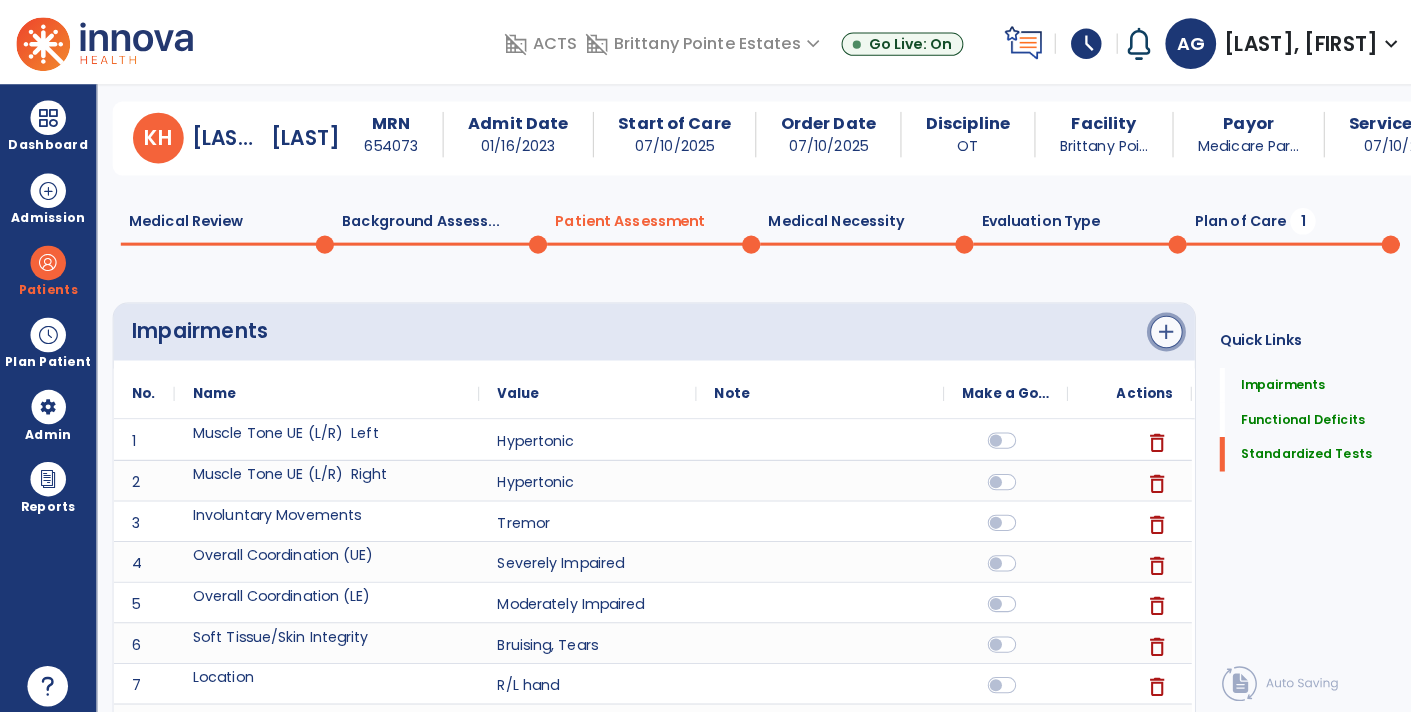 click on "add" 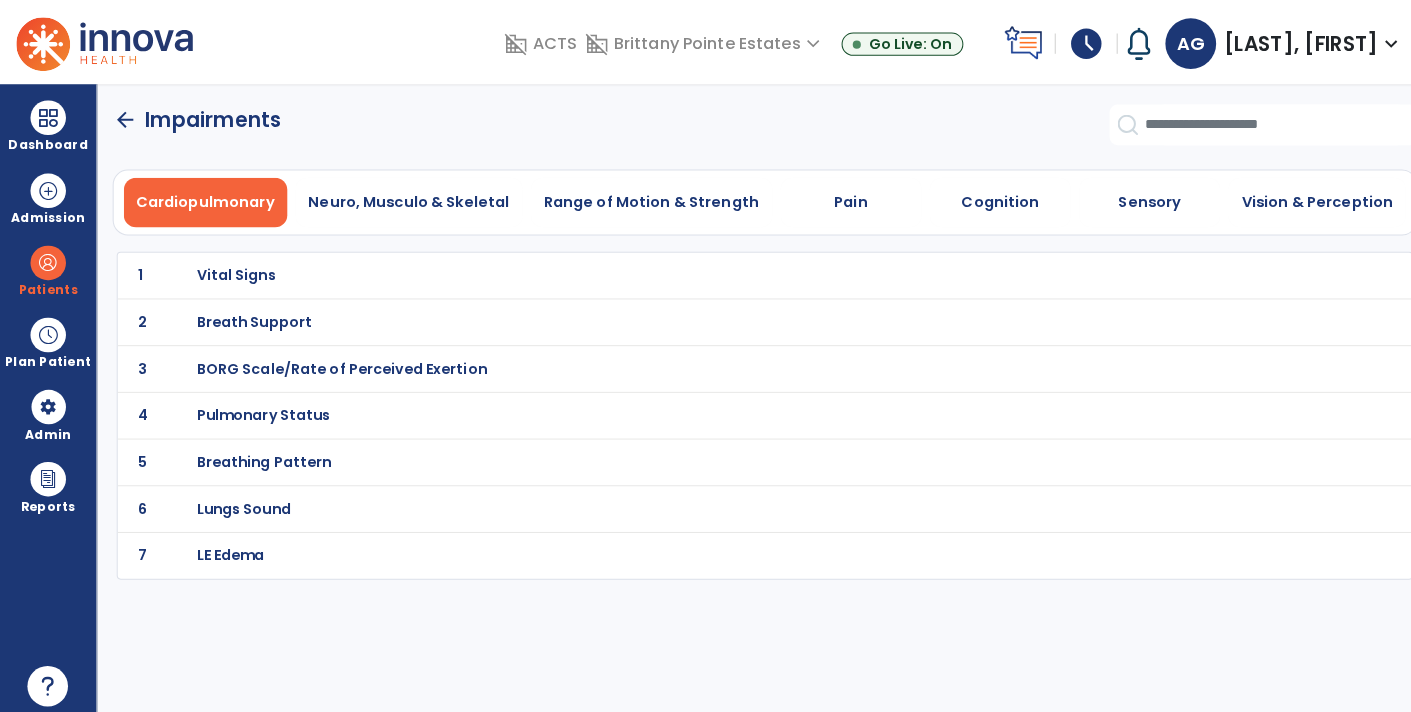 scroll, scrollTop: 0, scrollLeft: 0, axis: both 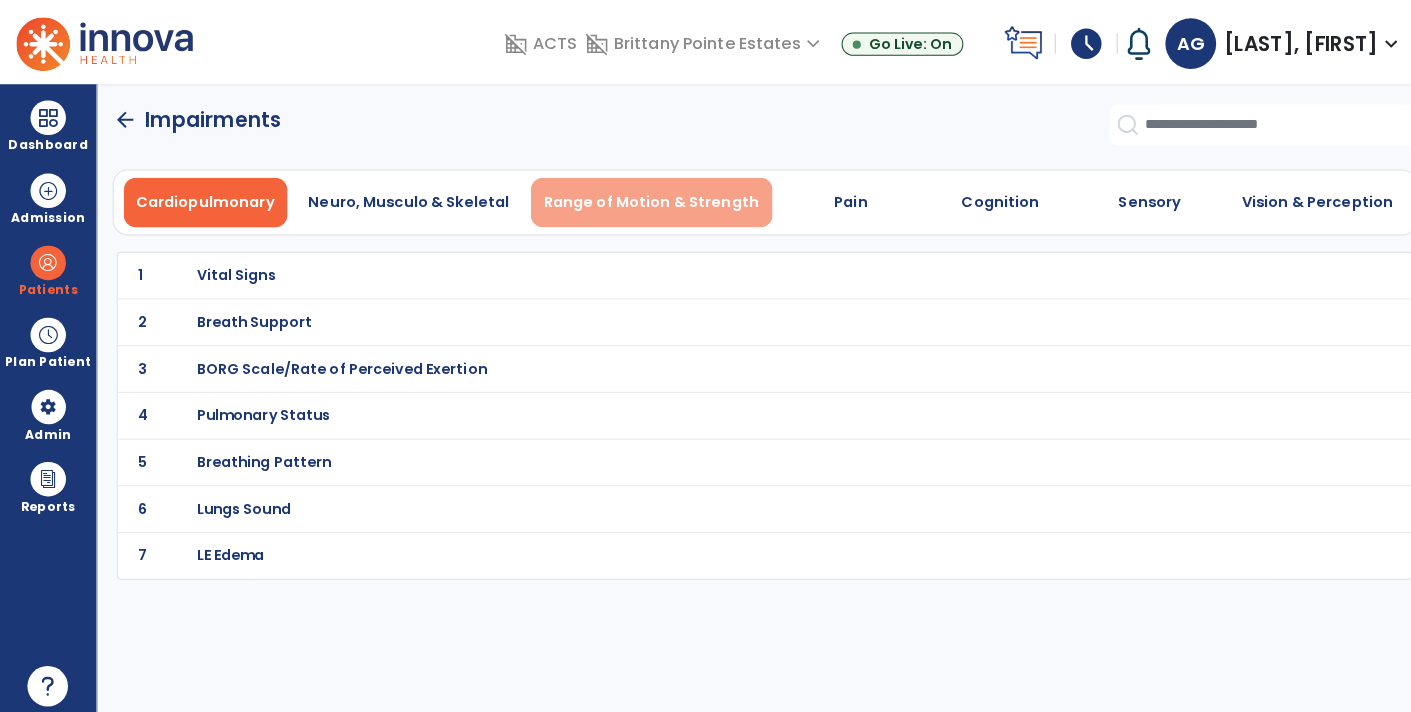 click on "Range of Motion & Strength" at bounding box center [642, 199] 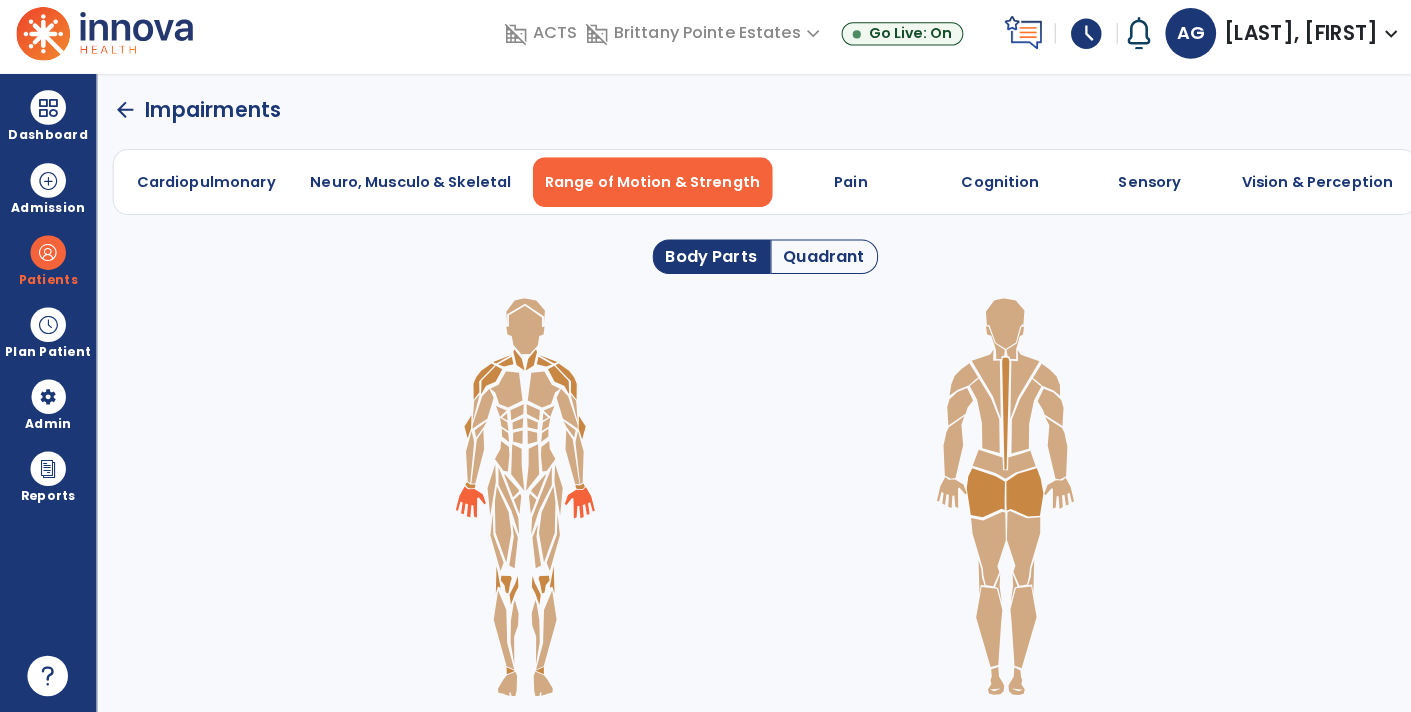 scroll, scrollTop: 0, scrollLeft: 0, axis: both 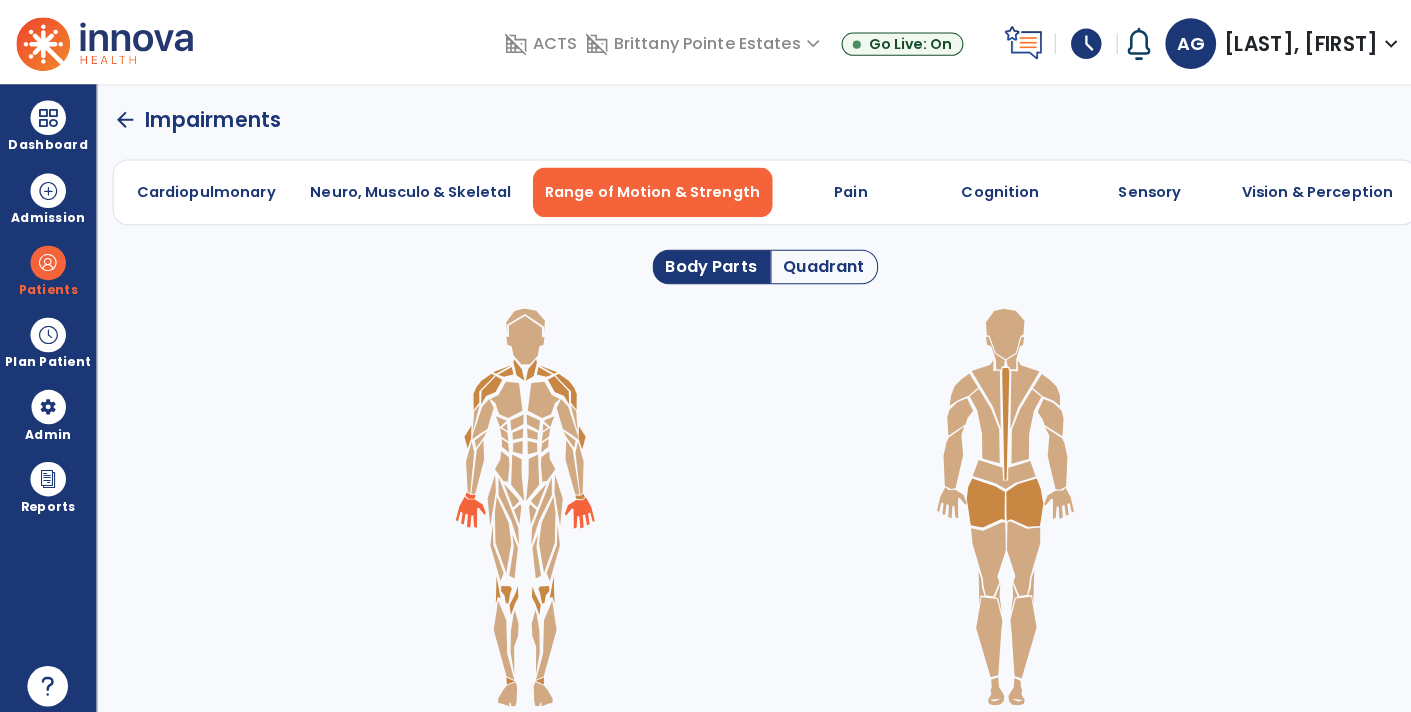 click 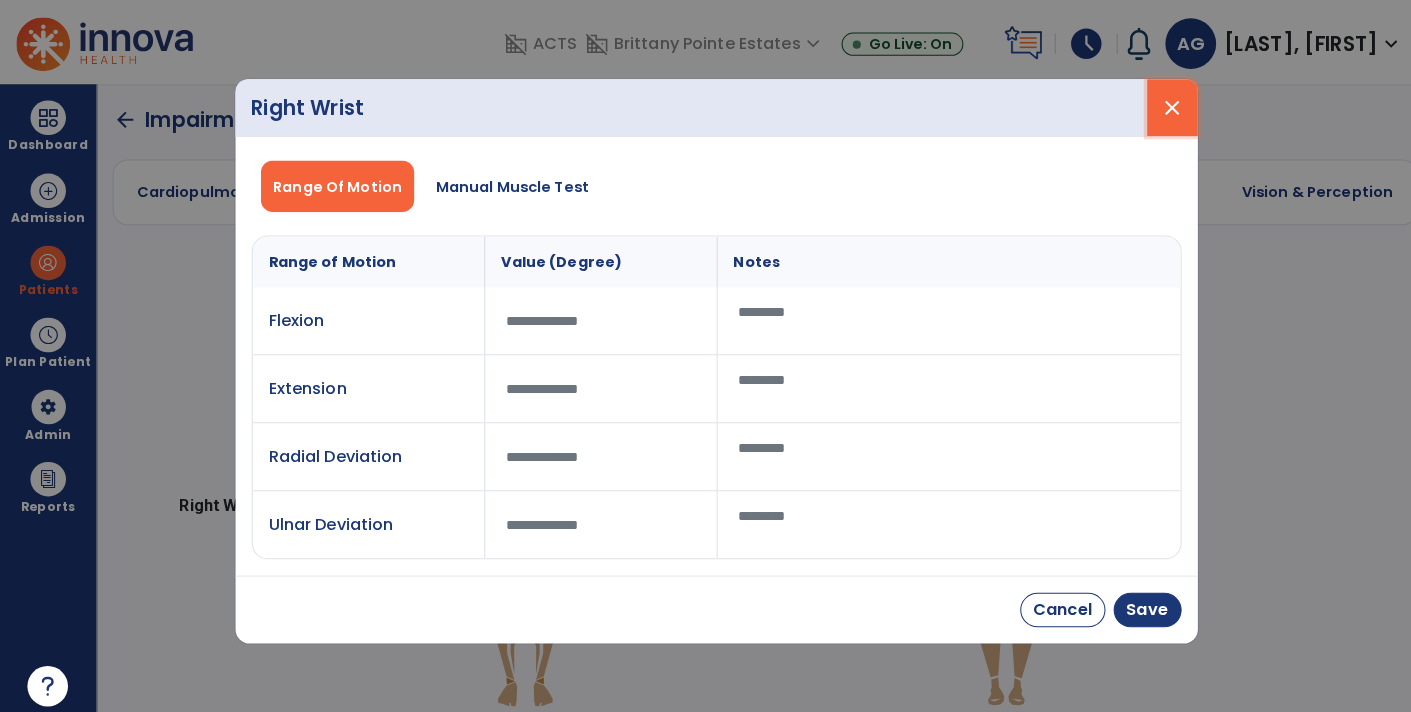 click on "close" at bounding box center [1155, 106] 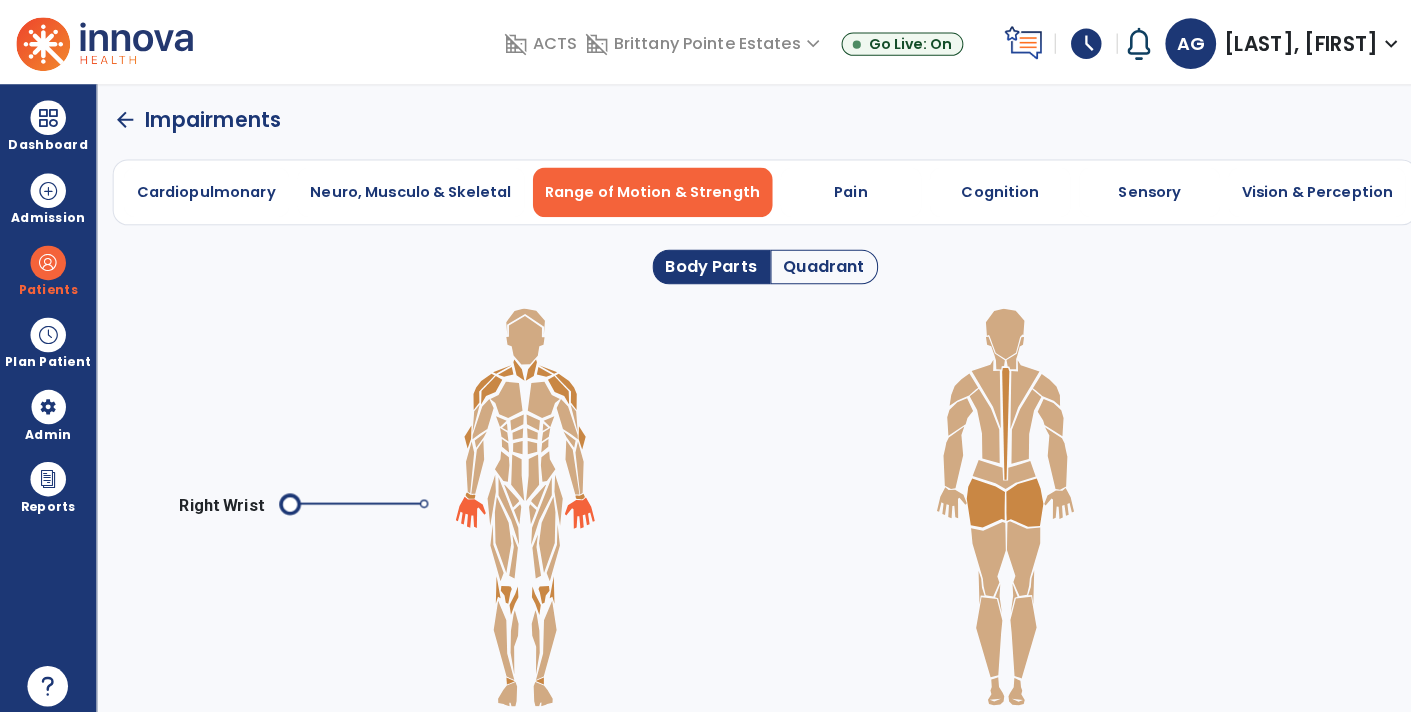 click 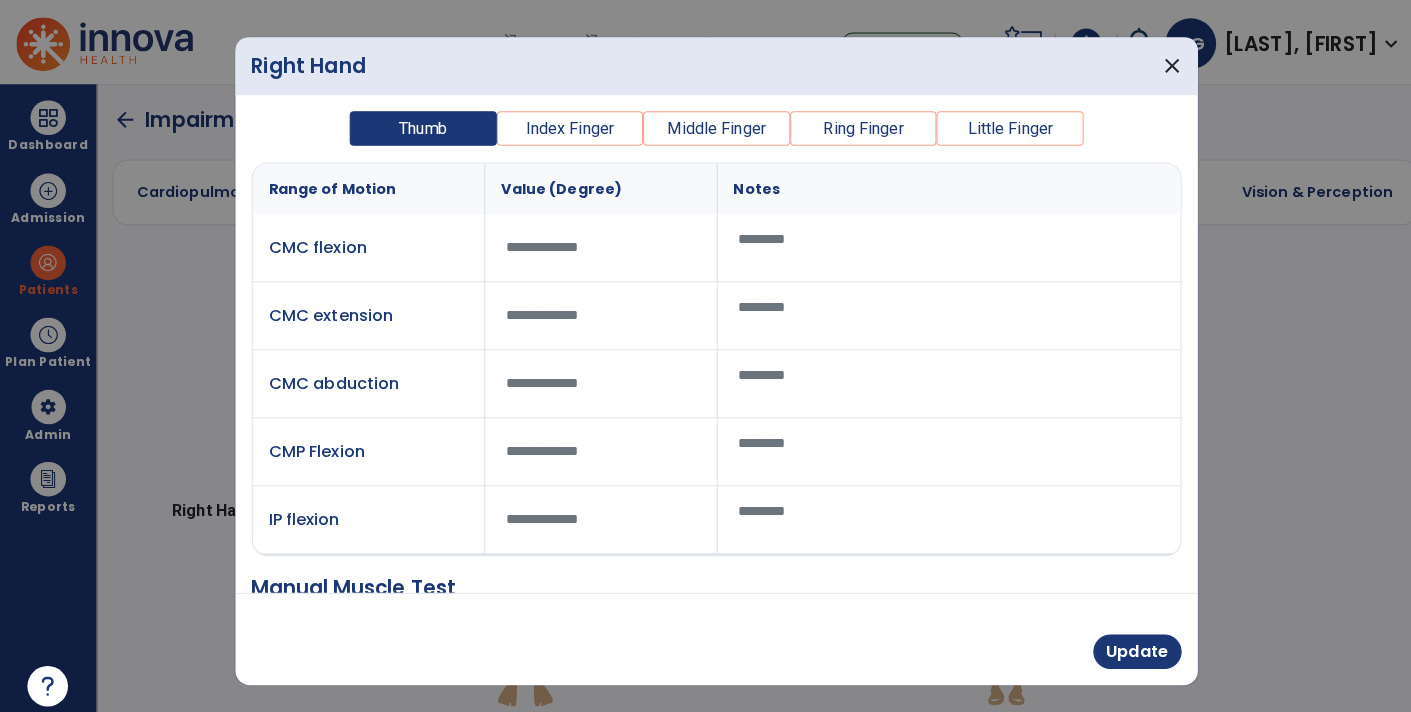 click on "Index Finger" at bounding box center (561, 127) 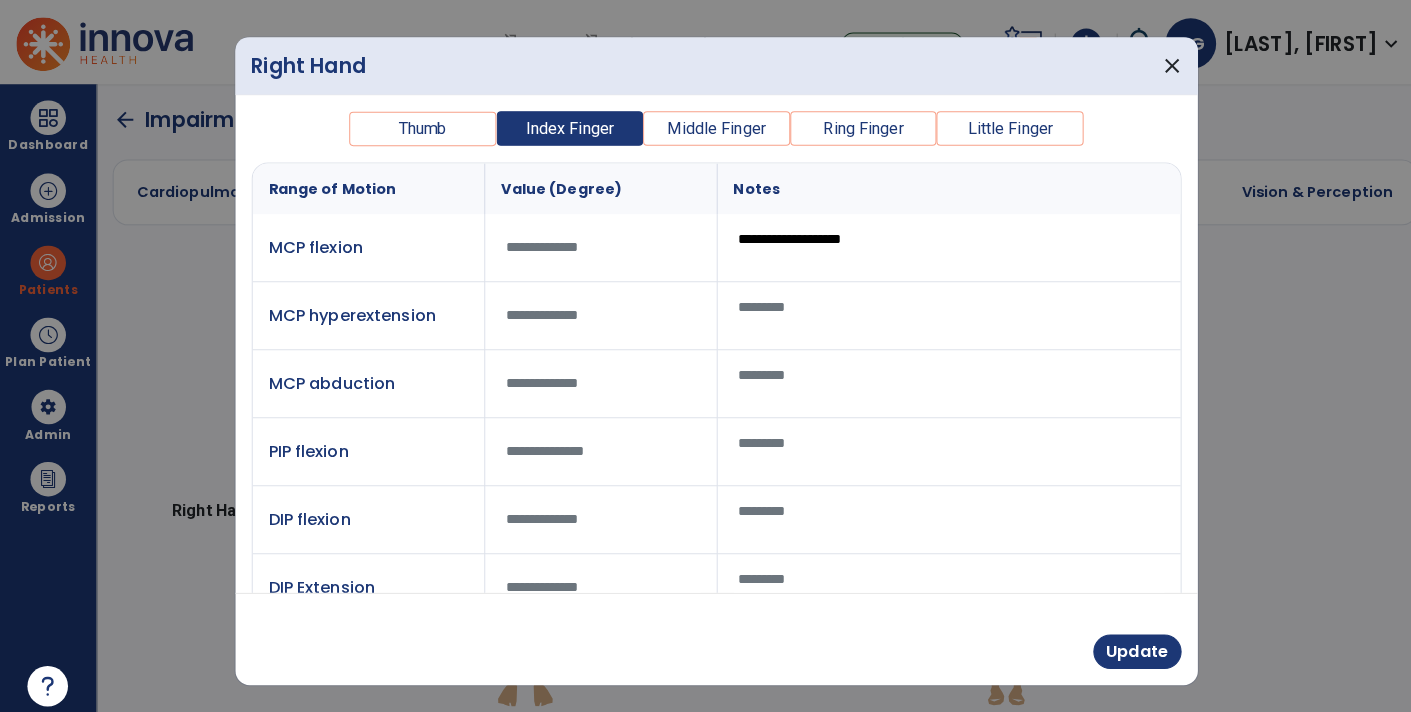 click on "***" at bounding box center [592, 243] 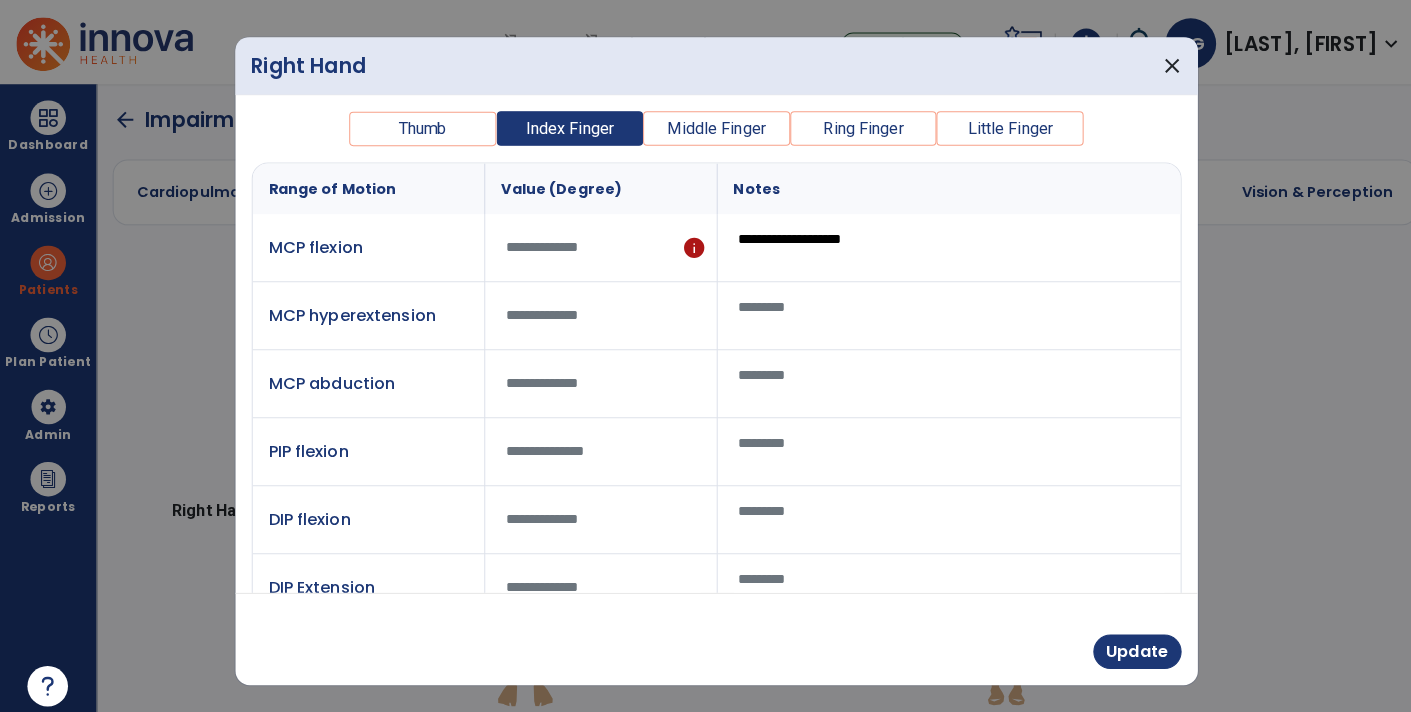 type on "***" 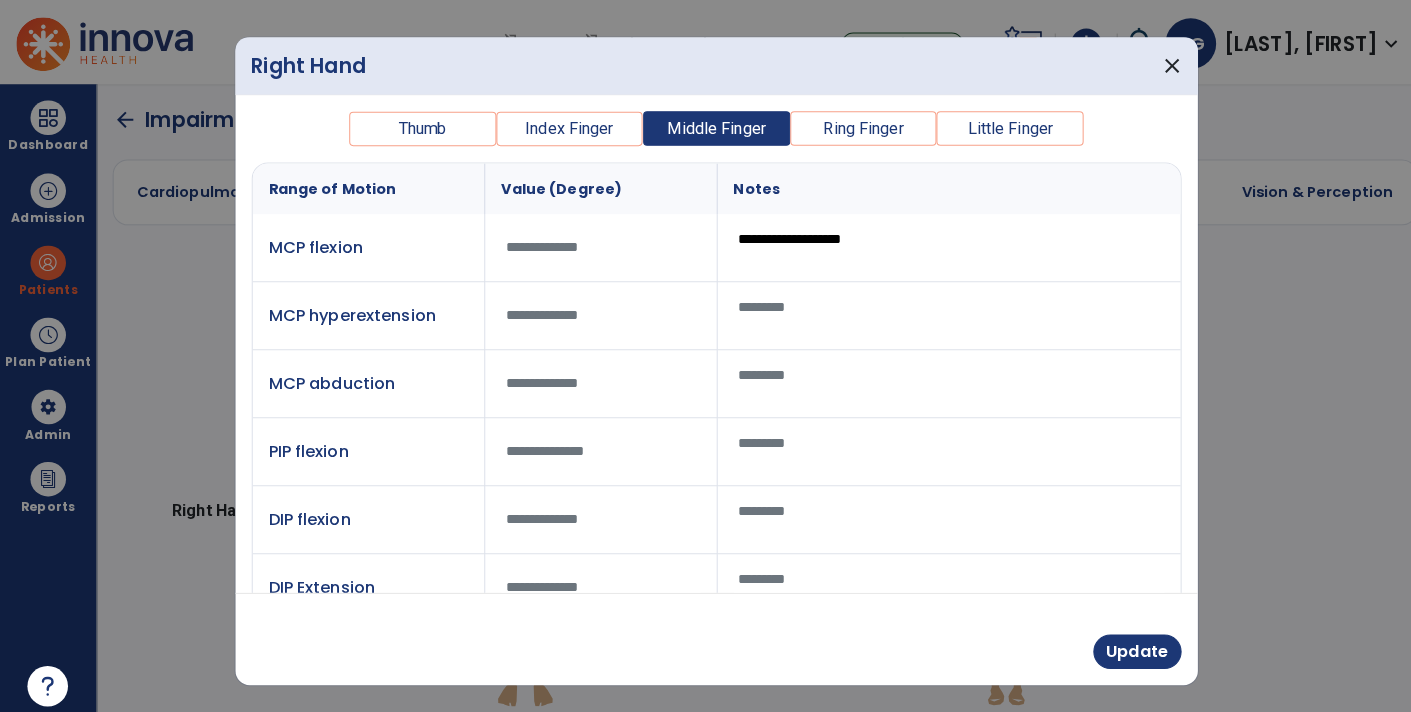 click on "***" at bounding box center [592, 243] 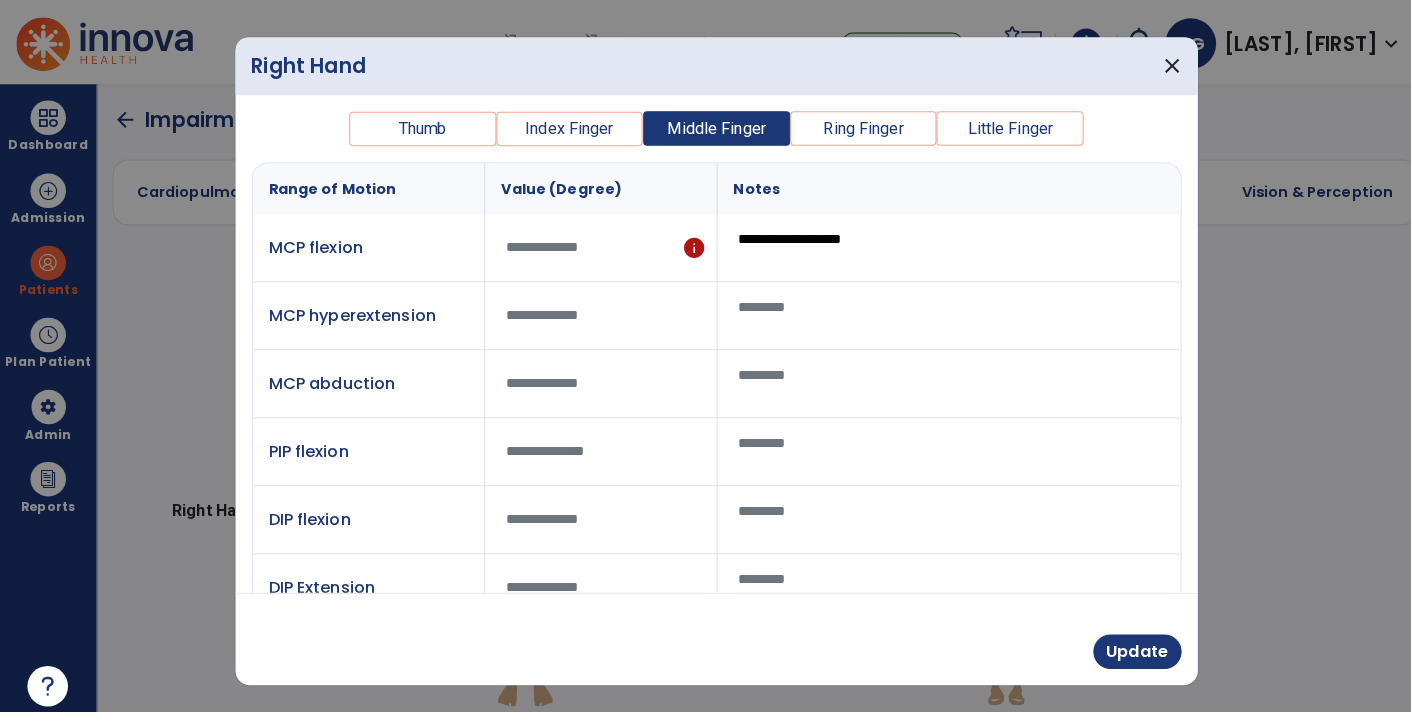 type on "***" 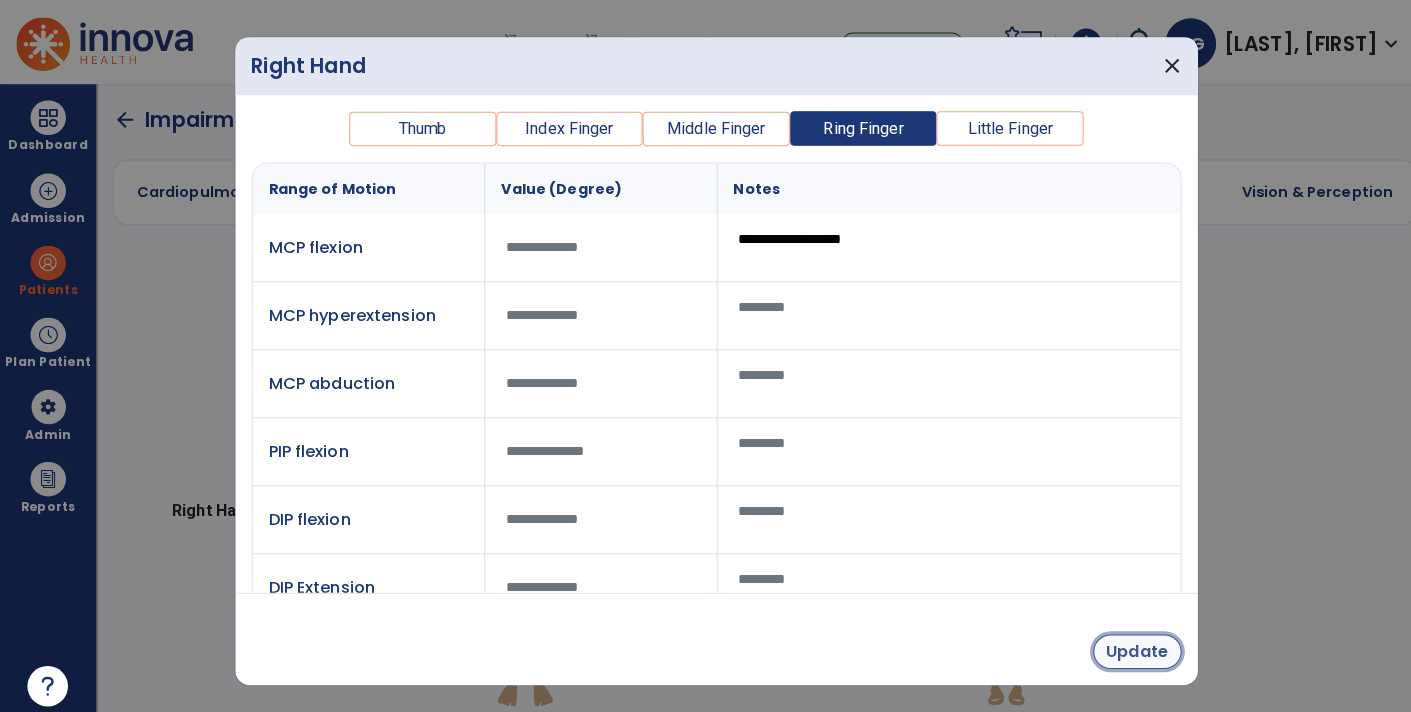 click on "Update" at bounding box center (1120, 642) 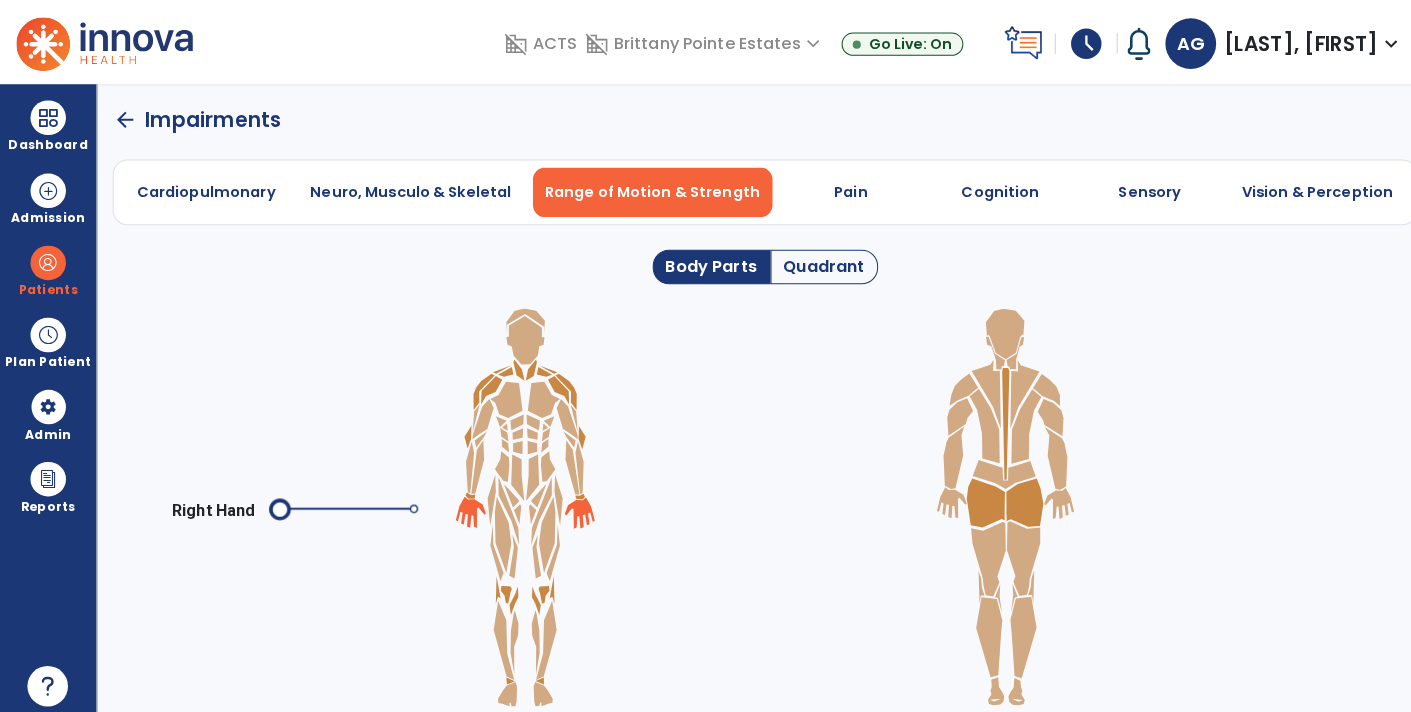 click 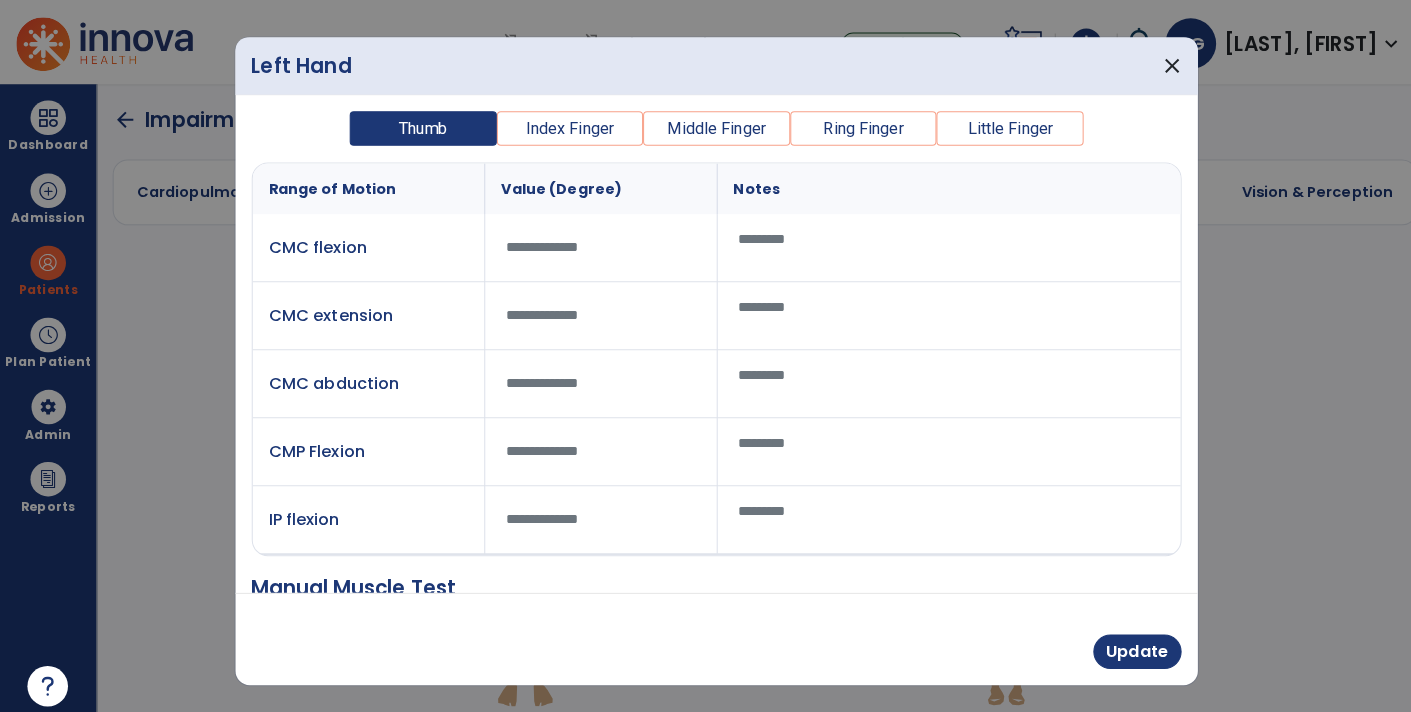 click on "Index Finger" at bounding box center [561, 127] 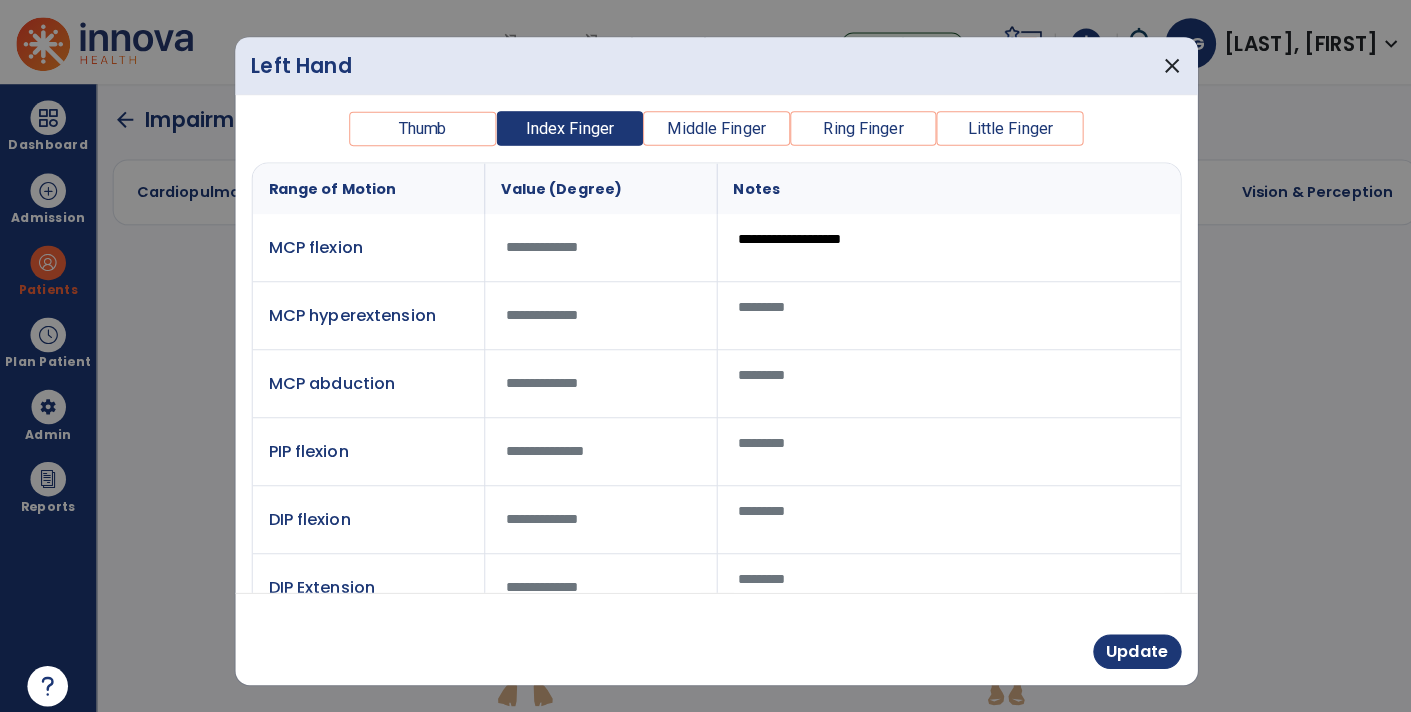click on "***" at bounding box center (592, 243) 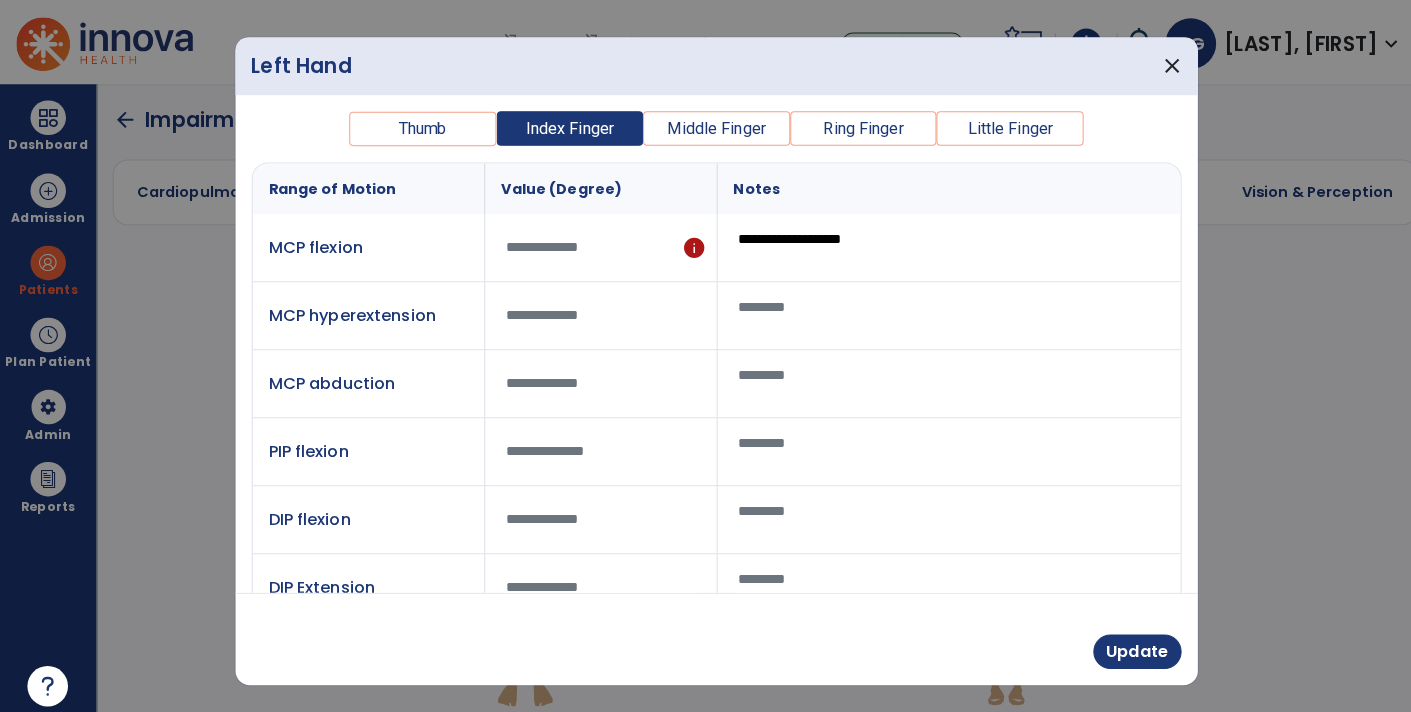 type on "***" 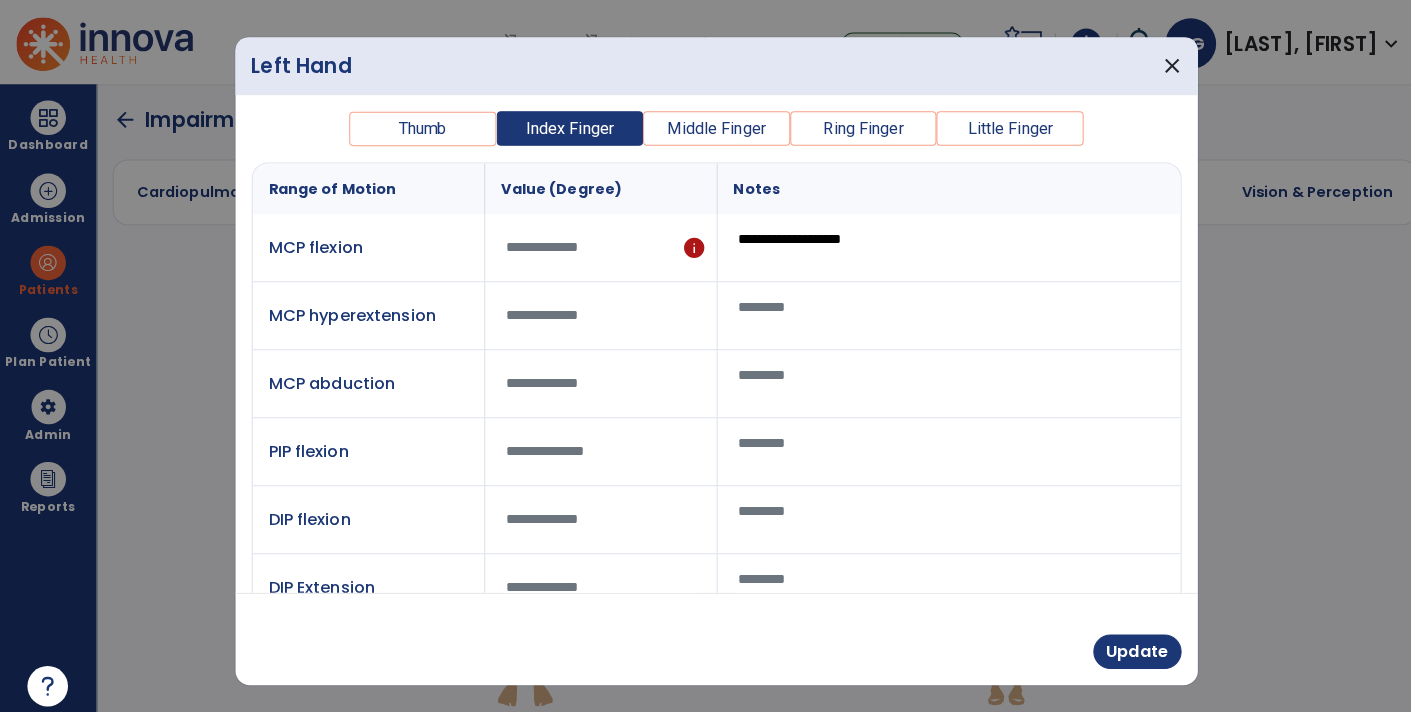click on "Middle Finger" at bounding box center [705, 127] 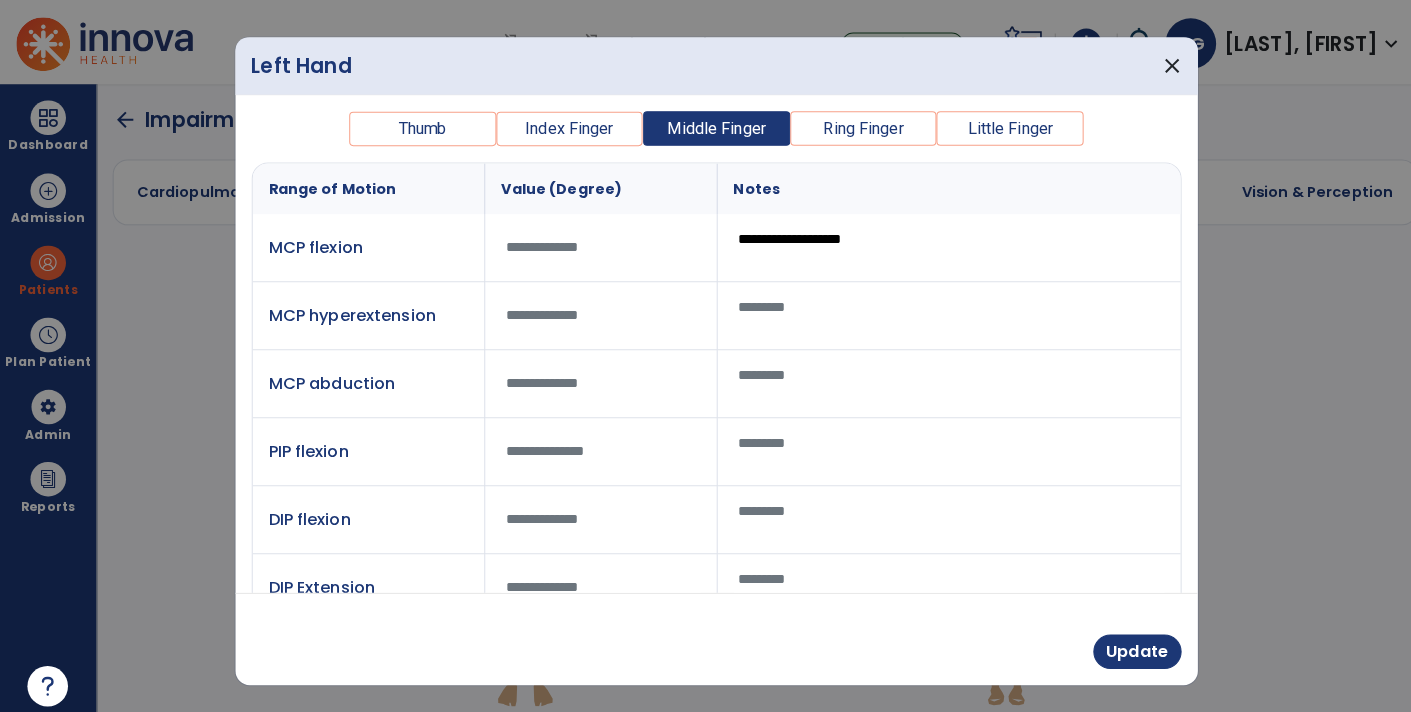 click on "***" at bounding box center [592, 243] 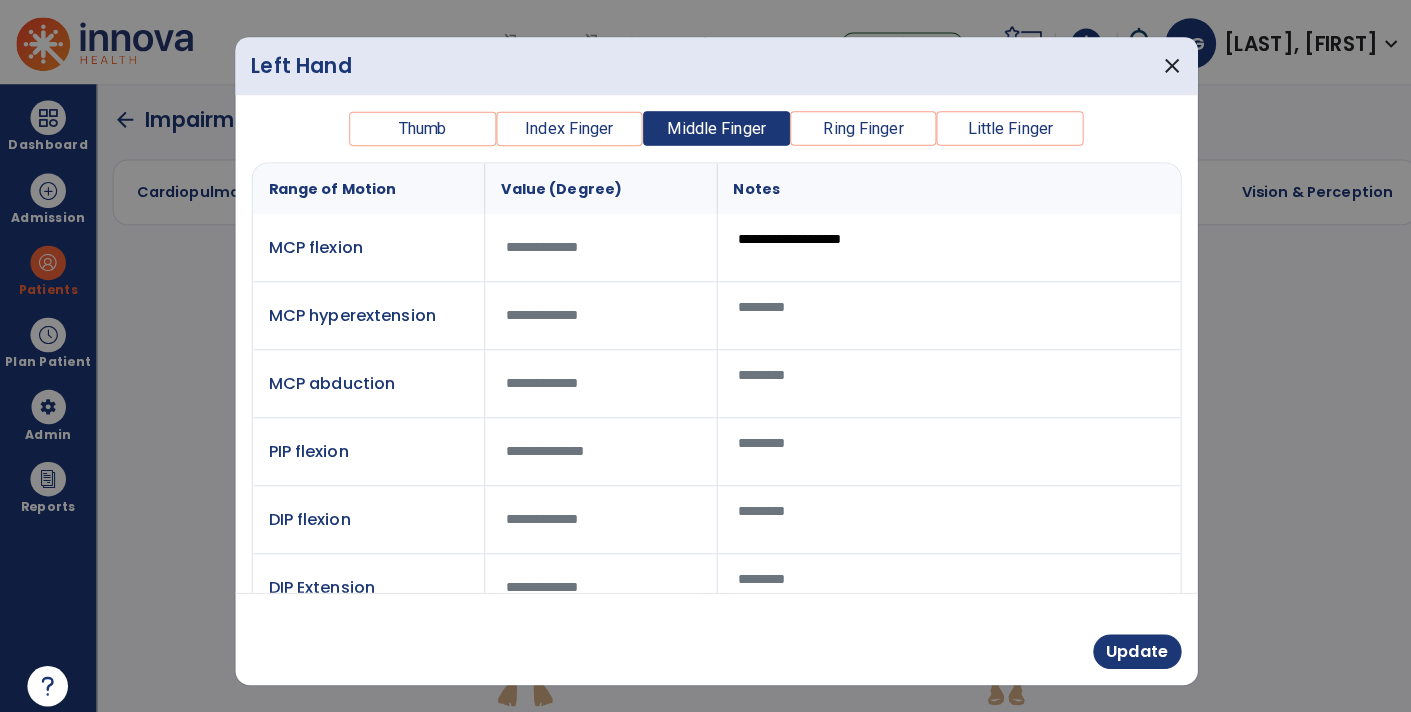 type on "**" 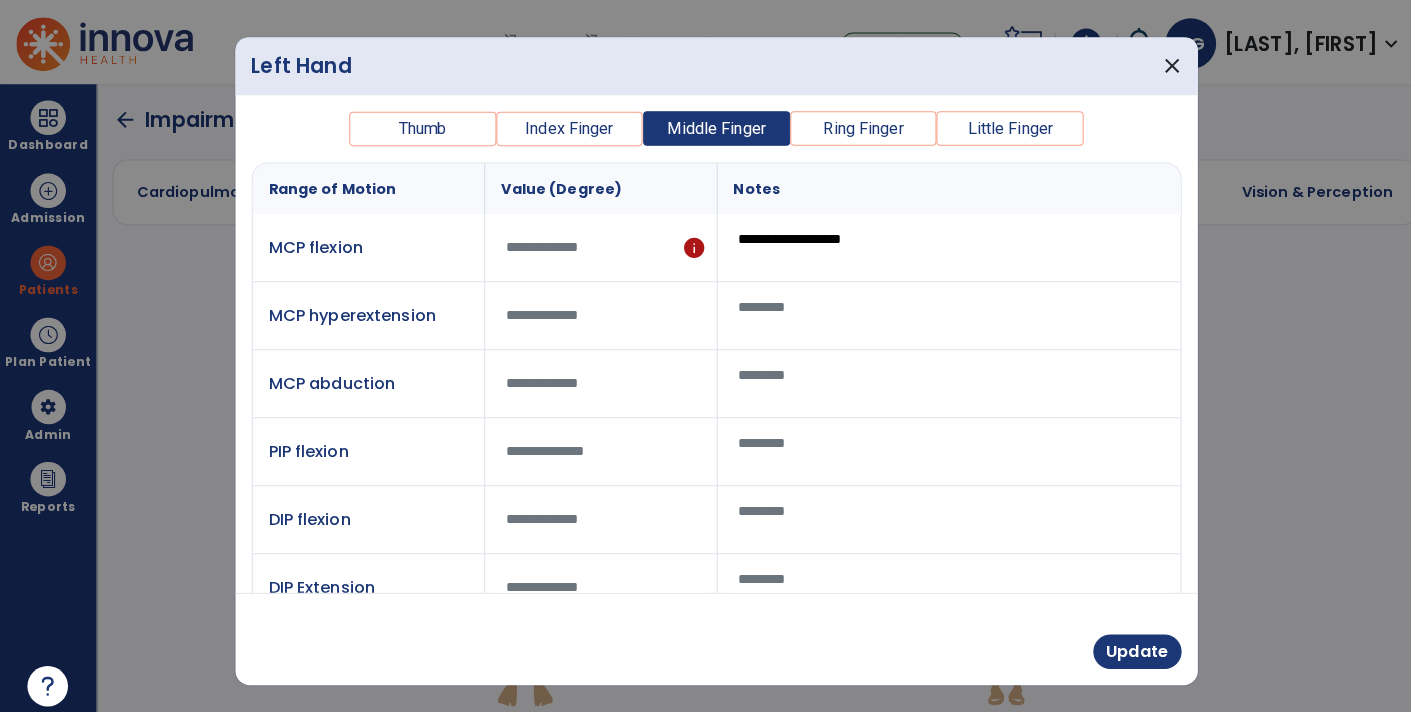 type on "***" 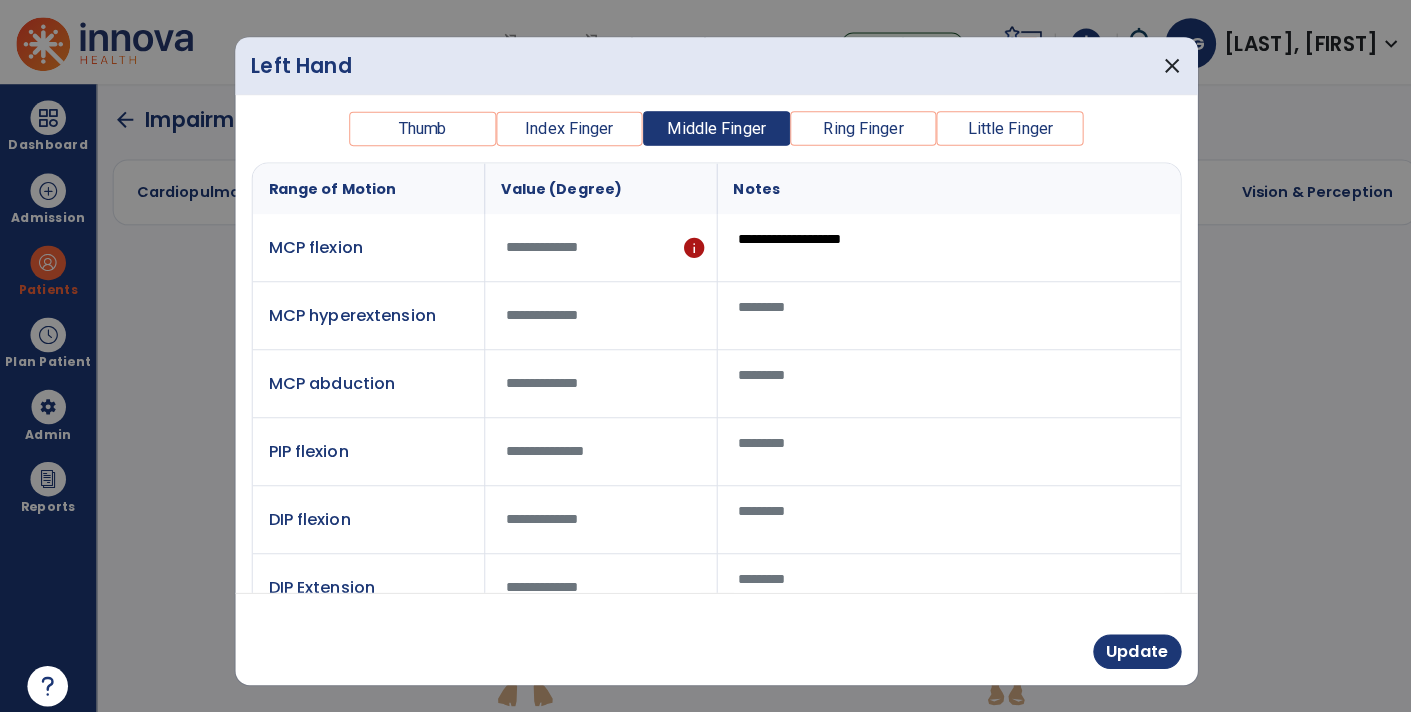 click on "Ring Finger" at bounding box center [850, 127] 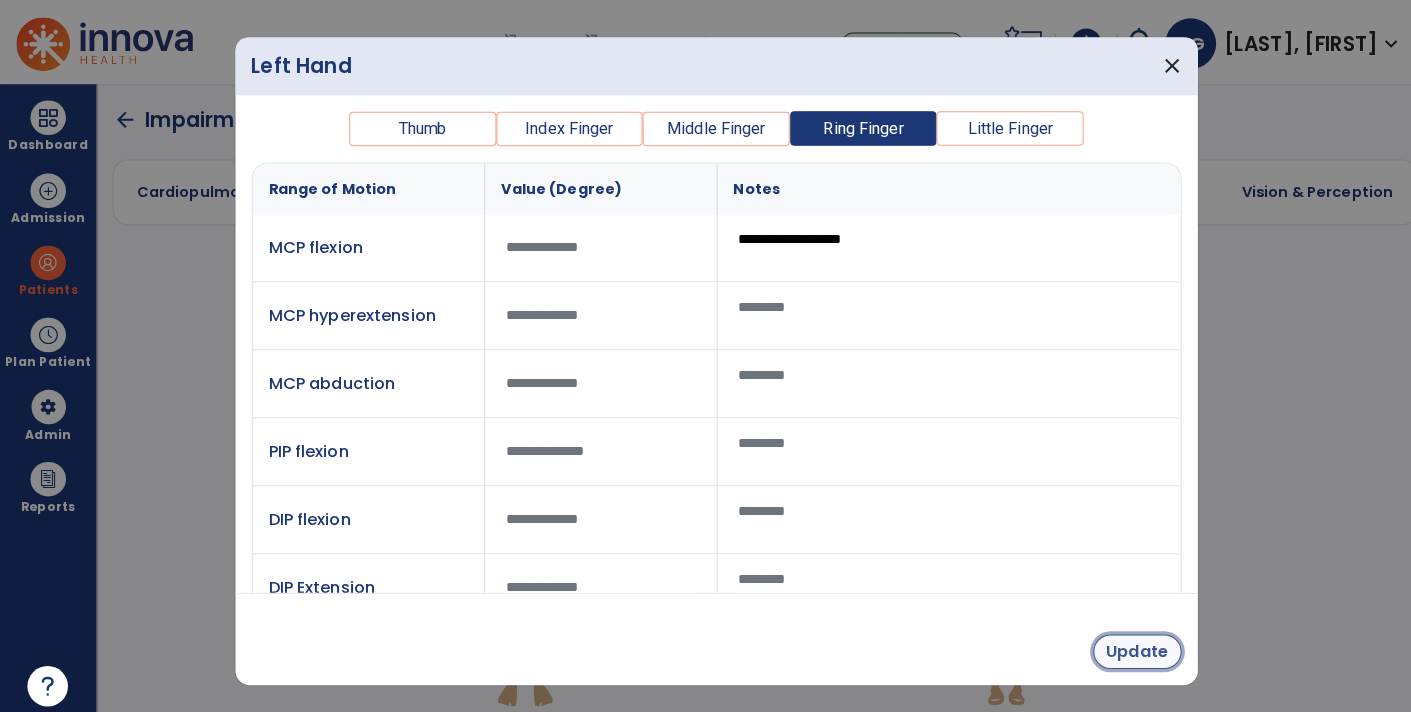click on "Update" at bounding box center (1120, 642) 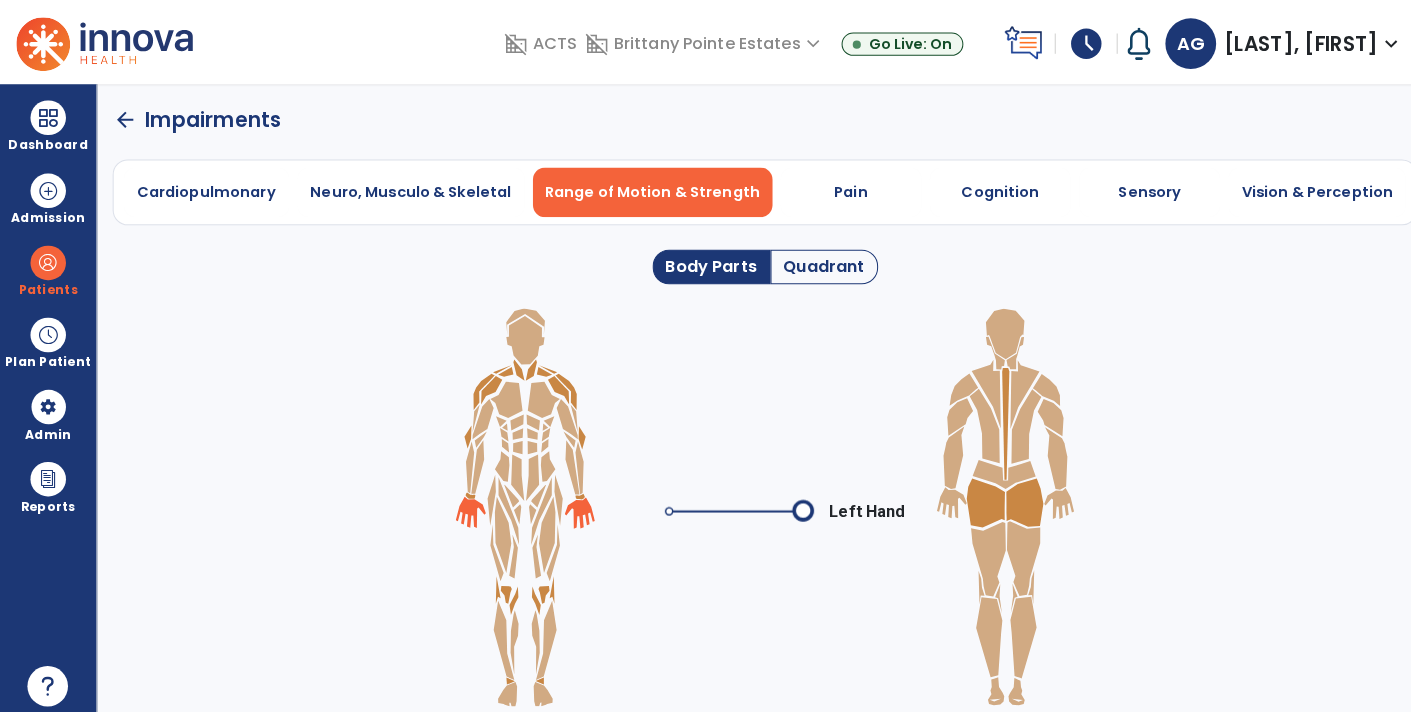 click on "Impairments" 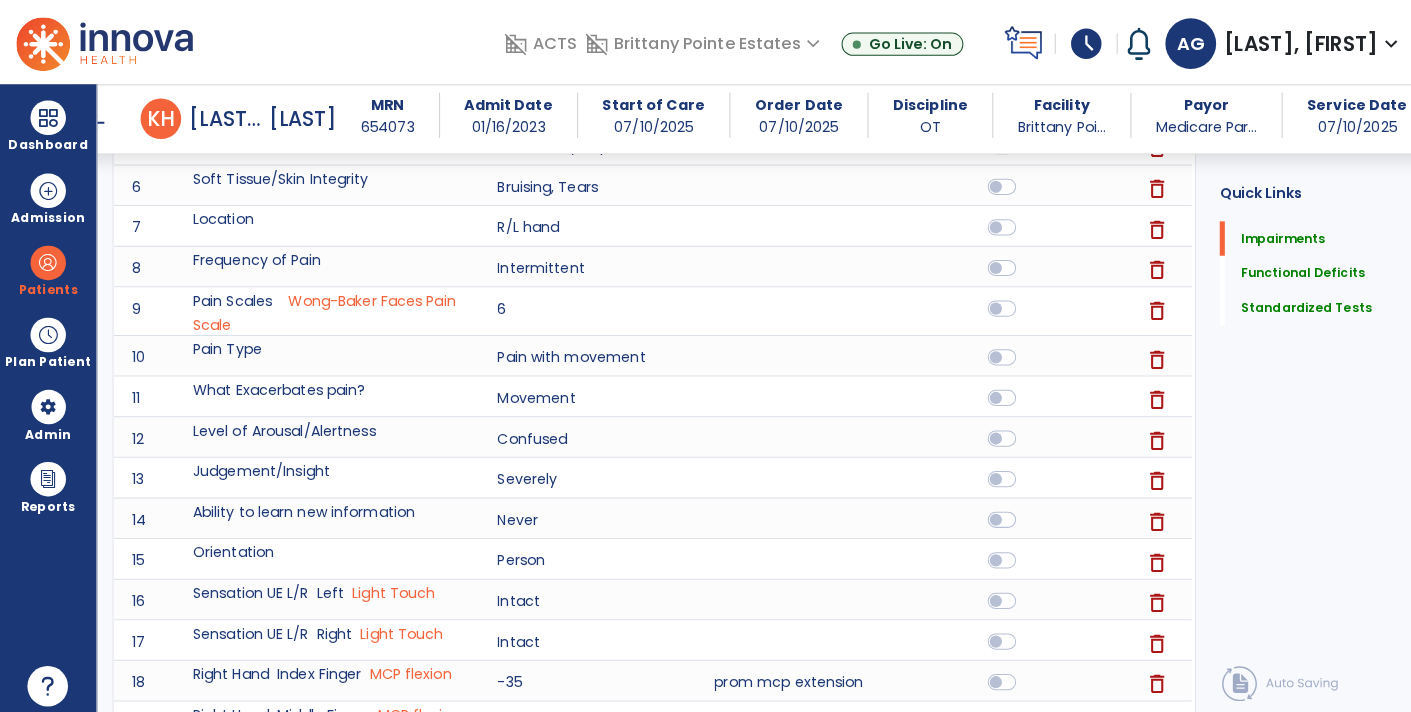 scroll, scrollTop: 0, scrollLeft: 0, axis: both 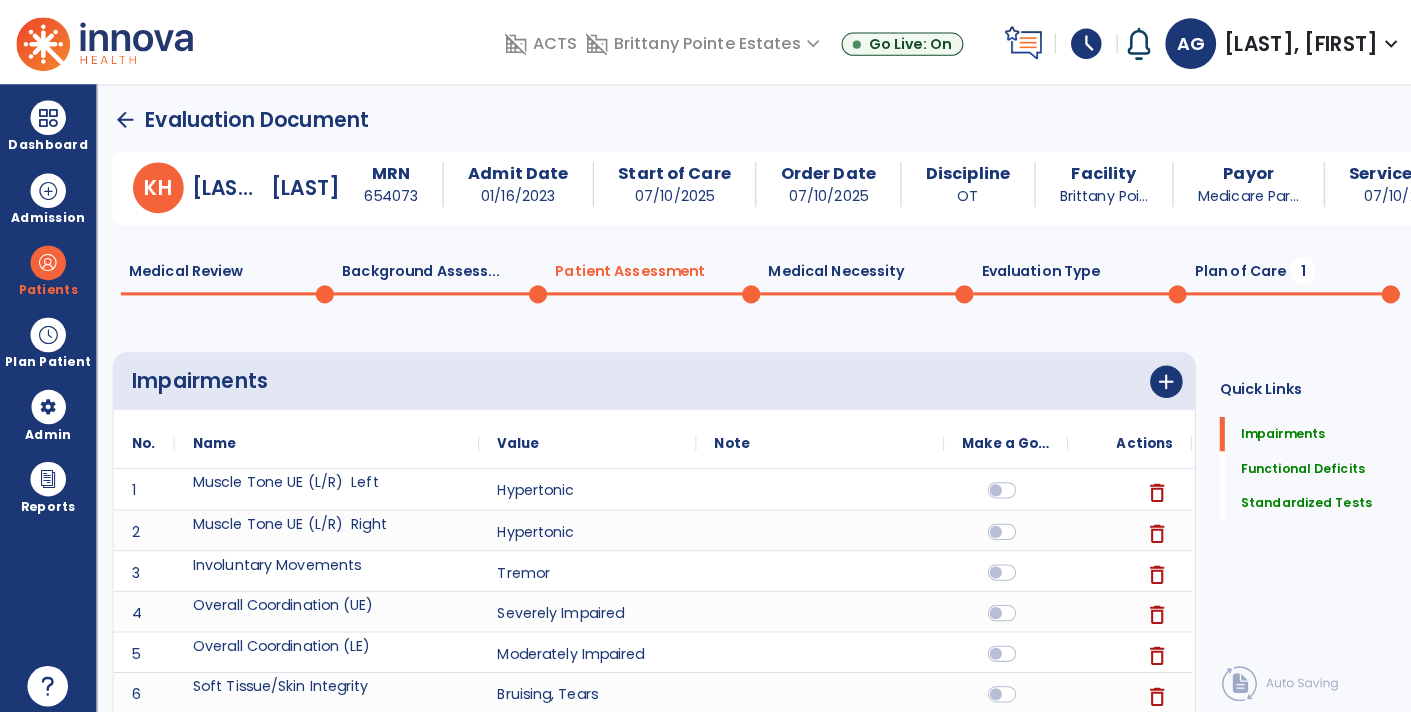 click on "Medical Necessity  0" 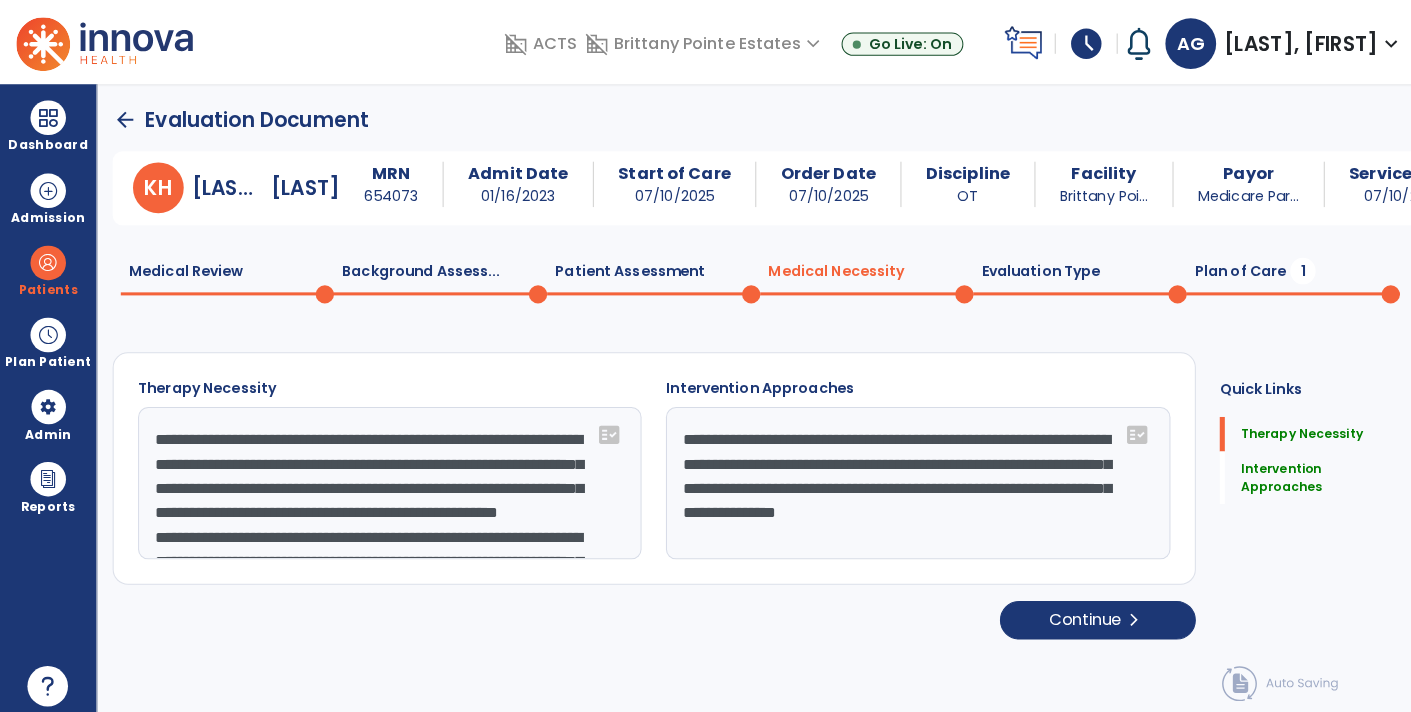 click on "Evaluation Type  0" 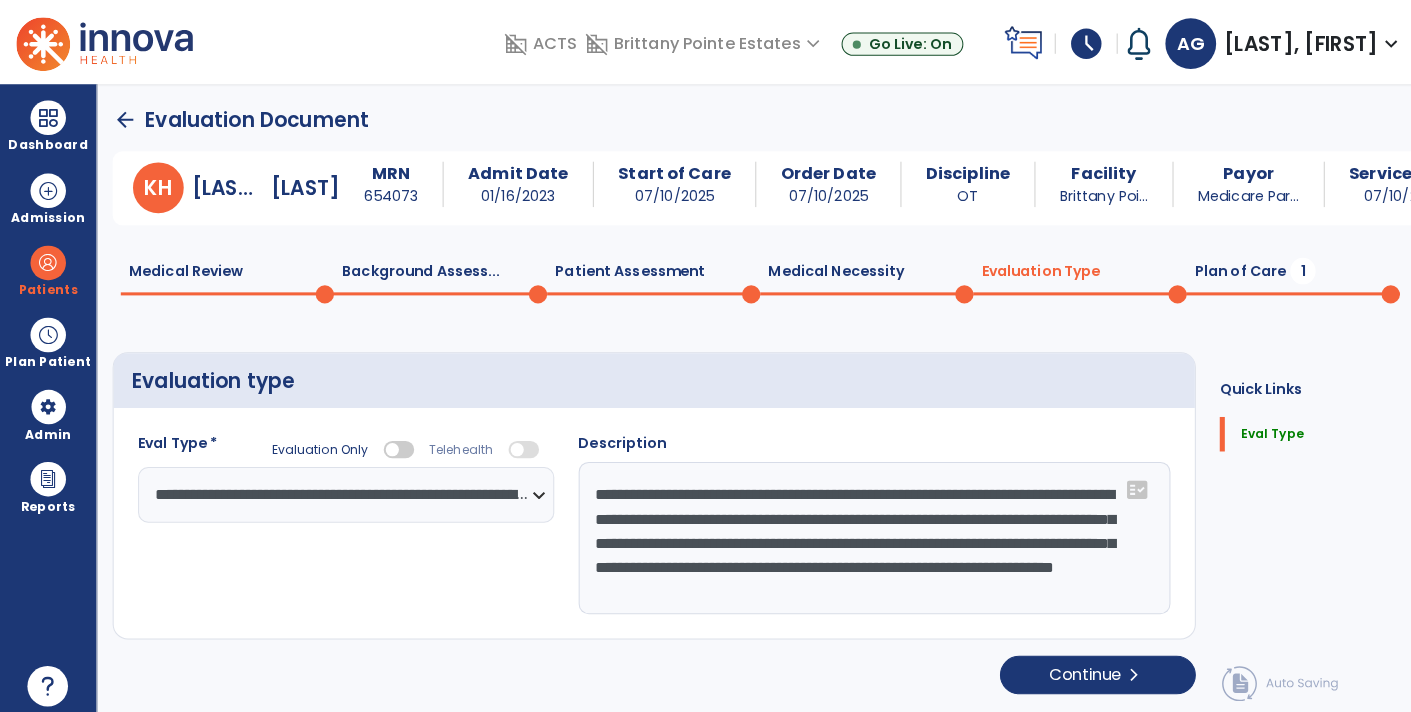 scroll, scrollTop: 1, scrollLeft: 0, axis: vertical 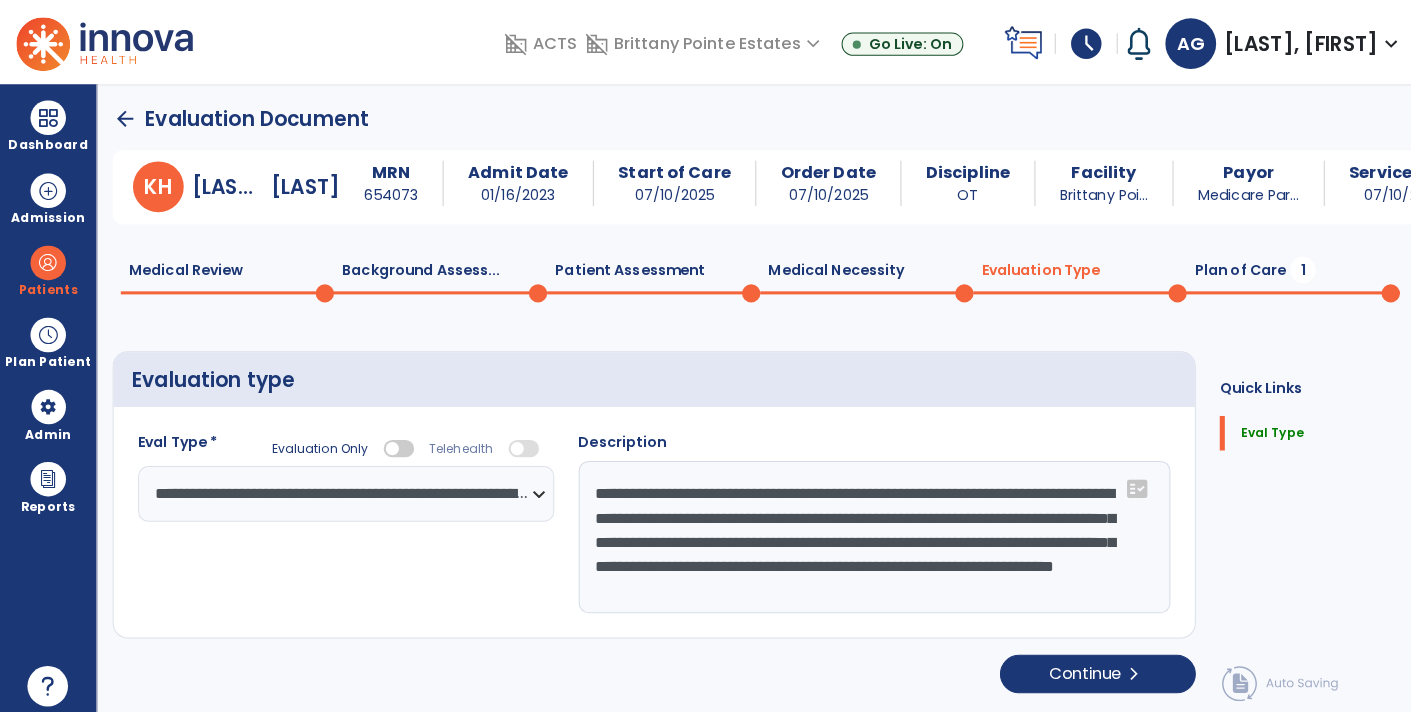 click on "Plan of Care  1" 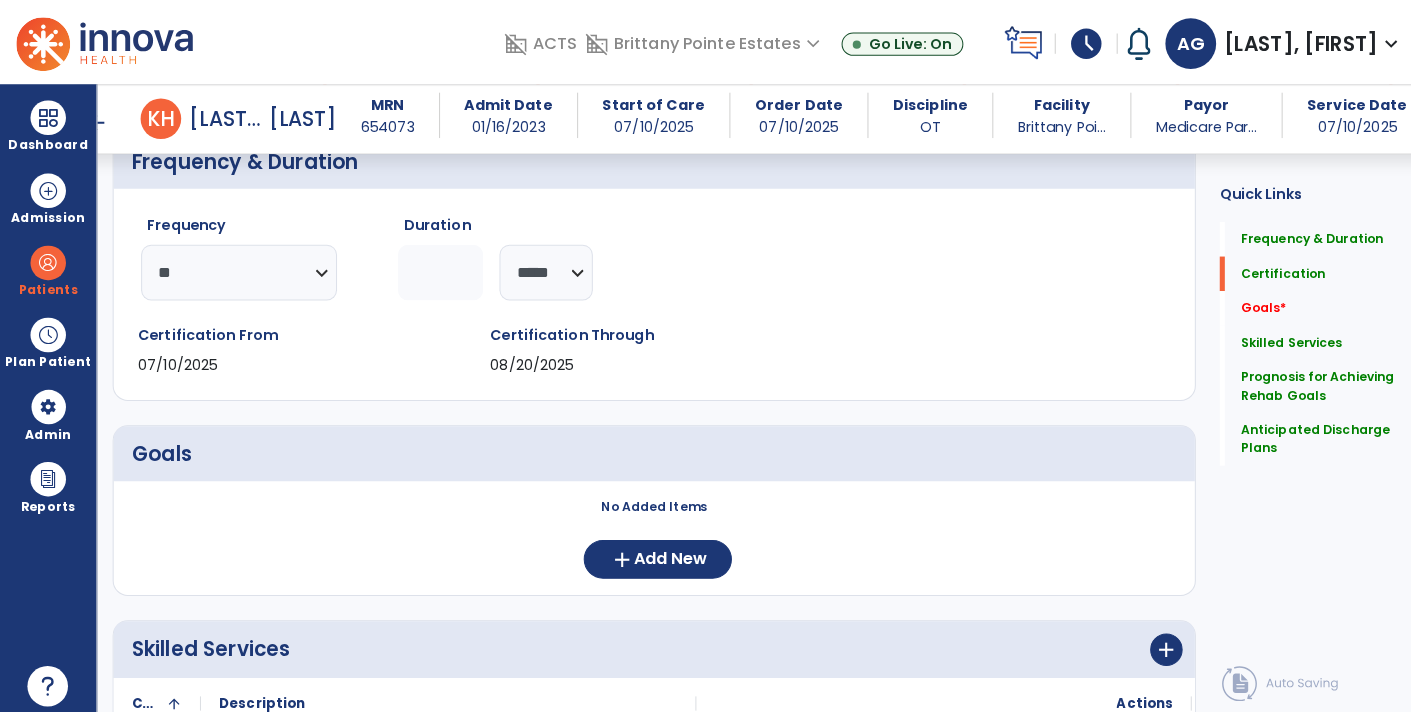 scroll, scrollTop: 204, scrollLeft: 0, axis: vertical 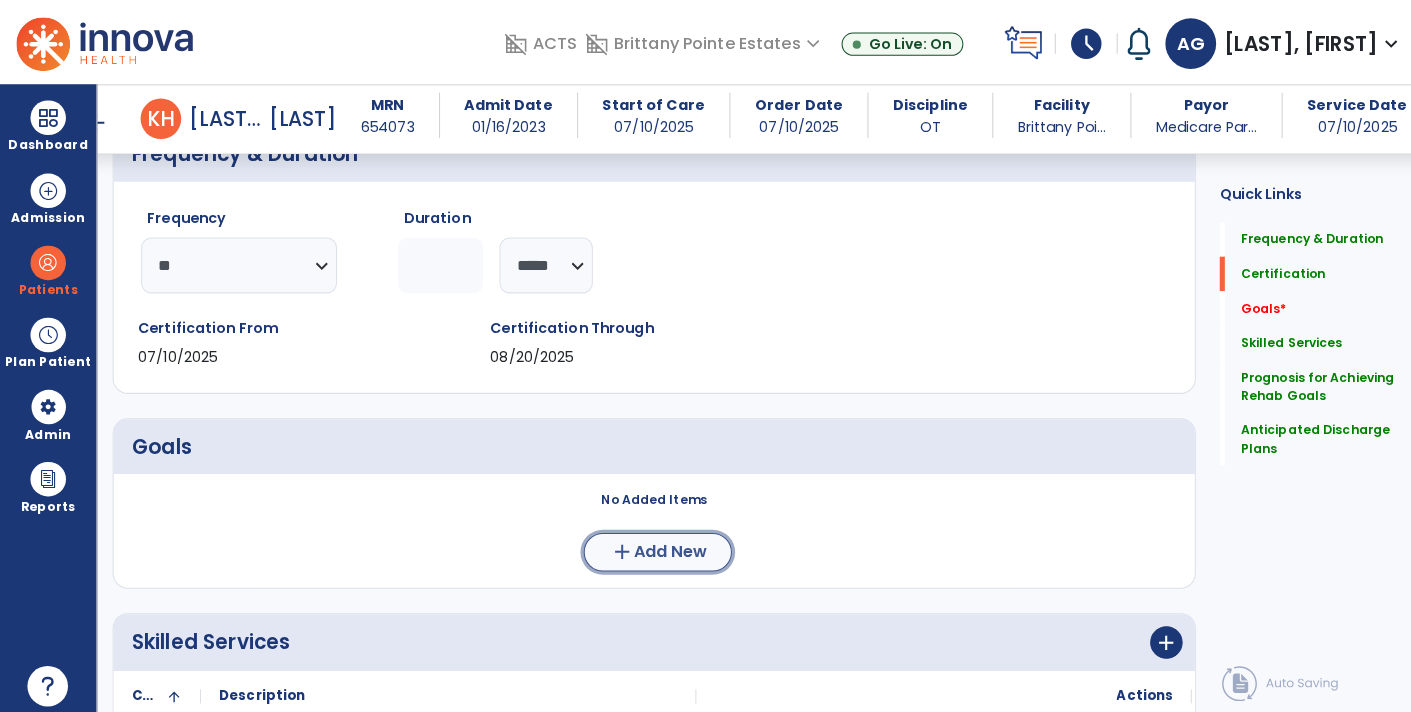 click on "add  Add New" at bounding box center [648, 544] 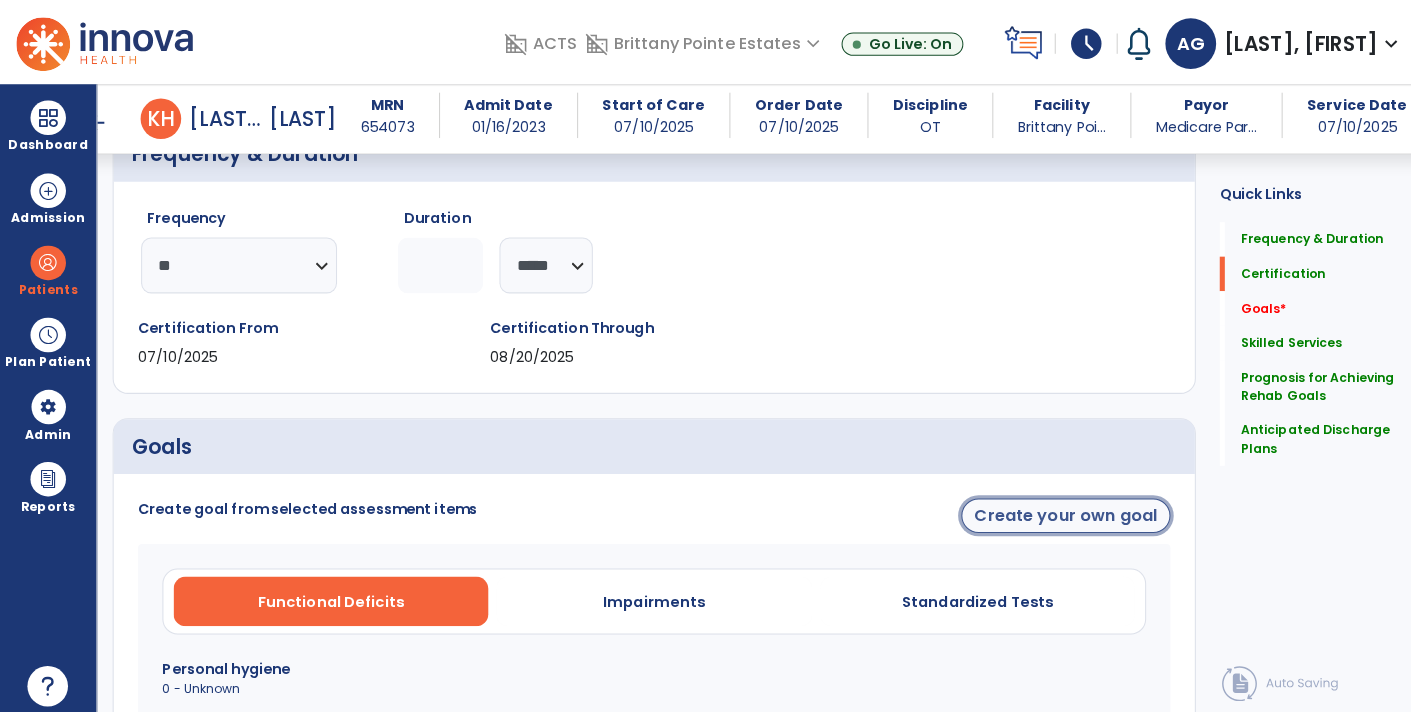 click on "Create your own goal" at bounding box center (1050, 508) 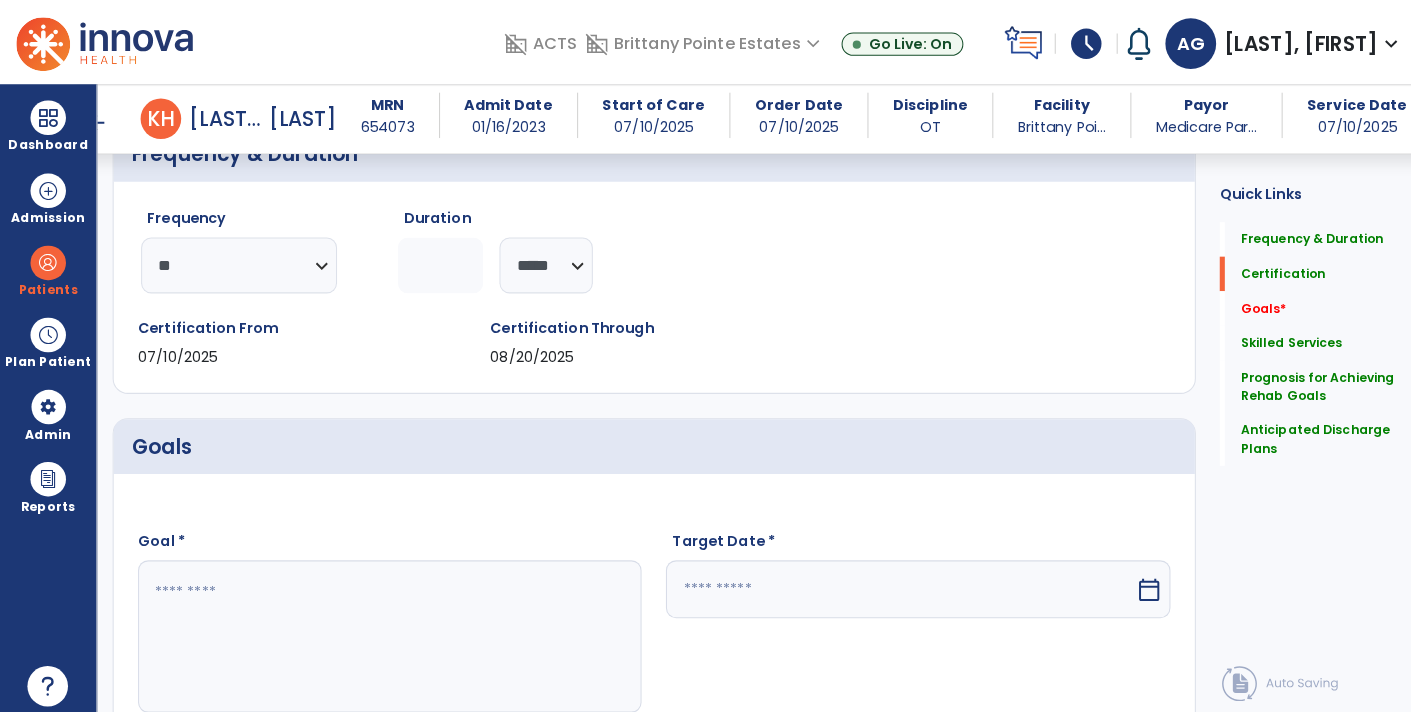 click at bounding box center (383, 627) 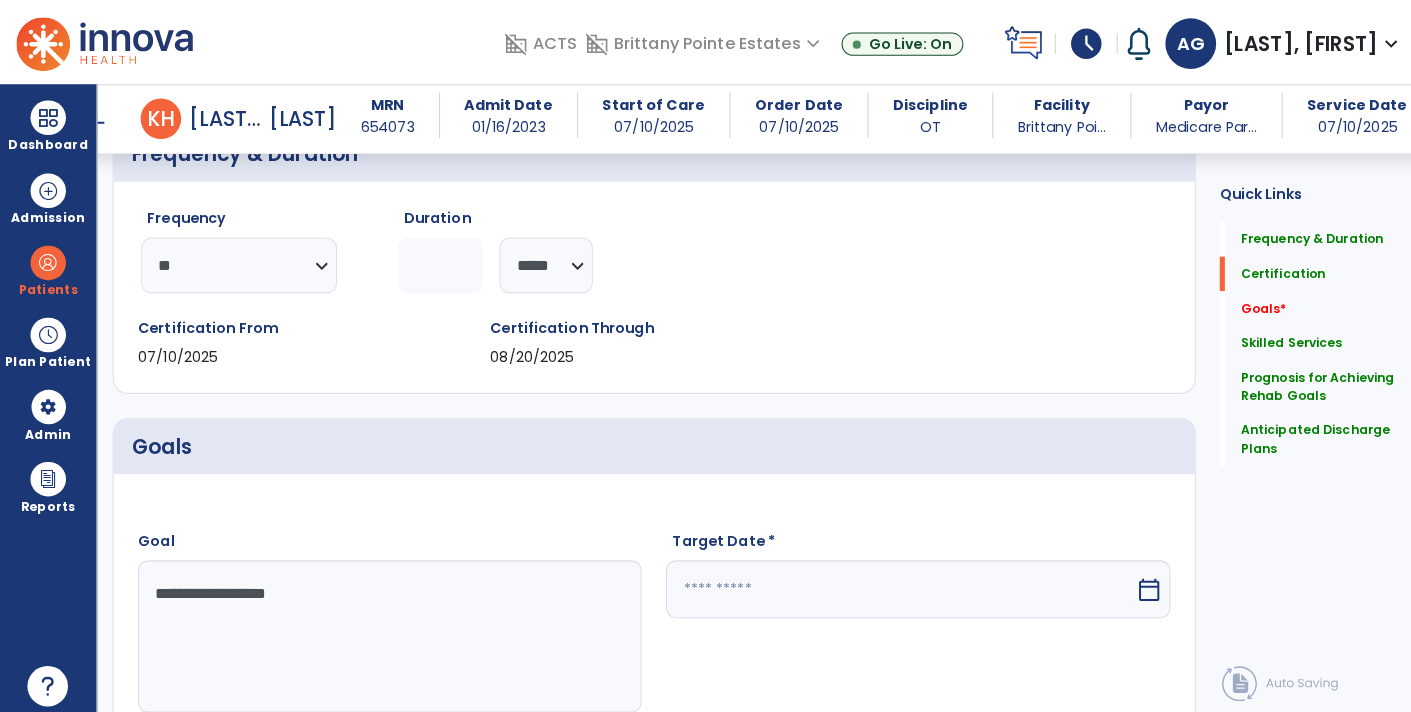 type on "**********" 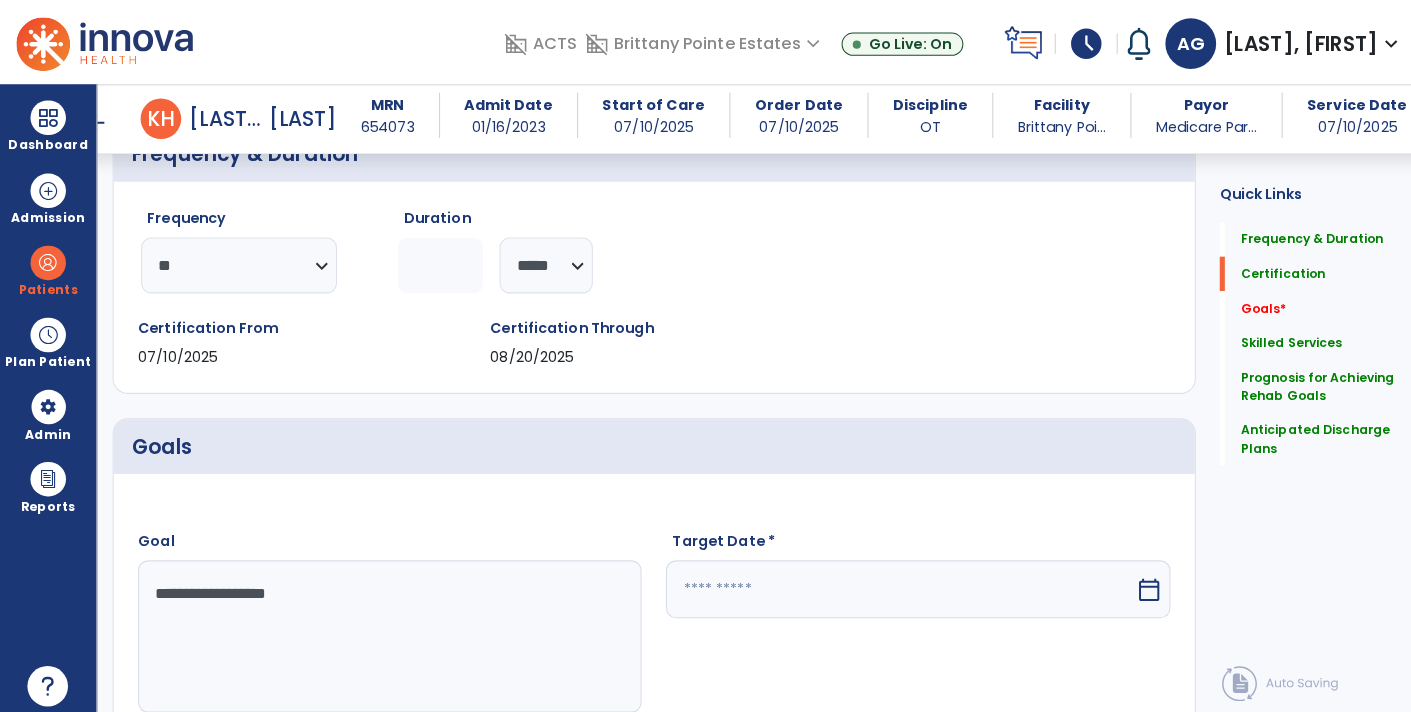 click on "calendar_today" at bounding box center [1132, 581] 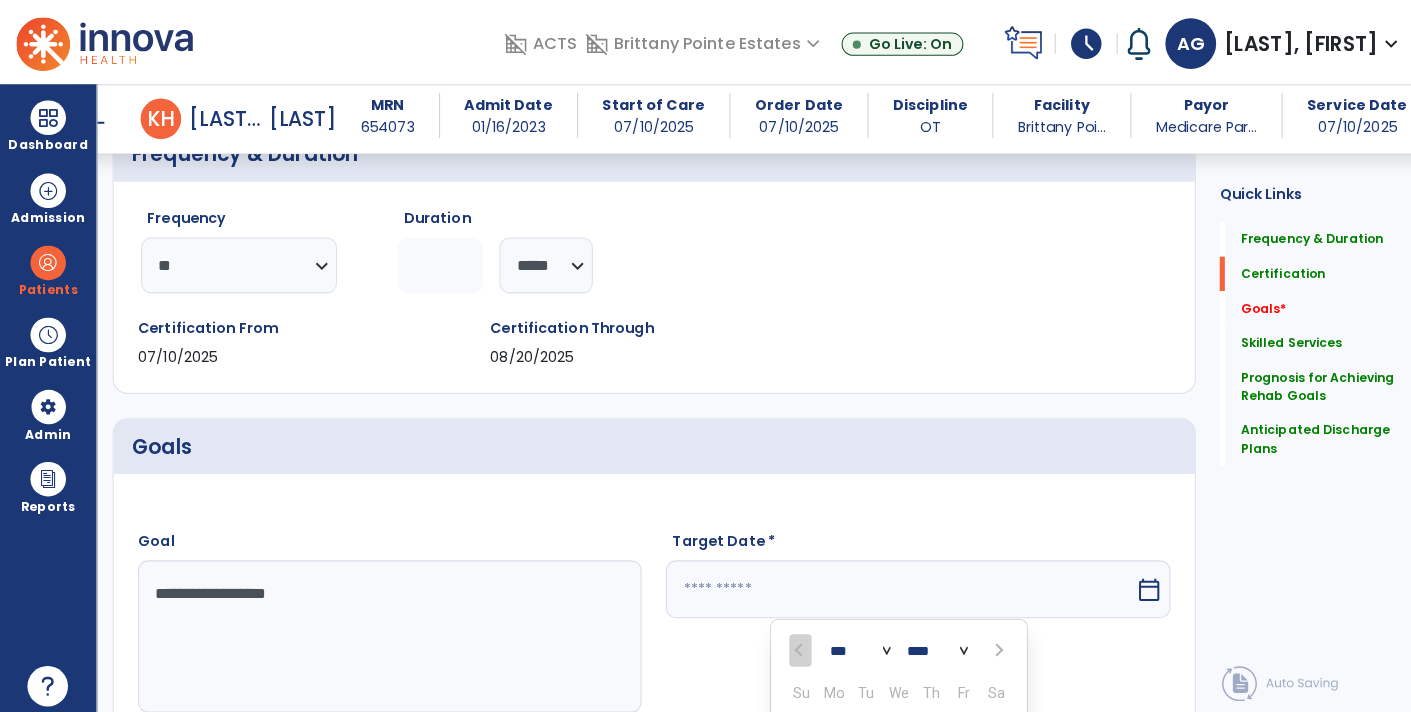 scroll, scrollTop: 551, scrollLeft: 0, axis: vertical 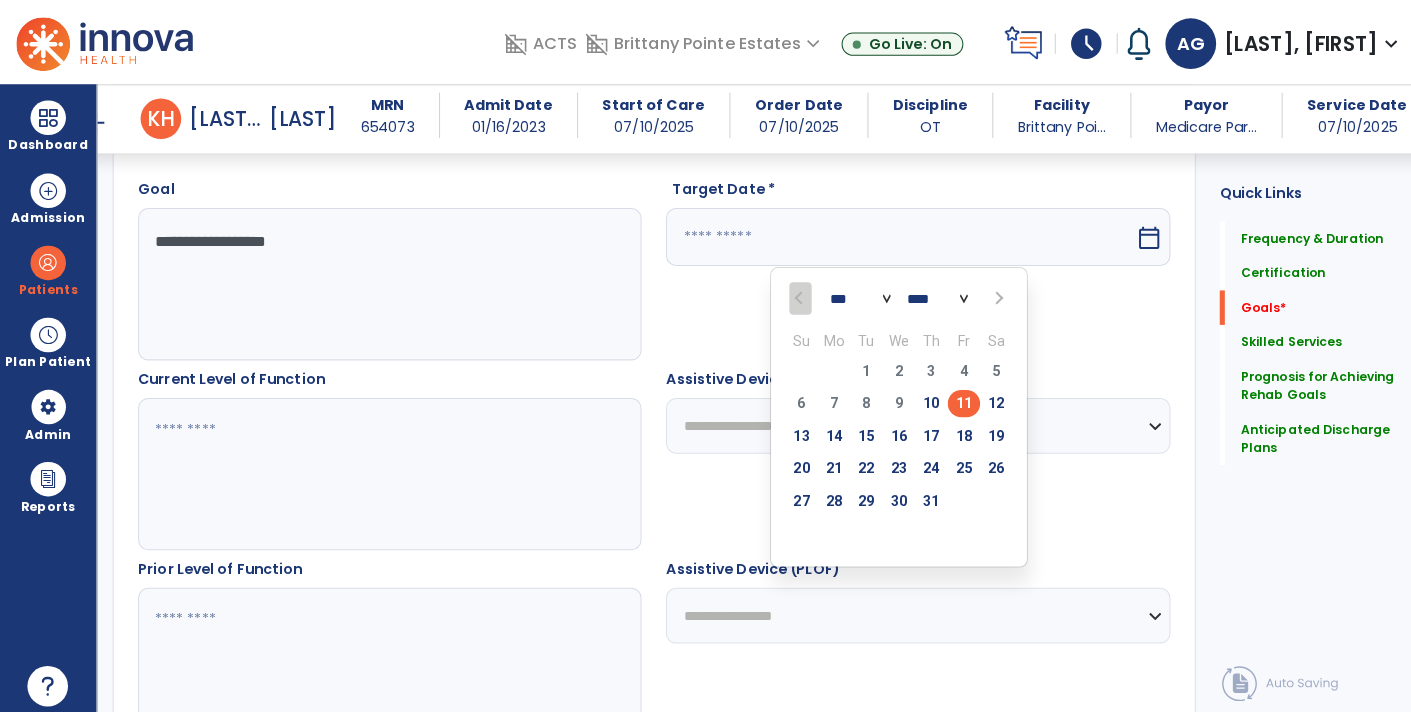 click at bounding box center (983, 294) 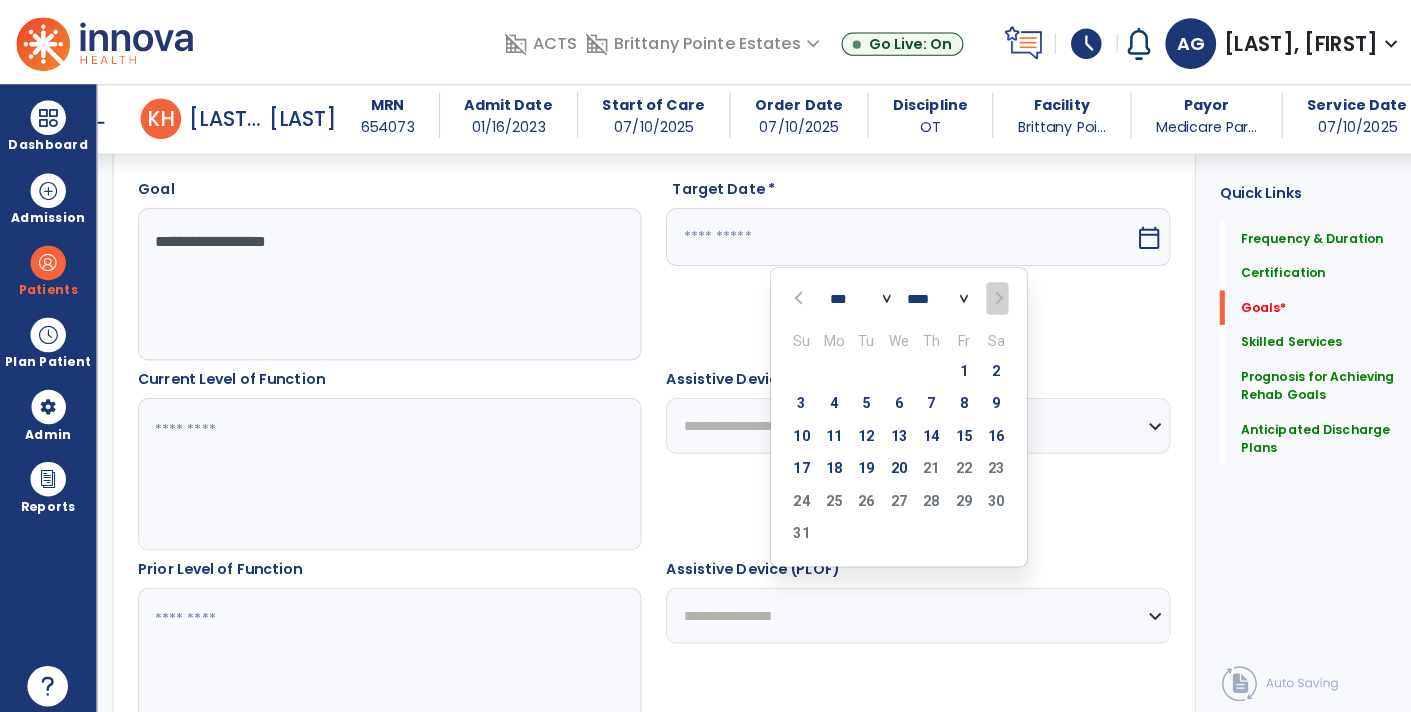 click on "20" at bounding box center [886, 464] 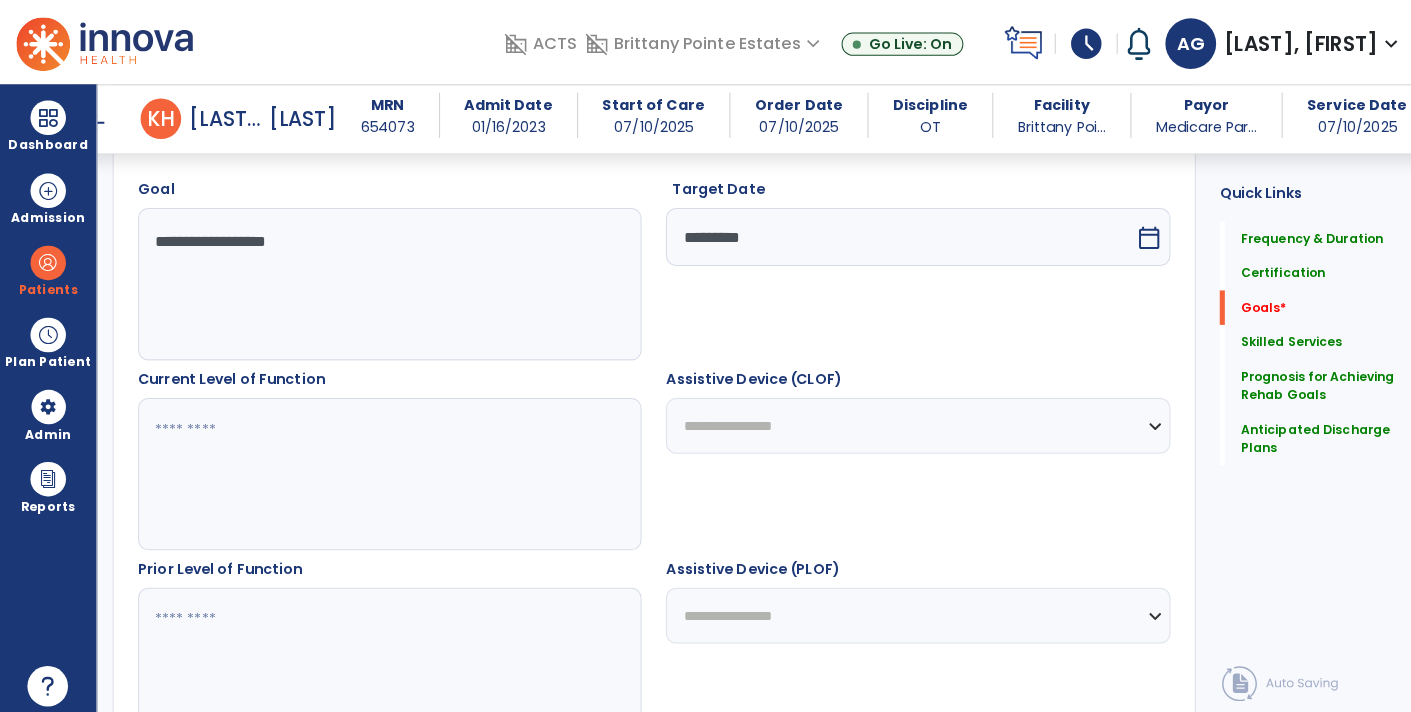 click on "**********" at bounding box center [904, 419] 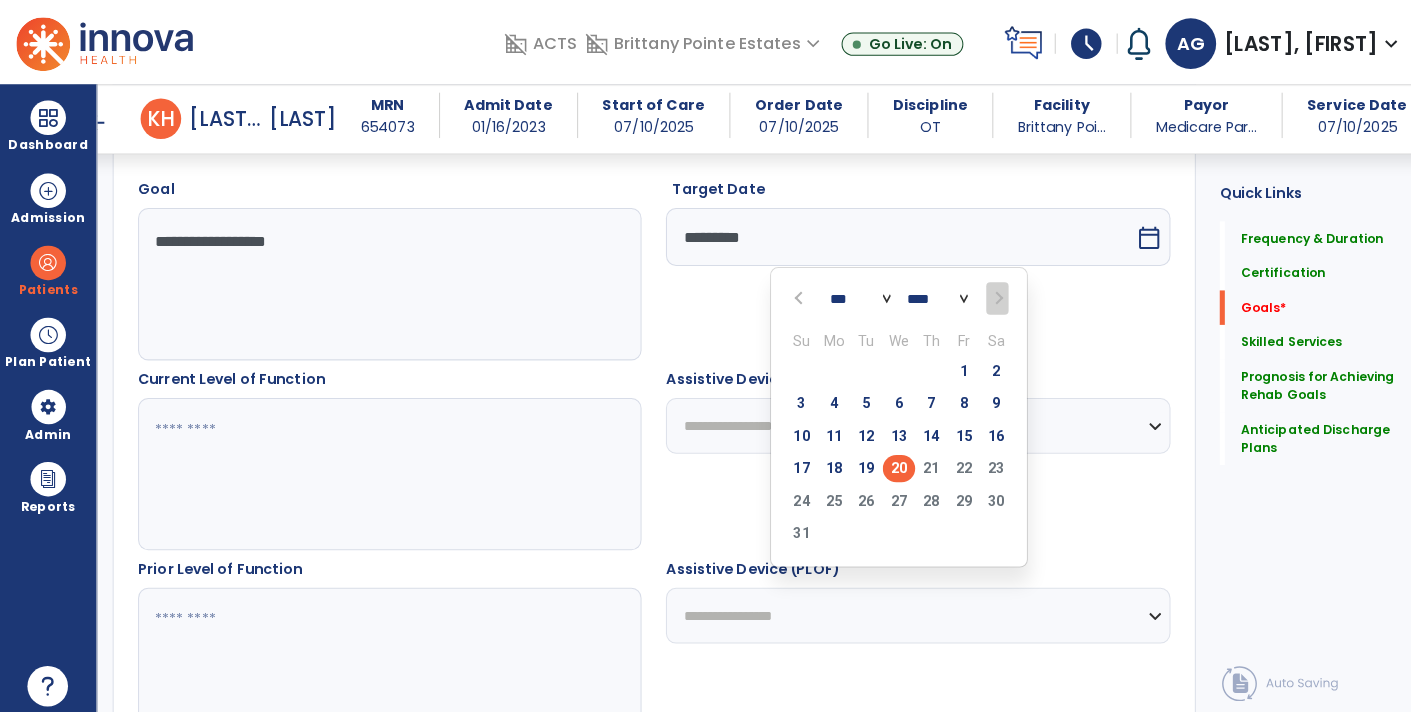 click on "14" at bounding box center (918, 432) 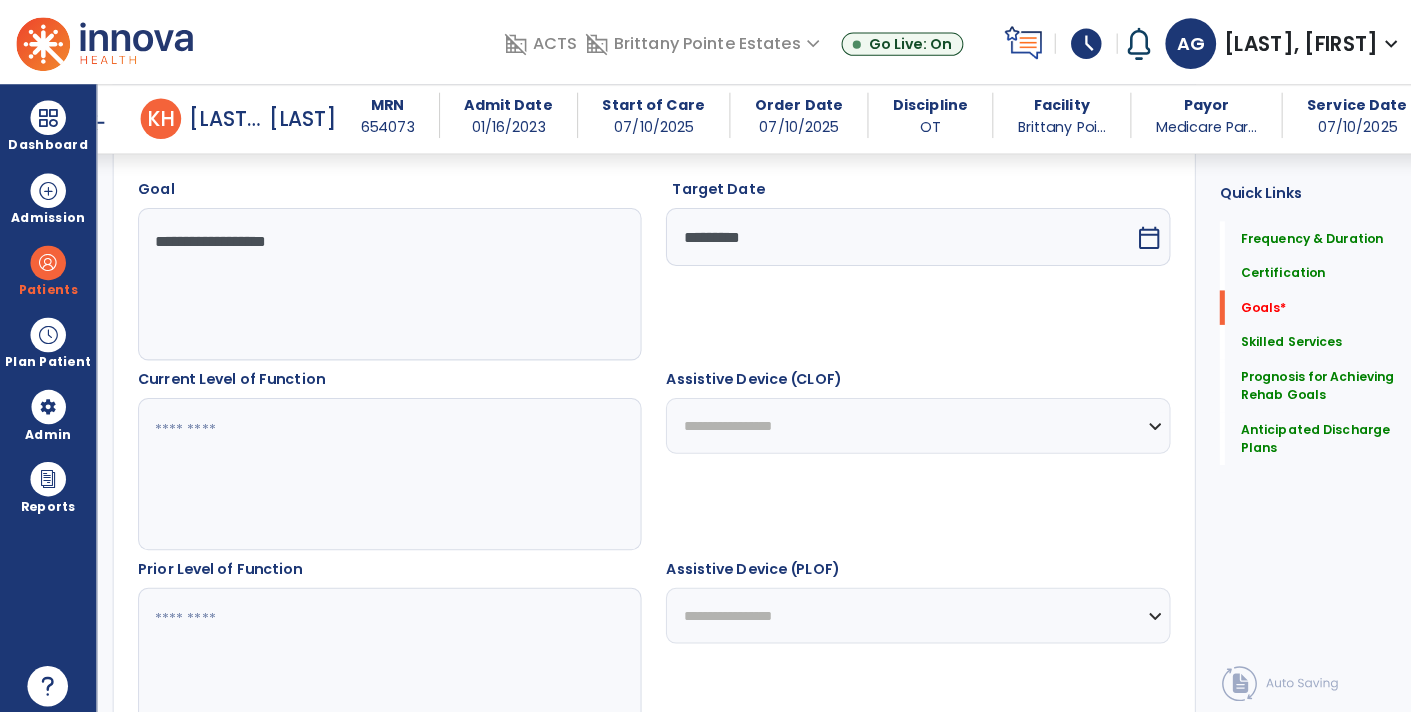 click on "calendar_today" at bounding box center (1132, 234) 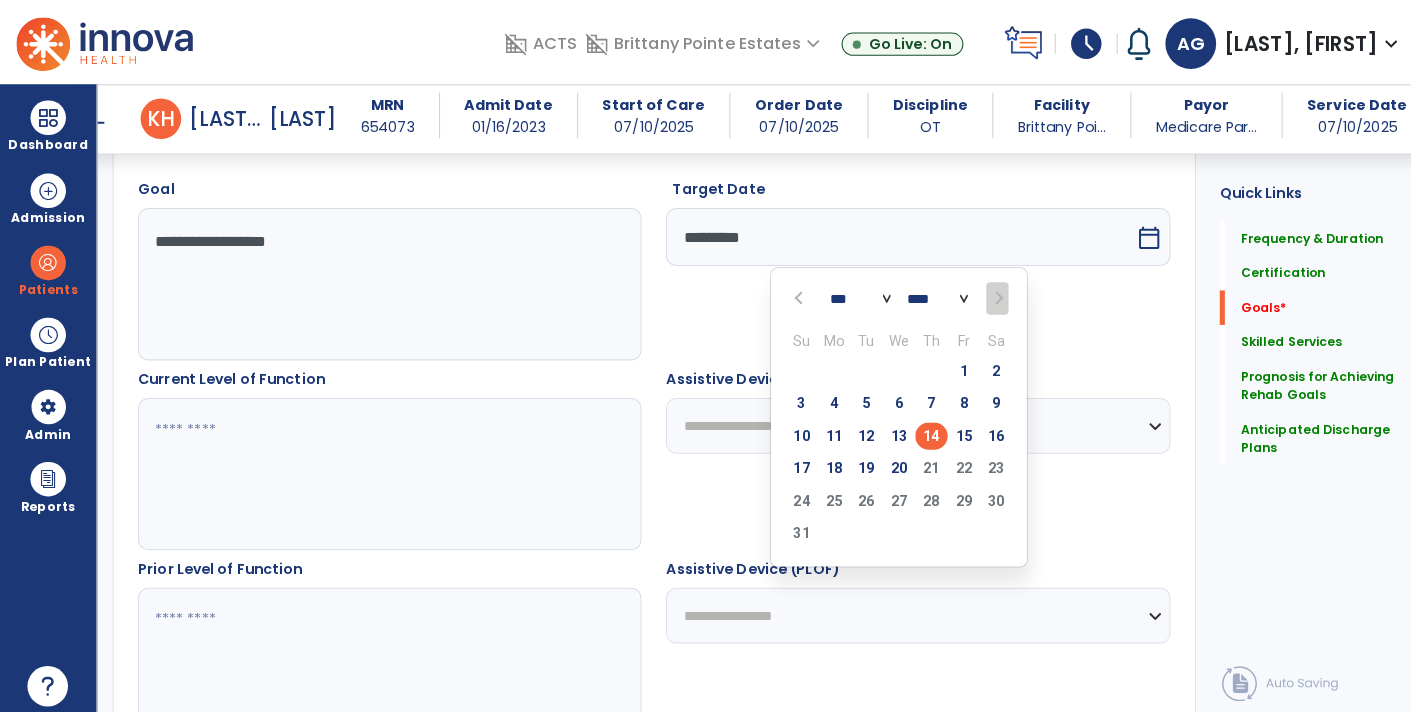 click on "17   18   19   20   21   22   23" at bounding box center [886, 464] 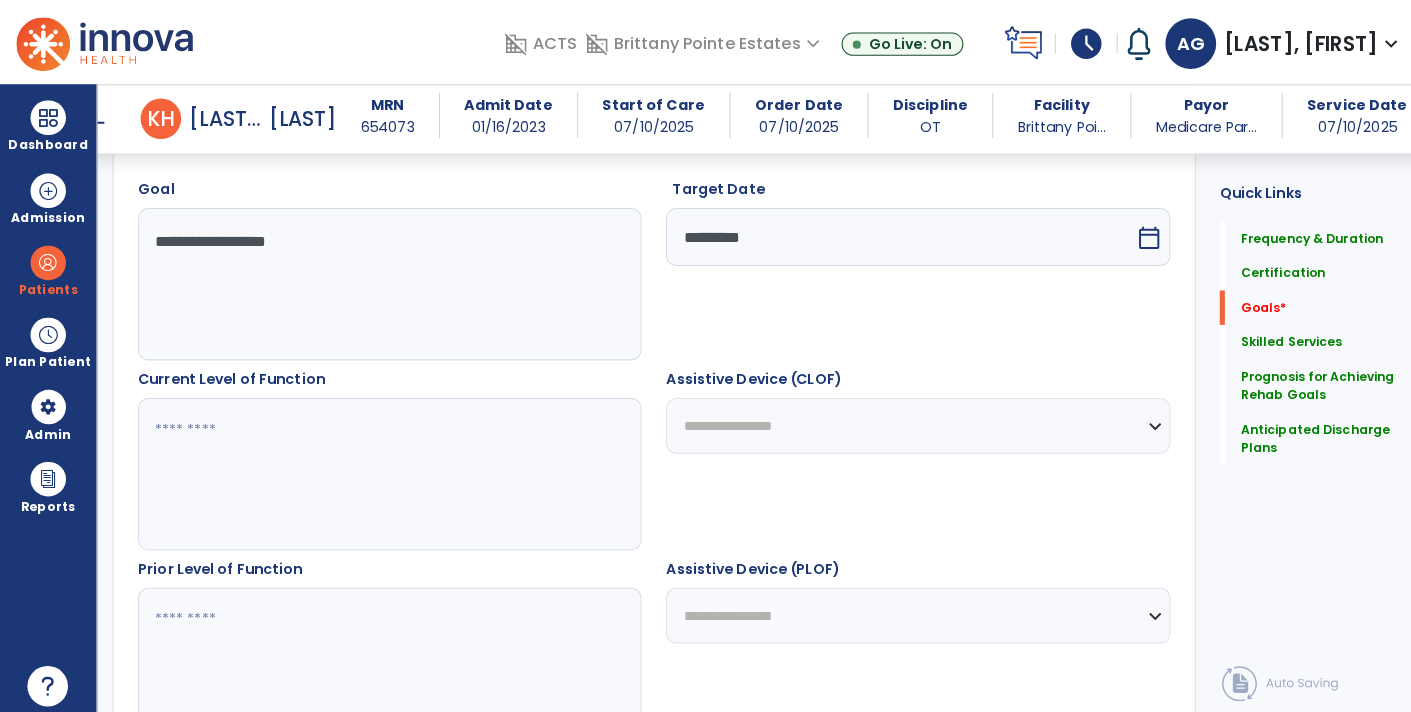 click on "calendar_today" at bounding box center (1132, 234) 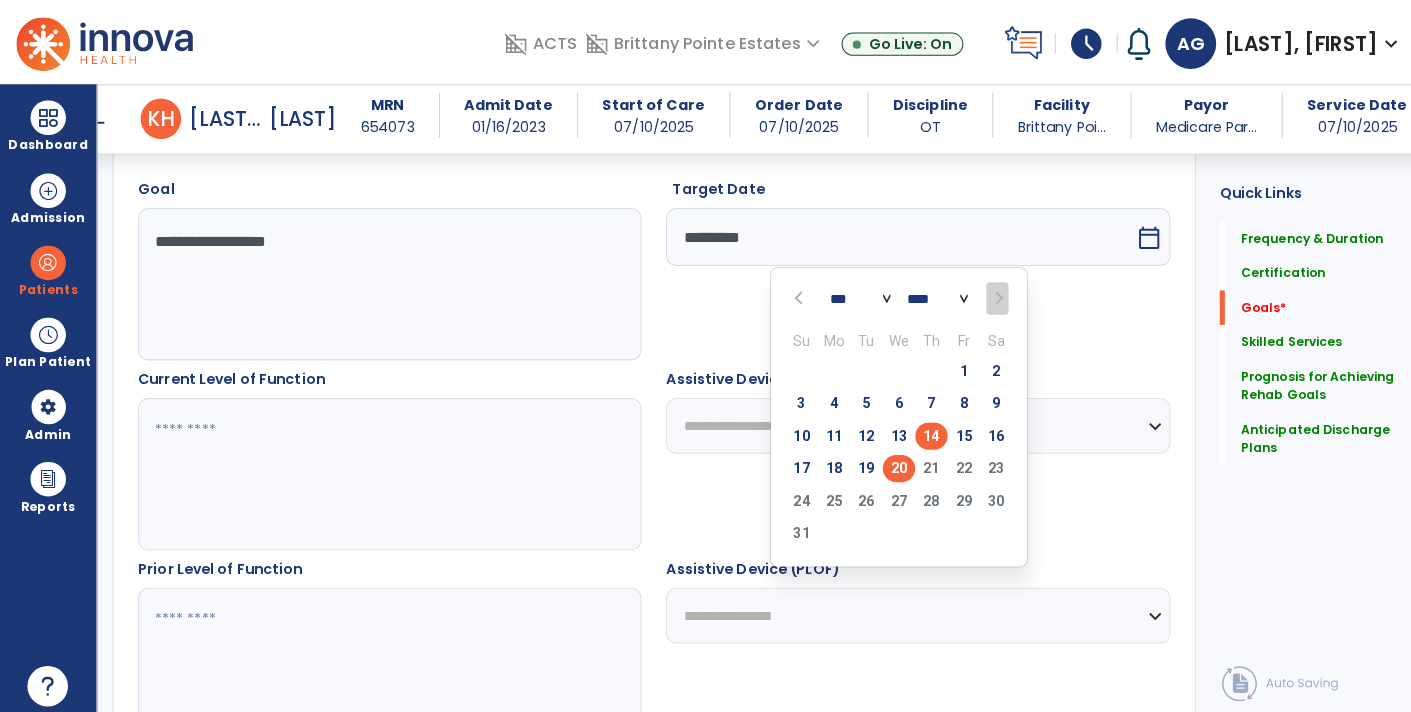 click on "20" at bounding box center (886, 461) 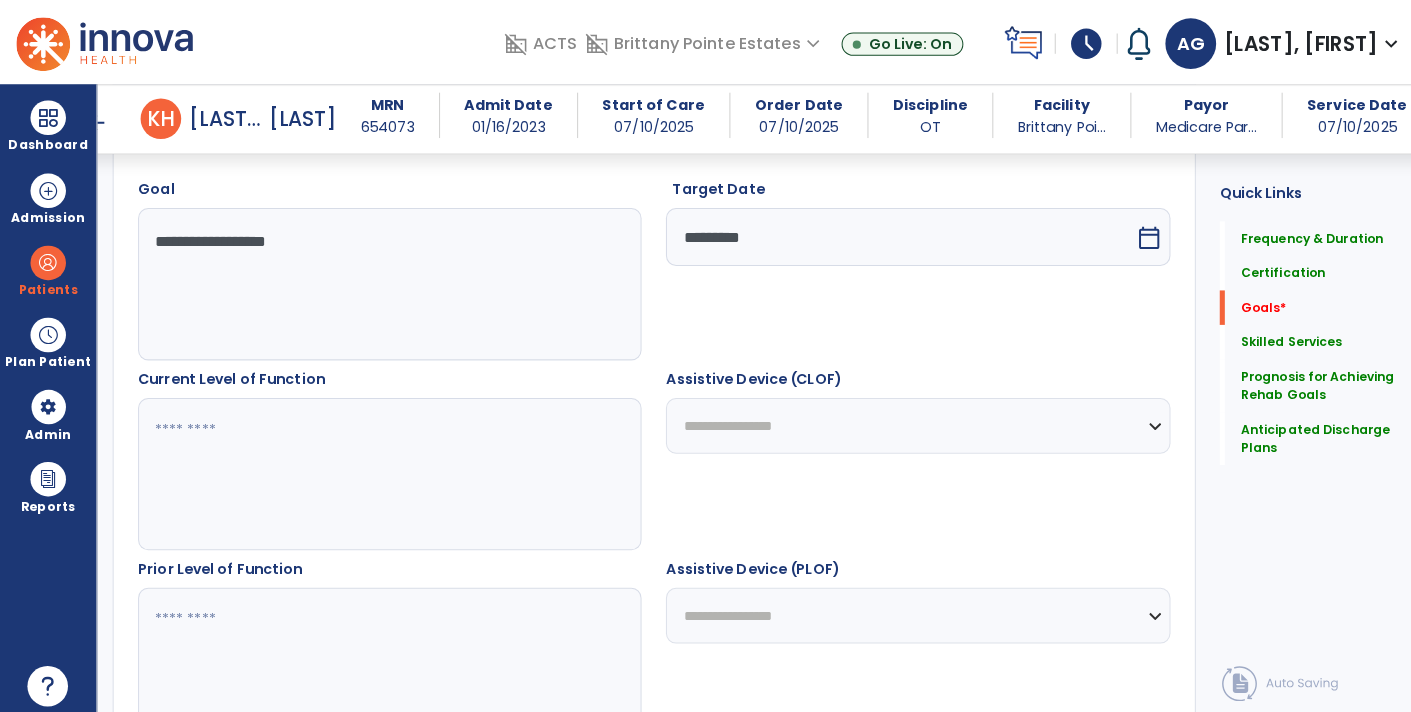 click at bounding box center [383, 467] 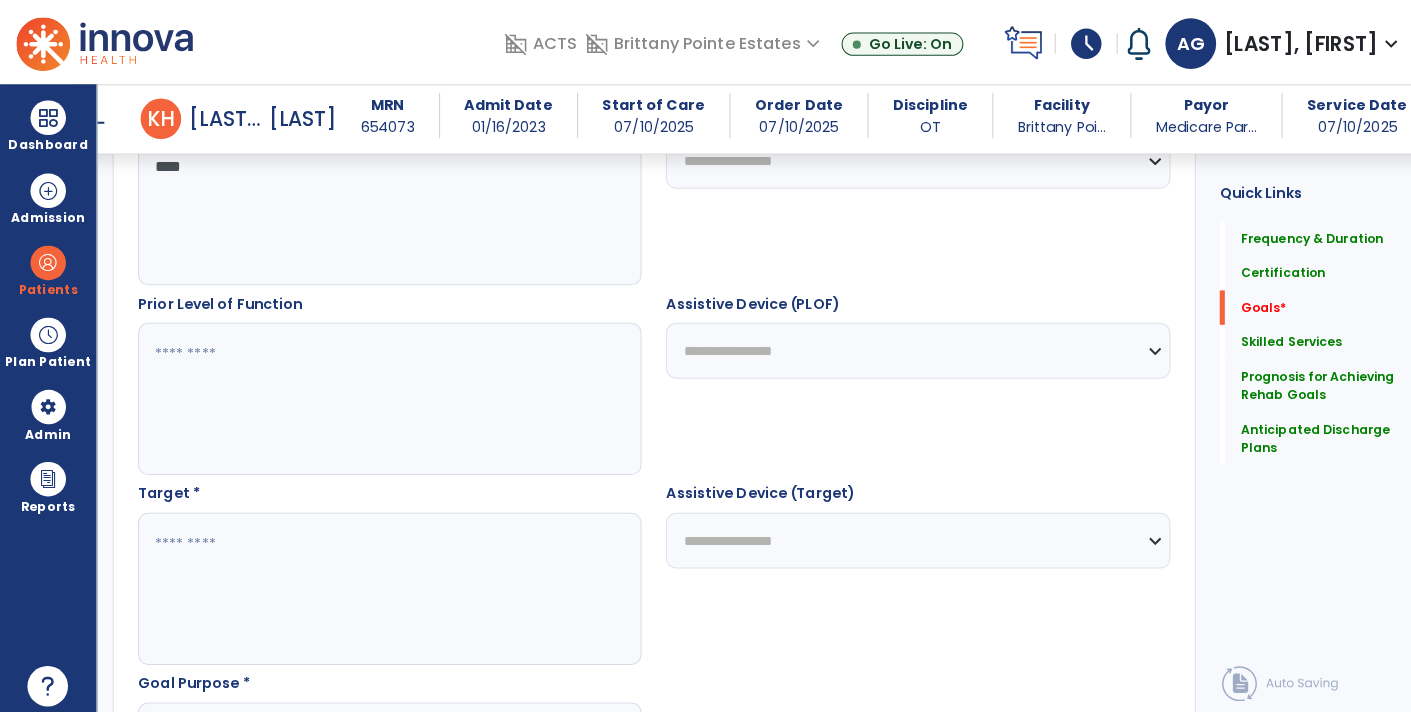 scroll, scrollTop: 825, scrollLeft: 0, axis: vertical 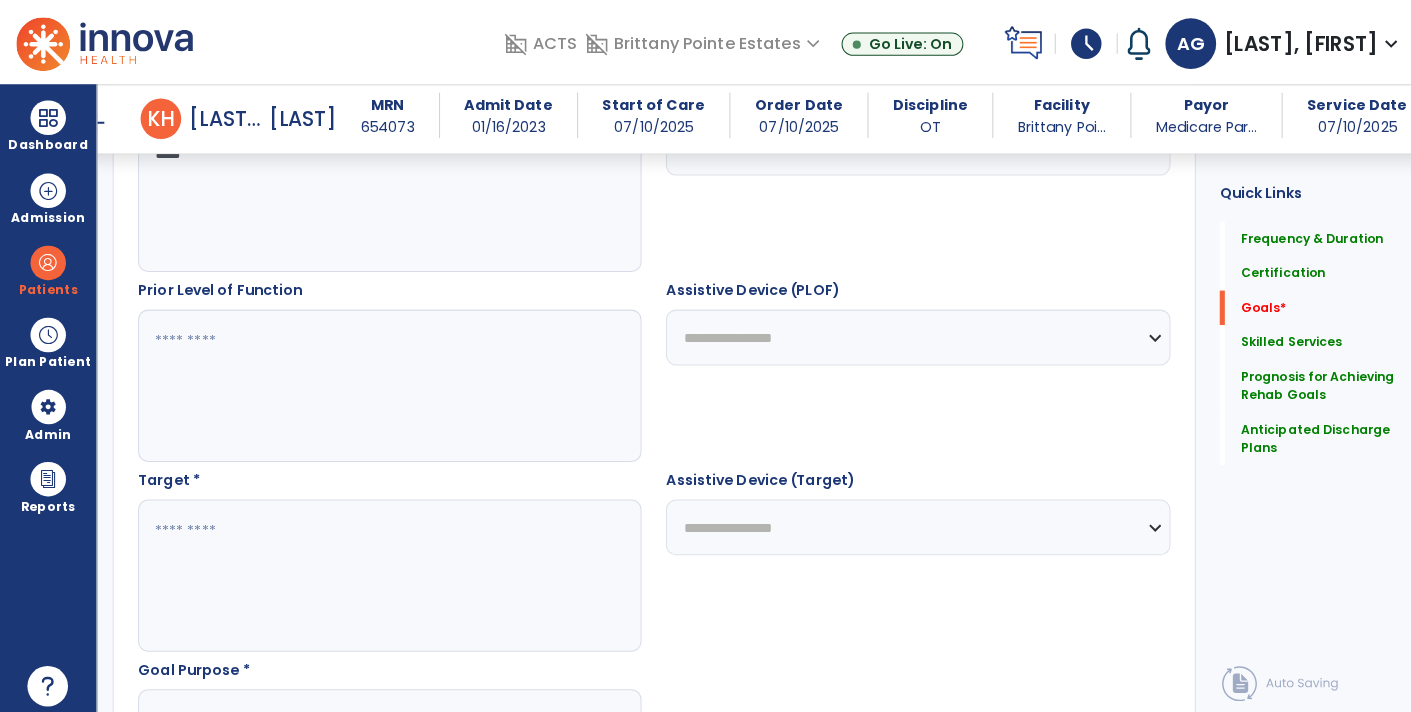 type on "***" 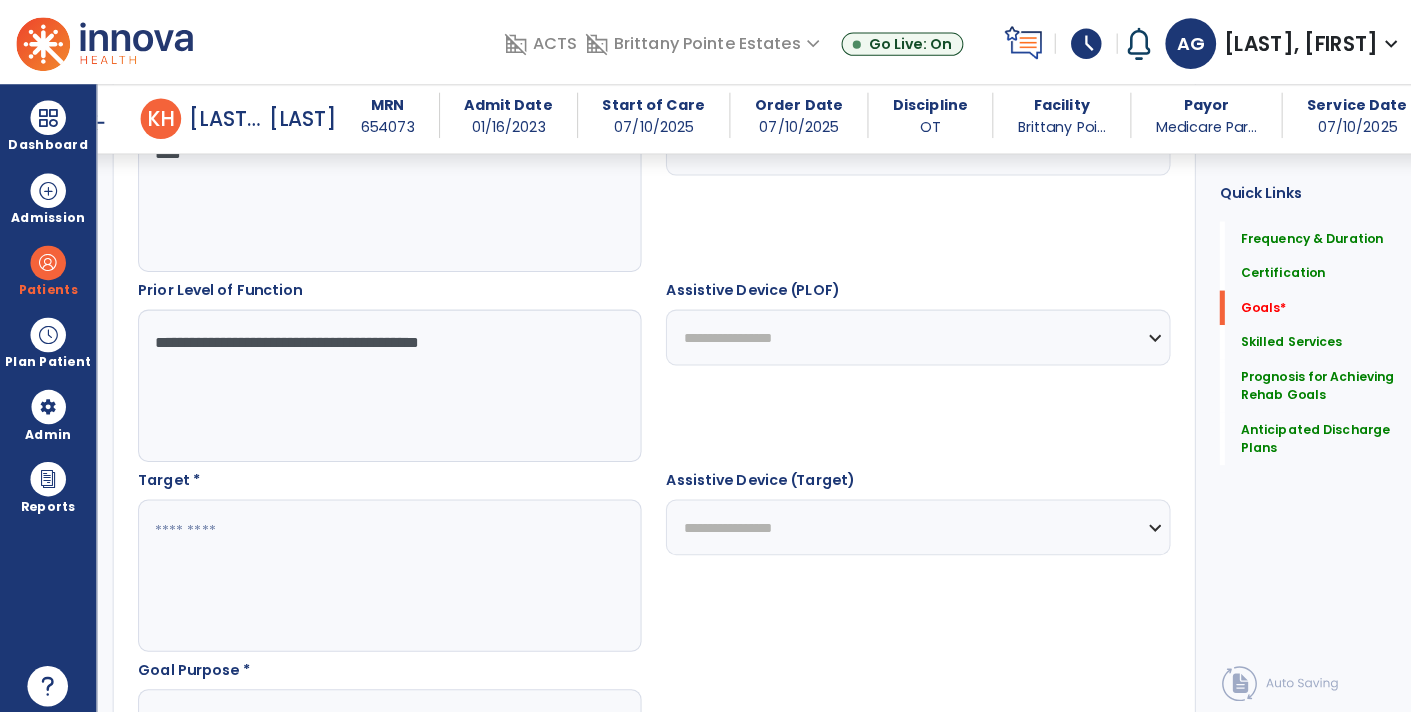 type on "**********" 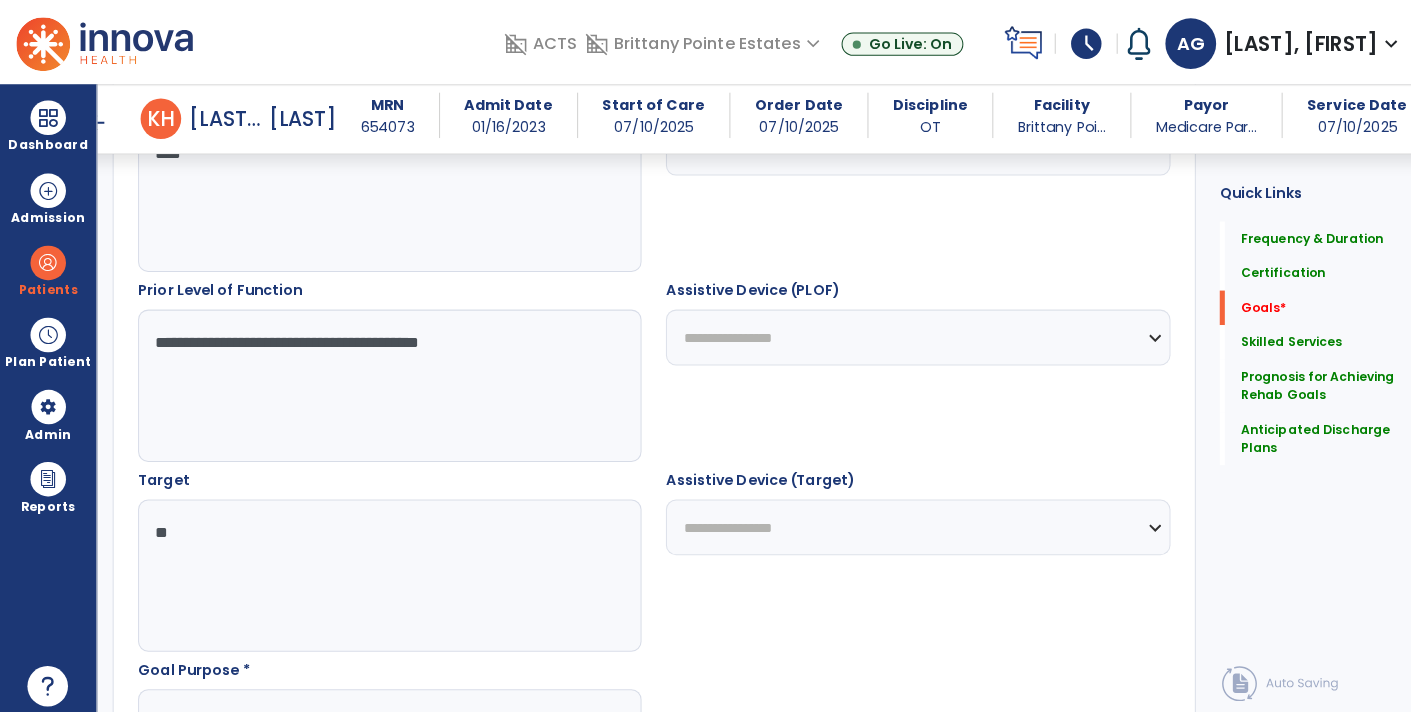 type on "*" 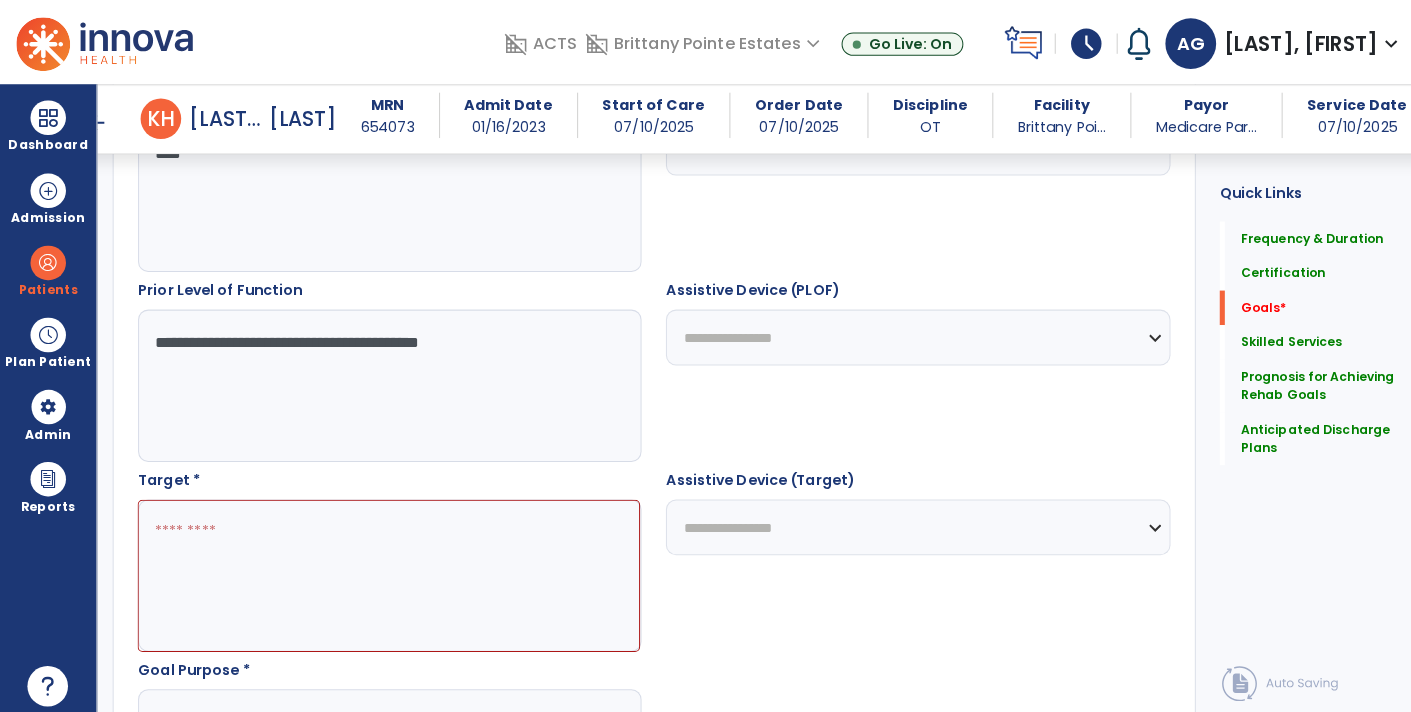 type on "*" 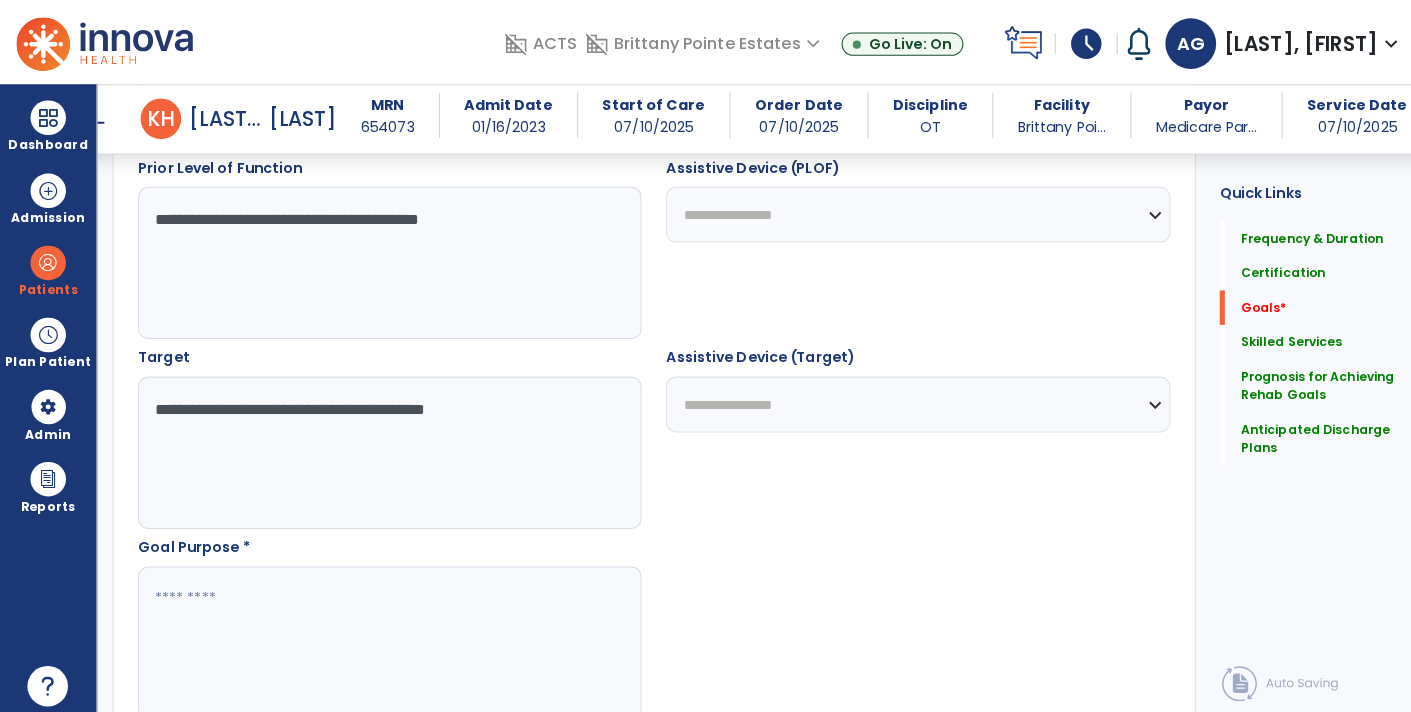 scroll, scrollTop: 947, scrollLeft: 0, axis: vertical 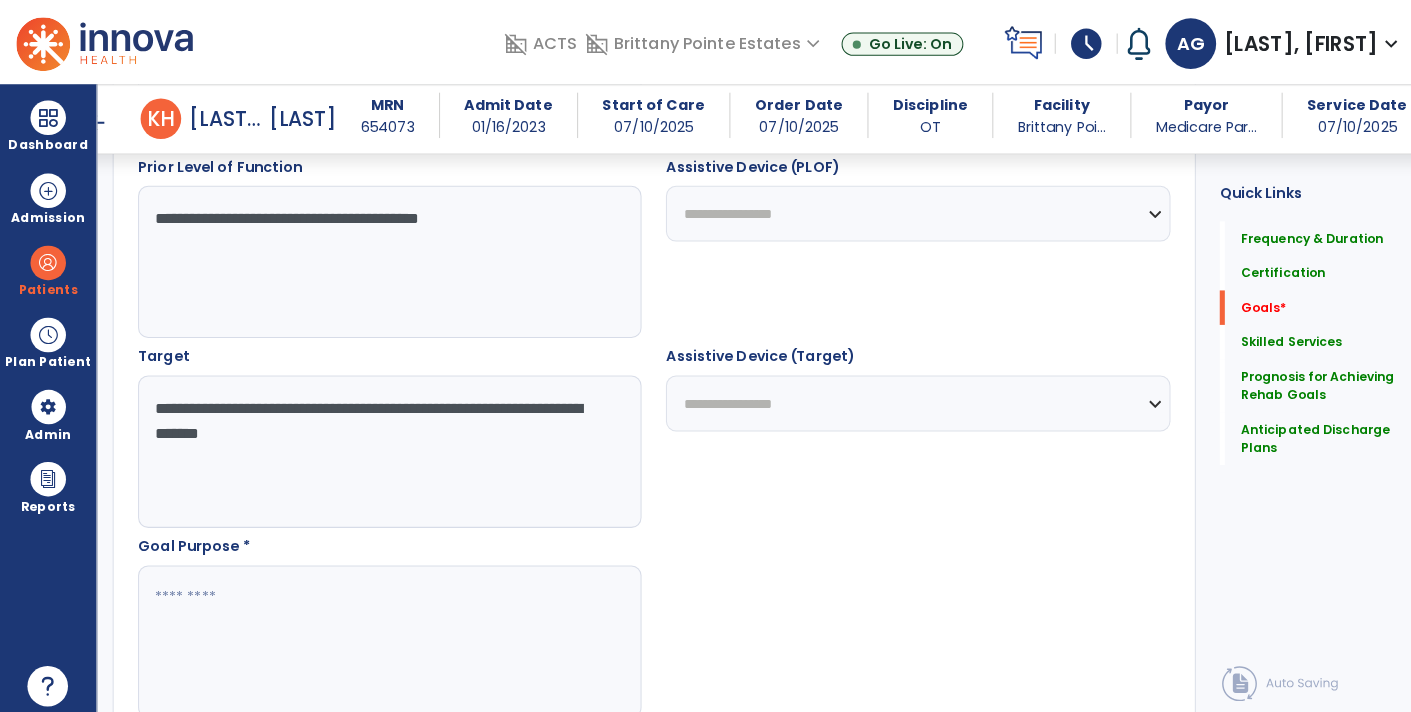 type on "**********" 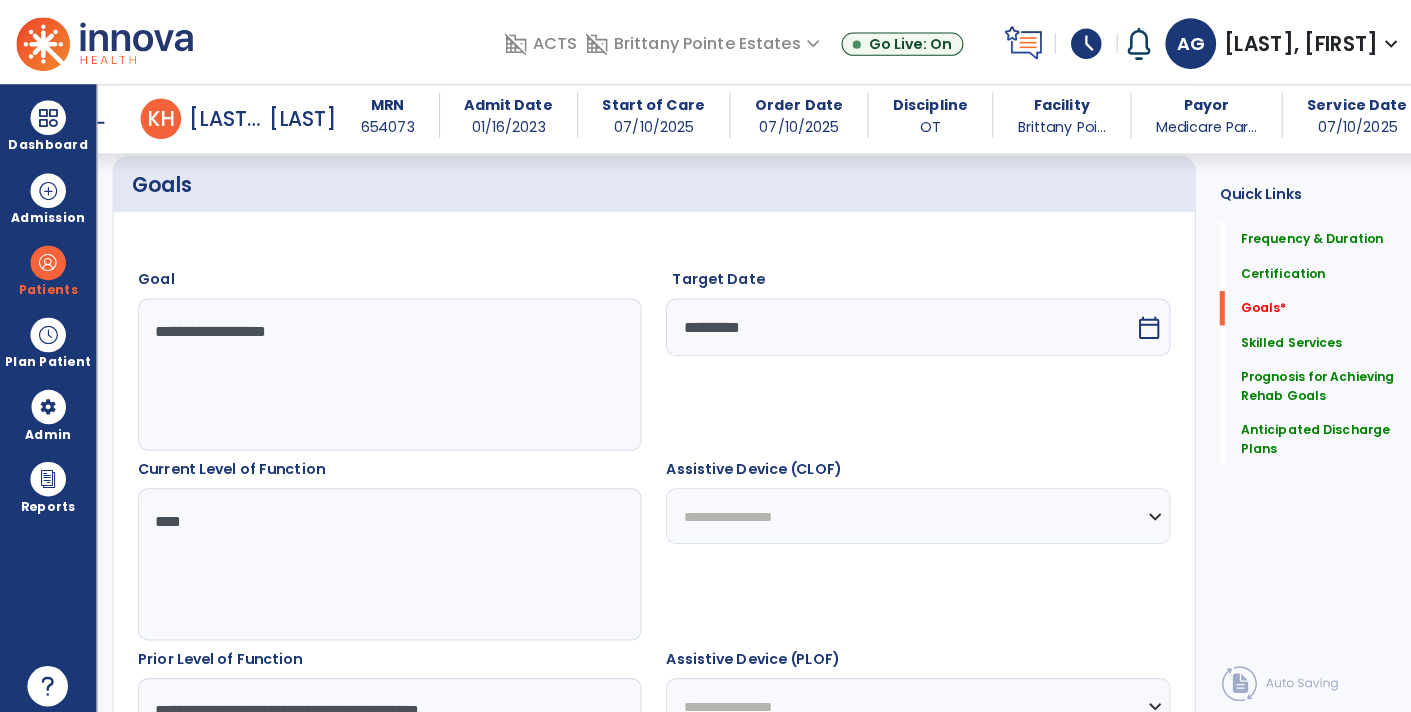 scroll, scrollTop: 460, scrollLeft: 0, axis: vertical 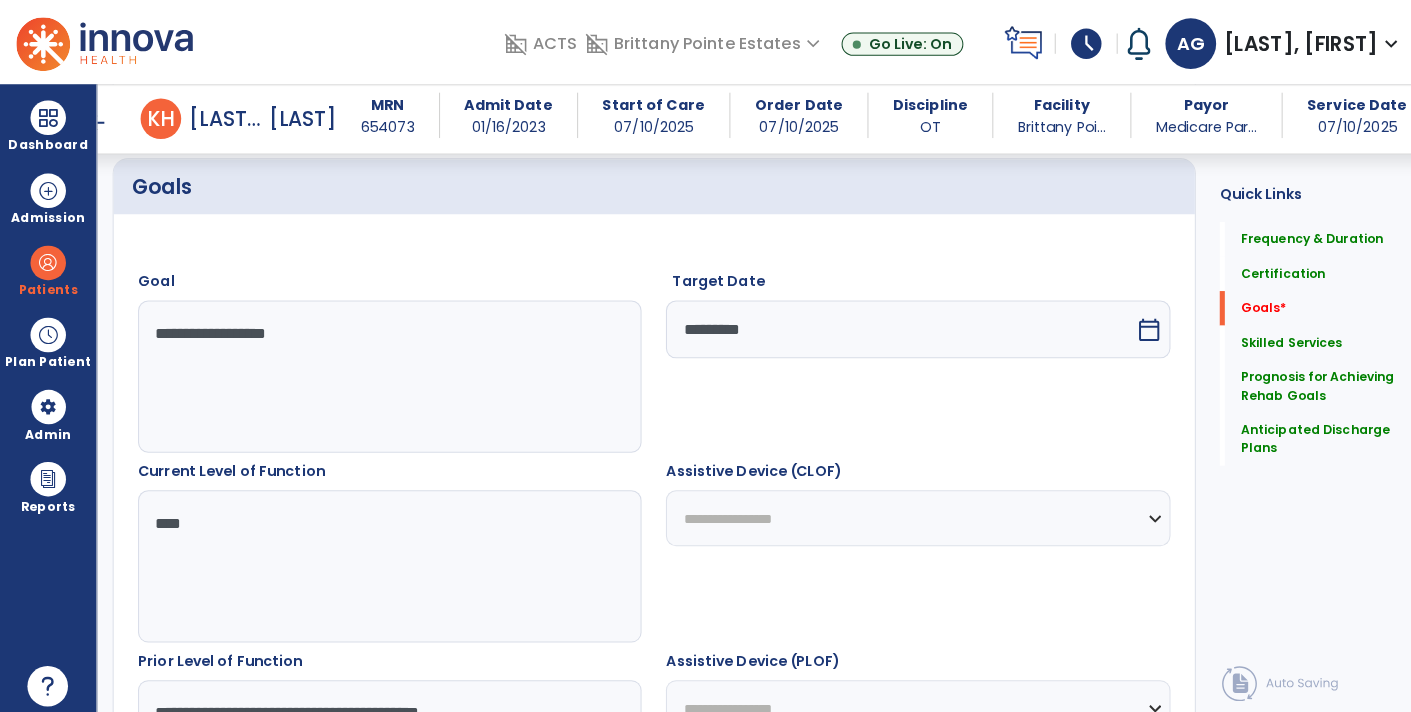 type on "**********" 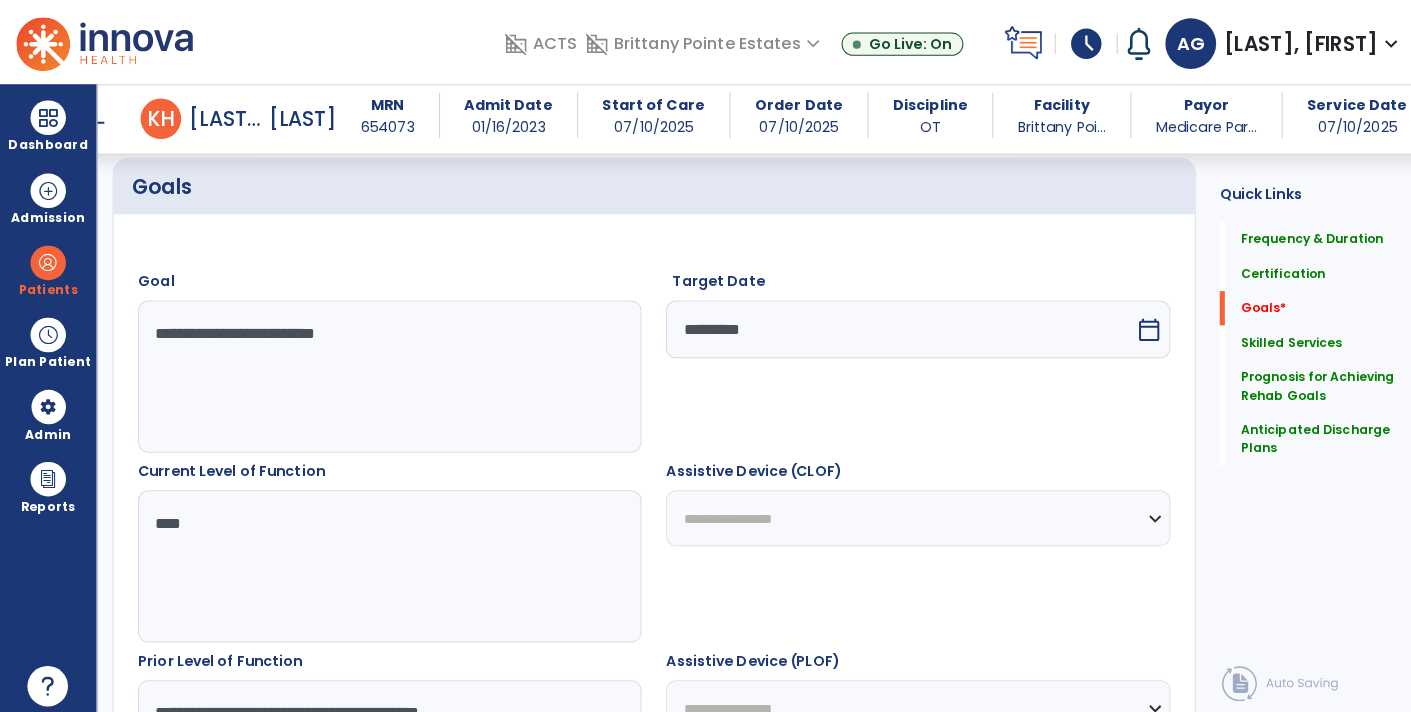 type on "**********" 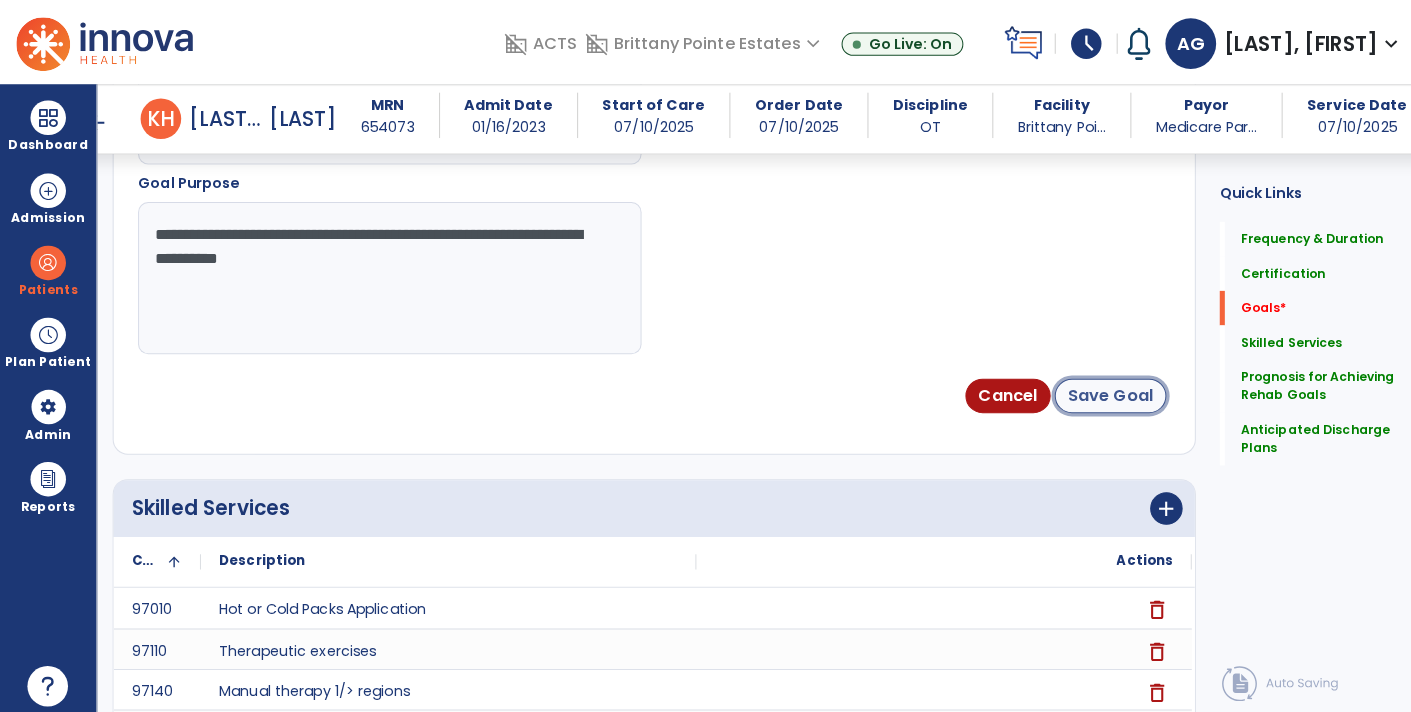 click on "Save Goal" at bounding box center (1094, 390) 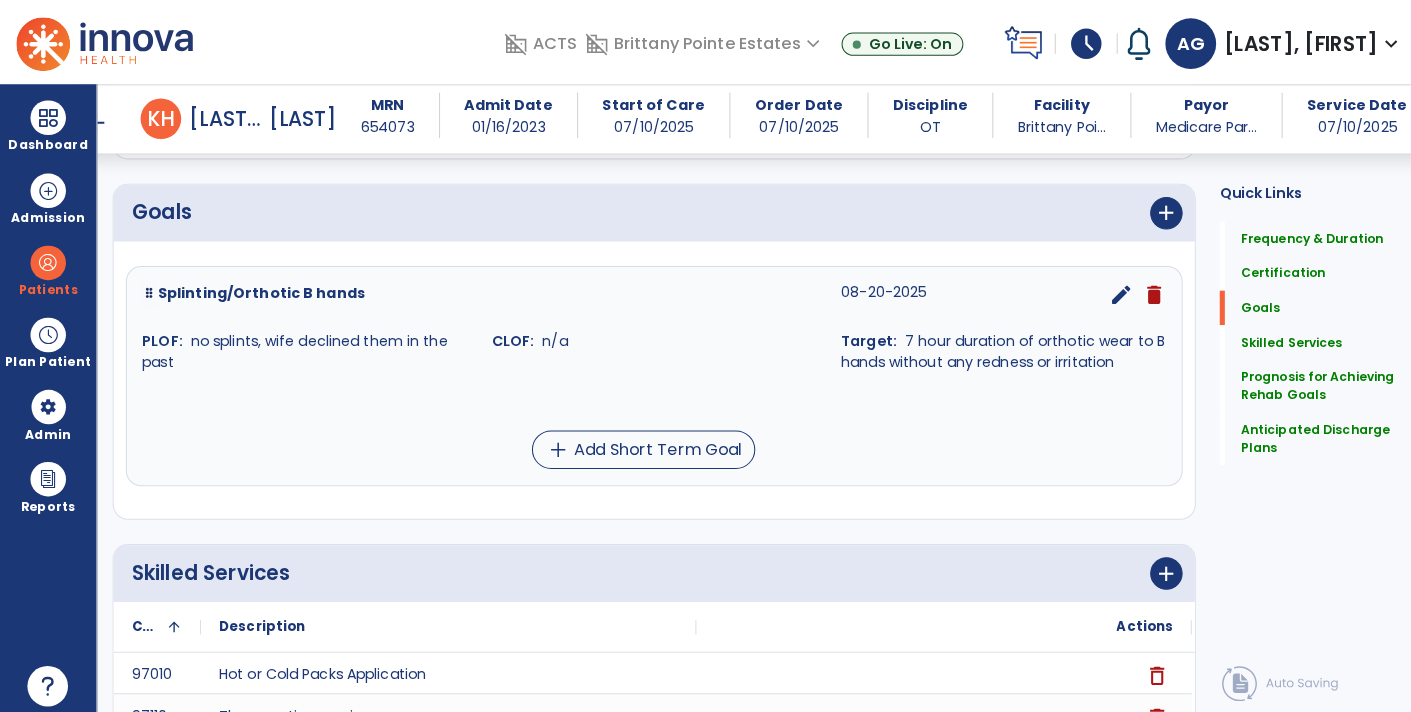 scroll, scrollTop: 436, scrollLeft: 0, axis: vertical 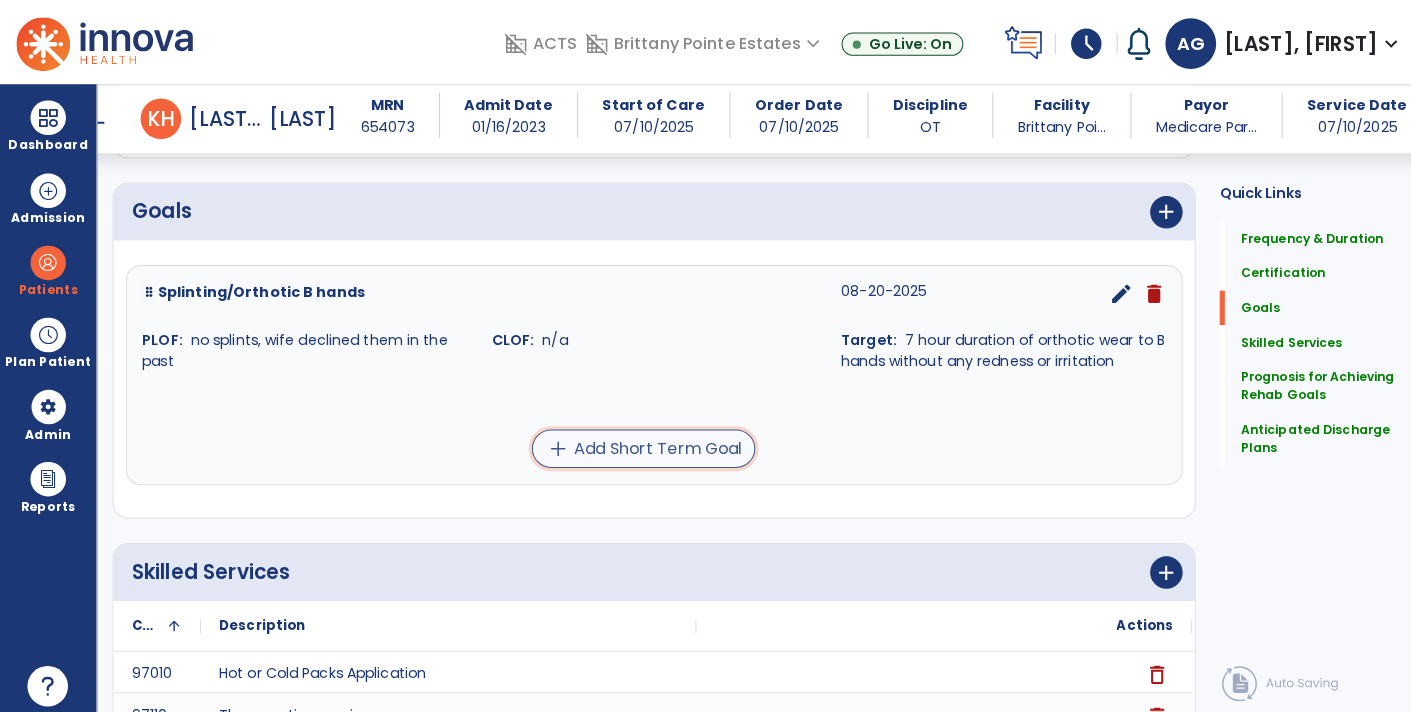 click on "add  Add Short Term Goal" at bounding box center (634, 442) 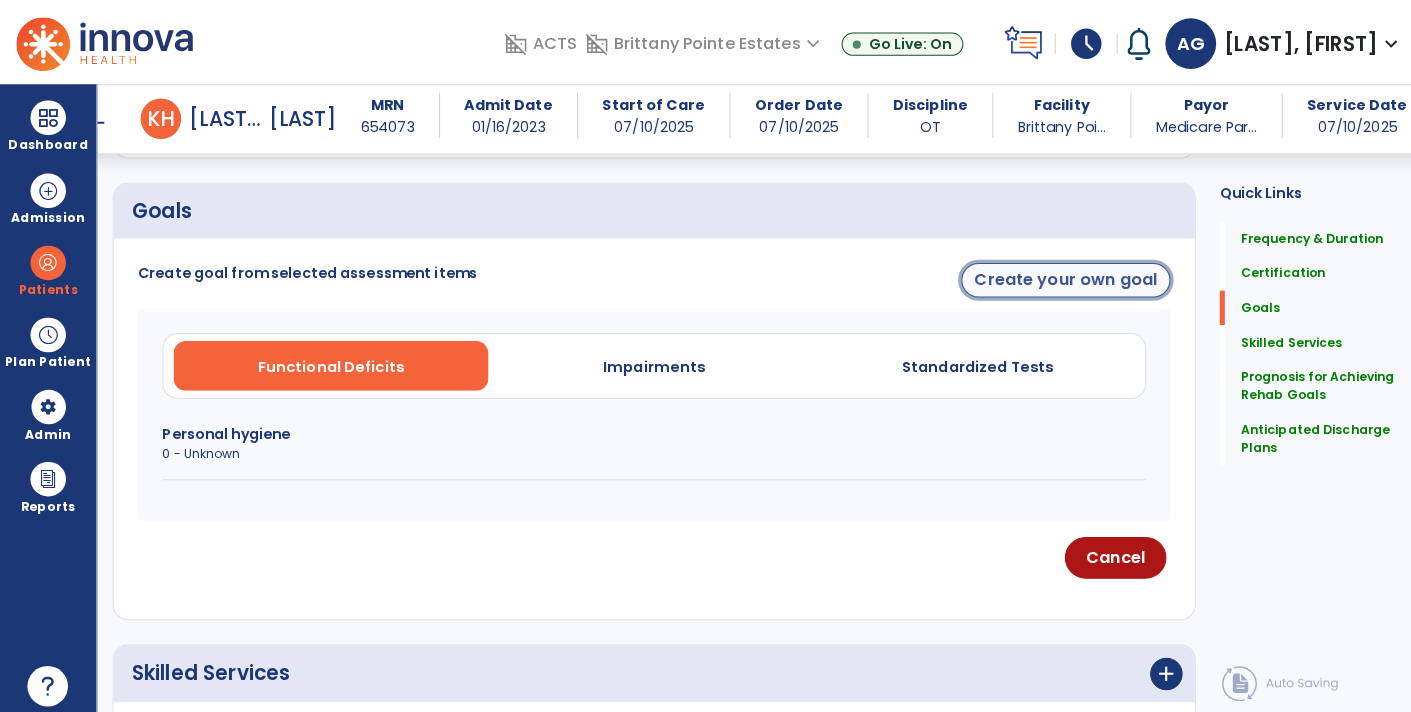 click on "Create your own goal" at bounding box center [1050, 276] 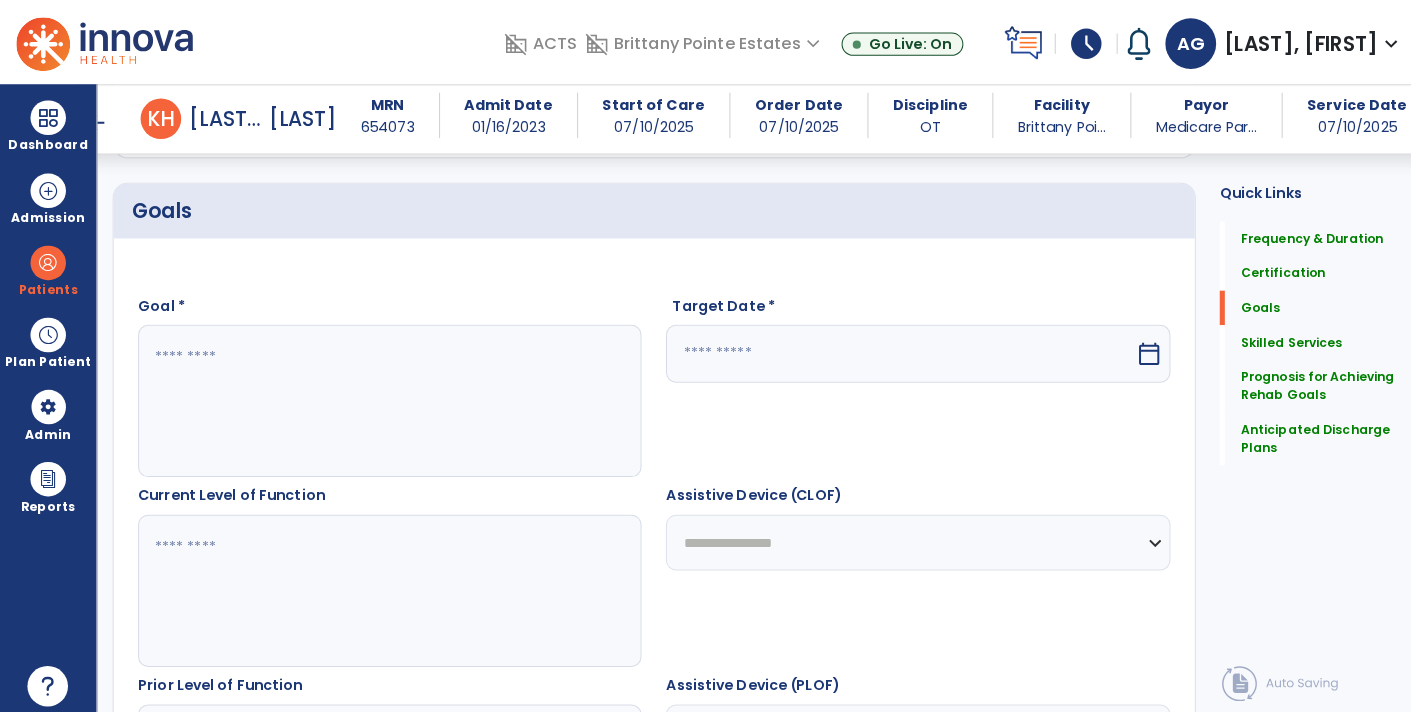 click at bounding box center [383, 395] 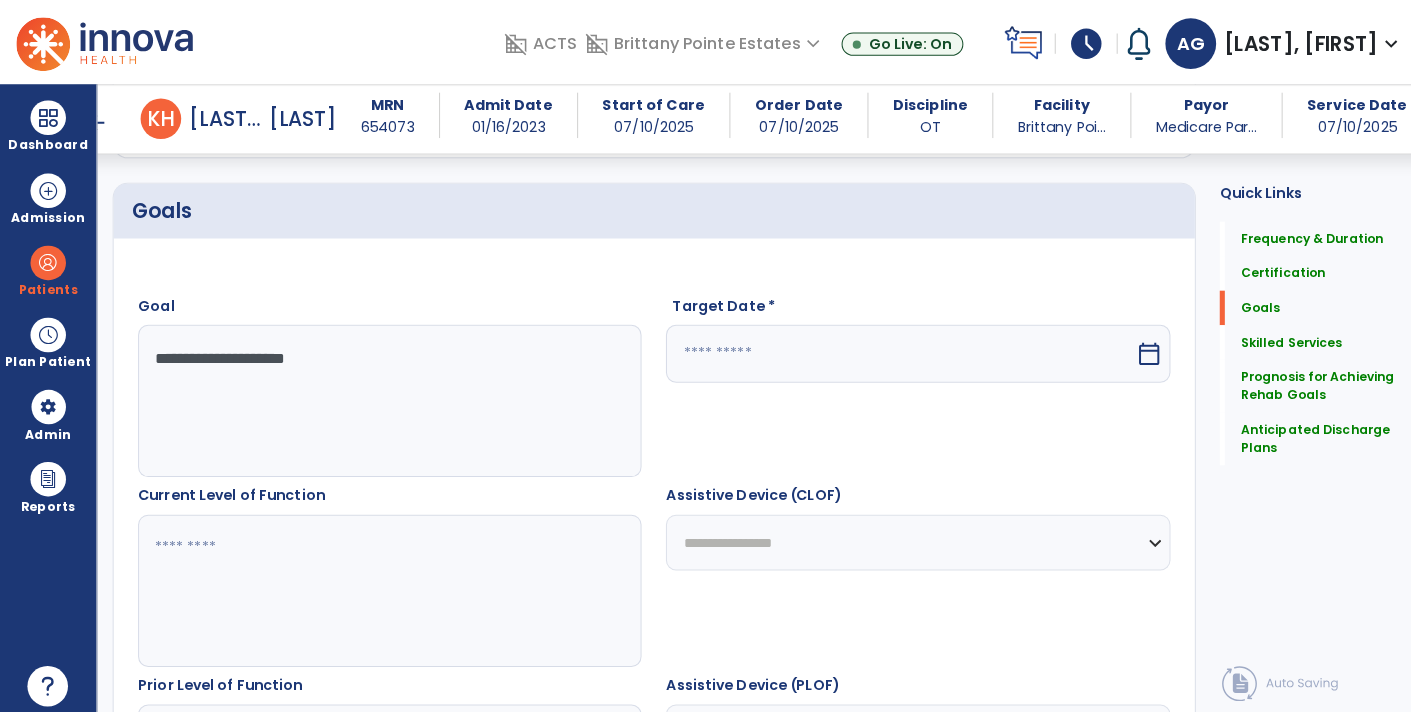 type on "**********" 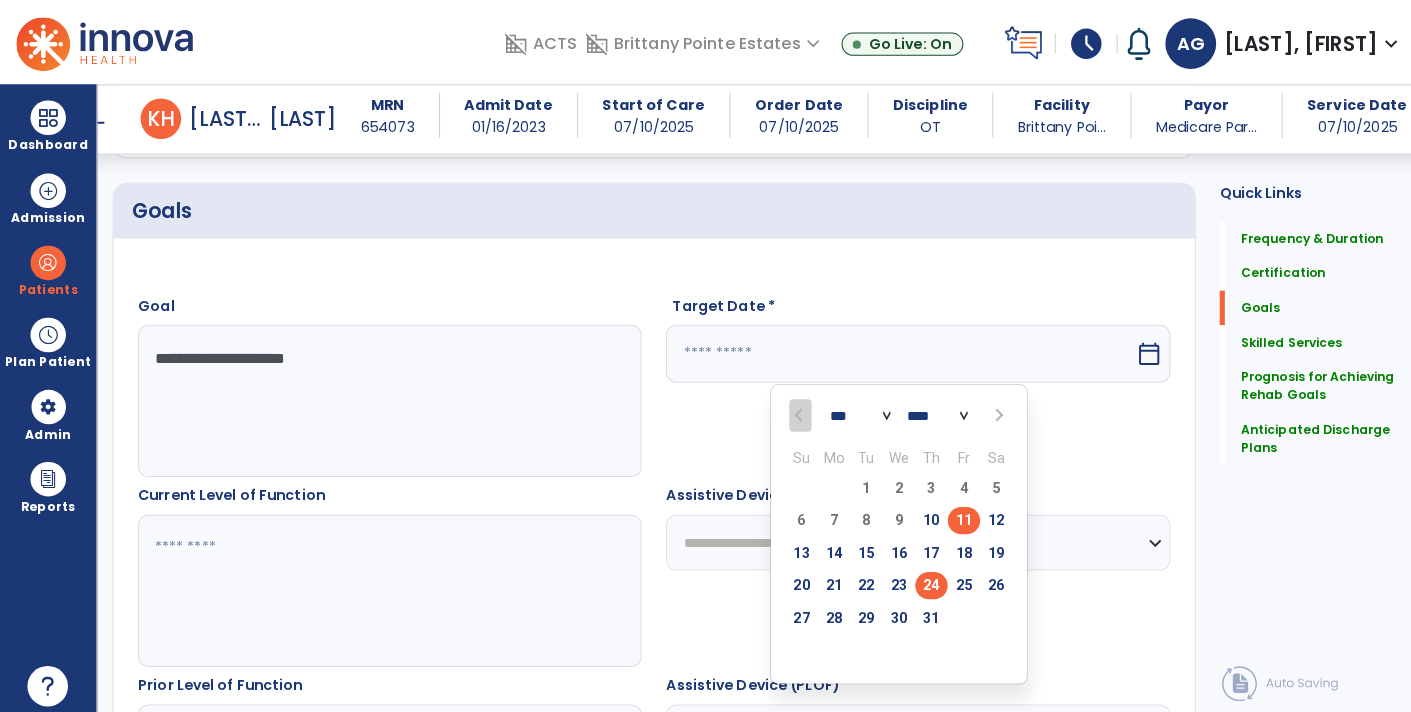 click on "24" at bounding box center [918, 576] 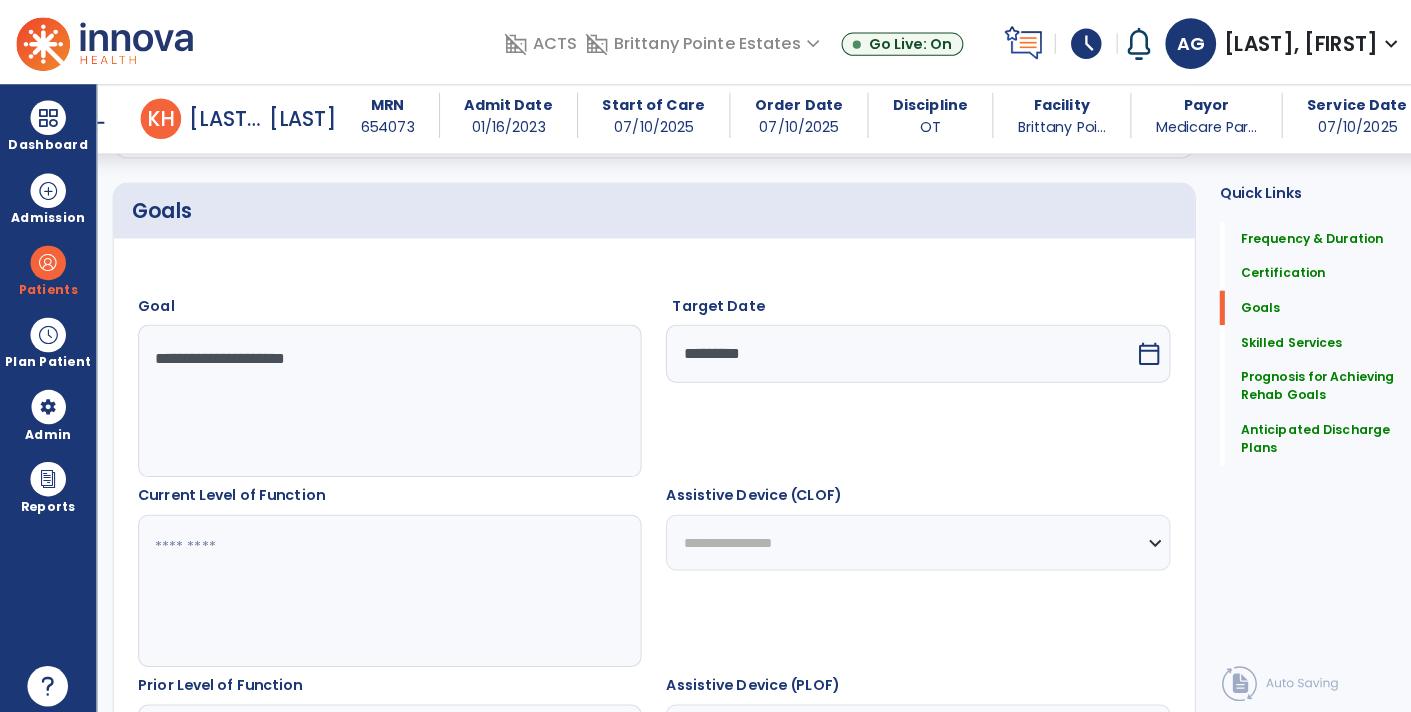 click at bounding box center (383, 582) 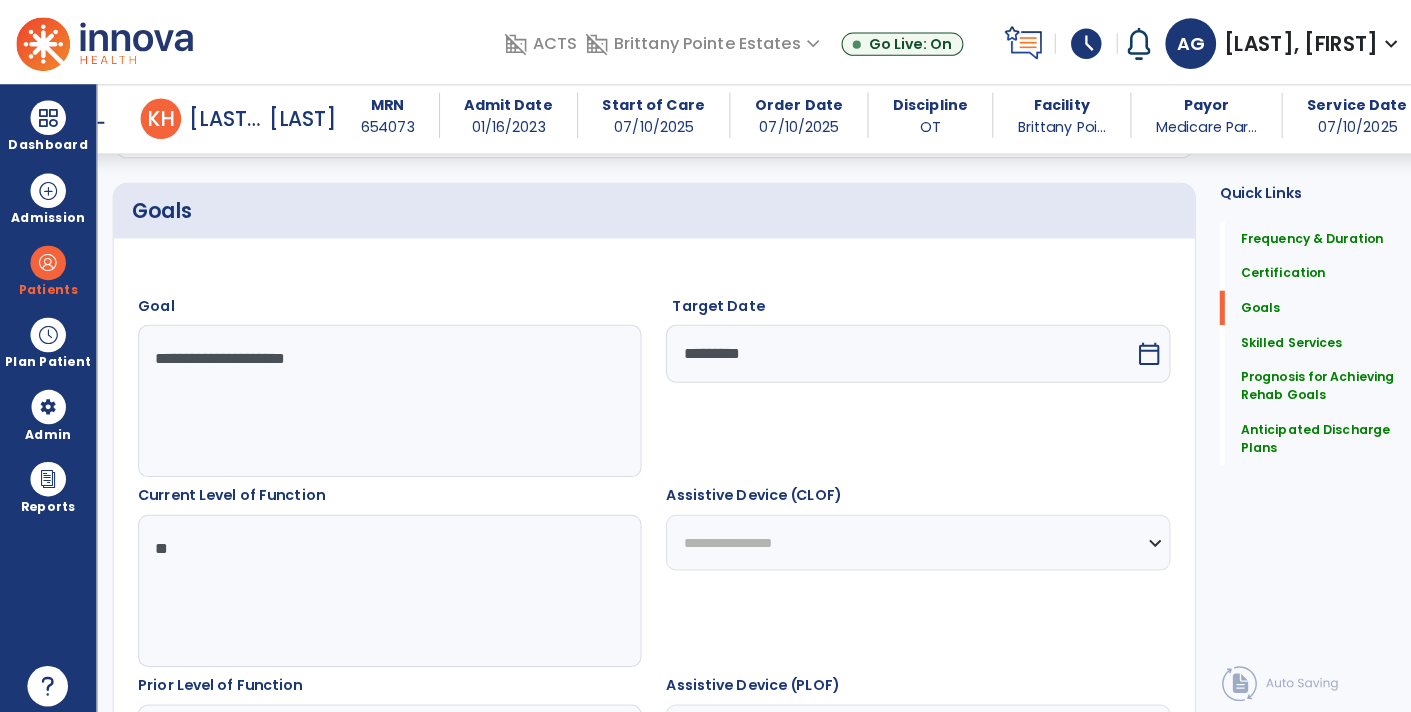 type on "*" 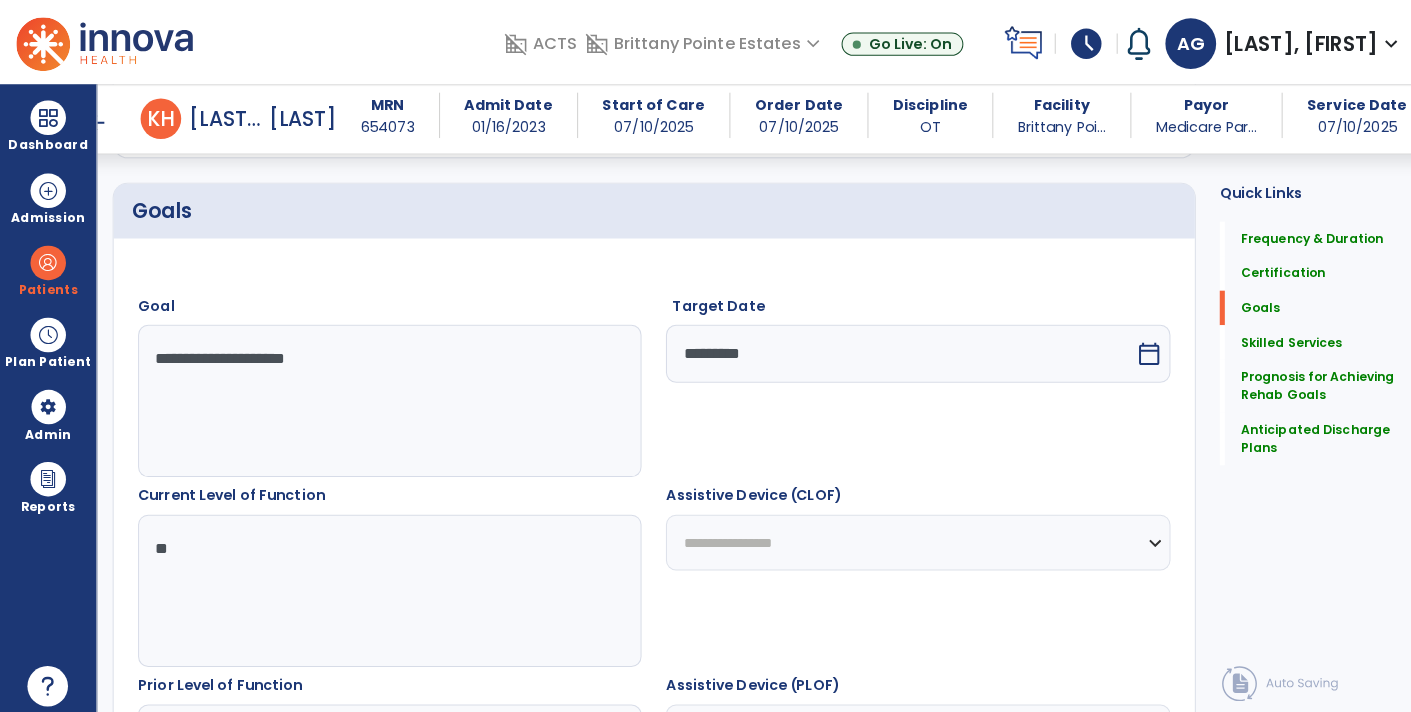 type on "*" 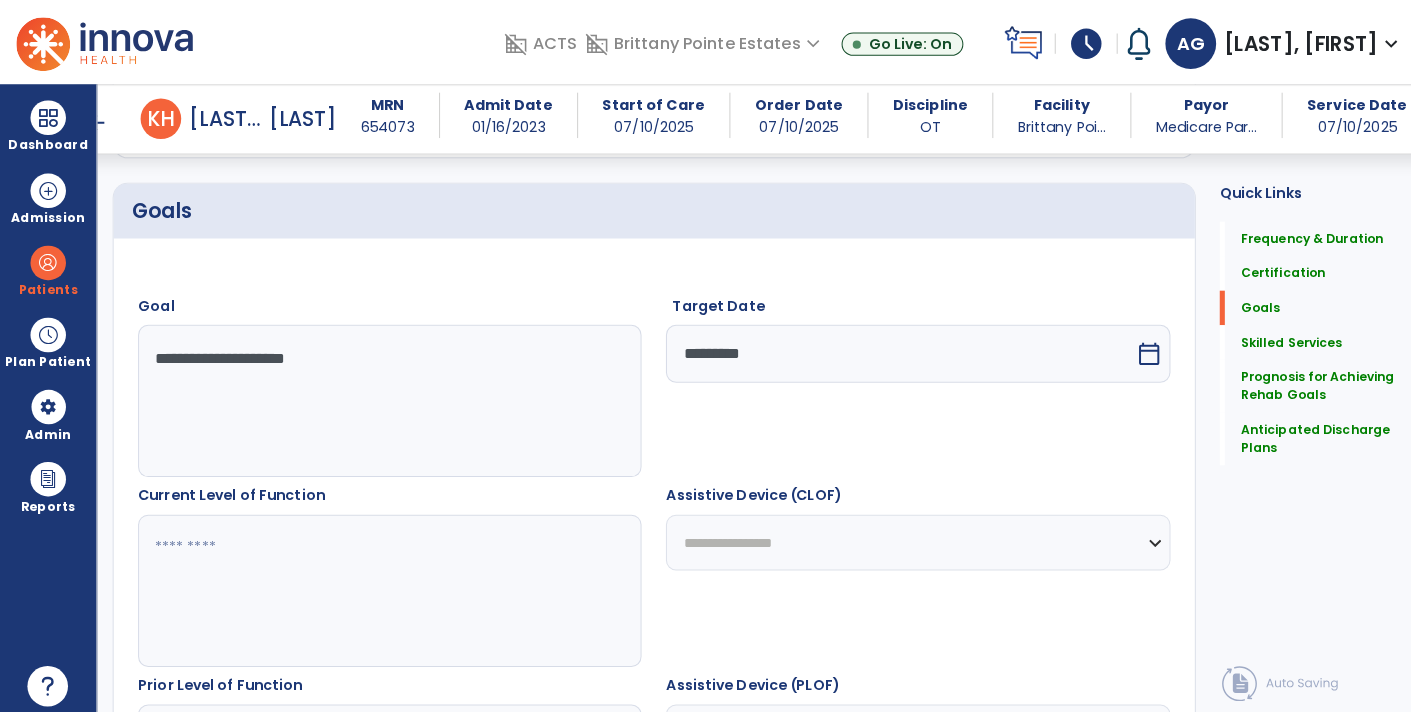 type on "*" 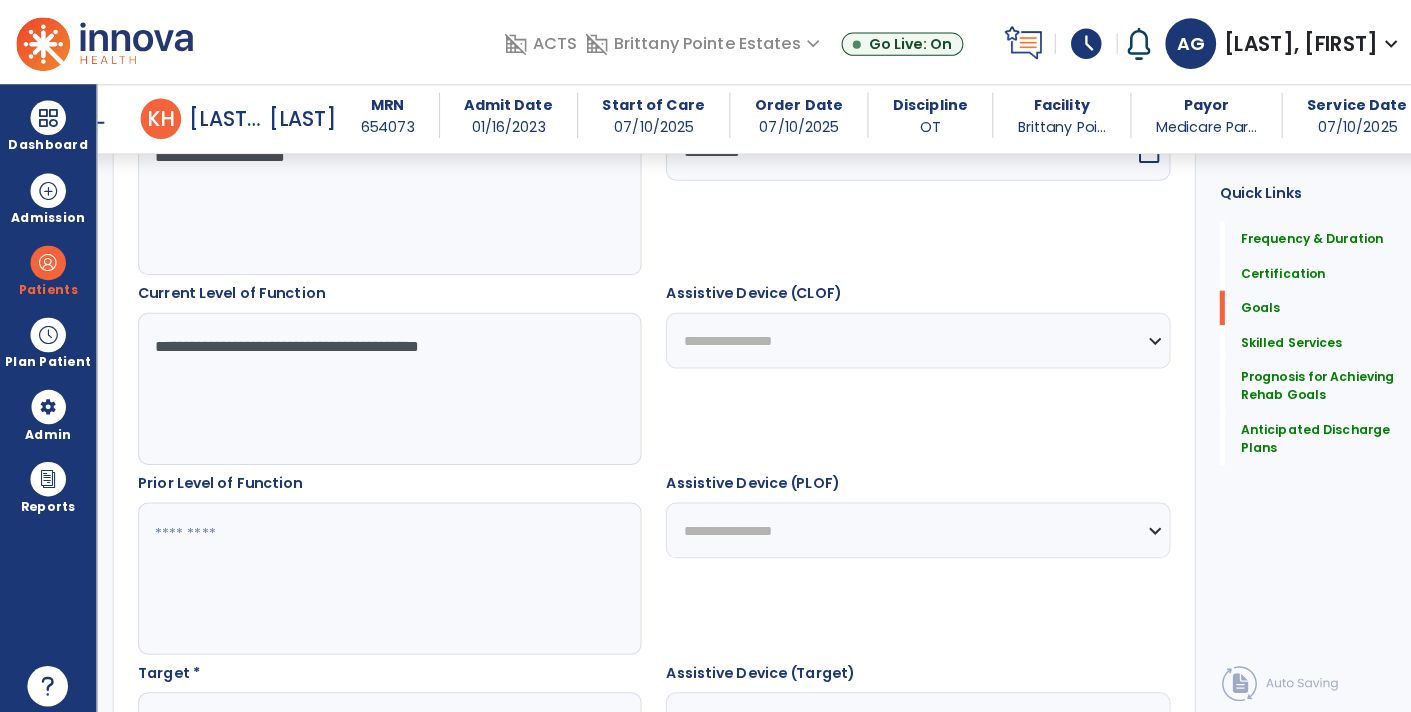 scroll, scrollTop: 637, scrollLeft: 0, axis: vertical 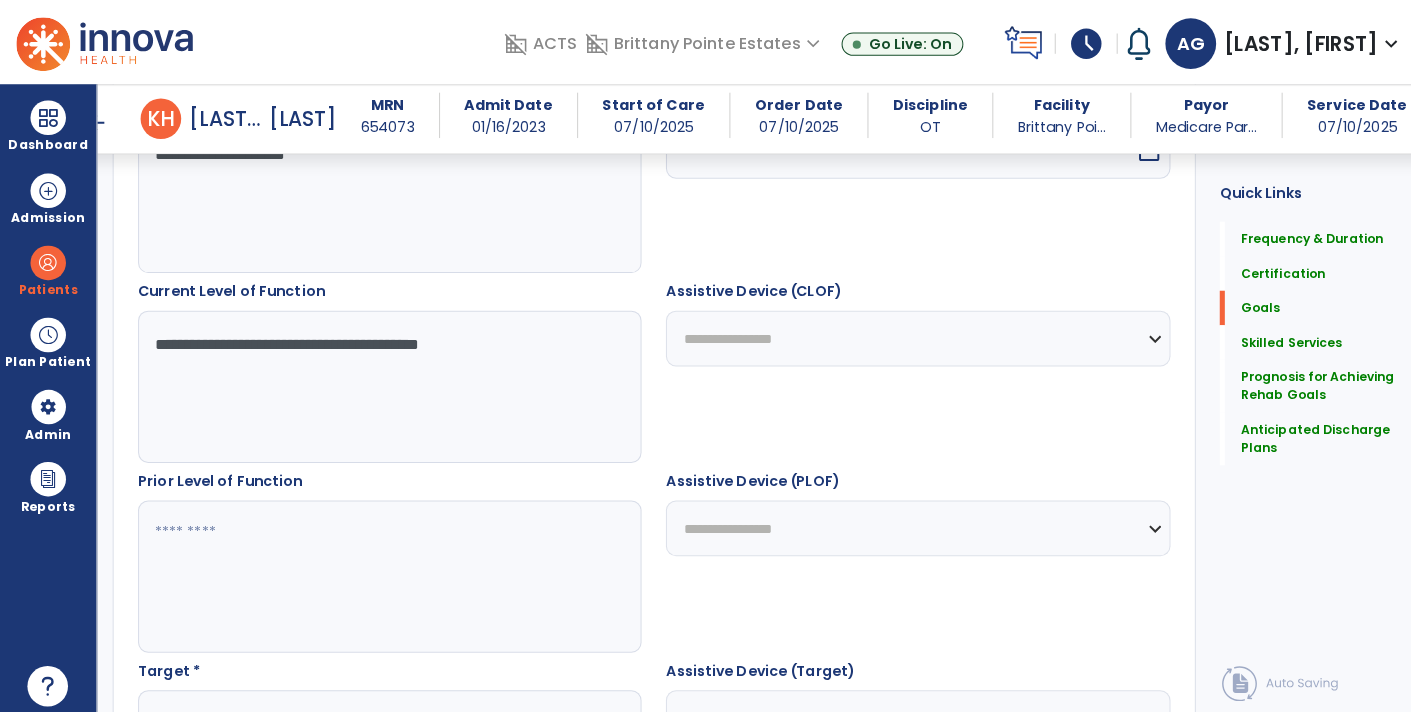 type on "**********" 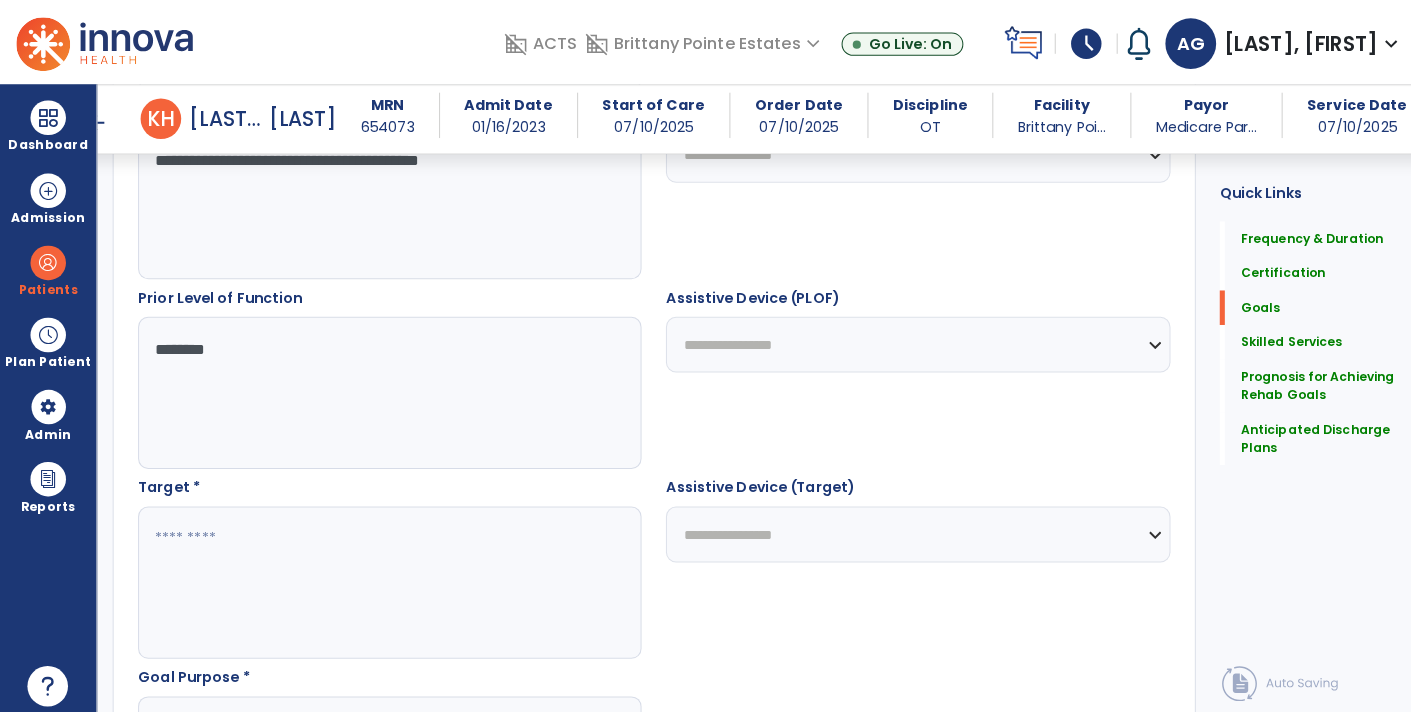 scroll, scrollTop: 856, scrollLeft: 0, axis: vertical 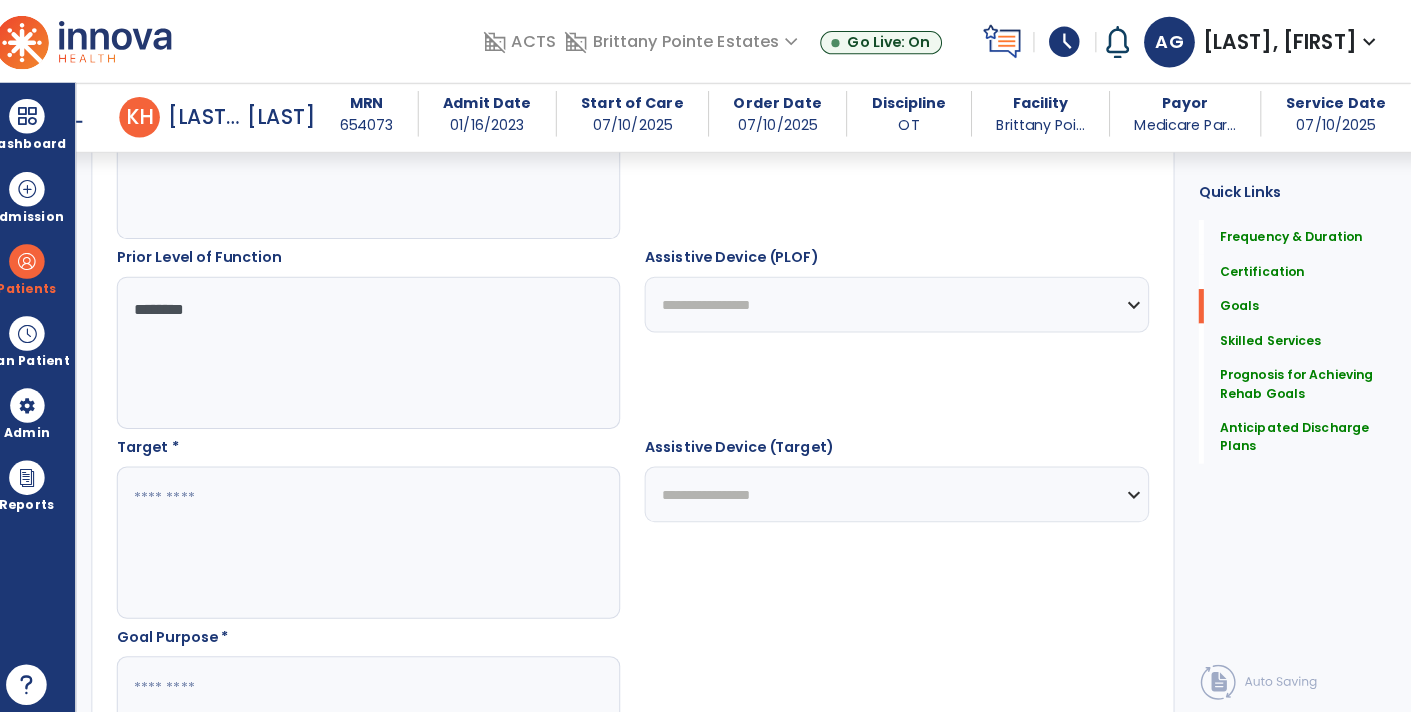 type on "*******" 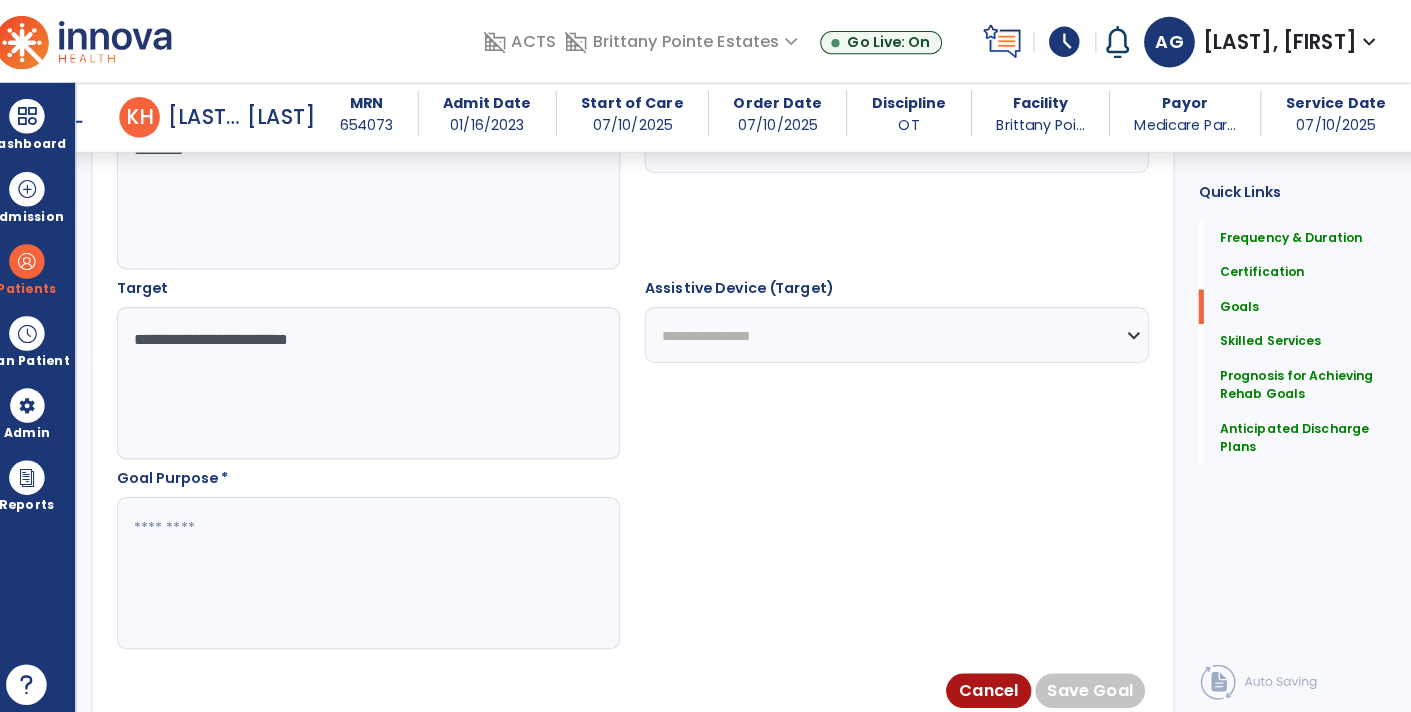 scroll, scrollTop: 1009, scrollLeft: 0, axis: vertical 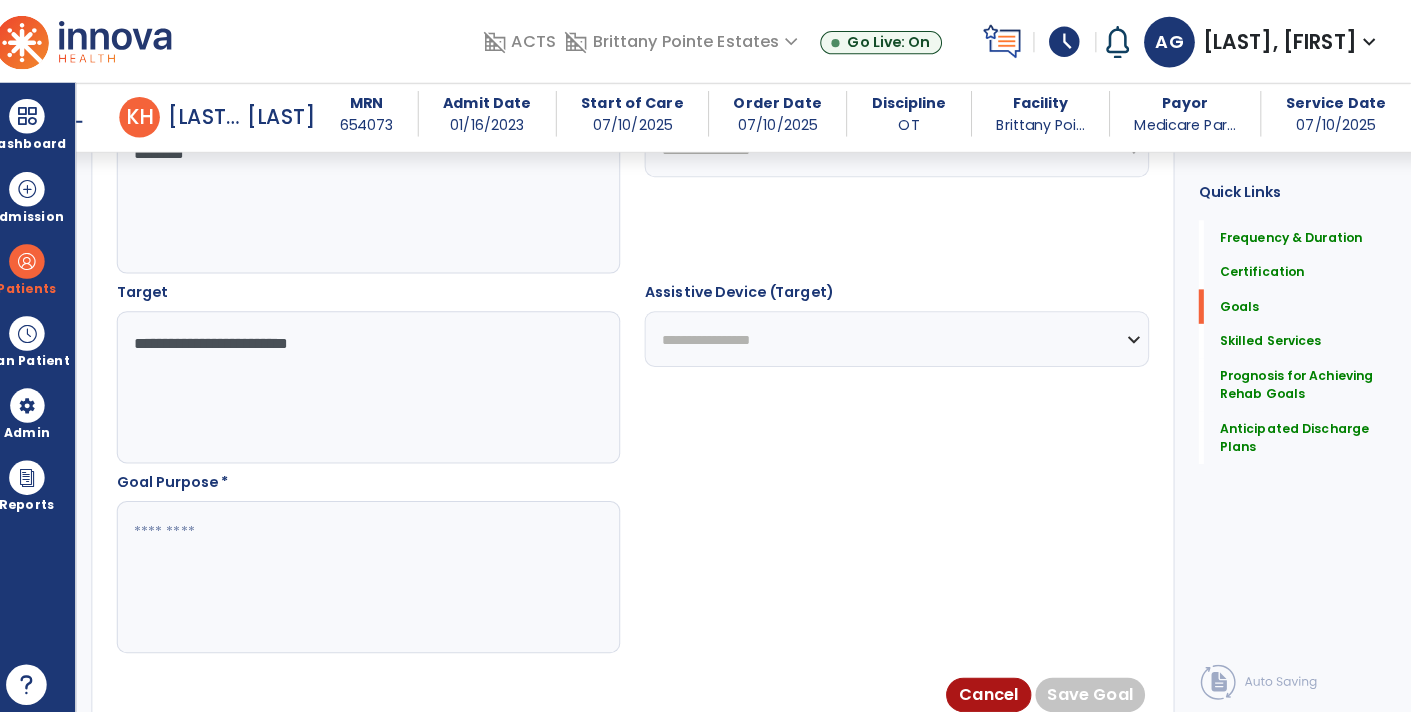 type on "**********" 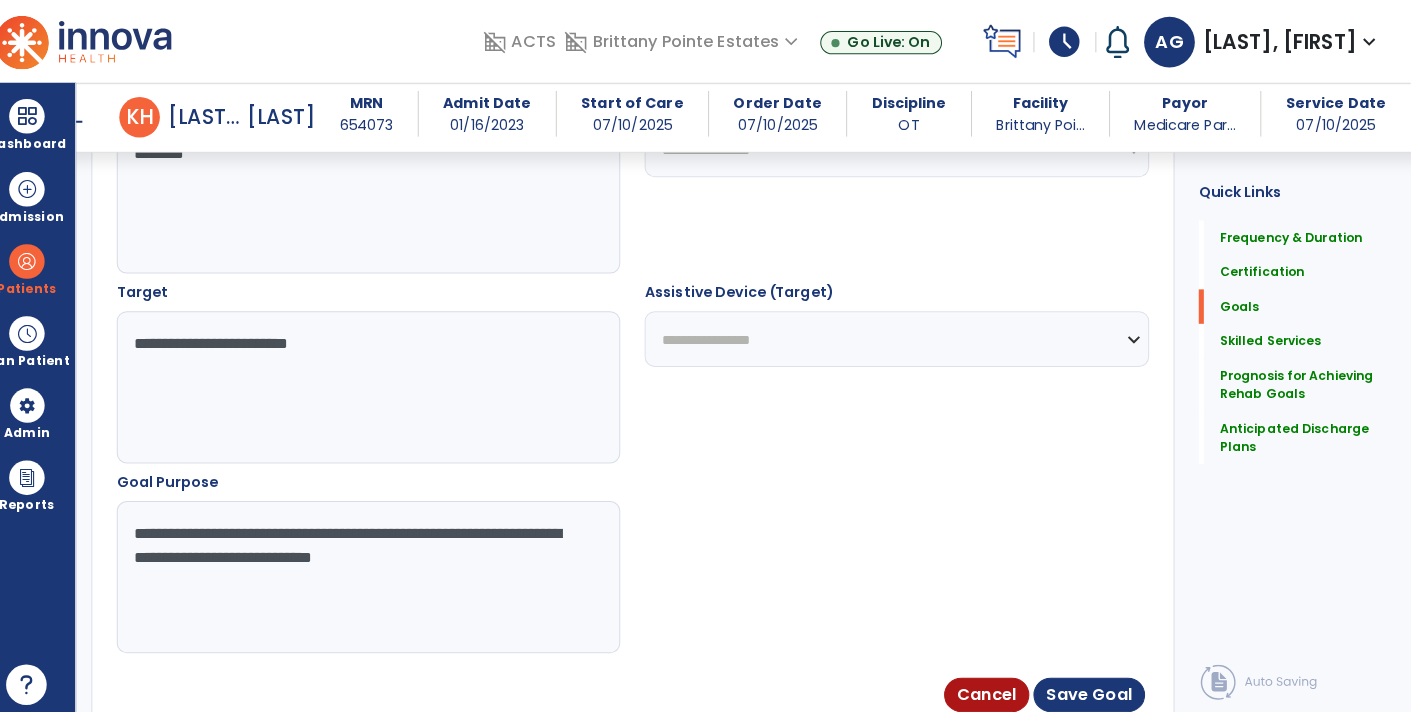 type on "**********" 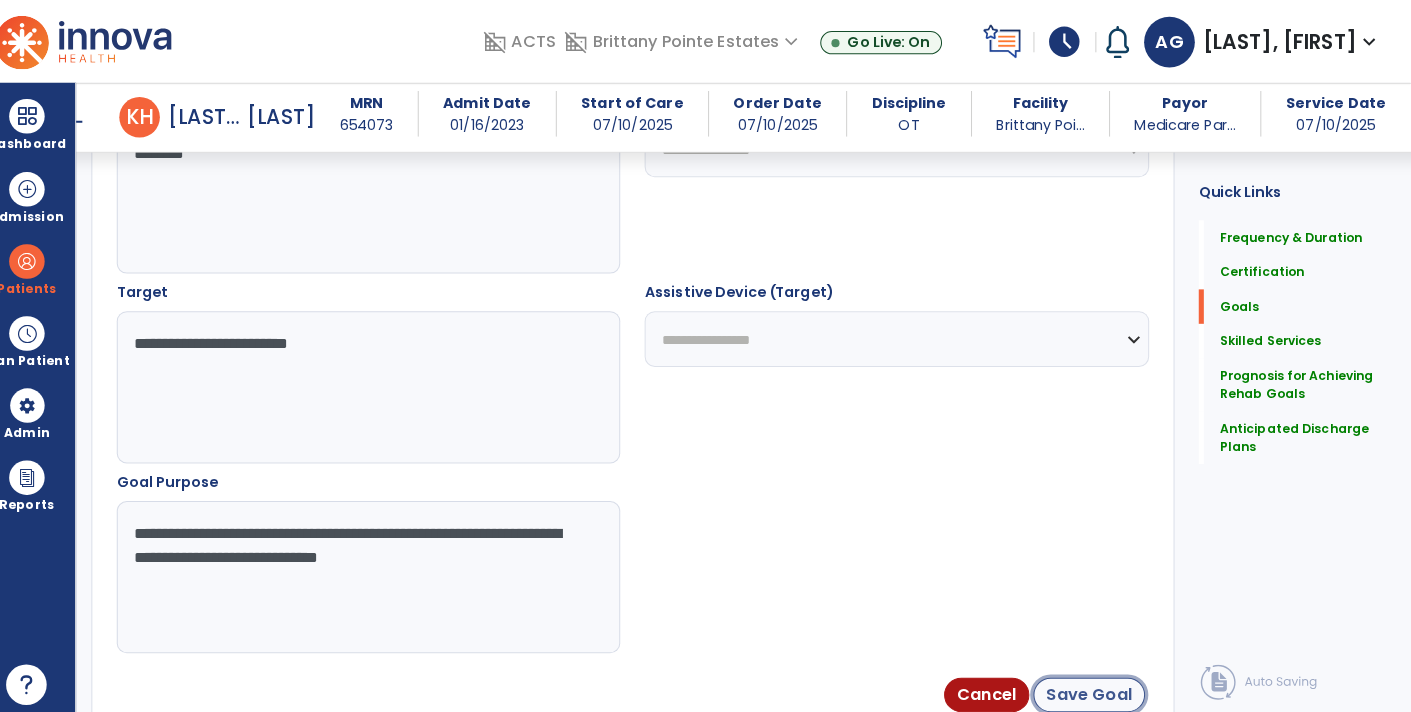 click on "Save Goal" at bounding box center [1094, 686] 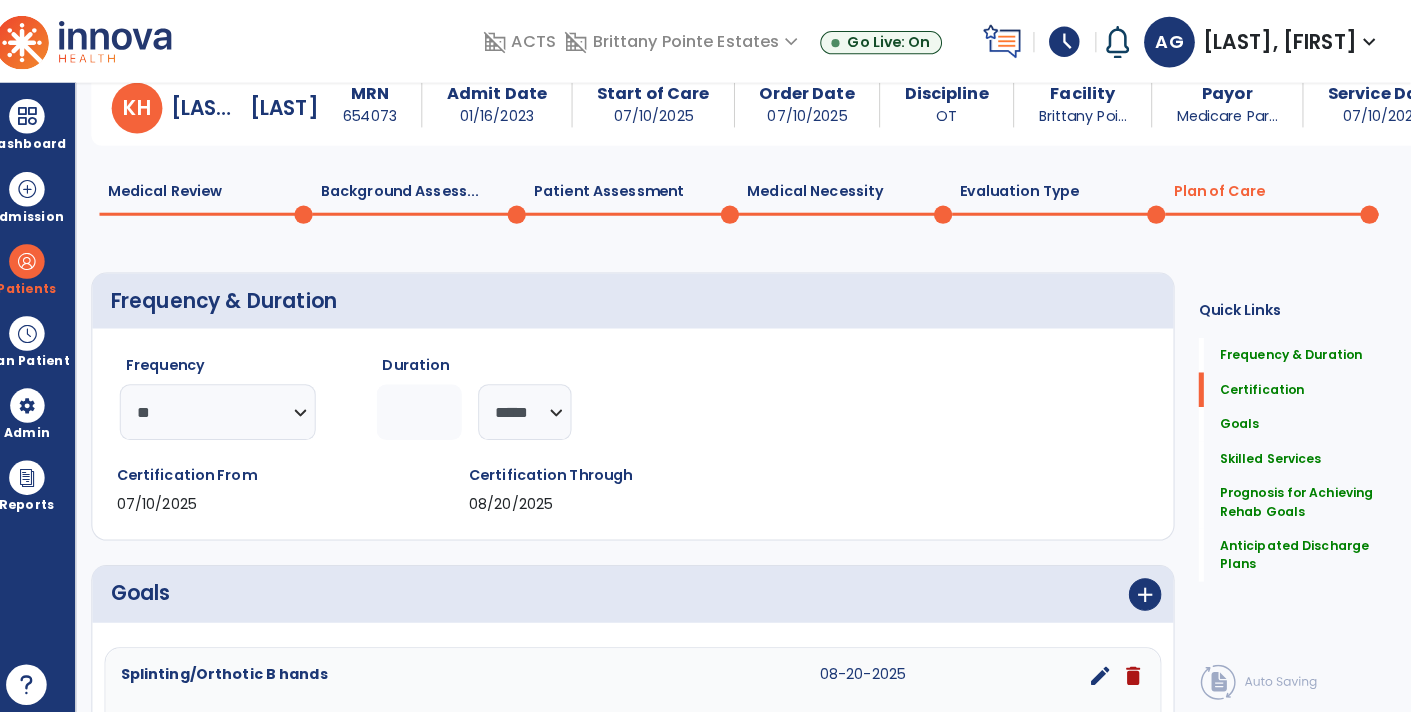 scroll, scrollTop: 0, scrollLeft: 0, axis: both 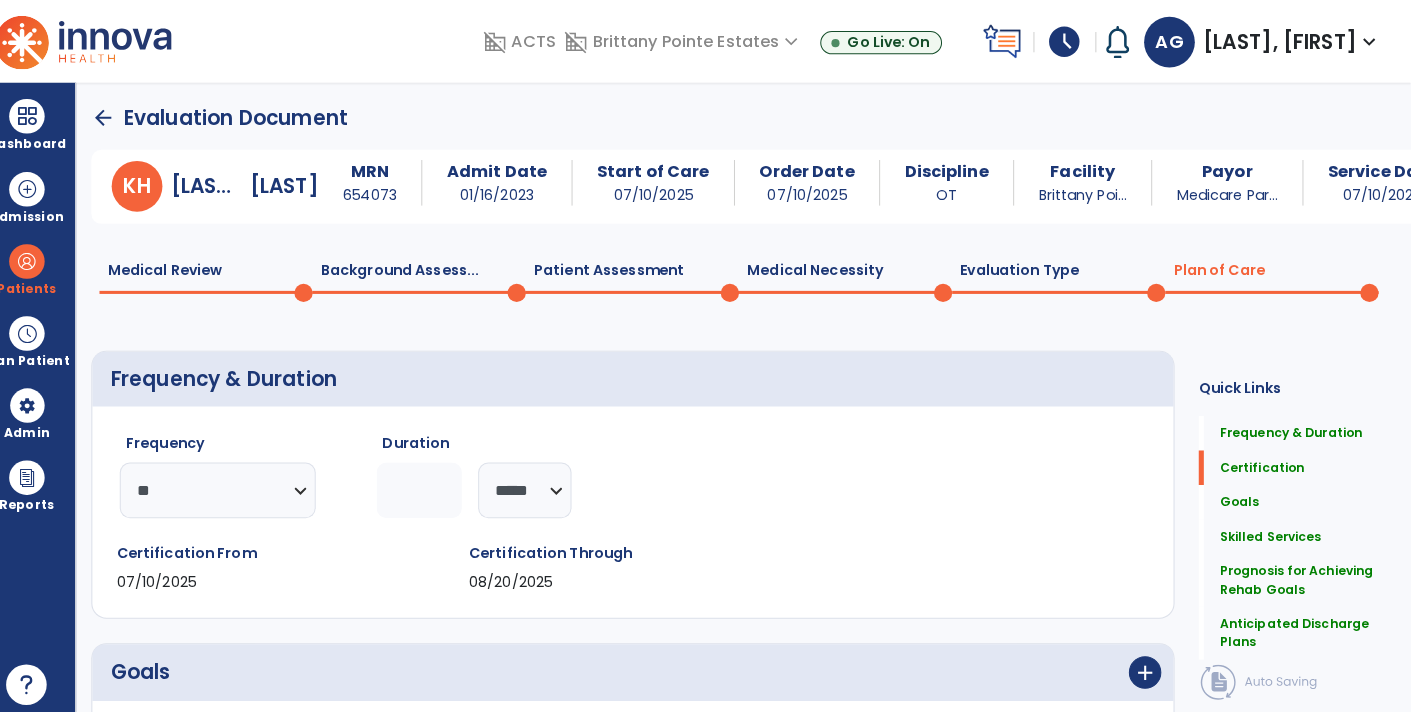 click 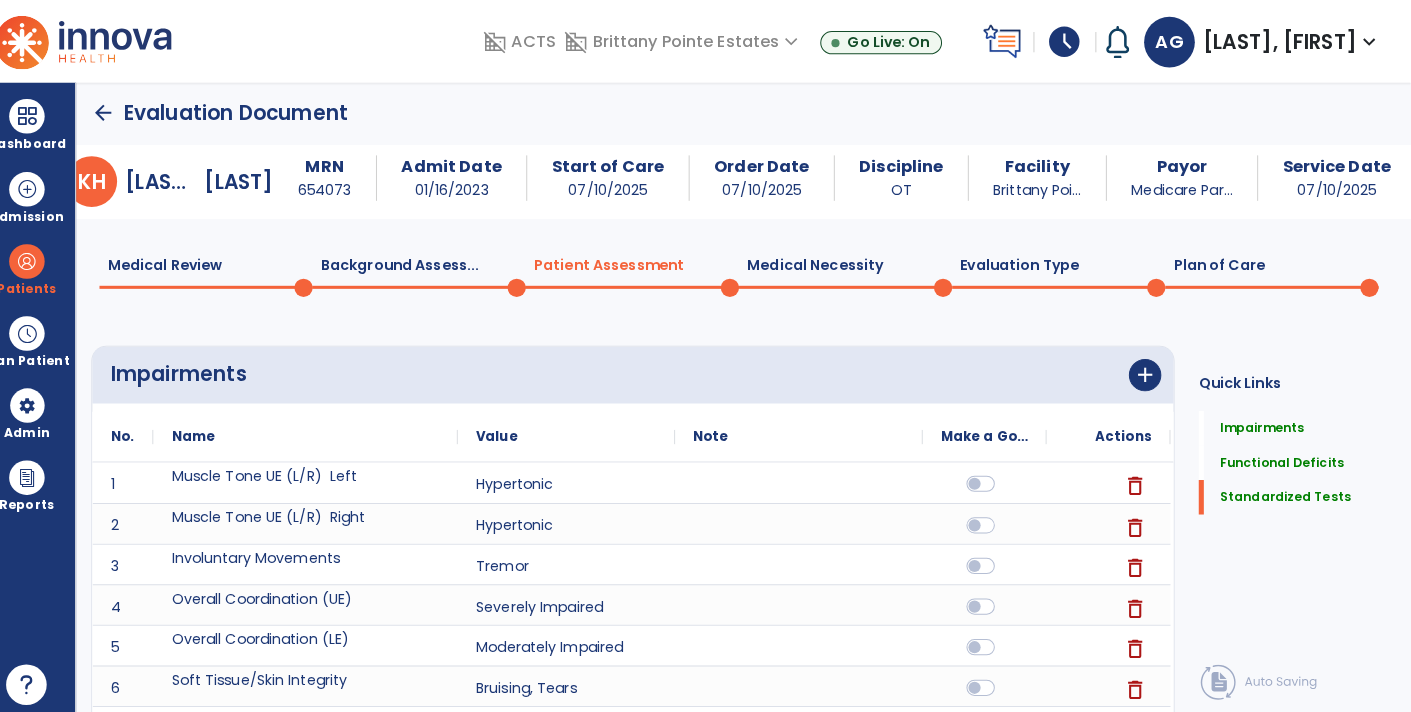 scroll, scrollTop: 0, scrollLeft: 0, axis: both 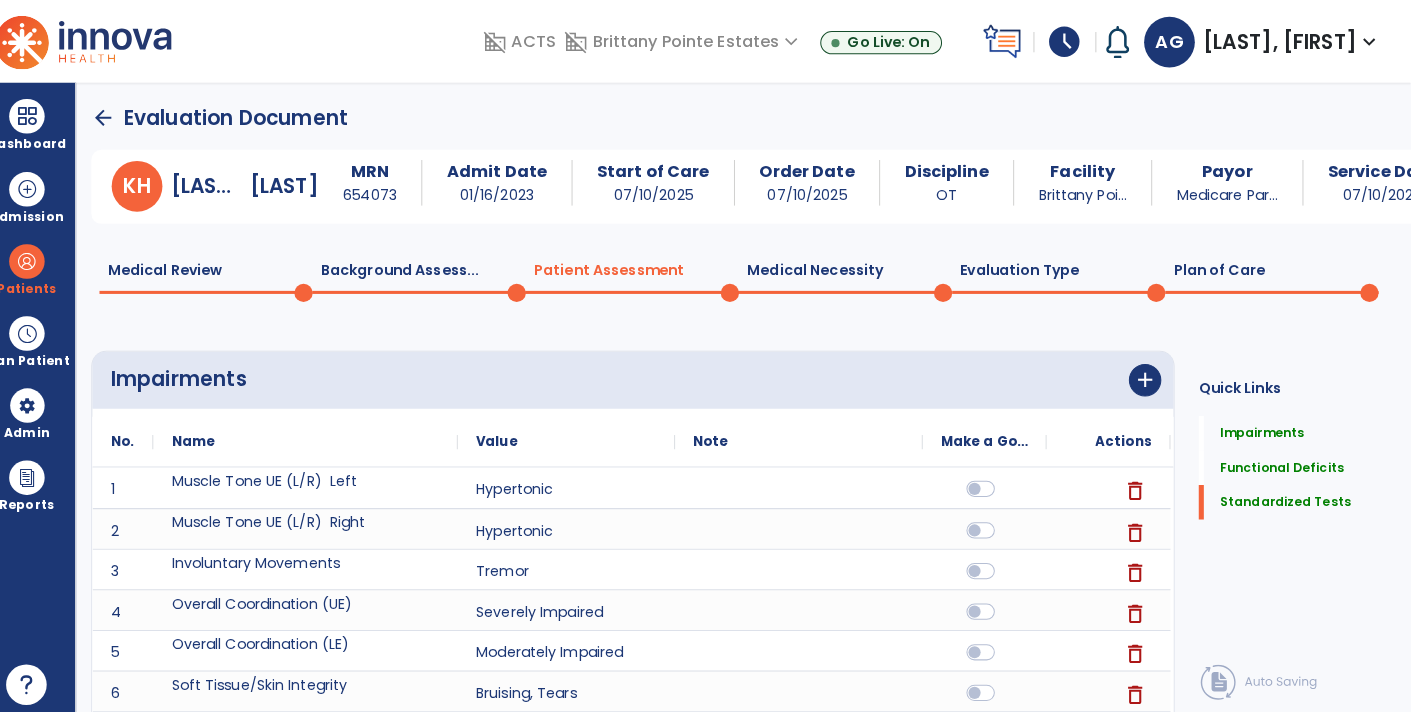 click 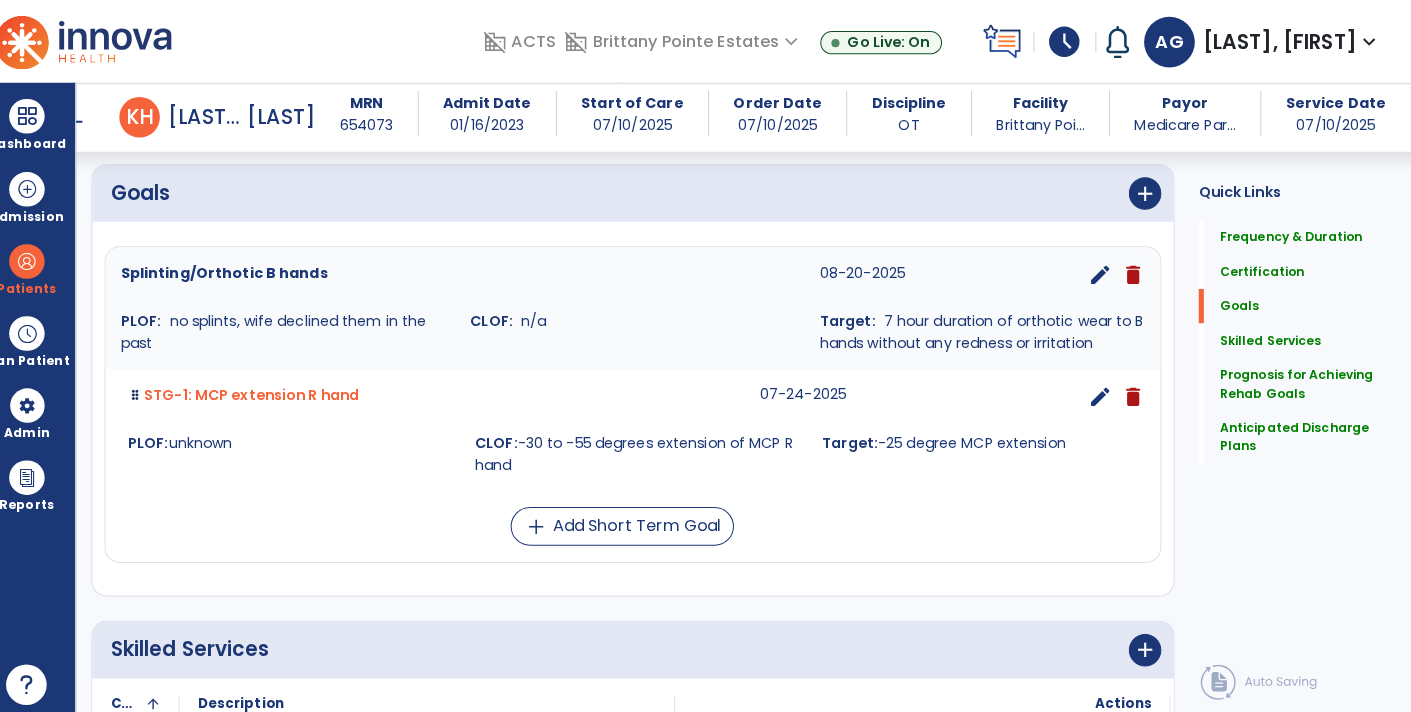 scroll, scrollTop: 429, scrollLeft: 0, axis: vertical 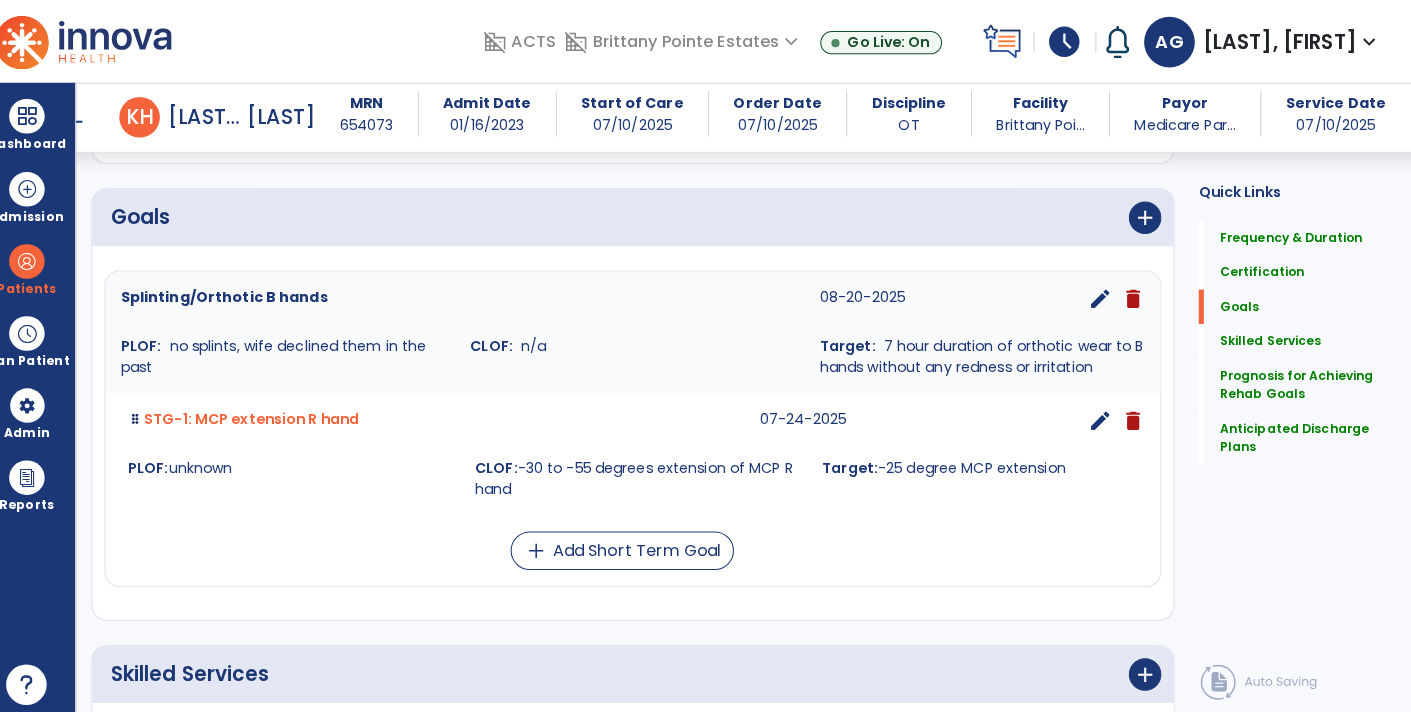 click on "edit" at bounding box center [1105, 416] 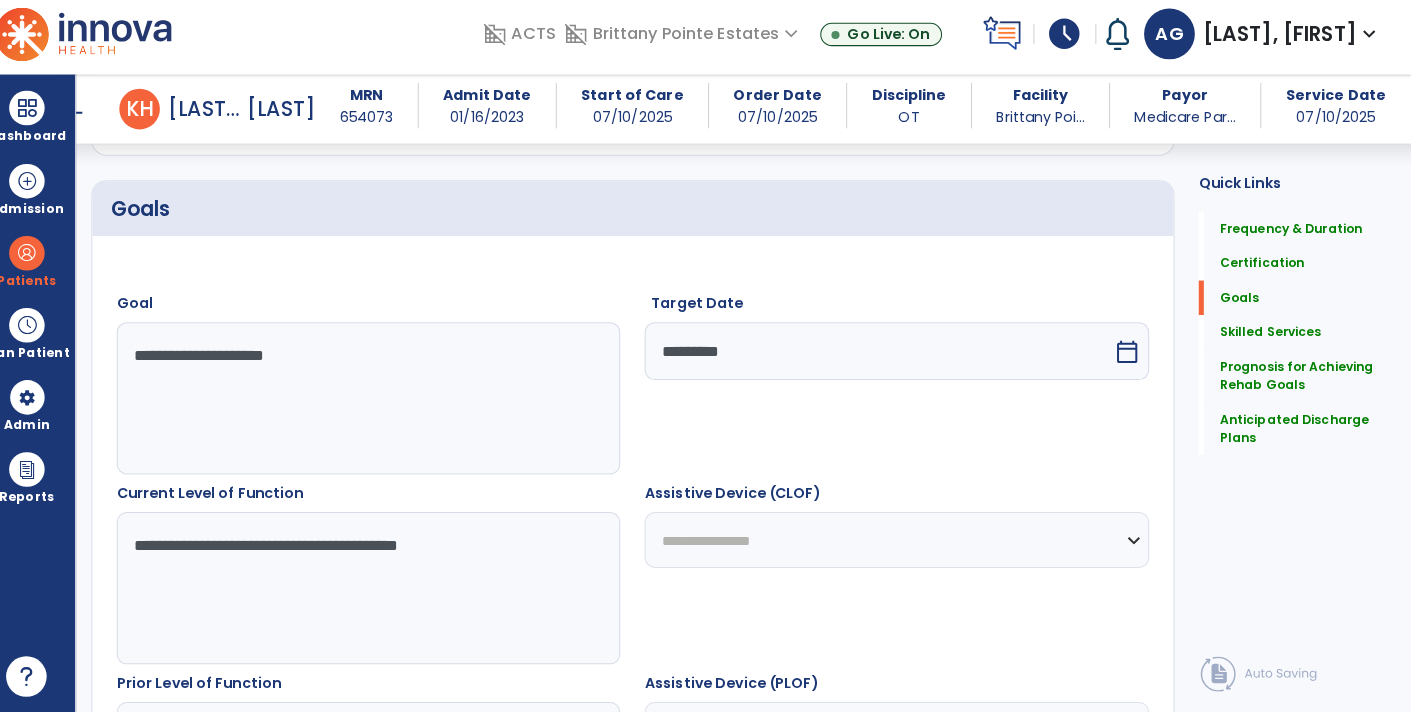 scroll, scrollTop: 497, scrollLeft: 0, axis: vertical 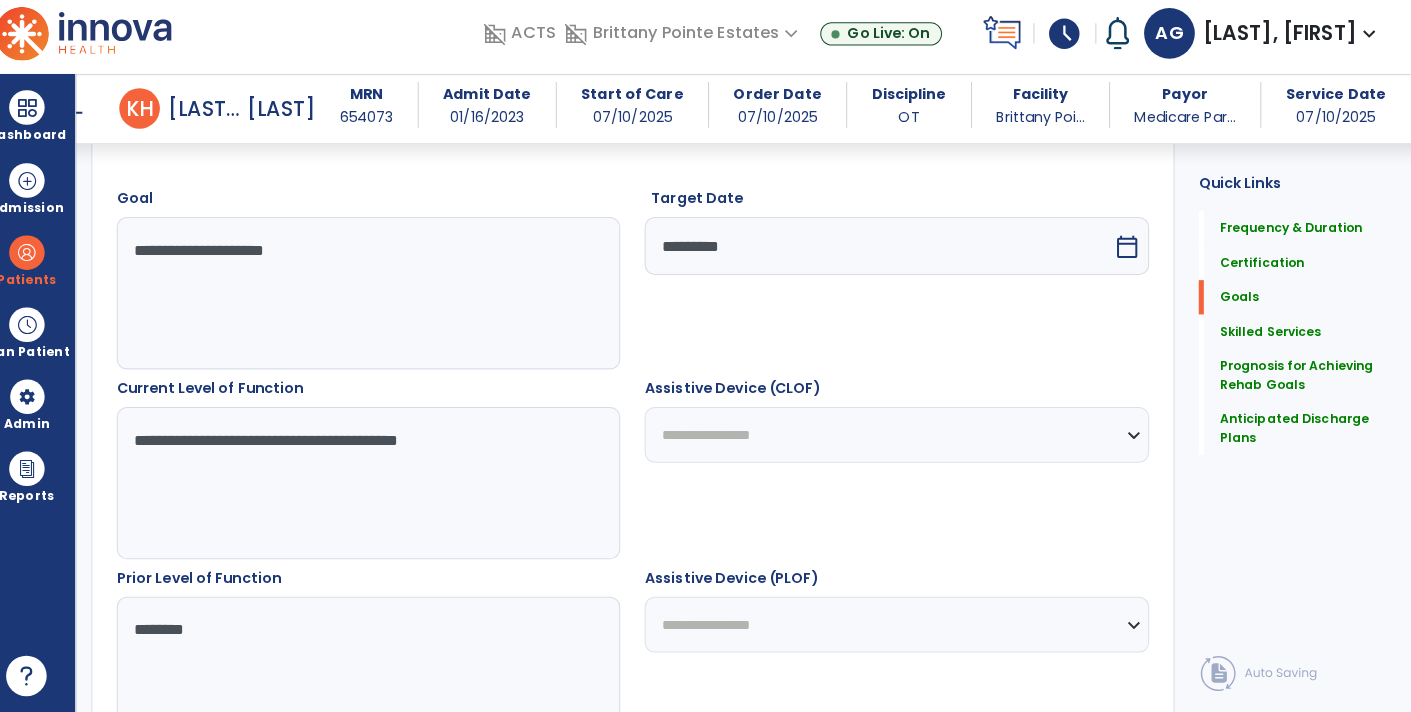click on "**********" at bounding box center [383, 486] 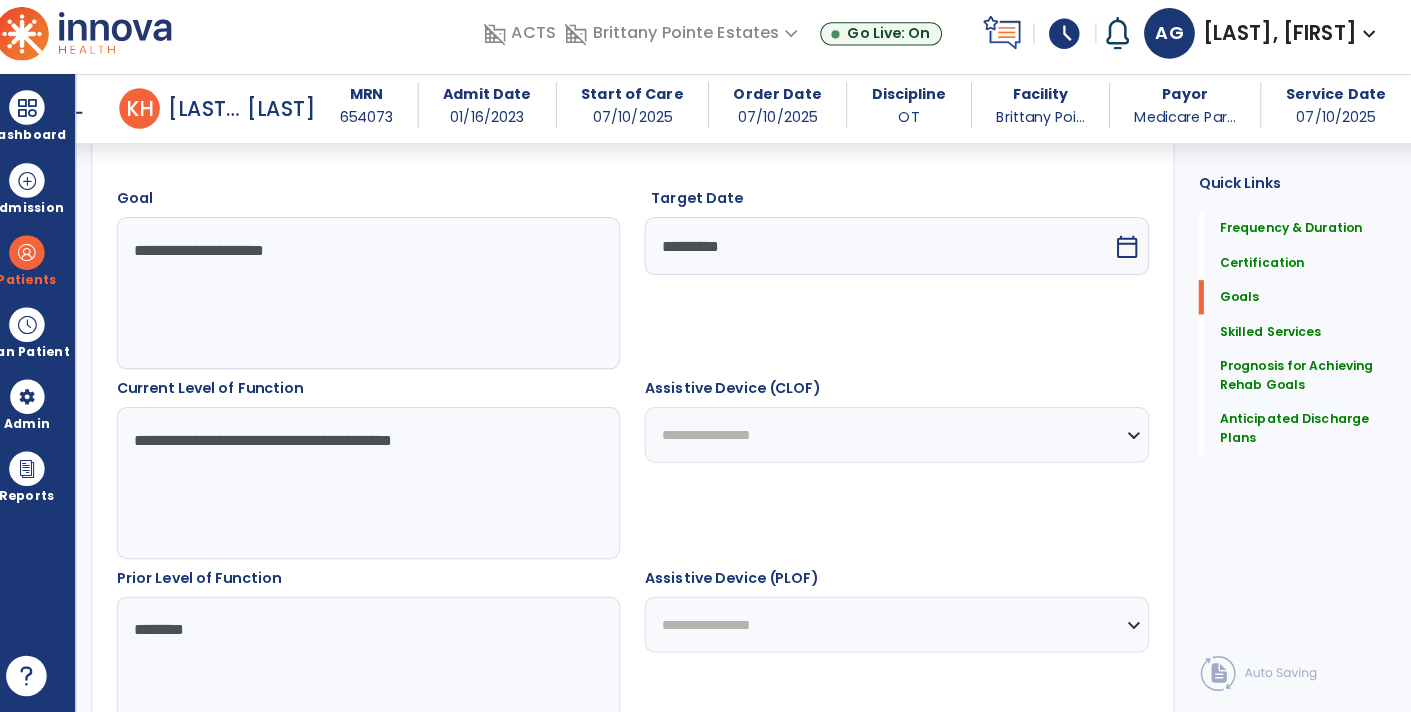 type on "**********" 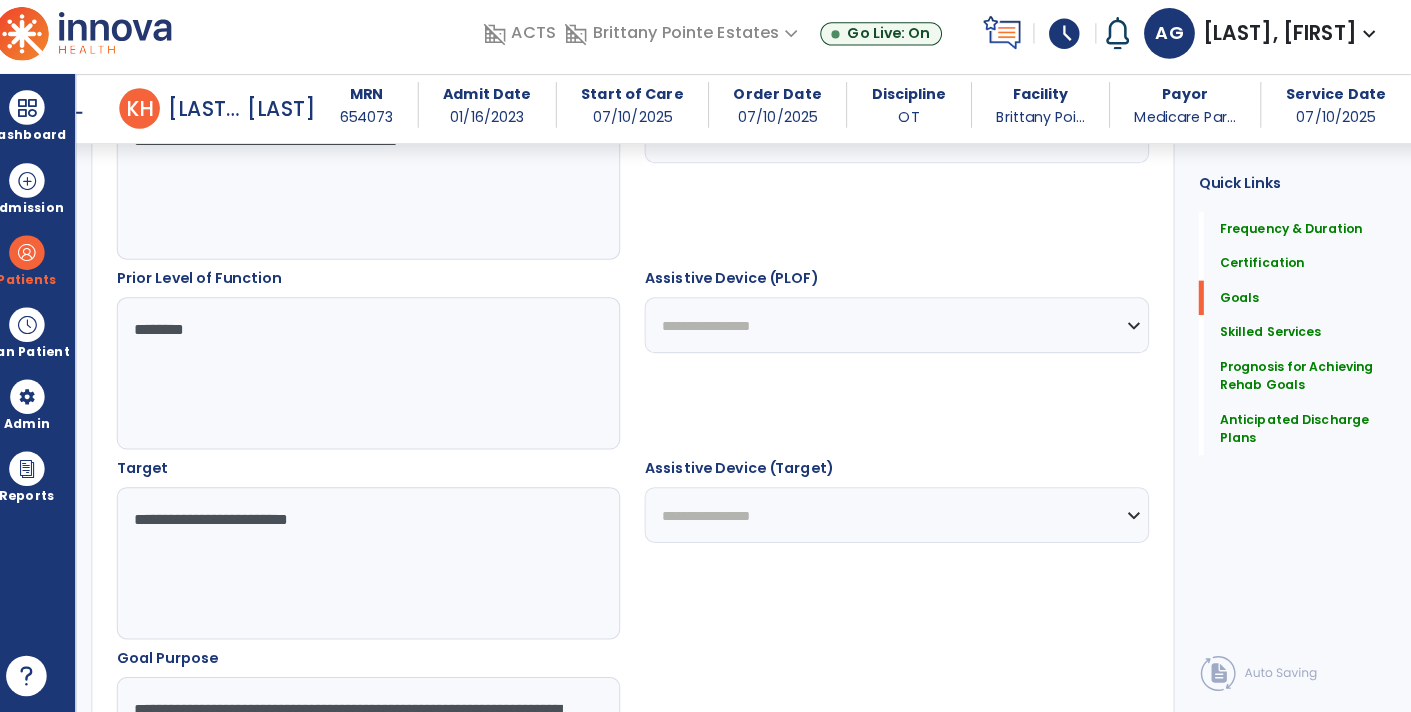scroll, scrollTop: 831, scrollLeft: 0, axis: vertical 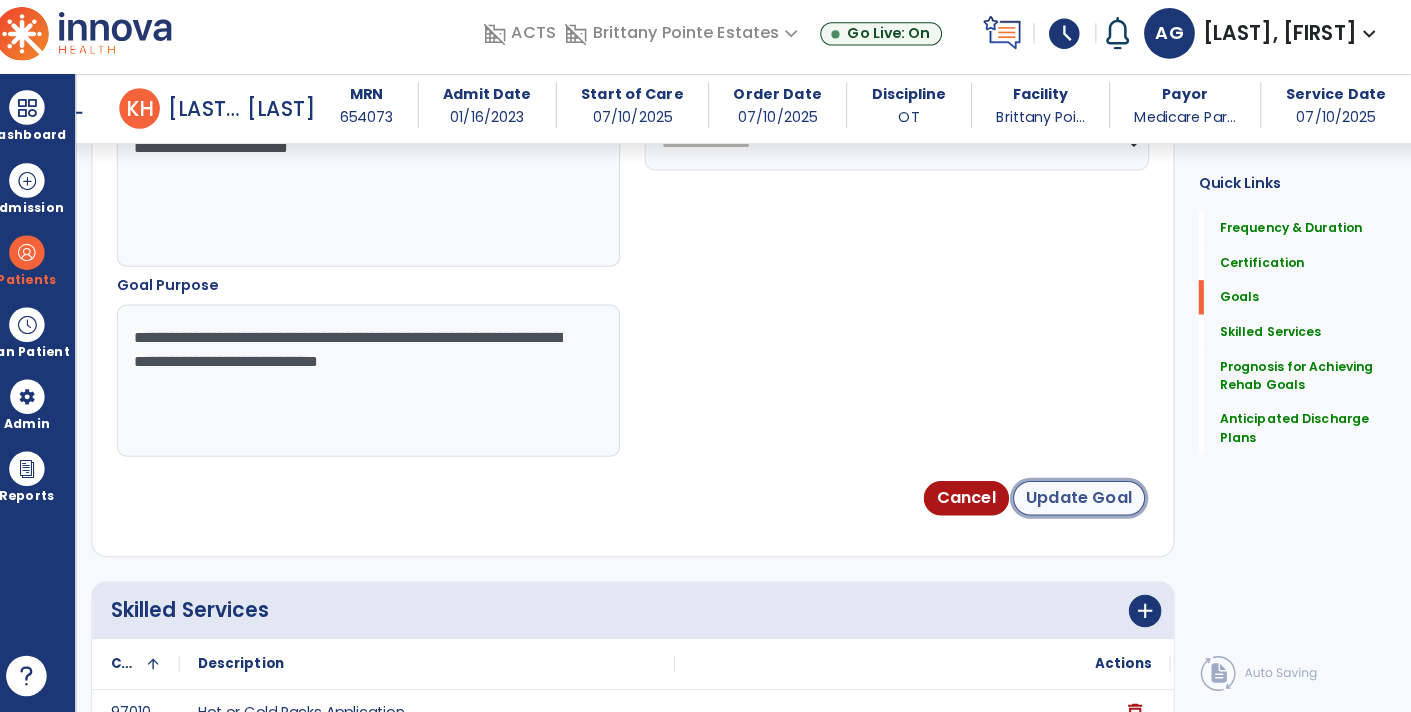 click on "Update Goal" at bounding box center (1084, 501) 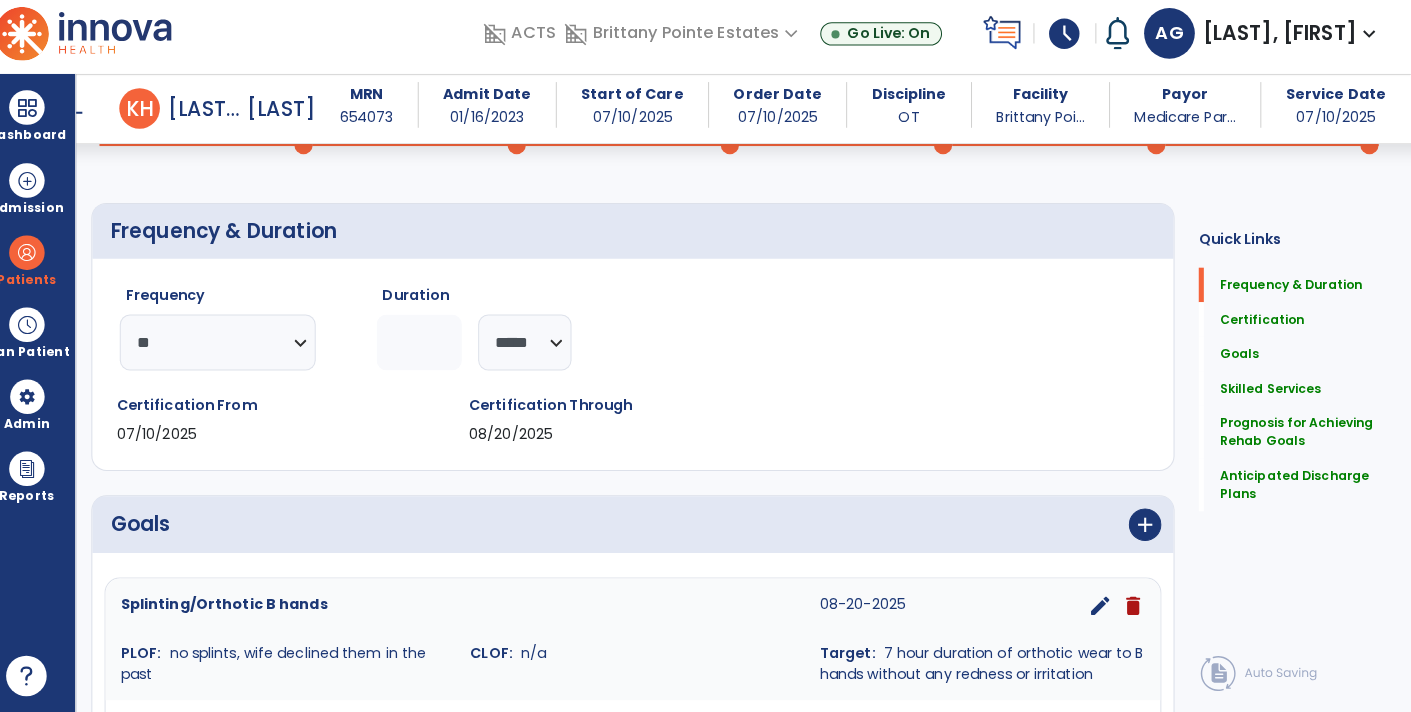 scroll, scrollTop: 0, scrollLeft: 0, axis: both 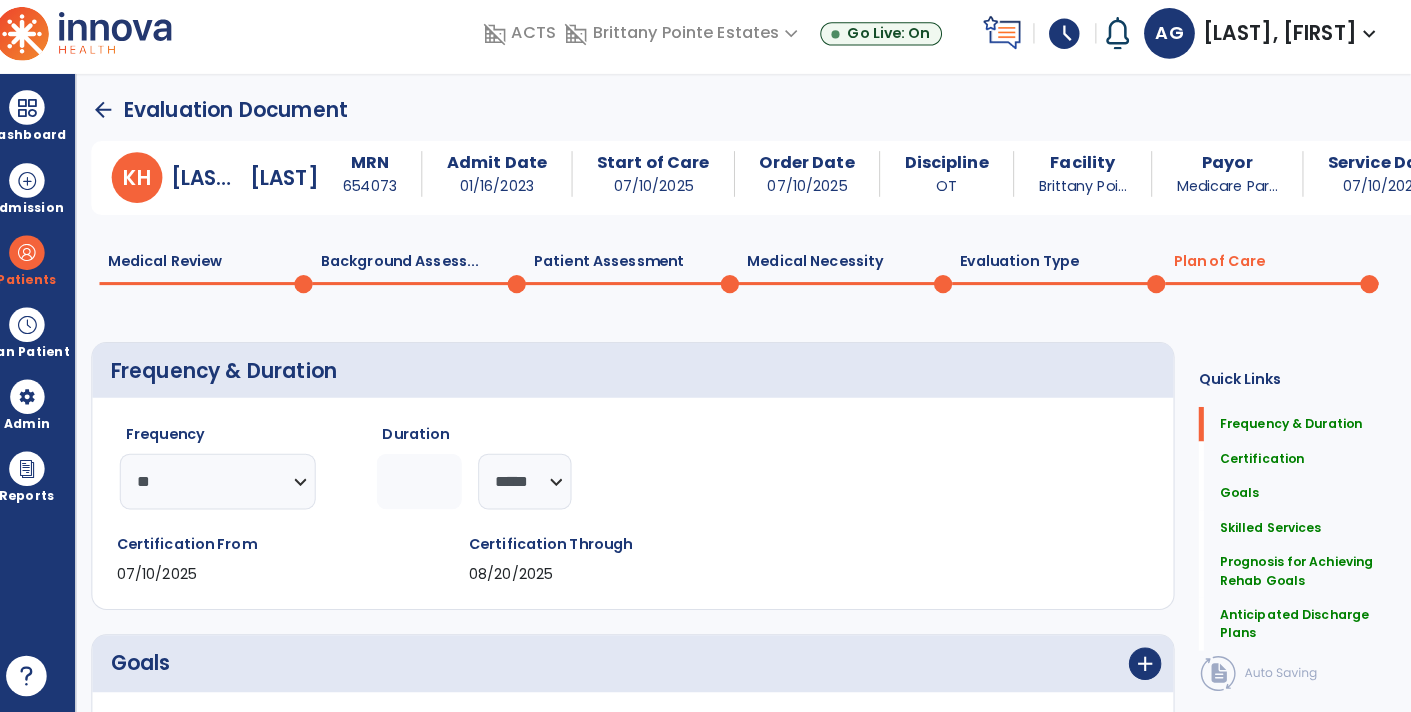 click 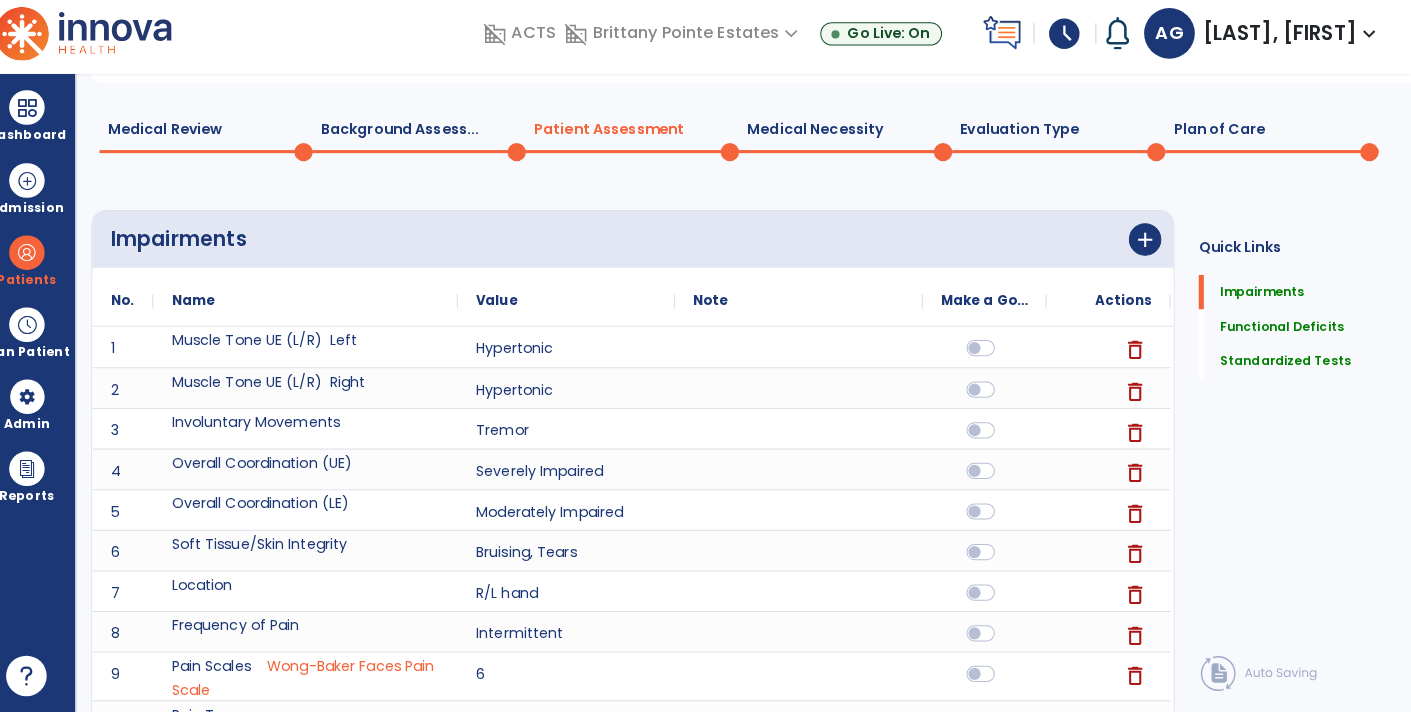 scroll, scrollTop: 0, scrollLeft: 0, axis: both 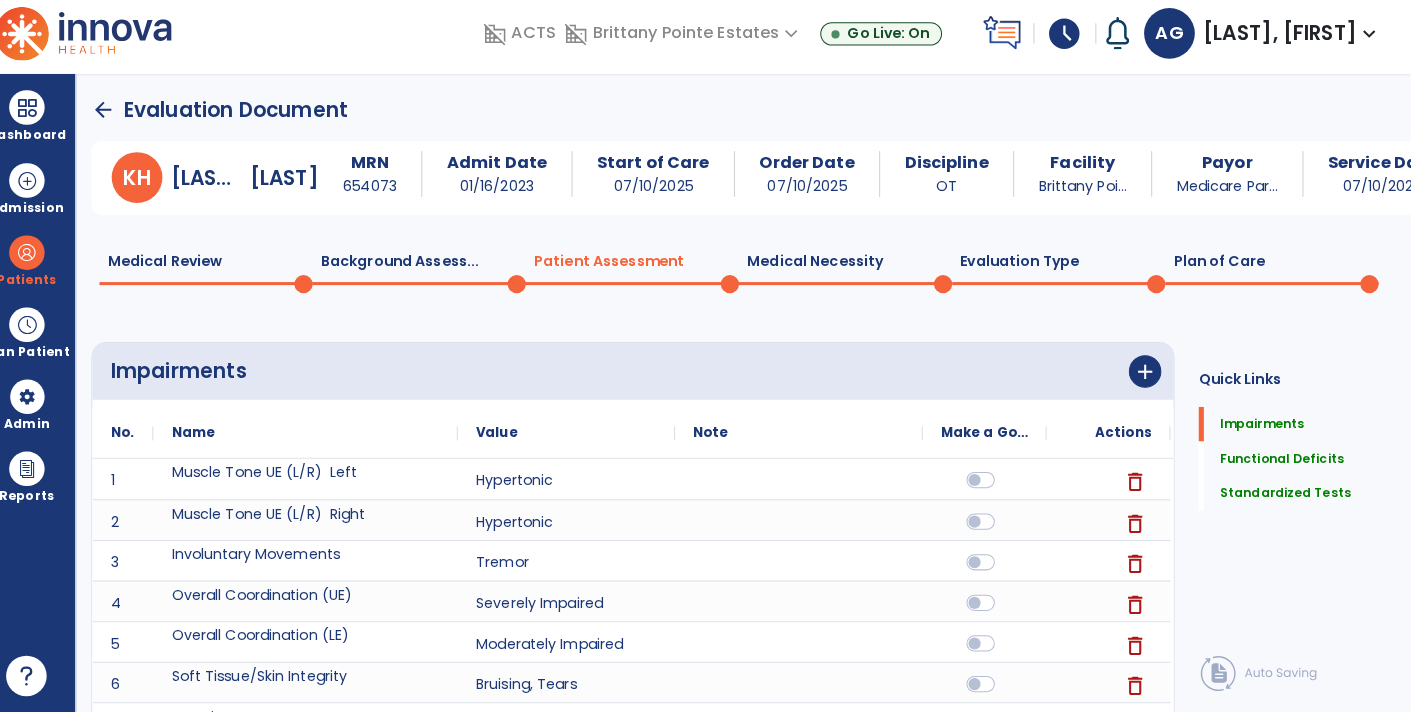 click 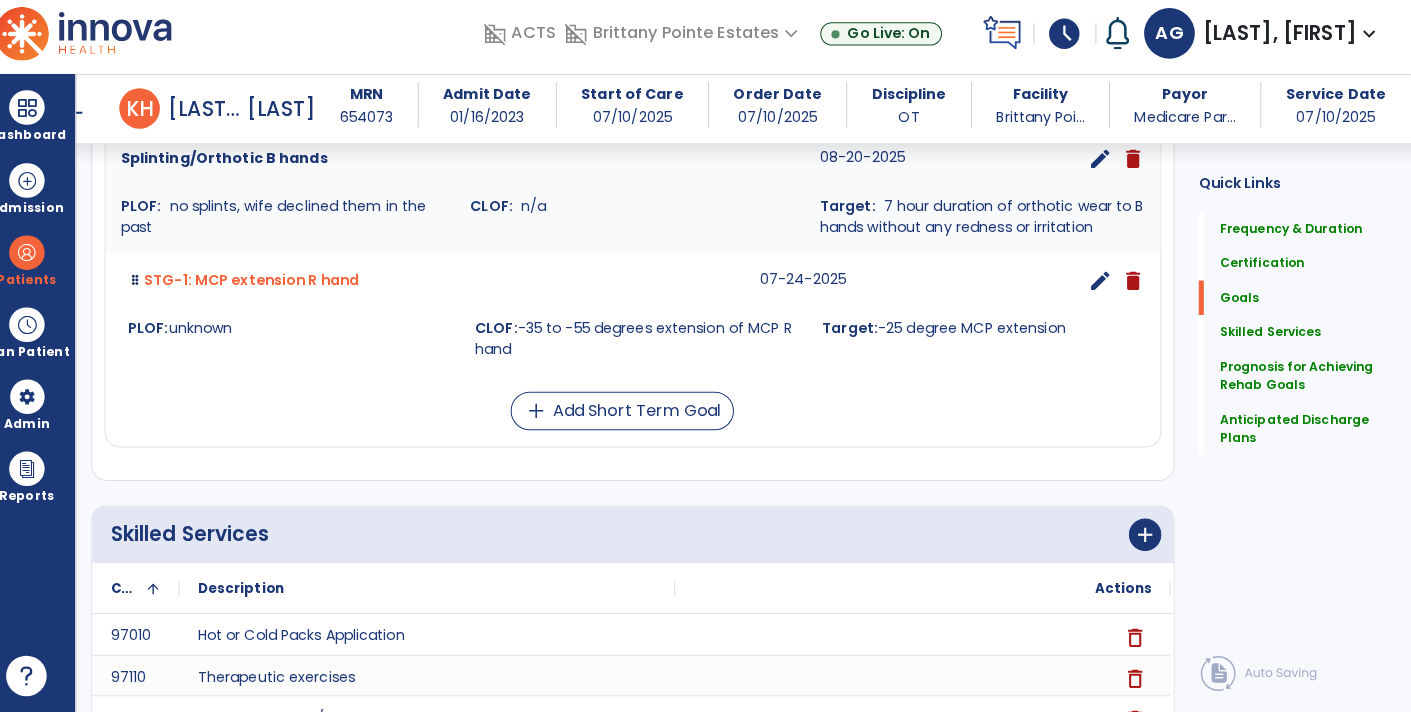 scroll, scrollTop: 559, scrollLeft: 0, axis: vertical 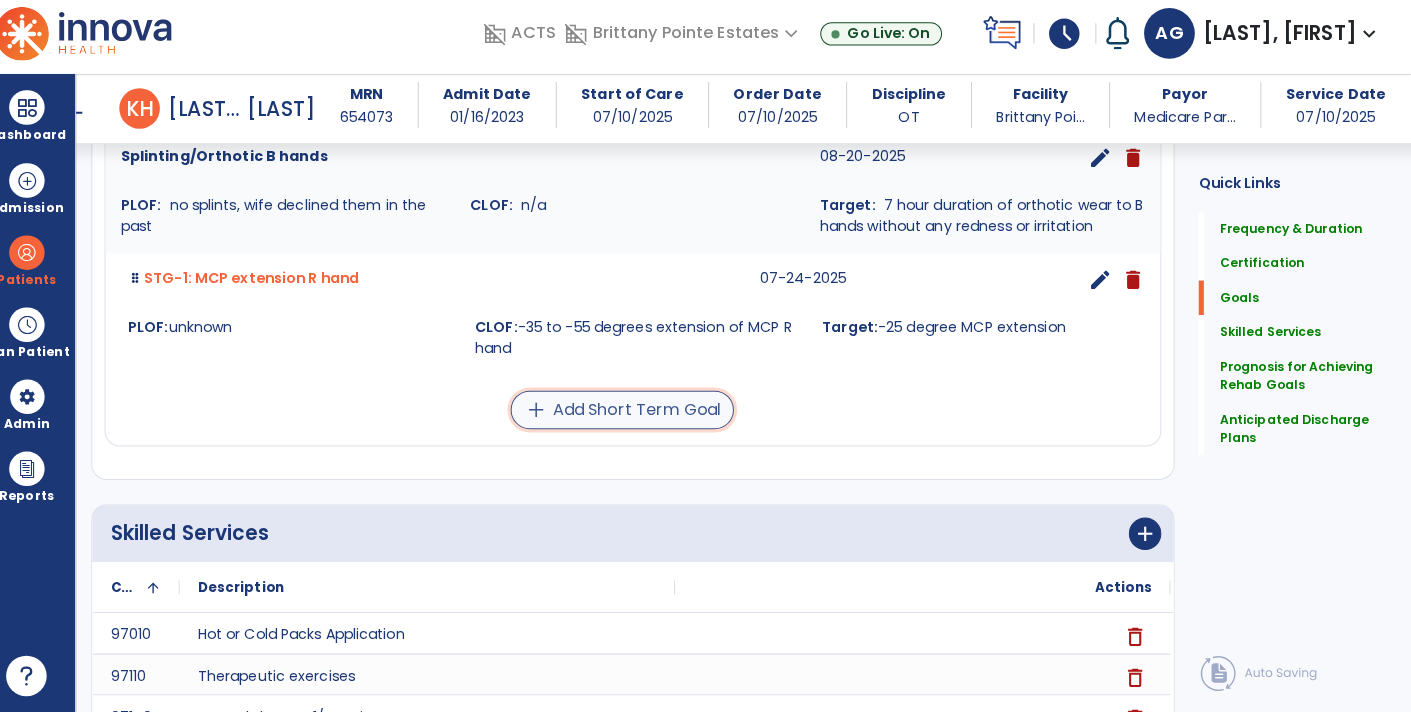 click on "add  Add Short Term Goal" at bounding box center [634, 414] 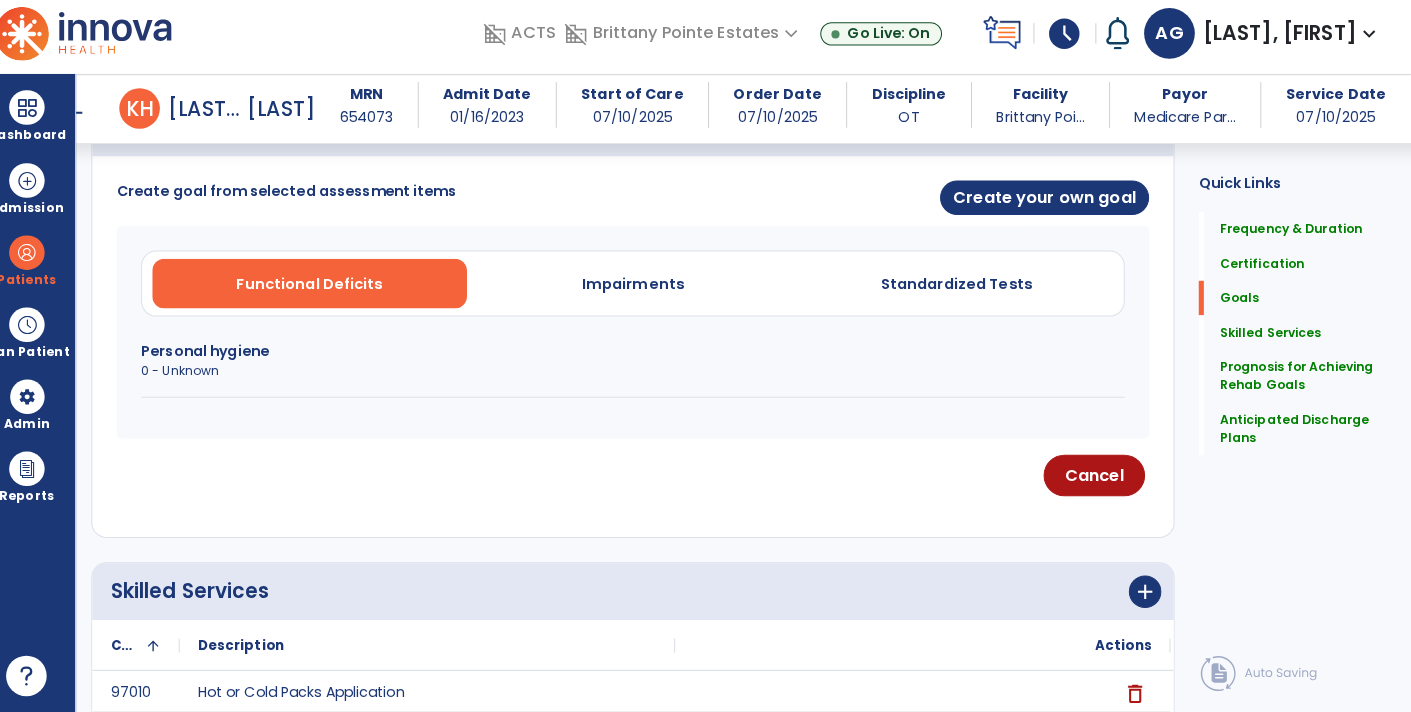 scroll, scrollTop: 462, scrollLeft: 0, axis: vertical 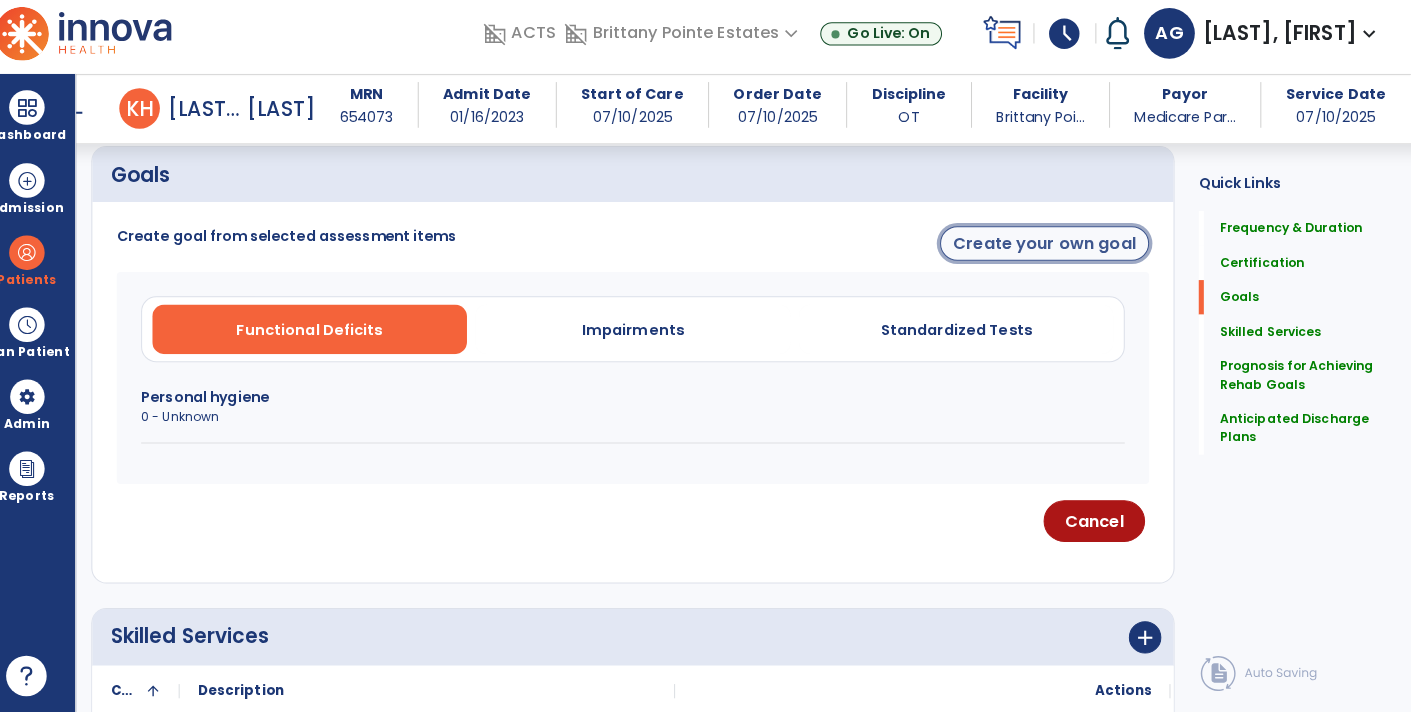 click on "Create your own goal" at bounding box center [1050, 250] 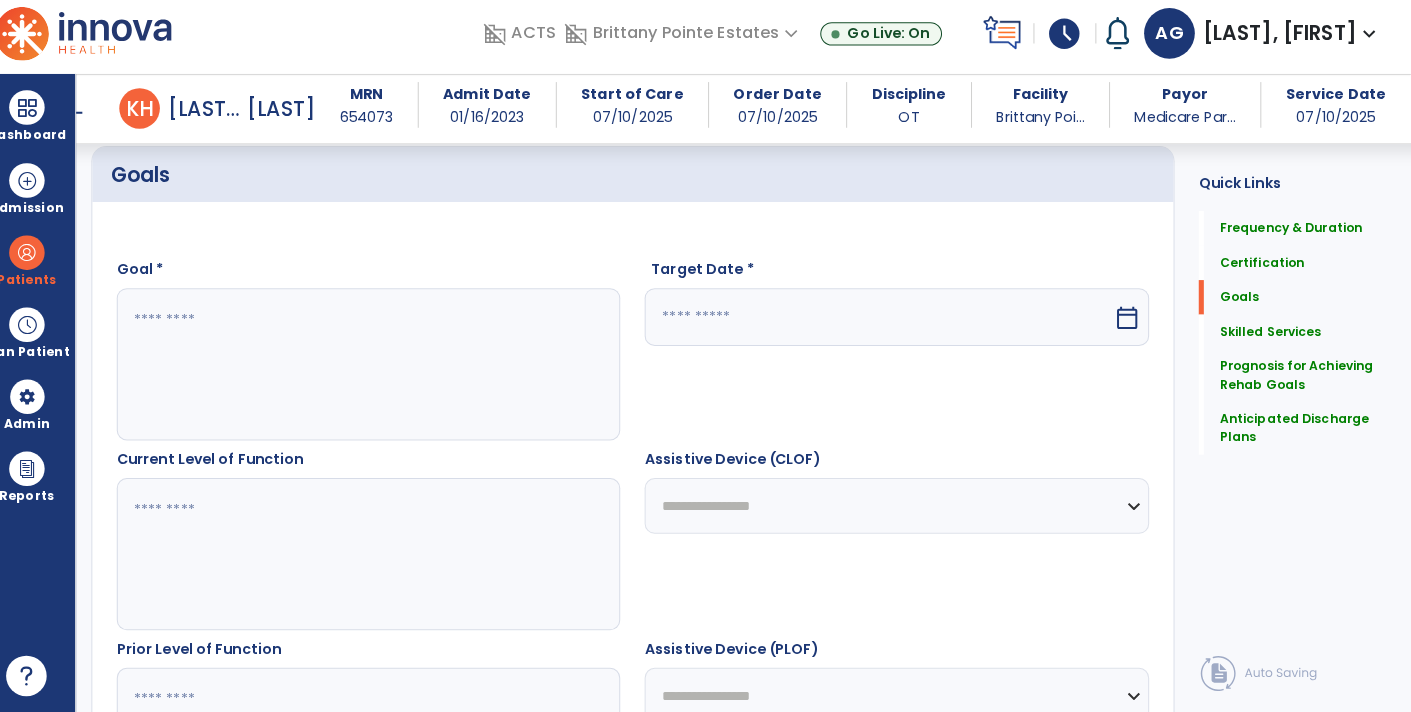 click at bounding box center [383, 369] 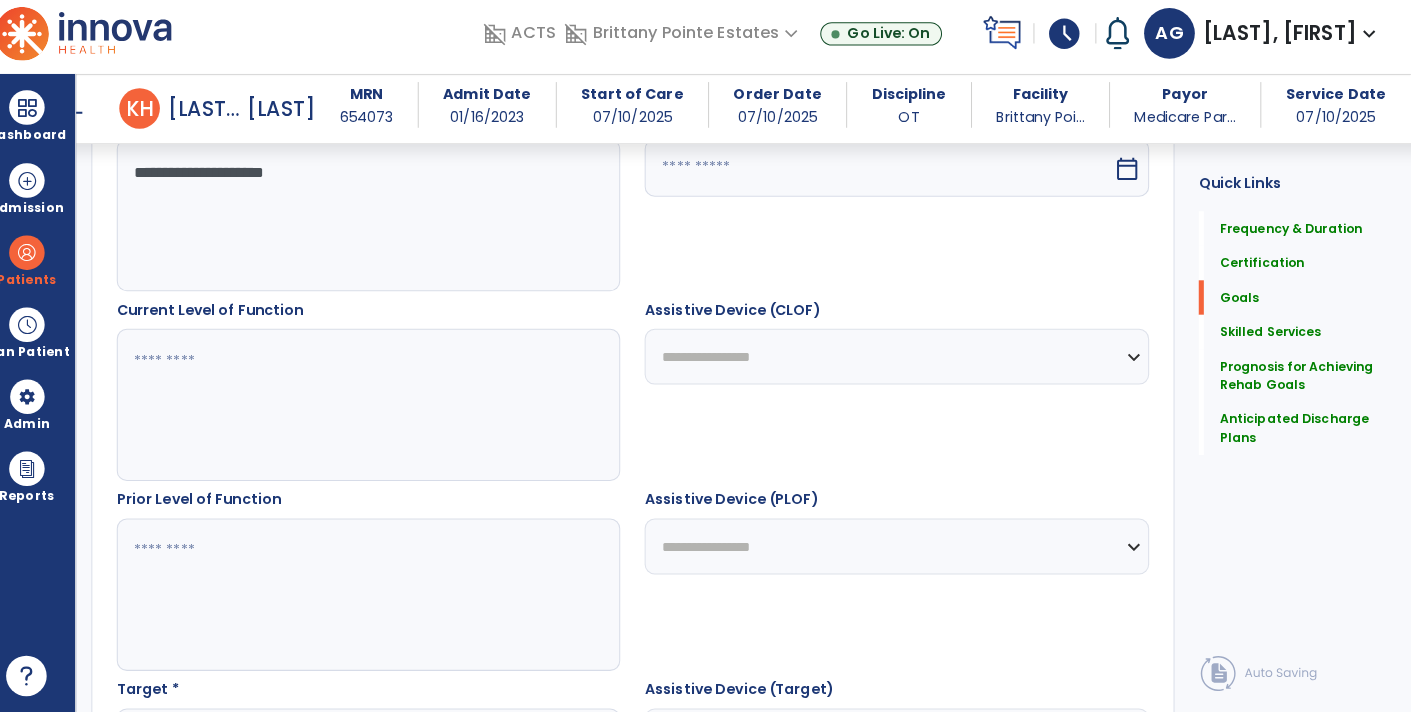 scroll, scrollTop: 608, scrollLeft: 0, axis: vertical 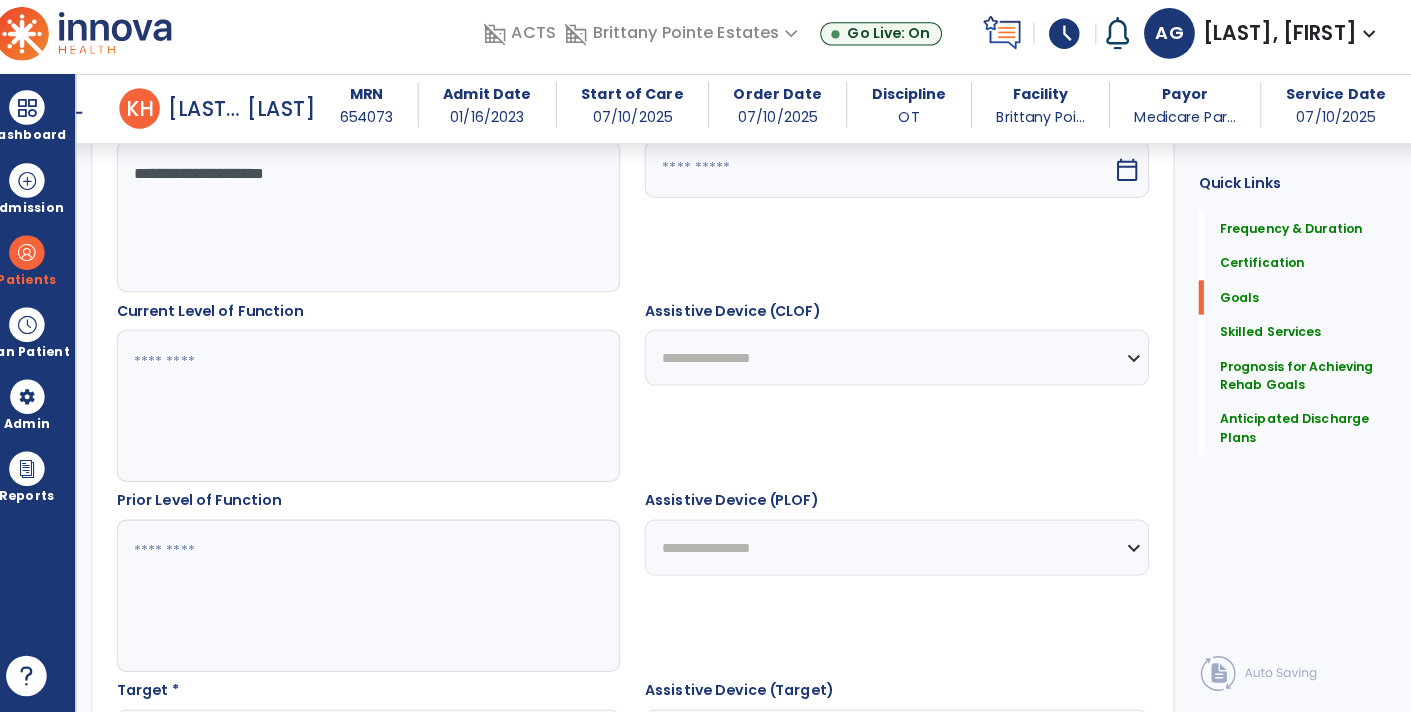 type on "**********" 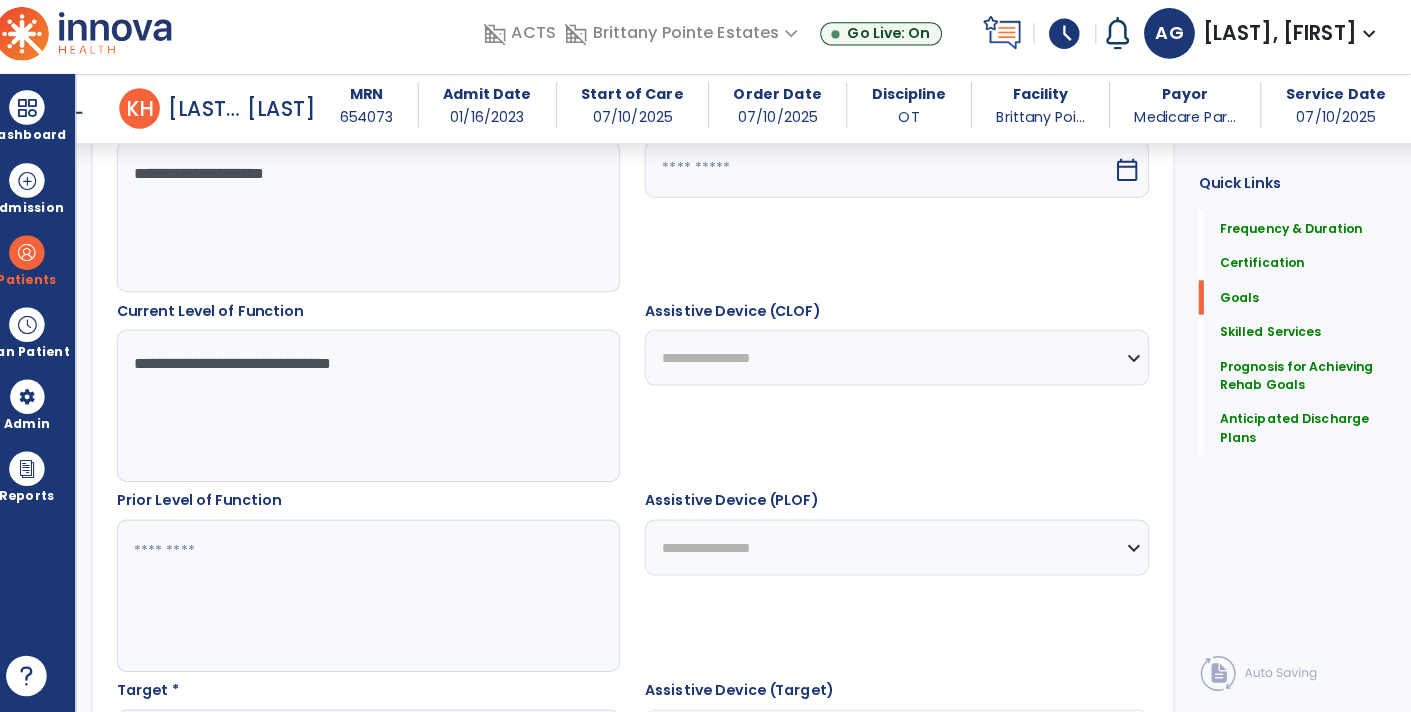 type on "**********" 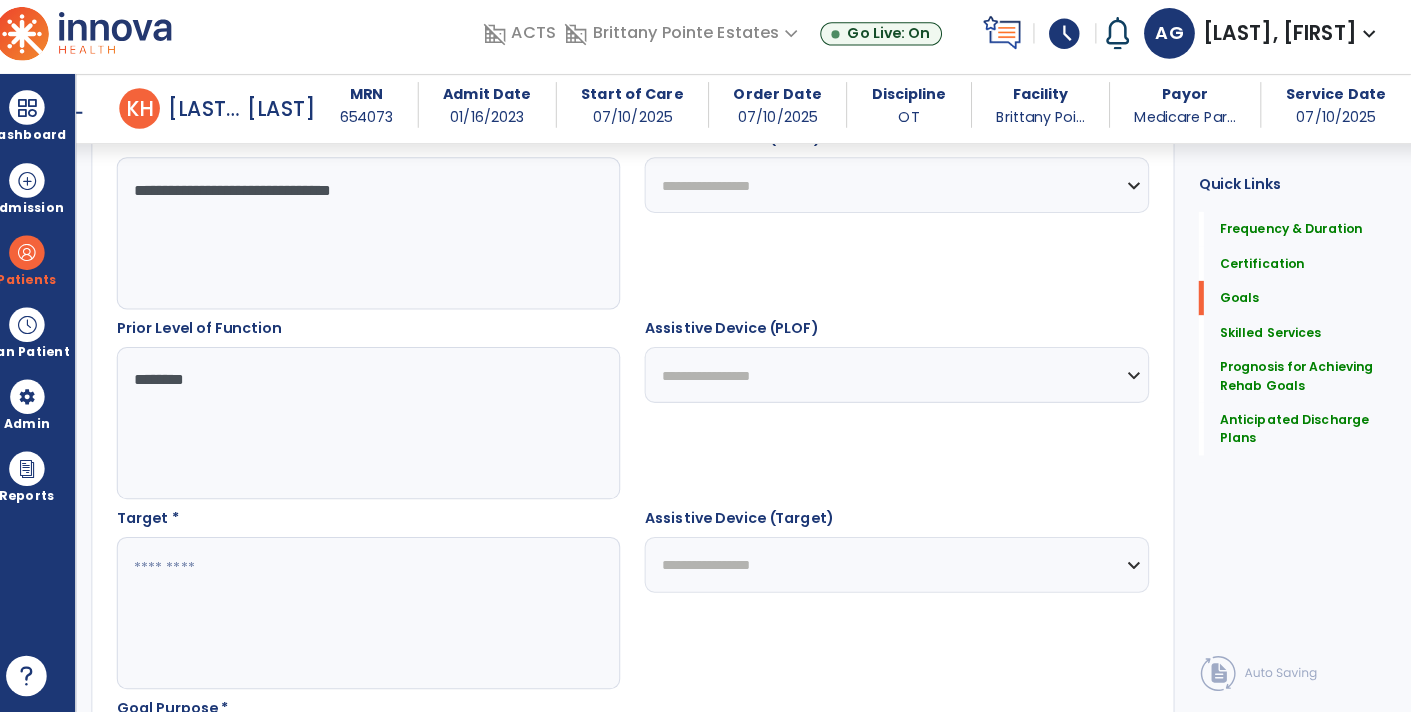 scroll, scrollTop: 776, scrollLeft: 0, axis: vertical 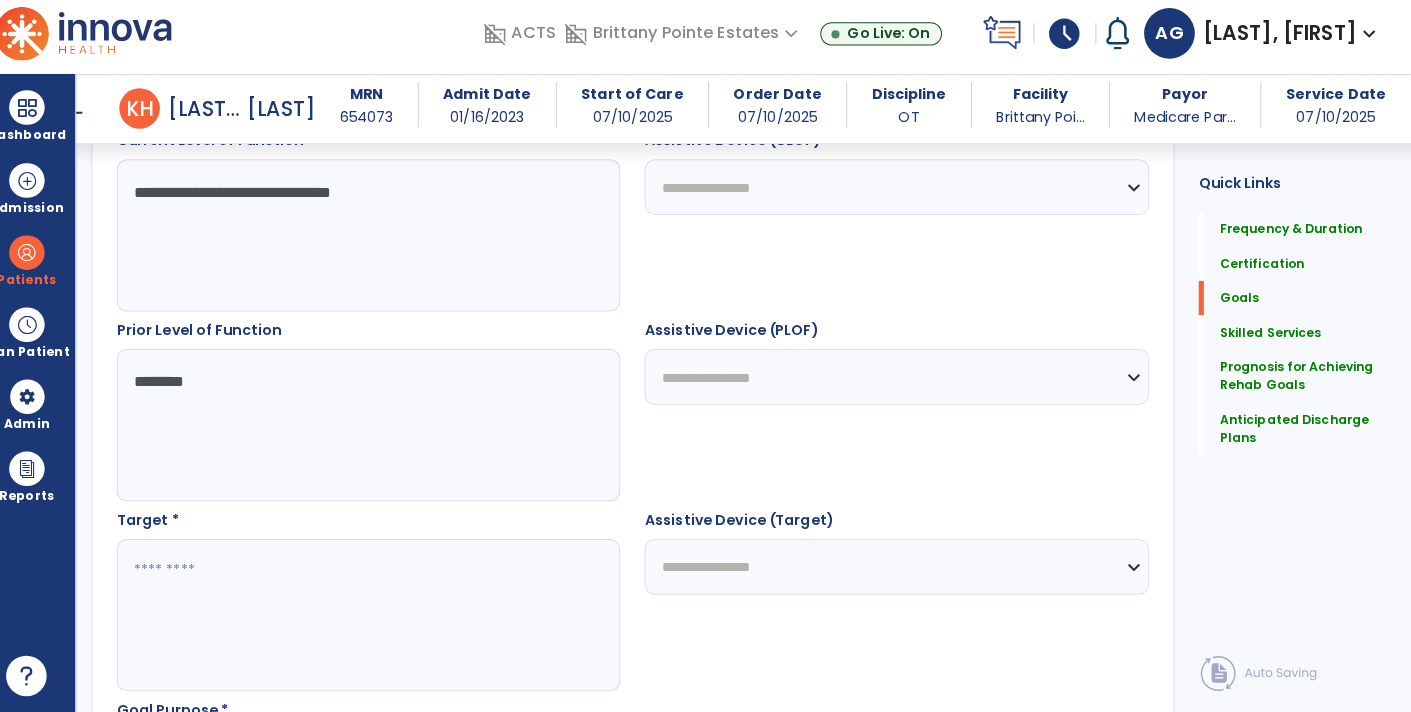 type on "*******" 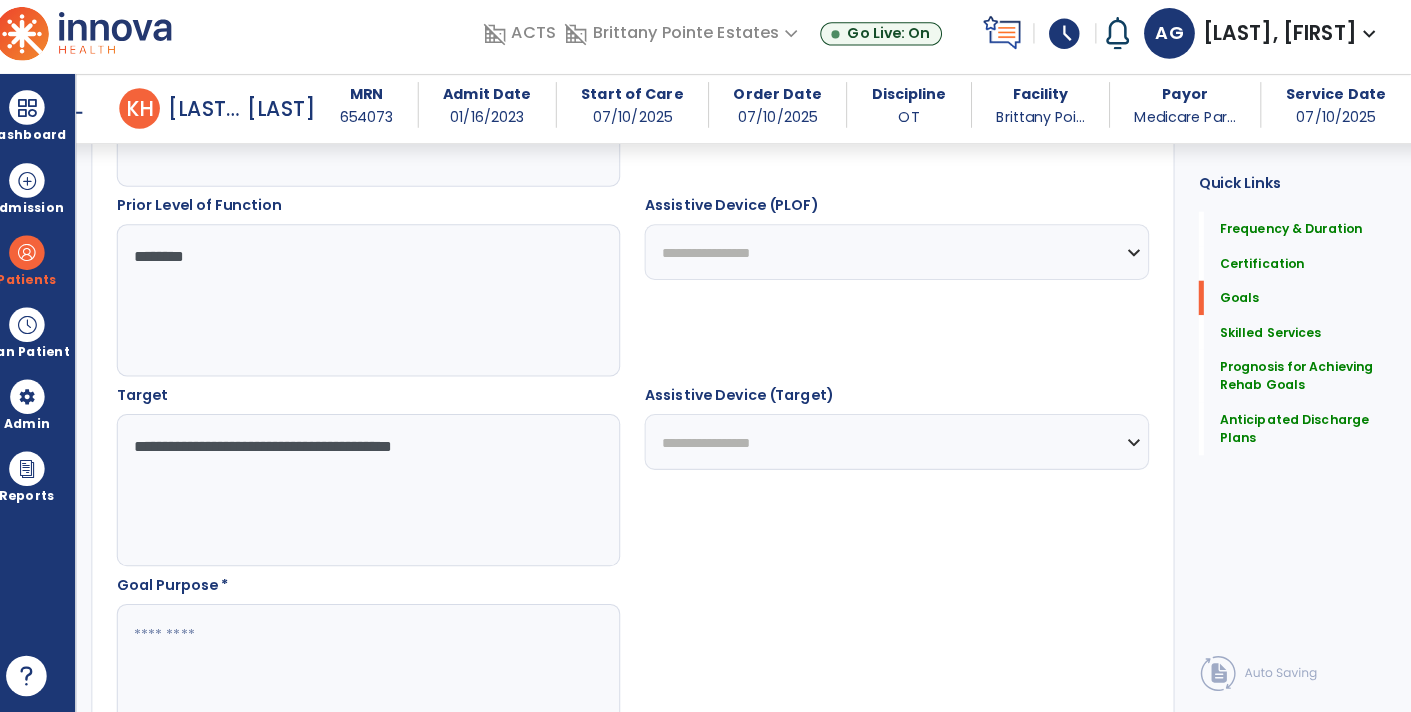 scroll, scrollTop: 898, scrollLeft: 0, axis: vertical 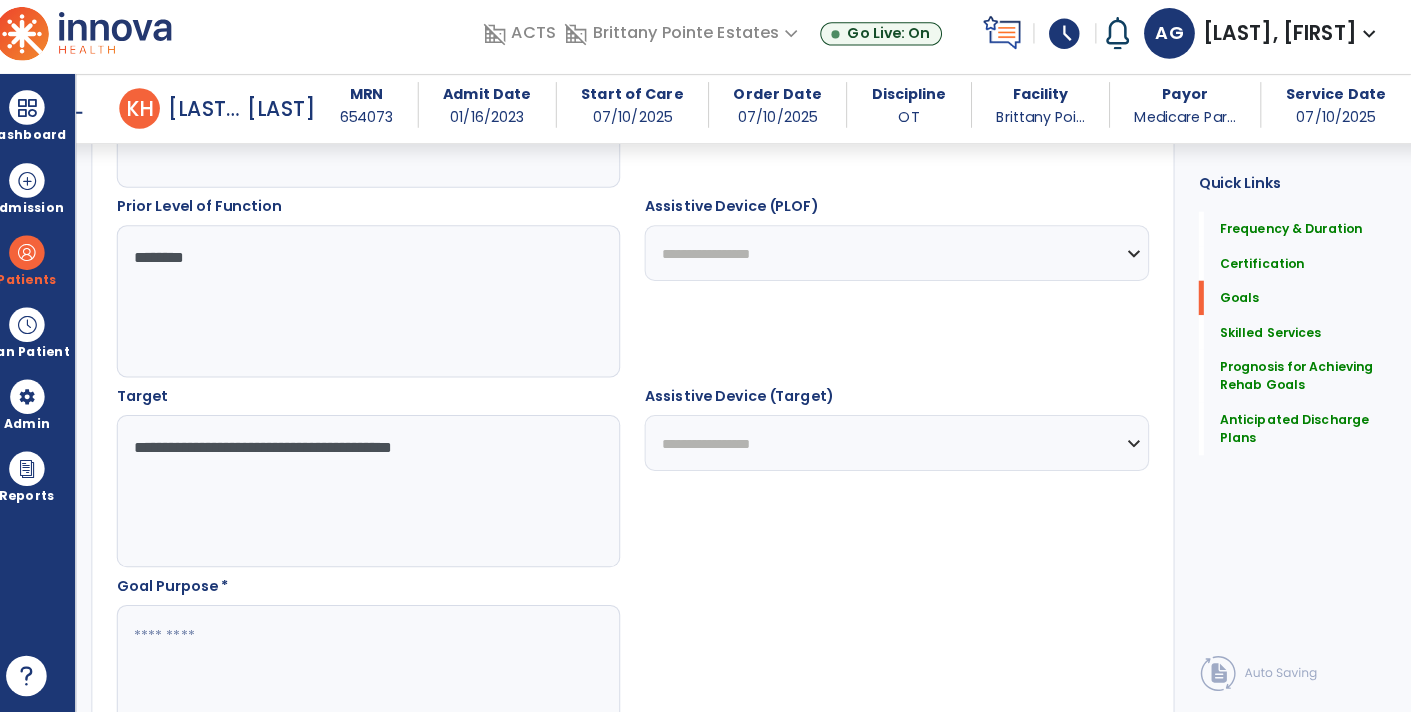 type on "**********" 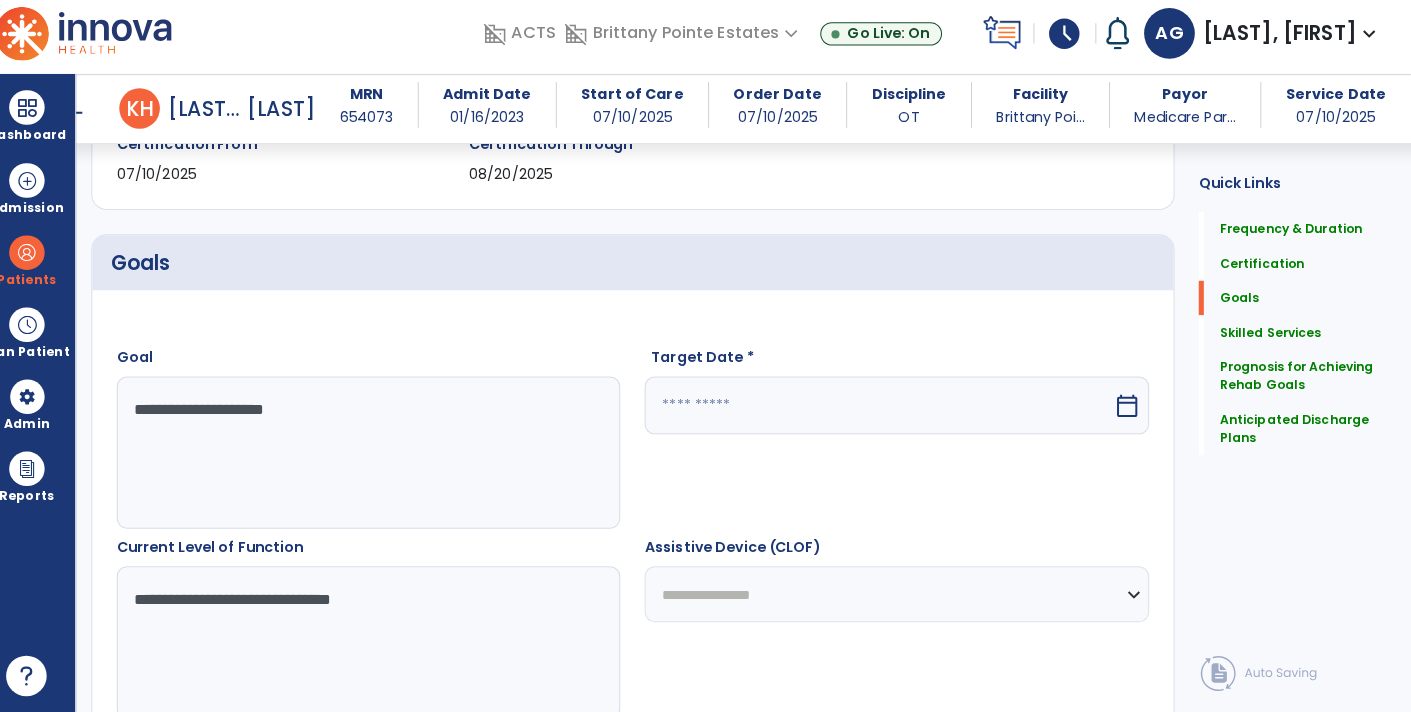 scroll, scrollTop: 375, scrollLeft: 0, axis: vertical 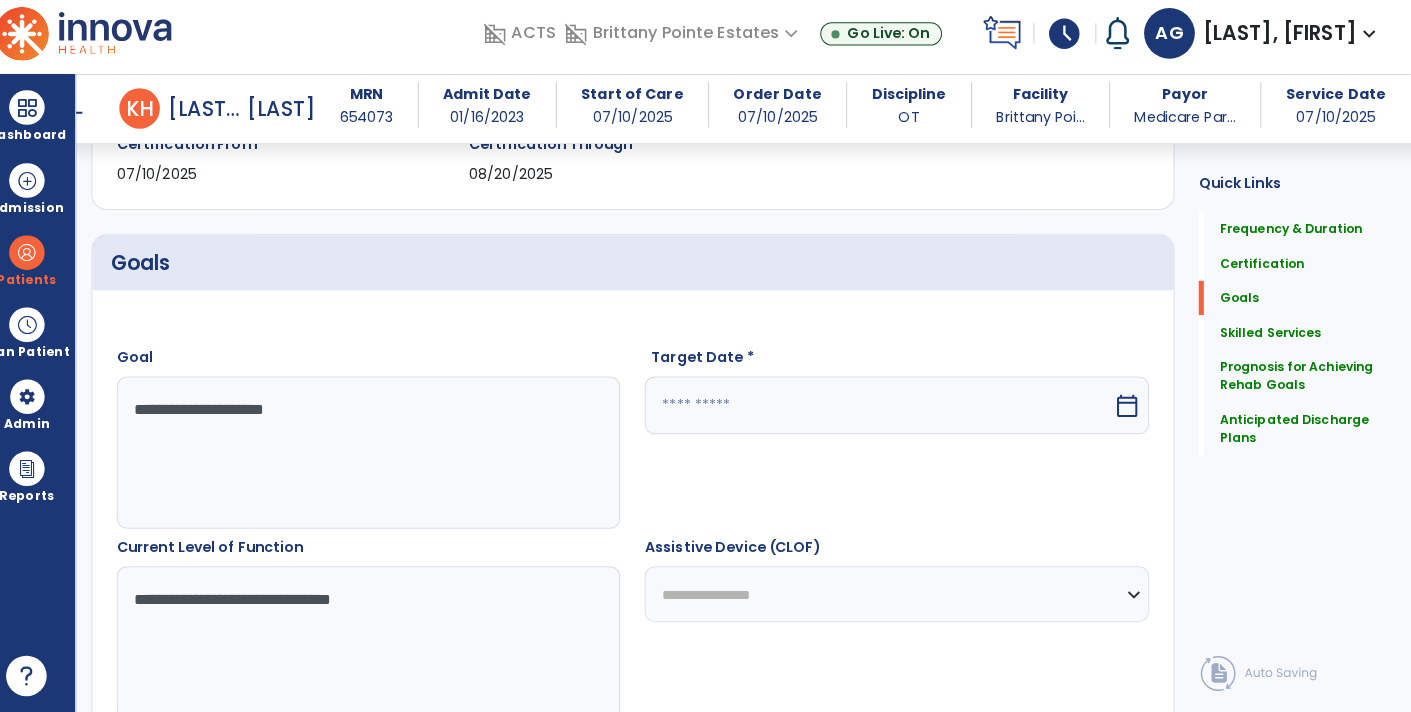 type on "**********" 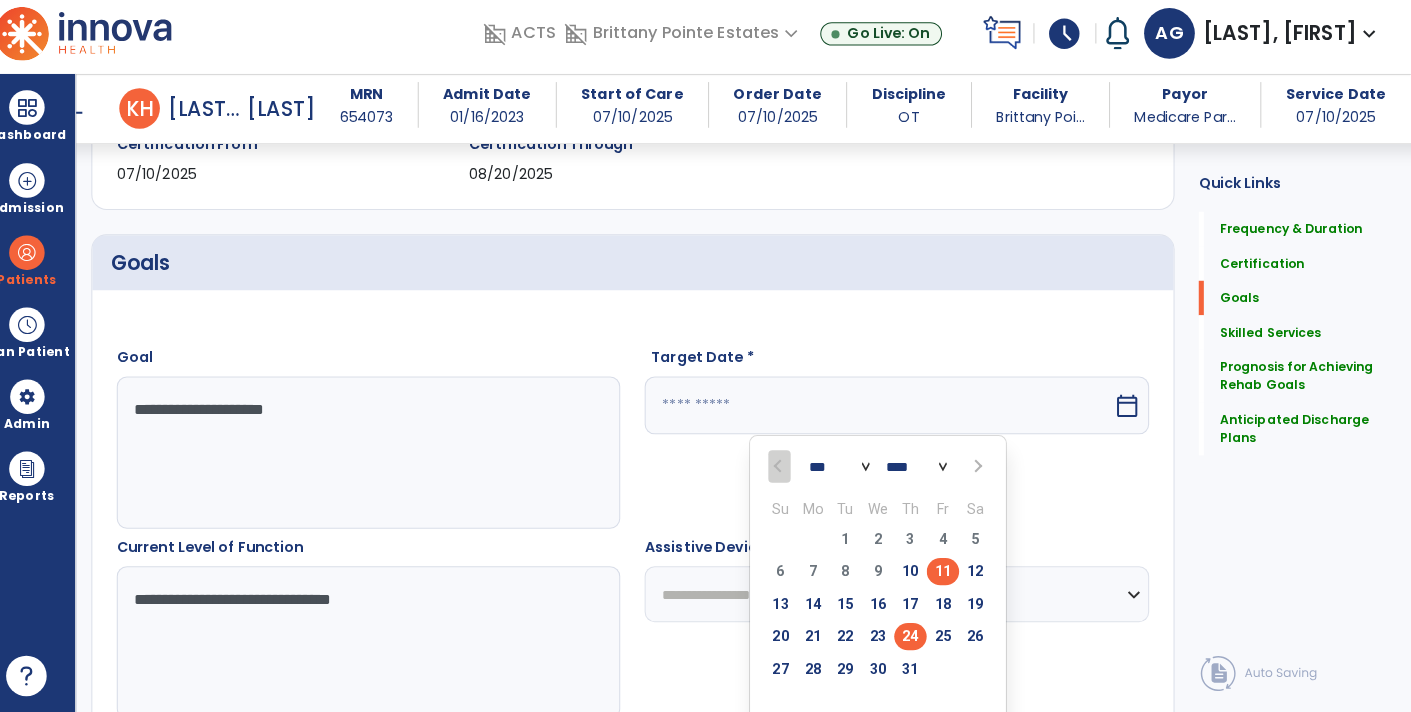 click on "24" at bounding box center (918, 637) 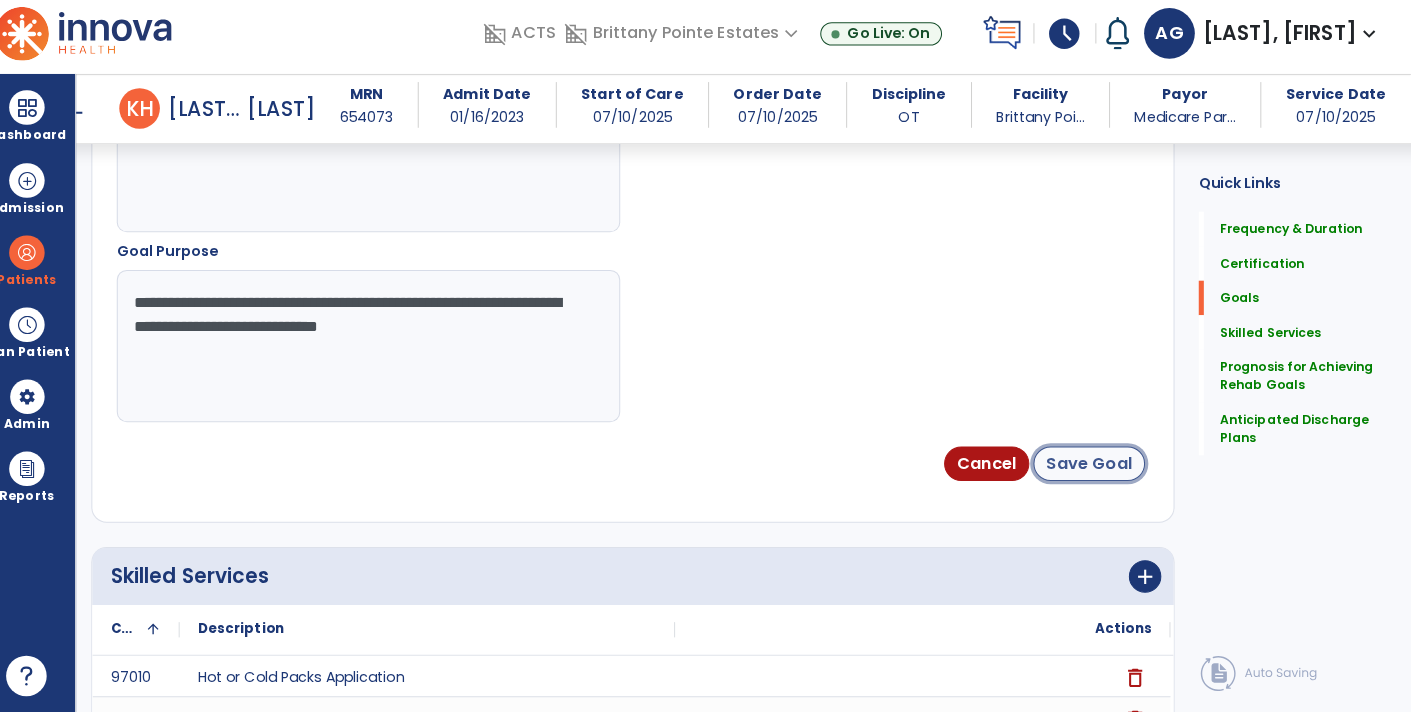 click on "Save Goal" at bounding box center [1094, 467] 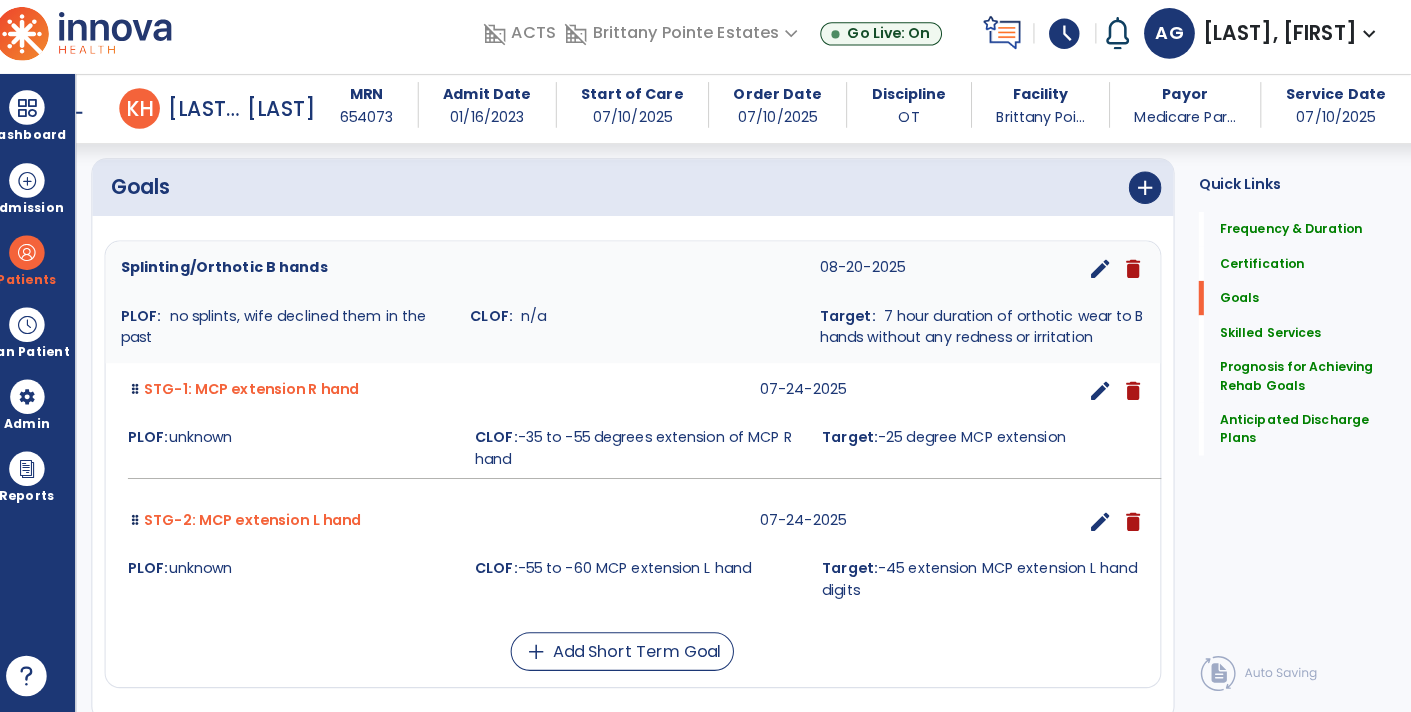 scroll, scrollTop: 457, scrollLeft: 0, axis: vertical 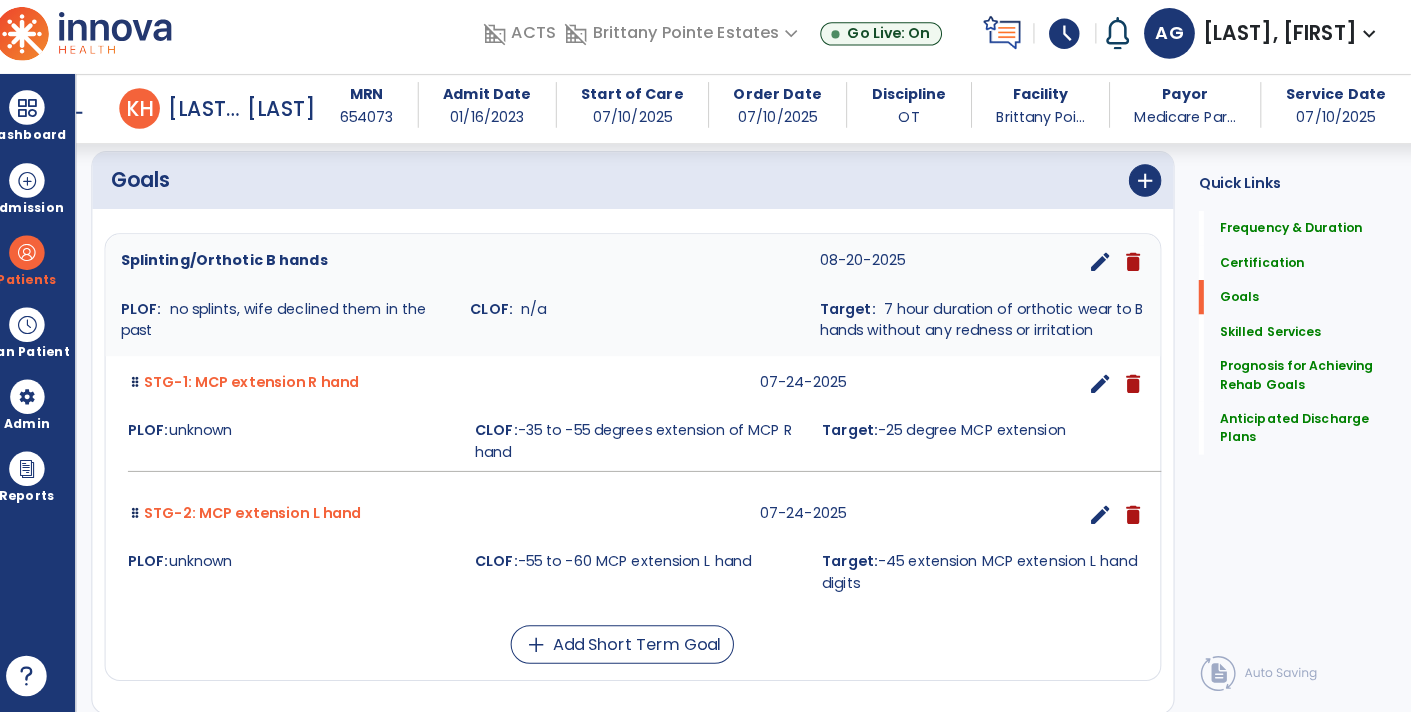 click on "edit" at bounding box center (1105, 388) 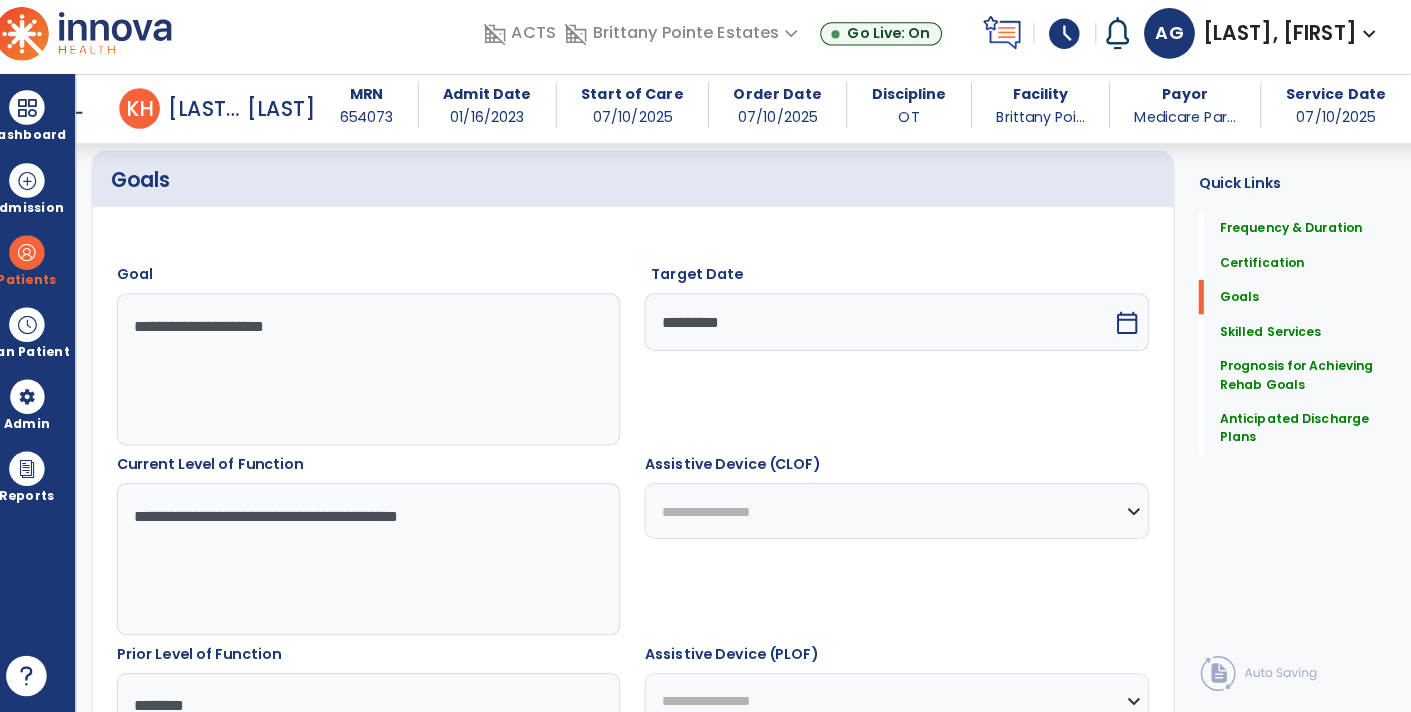 scroll, scrollTop: 532, scrollLeft: 0, axis: vertical 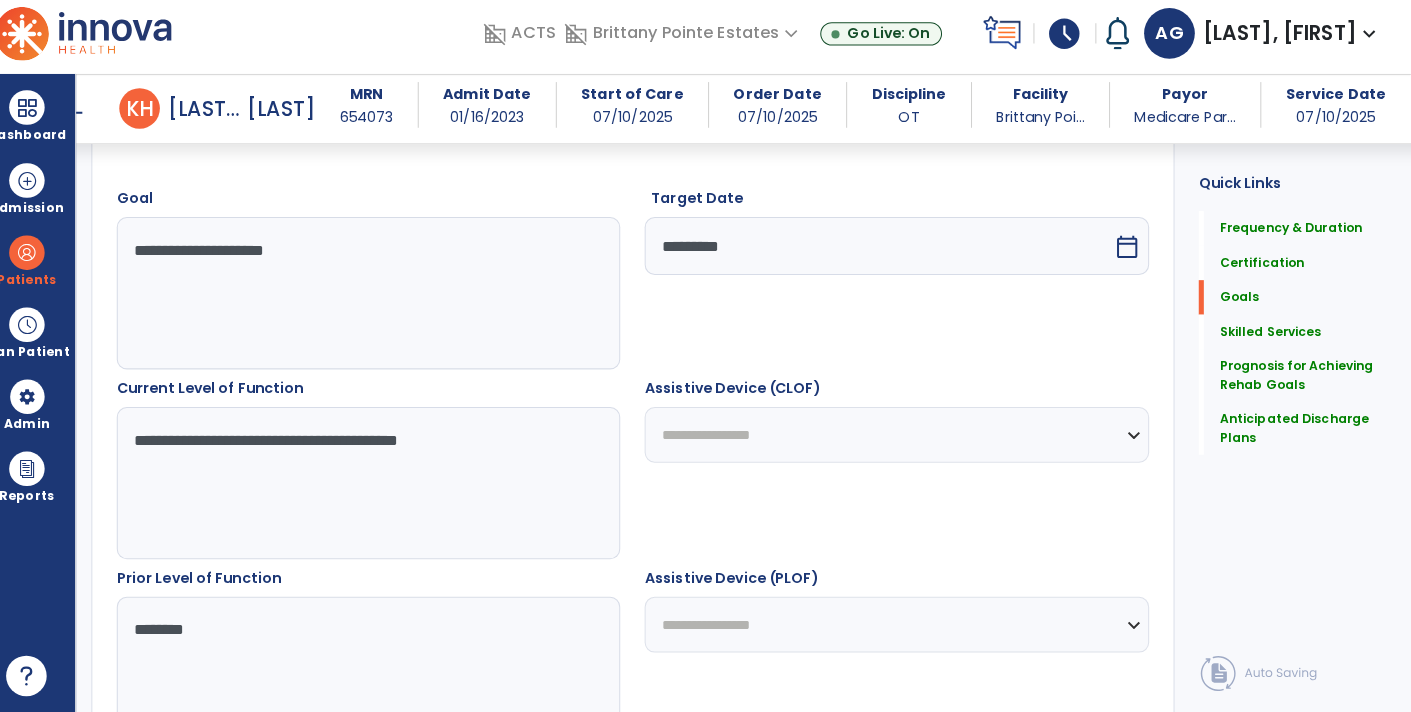 click on "**********" at bounding box center [383, 486] 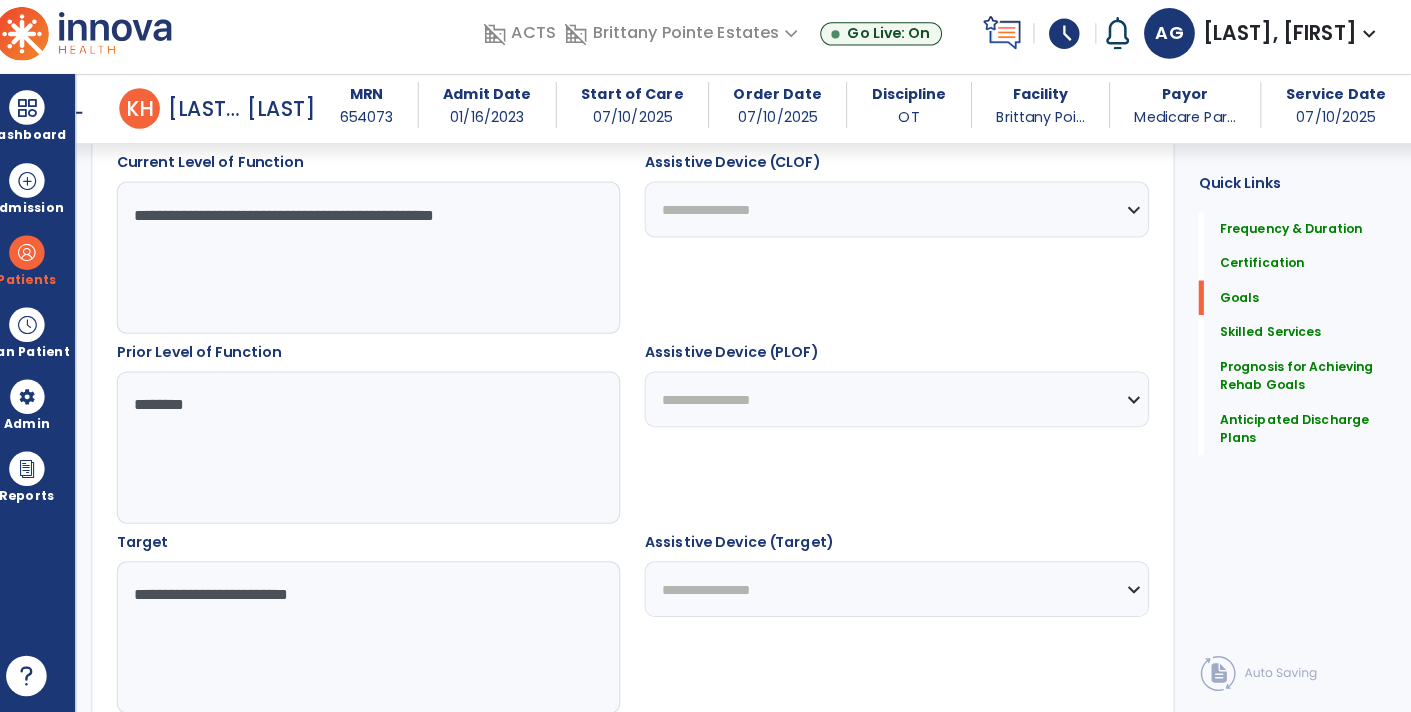 scroll, scrollTop: 847, scrollLeft: 0, axis: vertical 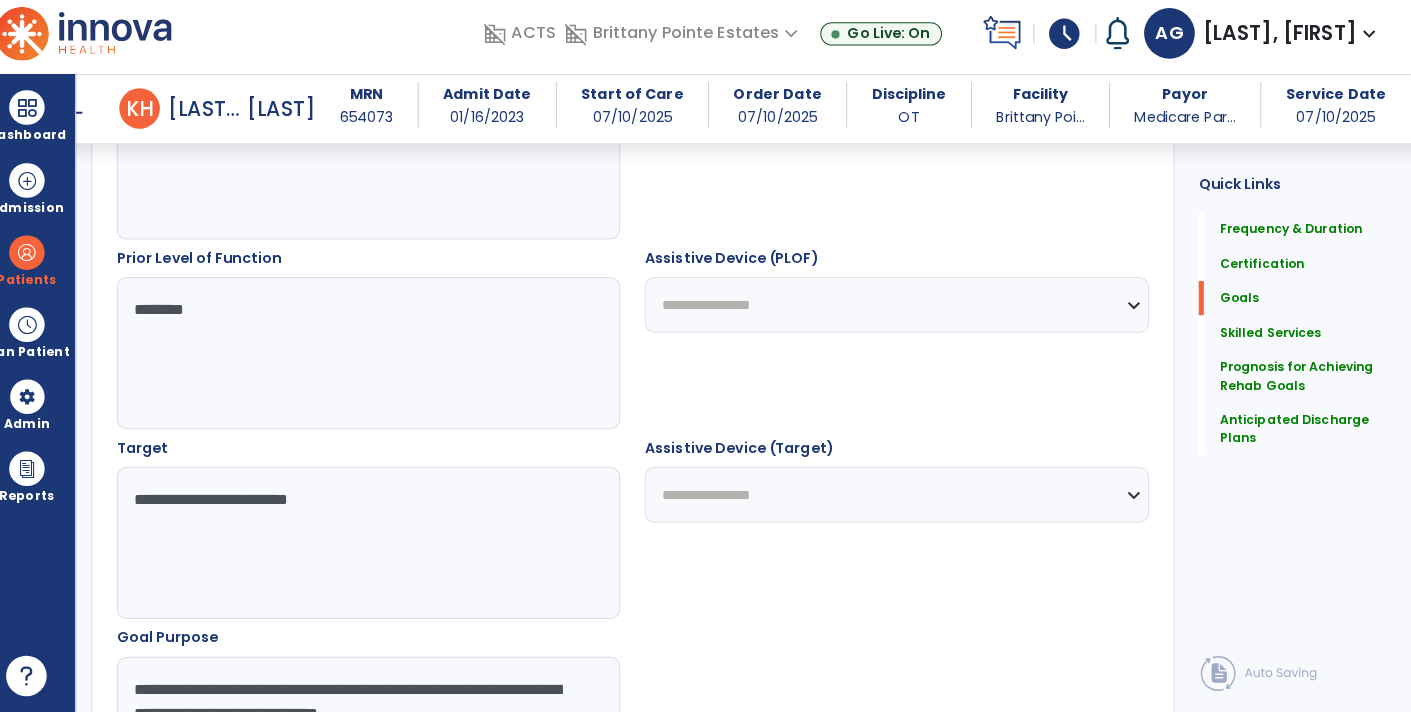 type on "**********" 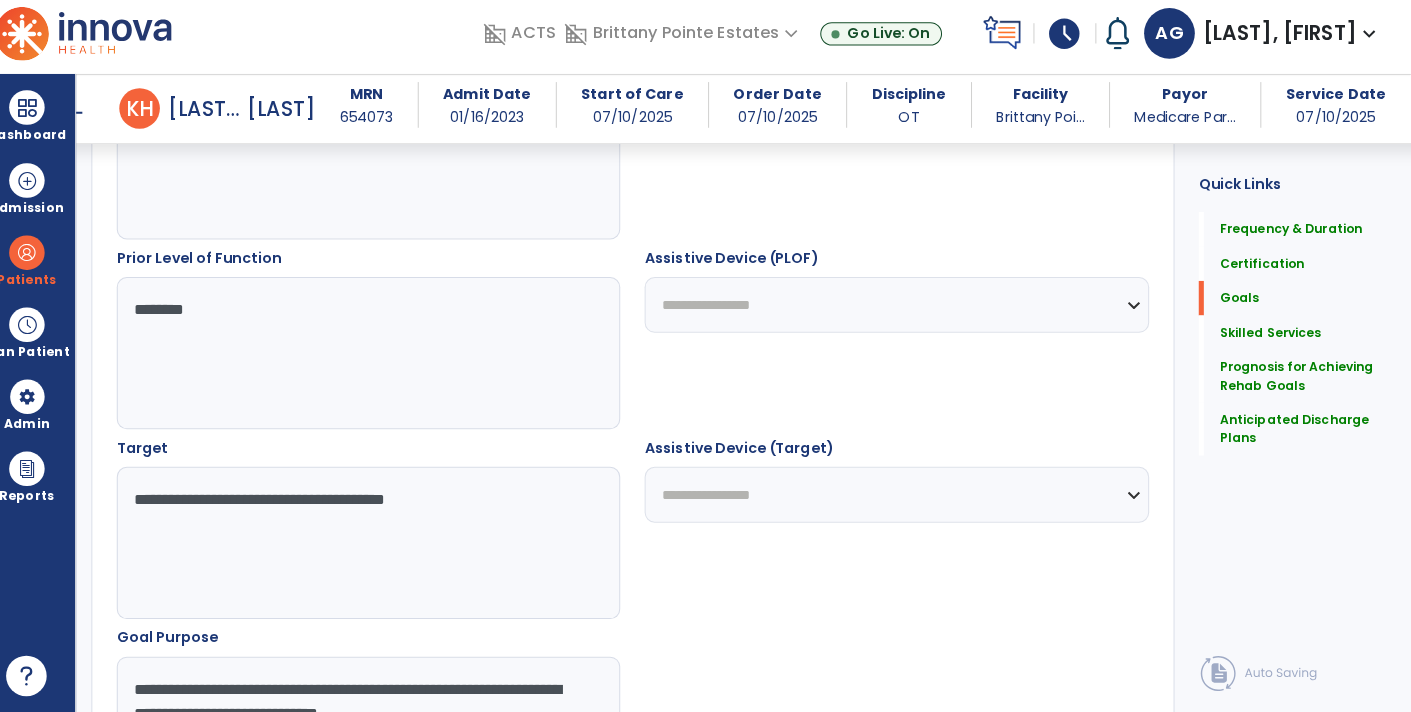 type on "**********" 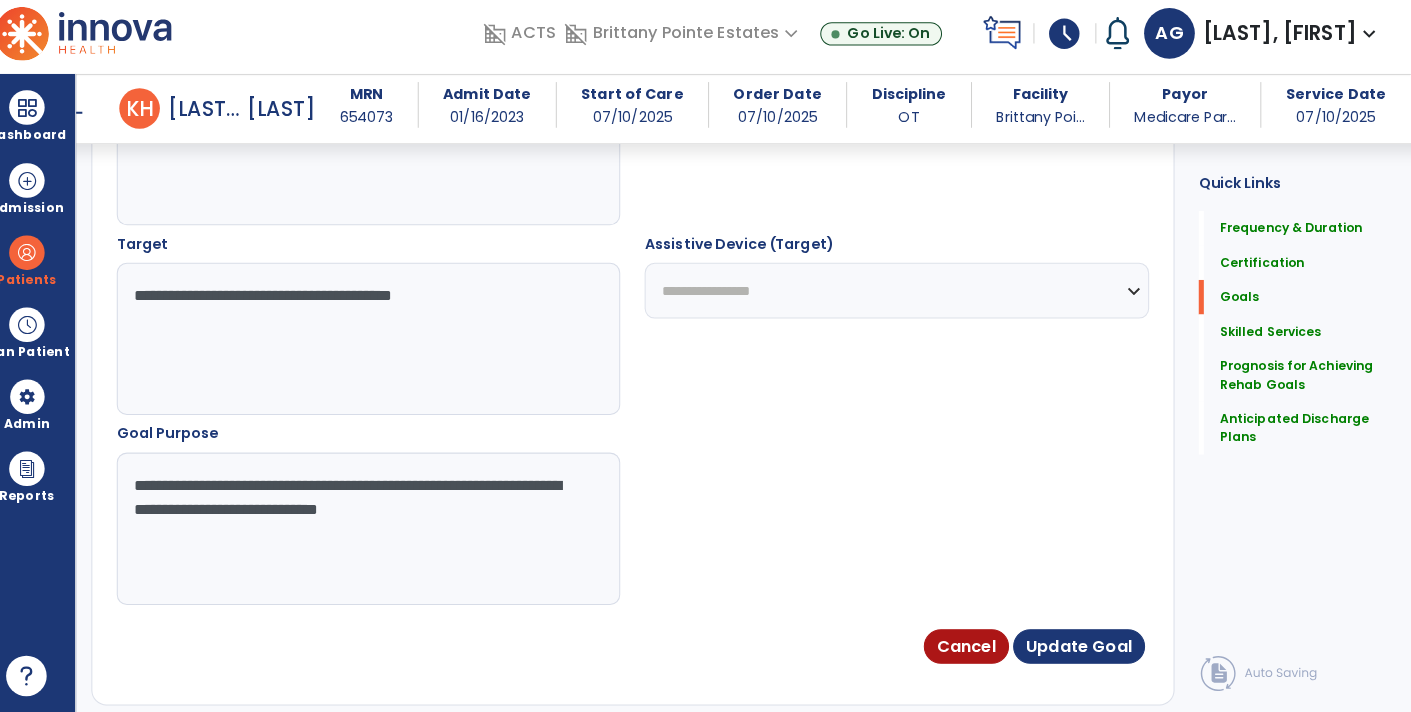 scroll, scrollTop: 1044, scrollLeft: 0, axis: vertical 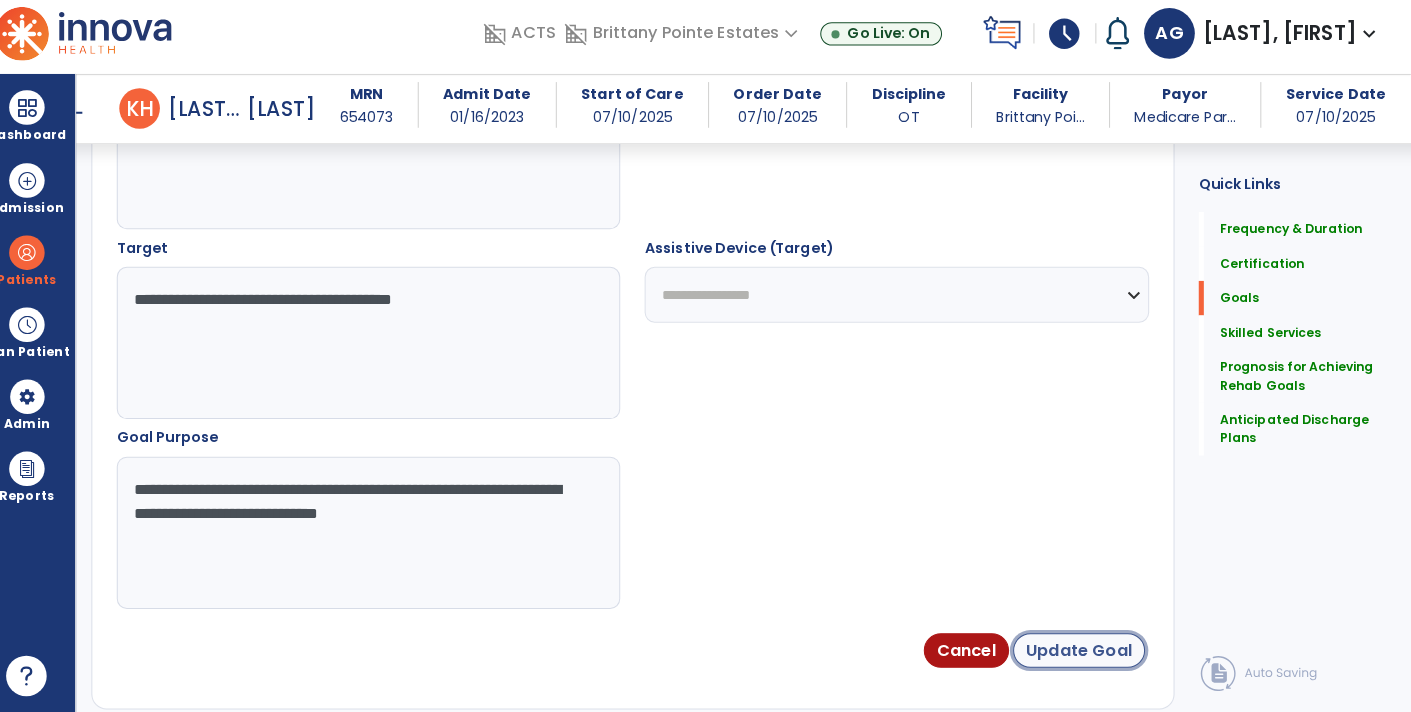 click on "Update Goal" at bounding box center [1084, 651] 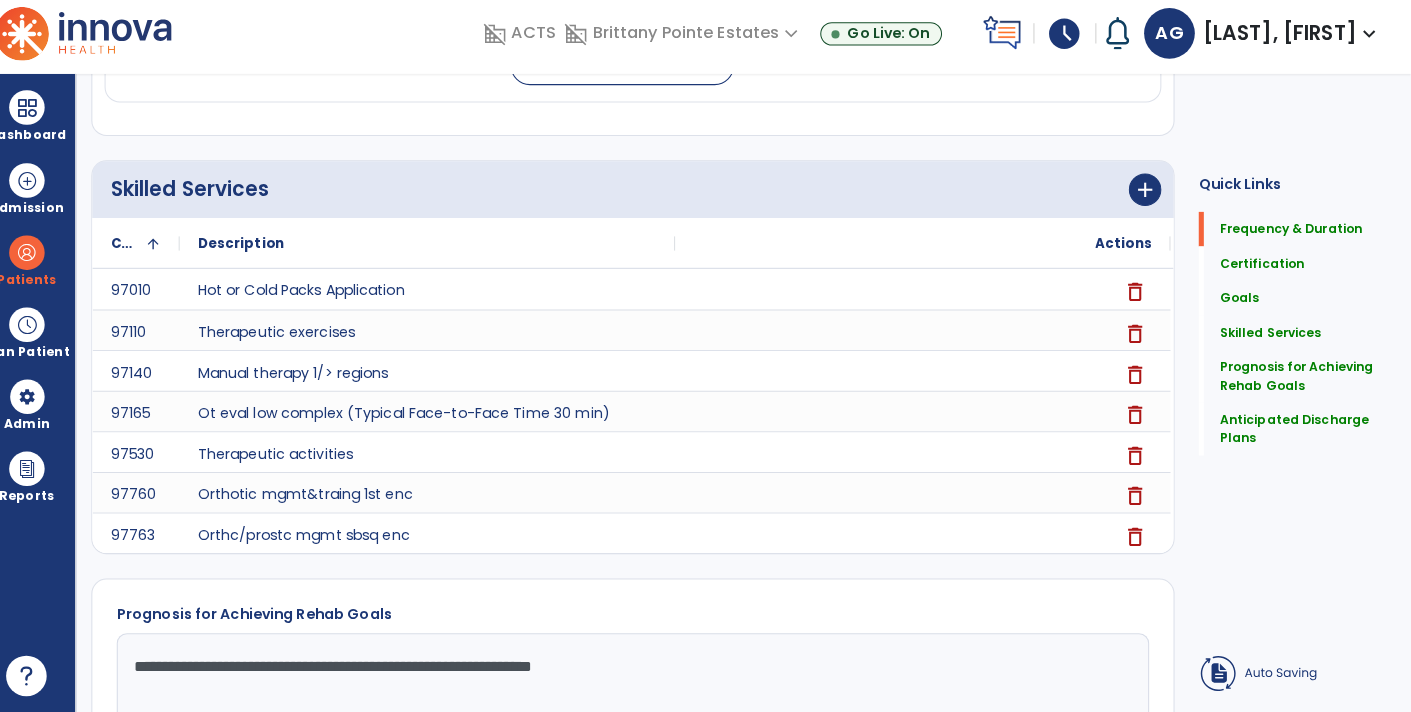 scroll, scrollTop: 0, scrollLeft: 0, axis: both 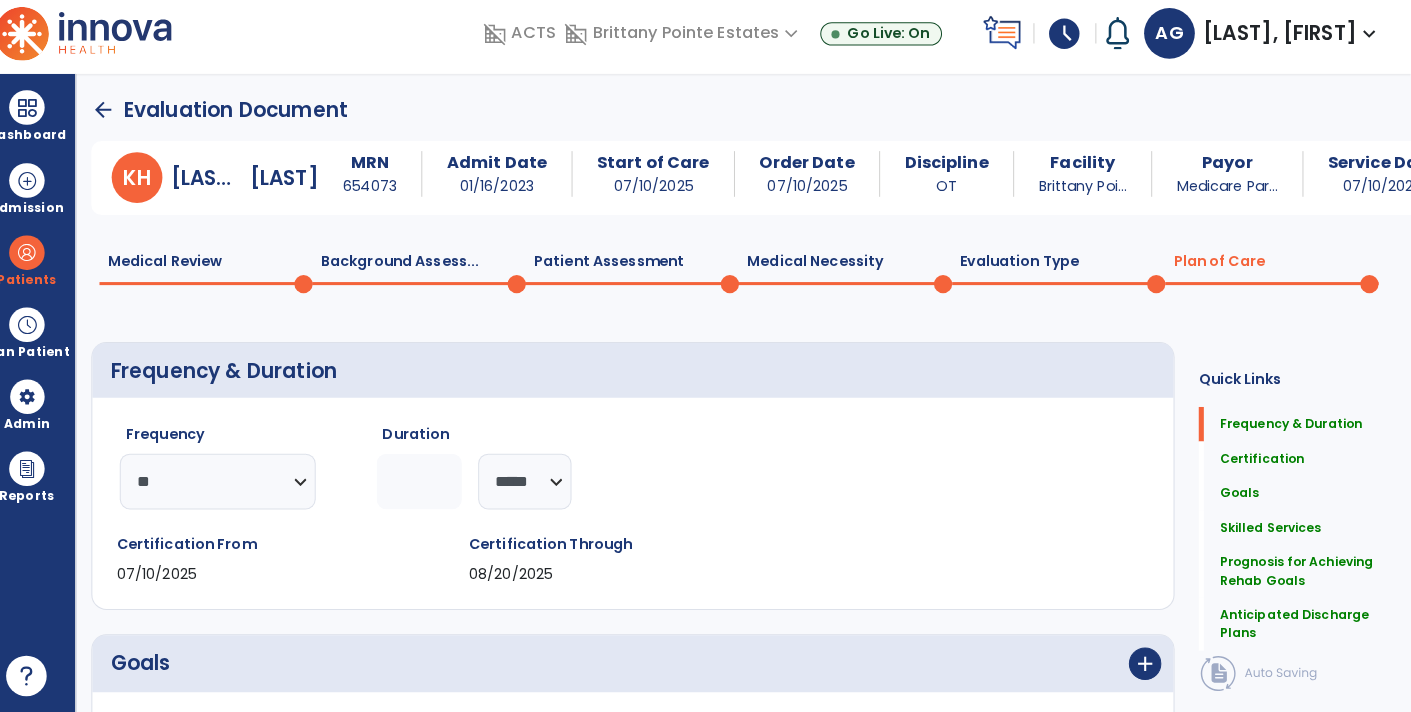 click 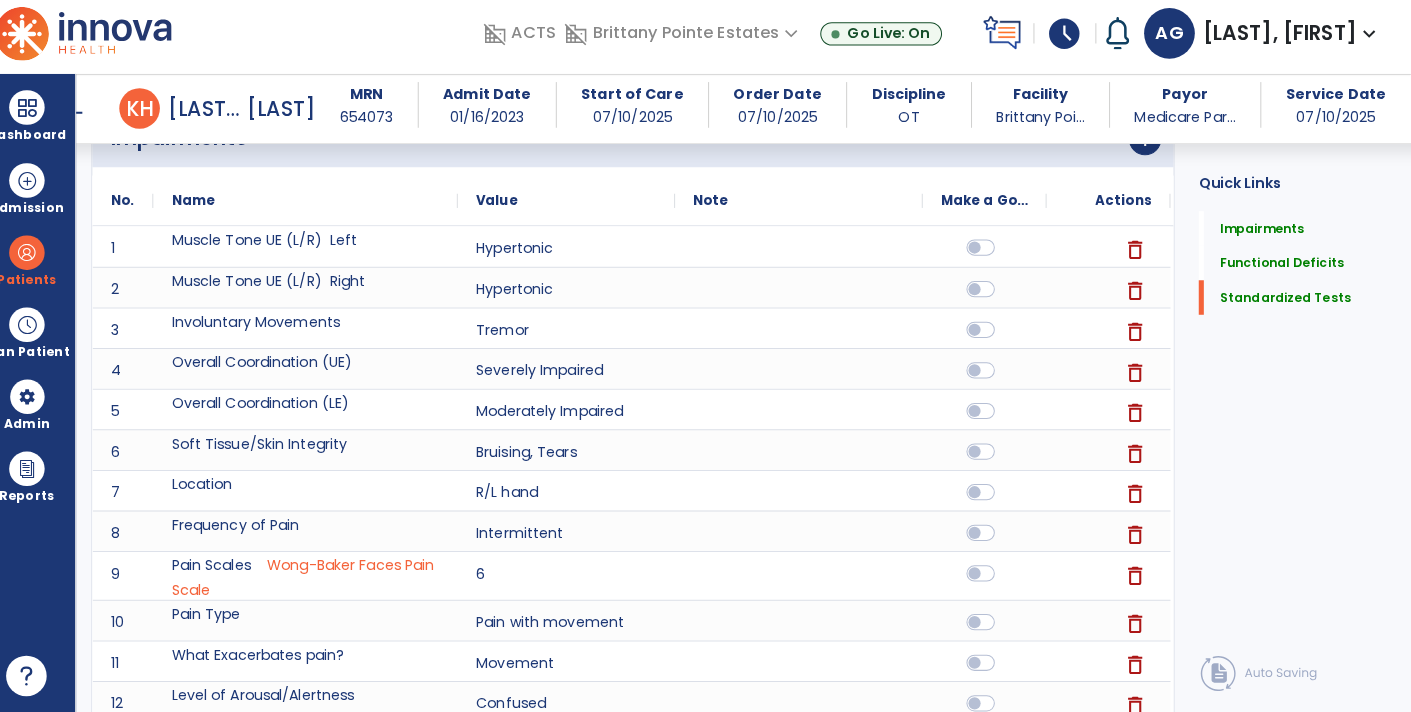 scroll, scrollTop: 0, scrollLeft: 0, axis: both 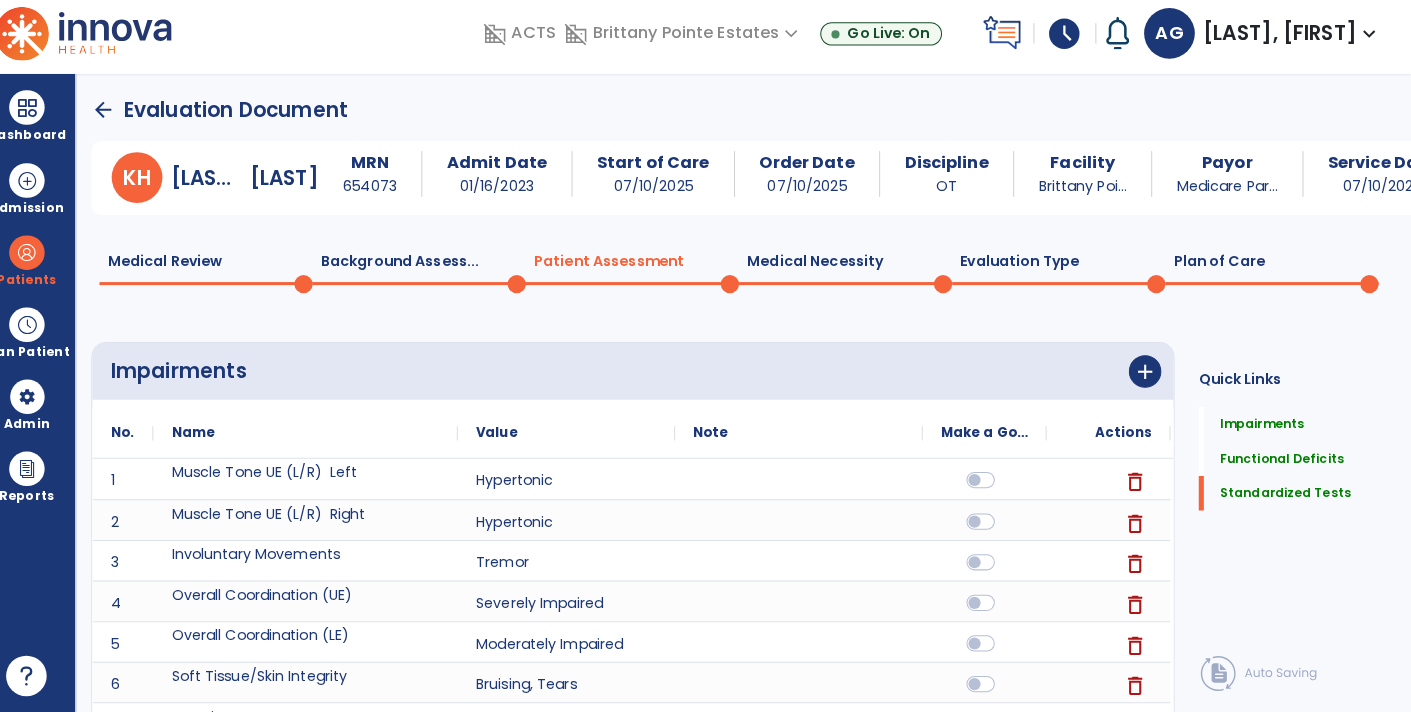 click on "Plan of Care  0" 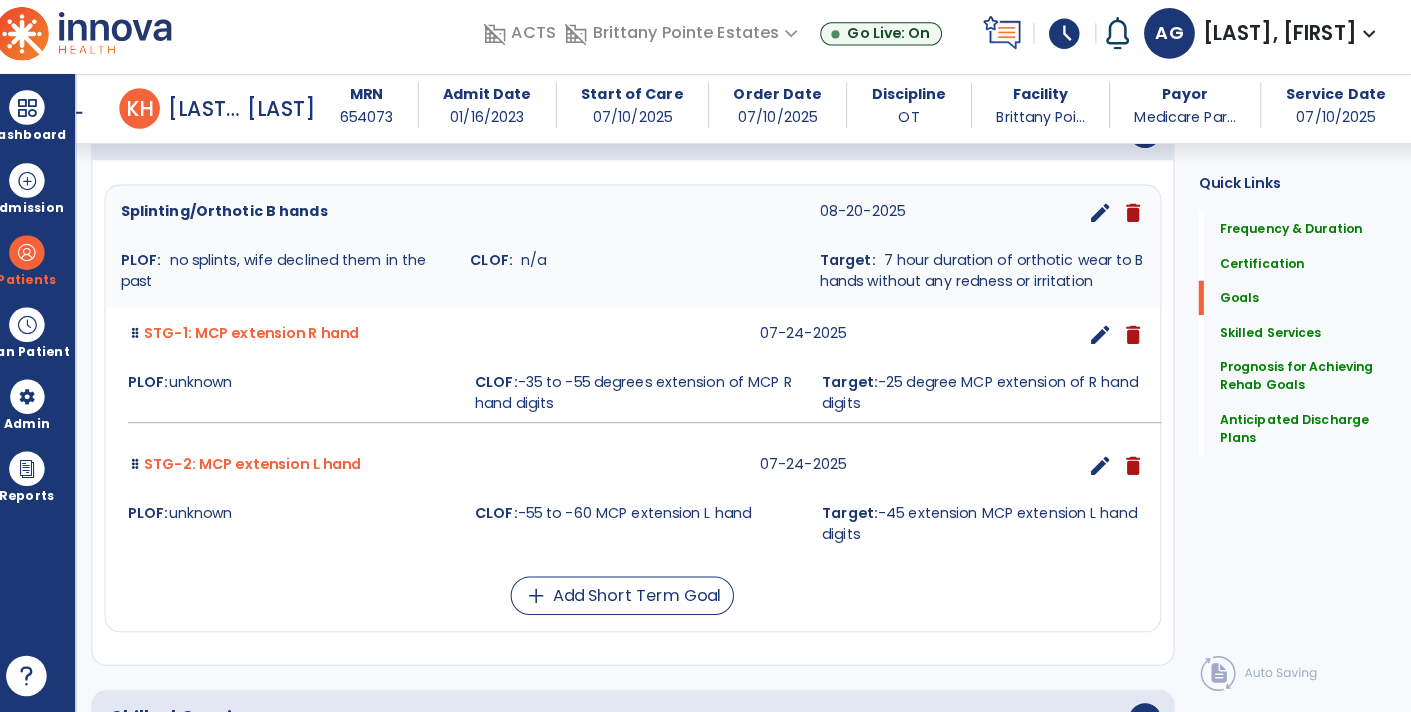 scroll, scrollTop: 515, scrollLeft: 0, axis: vertical 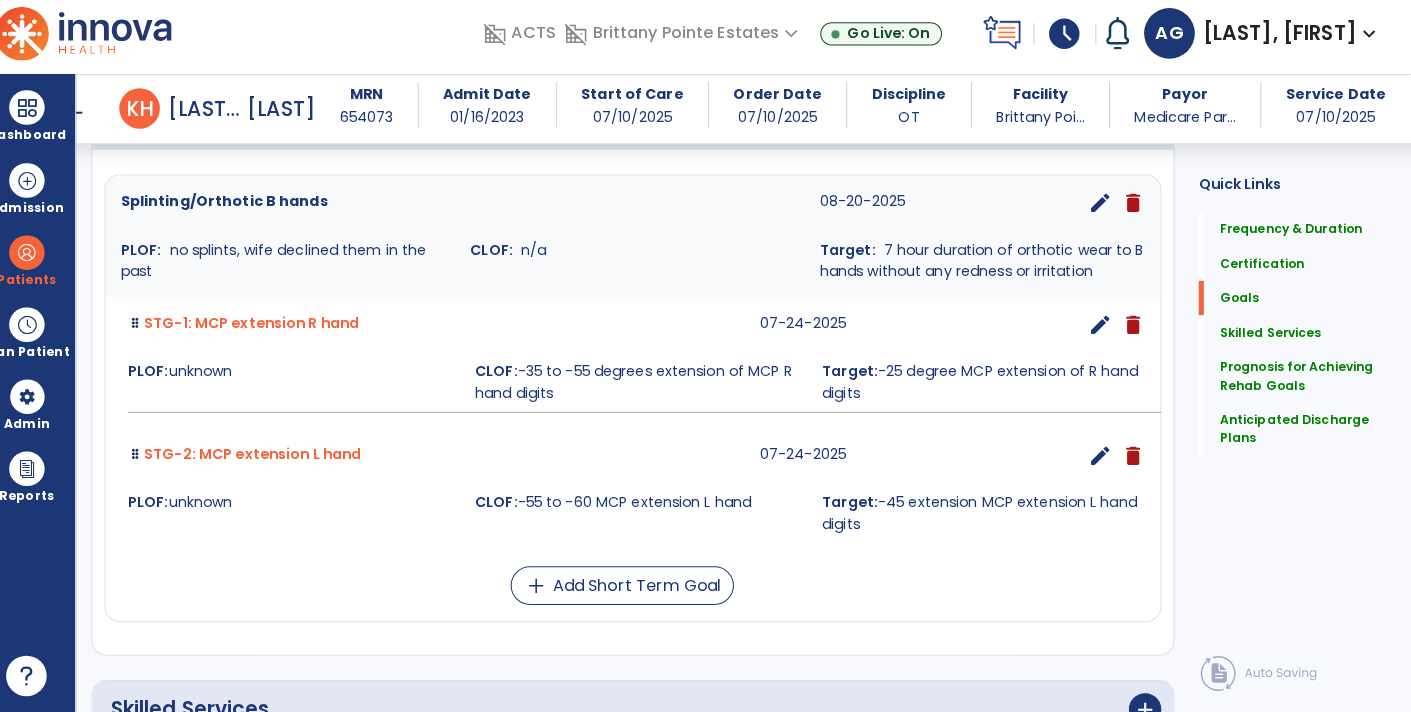 click on "edit" at bounding box center (1105, 459) 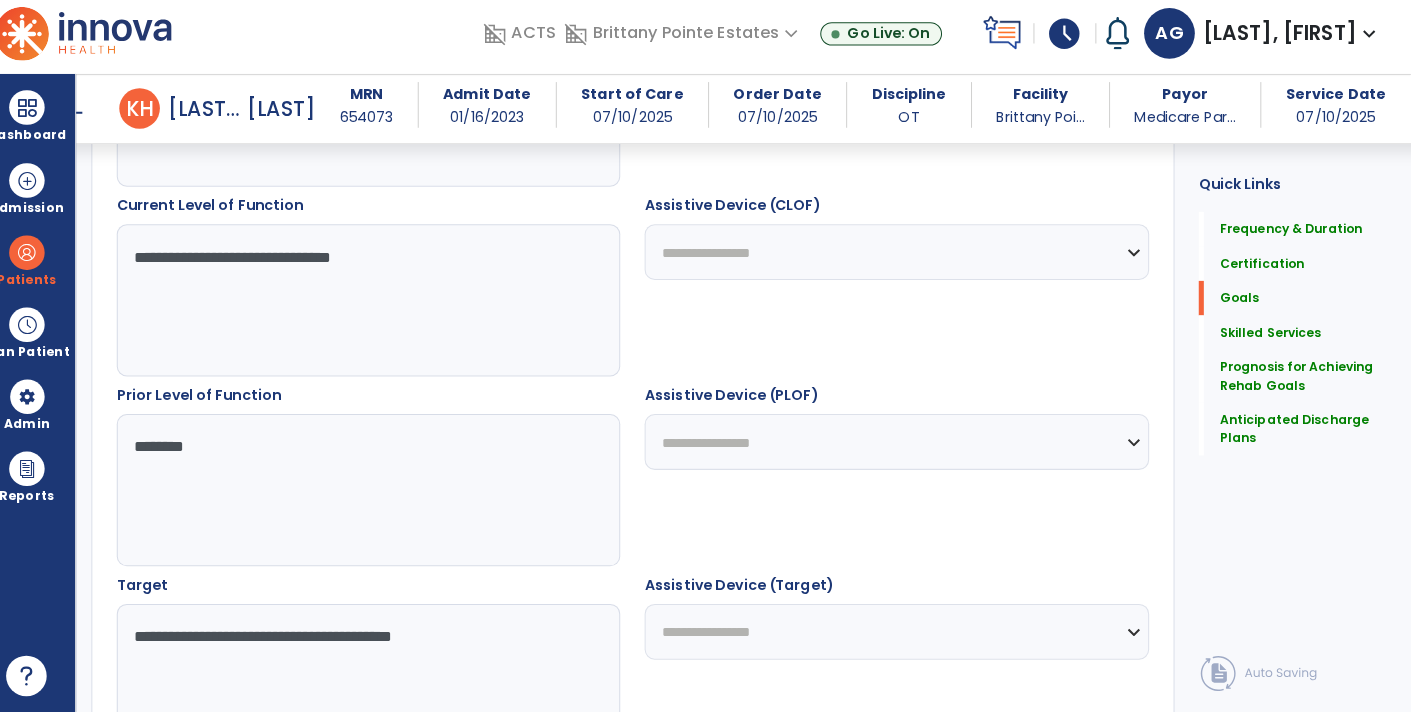 scroll, scrollTop: 728, scrollLeft: 0, axis: vertical 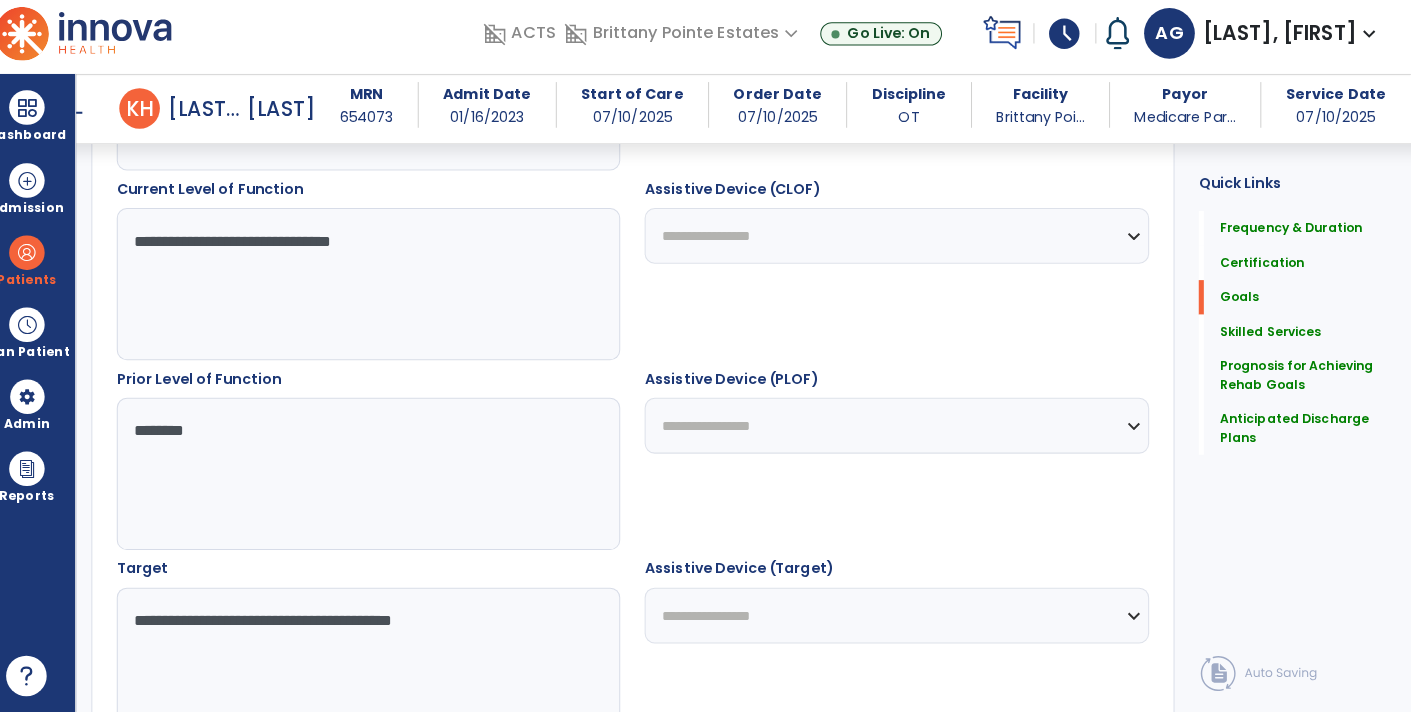 click on "**********" at bounding box center [383, 290] 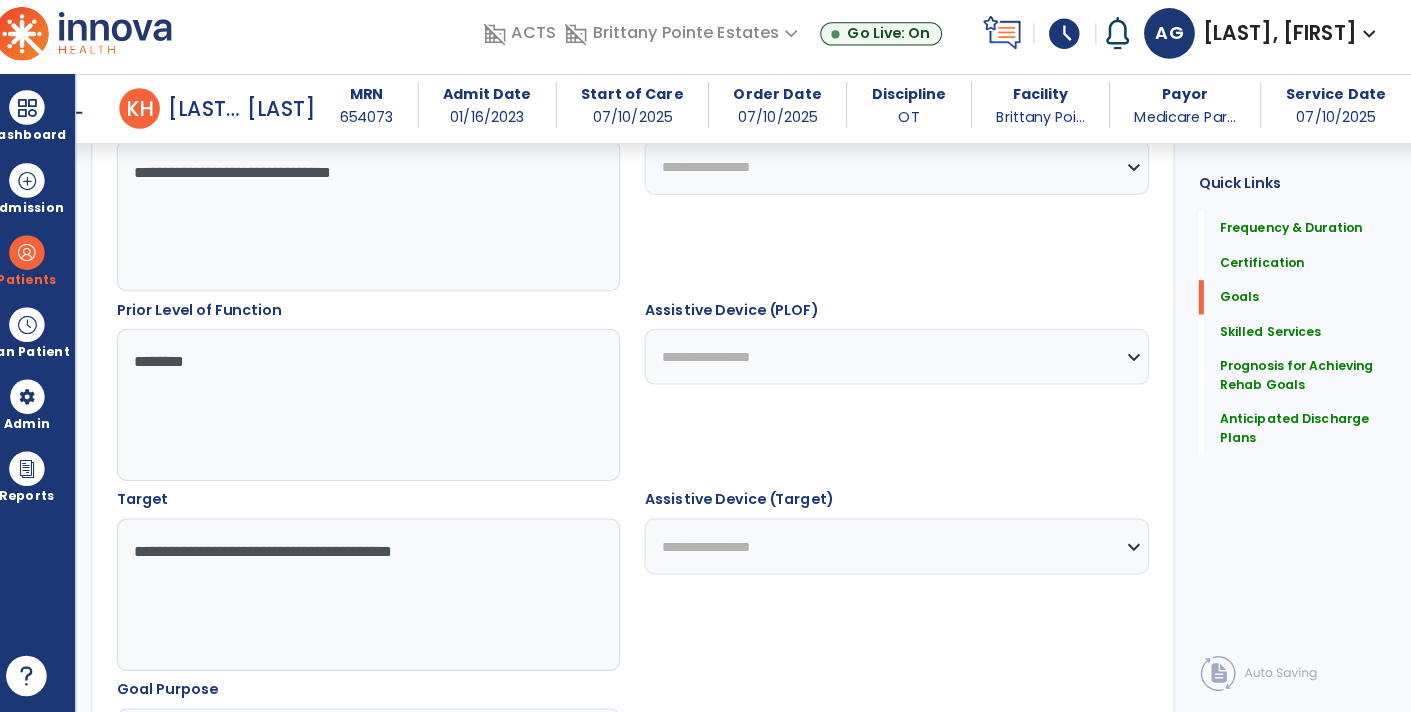 scroll, scrollTop: 798, scrollLeft: 0, axis: vertical 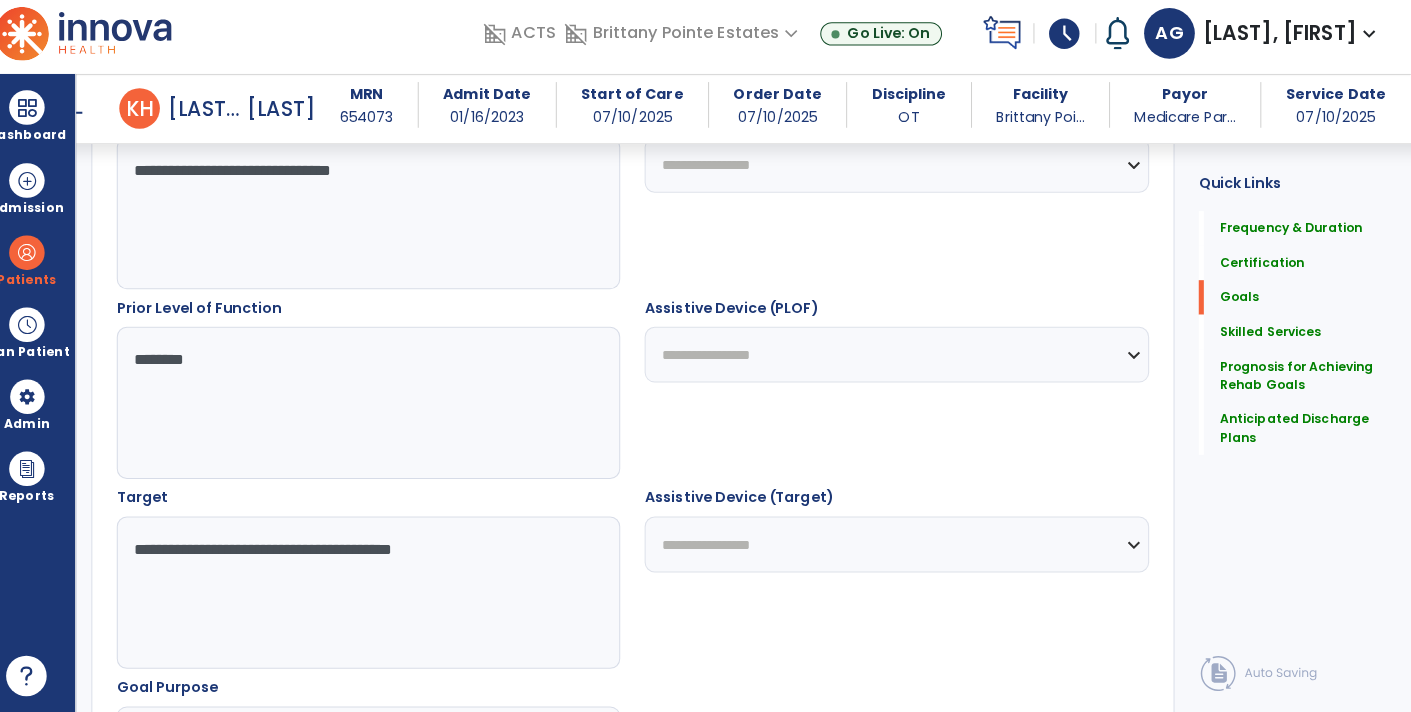 type on "**********" 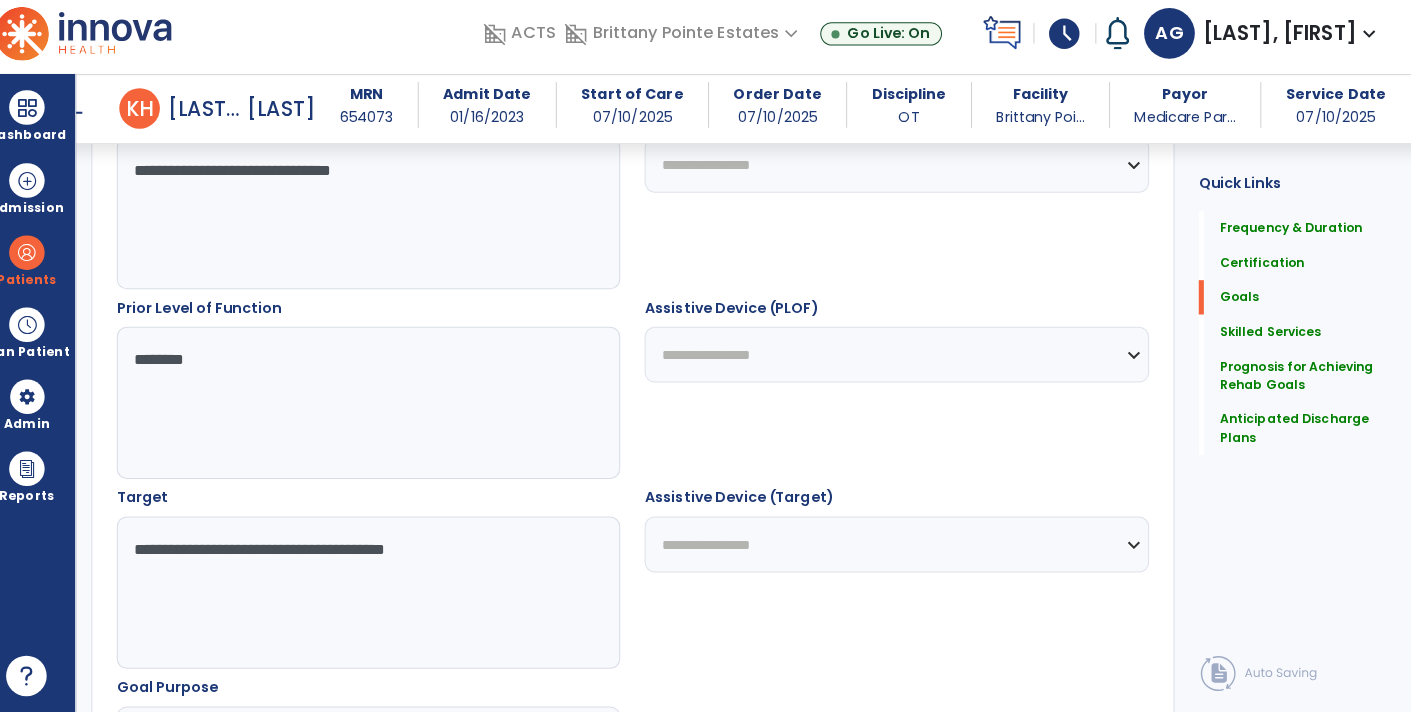 type on "**********" 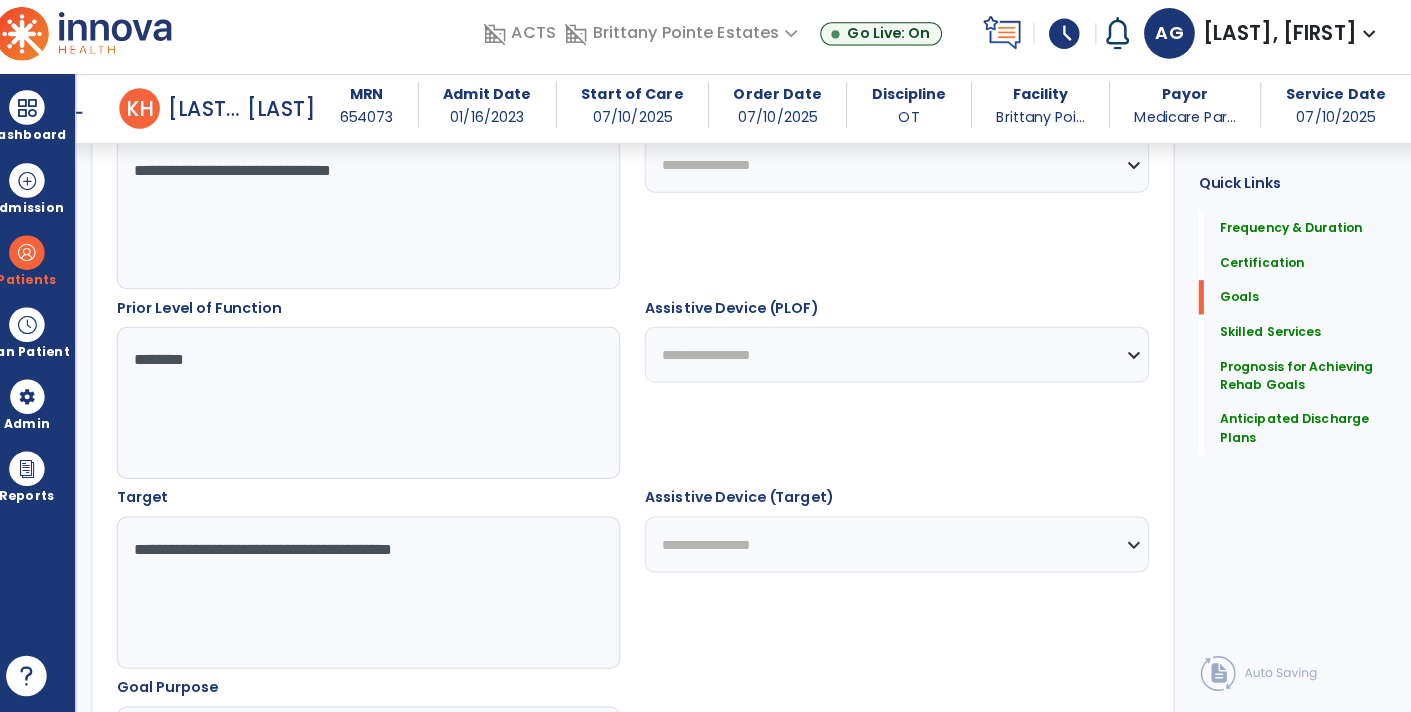click on "**********" at bounding box center [383, 594] 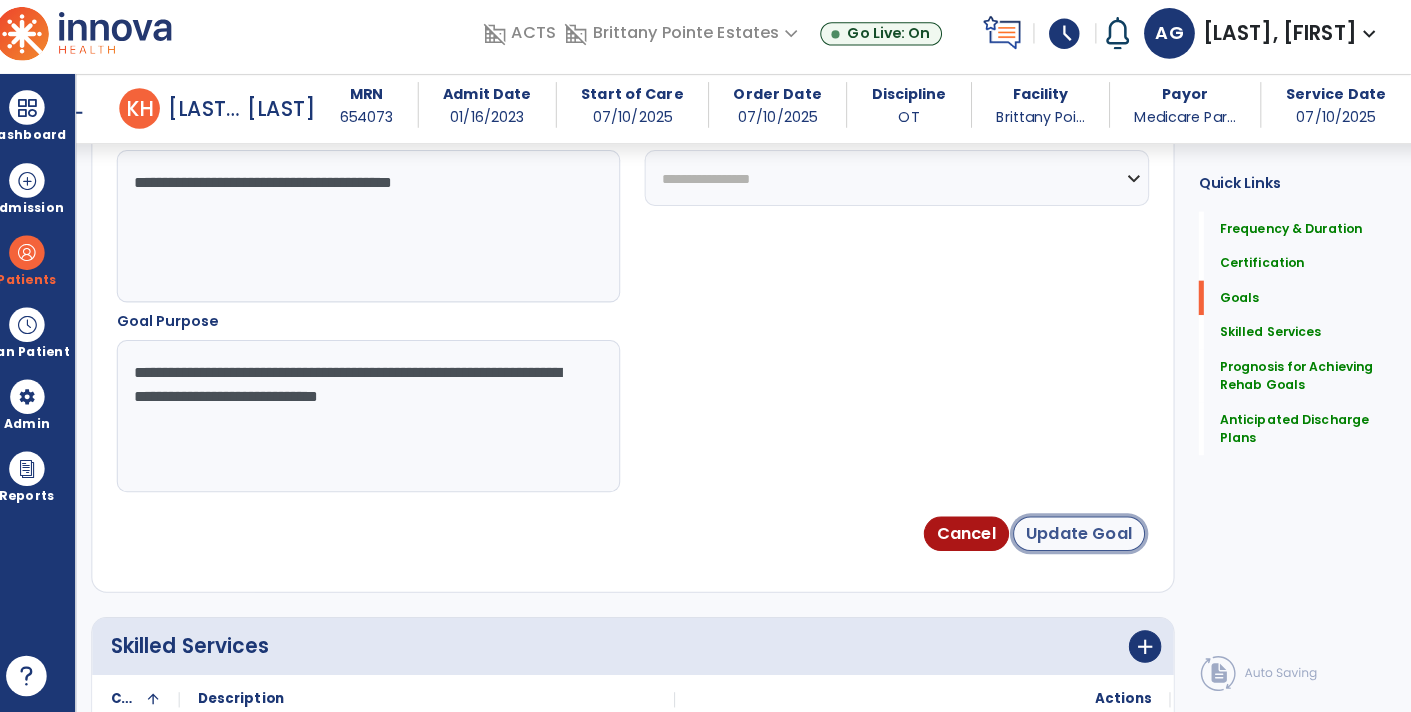 click on "Update Goal" at bounding box center [1084, 536] 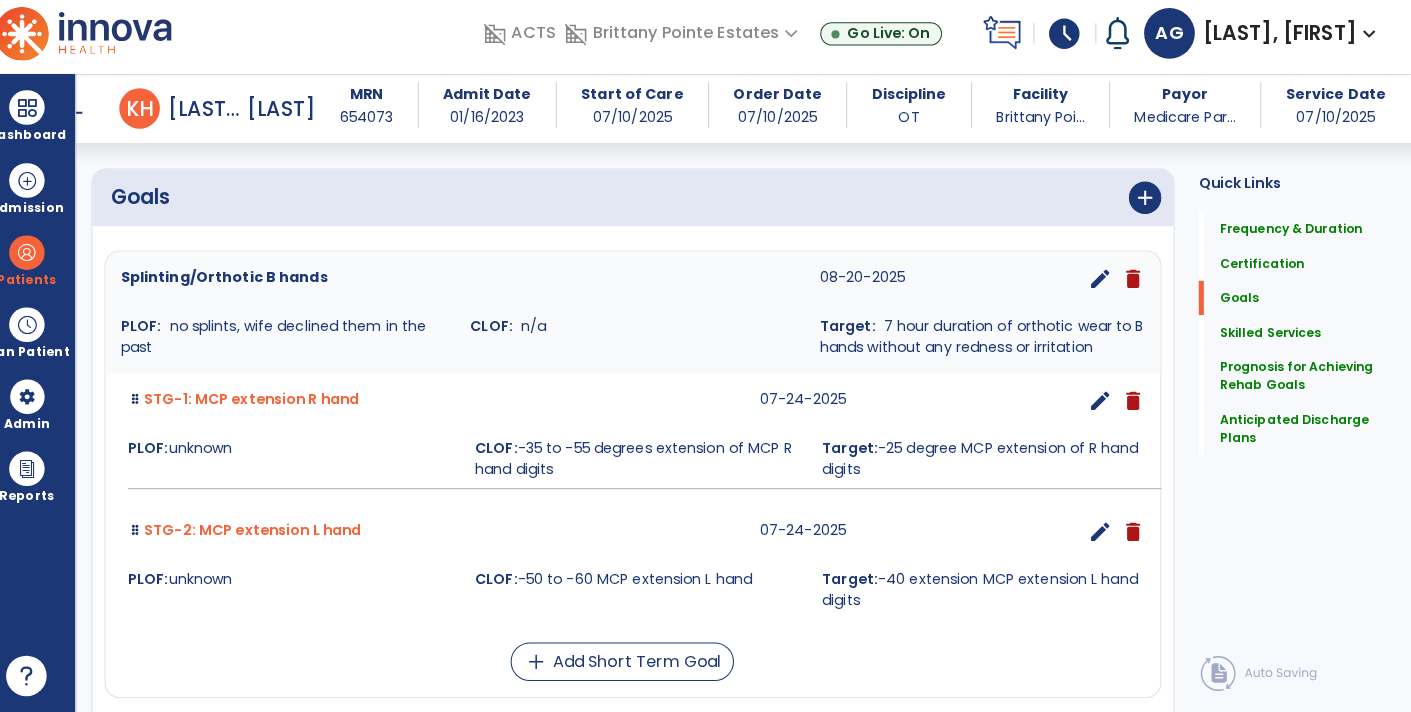 scroll, scrollTop: 442, scrollLeft: 0, axis: vertical 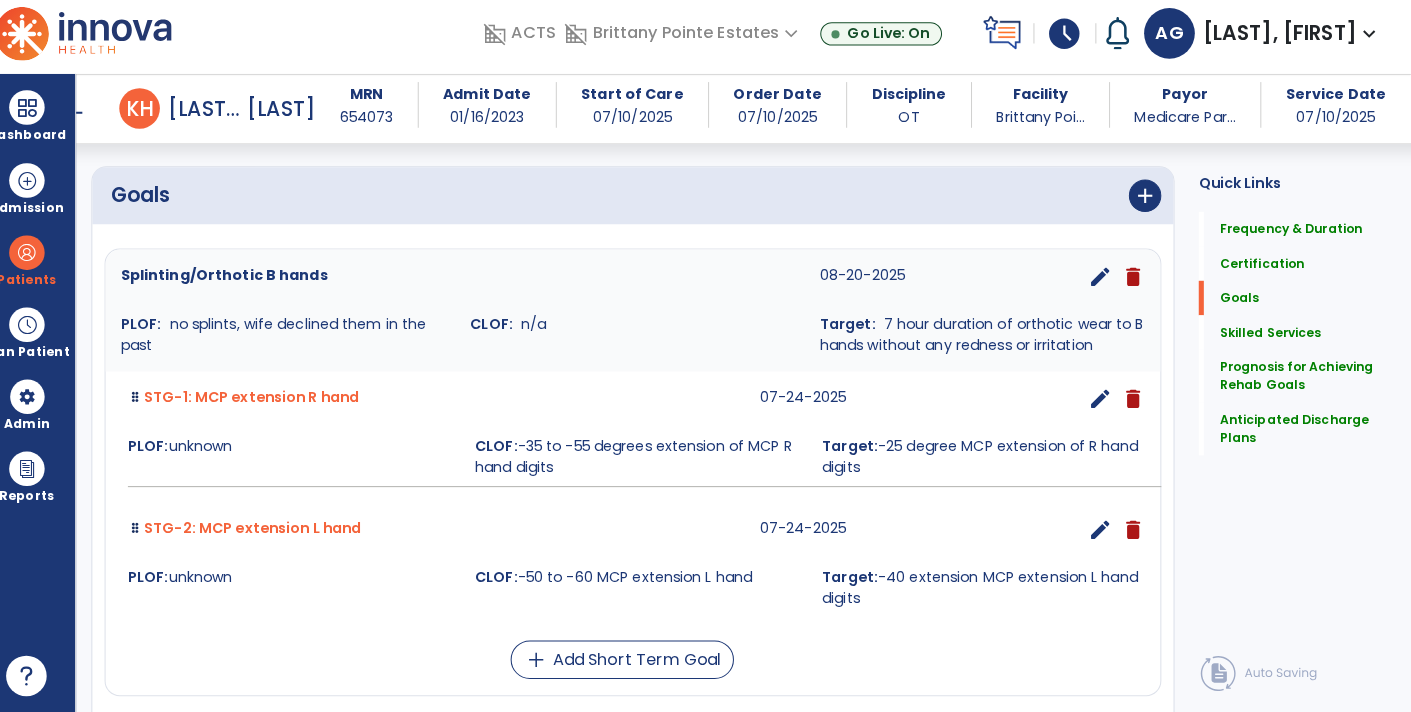 click on "Quick Links  Frequency & Duration   Frequency & Duration   Certification   Certification   Goals   Goals   Skilled Services   Skilled Services   Prognosis for Achieving Rehab Goals   Prognosis for Achieving Rehab Goals   Anticipated Discharge Plans   Anticipated Discharge Plans" 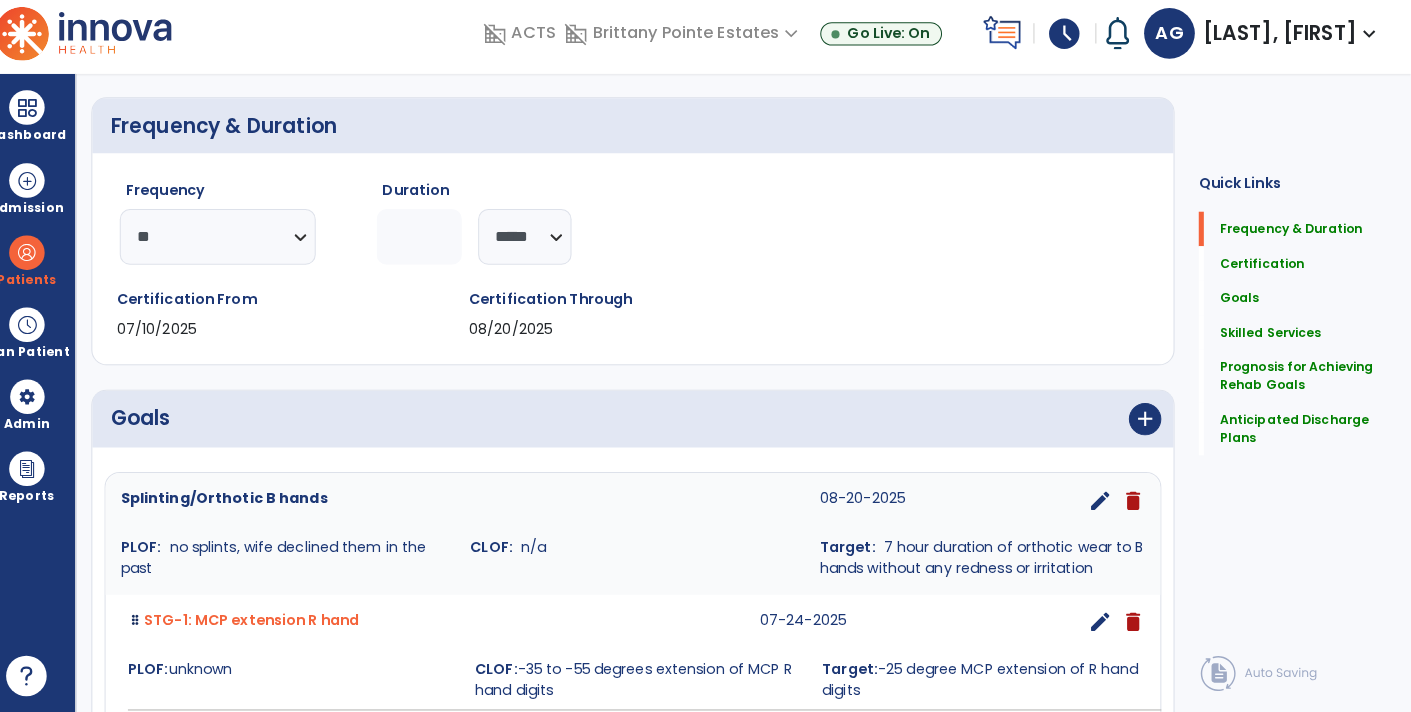 scroll, scrollTop: 0, scrollLeft: 0, axis: both 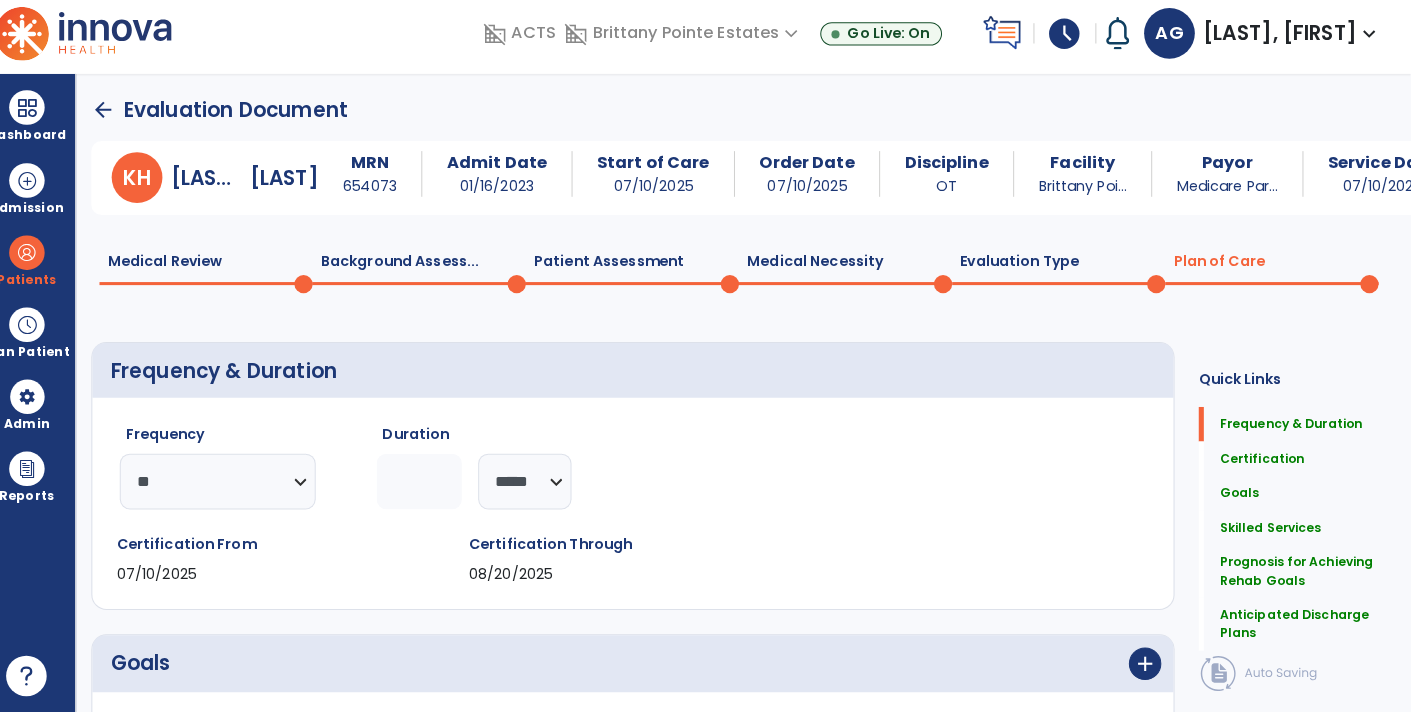click on "Evaluation Type  0" 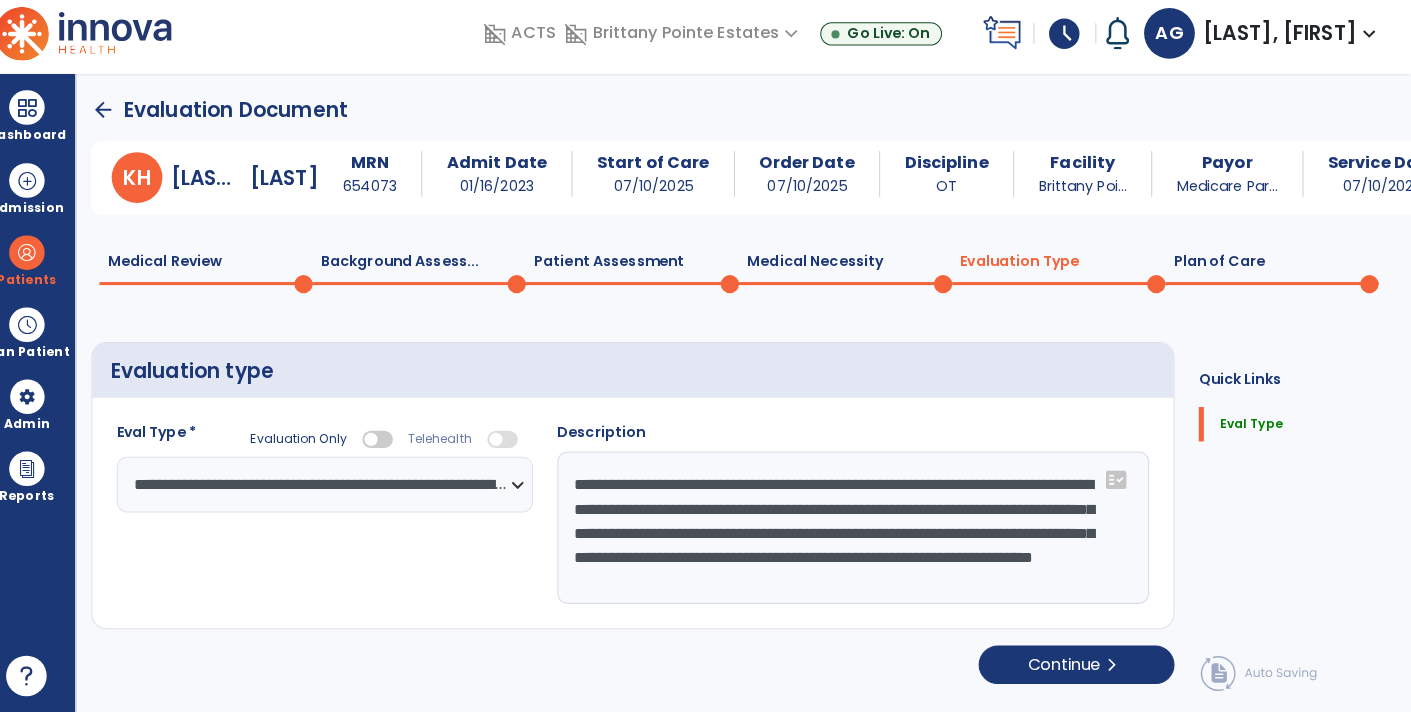 scroll, scrollTop: 1, scrollLeft: 0, axis: vertical 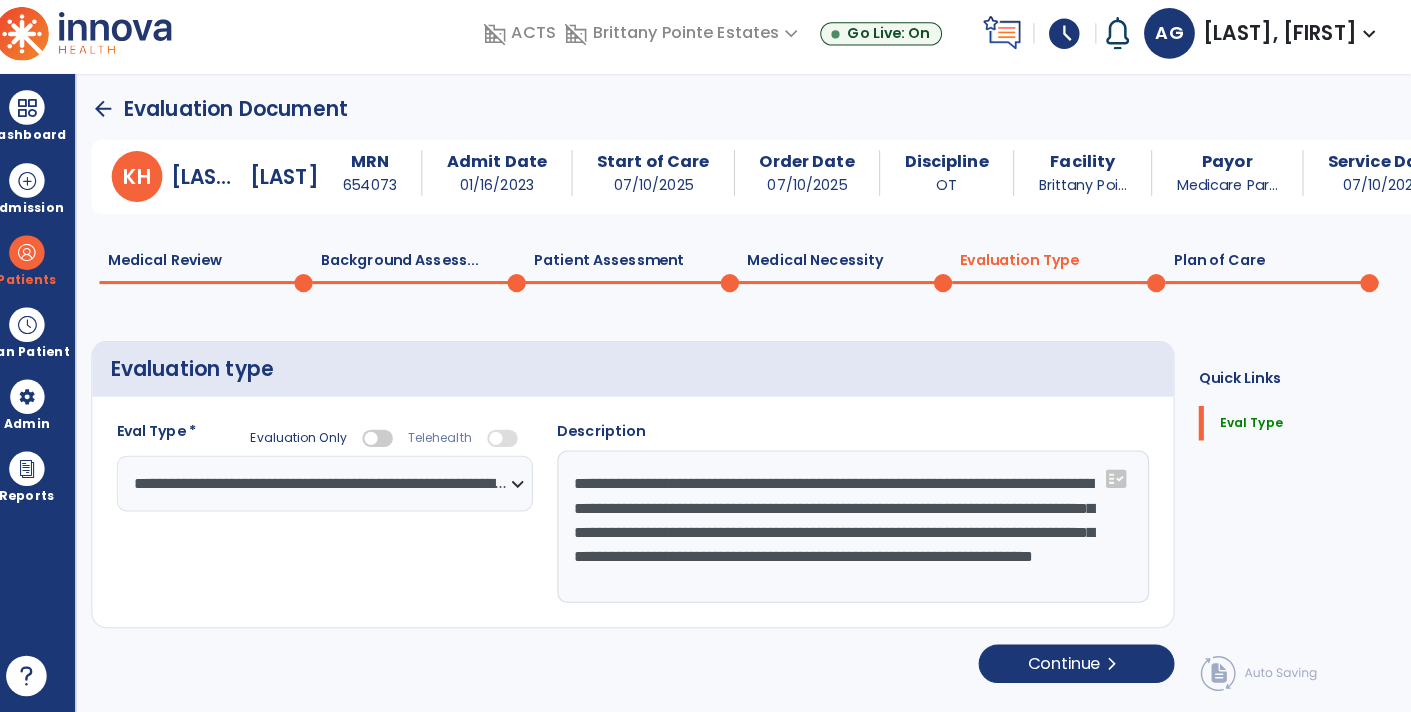 click on "Medical Necessity  0" 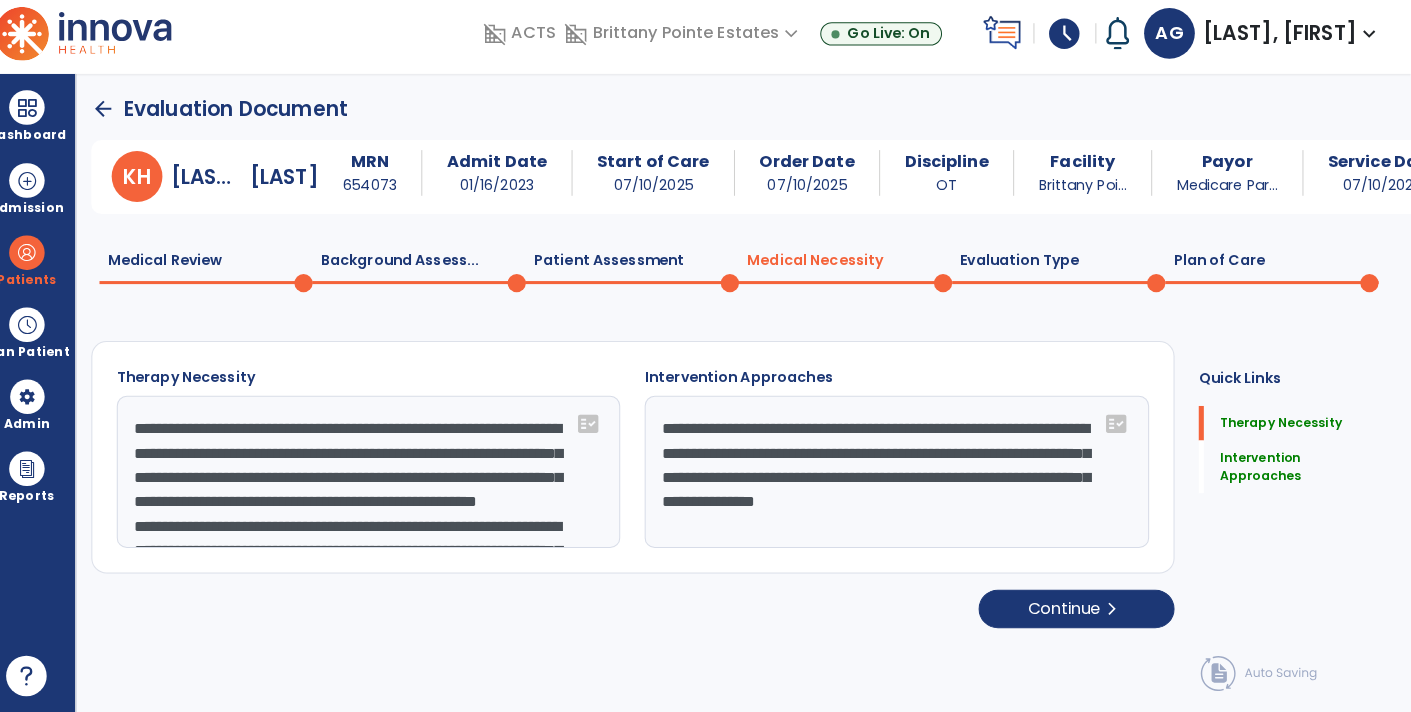 click on "Patient Assessment  0" 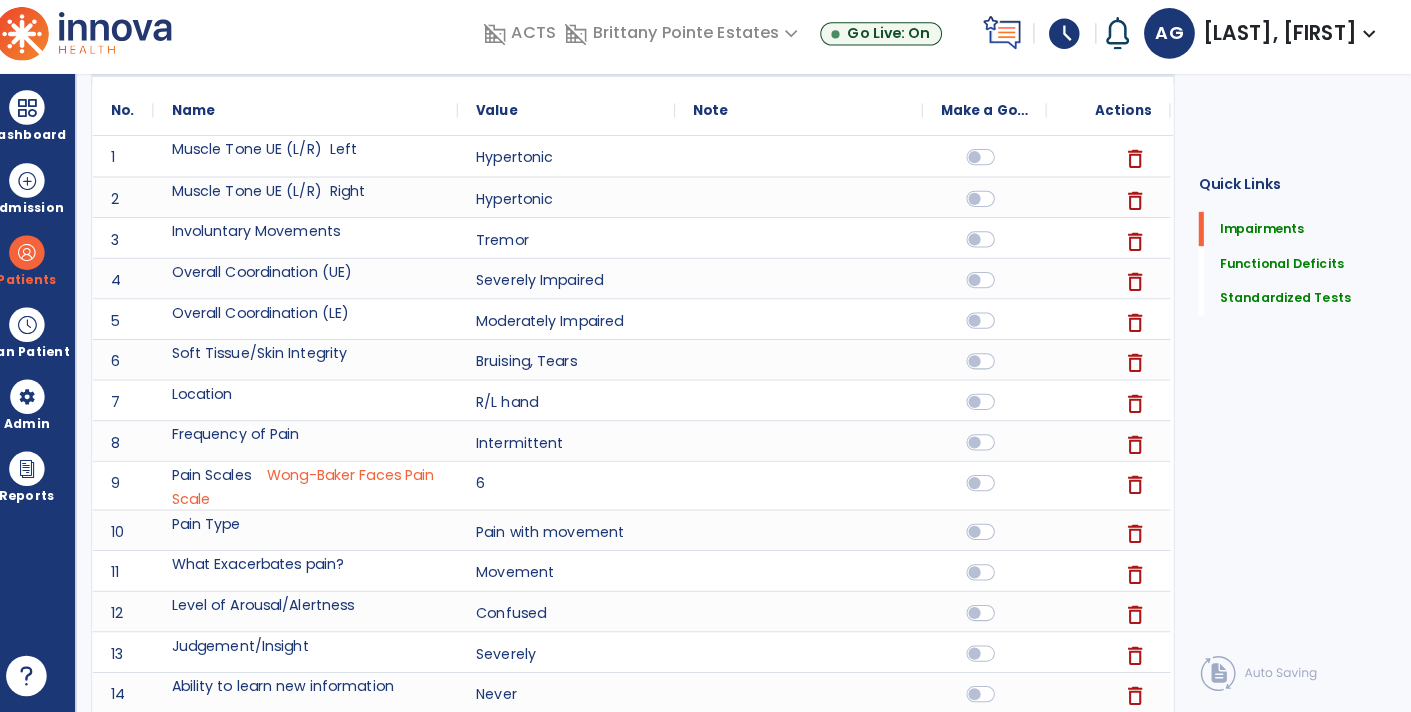 scroll, scrollTop: 0, scrollLeft: 0, axis: both 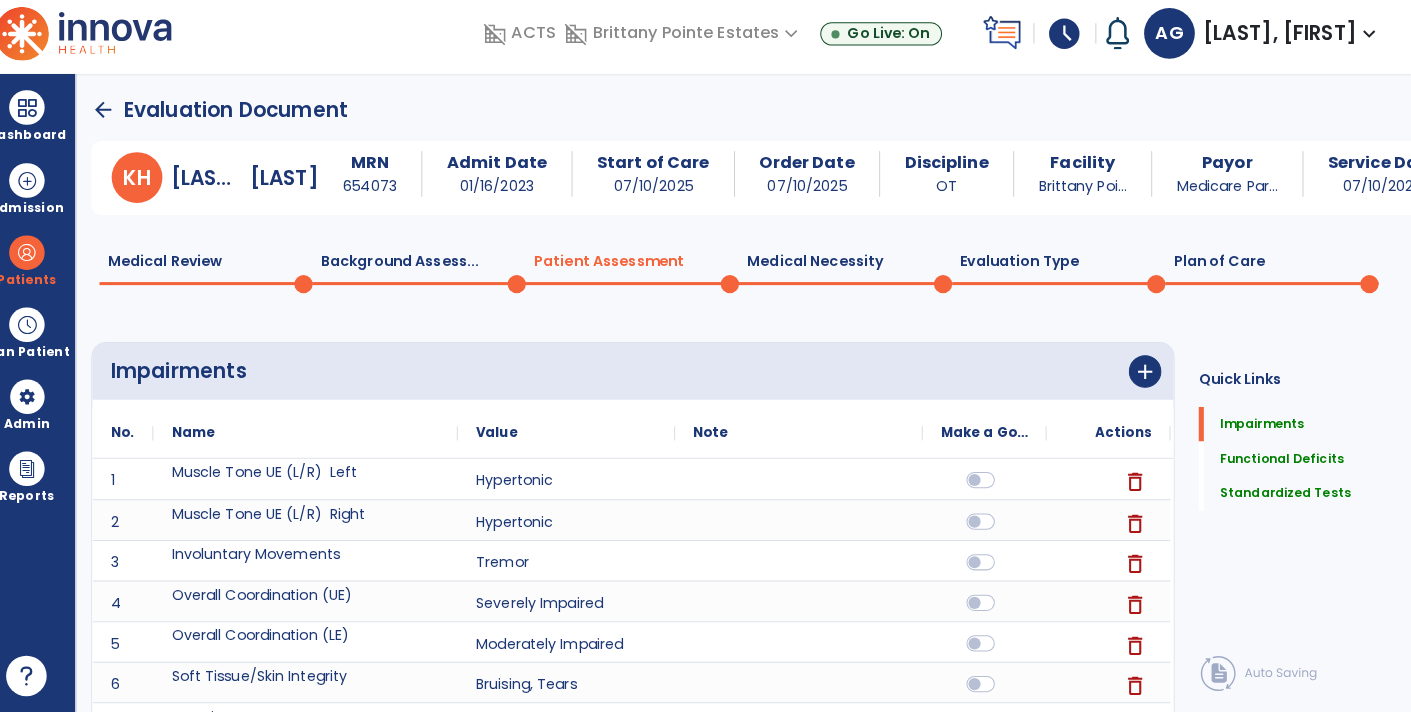 click 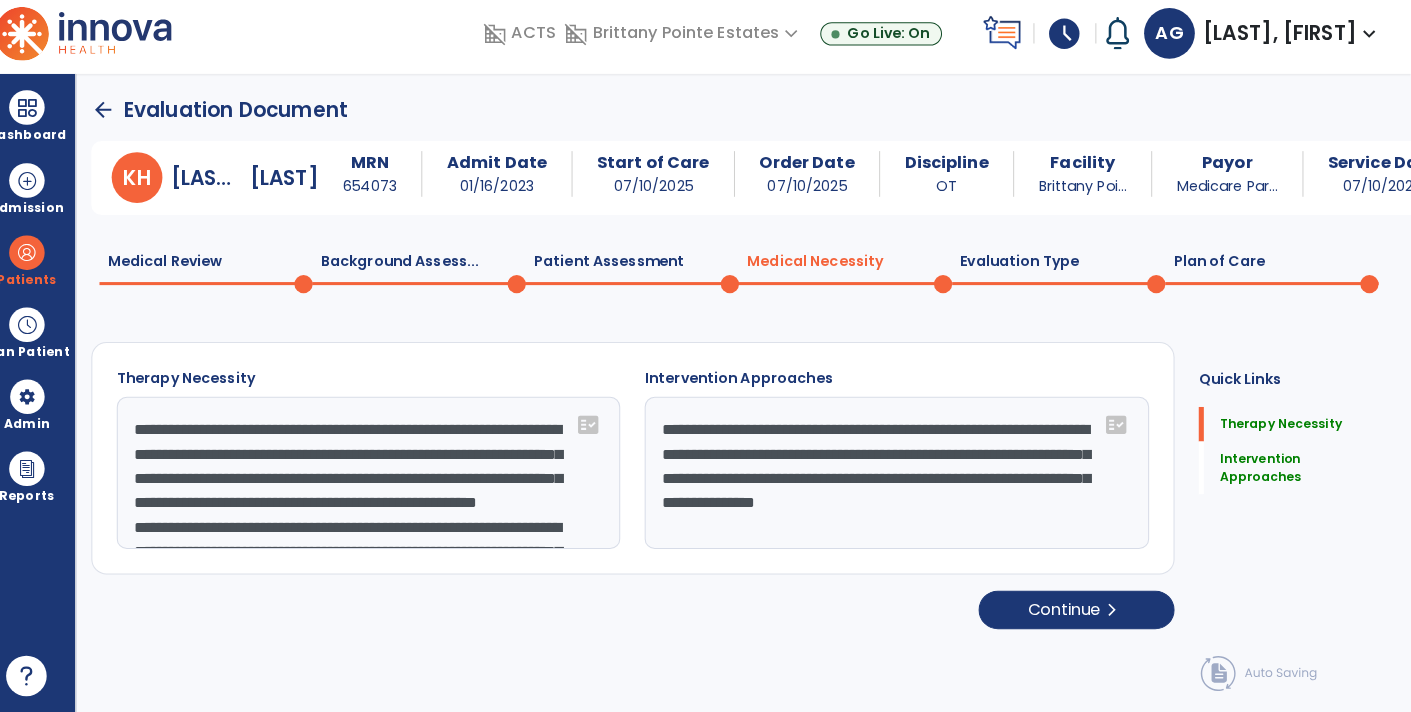 click on "Patient Assessment  0" 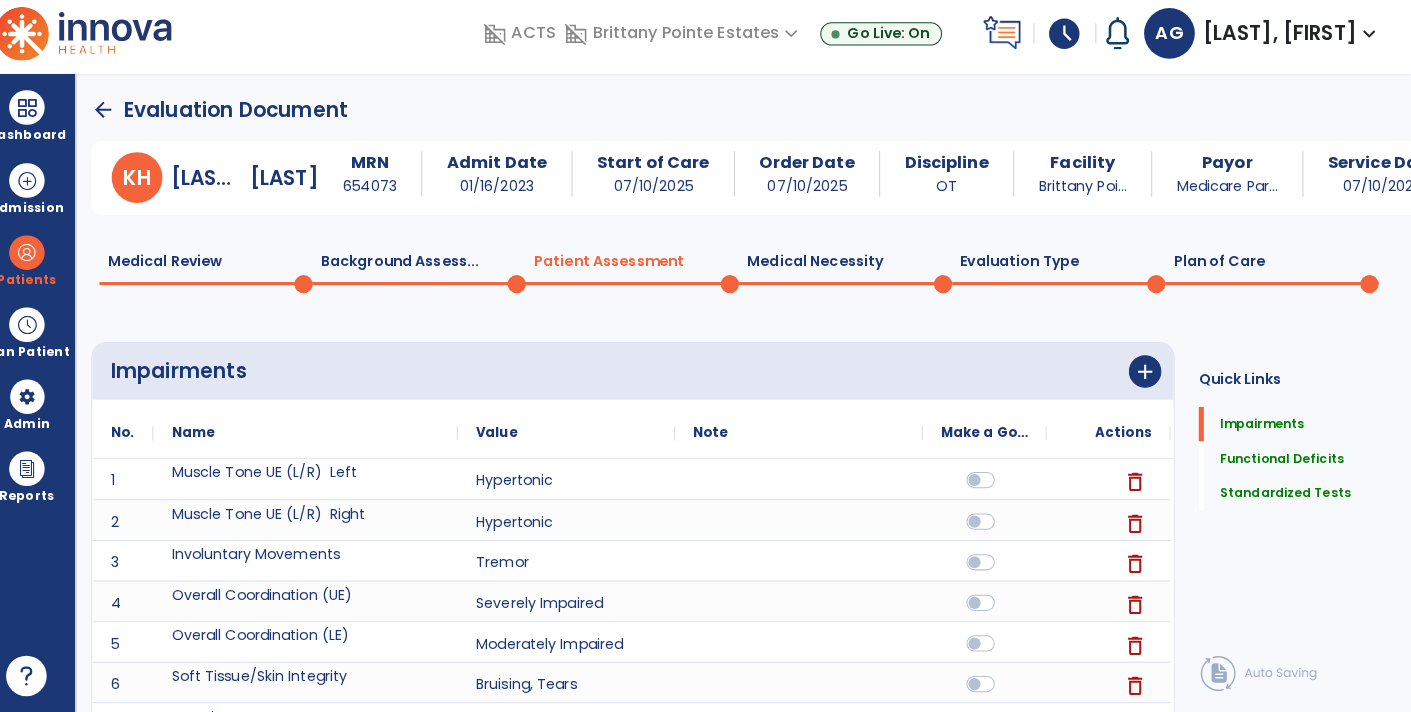 scroll, scrollTop: 0, scrollLeft: 0, axis: both 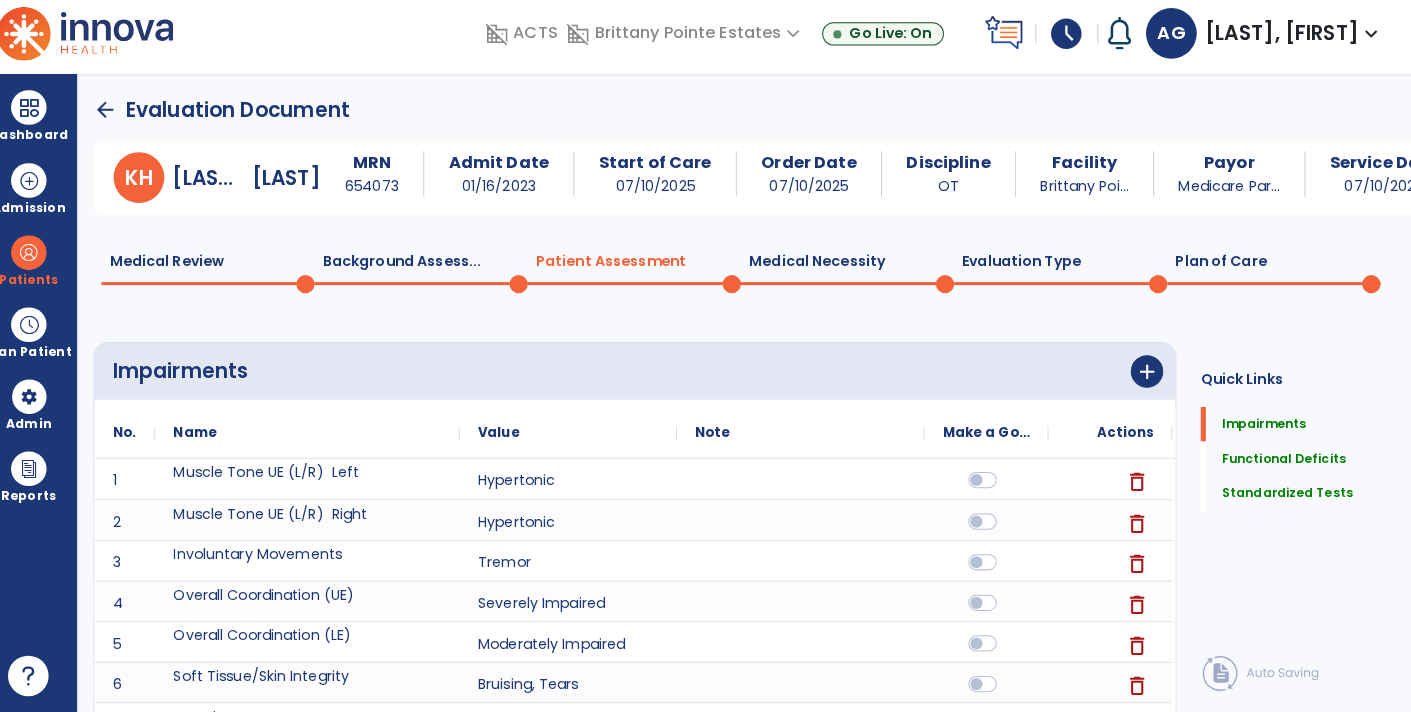 click on "Background Assess...  0" 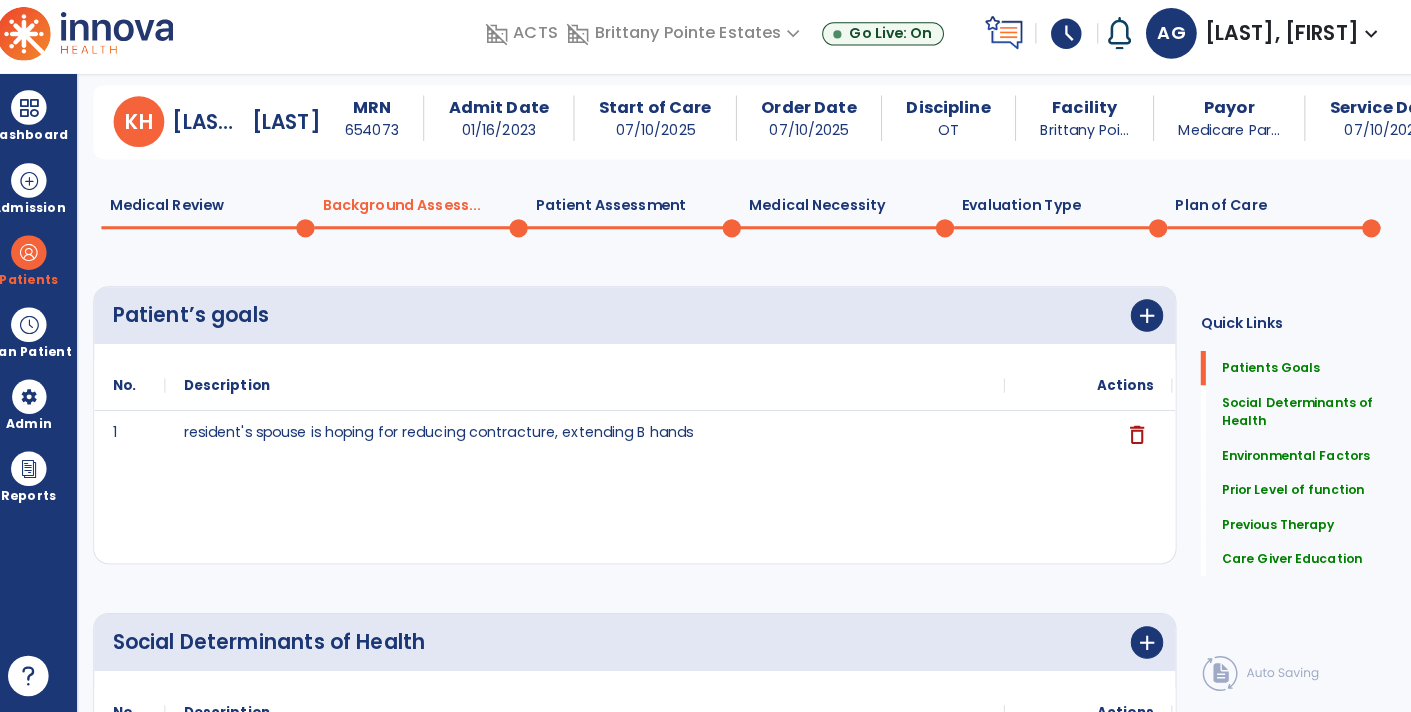 scroll, scrollTop: 0, scrollLeft: 0, axis: both 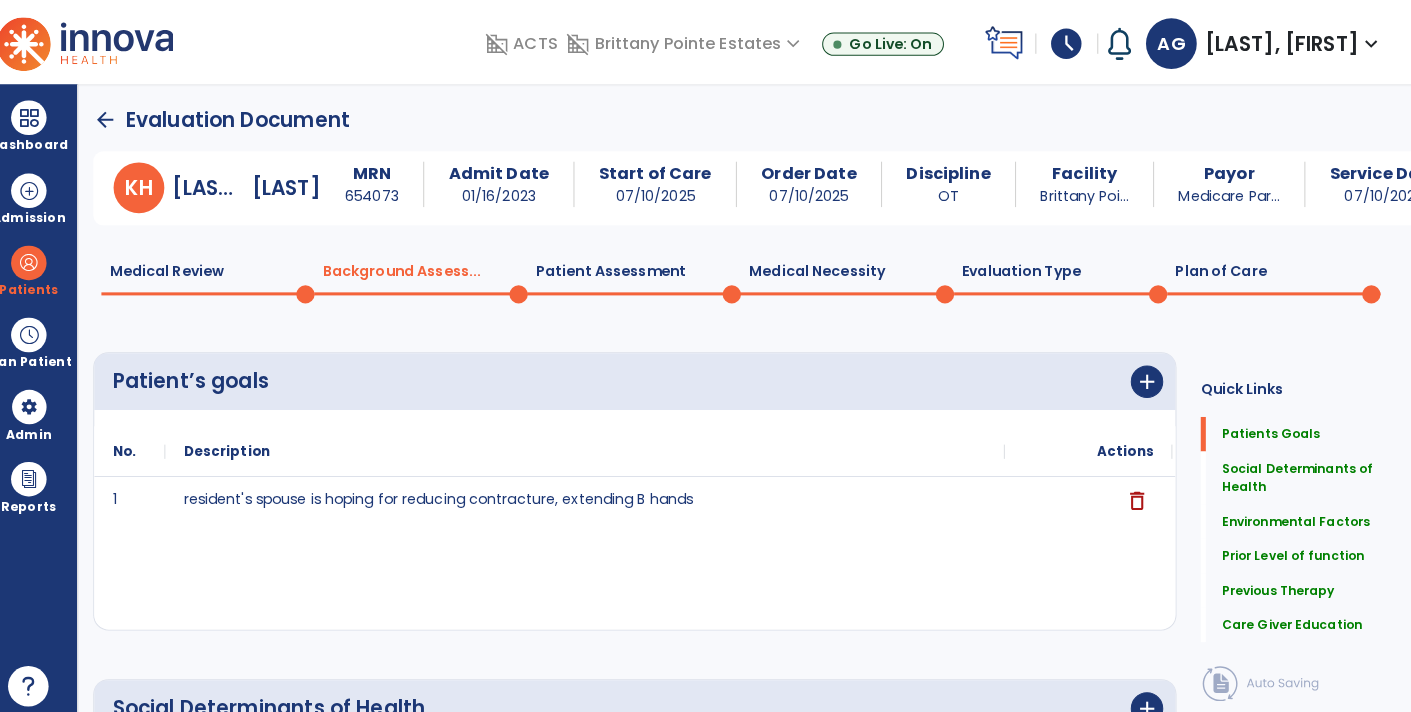 click 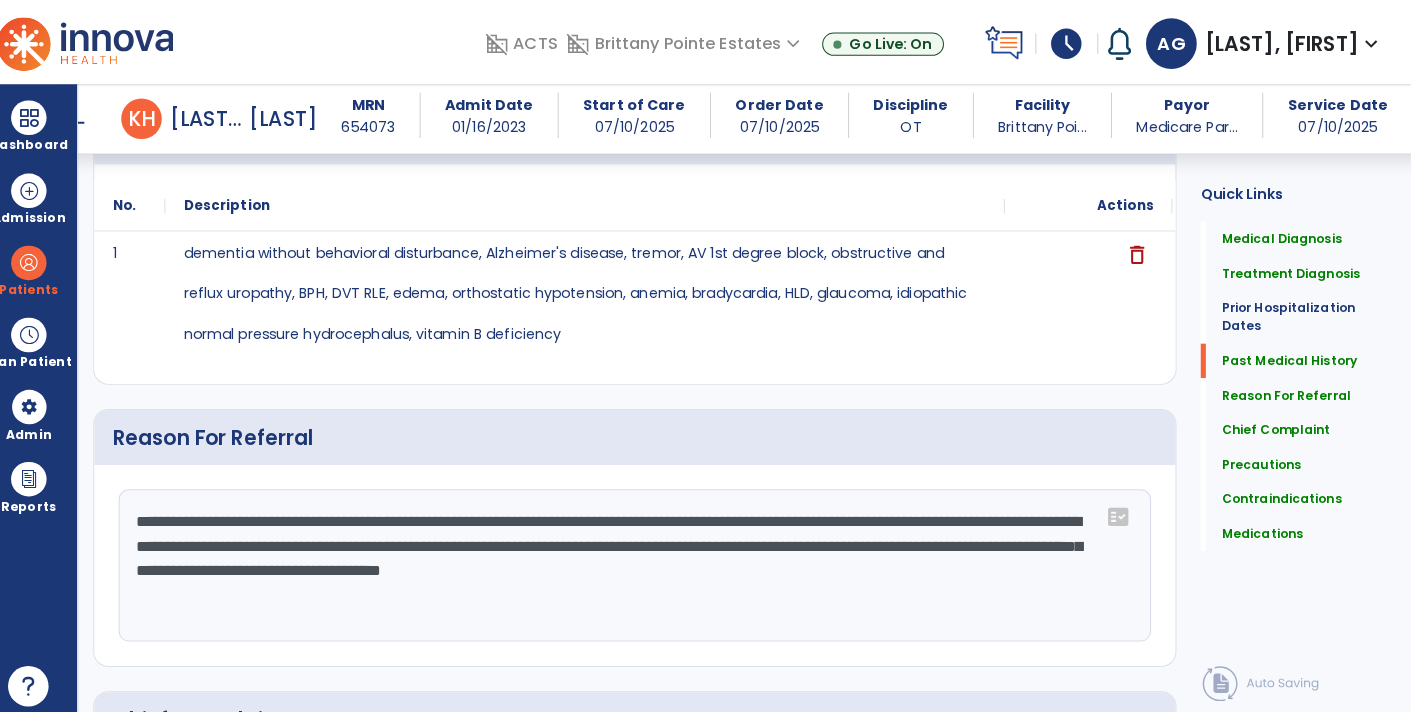 scroll, scrollTop: 1116, scrollLeft: 0, axis: vertical 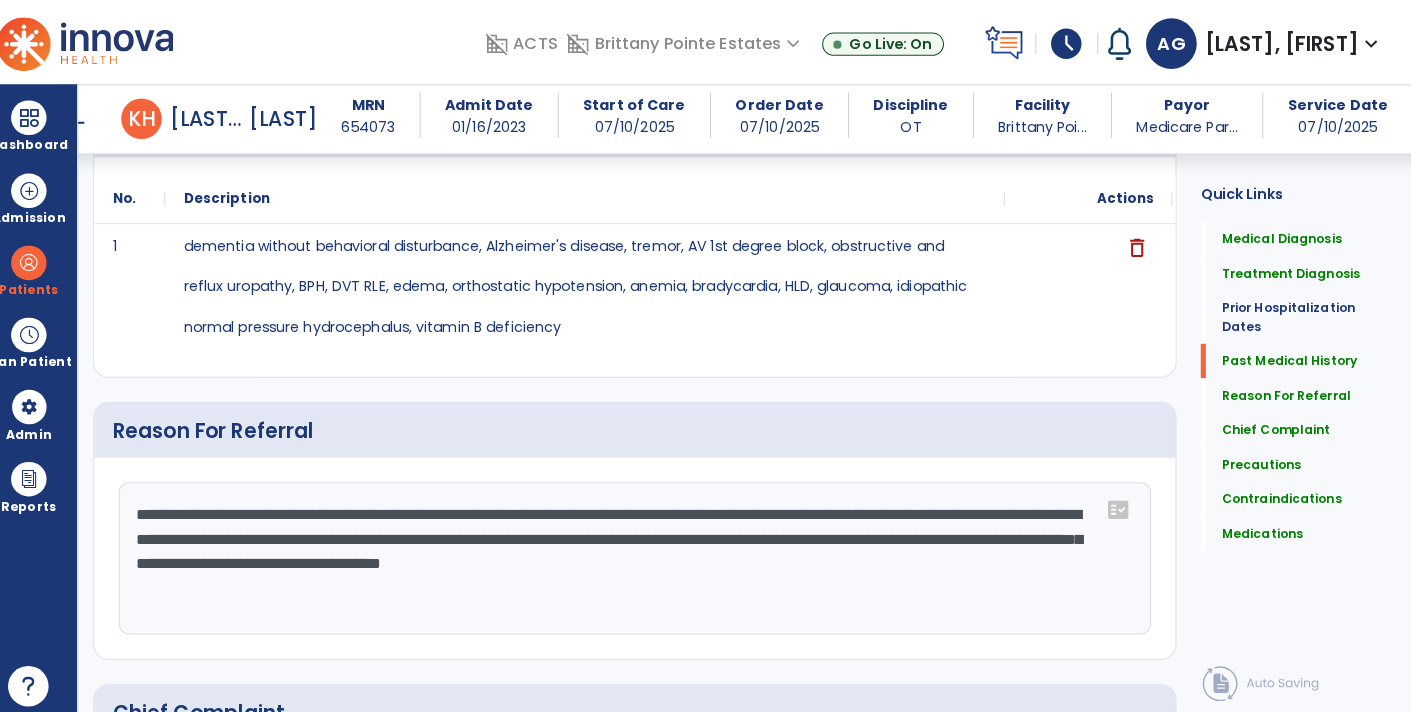 click on "**********" 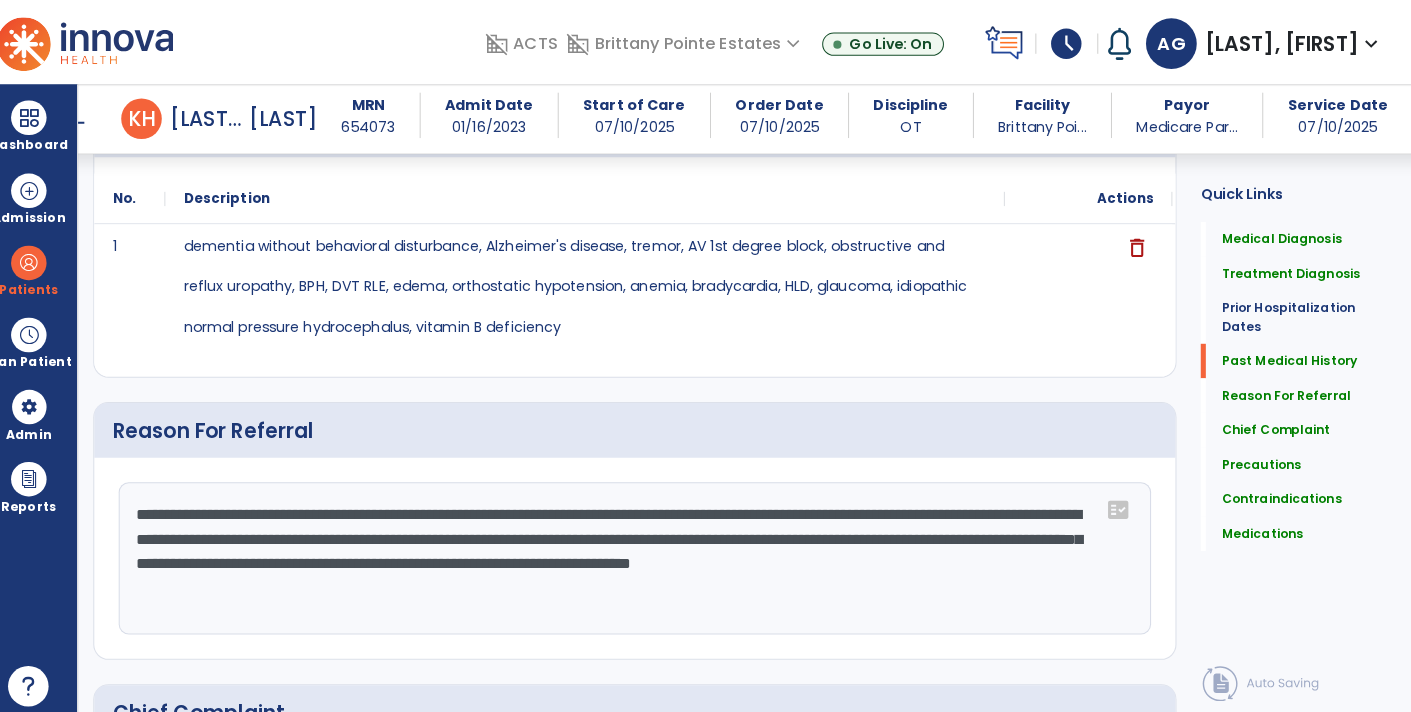 click on "**********" 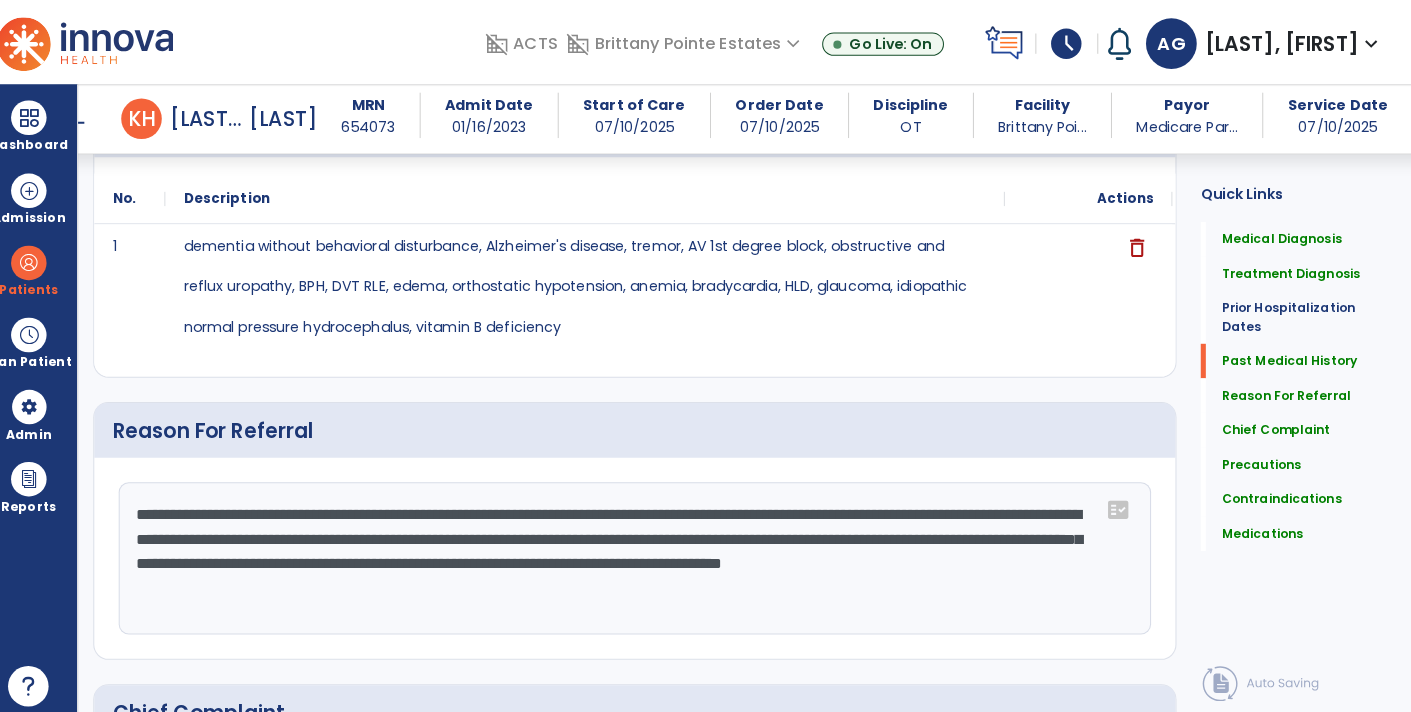 click on "**********" 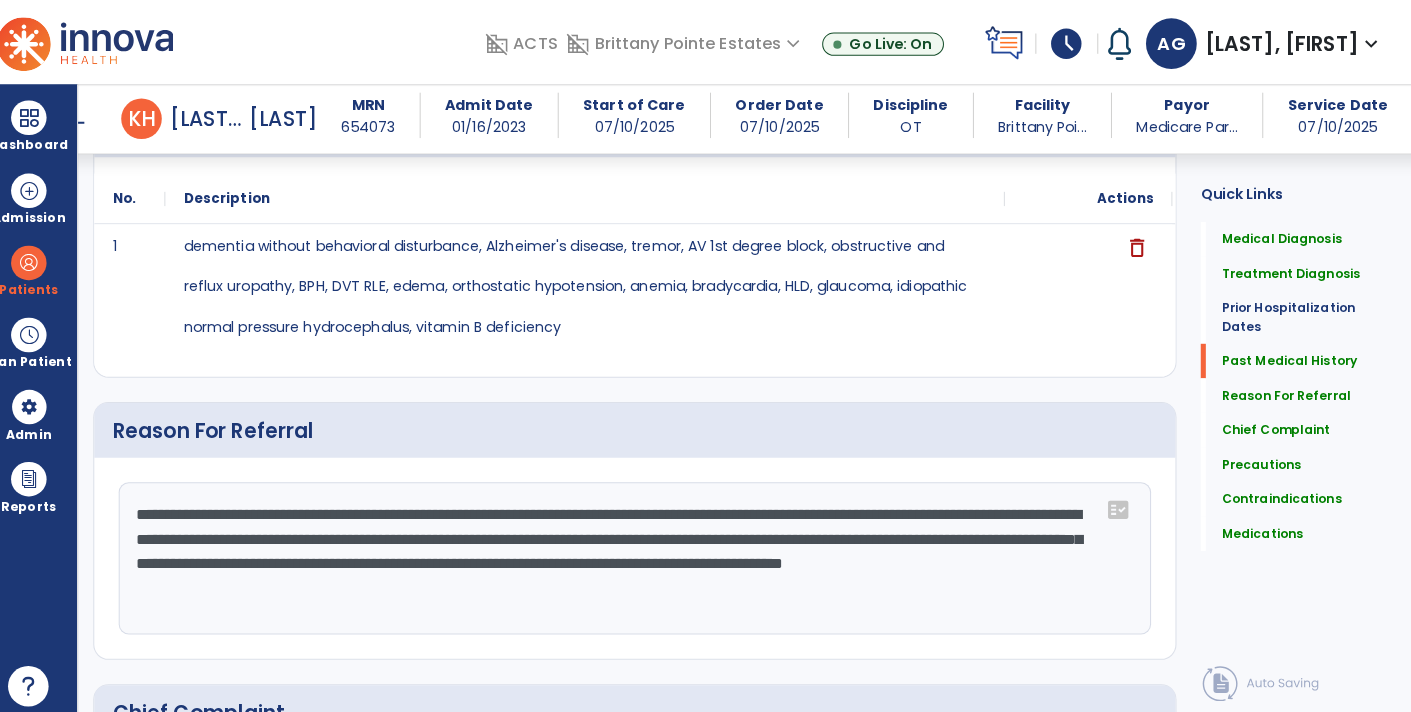 type on "**********" 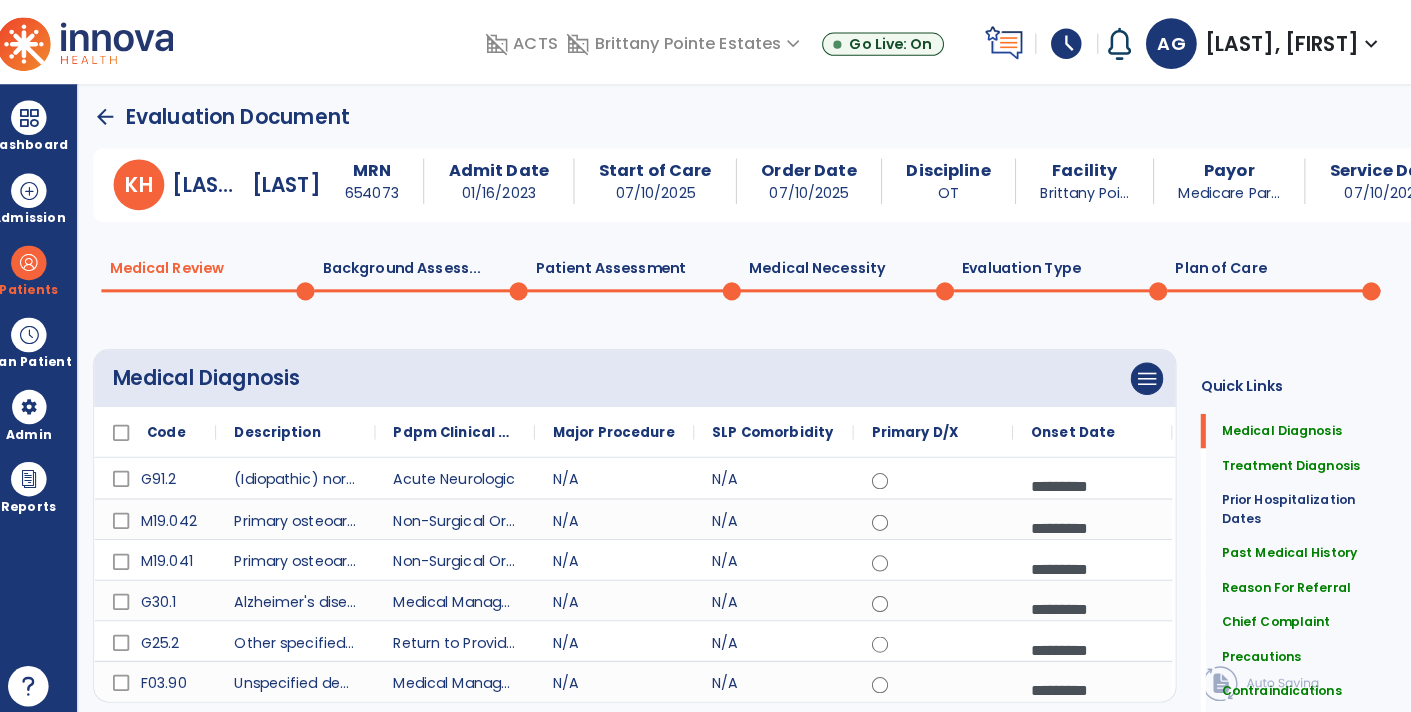 scroll, scrollTop: 0, scrollLeft: 0, axis: both 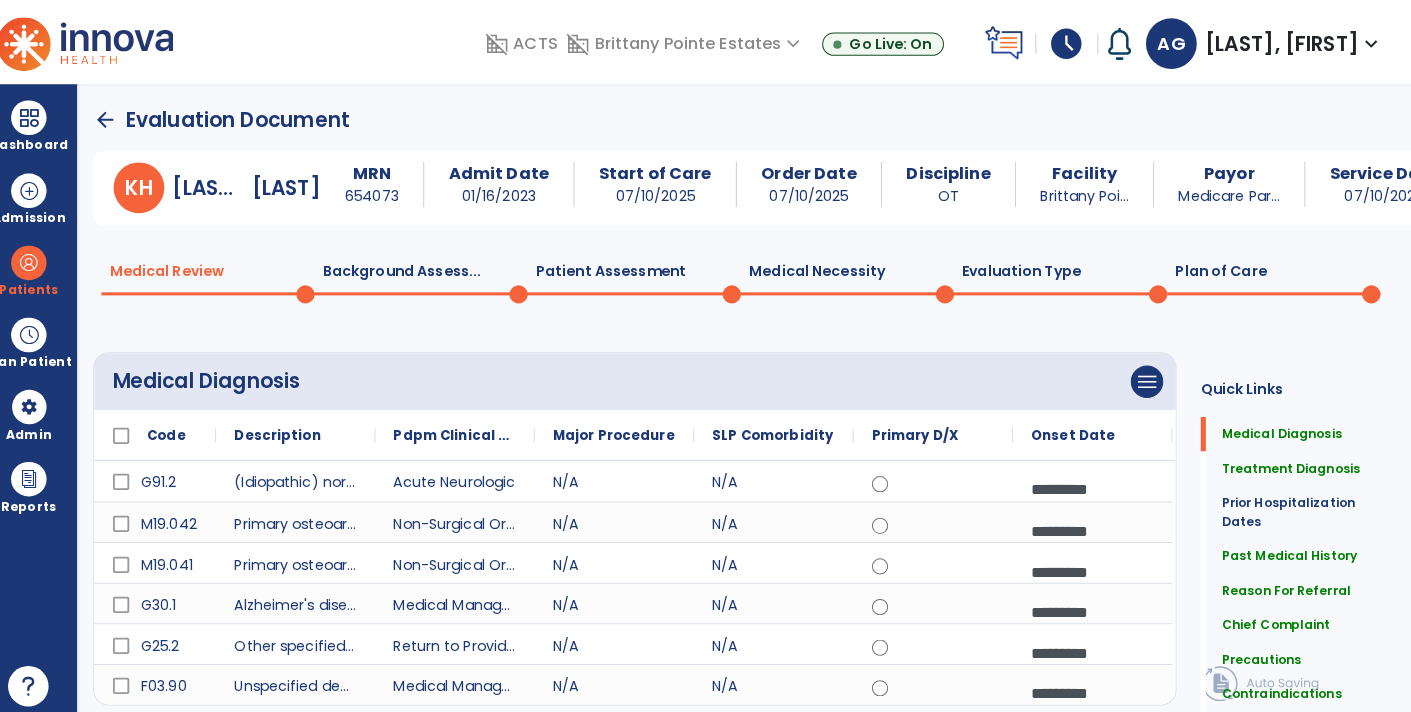 click 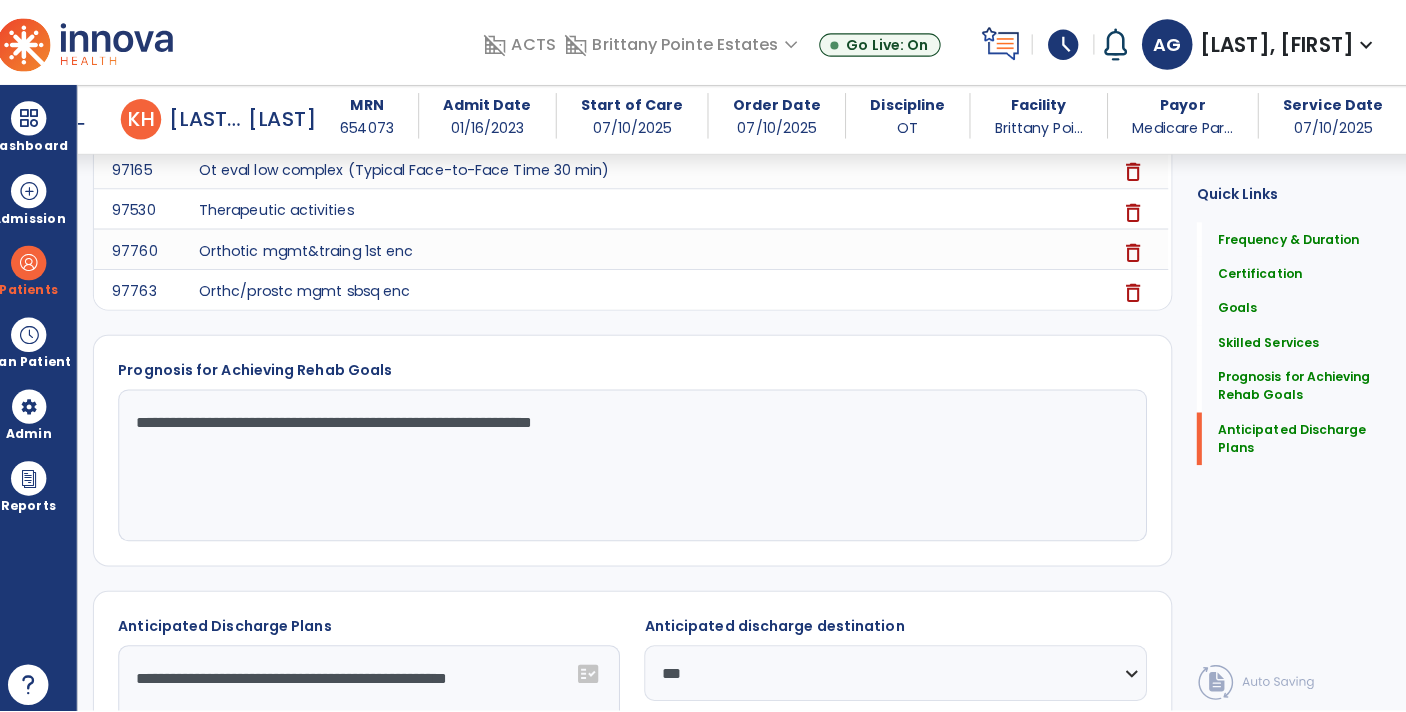 scroll, scrollTop: 1469, scrollLeft: 0, axis: vertical 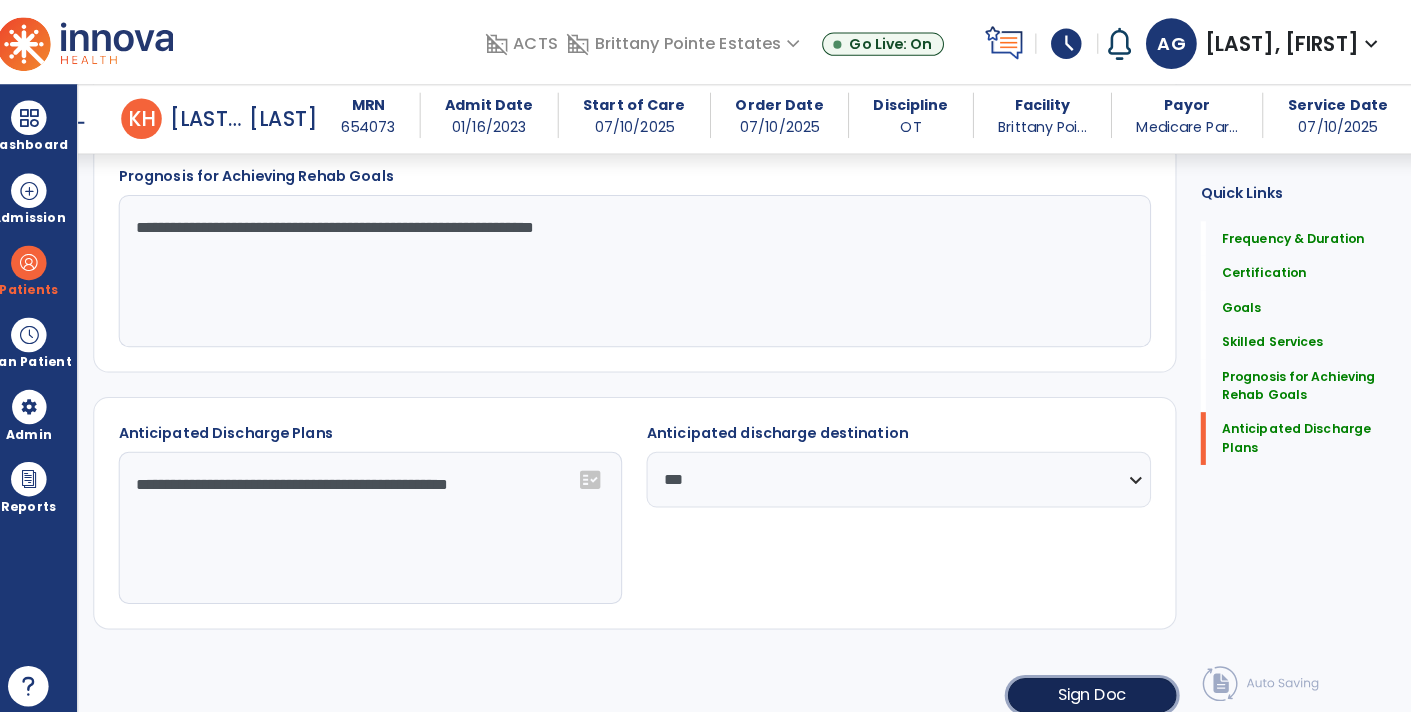 click on "Sign Doc" 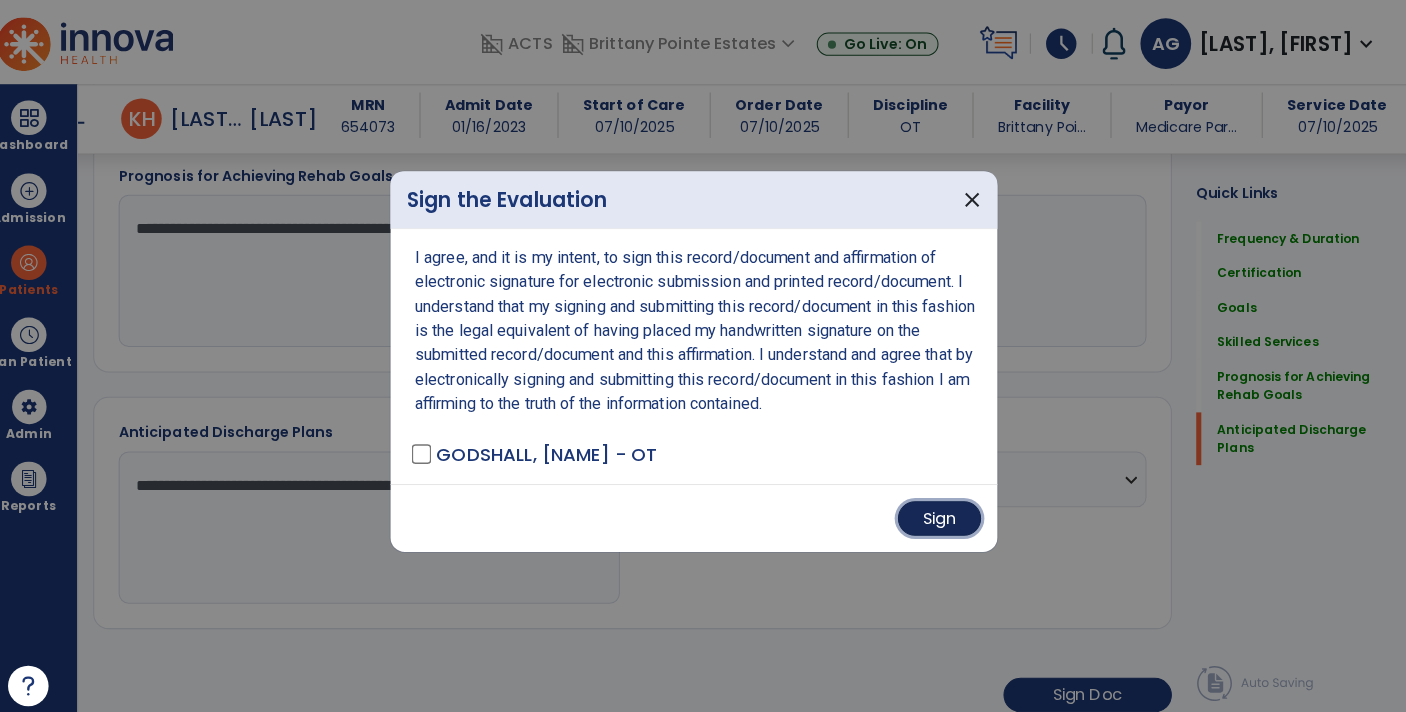 click on "Sign" at bounding box center (945, 511) 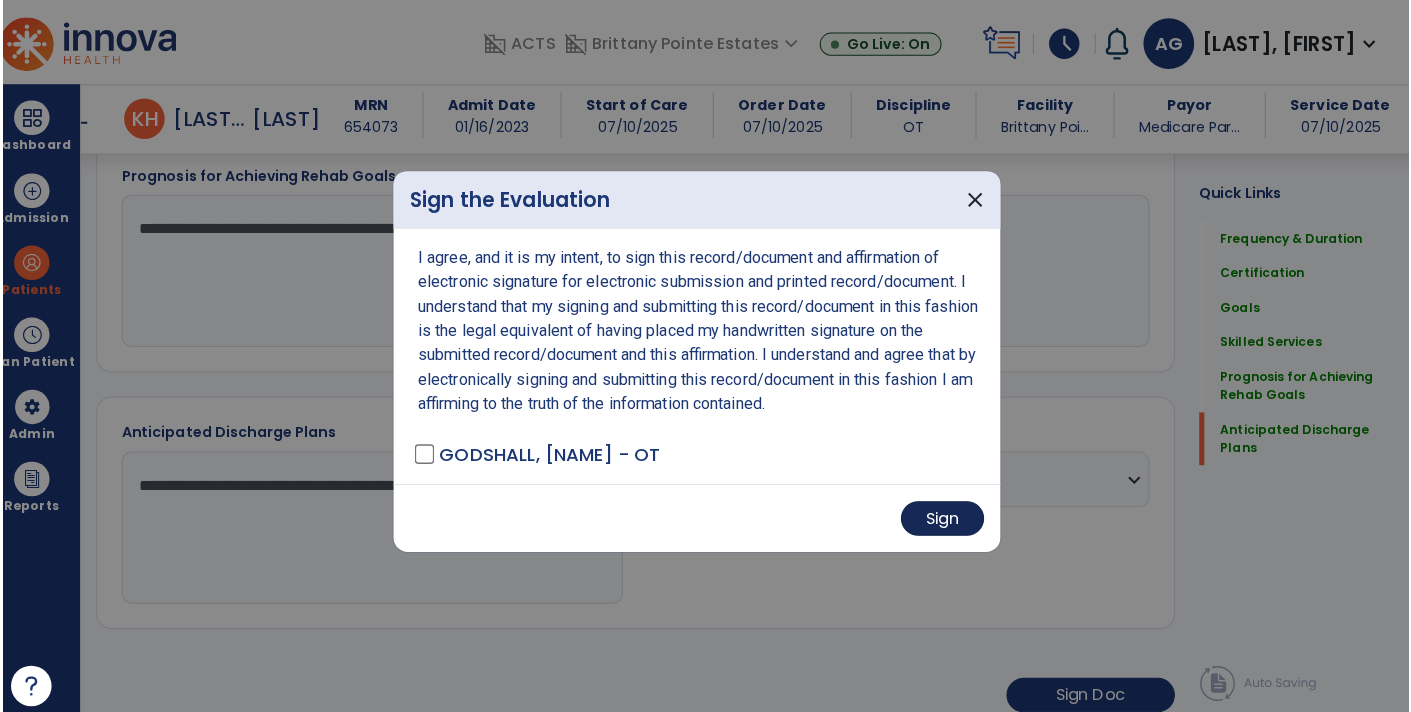 scroll, scrollTop: 1467, scrollLeft: 0, axis: vertical 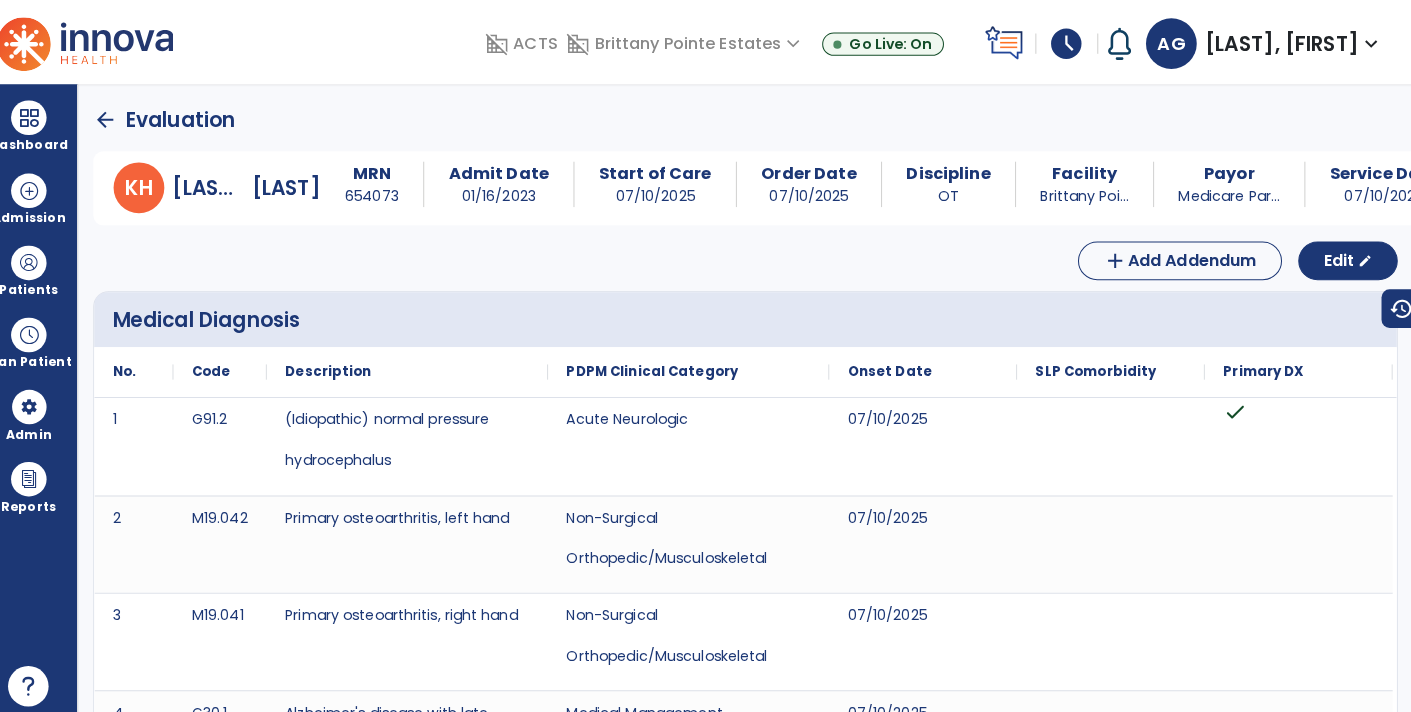 click on "arrow_back" 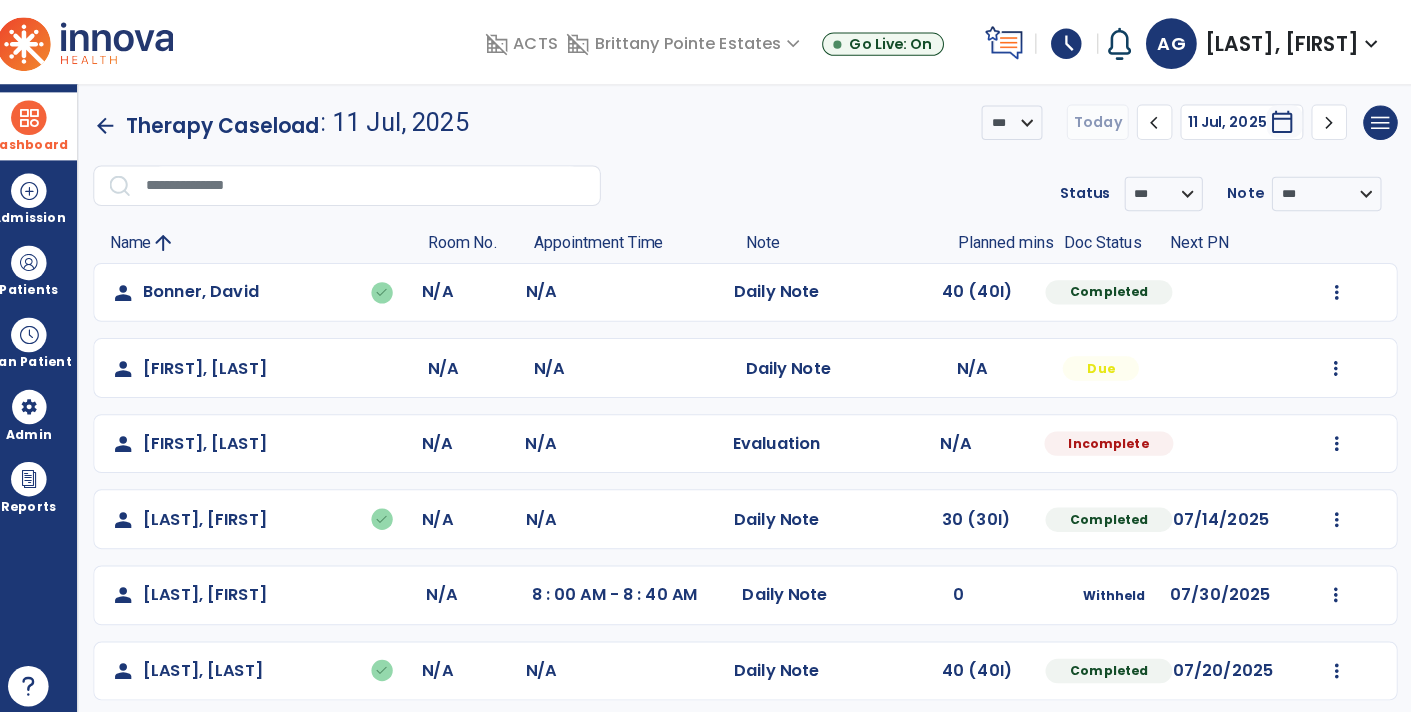 click on "Dashboard" at bounding box center (47, 124) 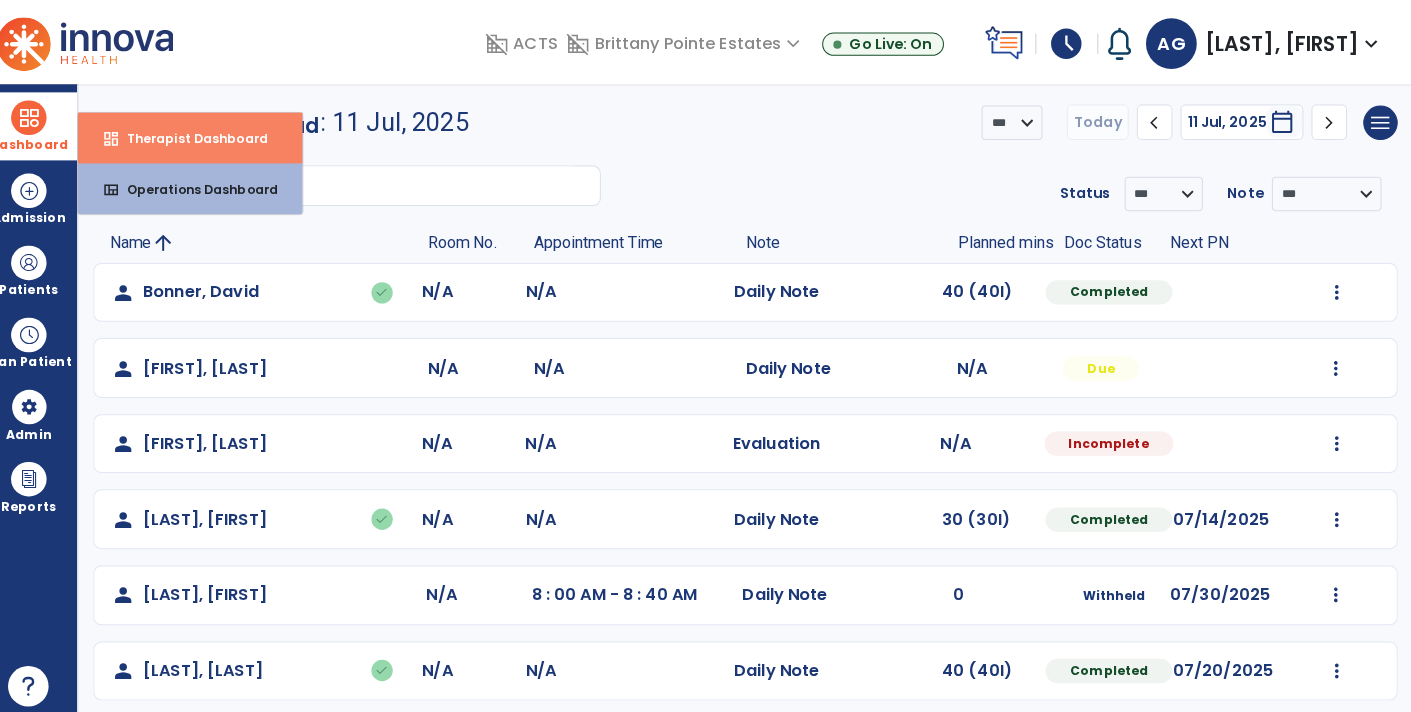 click on "dashboard  Therapist Dashboard" at bounding box center (206, 136) 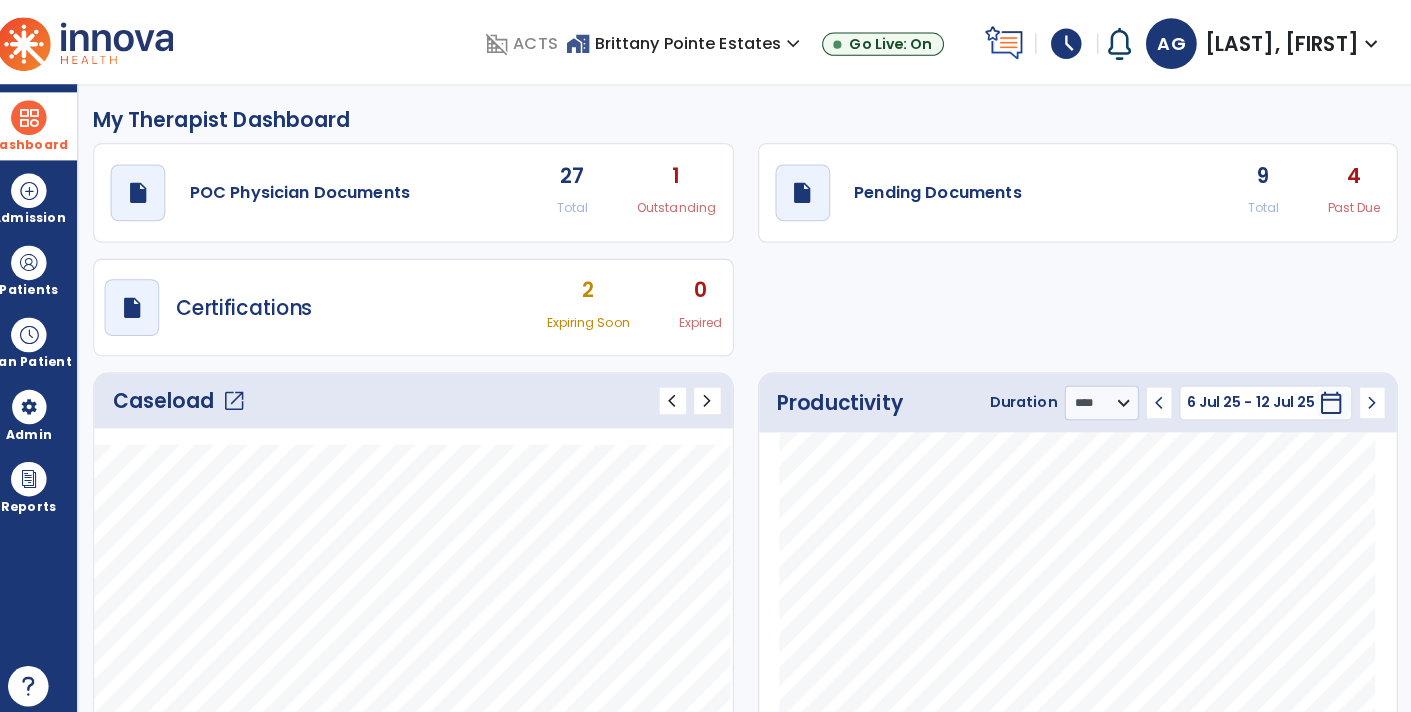 click on "9 Total" 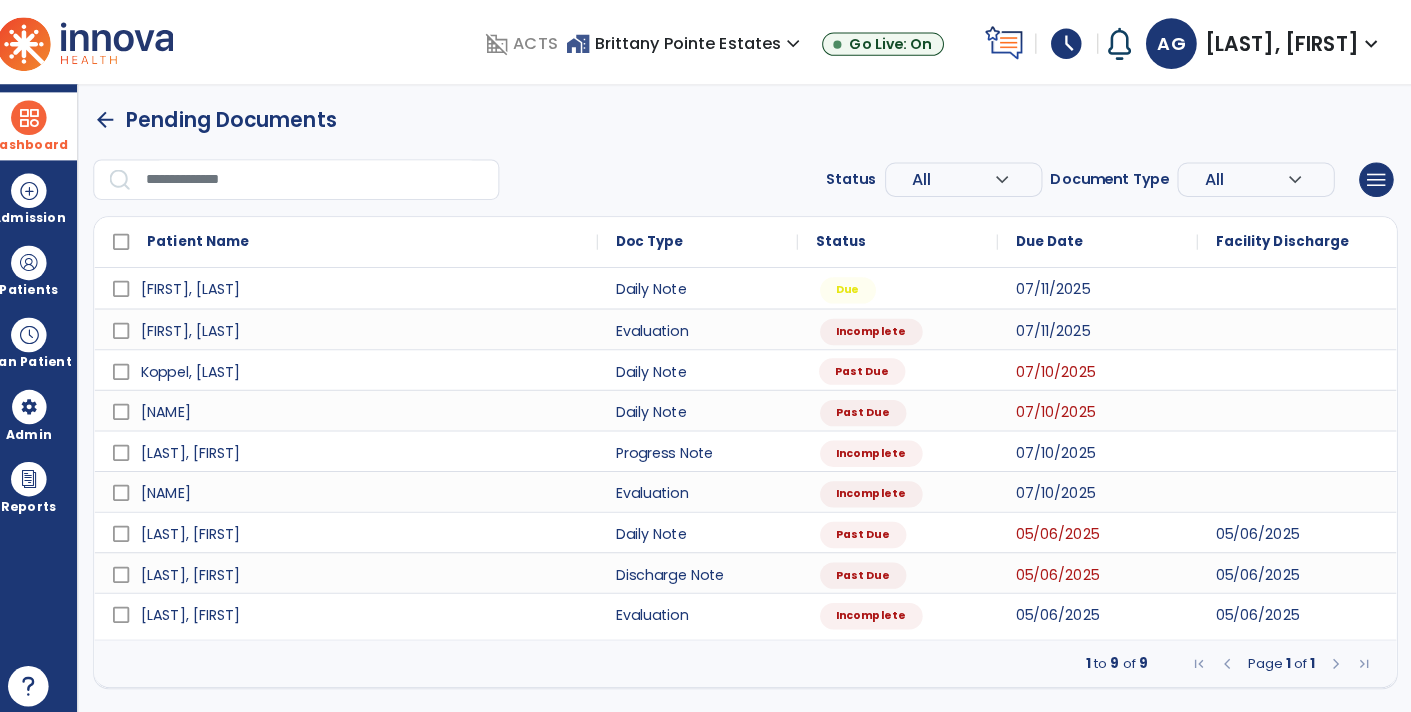 click on "Past Due" at bounding box center [868, 366] 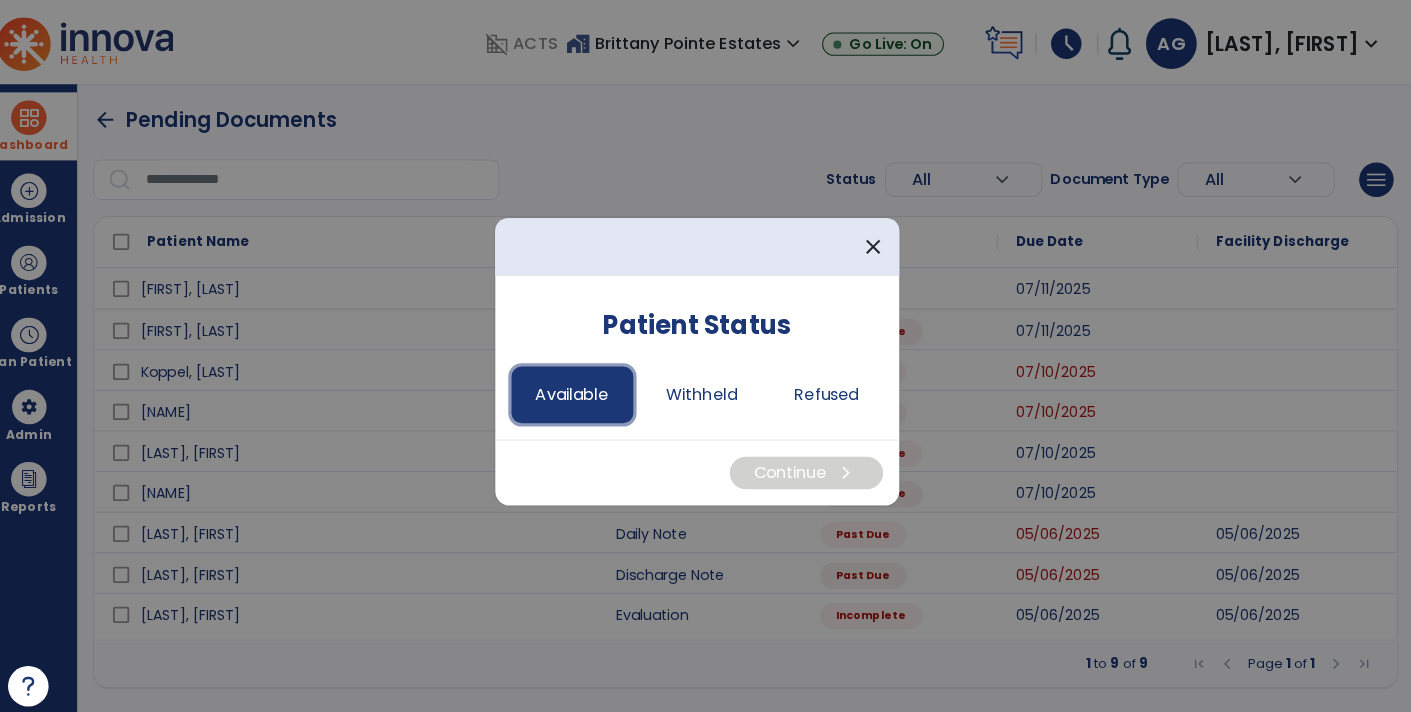 click on "Available" at bounding box center (583, 389) 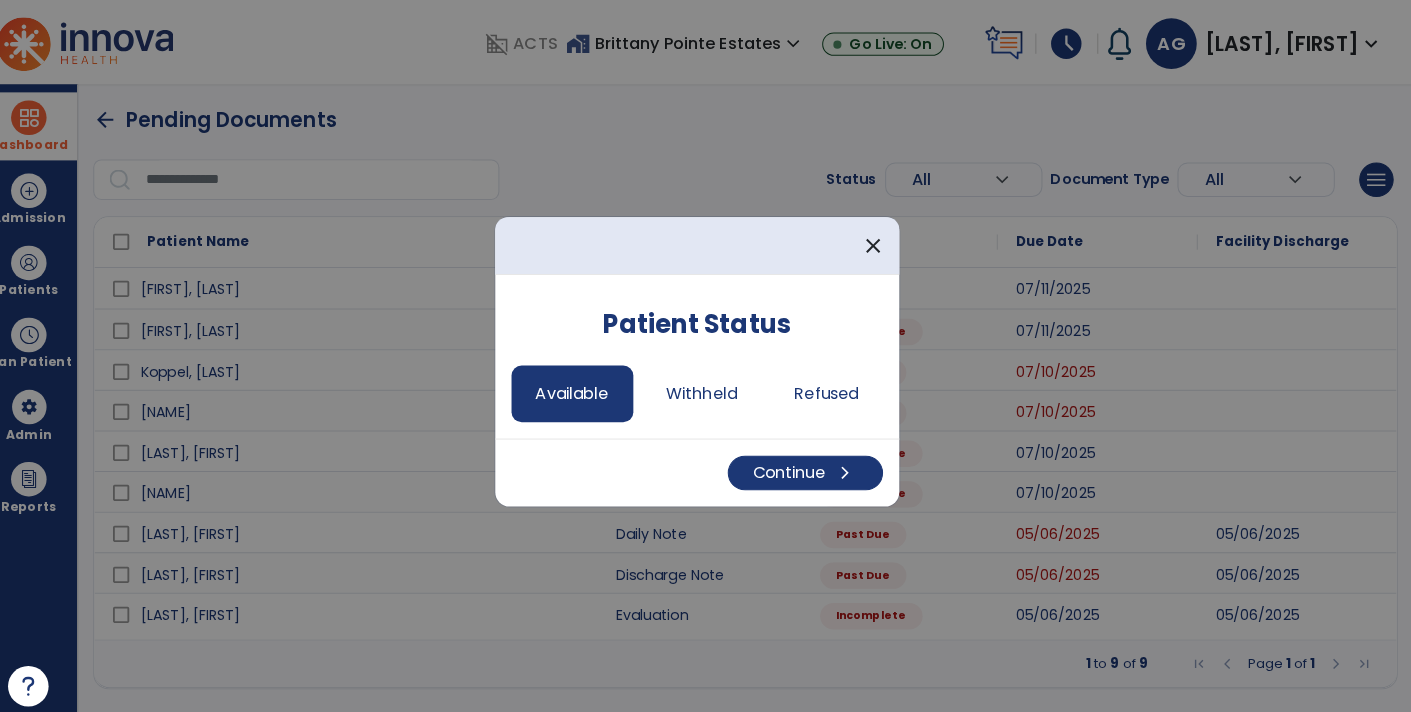 click on "Continue   chevron_right" at bounding box center [706, 465] 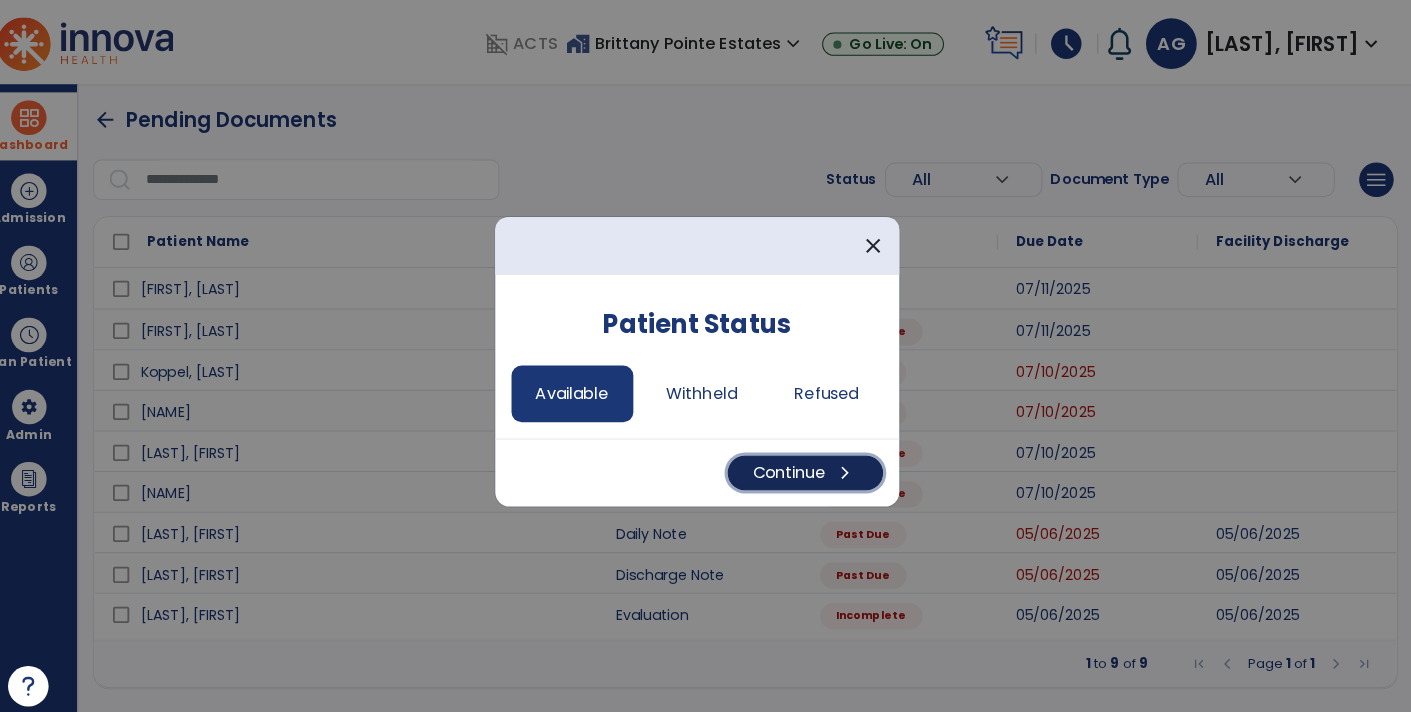 click on "chevron_right" at bounding box center (852, 466) 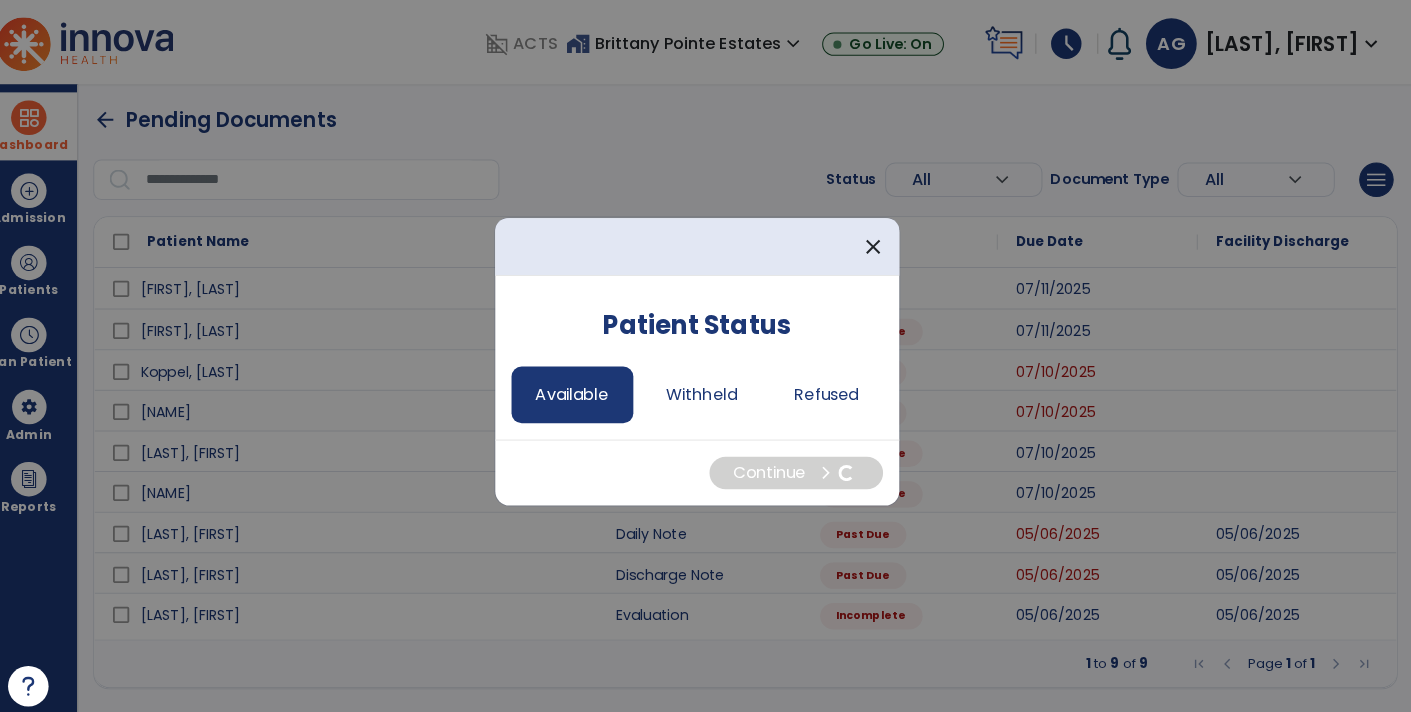 select on "*" 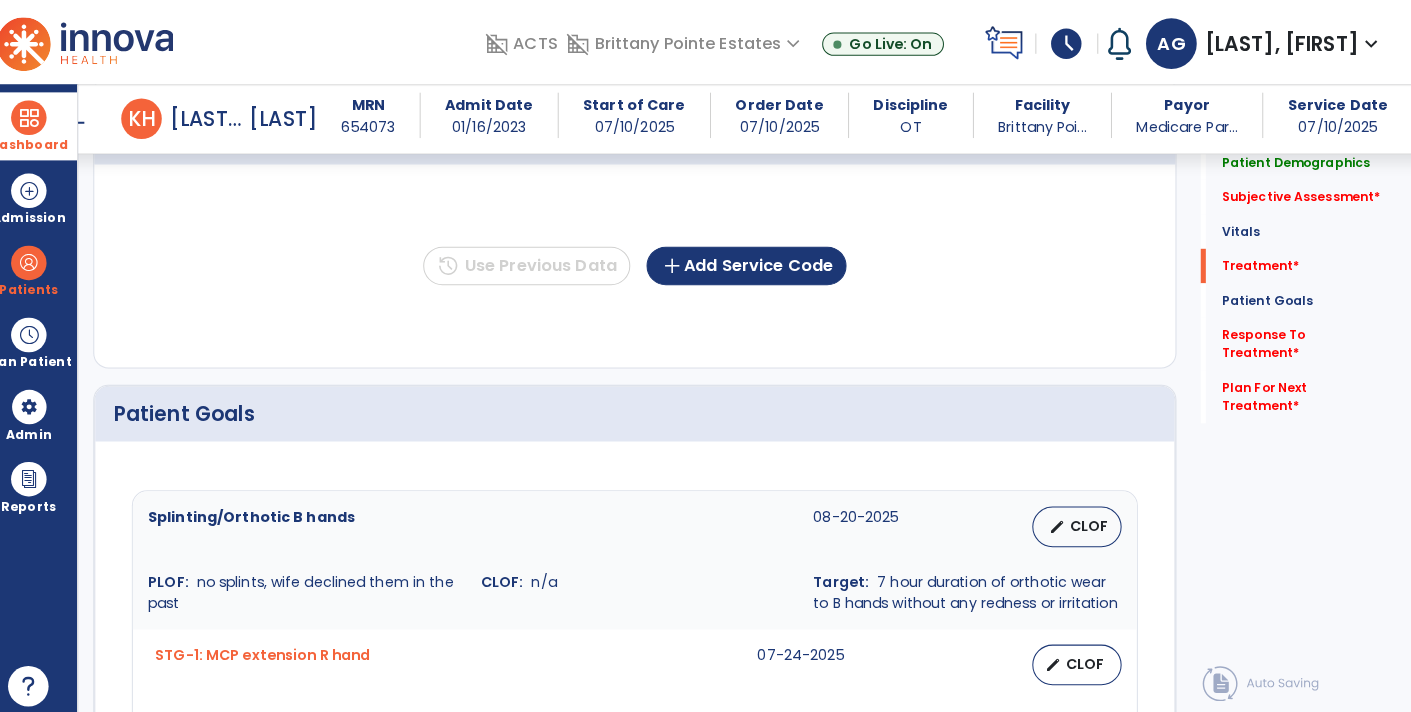 click on "Splinting/Orthotic B hands 08-20-2025 edit CLOF PLOF: no splints, wife declined them in the past CLOF: n/a Target: 7 hour duration of orthotic wear to B hands without any redness or irritation STG-1: MCP extension R hand 07-24-2025 edit CLOF PLOF: unknown CLOF: -35 to -55 degrees extension of MCP R hand digits Target: -25 degree MCP extension of R hand digits STG-2: MCP extension L hand 07-24-2025 edit CLOF PLOF: unknown CLOF: -50 to -60 MCP extension L hand Target: -40 extension MCP extension L hand digits" 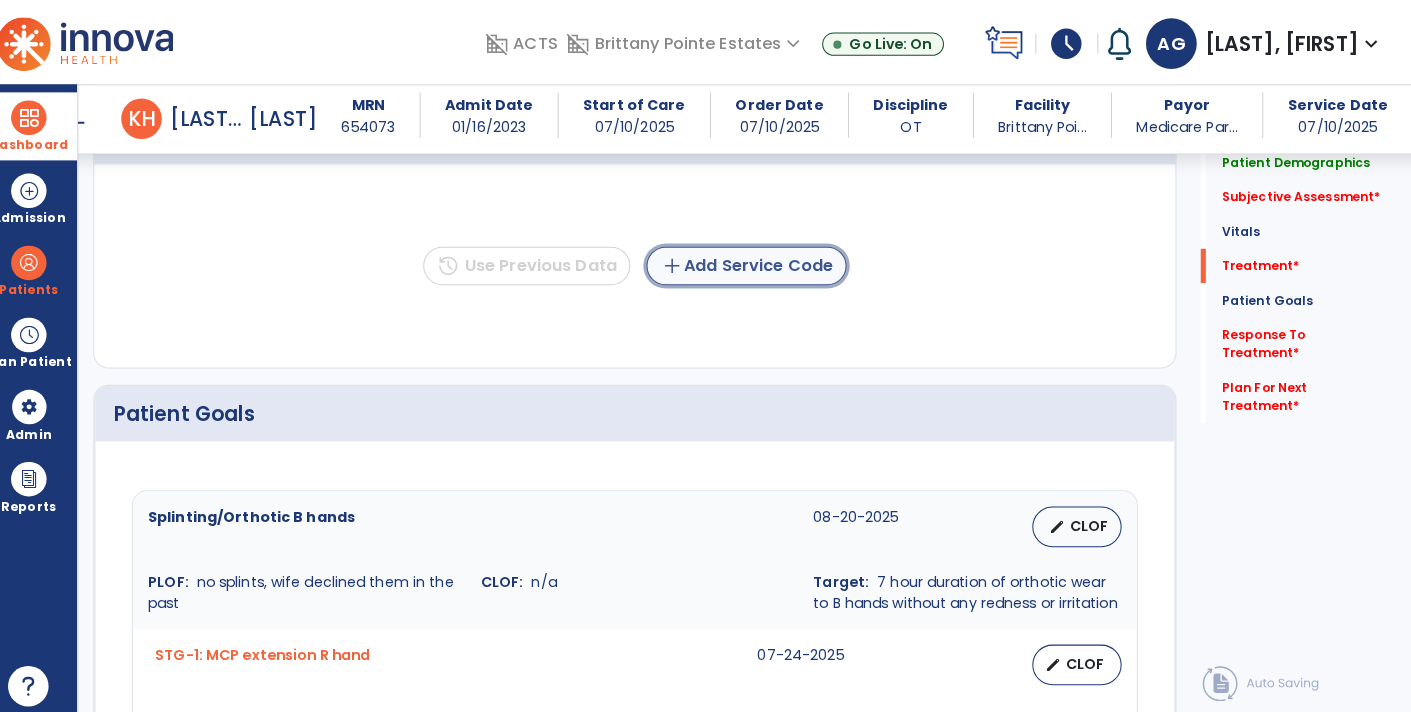 click on "add  Add Service Code" 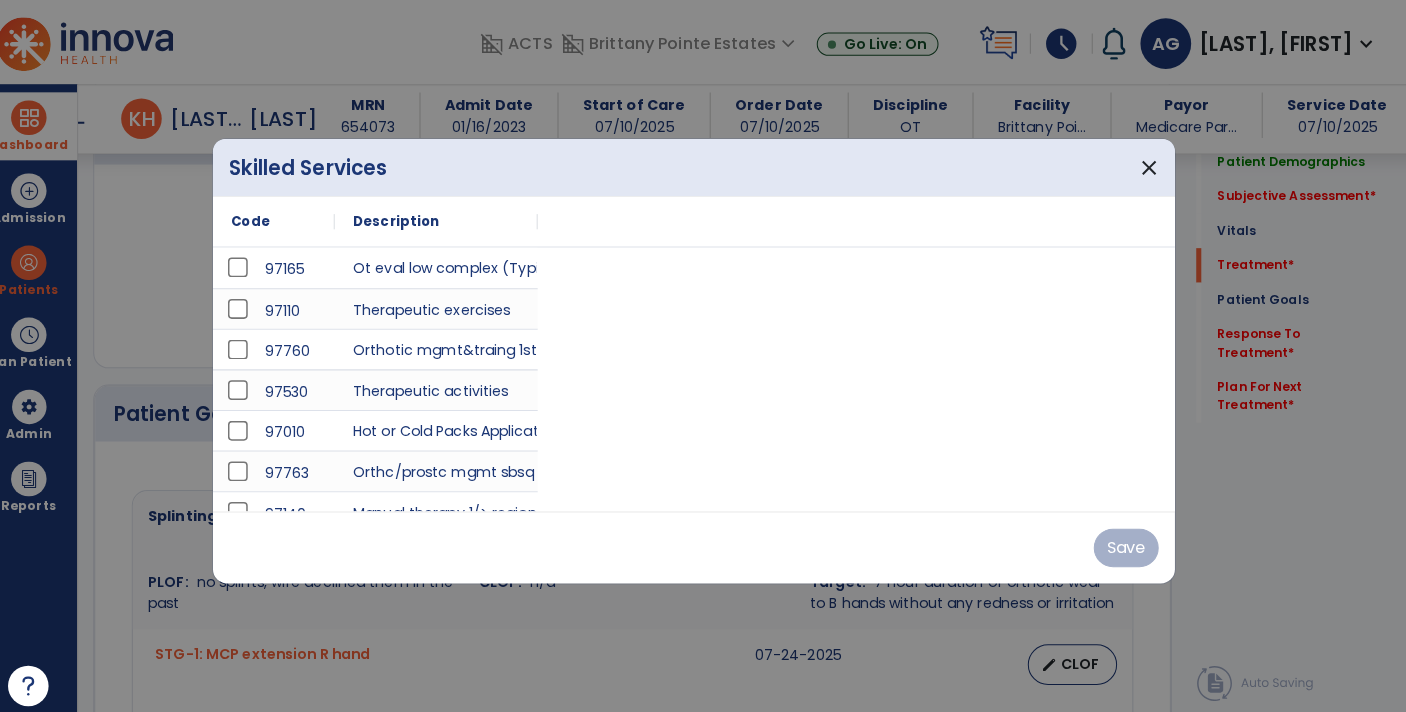 scroll, scrollTop: 1342, scrollLeft: 0, axis: vertical 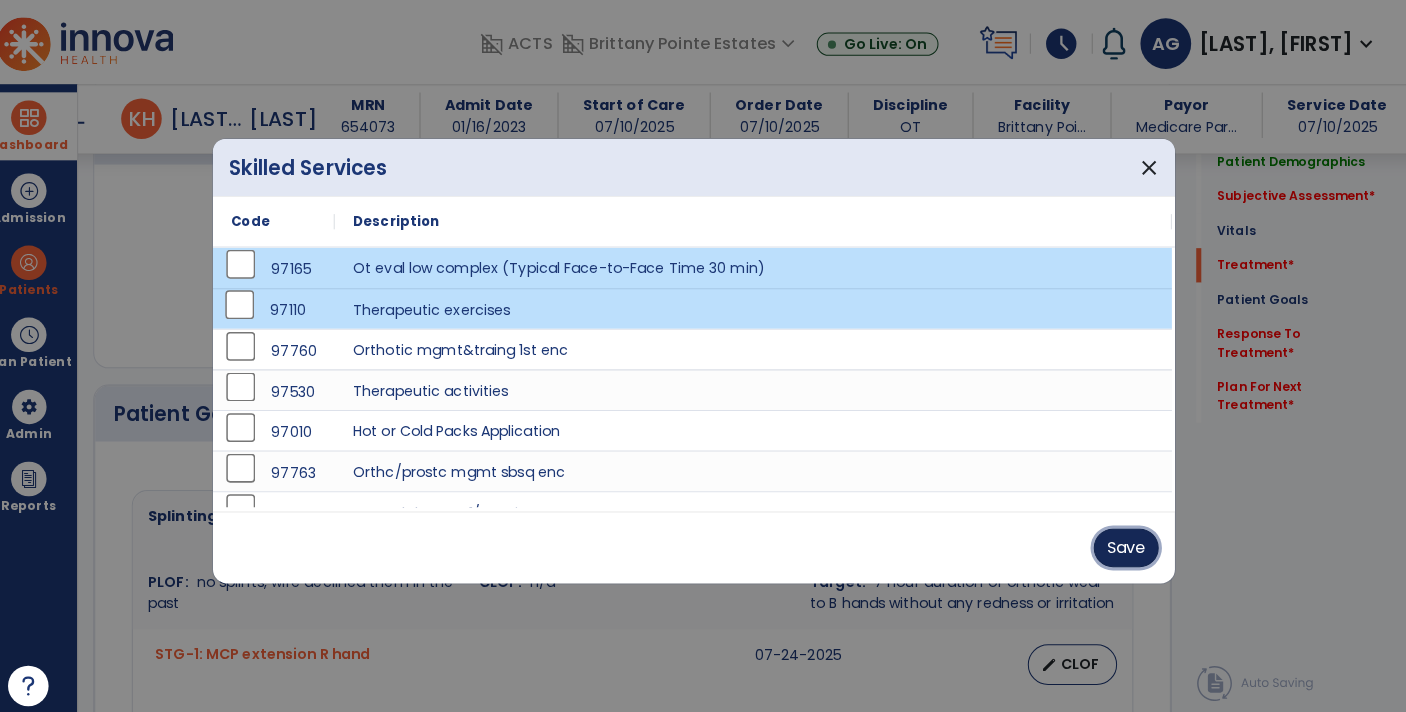 click on "Save" at bounding box center (1129, 540) 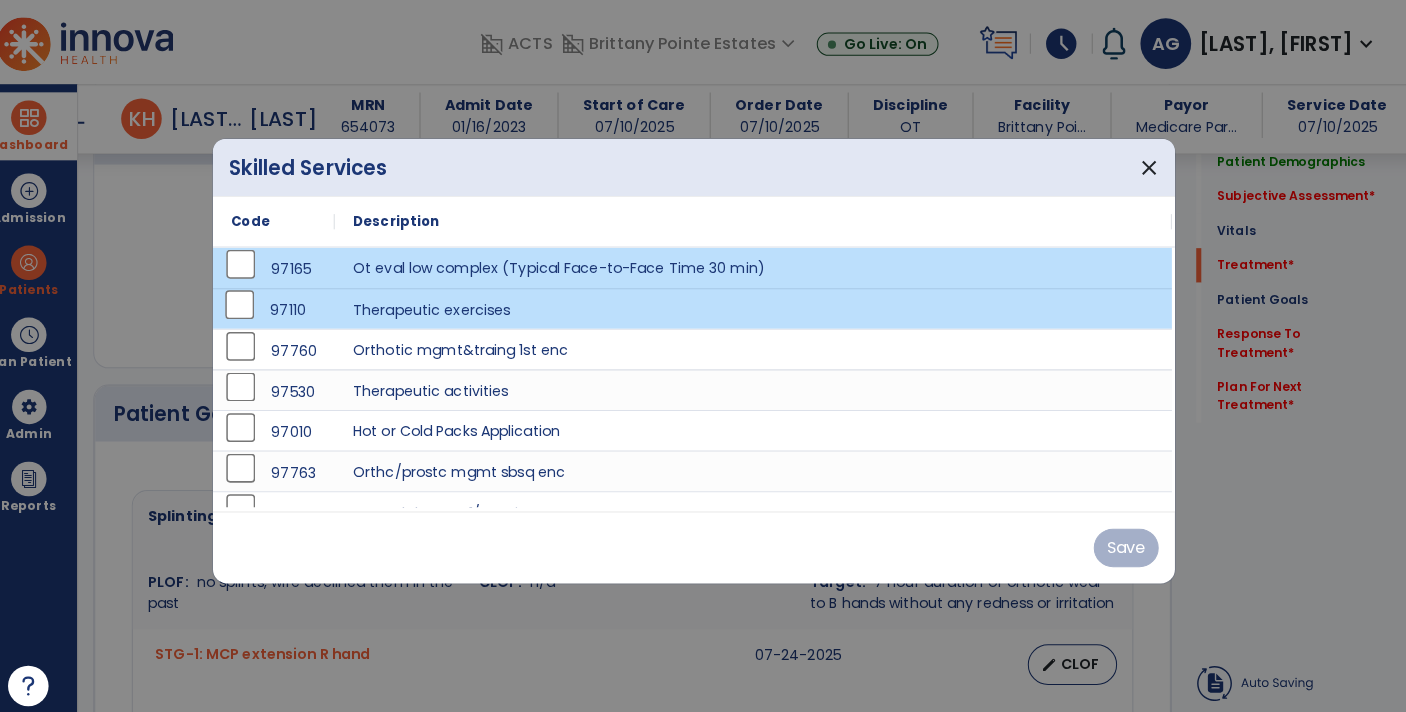 click on "Splinting/Orthotic B hands 08-20-2025 edit CLOF PLOF: no splints, wife declined them in the past CLOF: n/a Target: 7 hour duration of orthotic wear to B hands without any redness or irritation STG-1: MCP extension R hand 07-24-2025 edit CLOF PLOF: unknown CLOF: -35 to -55 degrees extension of MCP R hand digits Target: -25 degree MCP extension of R hand digits STG-2: MCP extension L hand 07-24-2025 edit CLOF PLOF: unknown CLOF: -50 to -60 MCP extension L hand Target: -40 extension MCP extension L hand digits" 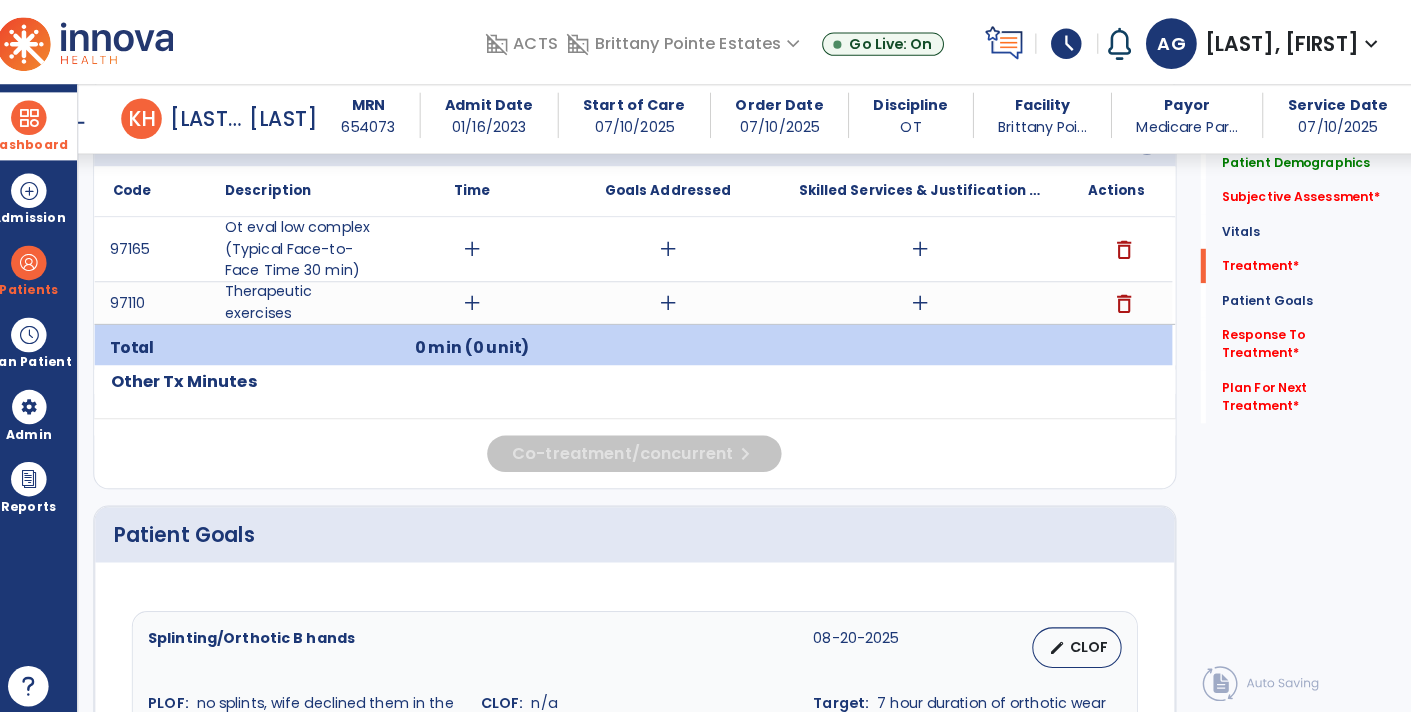 click on "add" at bounding box center (484, 245) 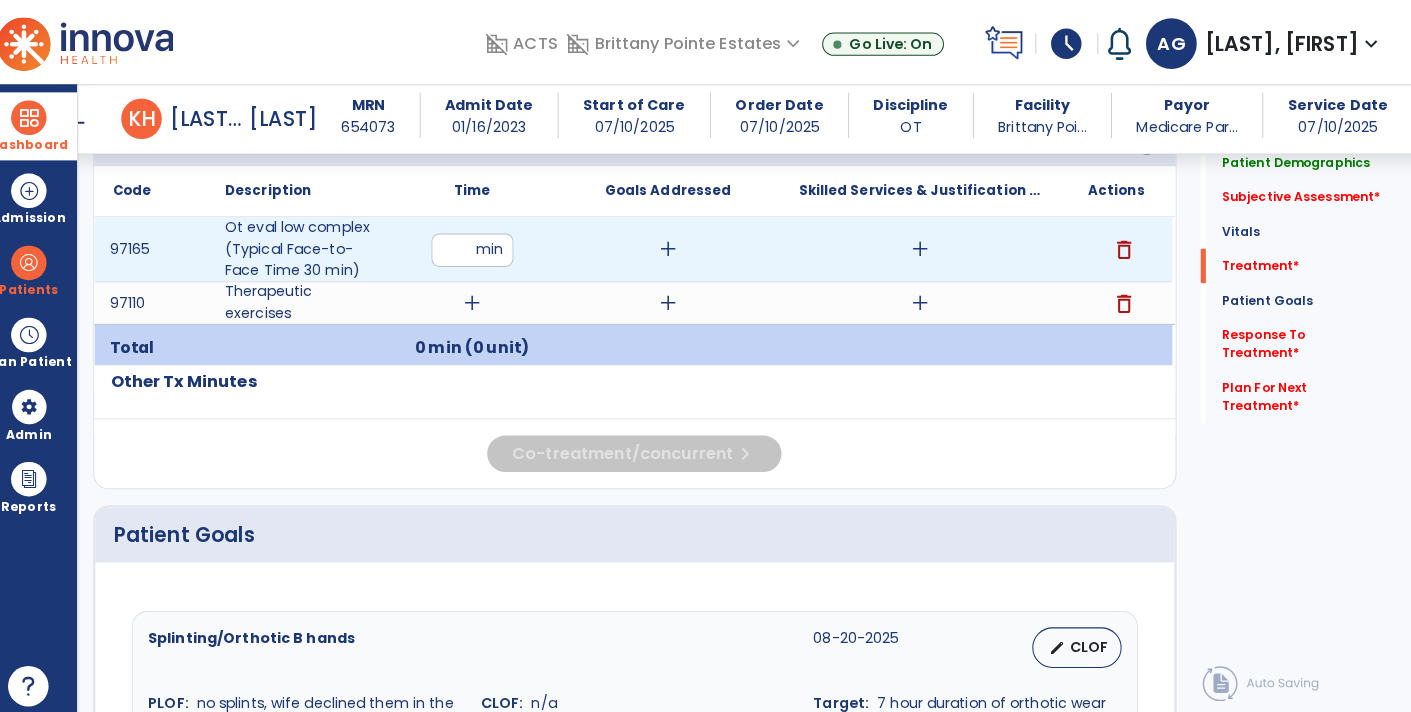 type on "**" 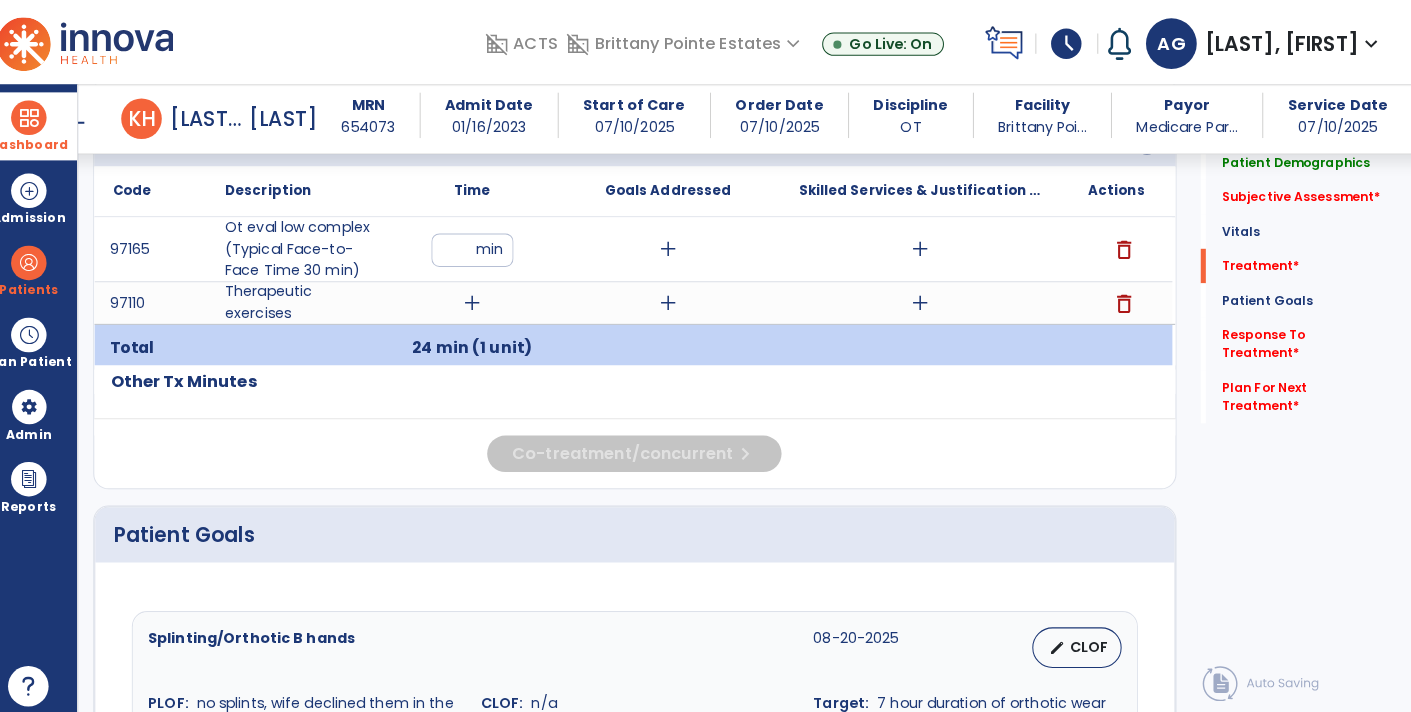 click on "add" at bounding box center (484, 298) 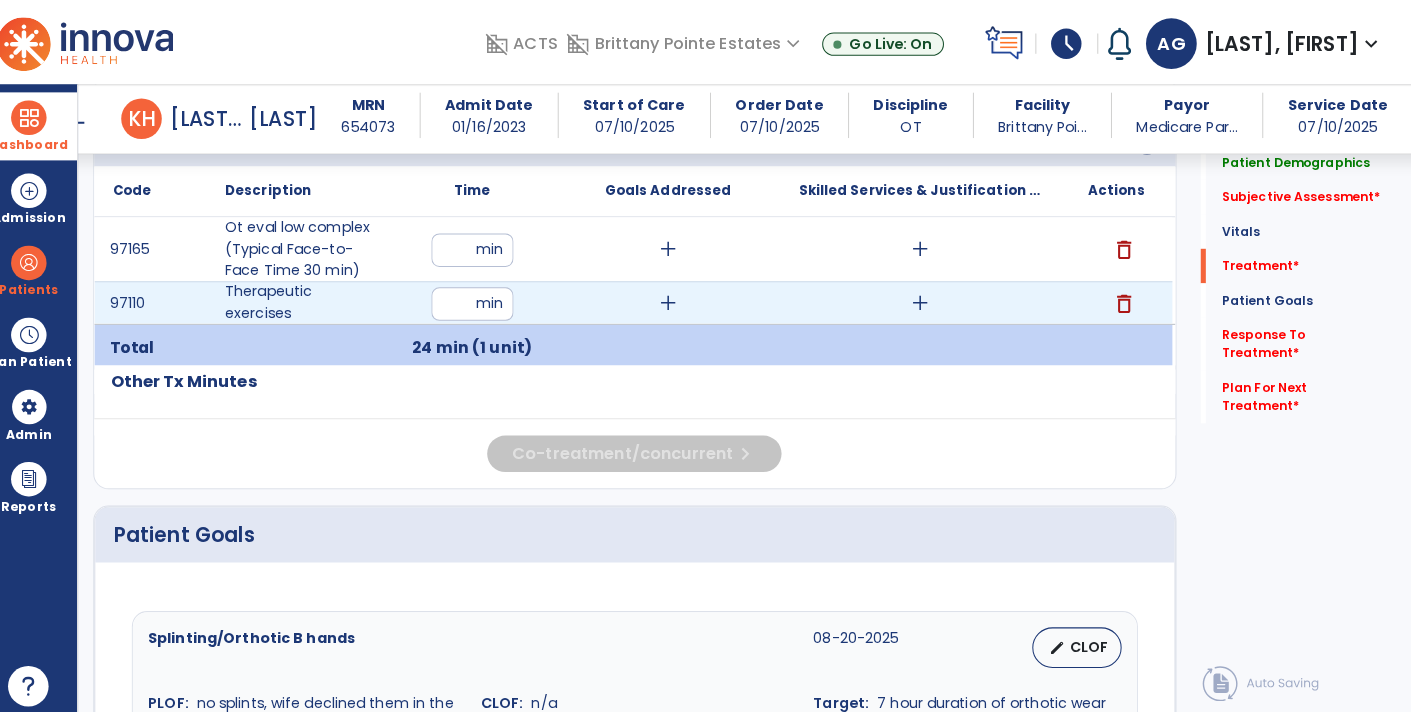 type on "**" 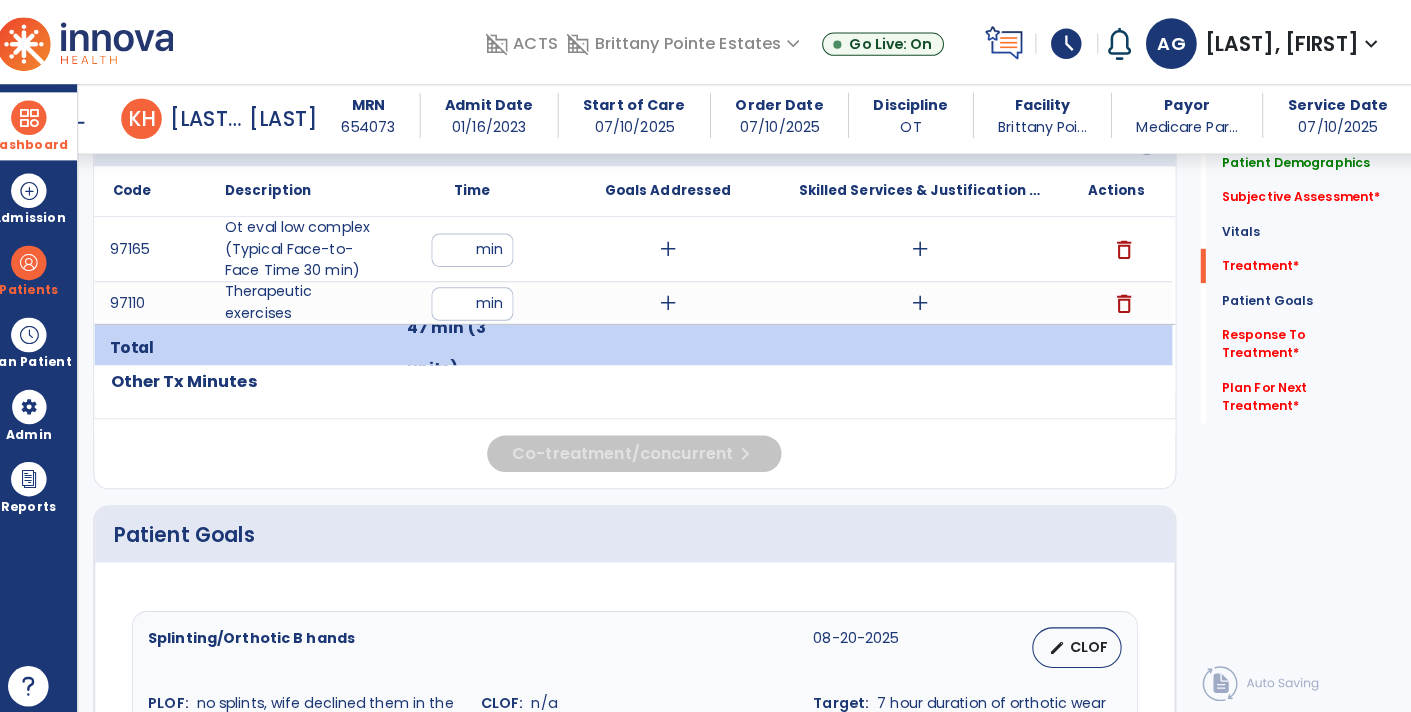 click on "**" at bounding box center [484, 299] 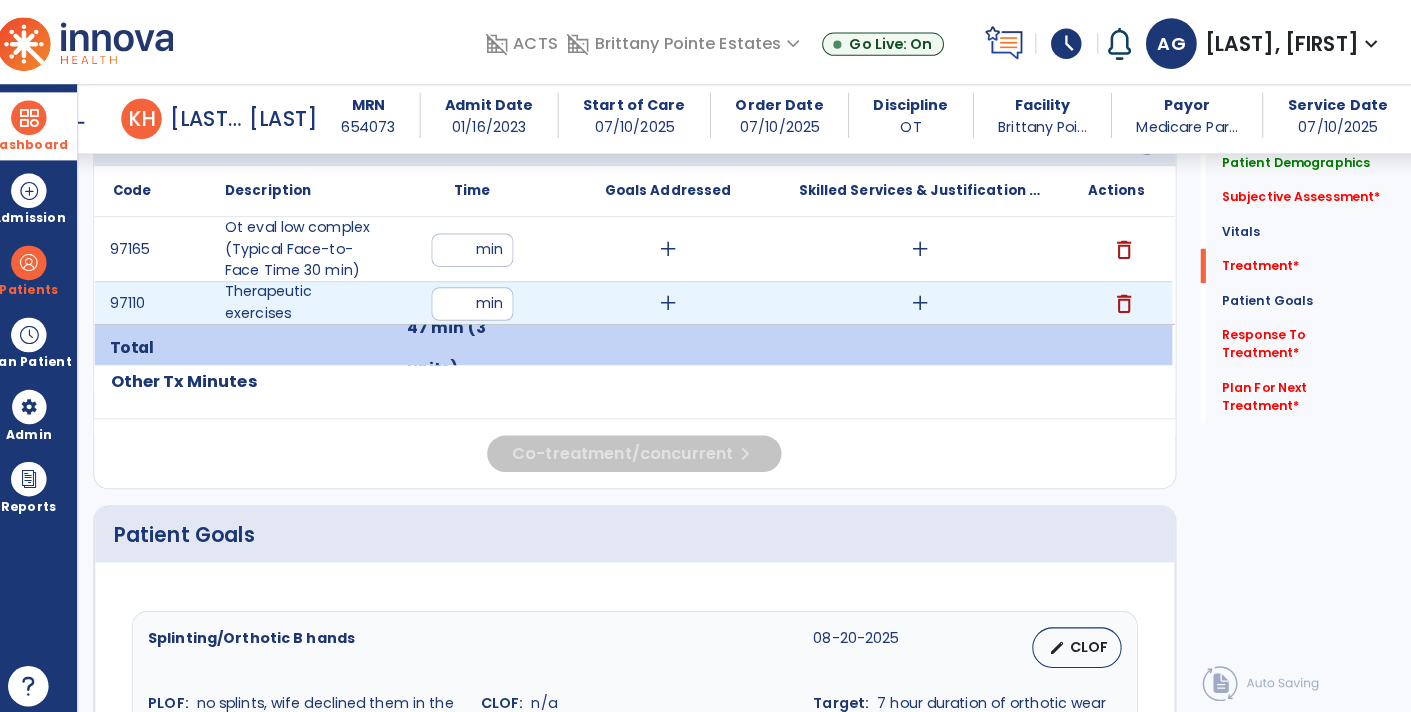 type on "**" 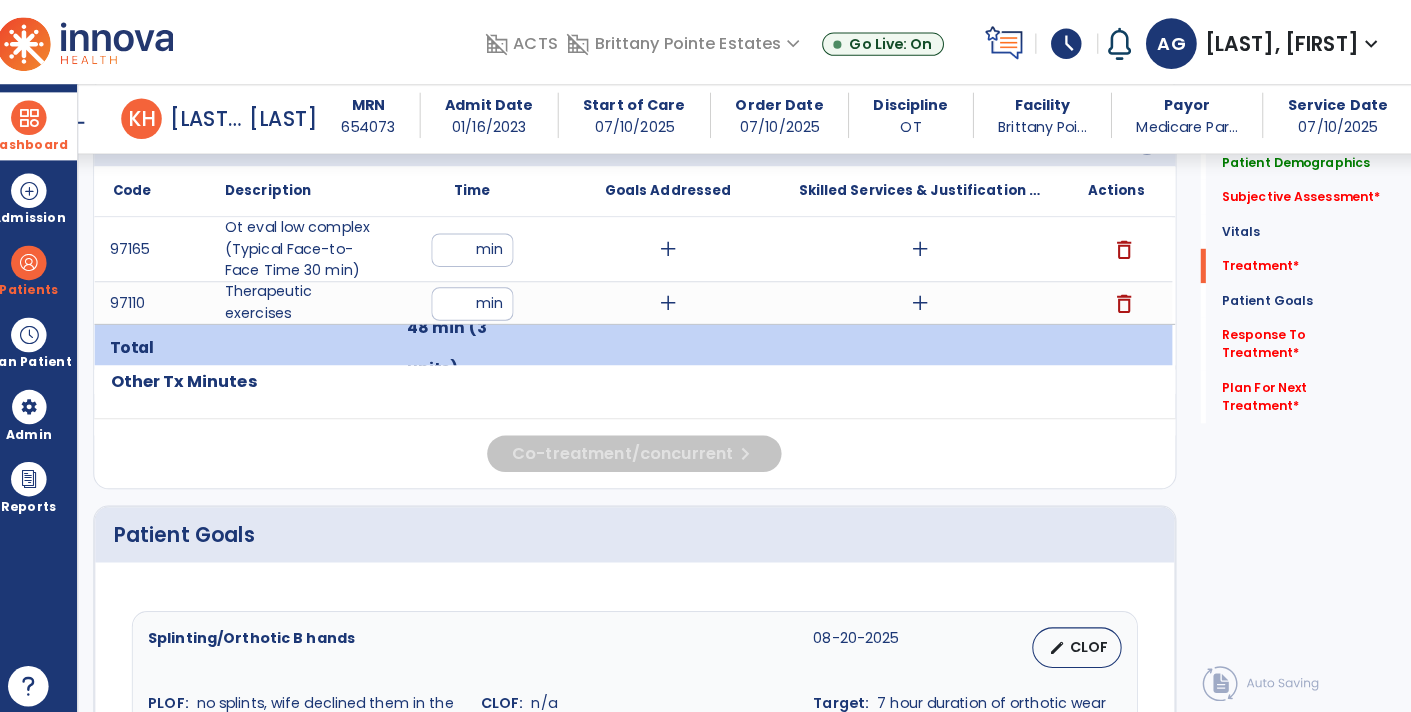 click on "add" at bounding box center [677, 245] 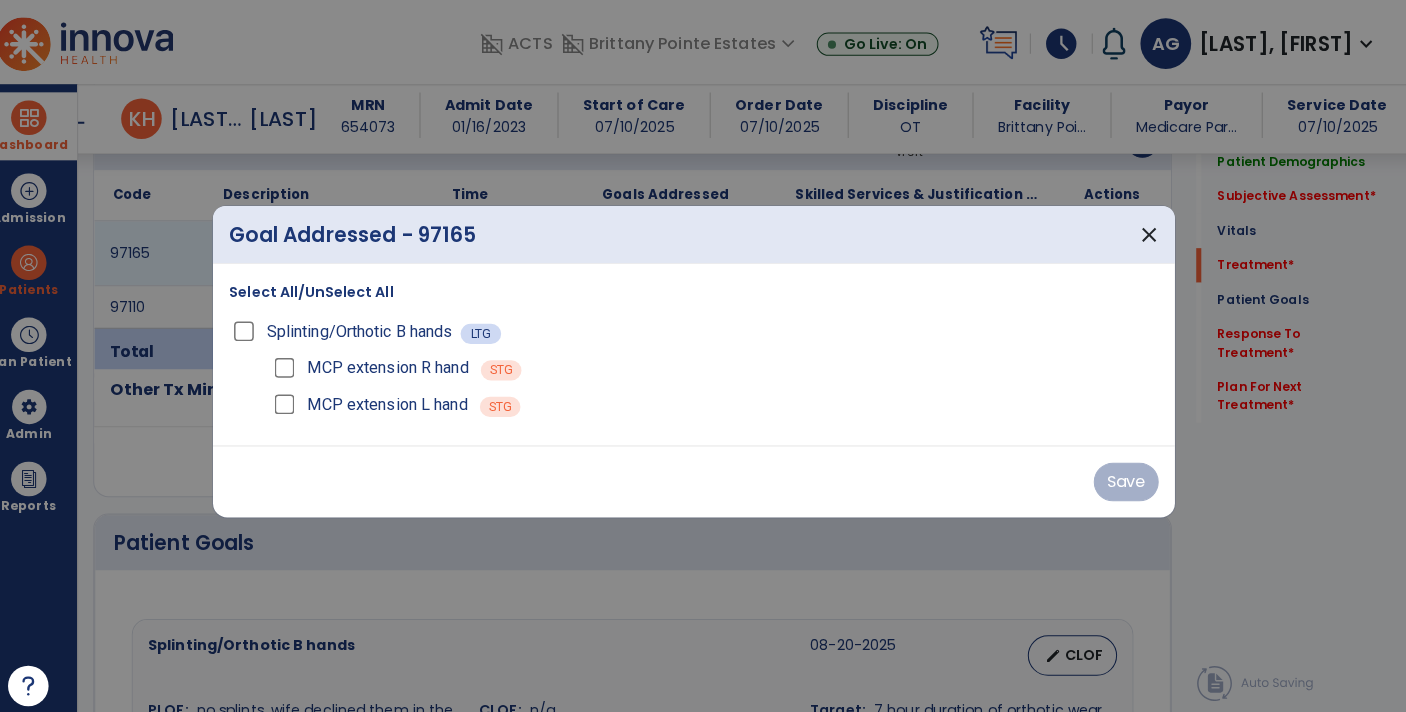 scroll, scrollTop: 1342, scrollLeft: 0, axis: vertical 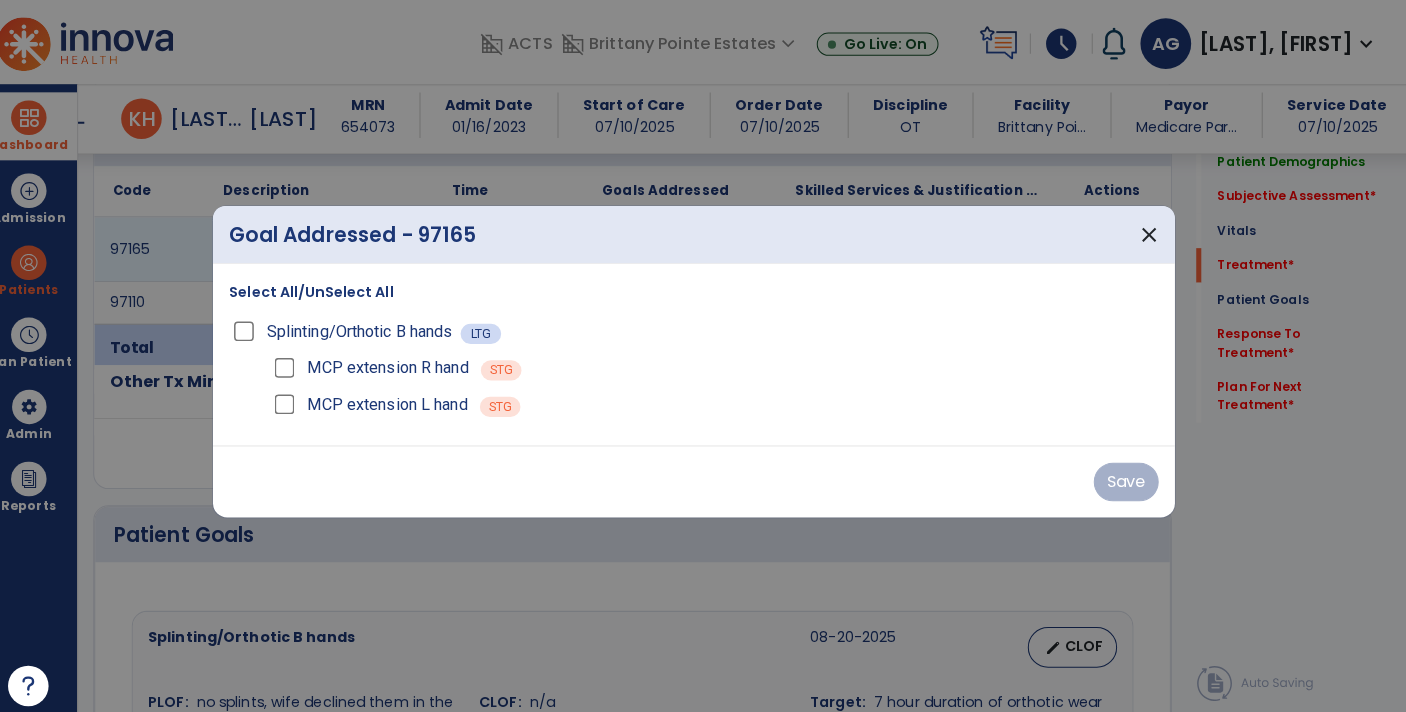click on "Select All/UnSelect All" at bounding box center [326, 288] 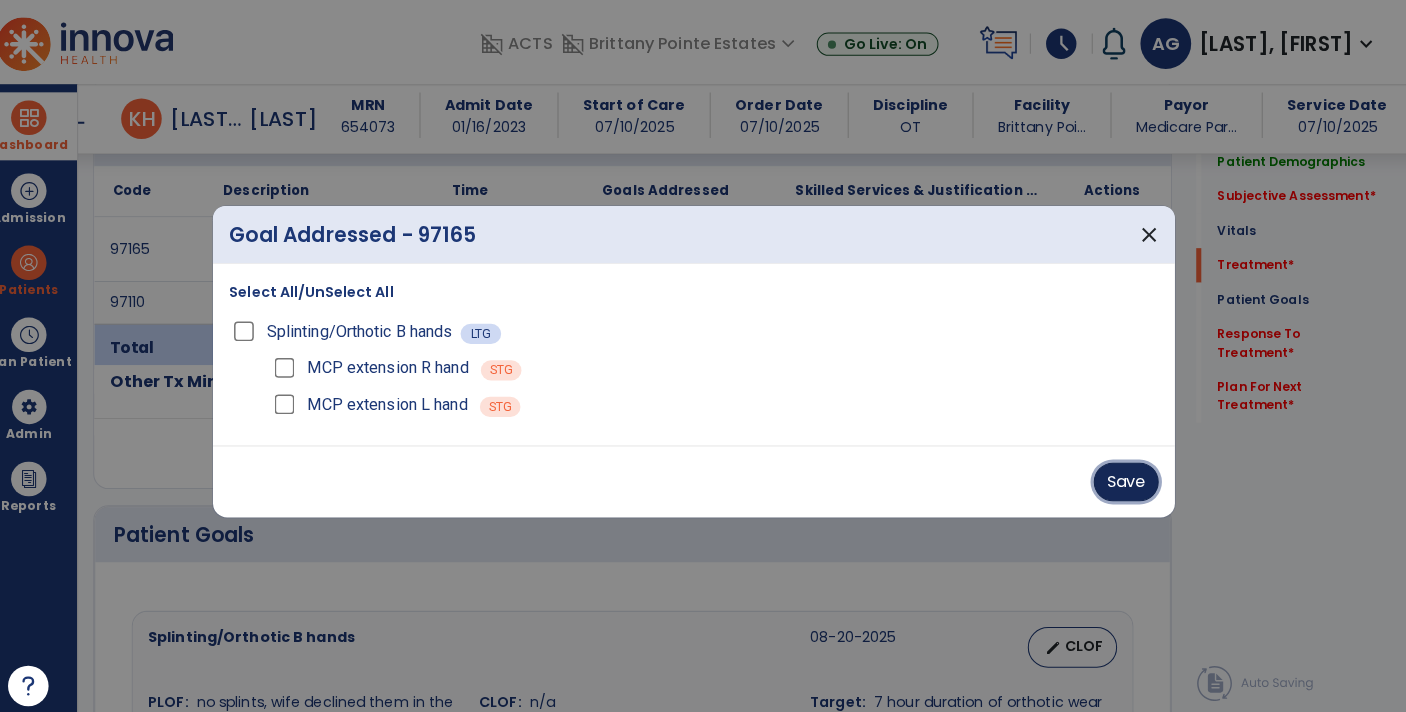 click on "Save" at bounding box center [1129, 475] 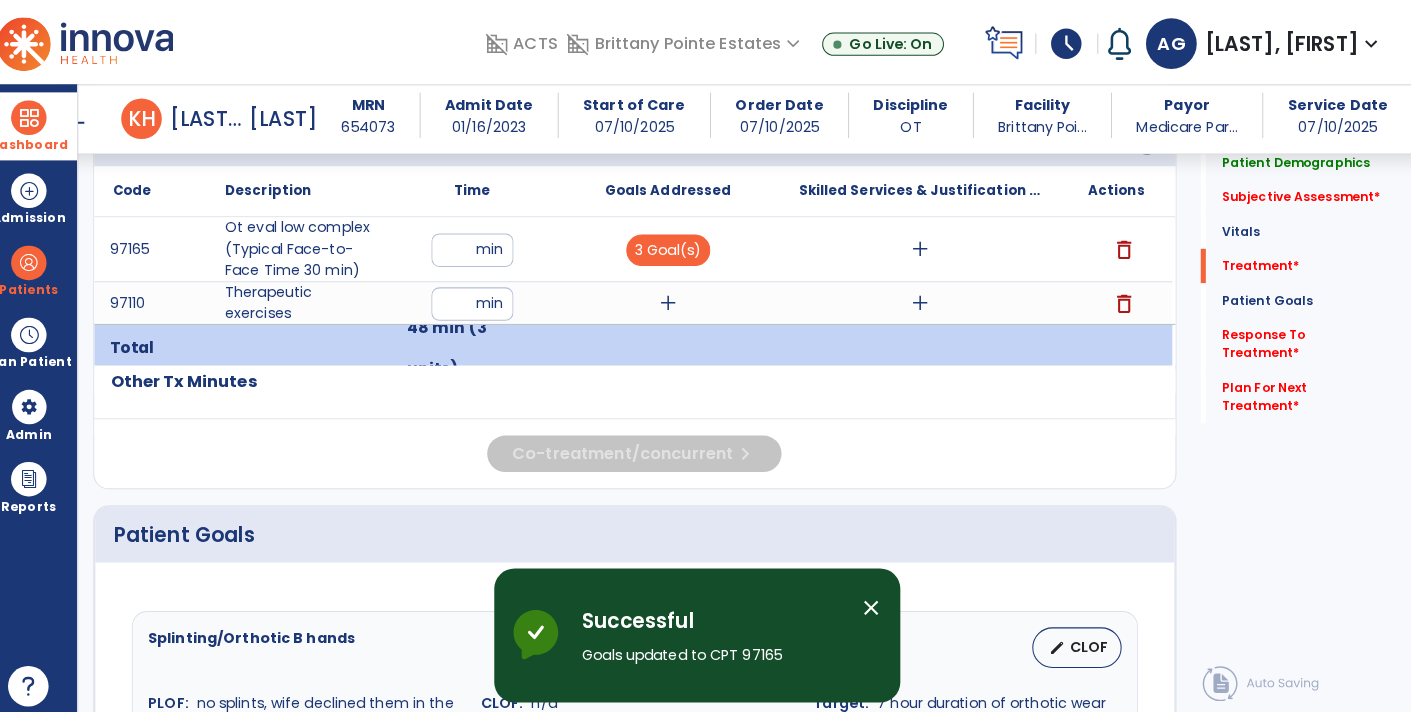 click on "add" at bounding box center (926, 245) 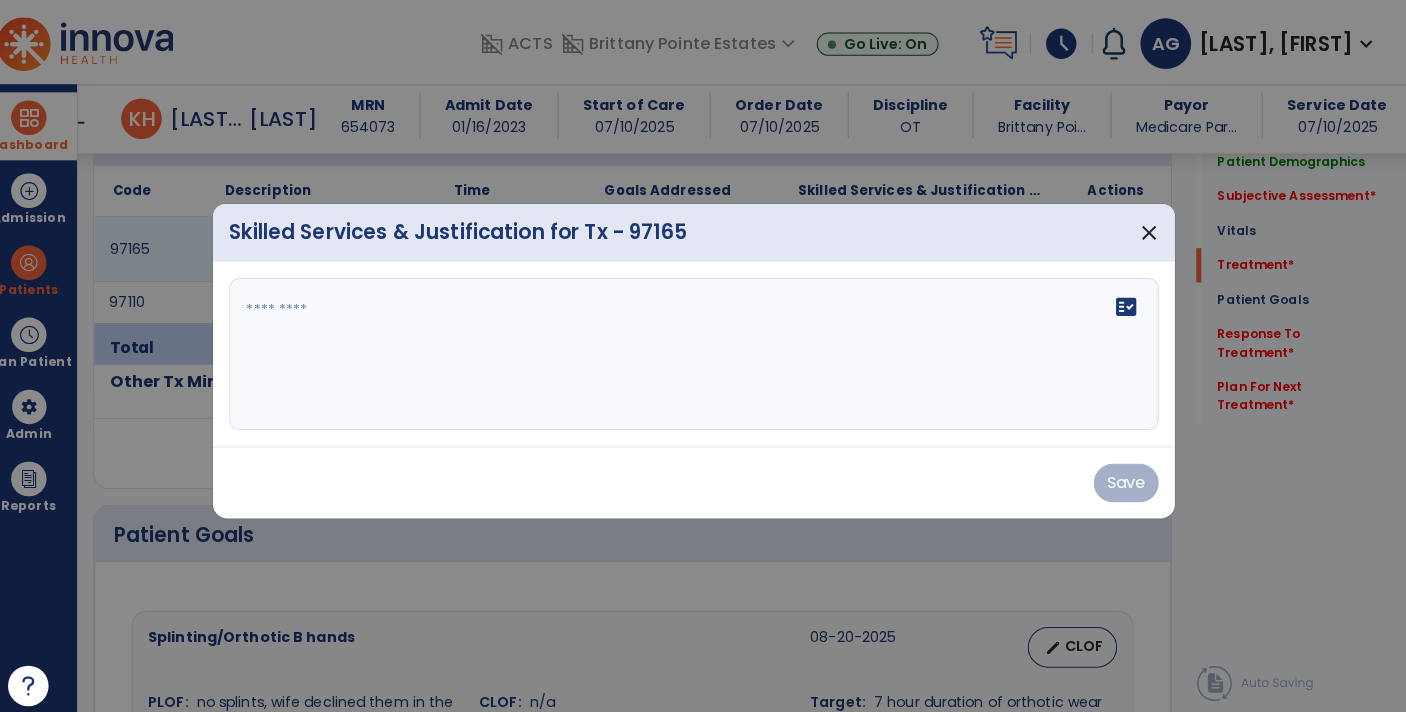 scroll, scrollTop: 1342, scrollLeft: 0, axis: vertical 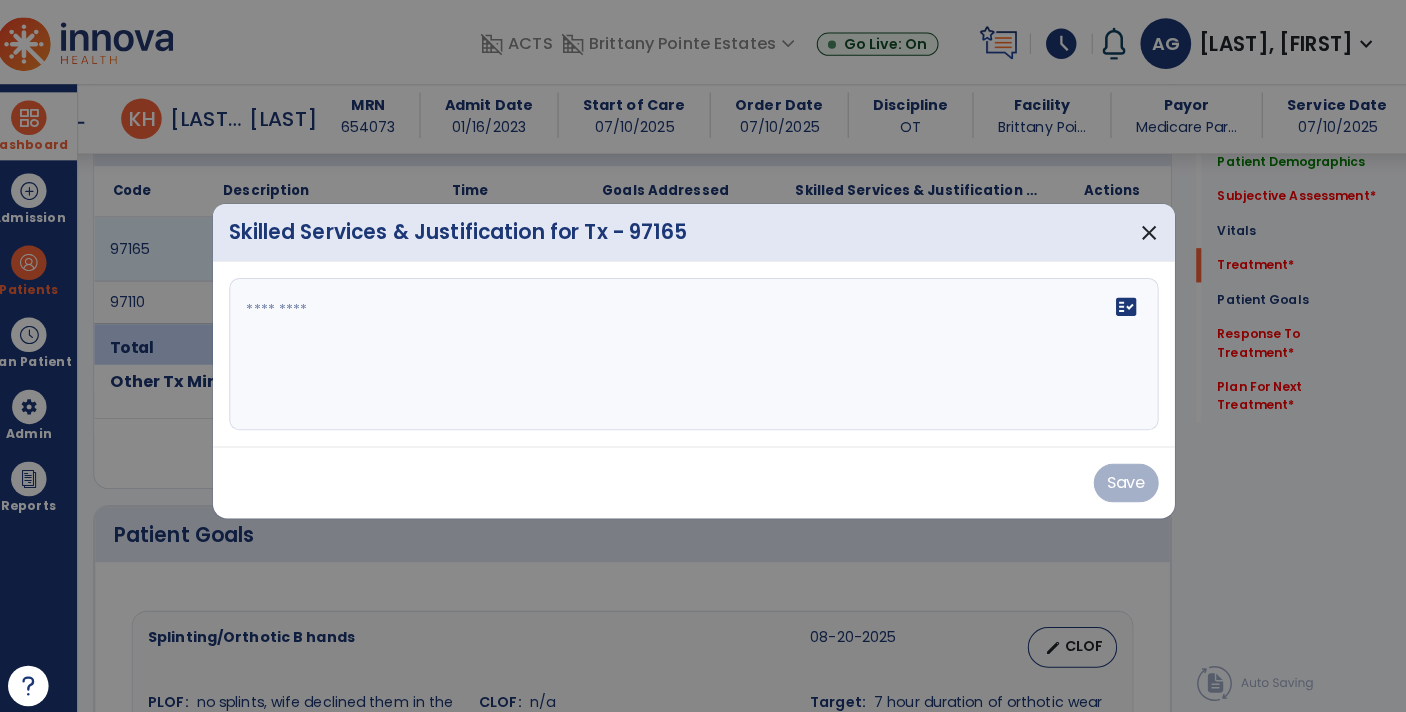 click at bounding box center [703, 349] 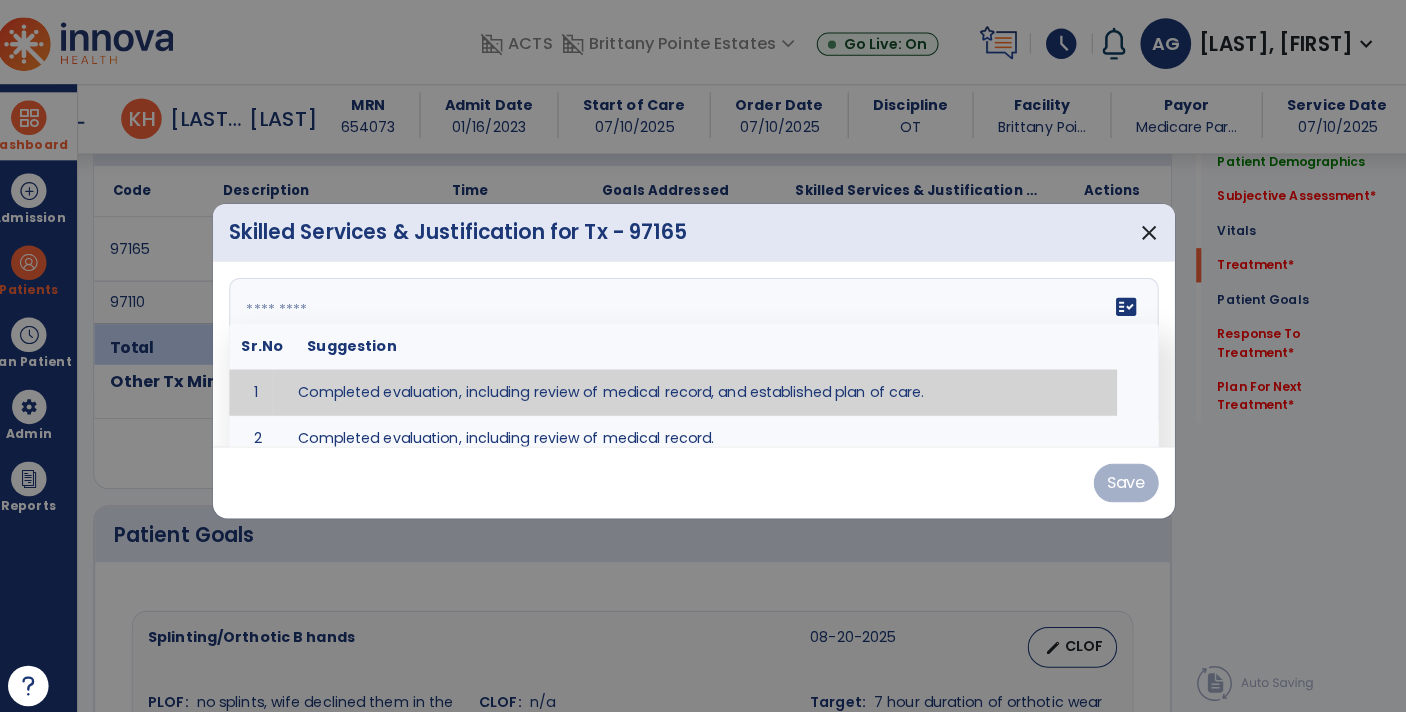 paste on "**********" 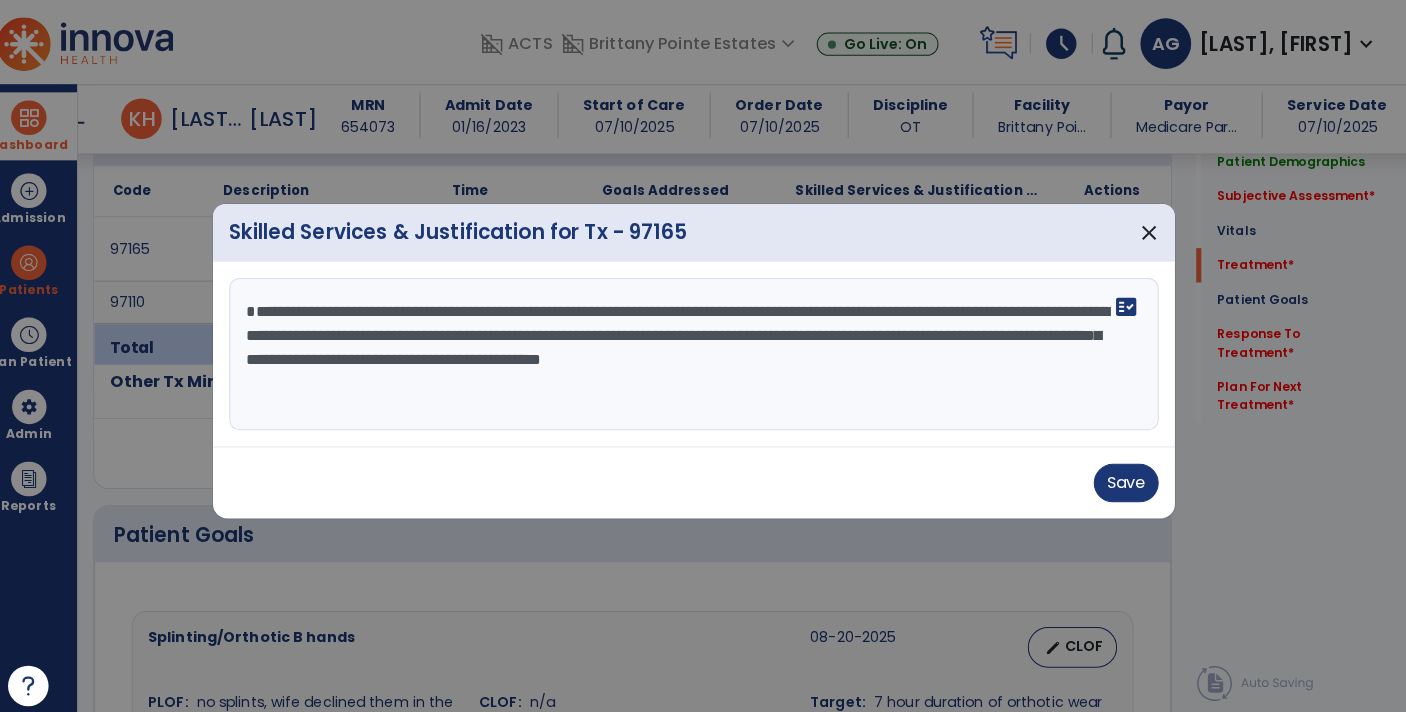 click on "**********" at bounding box center [703, 349] 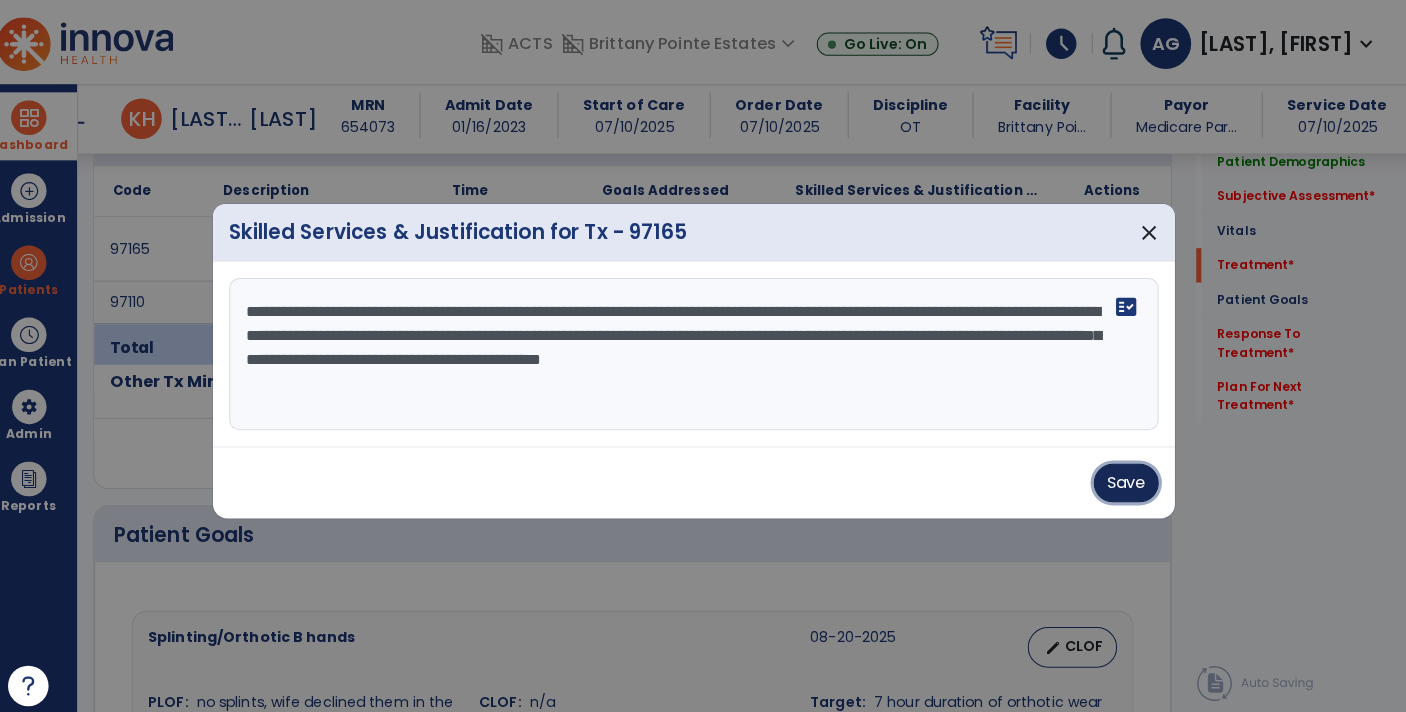 click on "Save" at bounding box center [1129, 476] 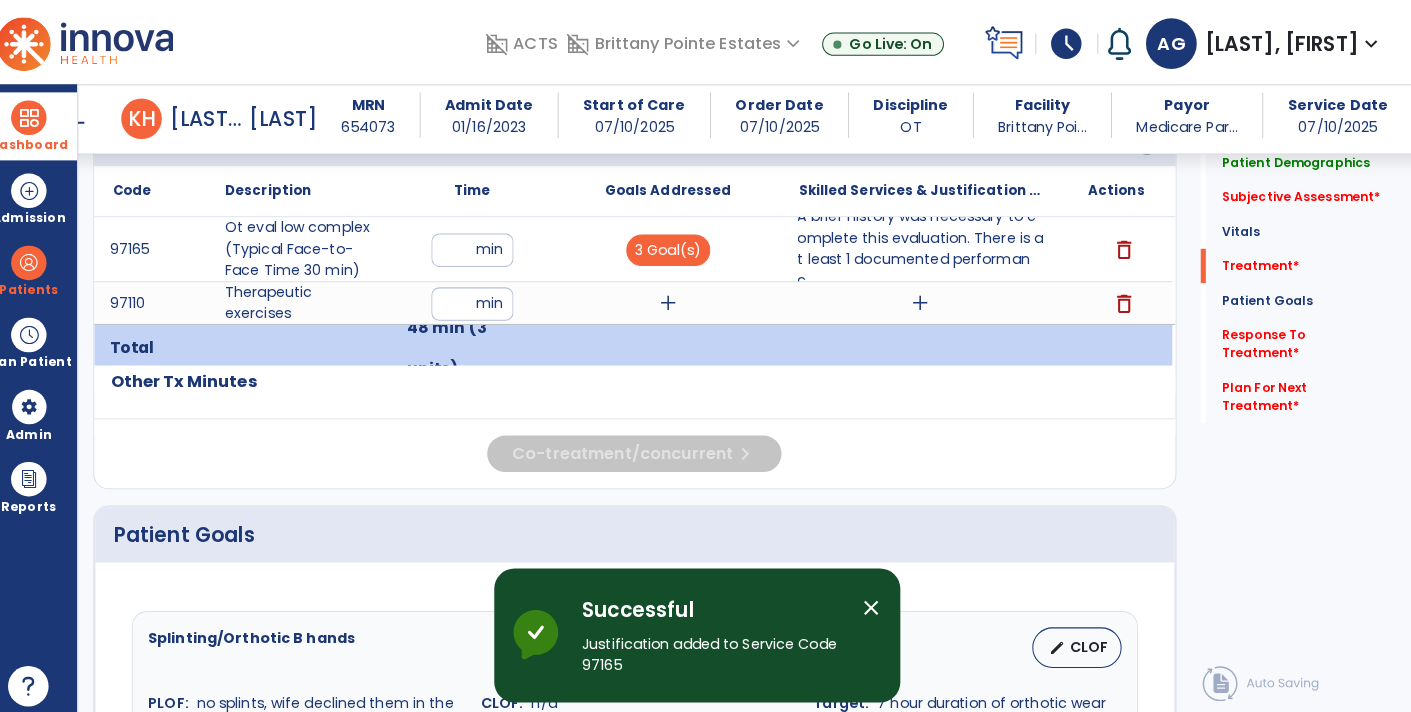 click on "add" at bounding box center [677, 298] 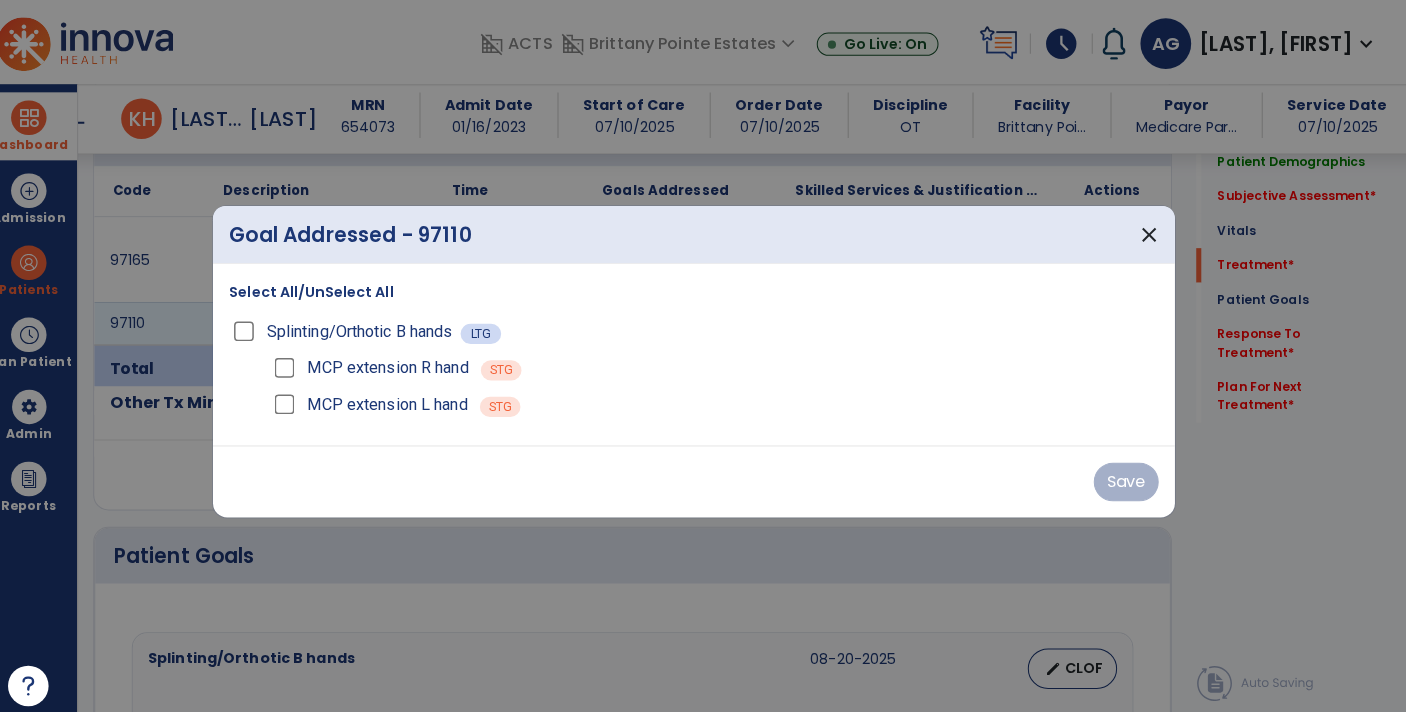 scroll, scrollTop: 1342, scrollLeft: 0, axis: vertical 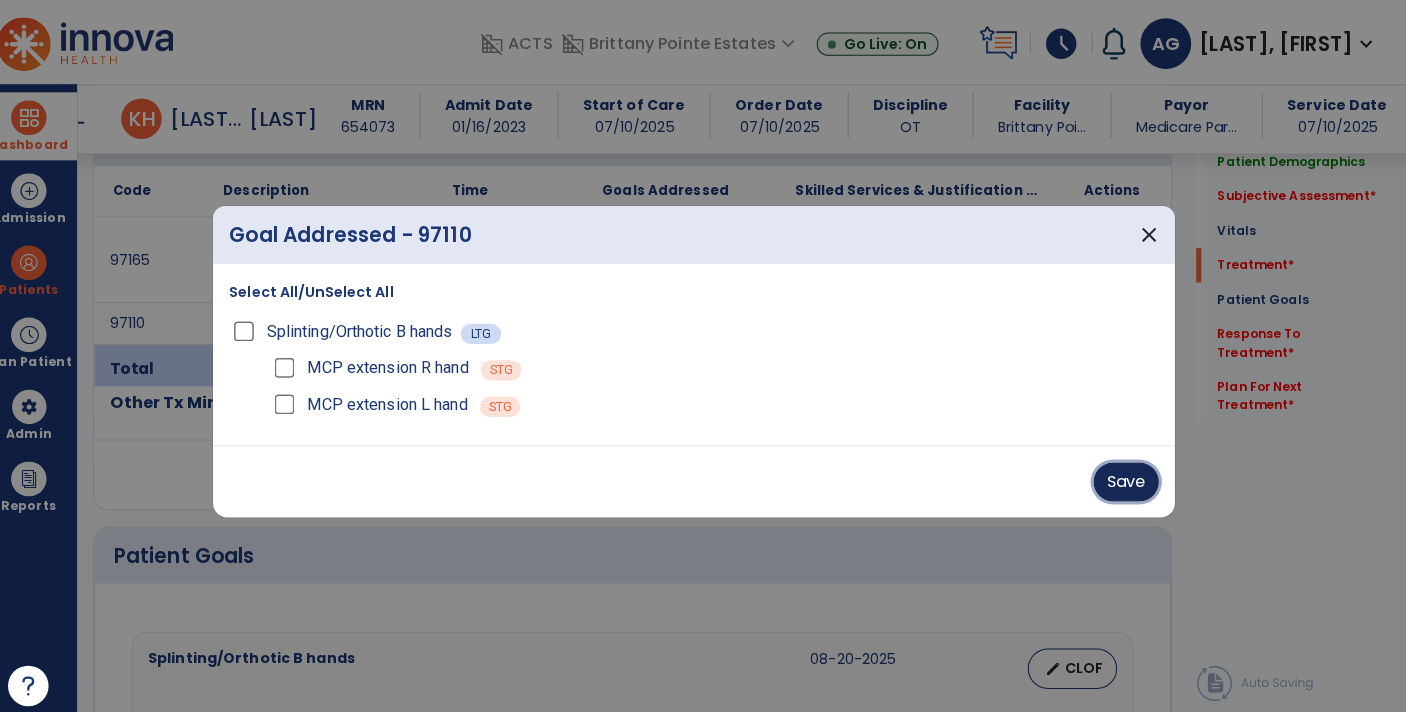 click on "Save" at bounding box center (1129, 475) 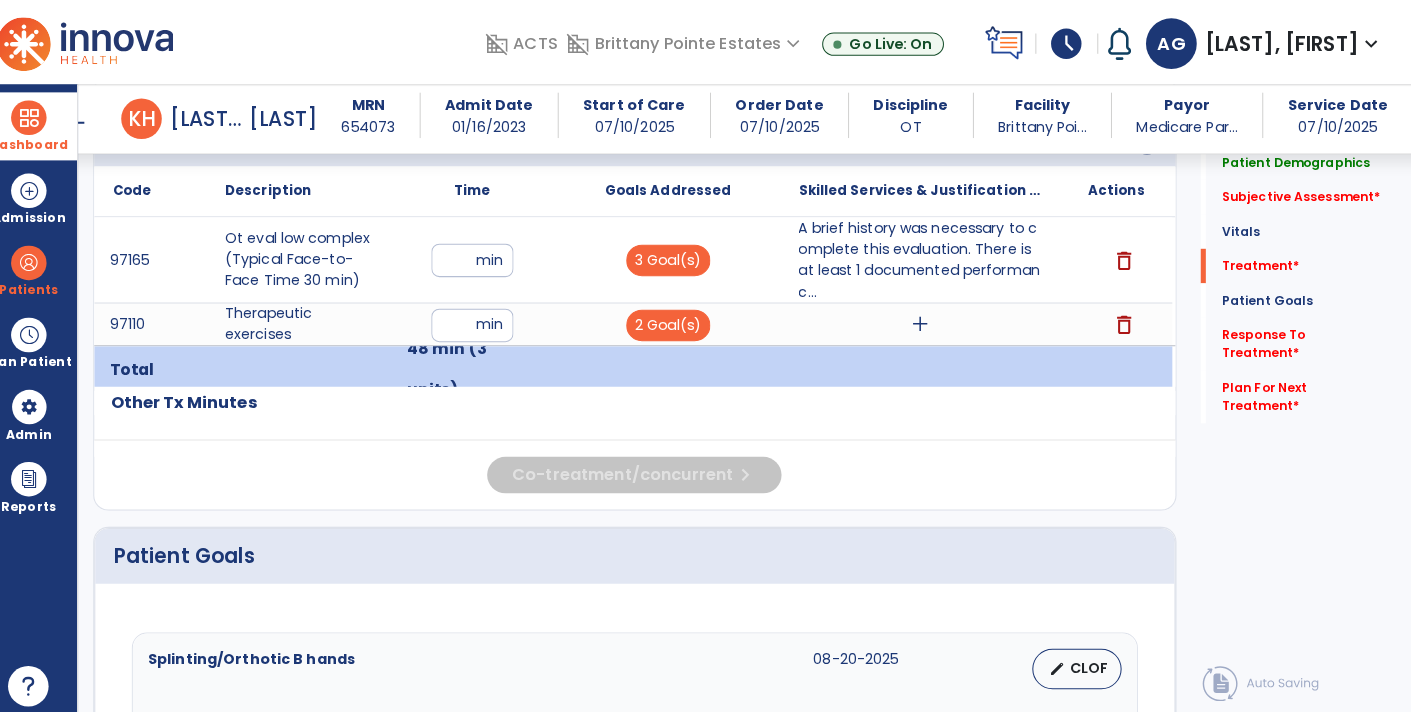 click on "add" at bounding box center (926, 319) 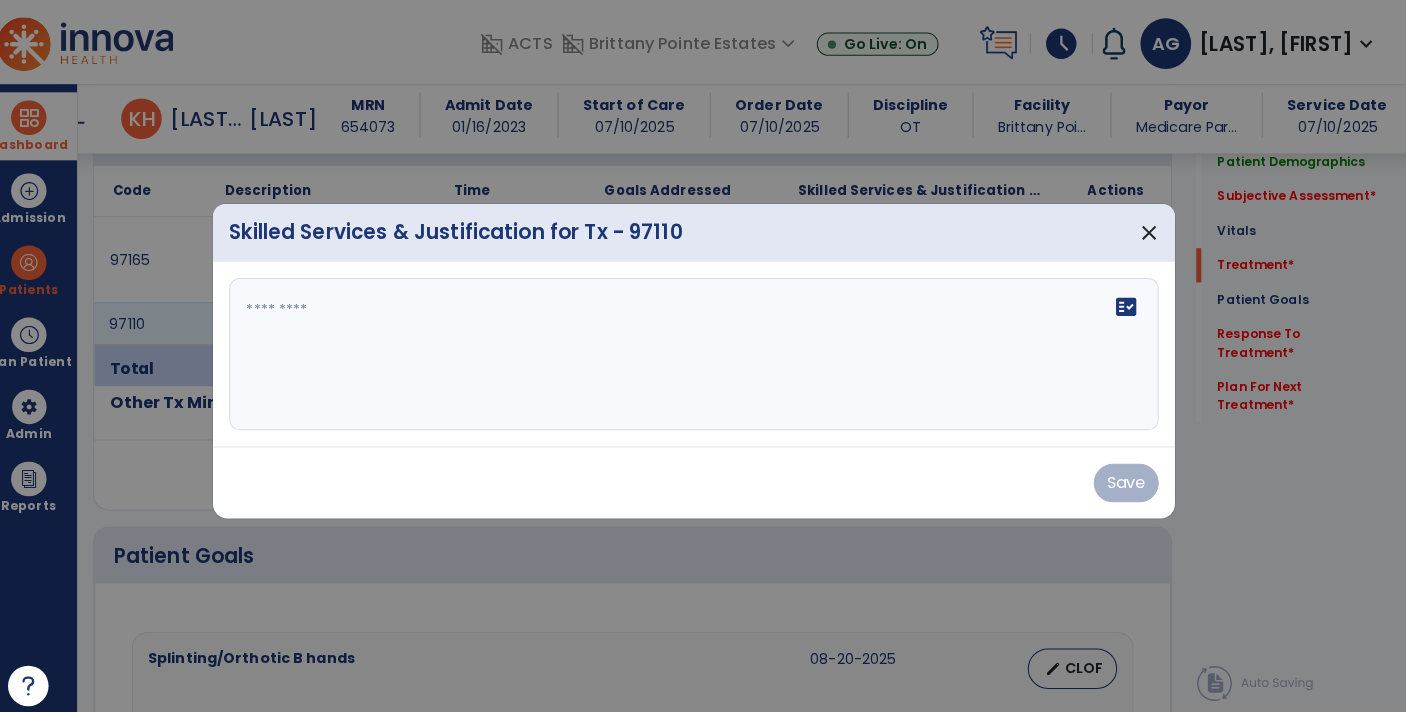 scroll, scrollTop: 1342, scrollLeft: 0, axis: vertical 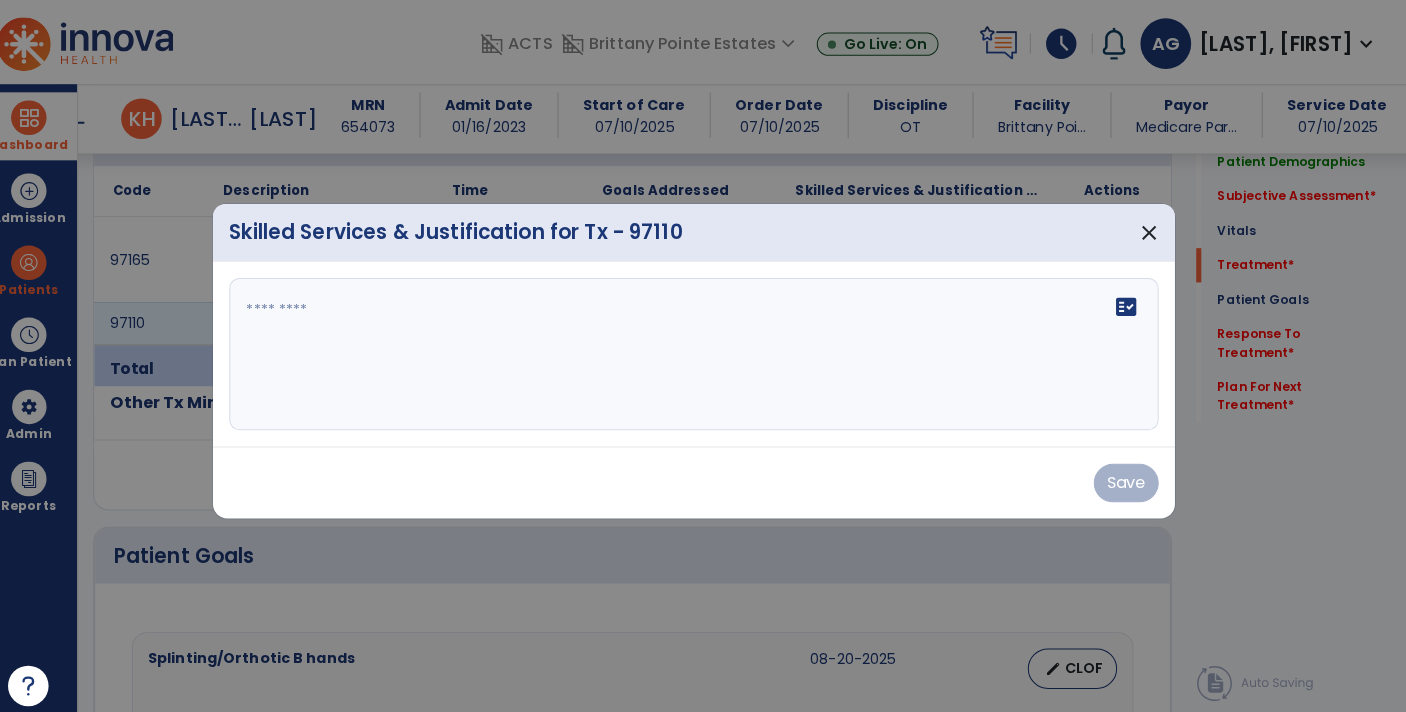 click at bounding box center (703, 349) 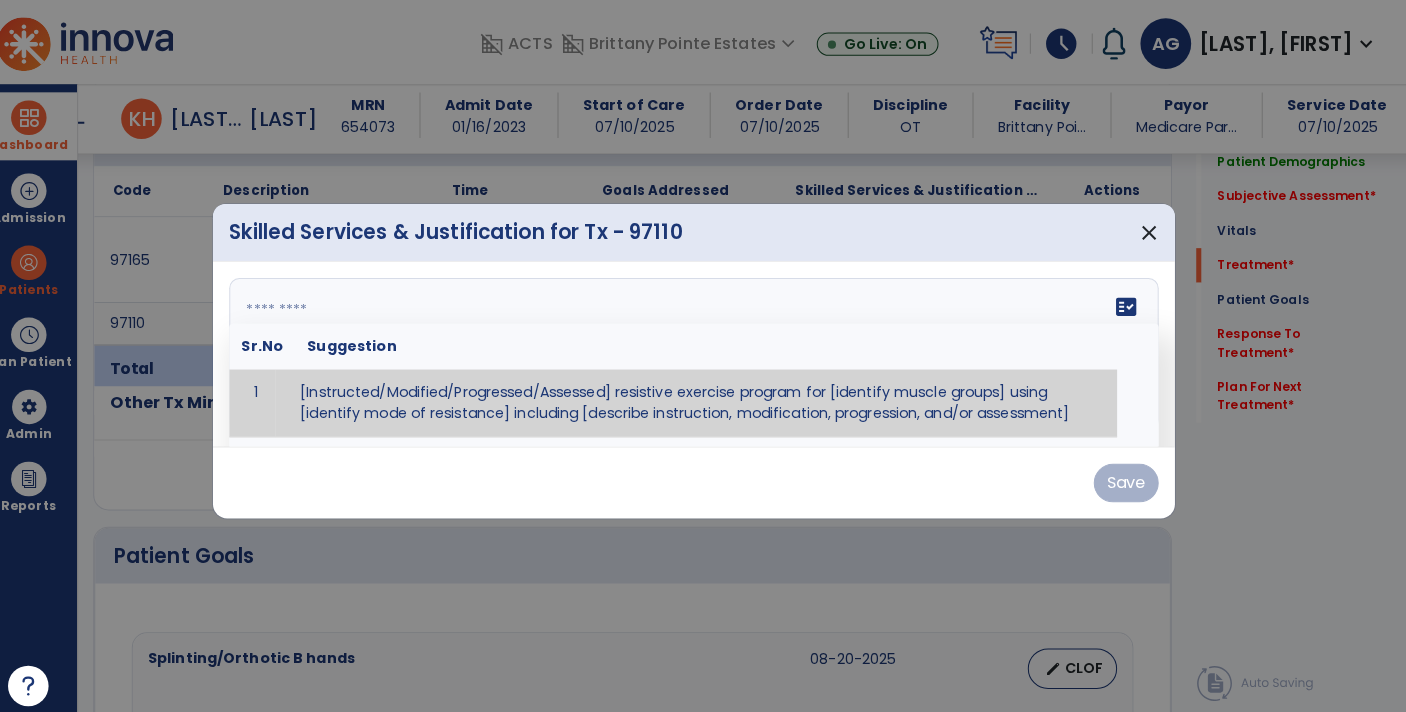 click at bounding box center [701, 349] 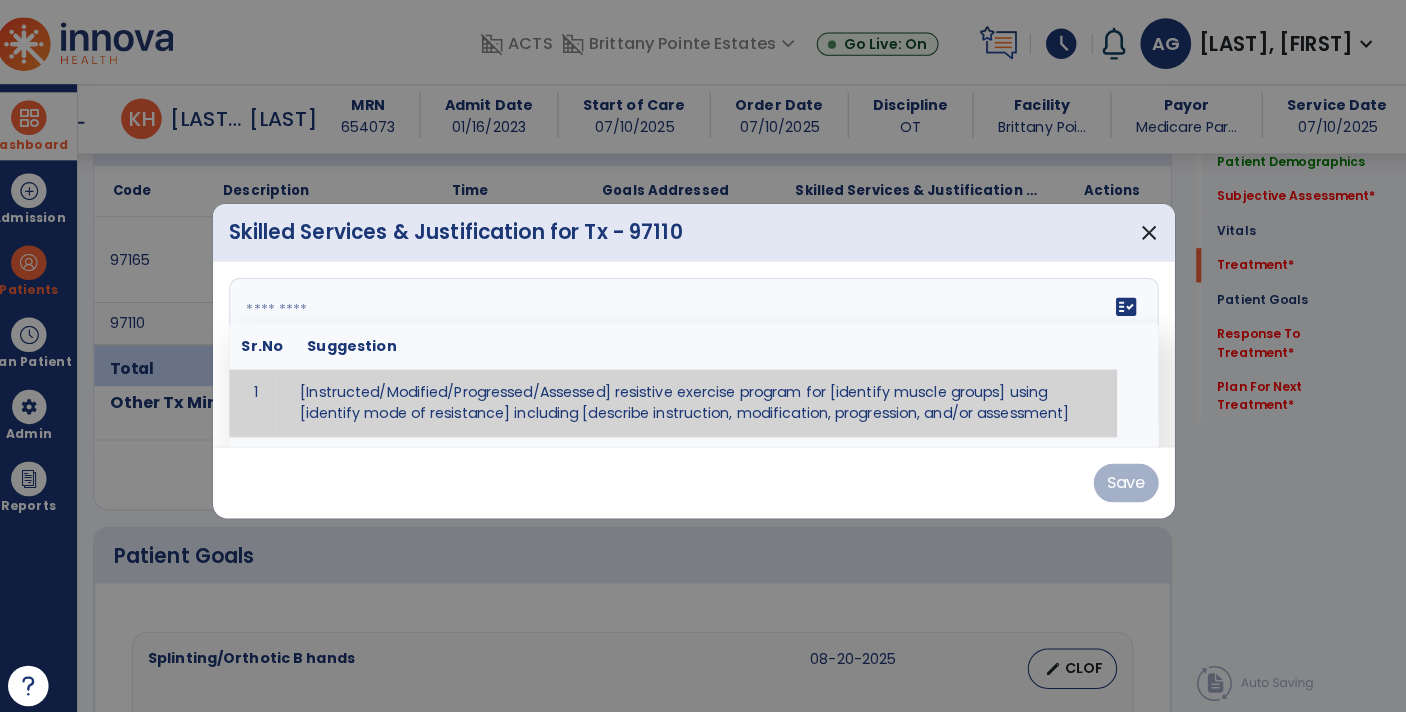 paste on "**********" 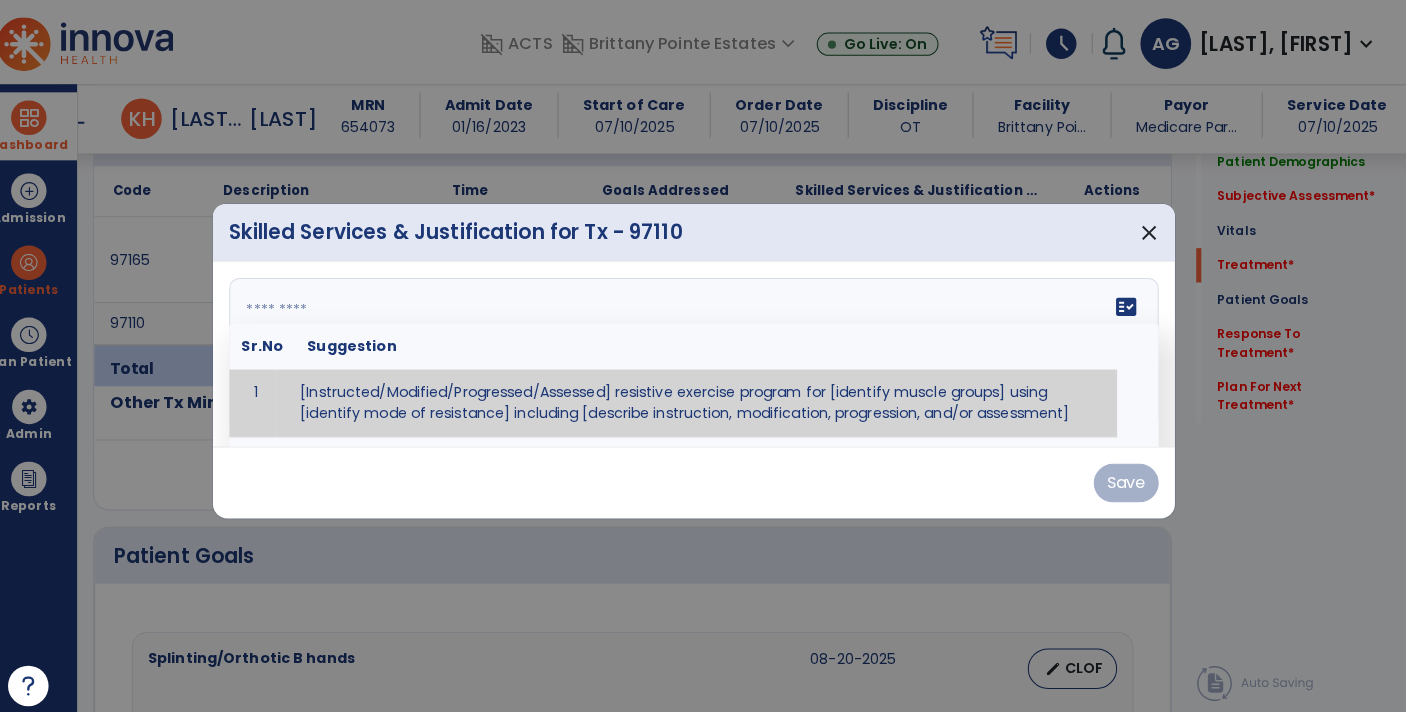 type on "**********" 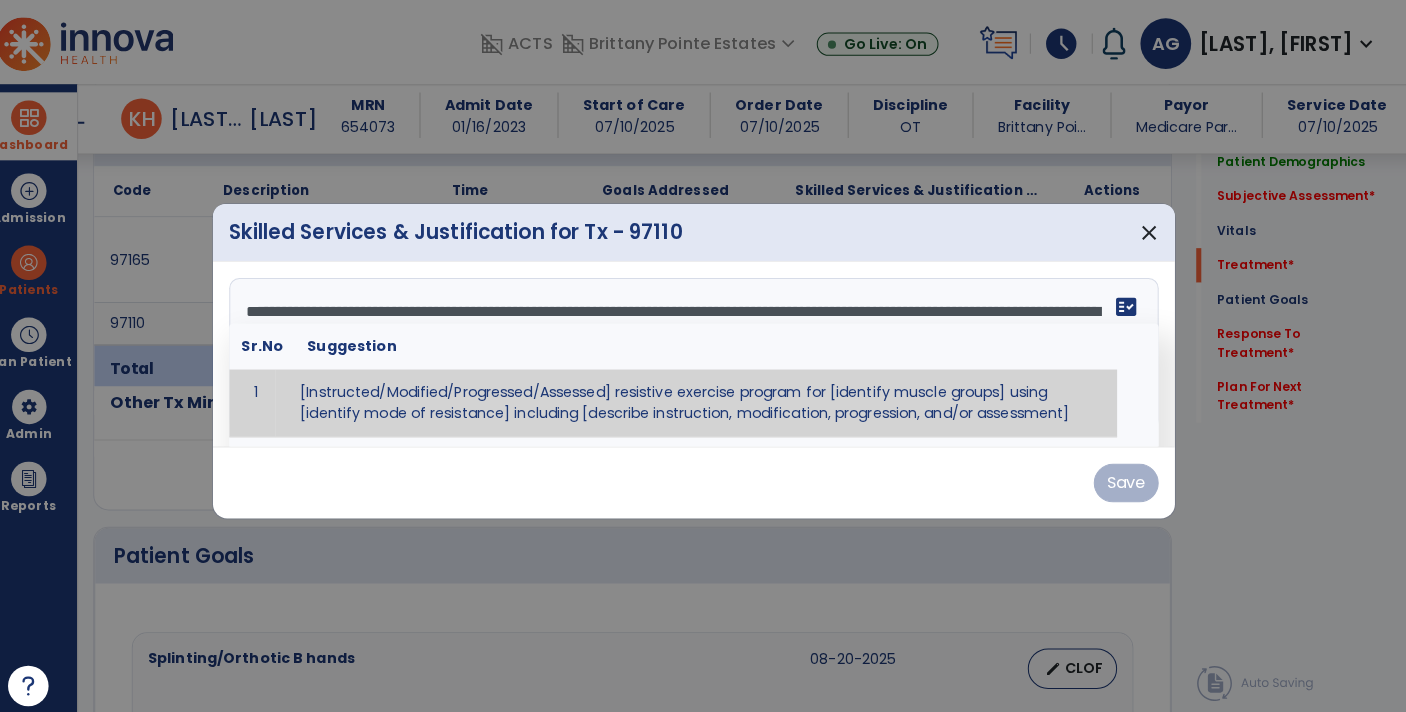 scroll, scrollTop: 38, scrollLeft: 0, axis: vertical 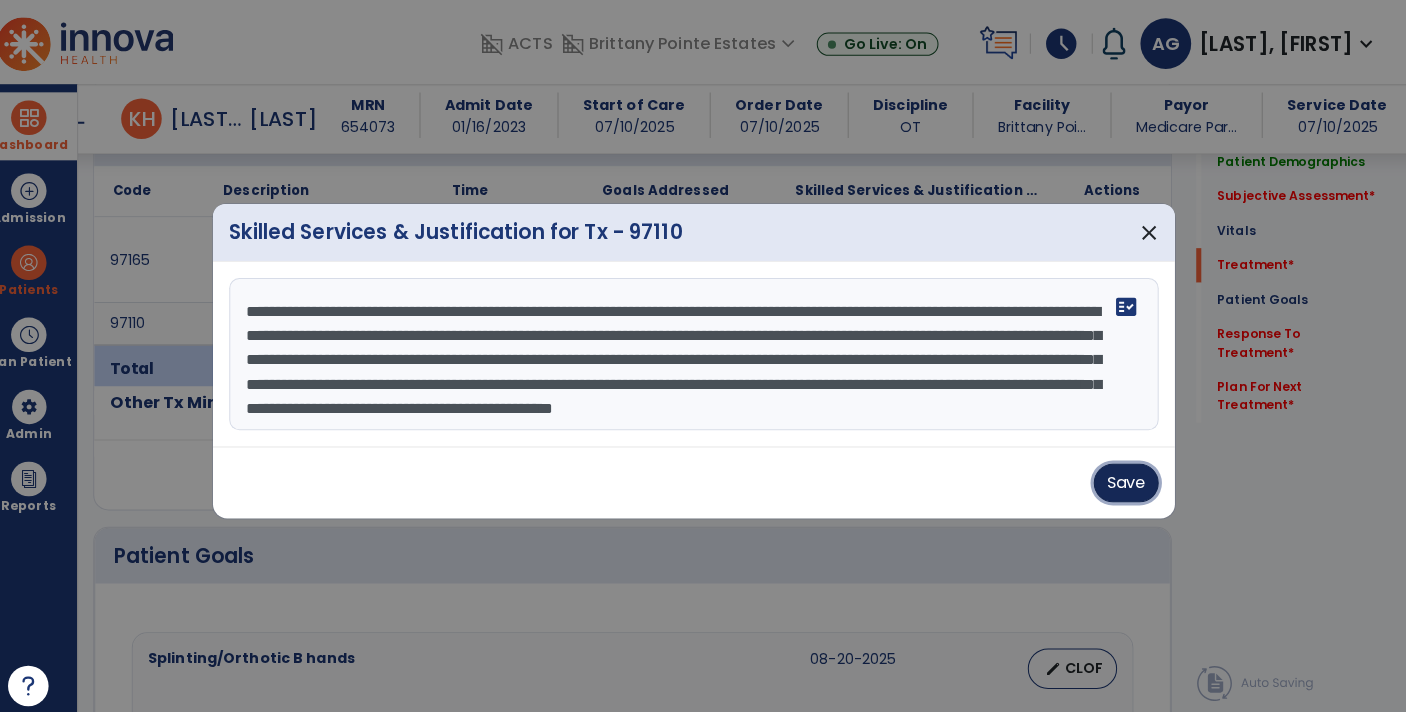 click on "Save" at bounding box center (1129, 476) 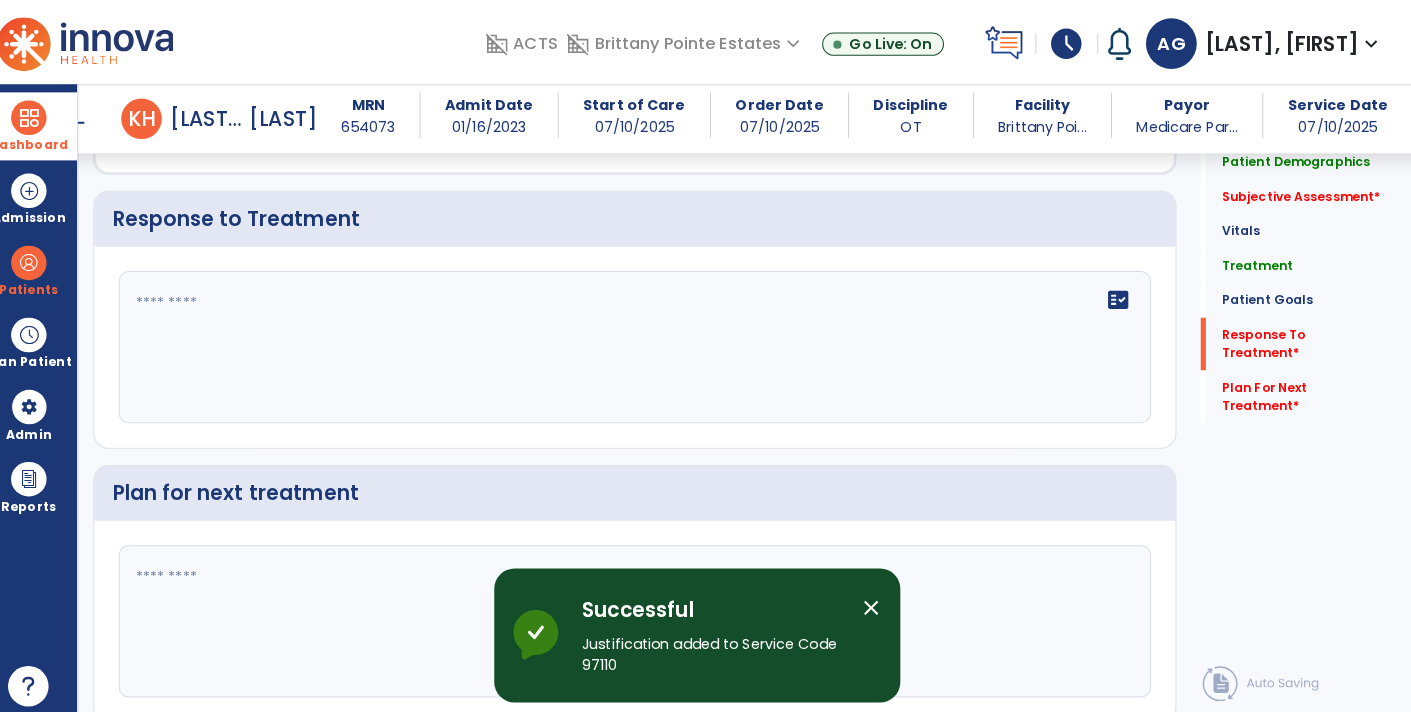 scroll, scrollTop: 2379, scrollLeft: 0, axis: vertical 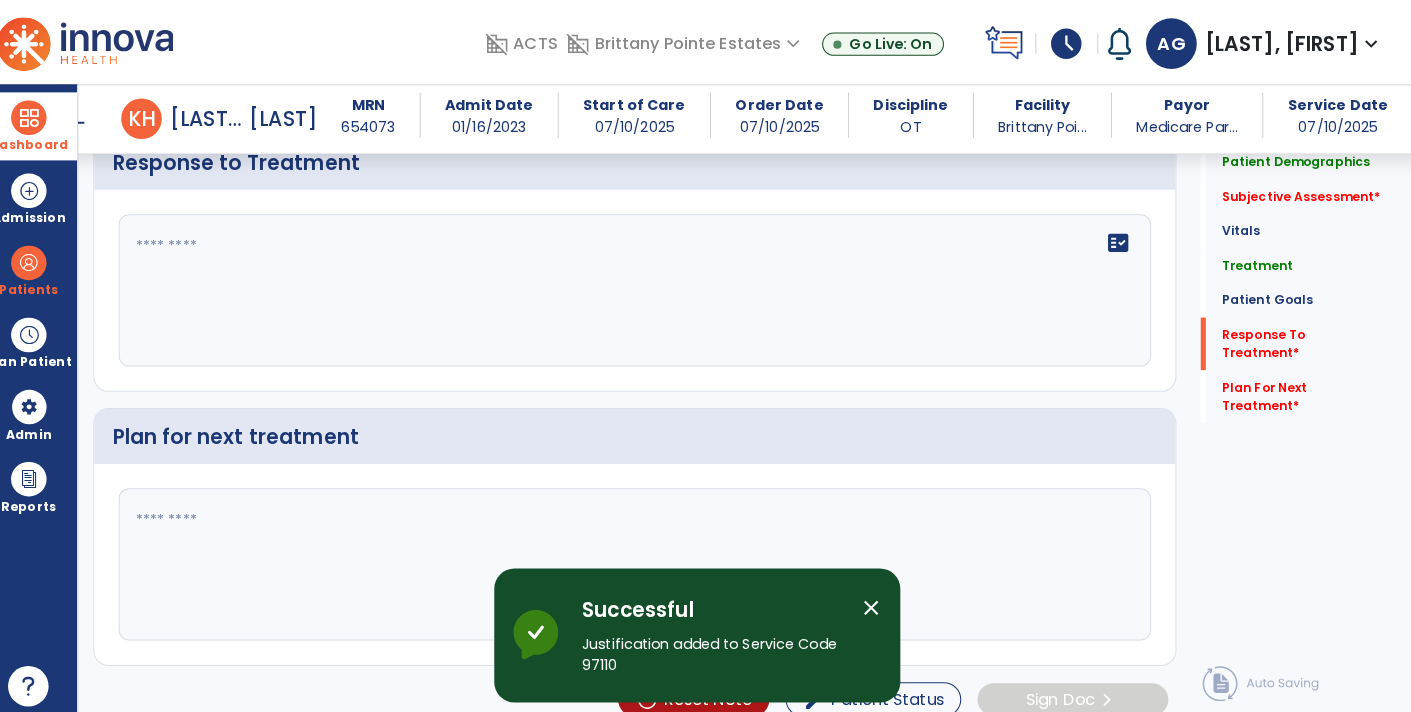 click on "fact_check" 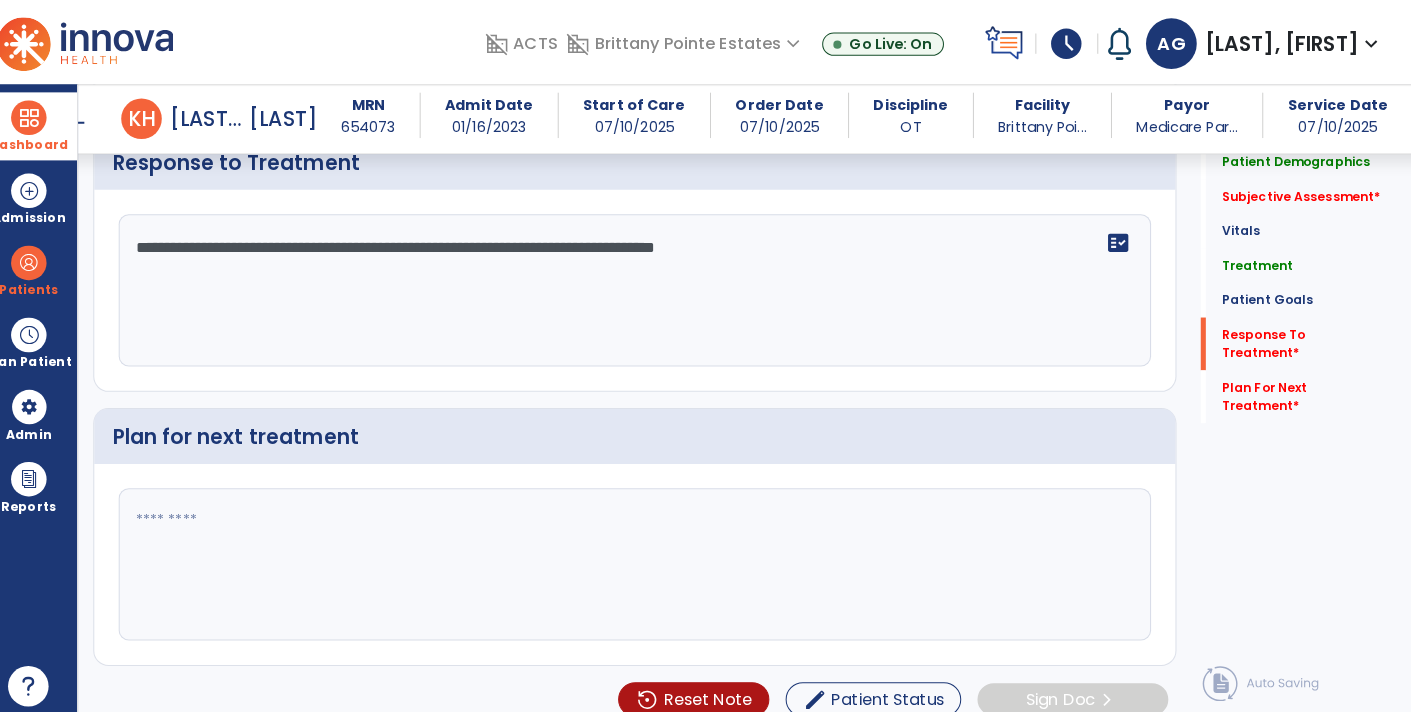 type on "**********" 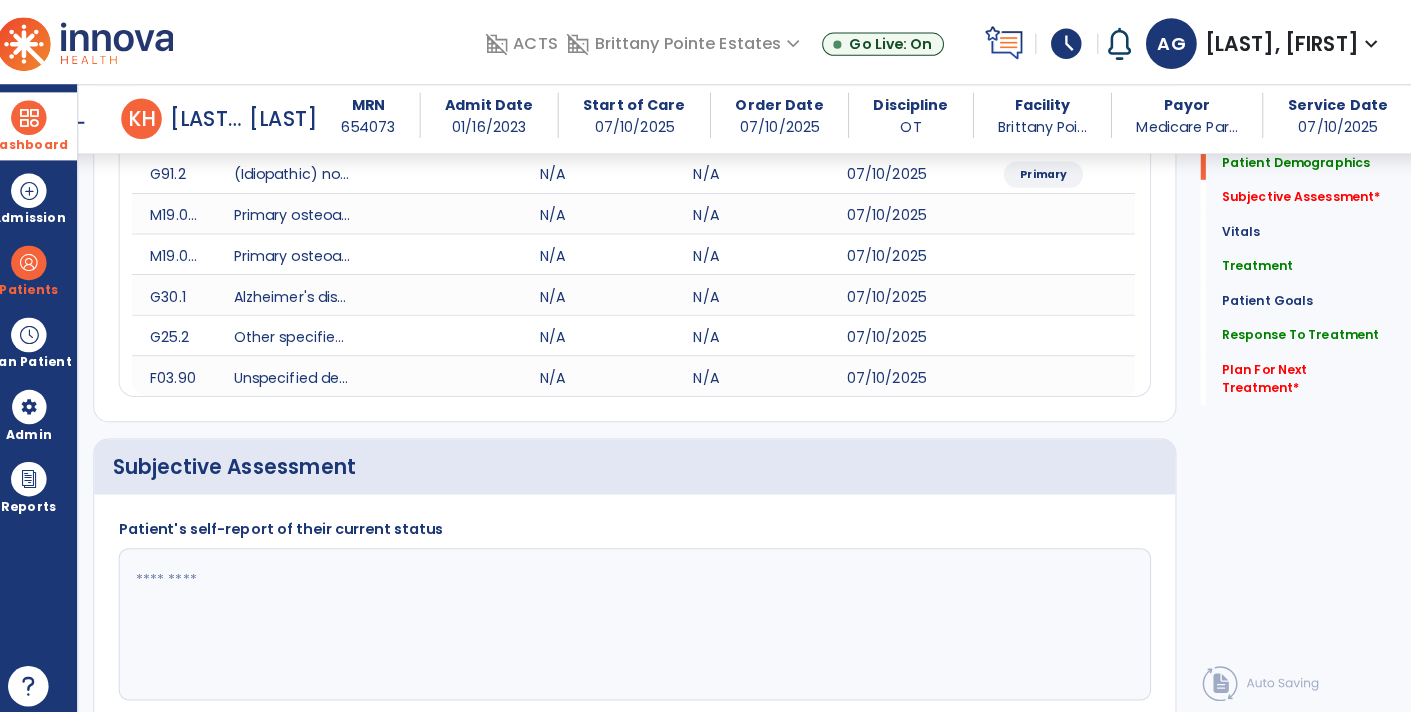 scroll, scrollTop: 0, scrollLeft: 0, axis: both 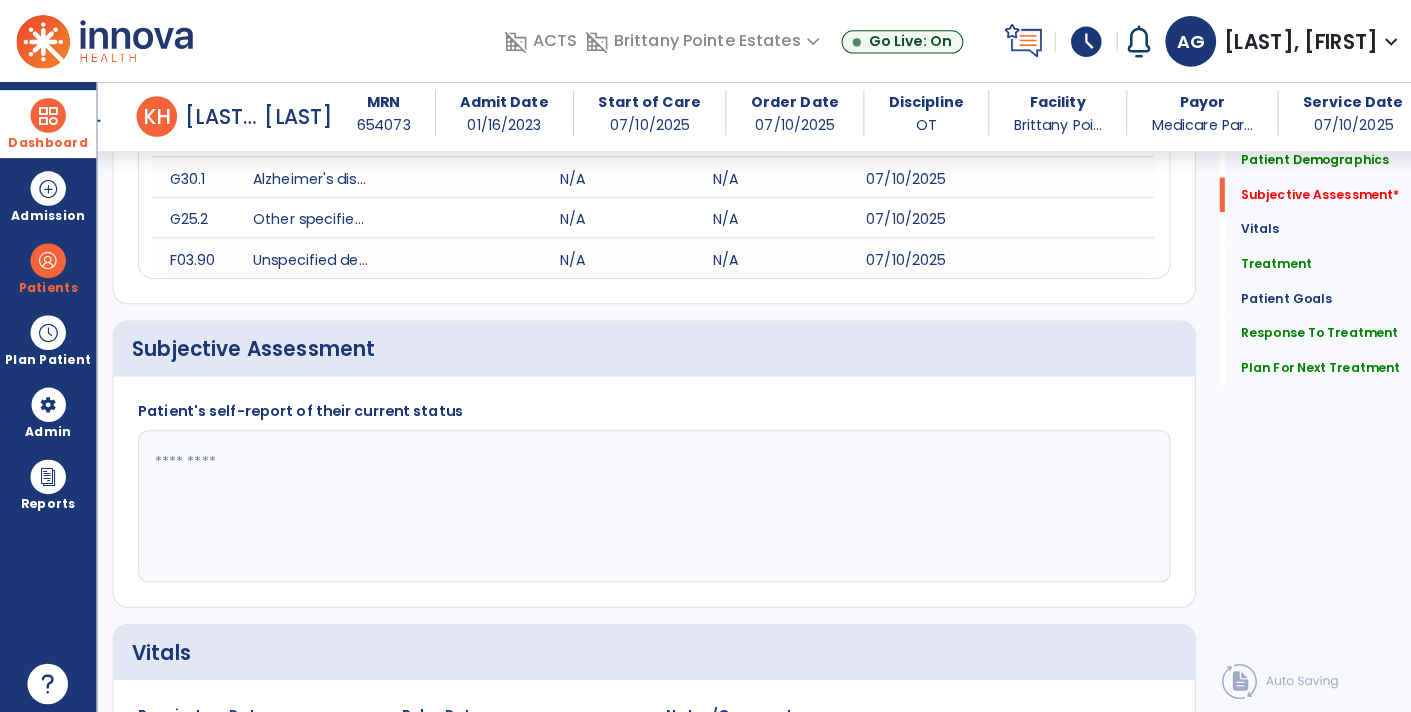 type on "**********" 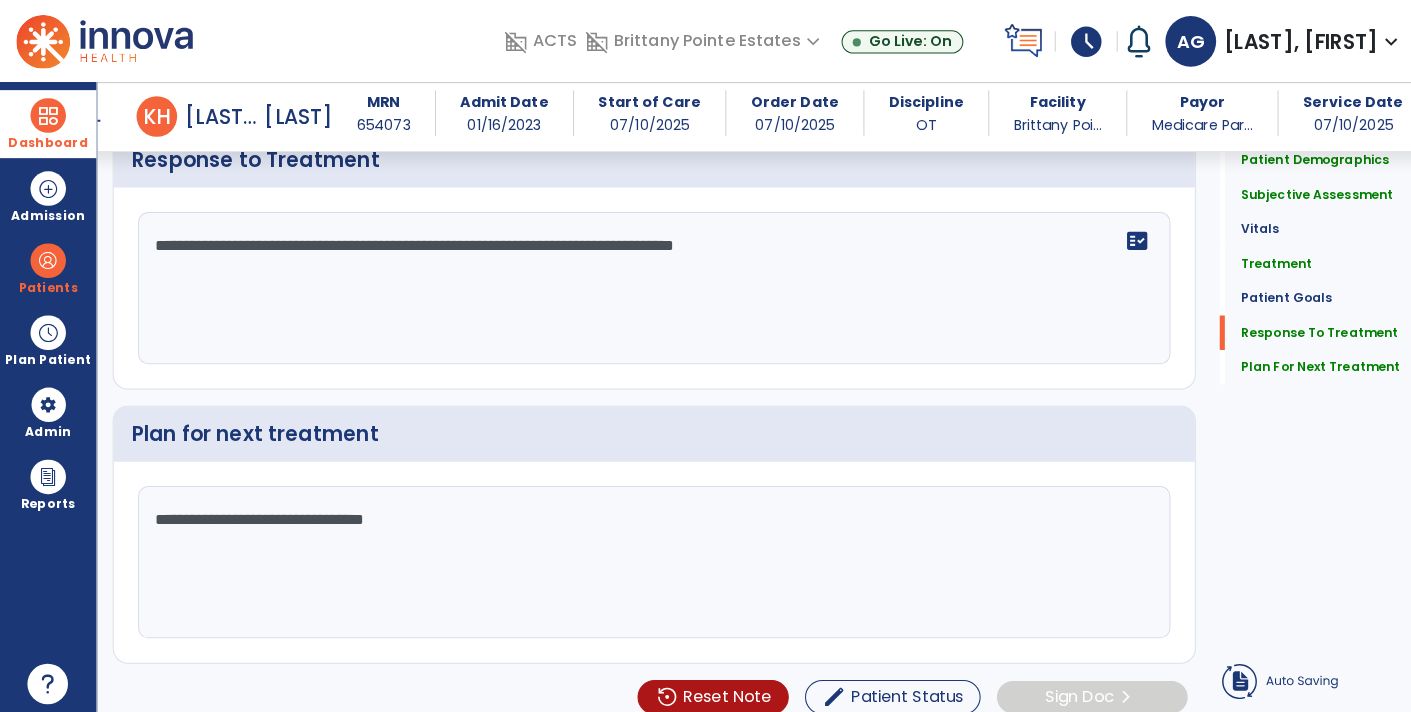 type on "**********" 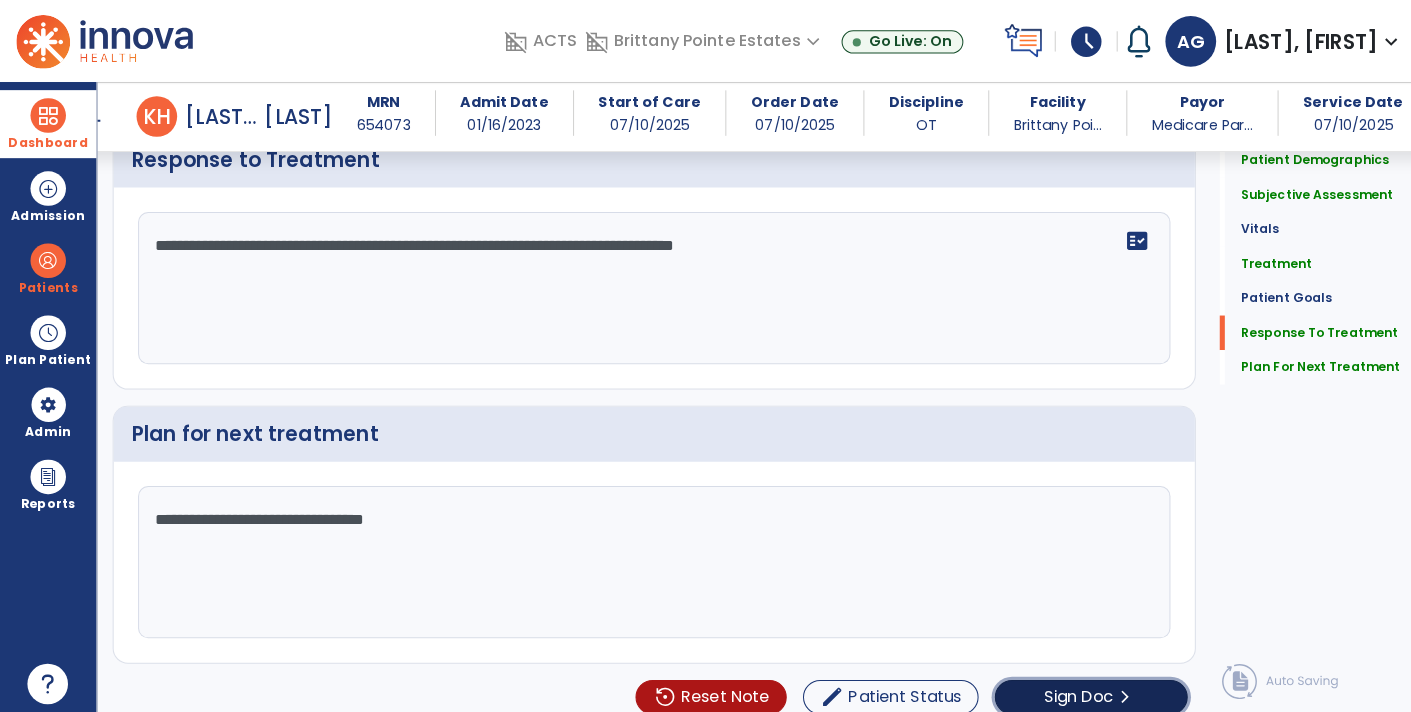 click on "Sign Doc" 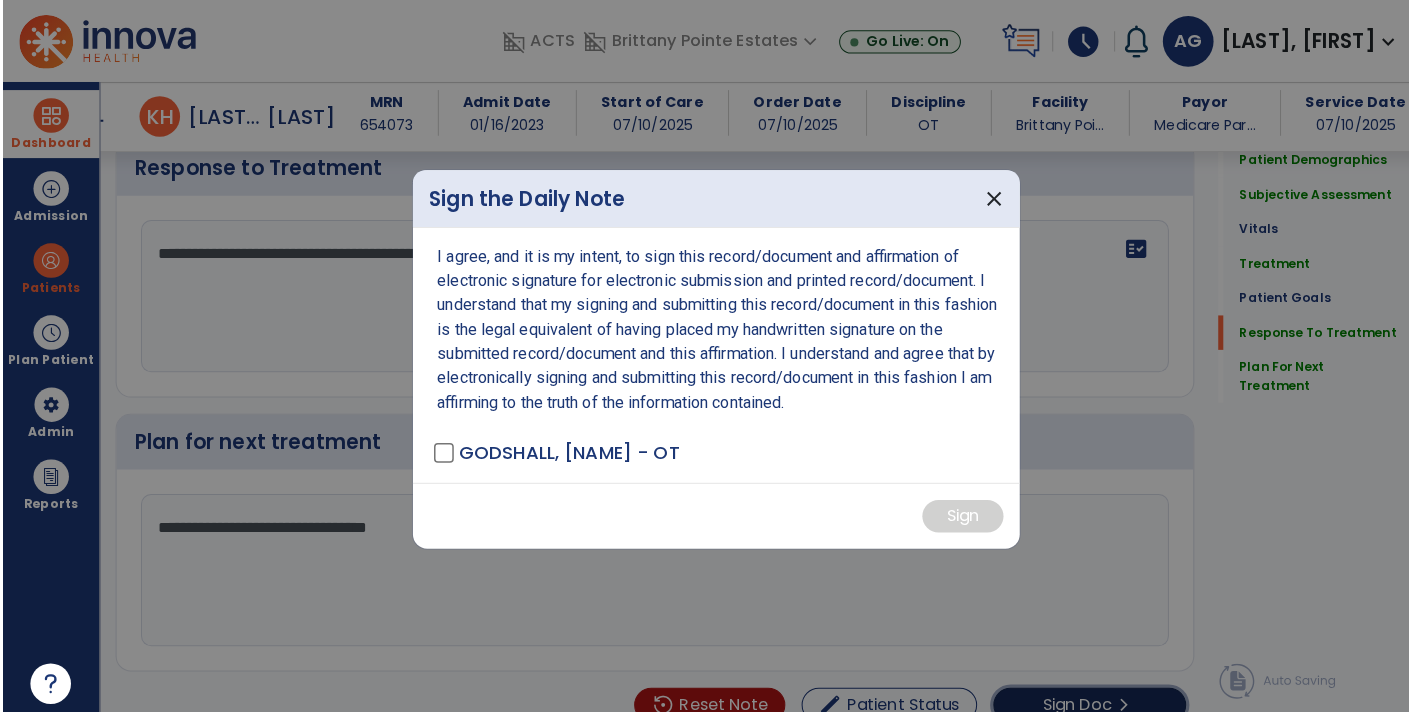 scroll, scrollTop: 2379, scrollLeft: 0, axis: vertical 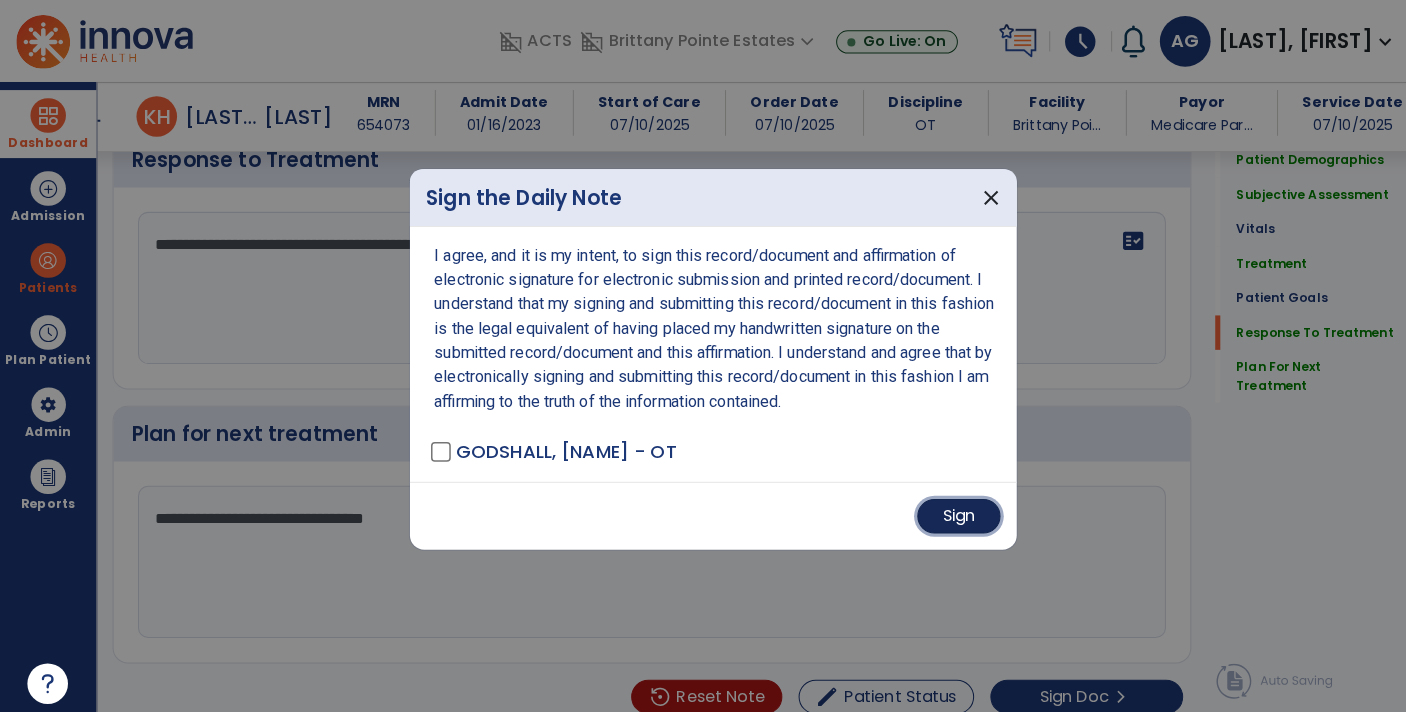 click on "Sign" at bounding box center (945, 511) 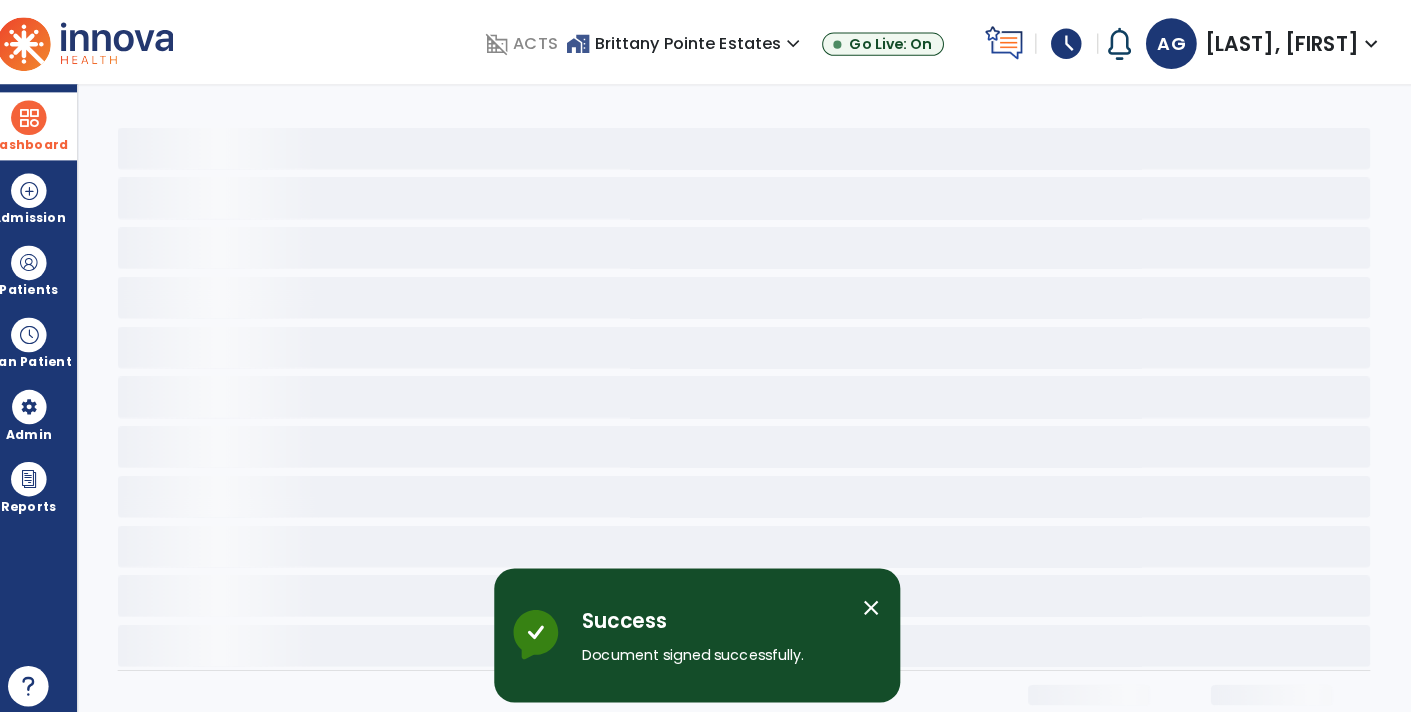 scroll, scrollTop: 0, scrollLeft: 0, axis: both 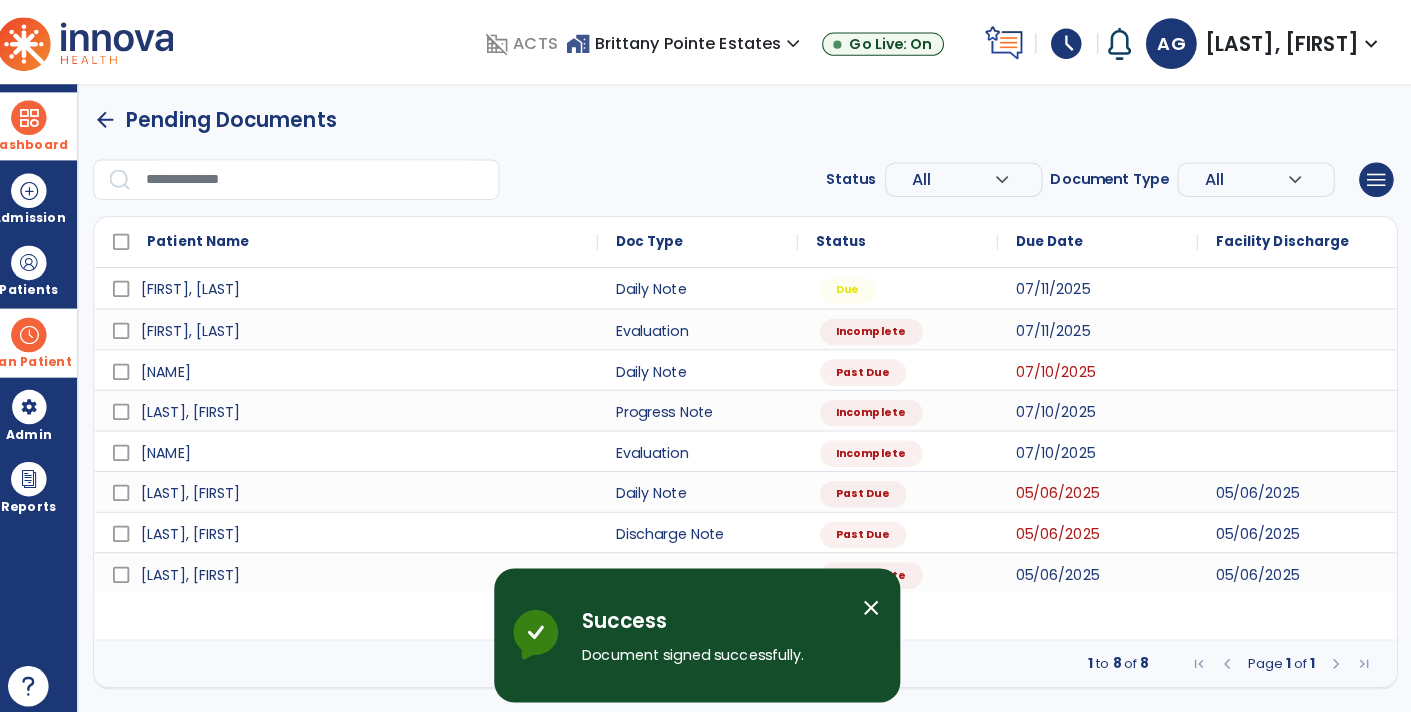 click at bounding box center (47, 330) 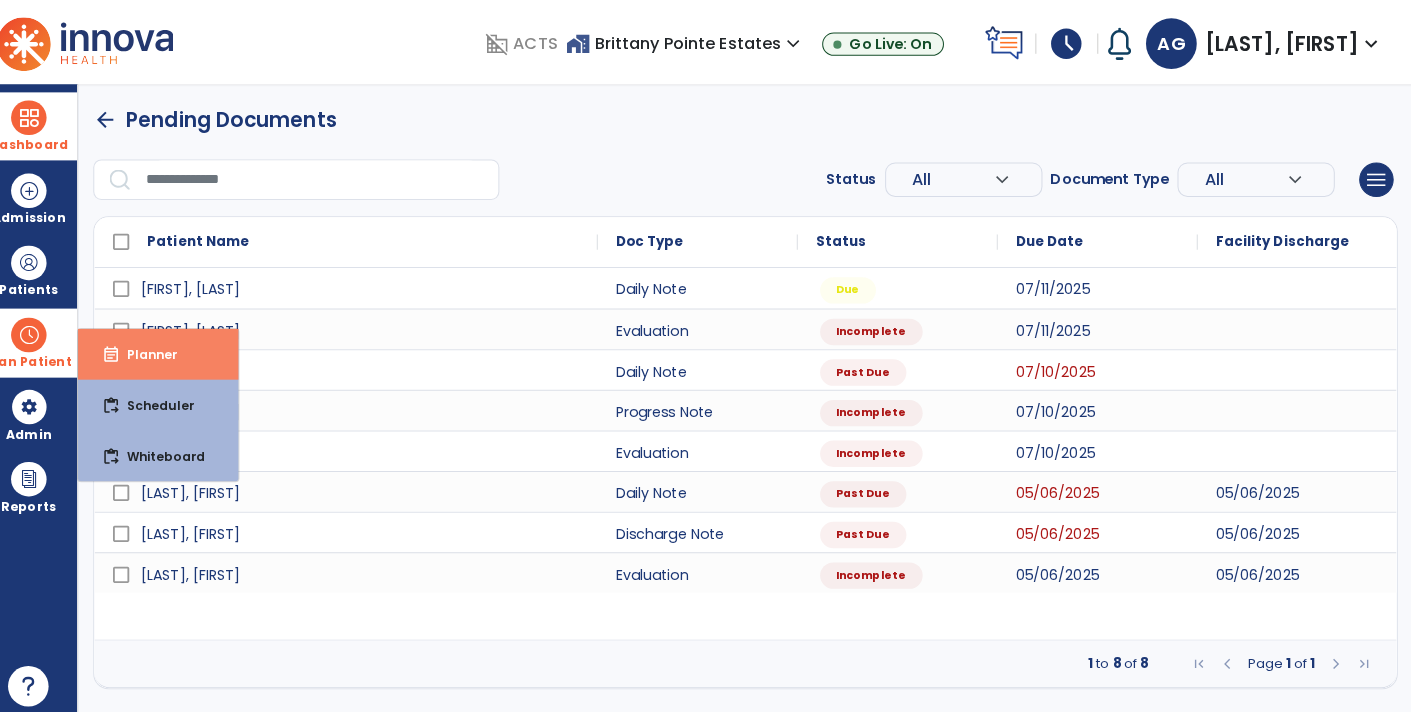 click on "event_note  Planner" at bounding box center (175, 349) 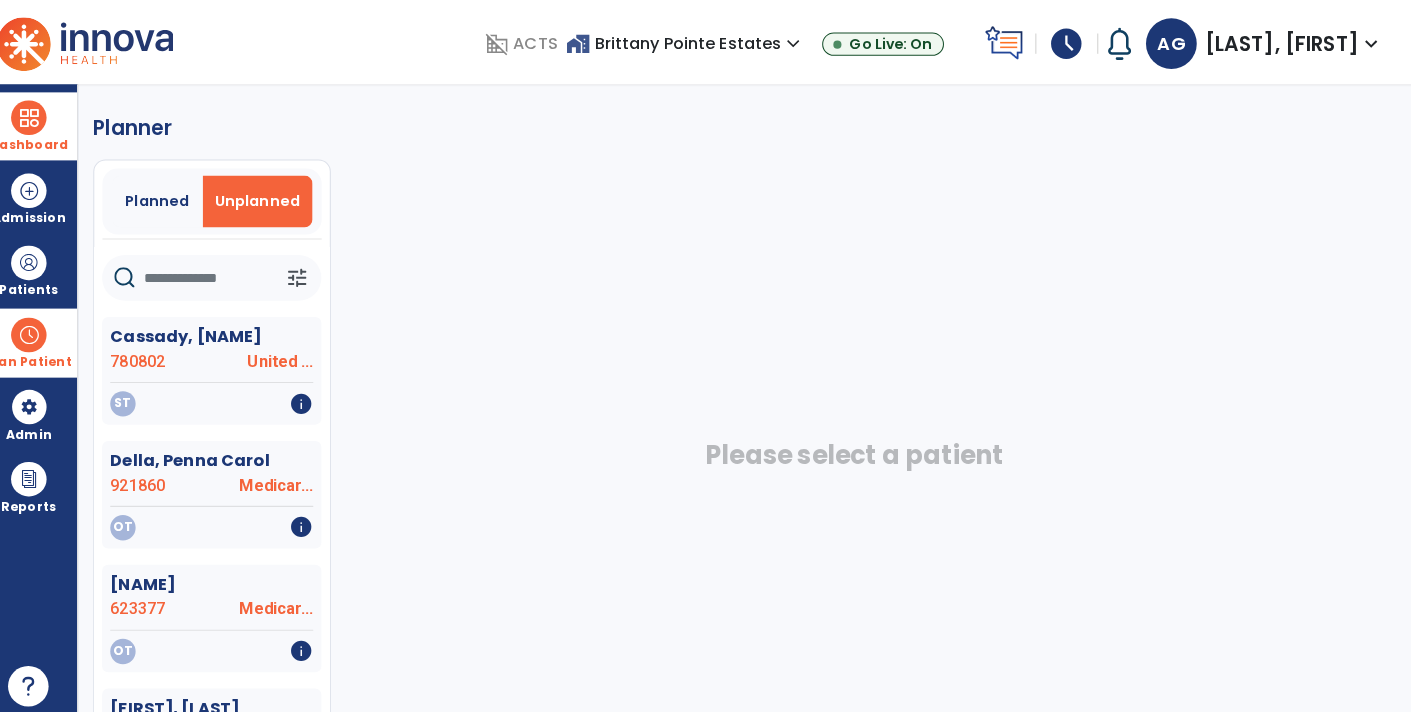 click 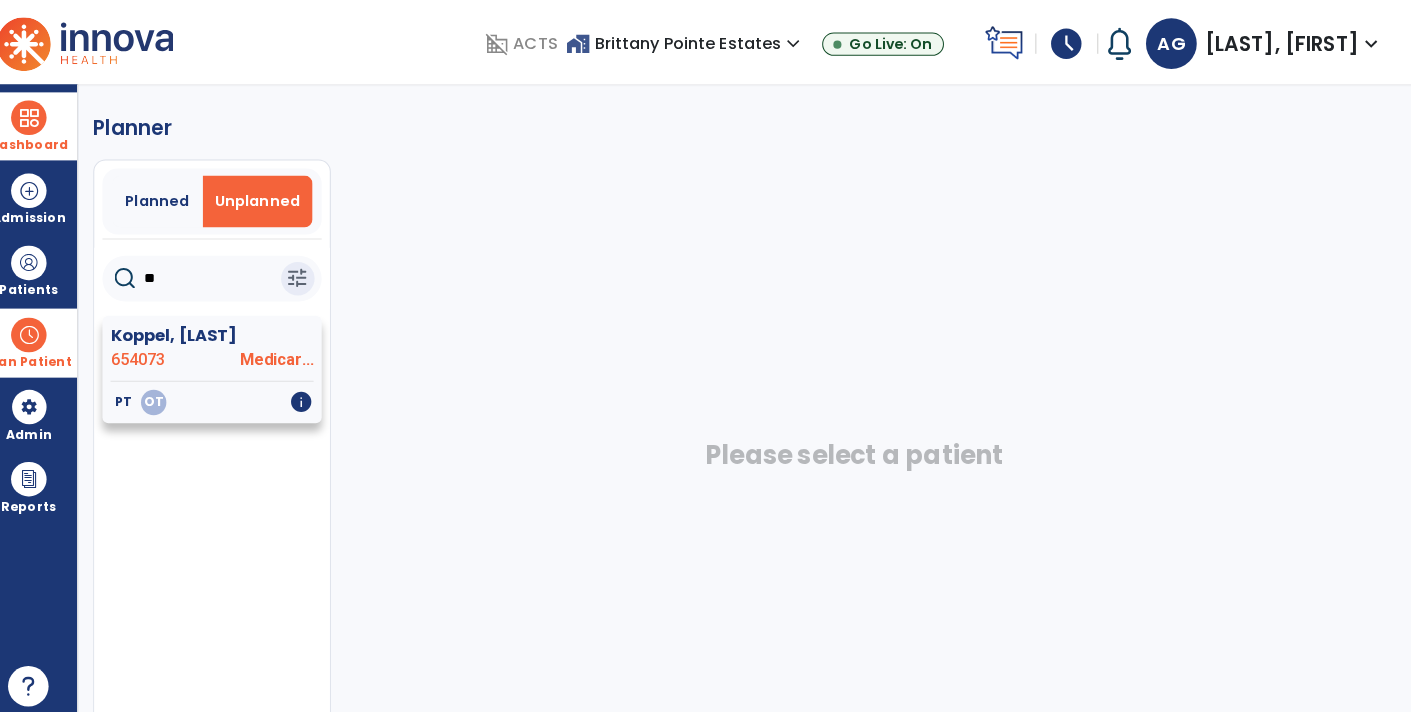 type on "**" 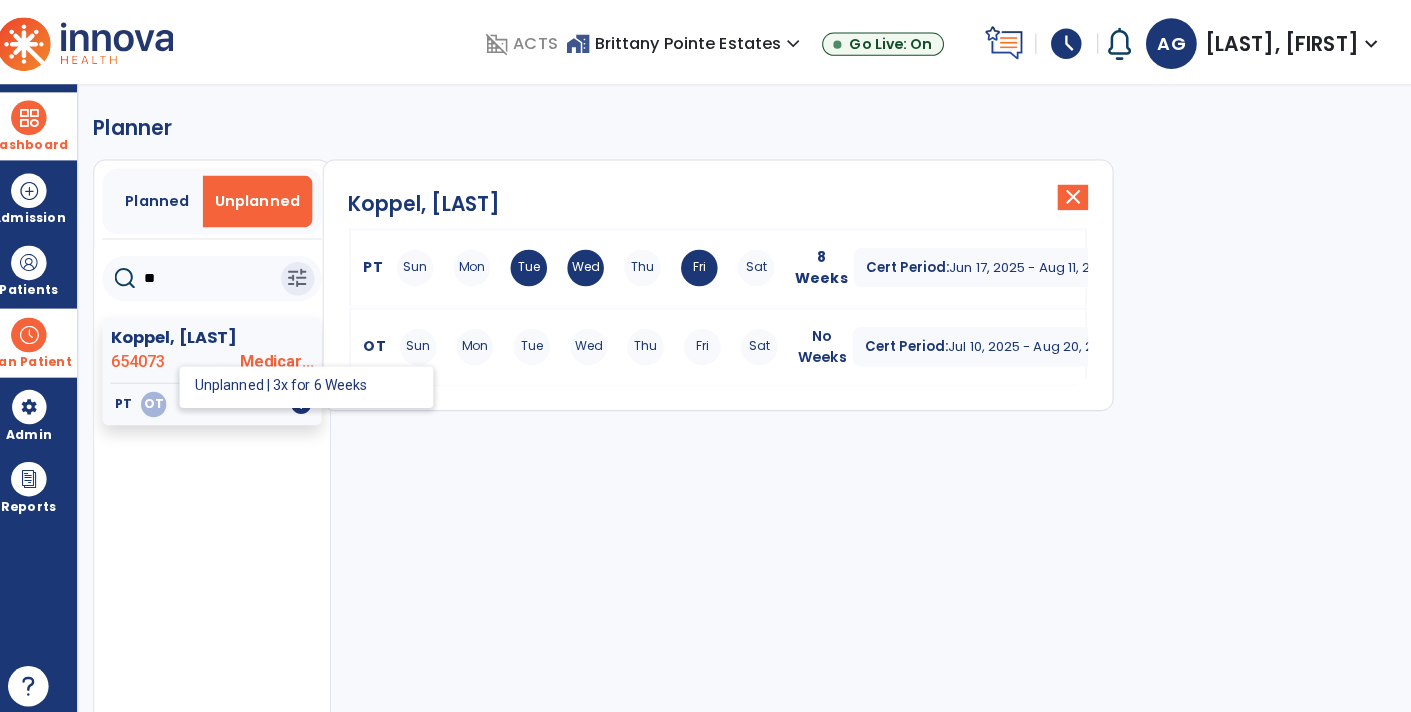 click on "Fri" at bounding box center [711, 342] 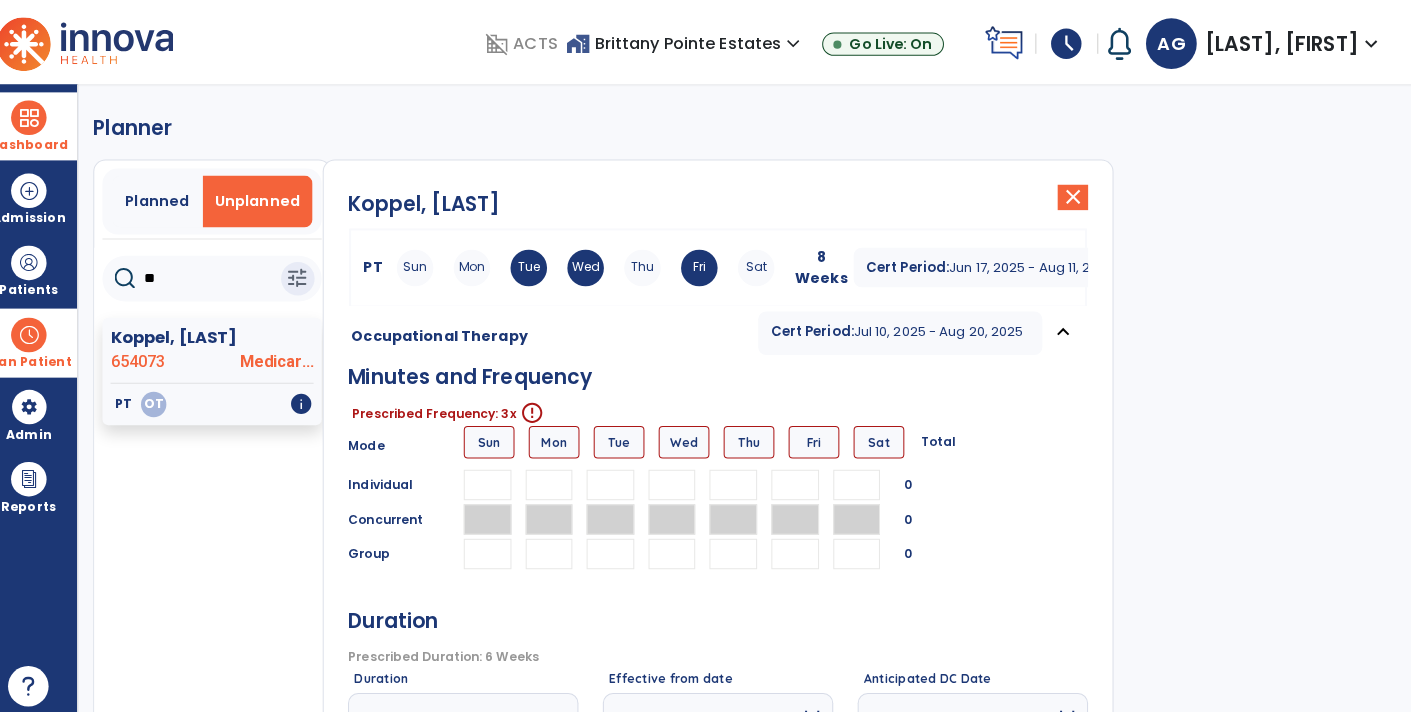 click at bounding box center (741, 478) 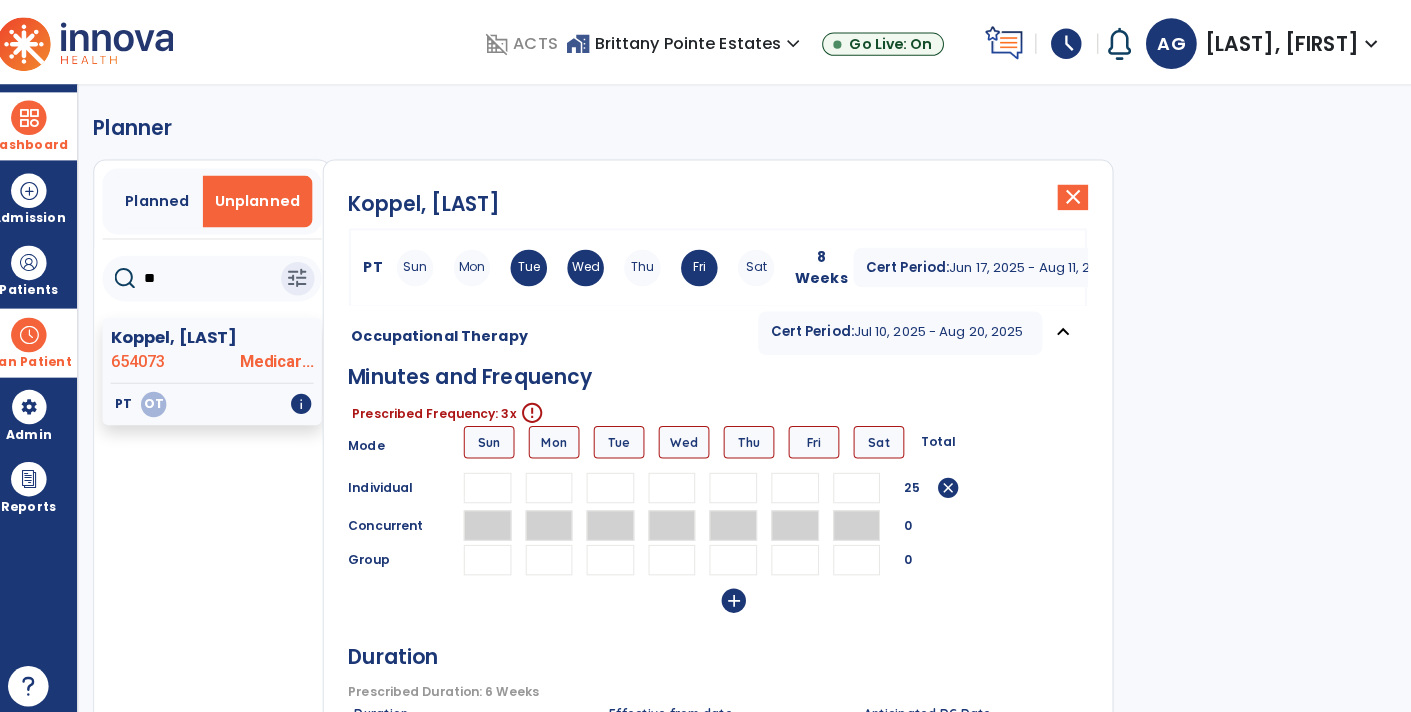 type on "**" 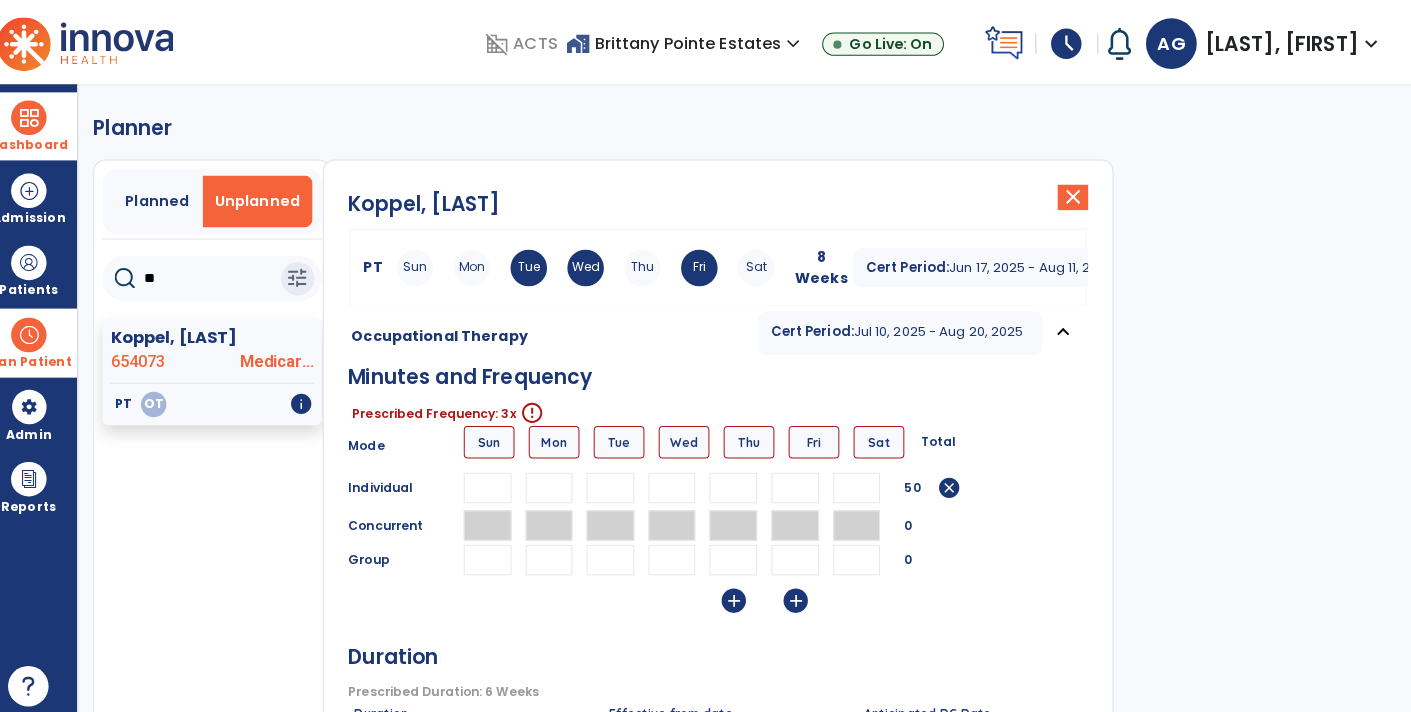 type on "**" 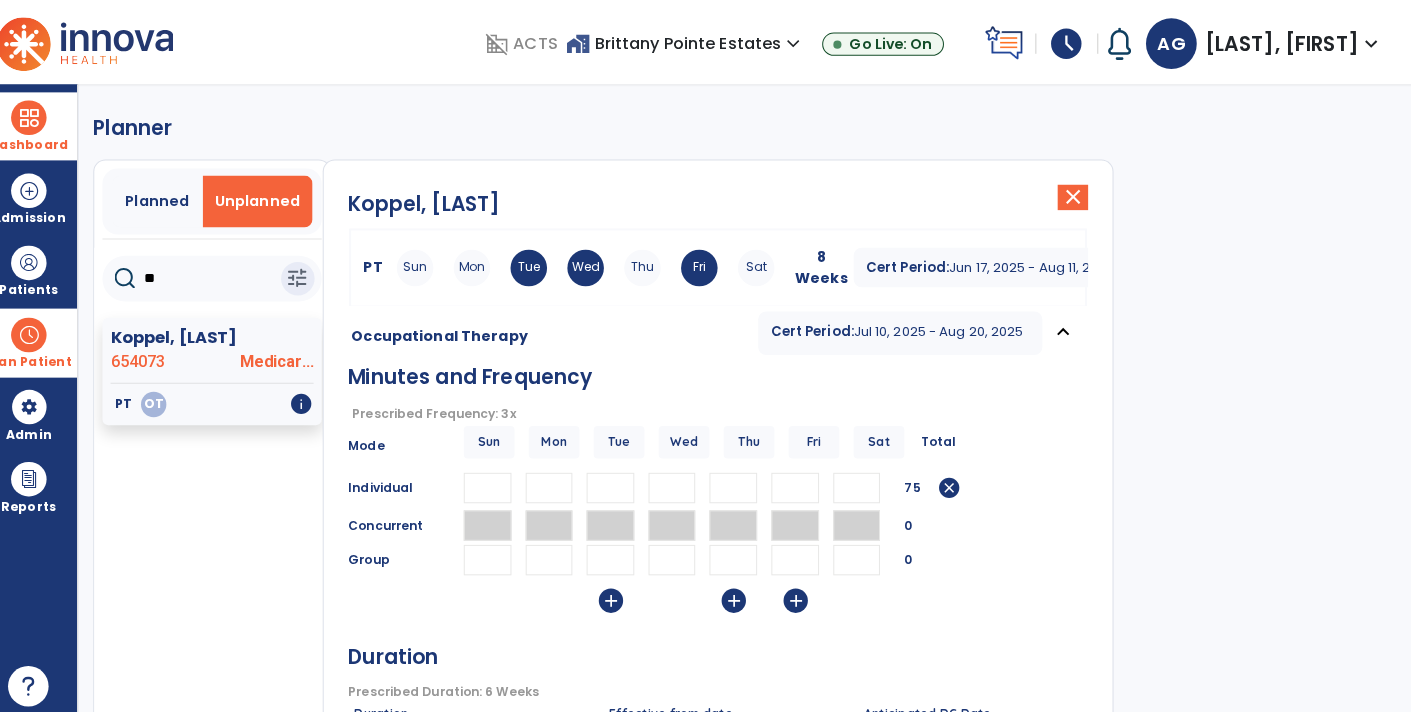 type on "**" 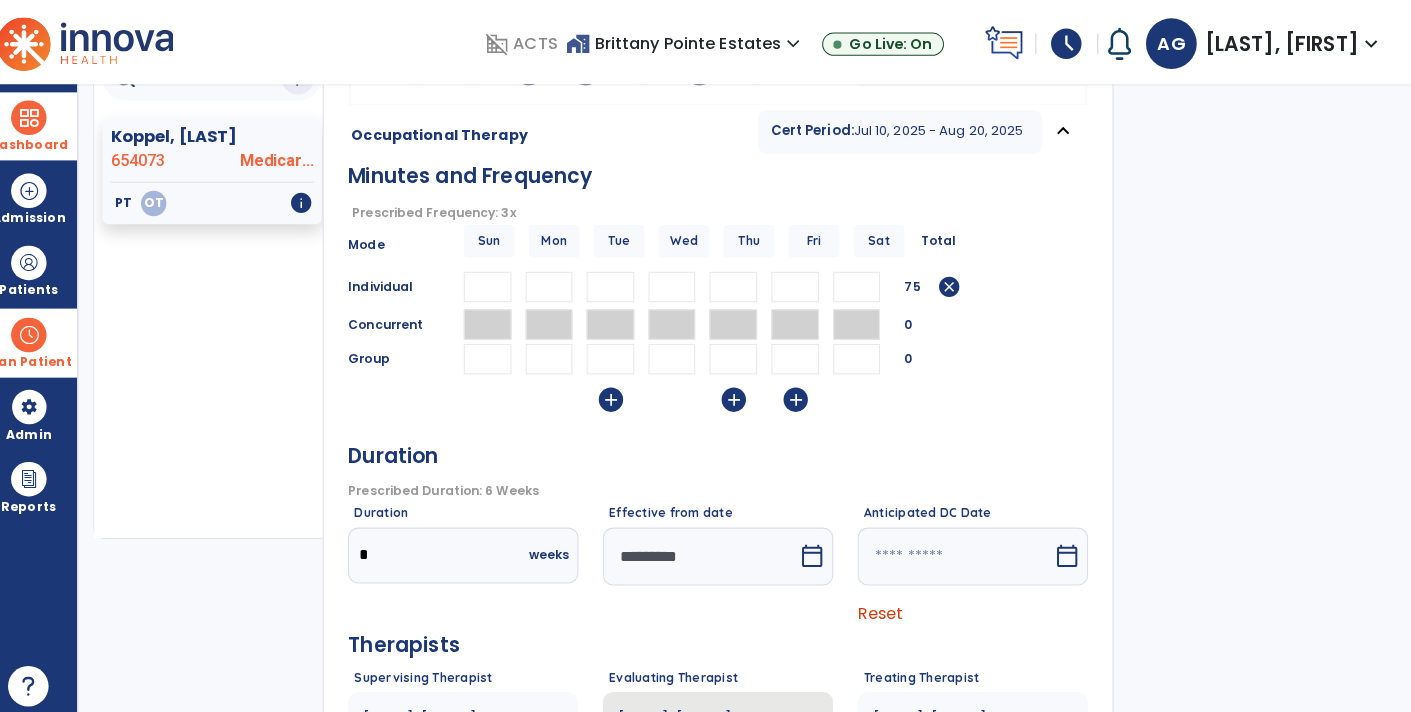 scroll, scrollTop: 359, scrollLeft: 0, axis: vertical 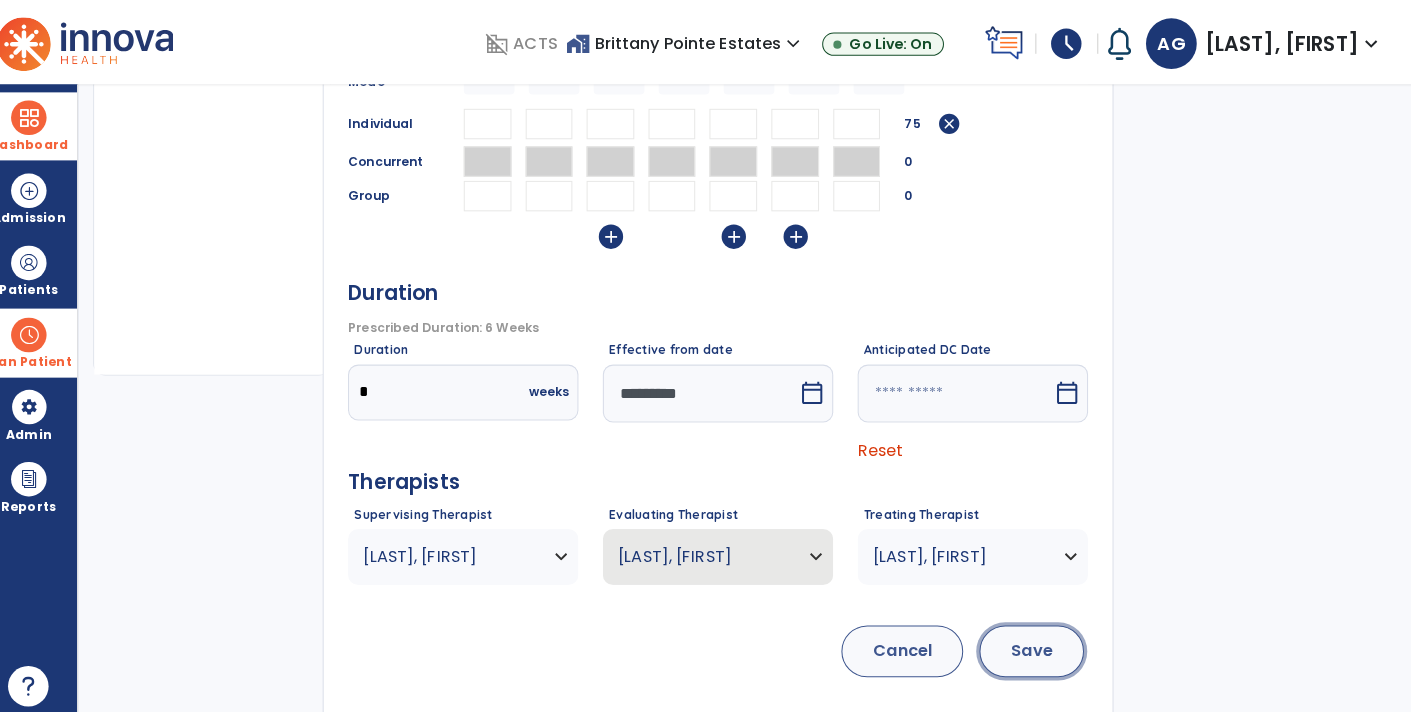 click on "Save" at bounding box center [1035, 641] 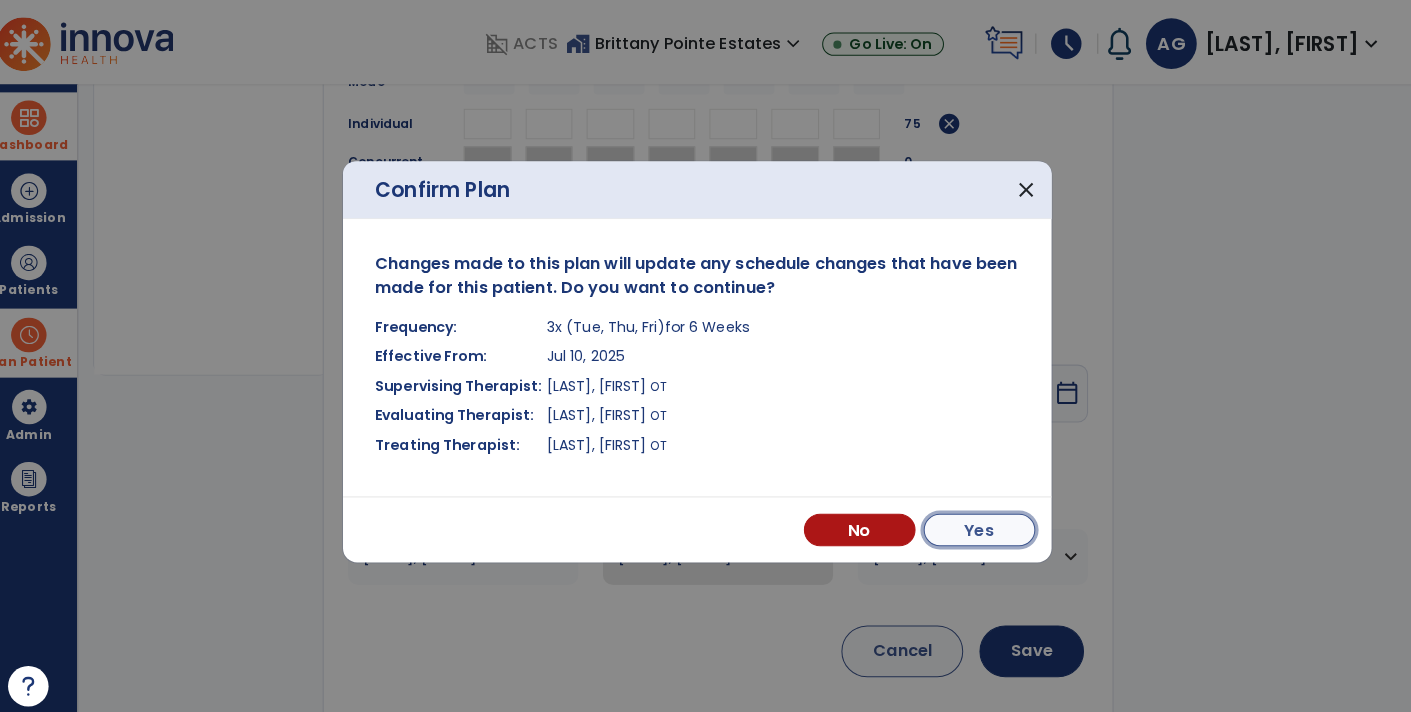 click on "Yes" at bounding box center (984, 522) 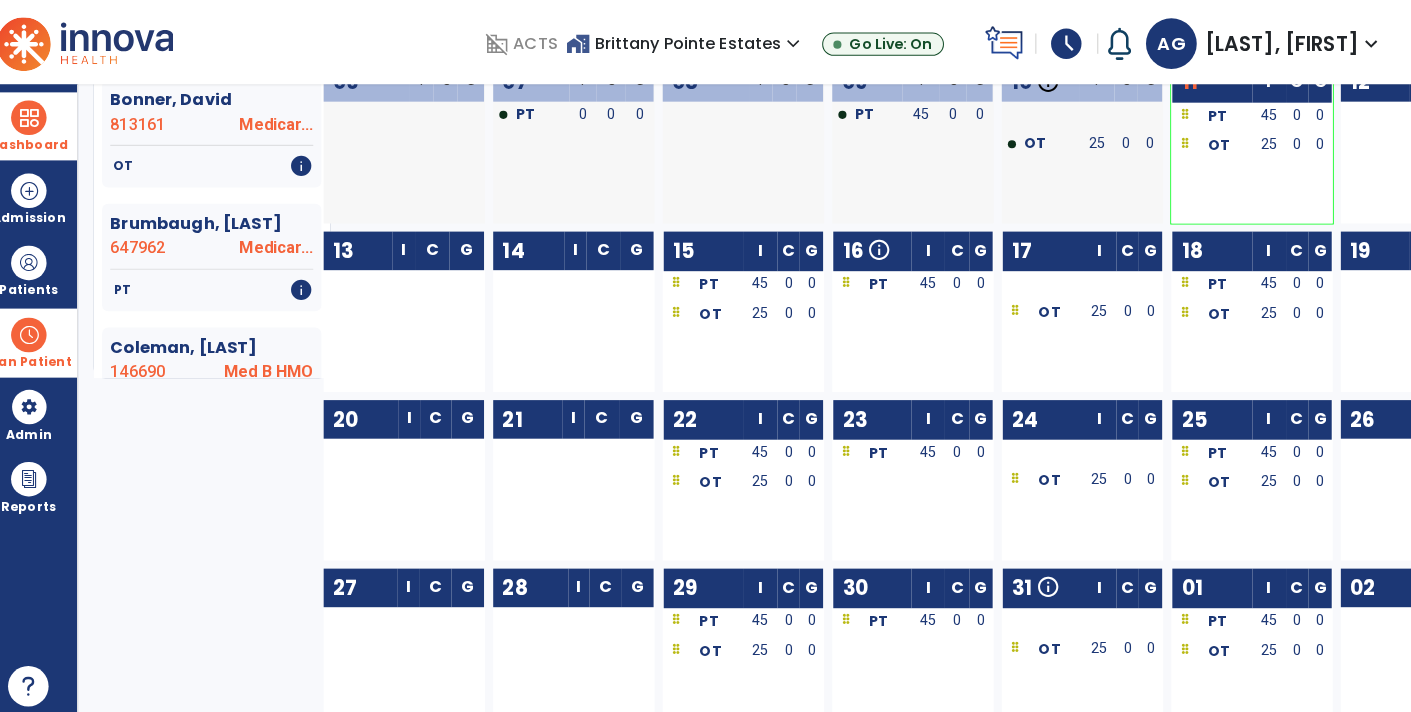 scroll, scrollTop: 355, scrollLeft: 0, axis: vertical 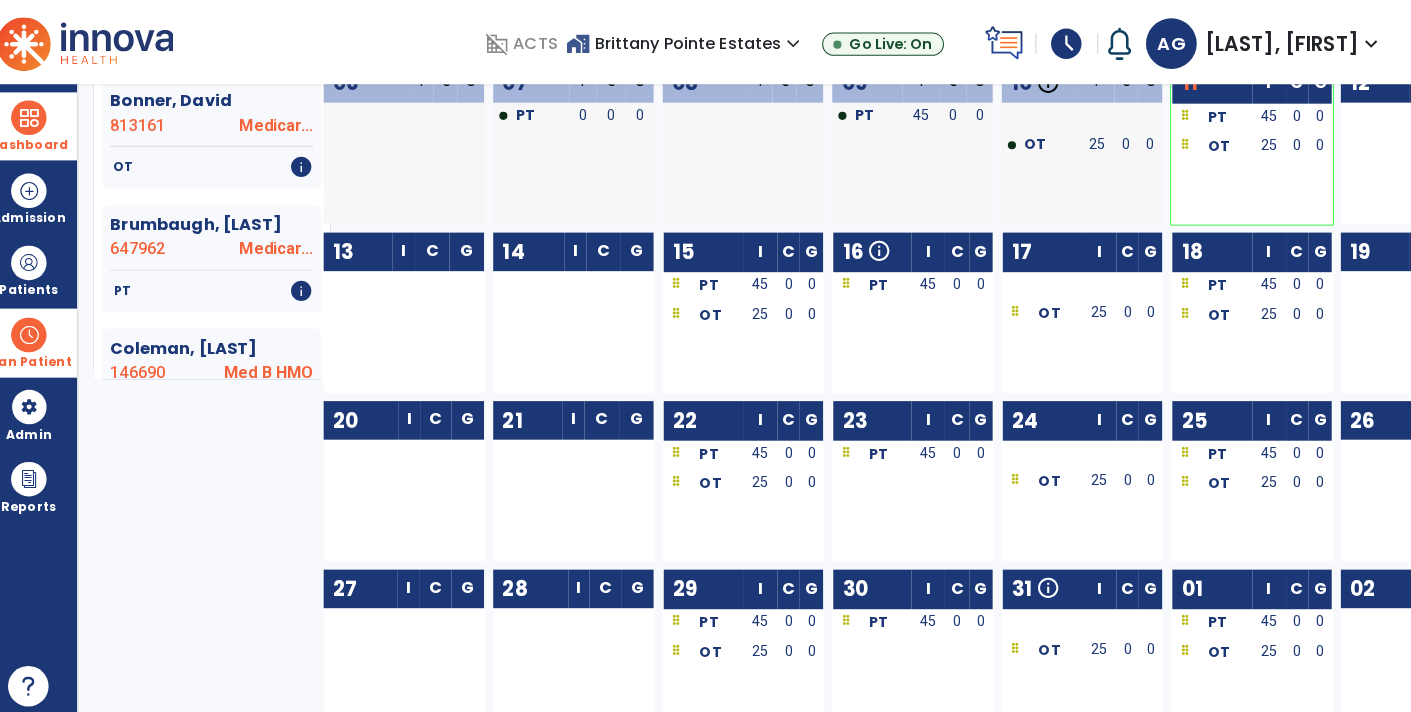 click on "Dashboard" at bounding box center [47, 124] 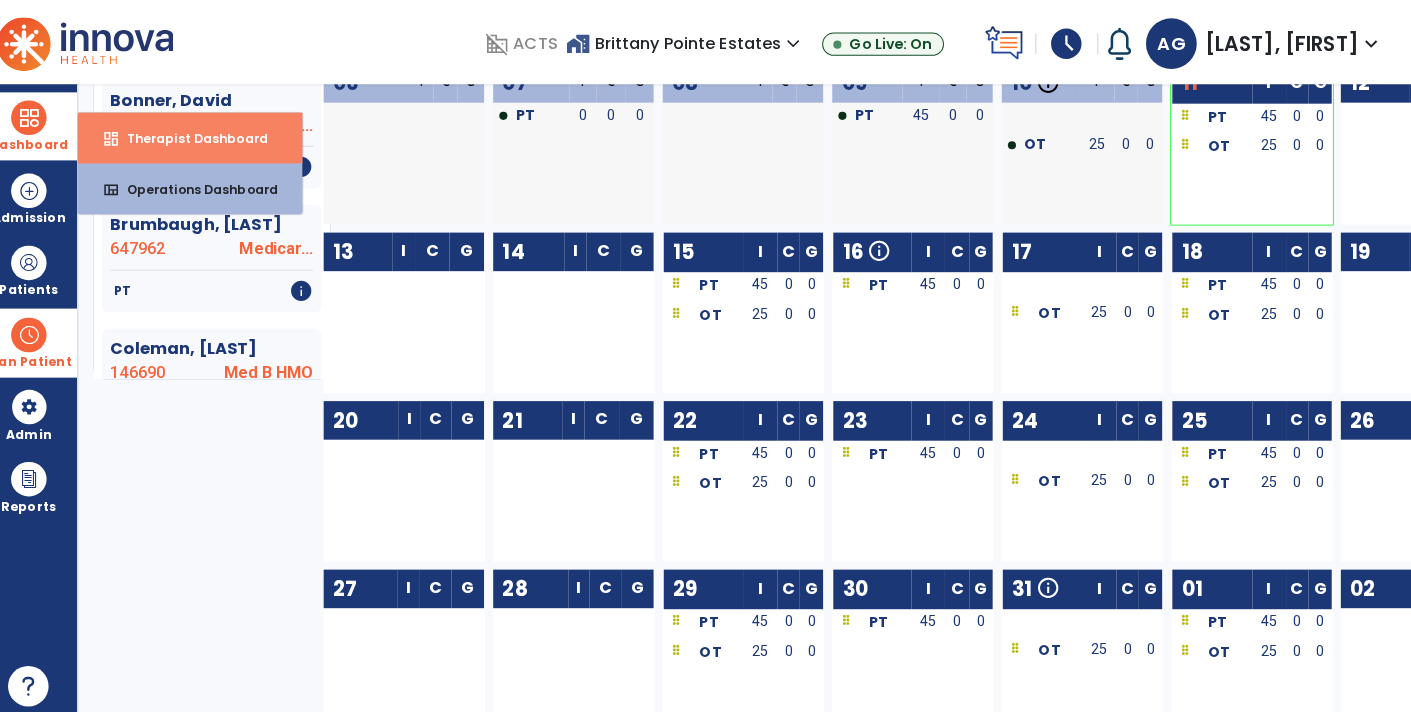 click on "Therapist Dashboard" at bounding box center [205, 136] 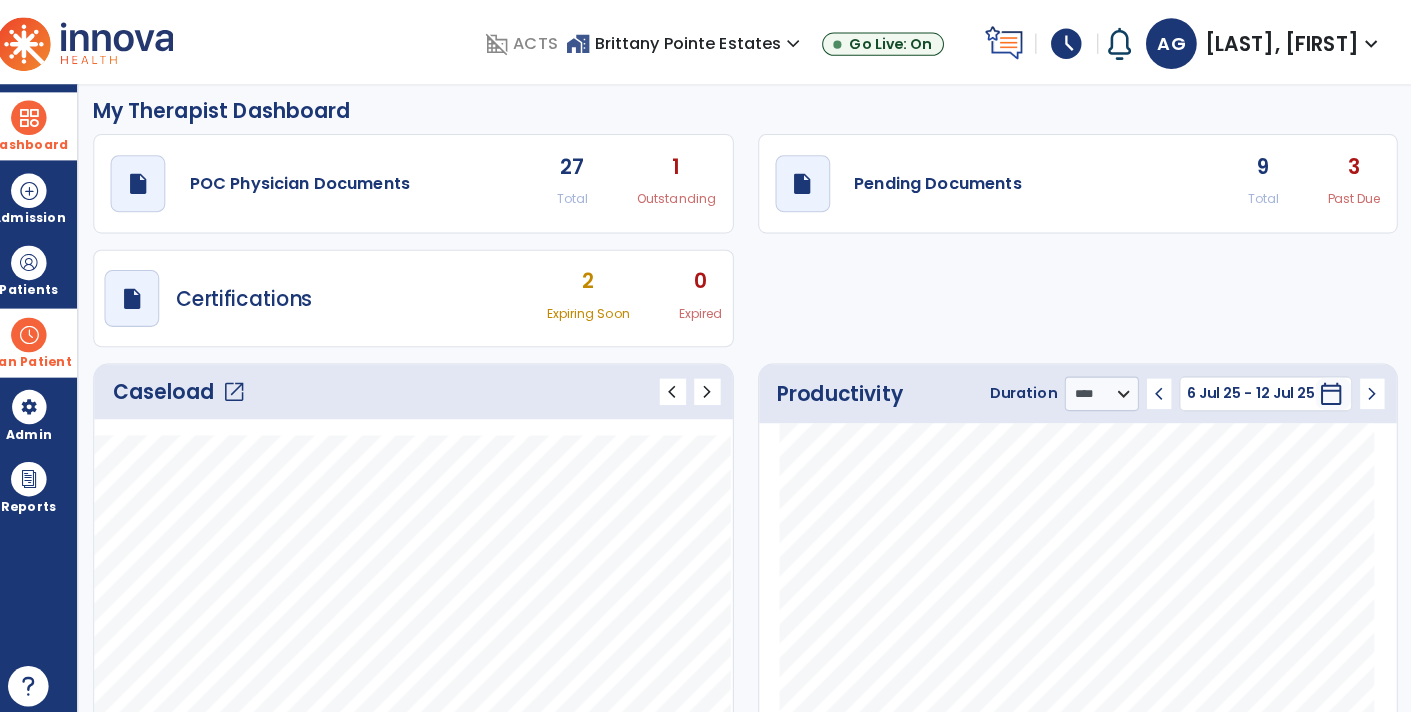 scroll, scrollTop: 0, scrollLeft: 0, axis: both 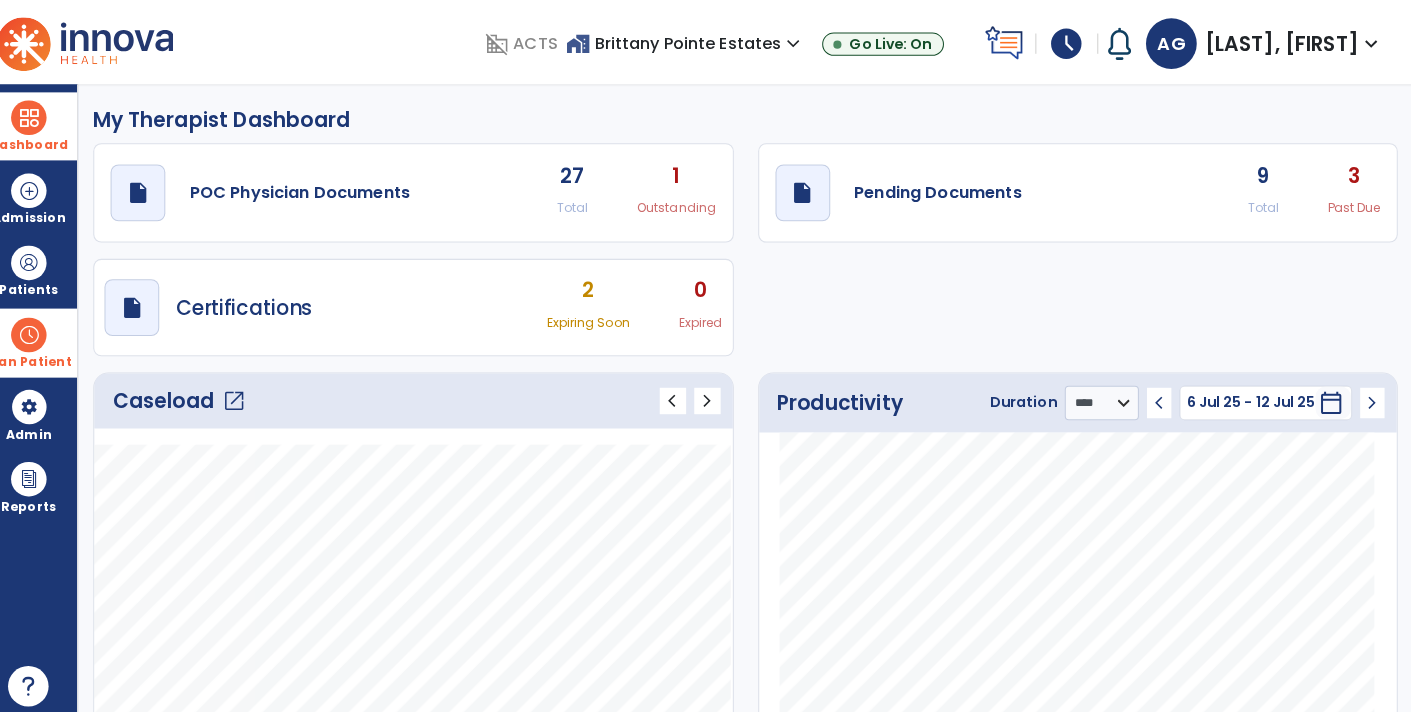 click on "9 Total" 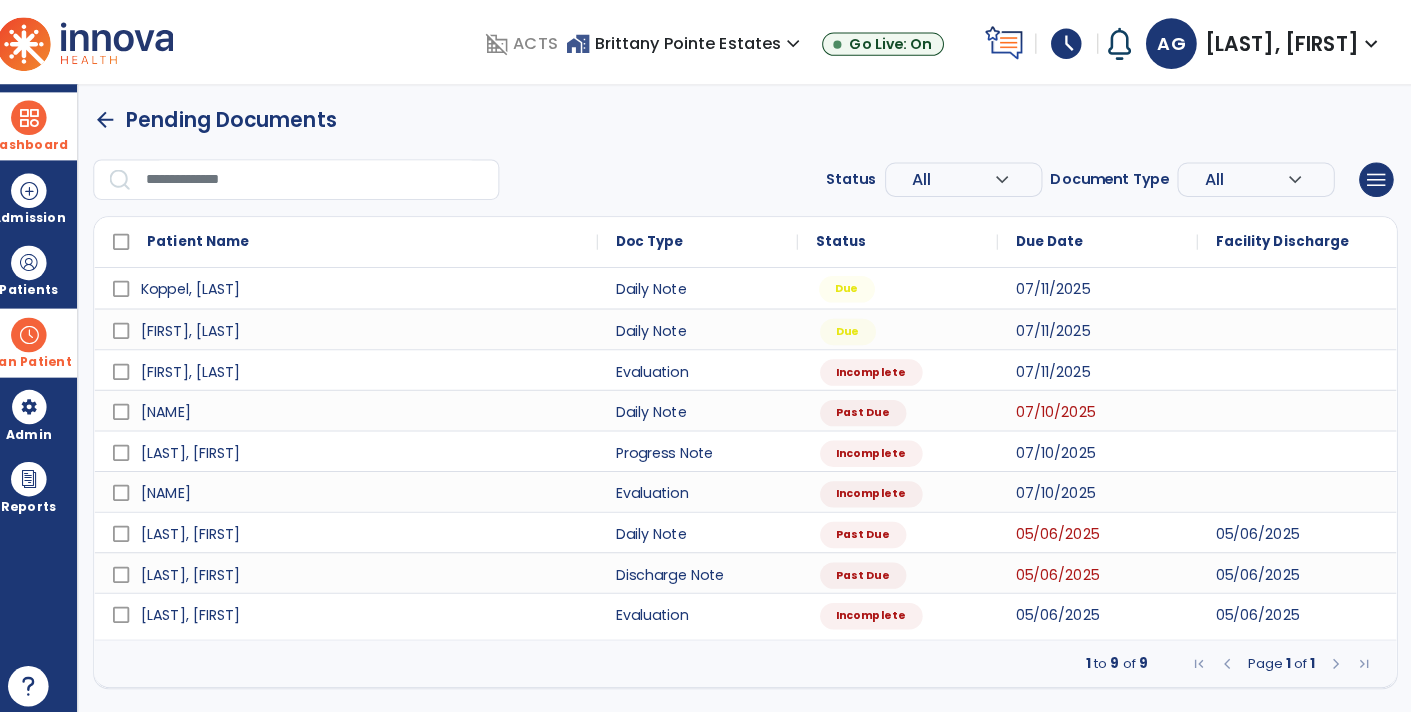 click on "Due" at bounding box center [853, 285] 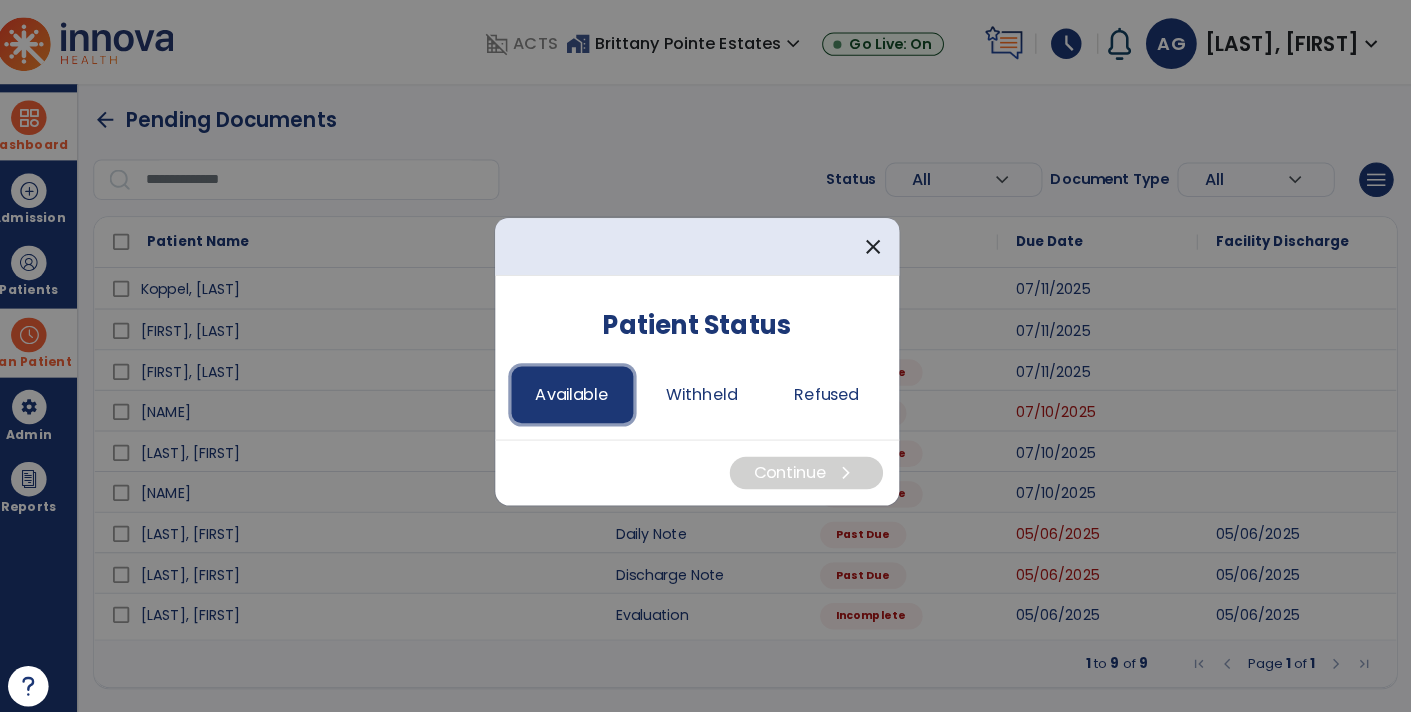 click on "Available" at bounding box center (583, 389) 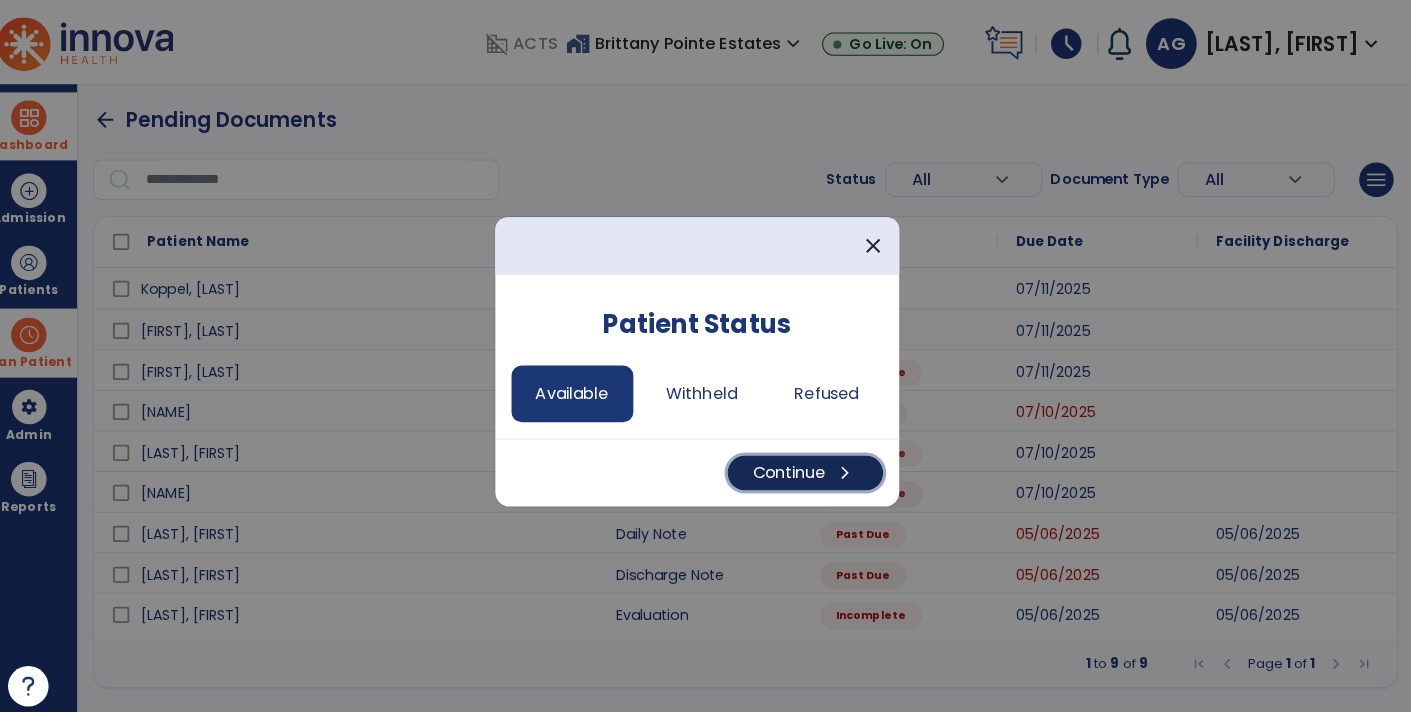 click on "Continue   chevron_right" at bounding box center [812, 466] 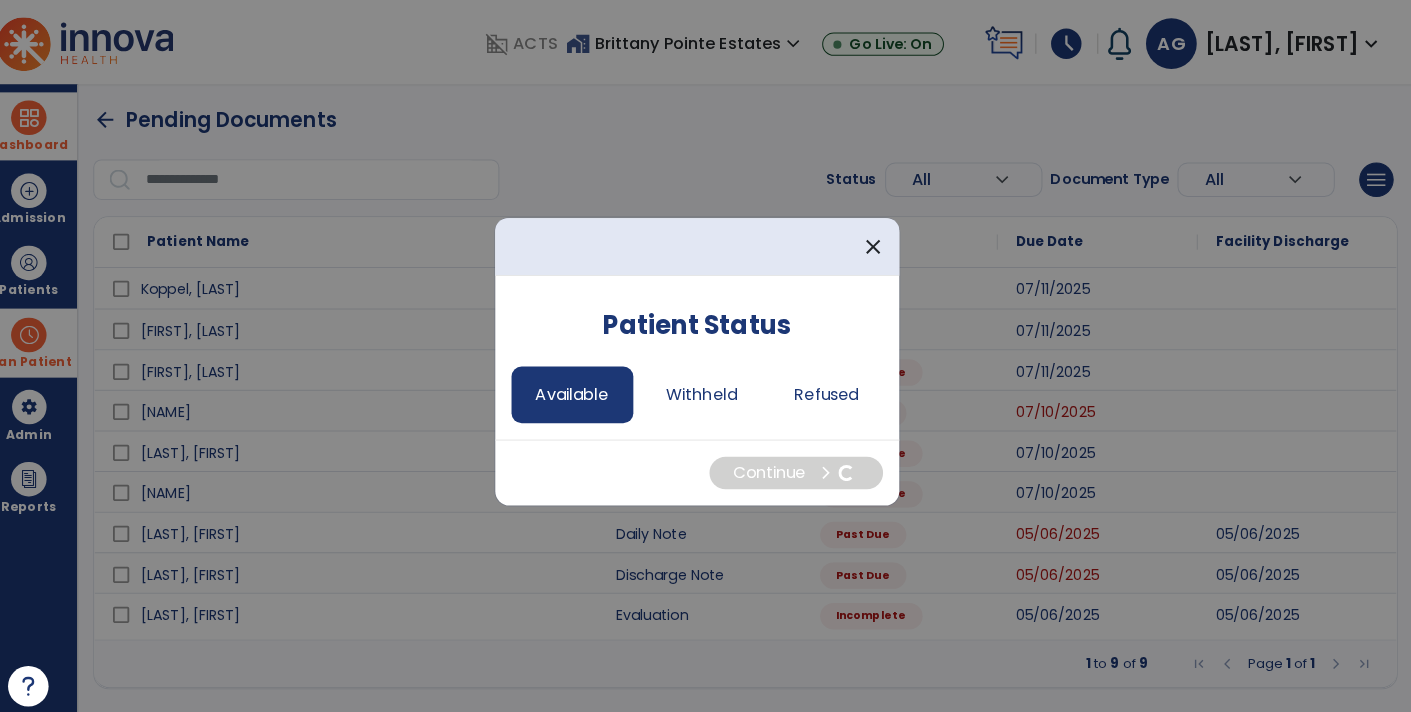 select on "*" 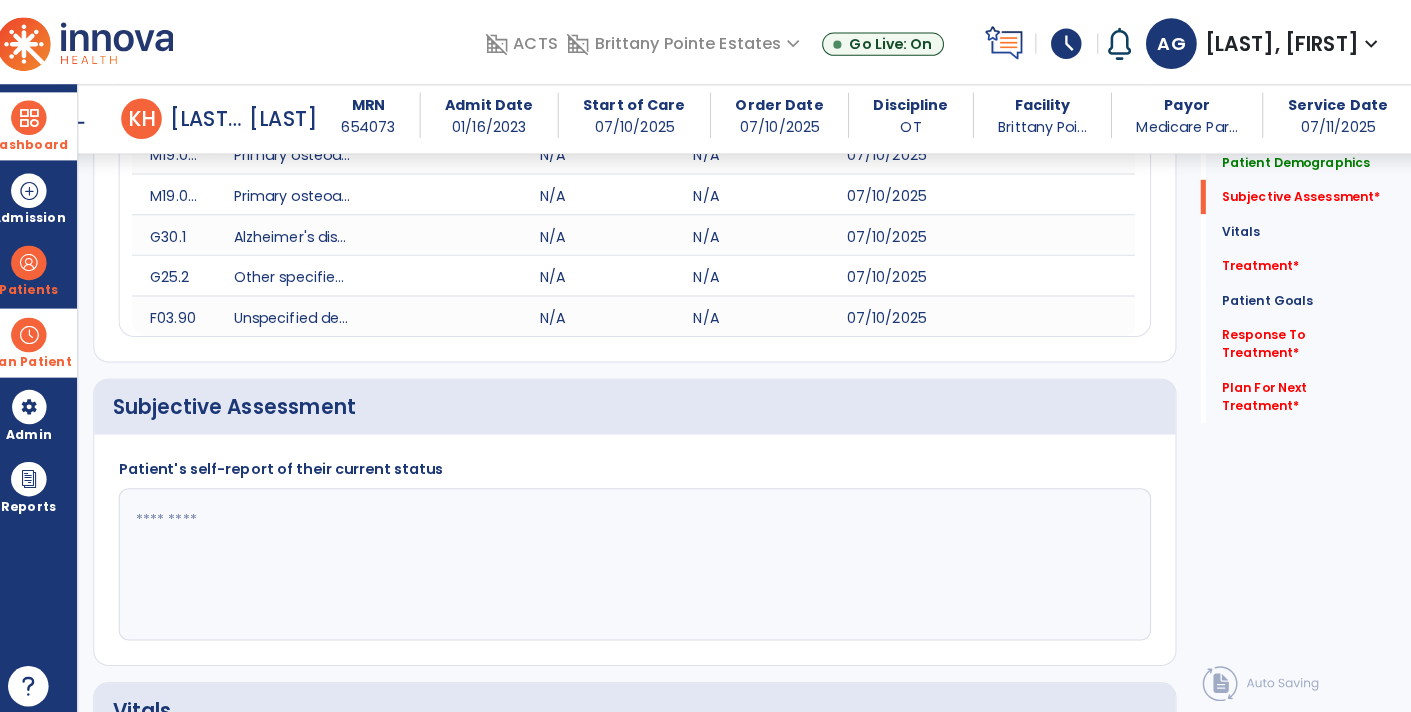 scroll, scrollTop: 385, scrollLeft: 0, axis: vertical 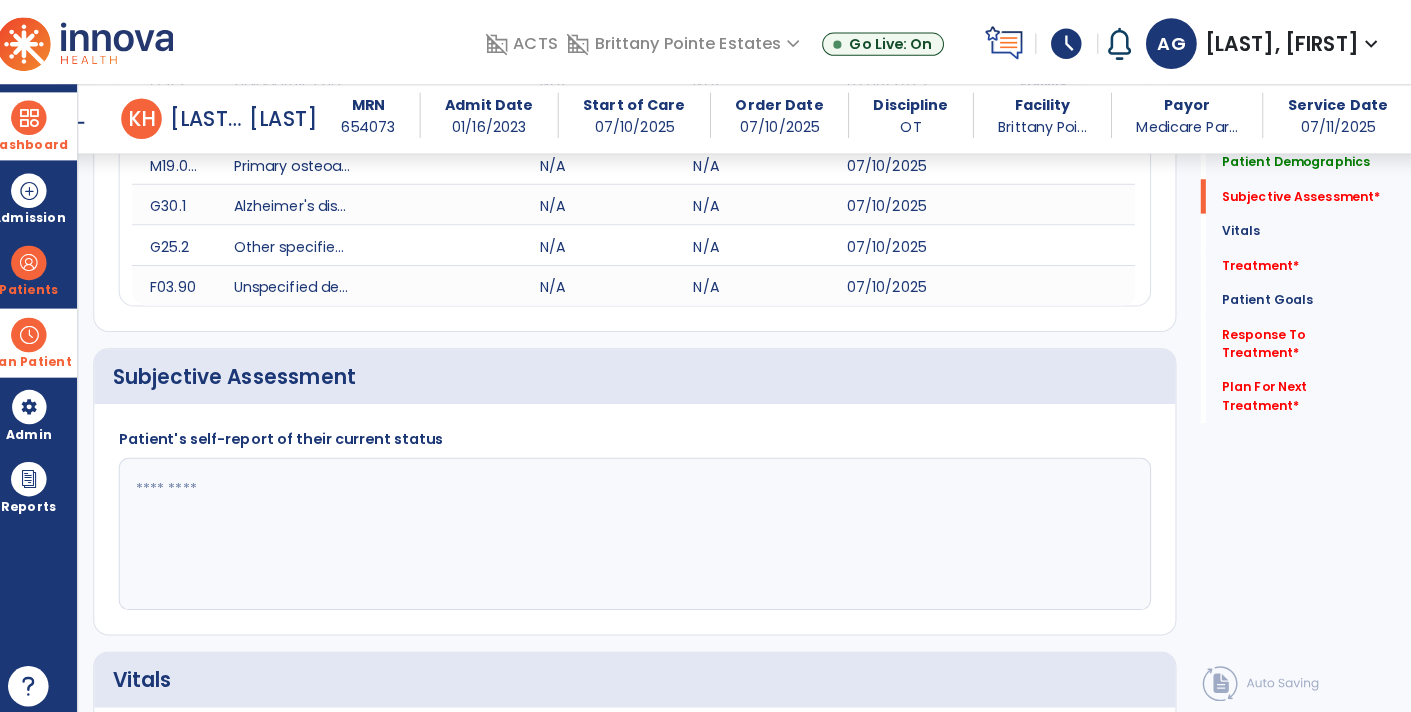 click 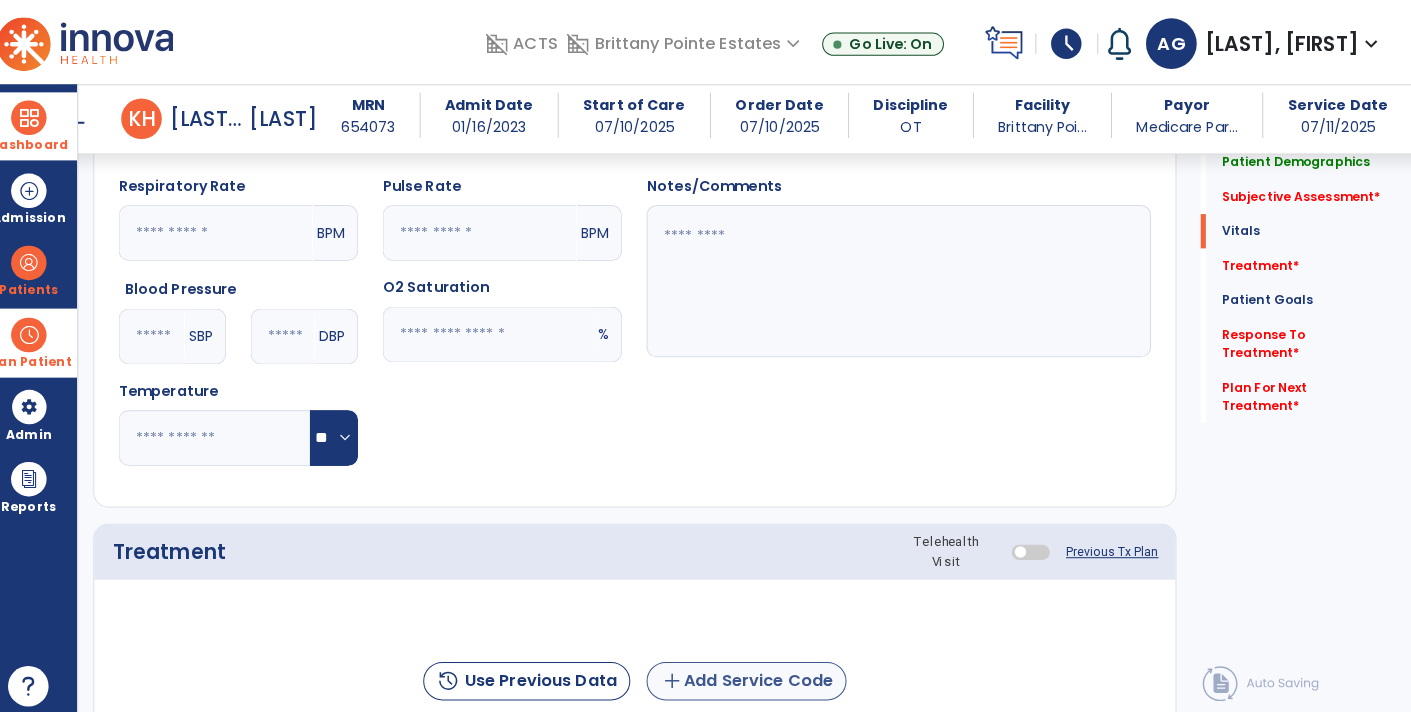 type on "**********" 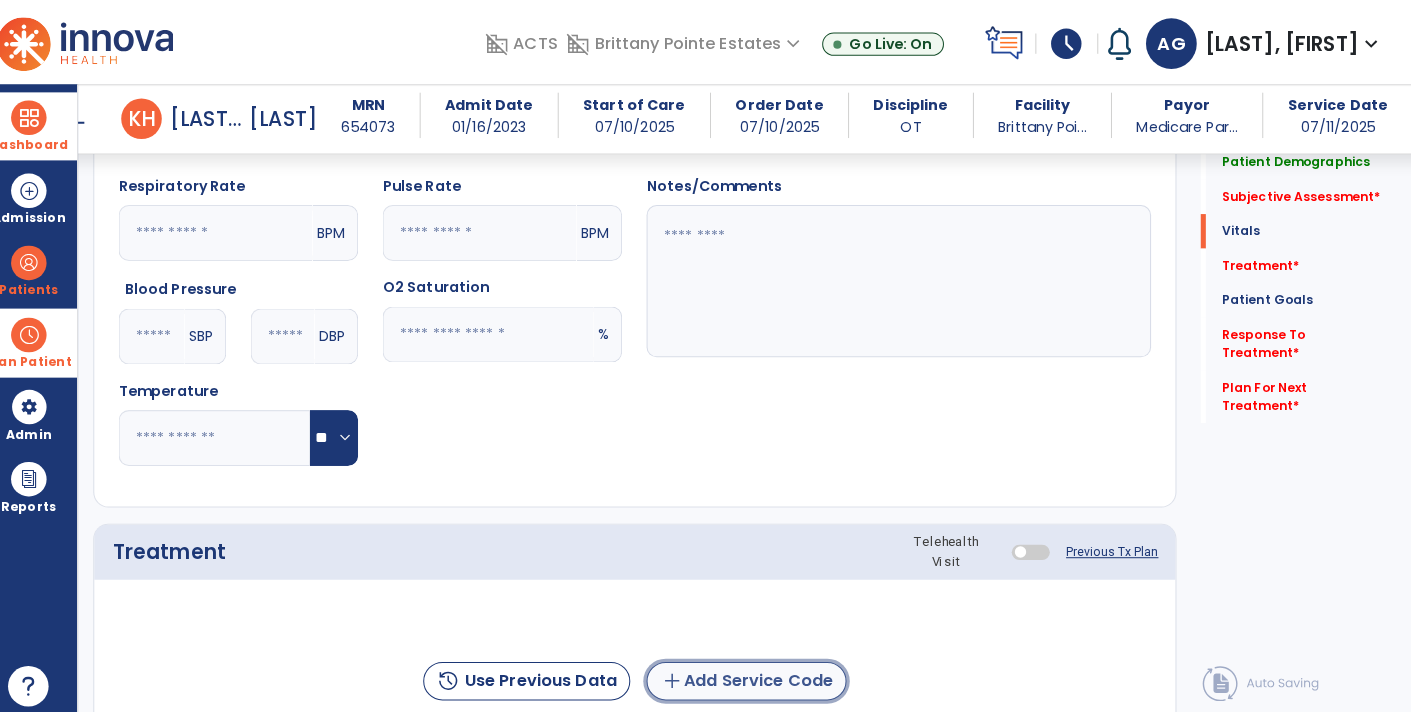 click on "add  Add Service Code" 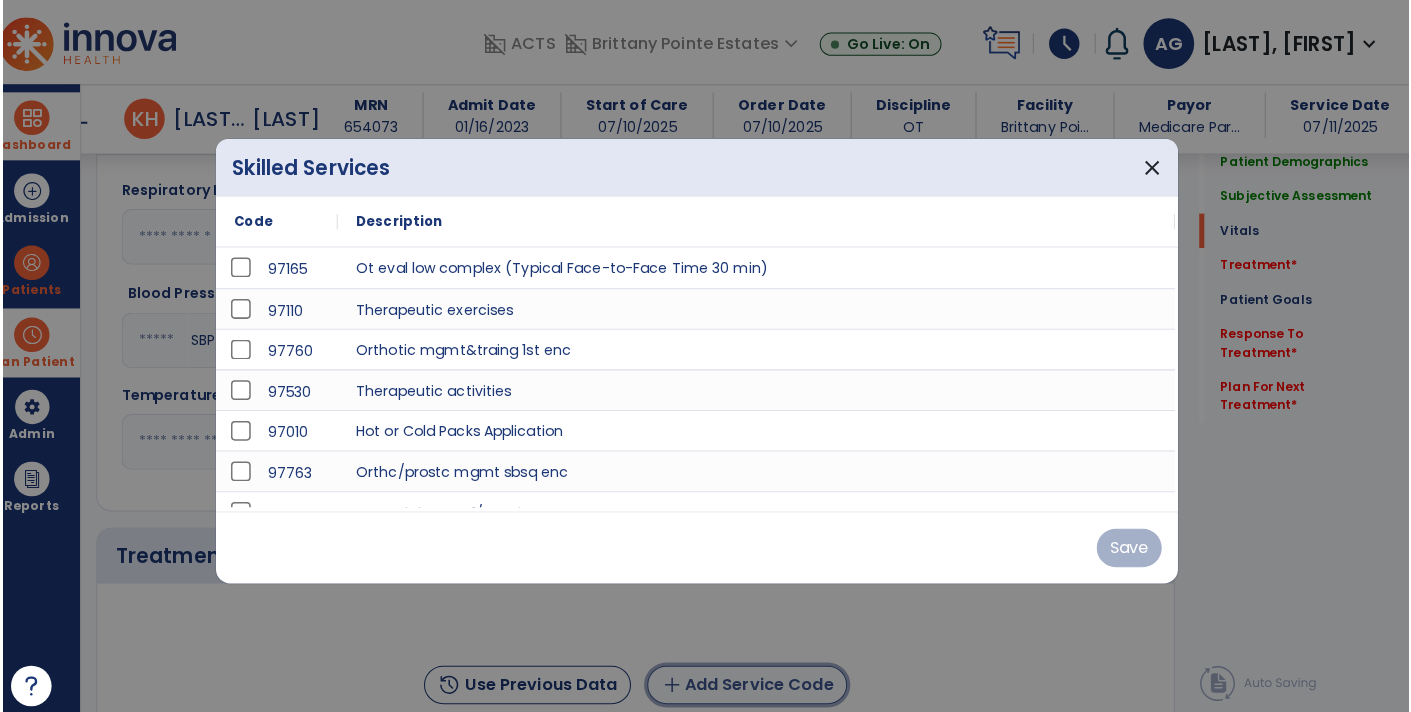 scroll, scrollTop: 933, scrollLeft: 0, axis: vertical 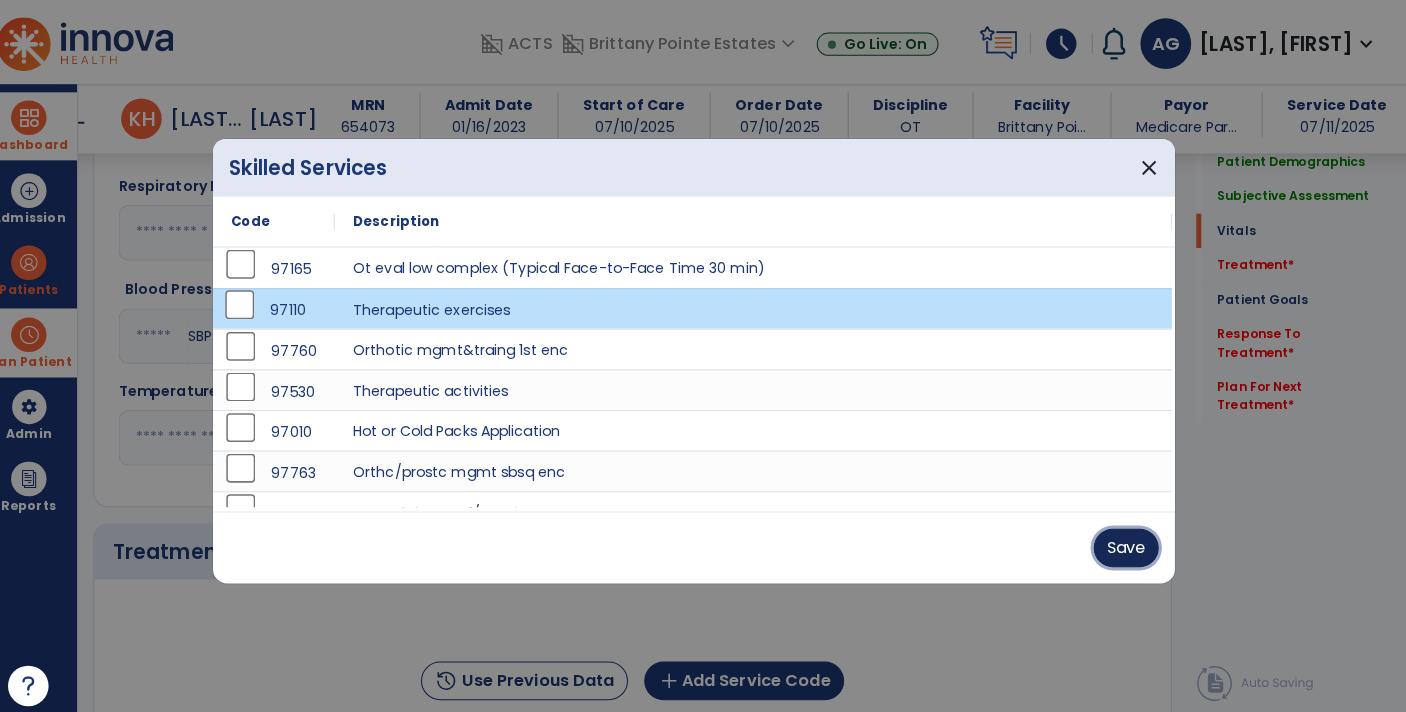 click on "Save" at bounding box center [1129, 540] 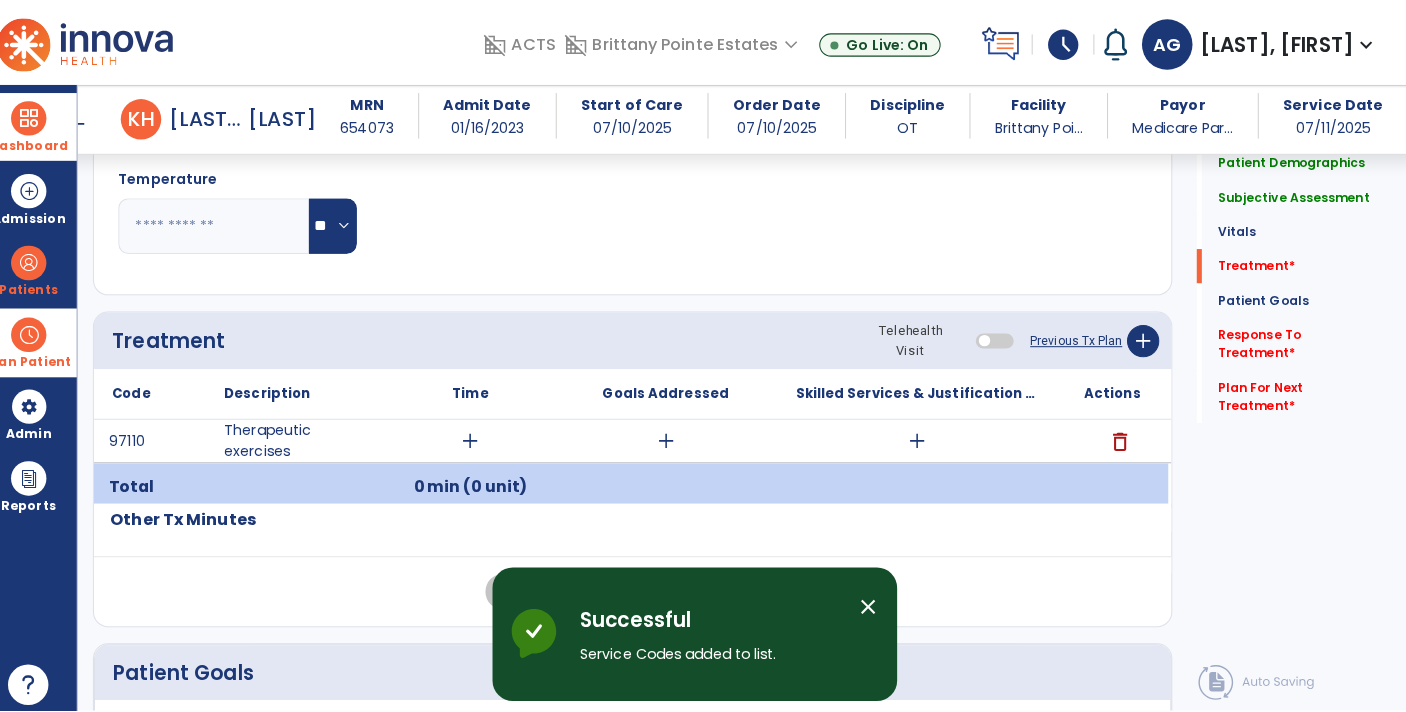 scroll, scrollTop: 1191, scrollLeft: 0, axis: vertical 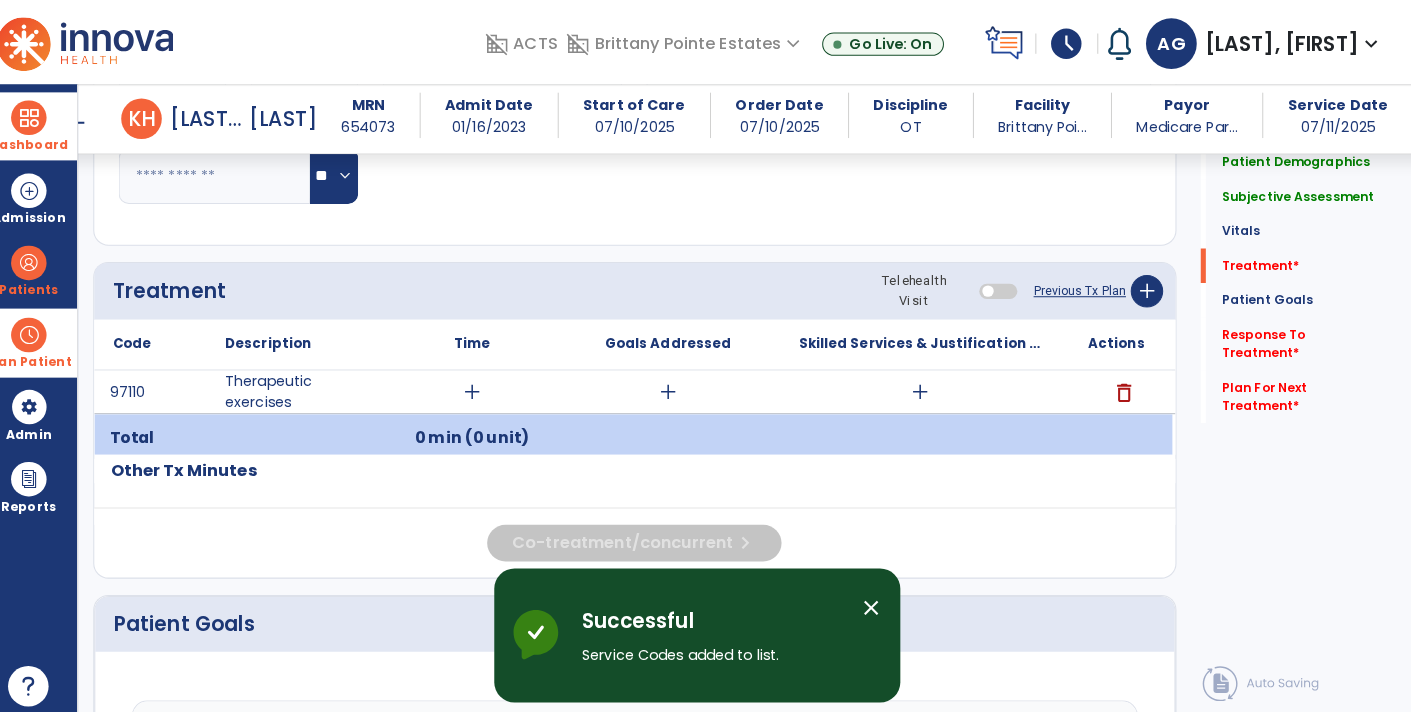 click on "add" at bounding box center (484, 386) 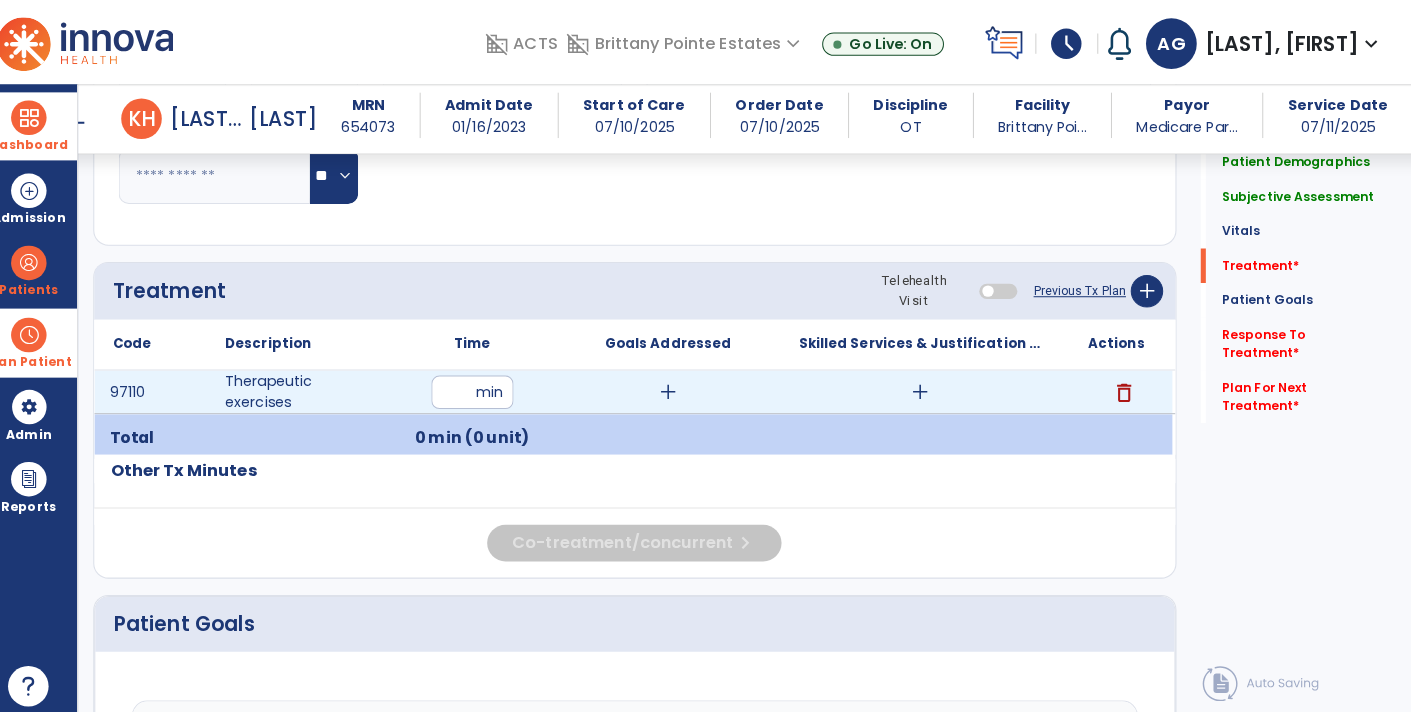 type on "**" 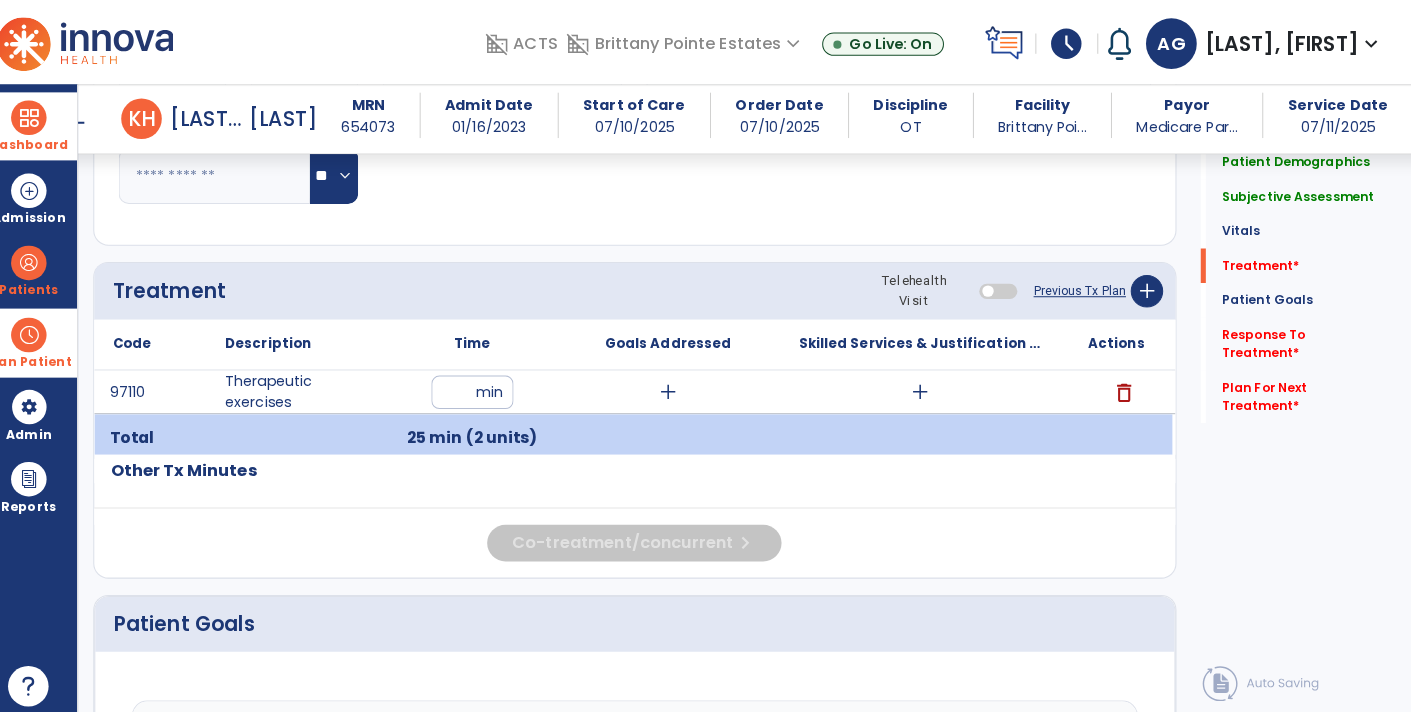 click on "add" at bounding box center (677, 386) 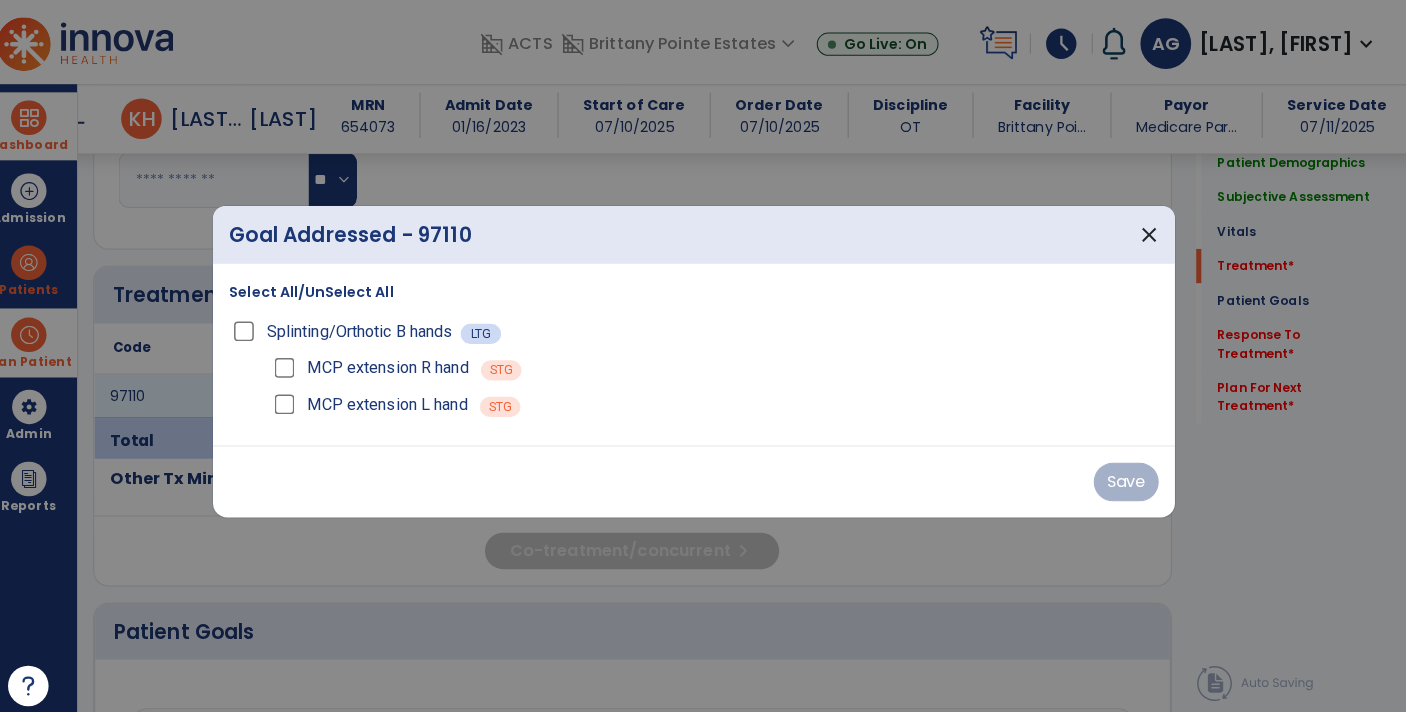 scroll, scrollTop: 1191, scrollLeft: 0, axis: vertical 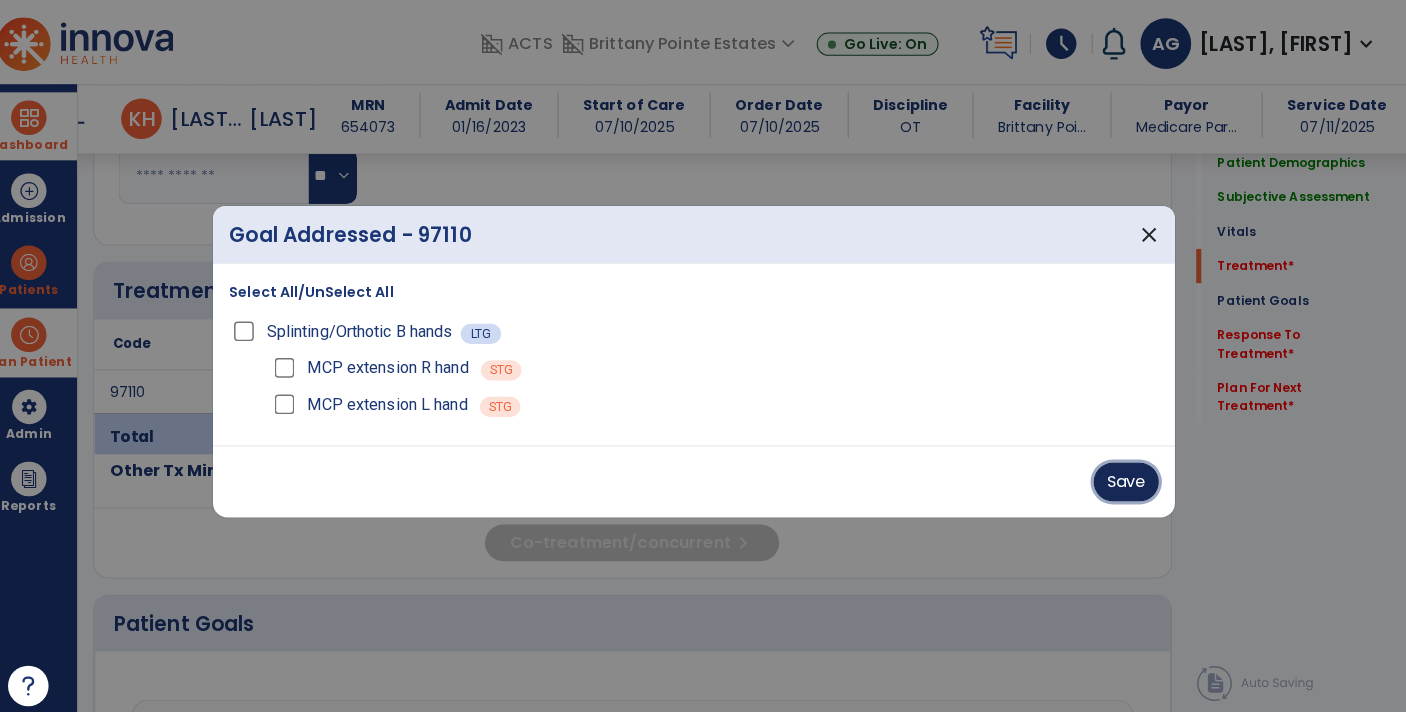 click on "Save" at bounding box center (1129, 475) 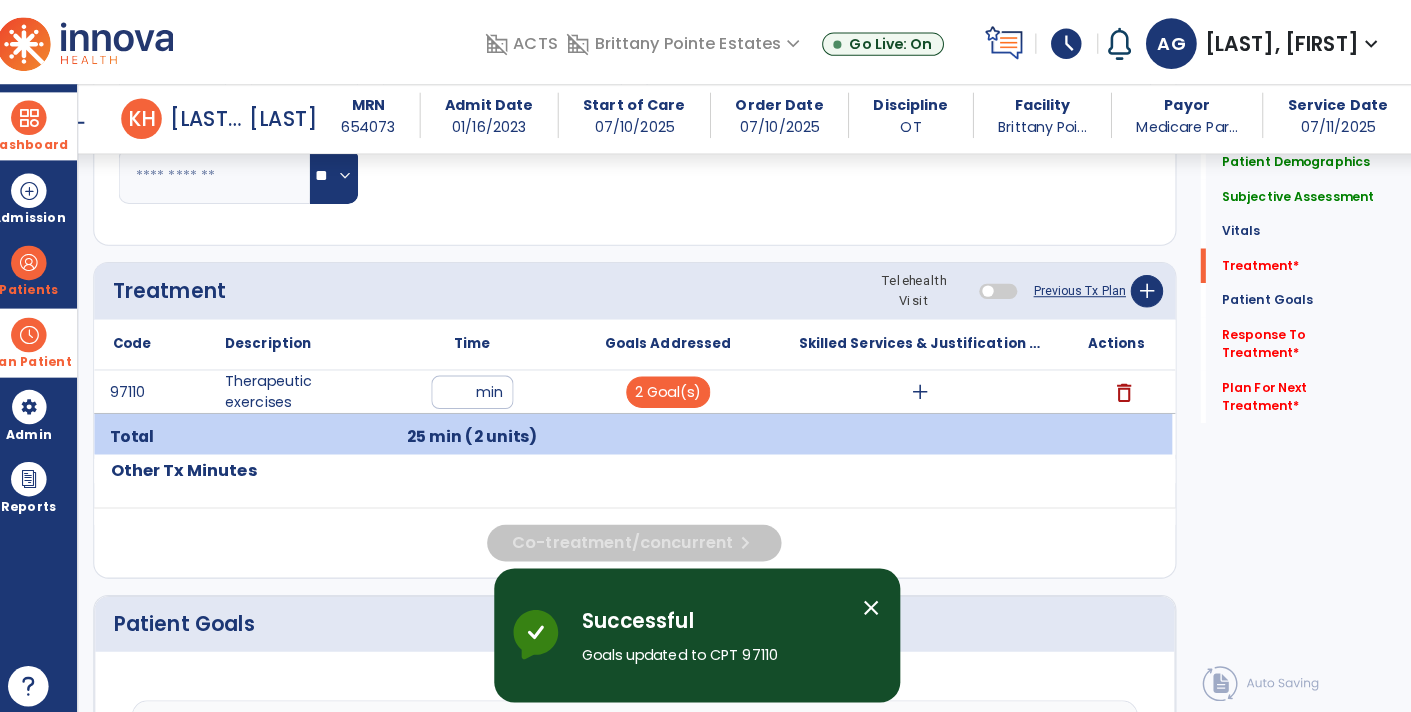 click on "add" at bounding box center [926, 386] 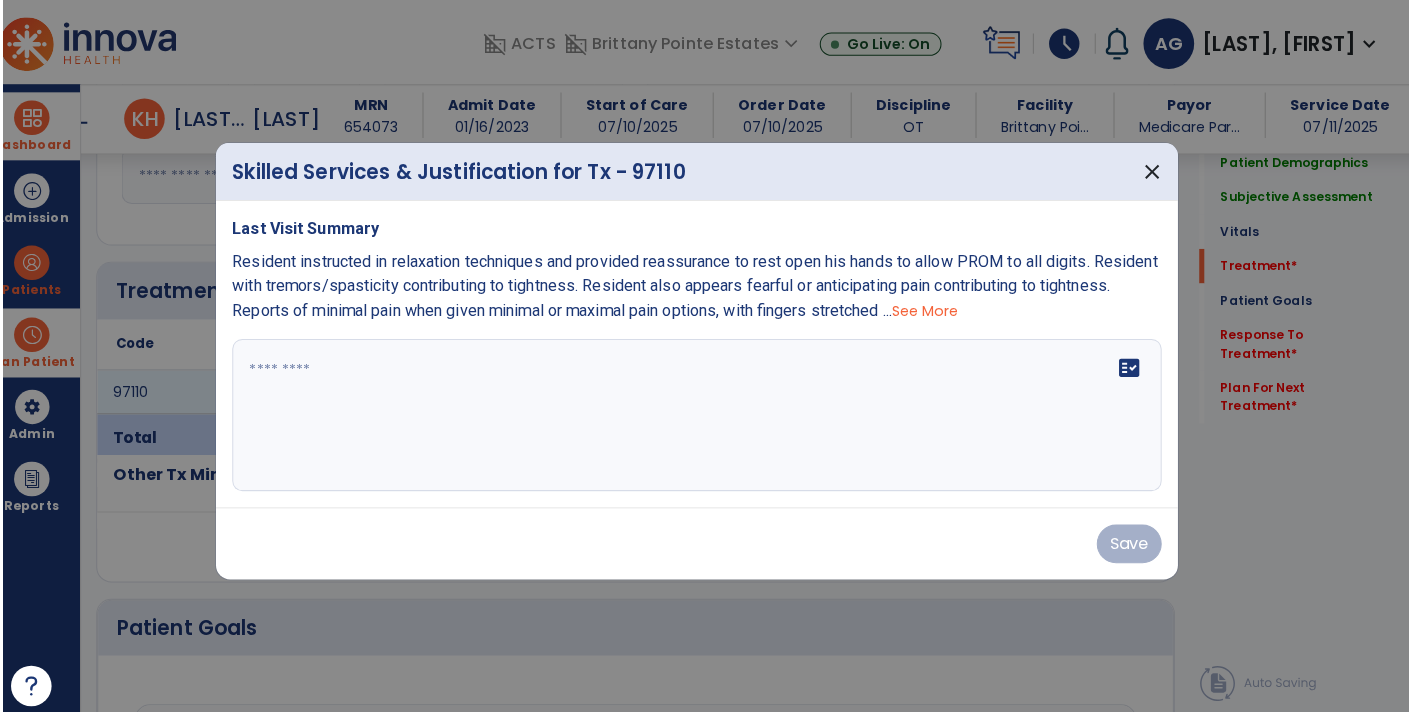 scroll, scrollTop: 1191, scrollLeft: 0, axis: vertical 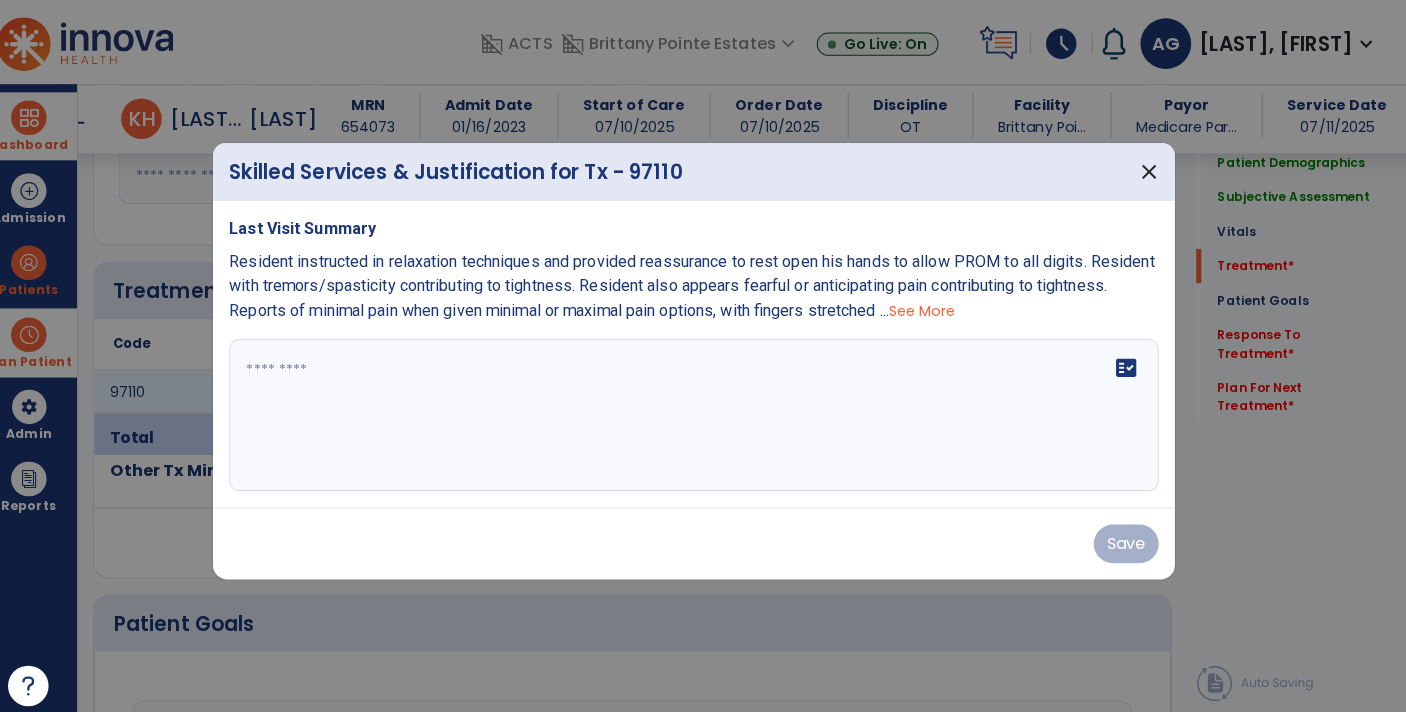 click on "fact_check" at bounding box center [703, 409] 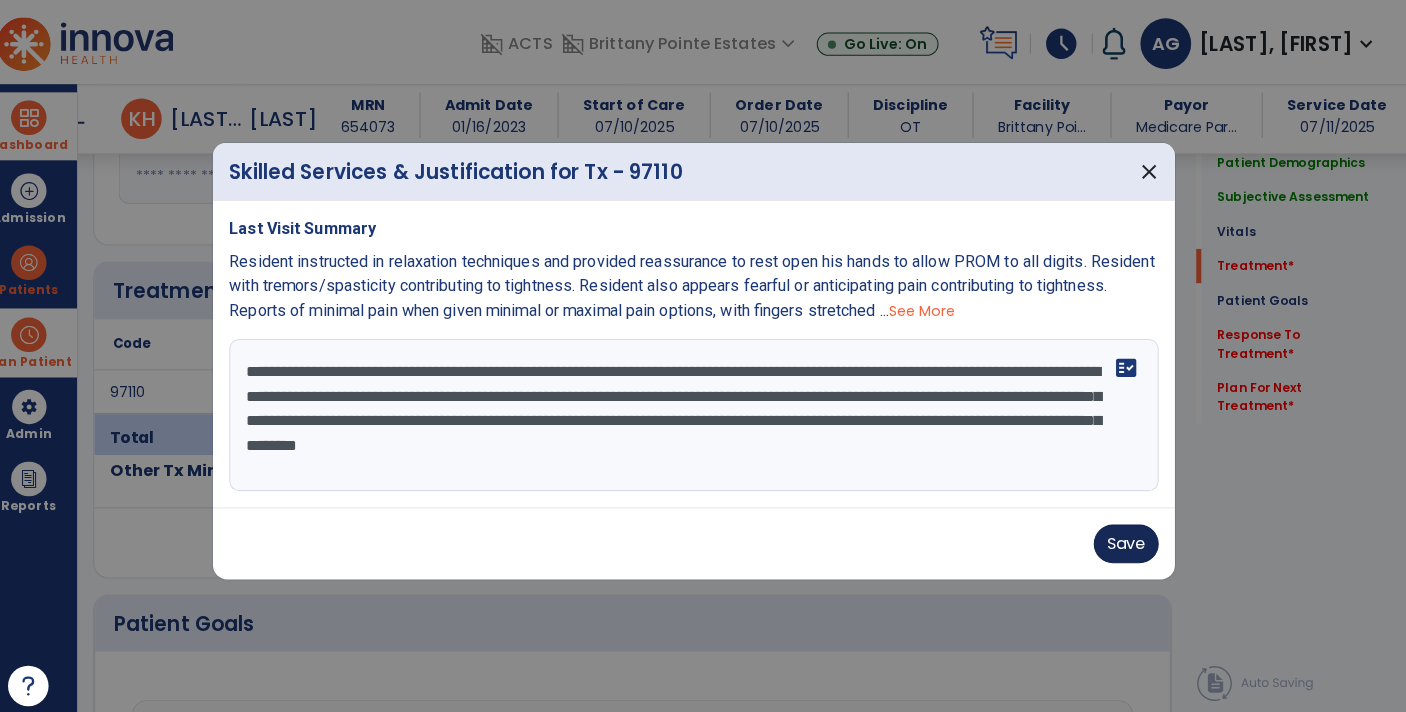 type on "**********" 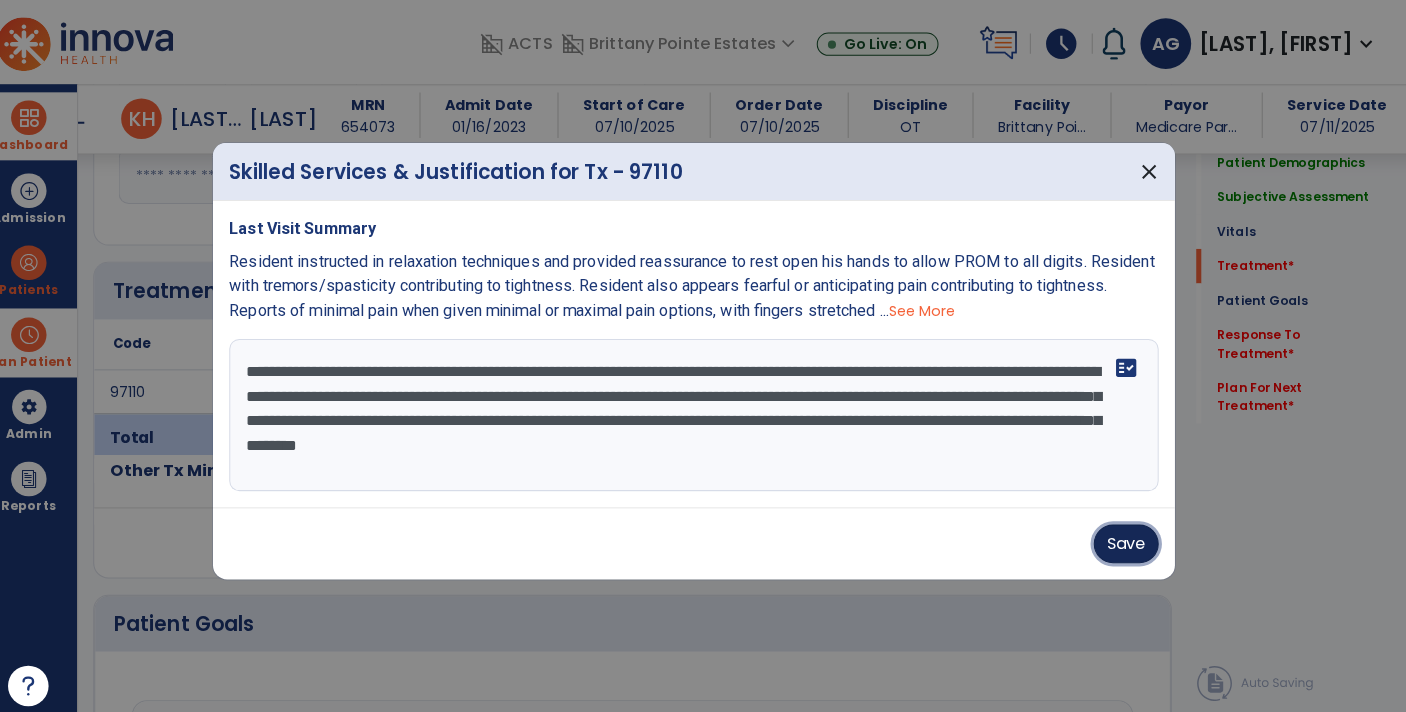 click on "Save" at bounding box center [1129, 536] 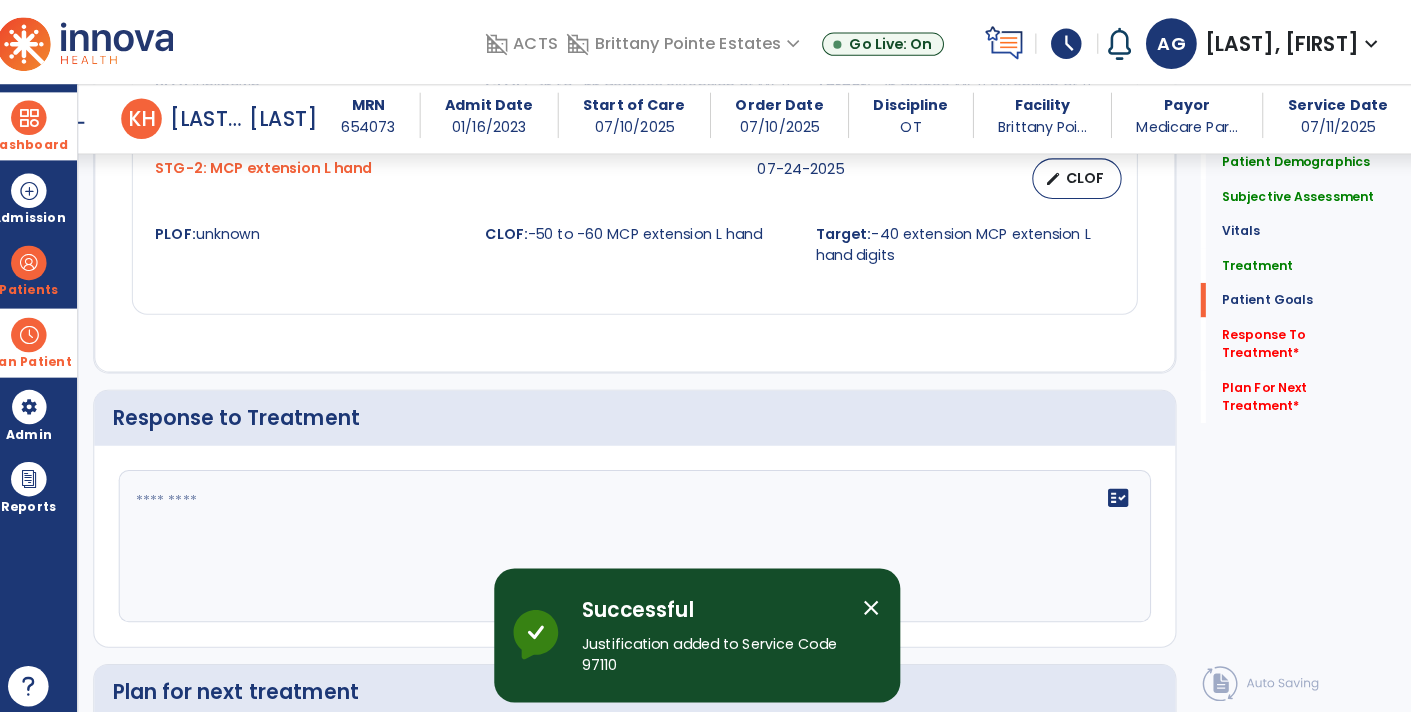 scroll, scrollTop: 1991, scrollLeft: 0, axis: vertical 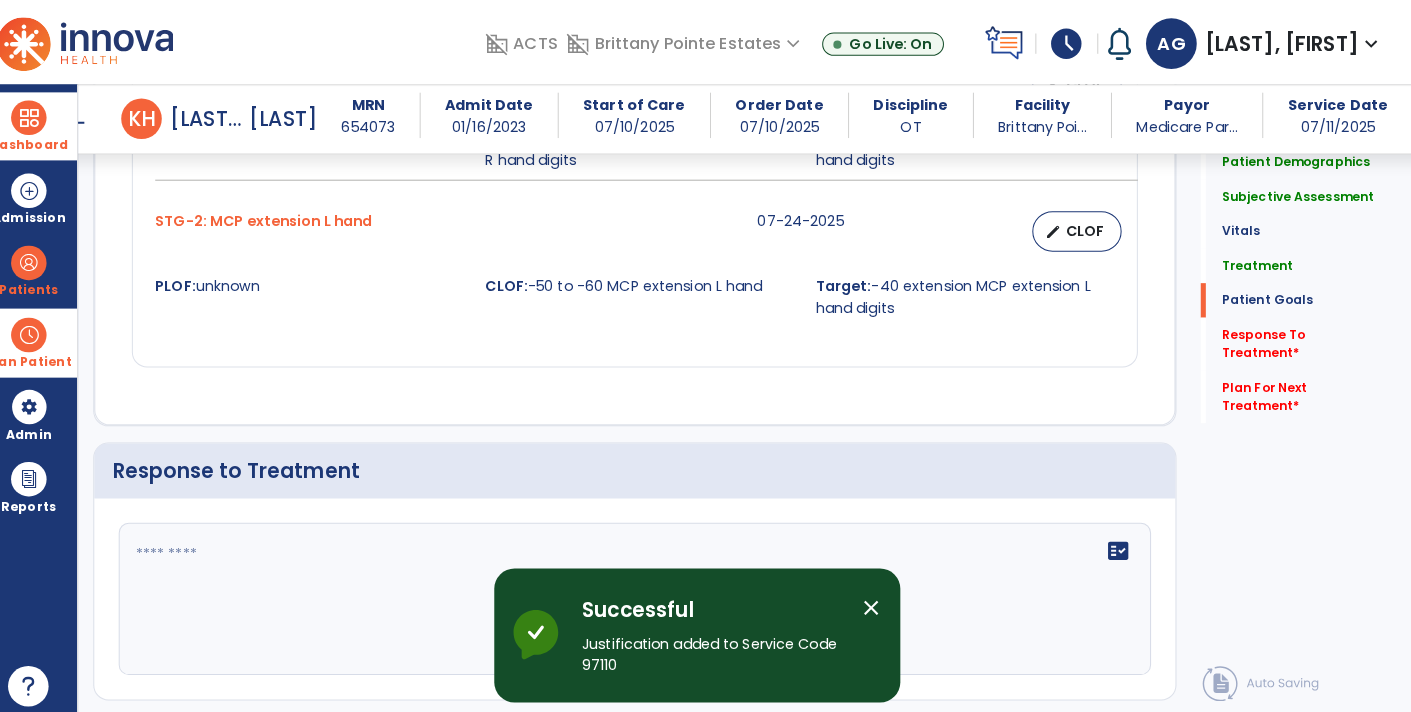 click 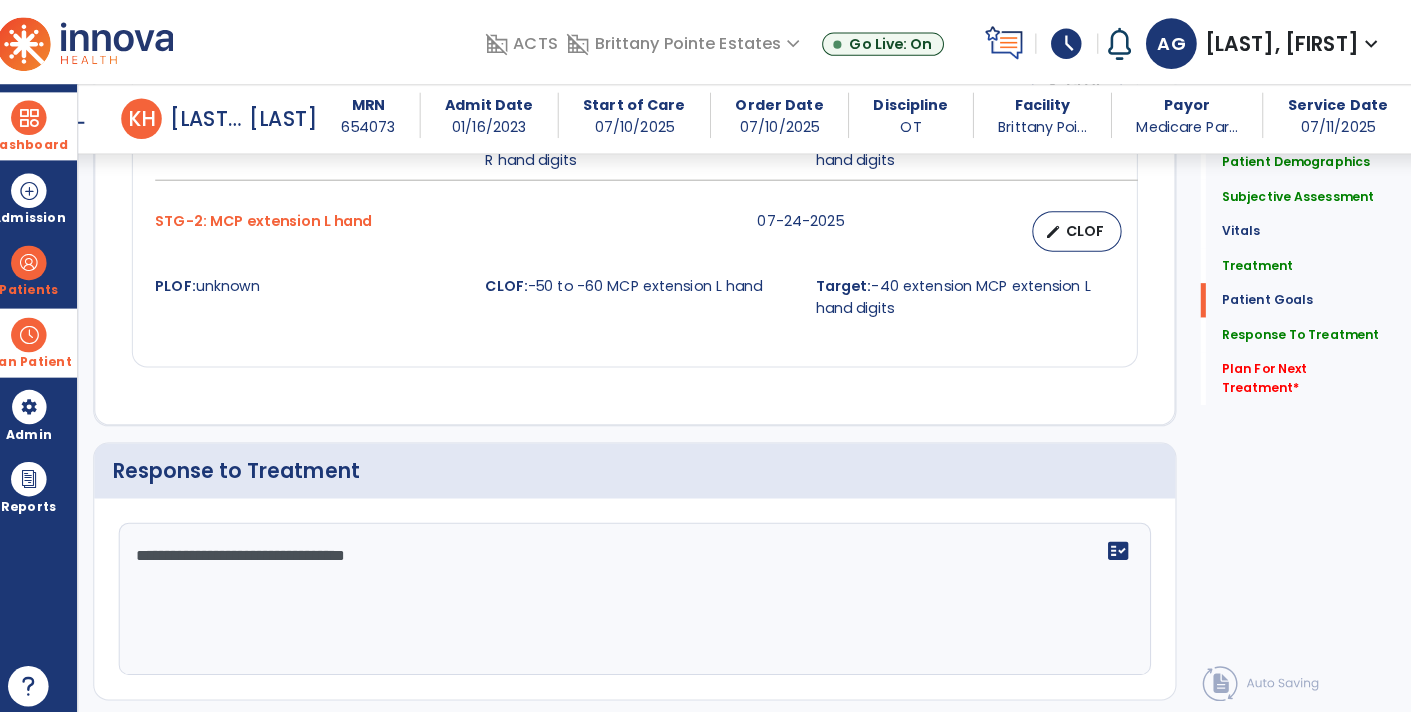 type on "**********" 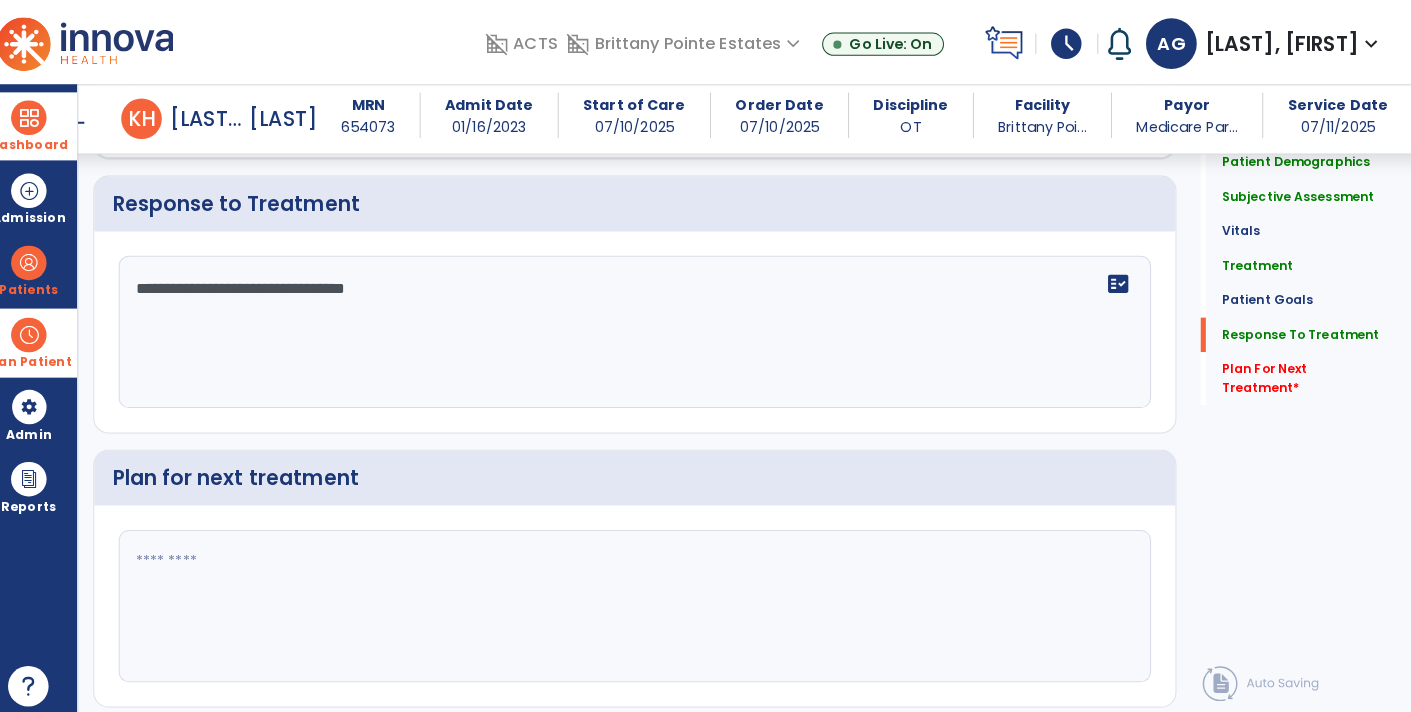 click 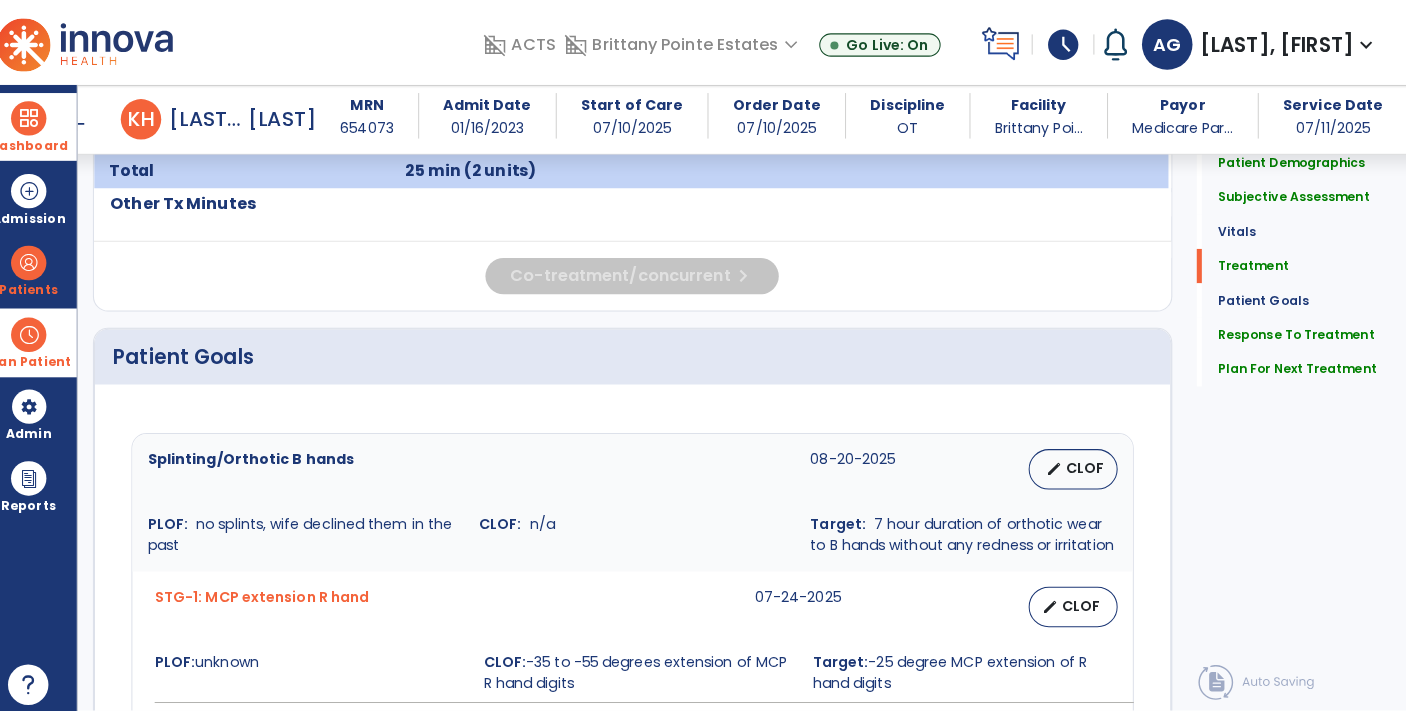 scroll, scrollTop: 2295, scrollLeft: 0, axis: vertical 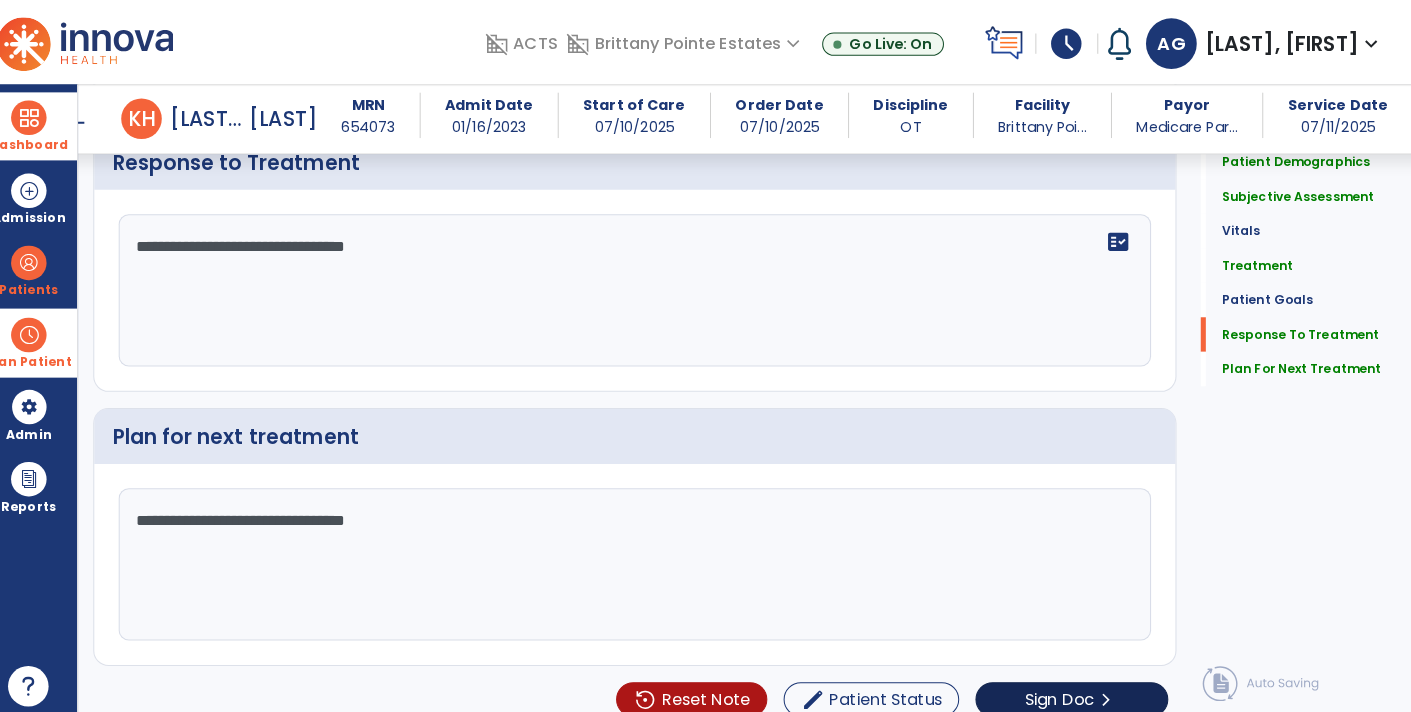 type on "**********" 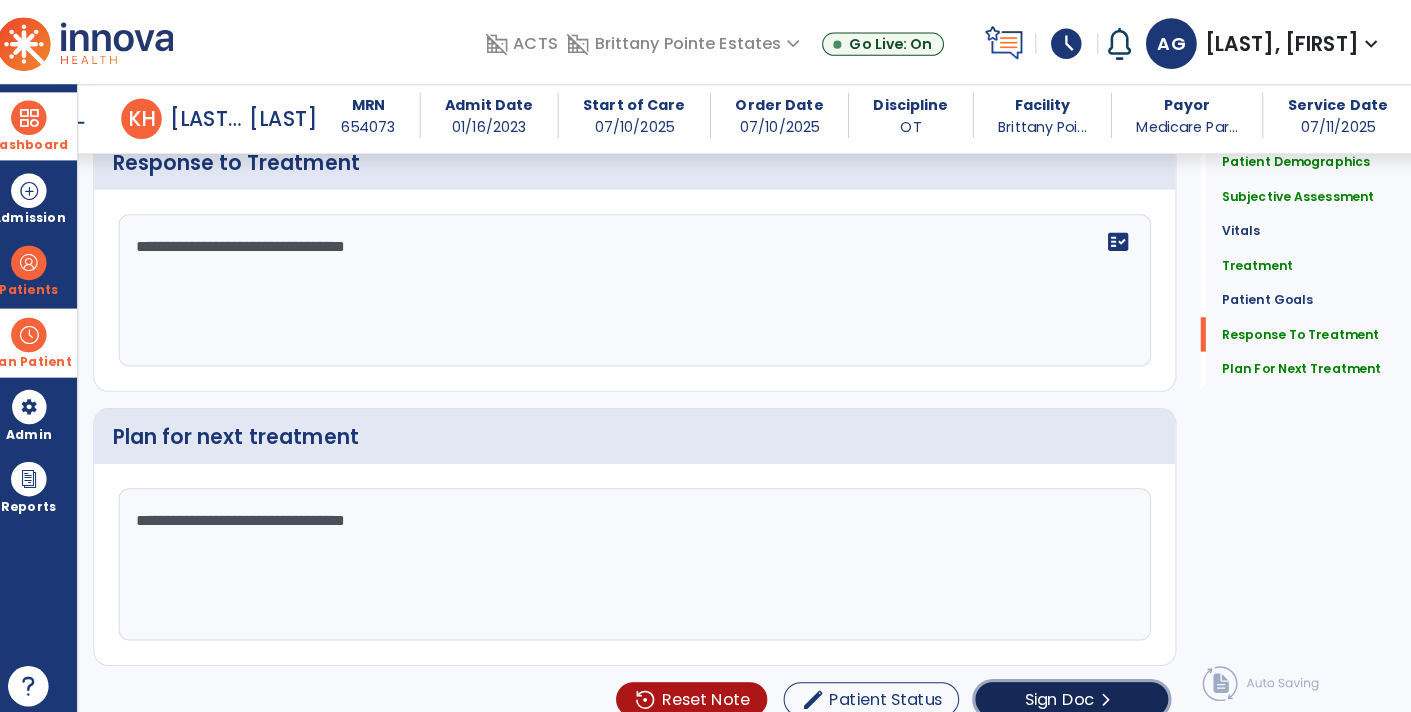 click on "Sign Doc" 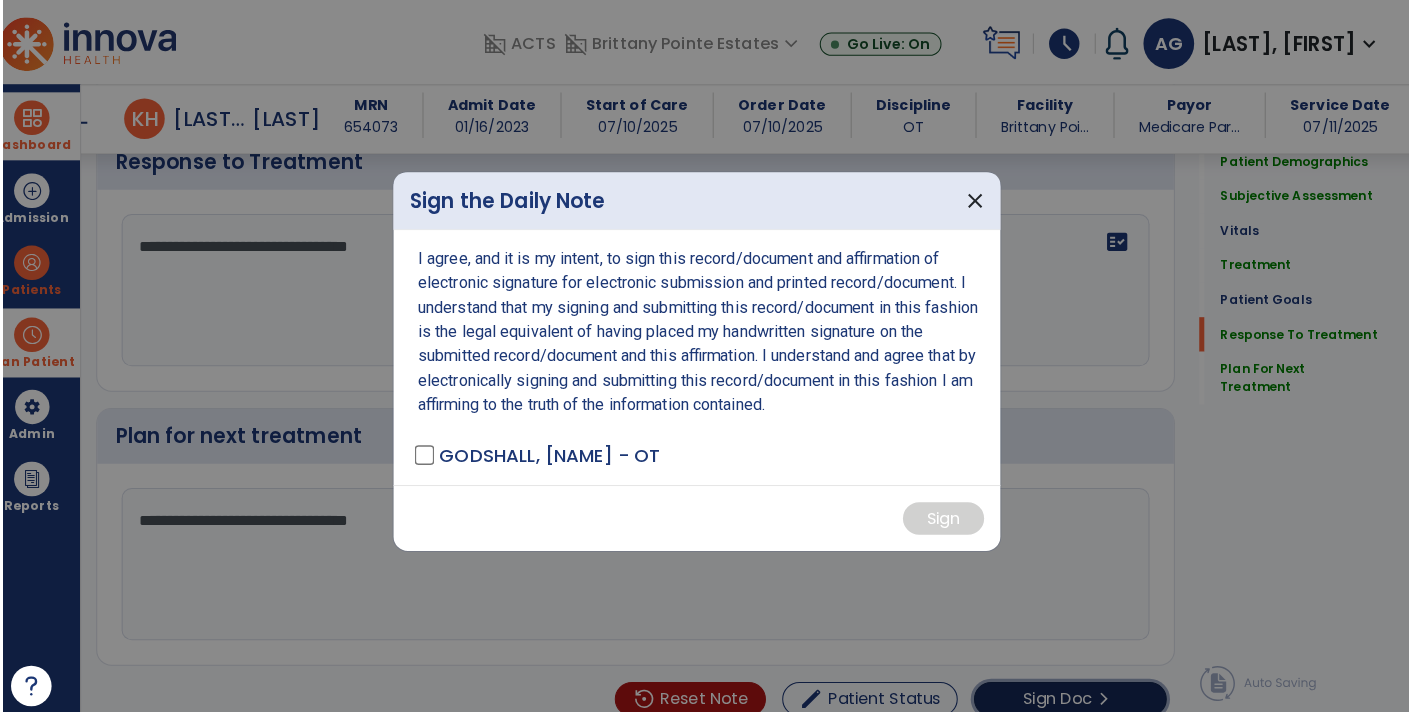 scroll, scrollTop: 2295, scrollLeft: 0, axis: vertical 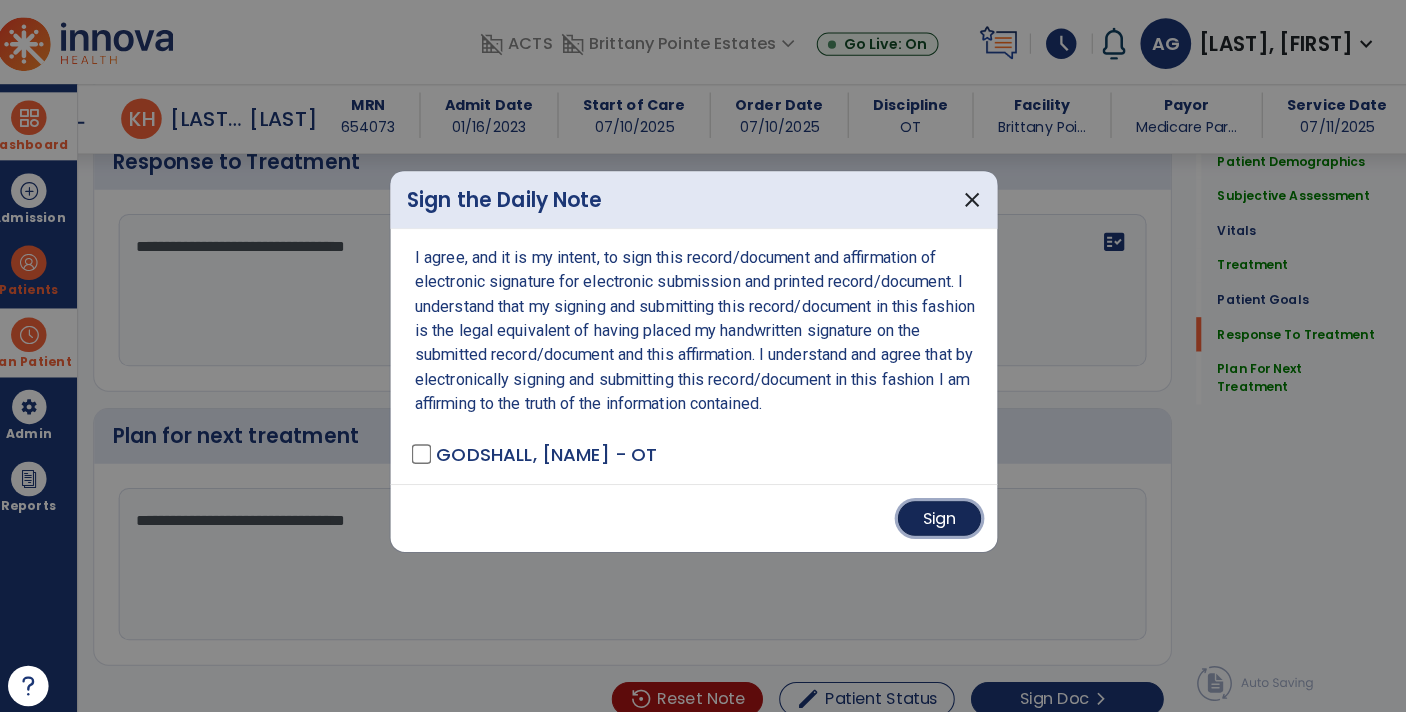 click on "Sign" at bounding box center (945, 511) 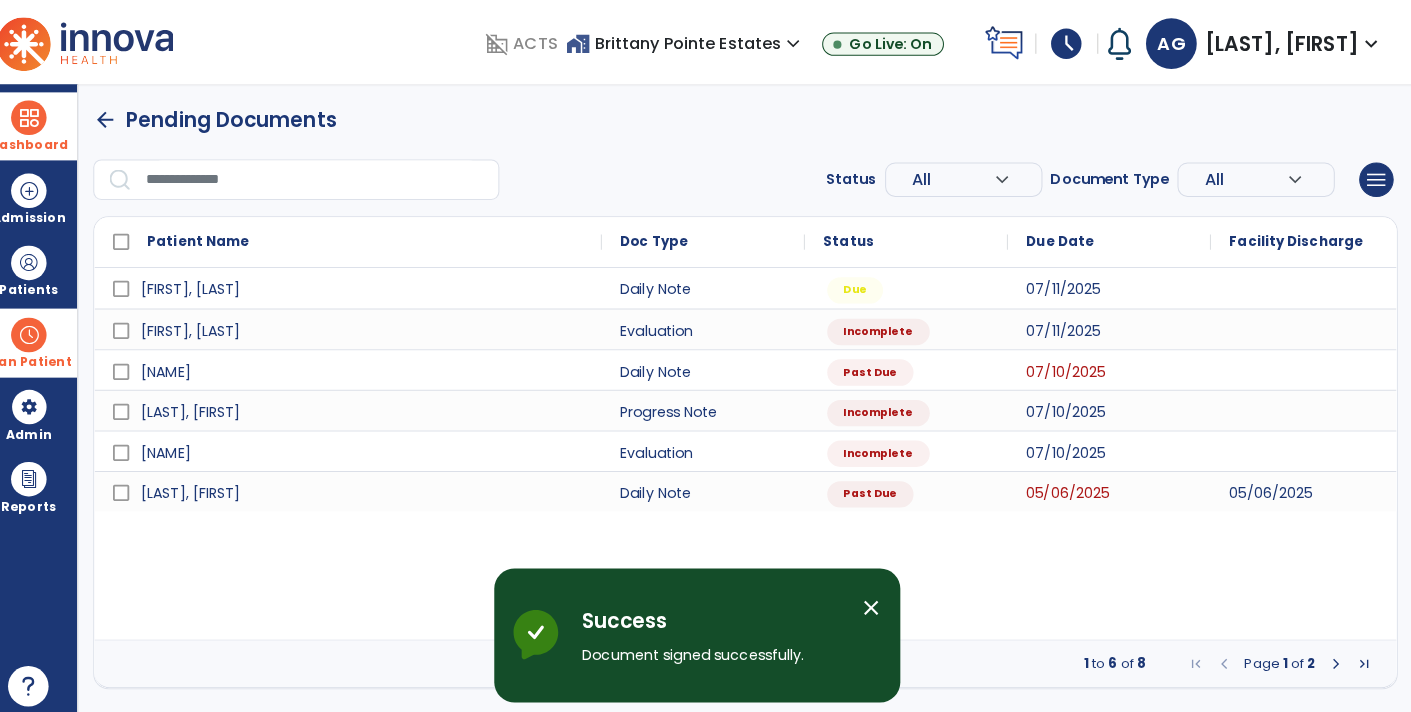 scroll, scrollTop: 0, scrollLeft: 0, axis: both 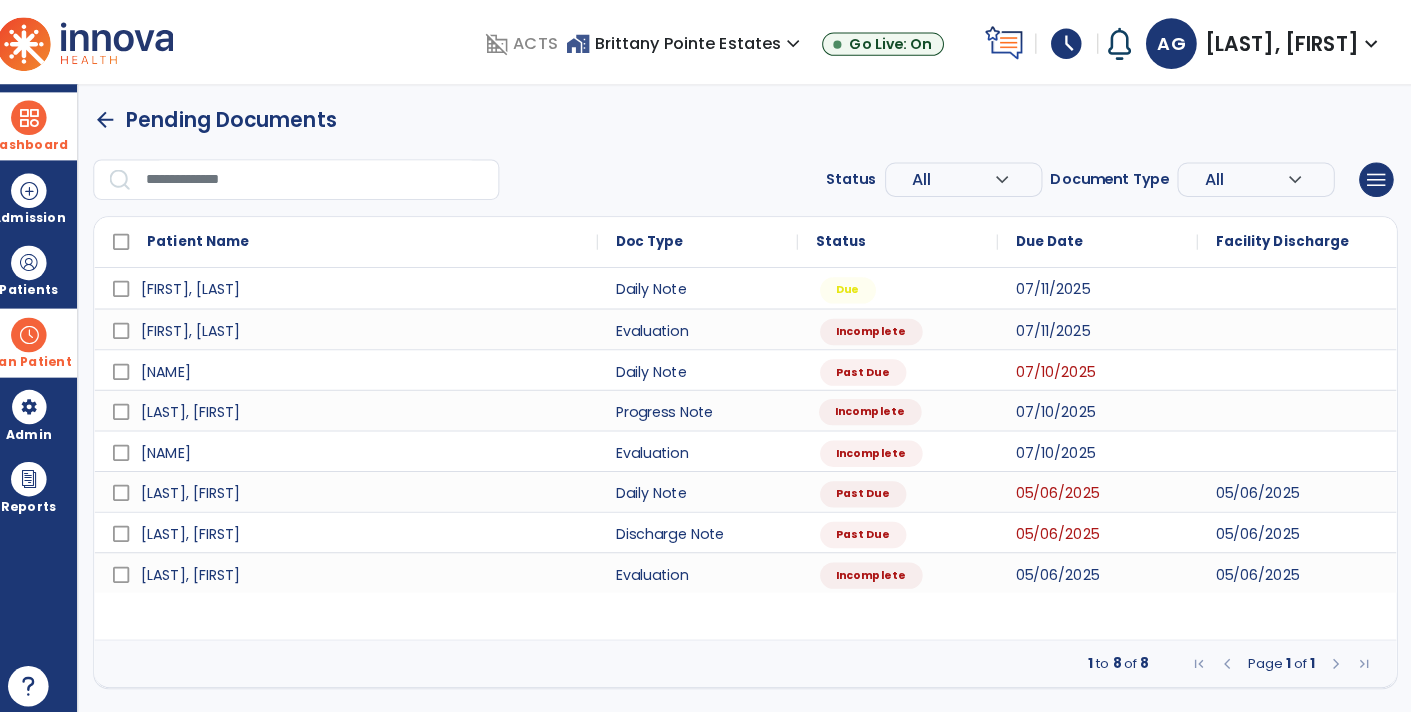 click on "Incomplete" at bounding box center [876, 406] 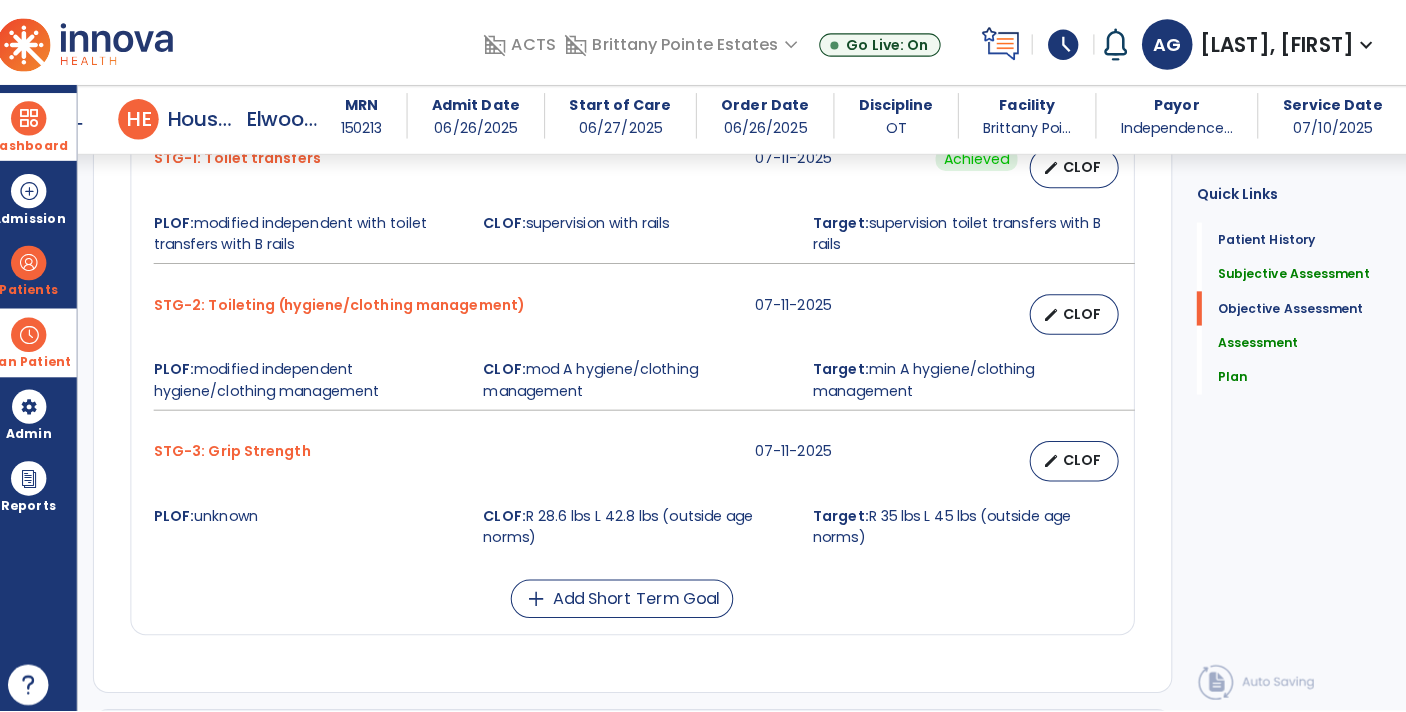 scroll, scrollTop: 1820, scrollLeft: 0, axis: vertical 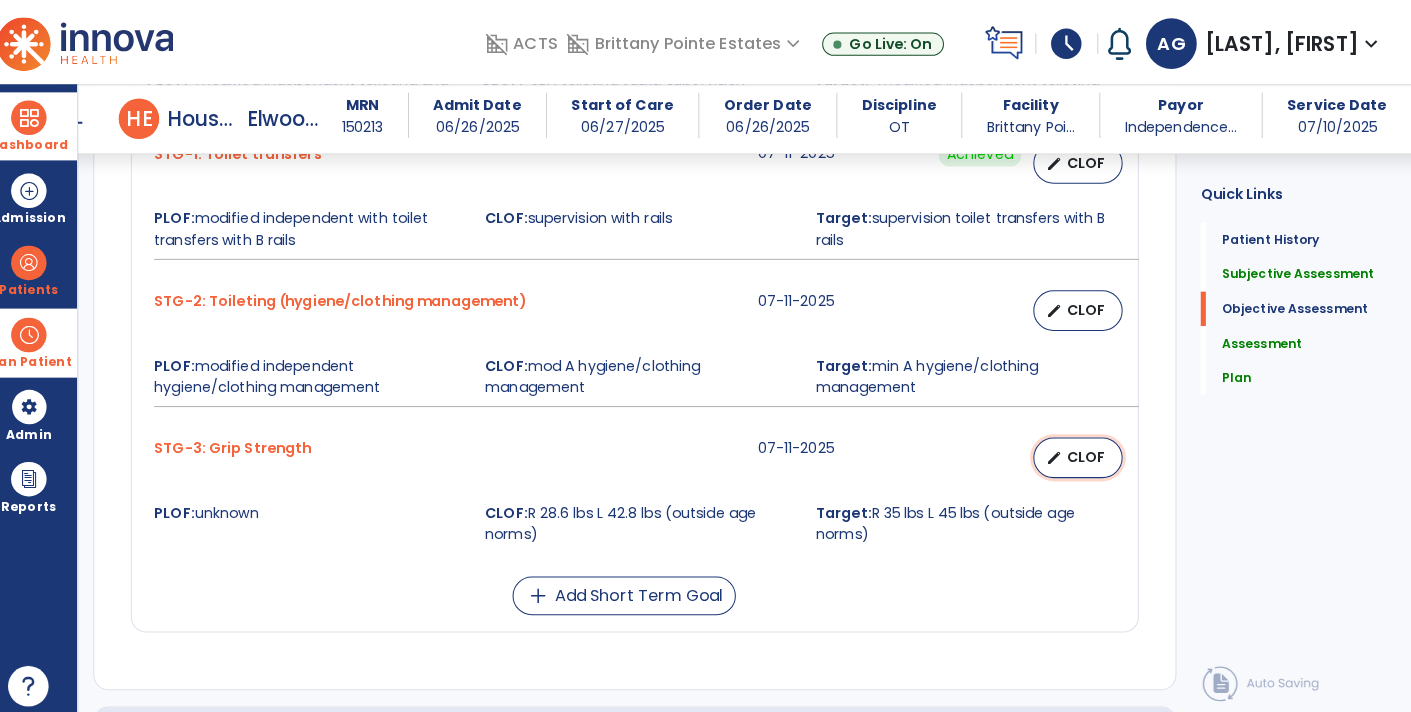 click on "CLOF" at bounding box center (1089, 450) 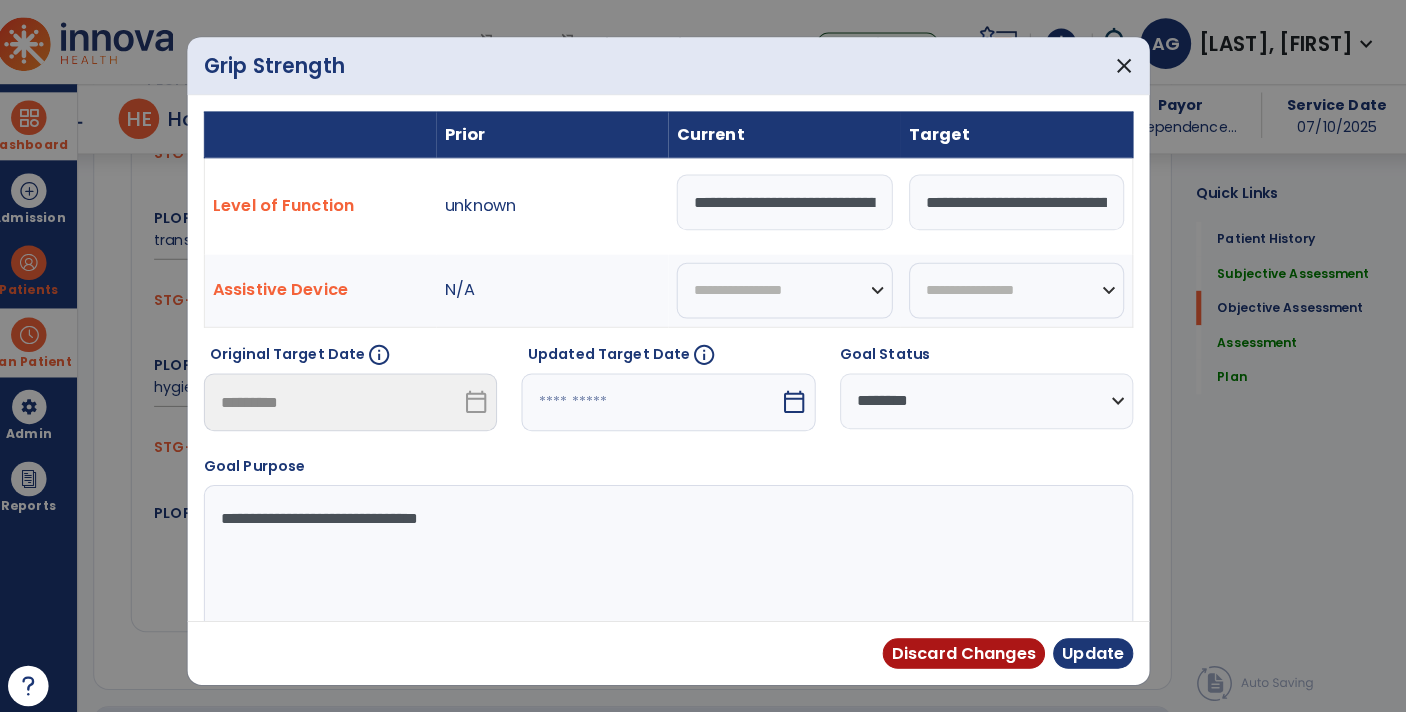 scroll, scrollTop: 1820, scrollLeft: 0, axis: vertical 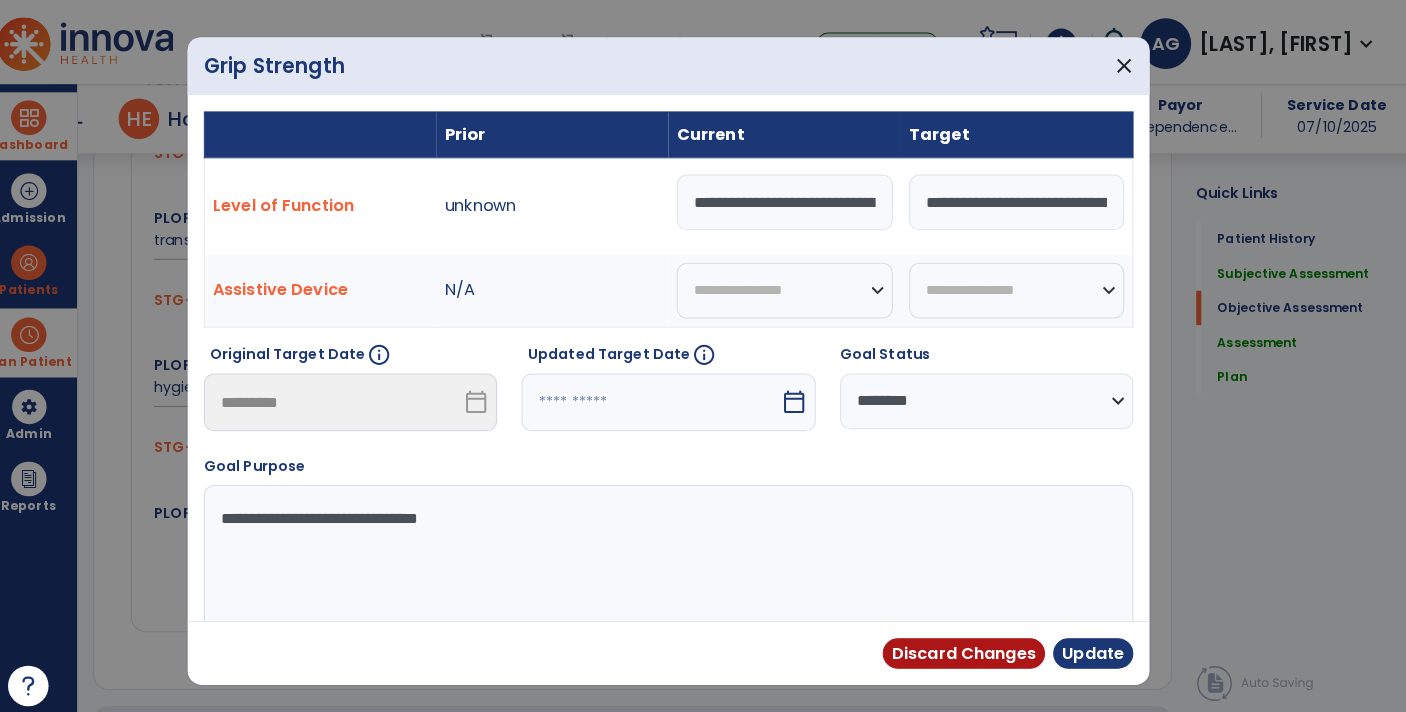 click on "**********" at bounding box center [792, 199] 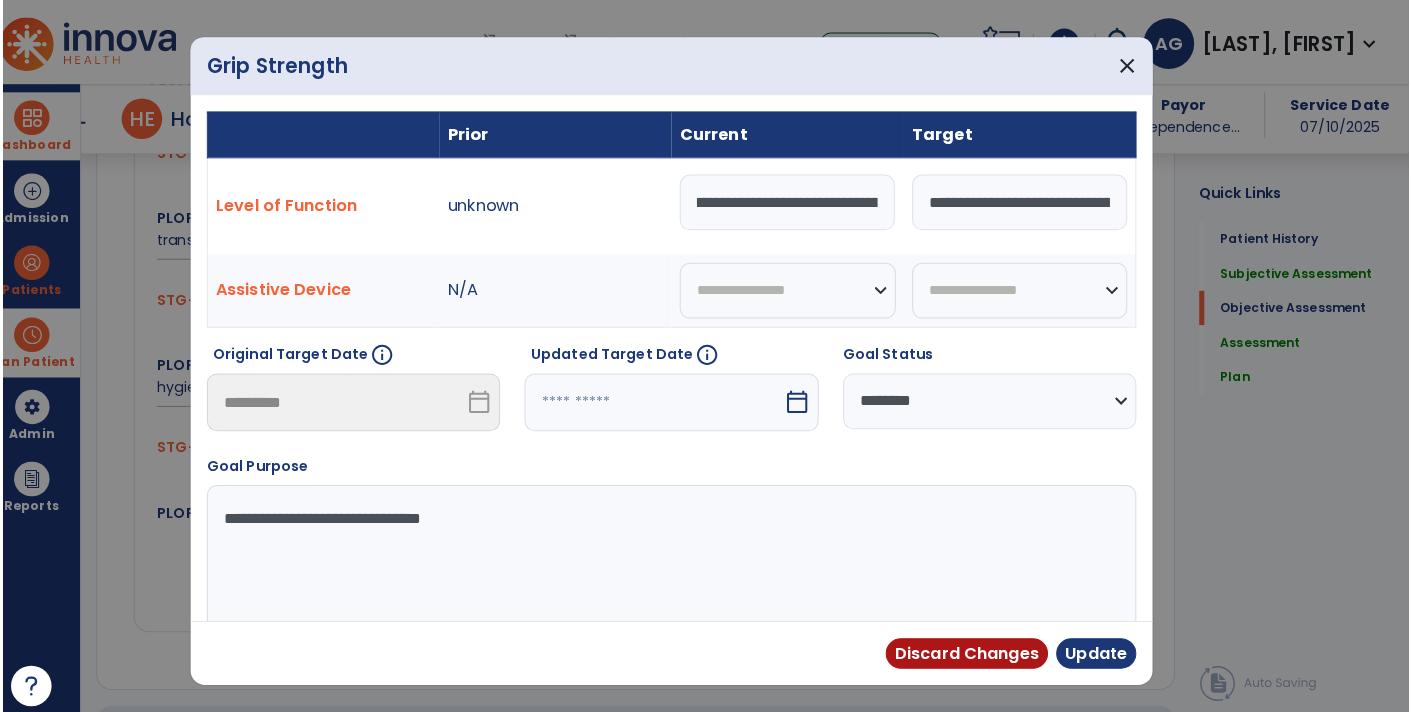 scroll, scrollTop: 0, scrollLeft: 0, axis: both 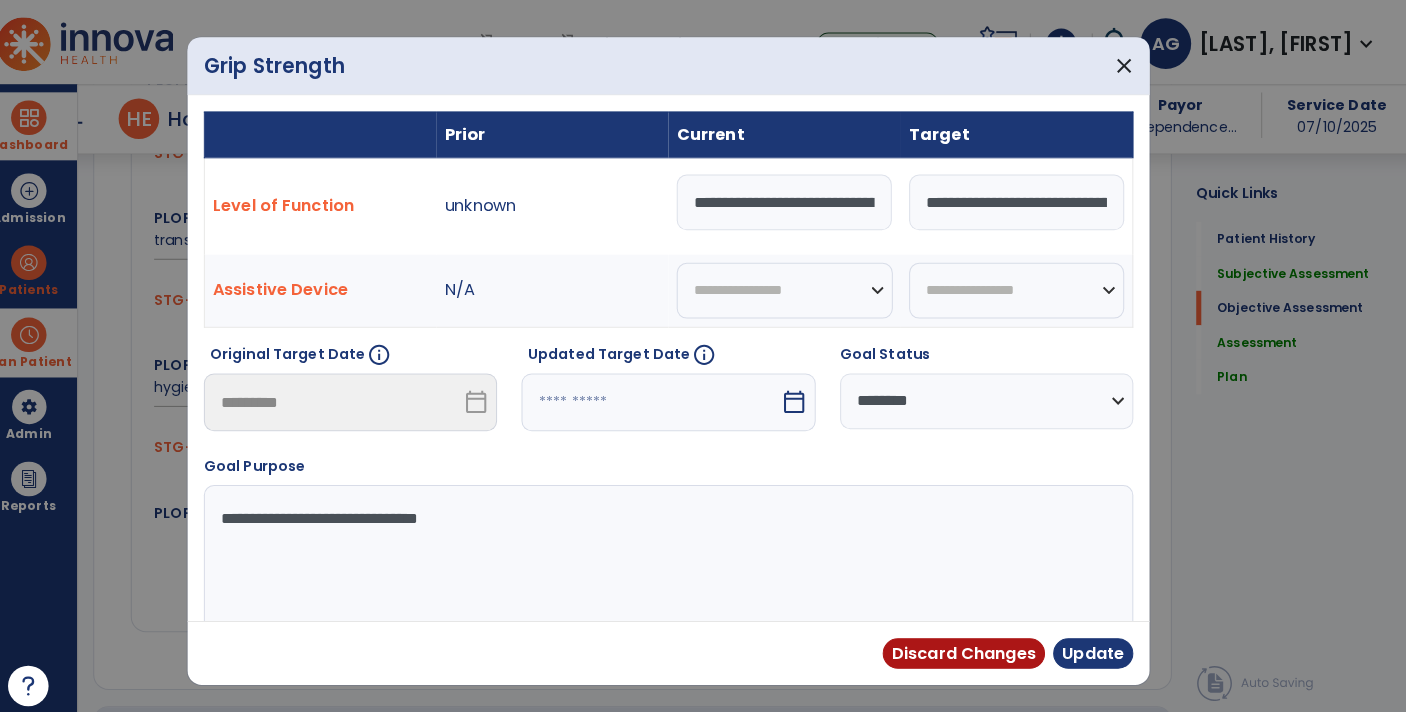 type on "**********" 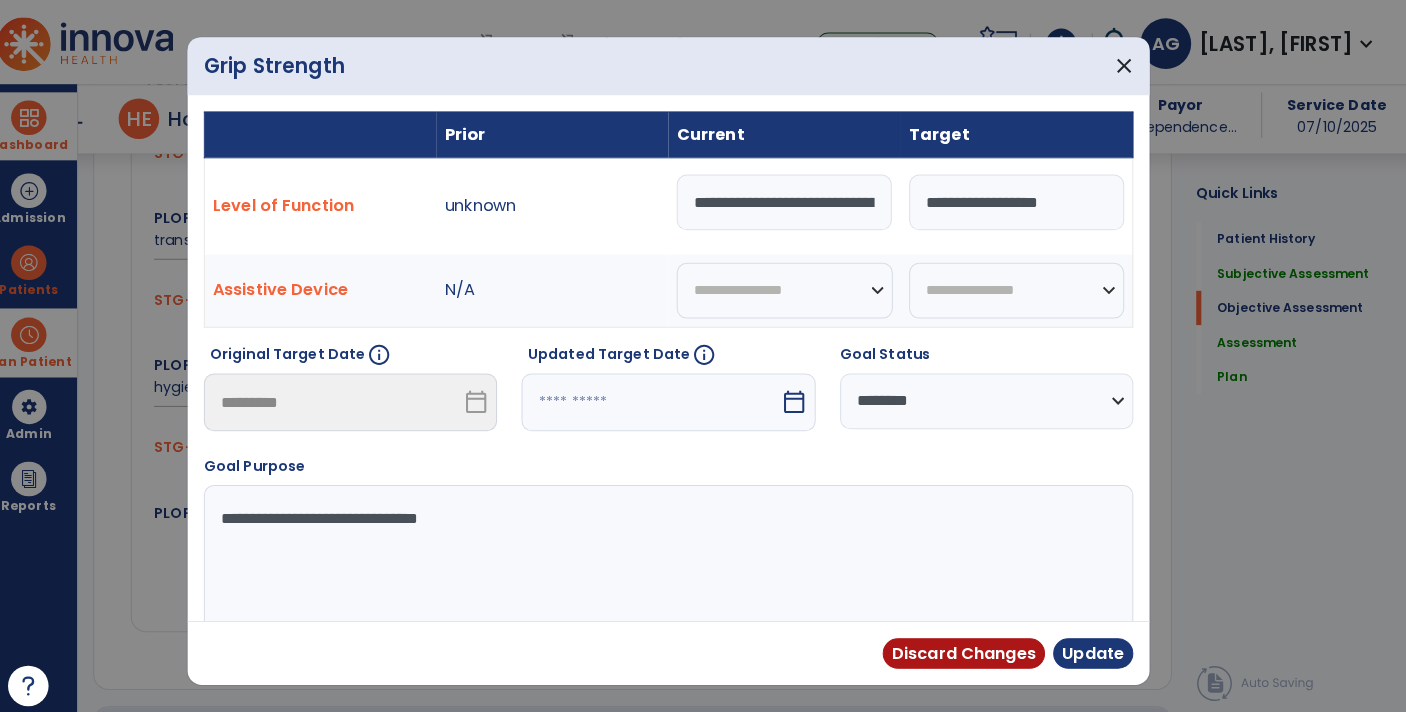 type on "**********" 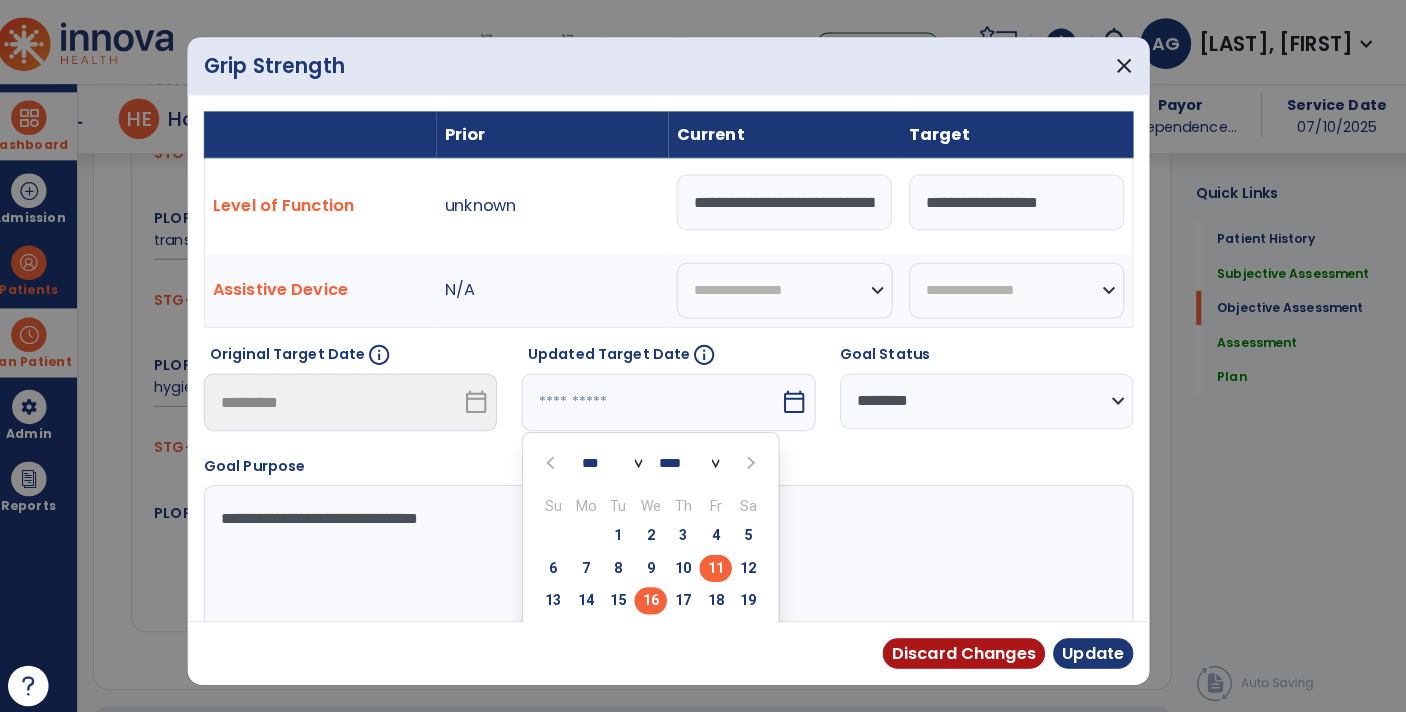 click on "16" at bounding box center [660, 592] 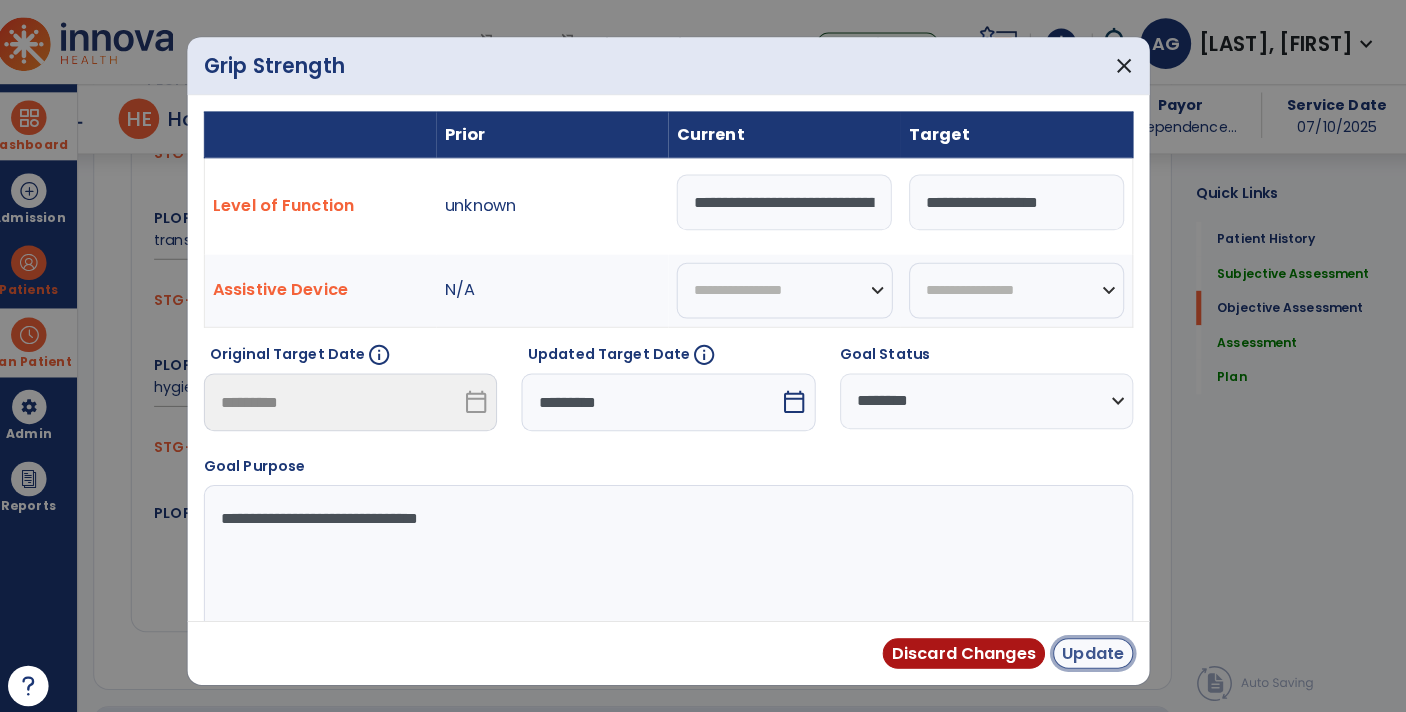 click on "Update" at bounding box center (1096, 644) 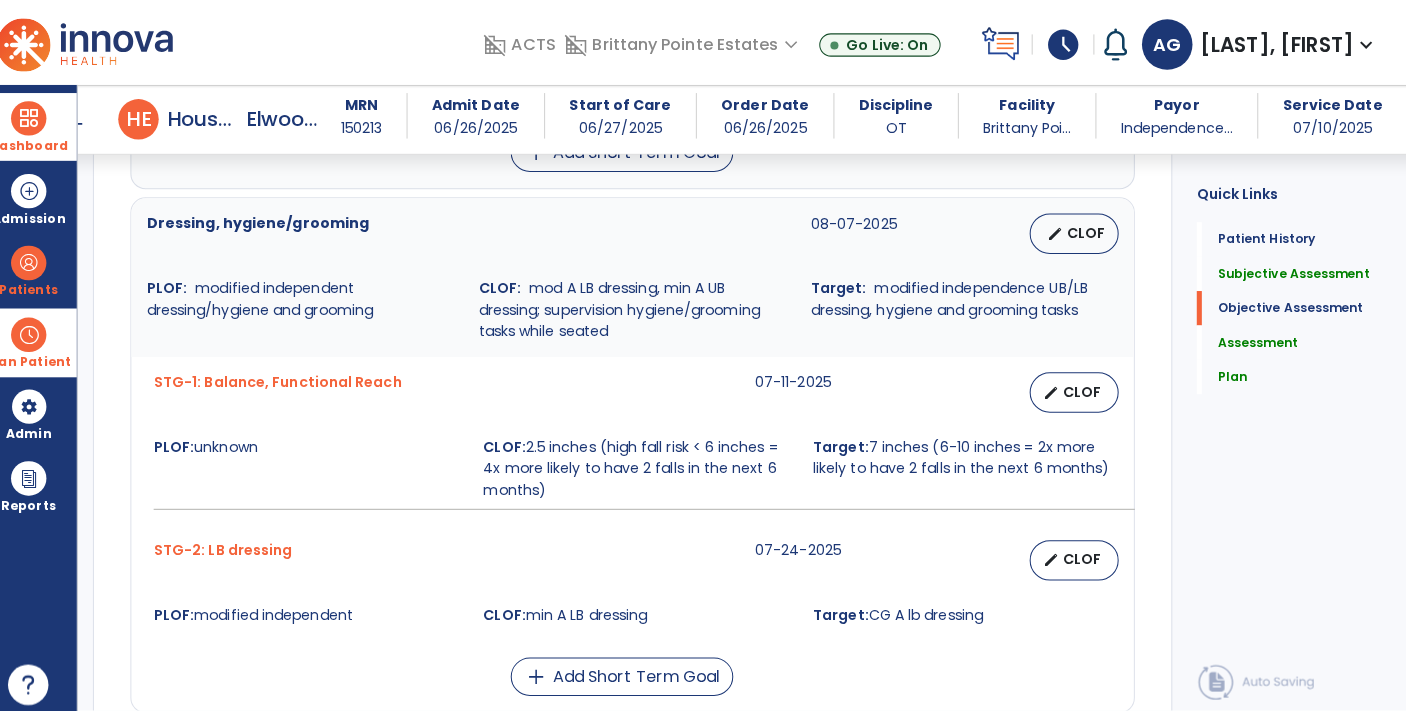 scroll, scrollTop: 1092, scrollLeft: 0, axis: vertical 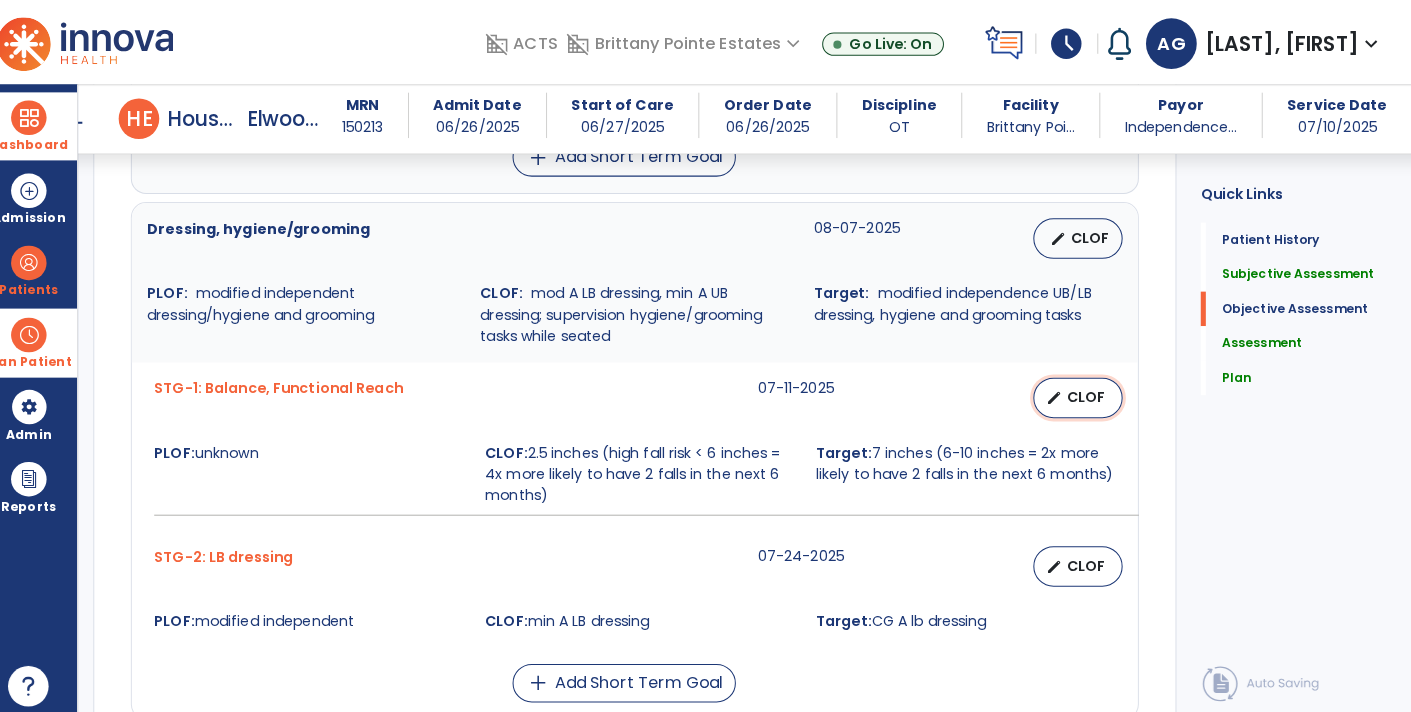 click on "edit   CLOF" at bounding box center (1081, 392) 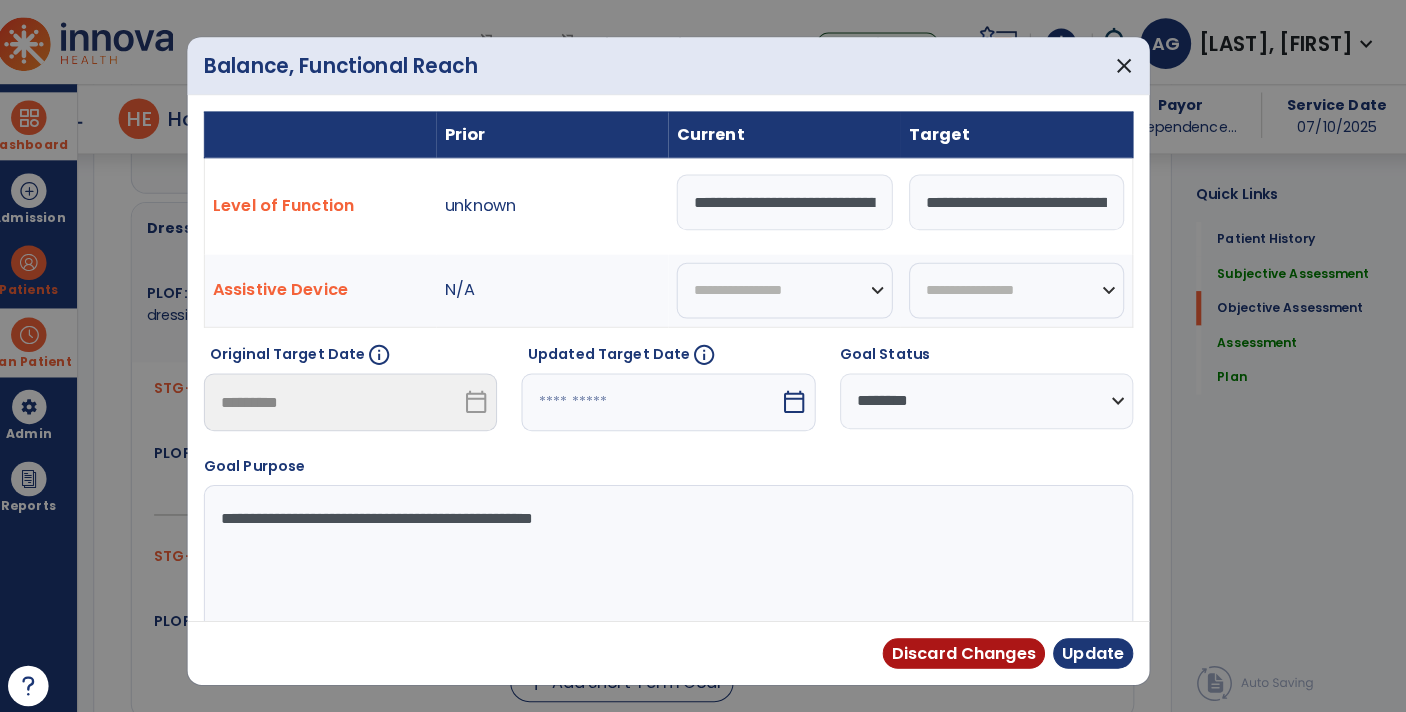 scroll, scrollTop: 1092, scrollLeft: 0, axis: vertical 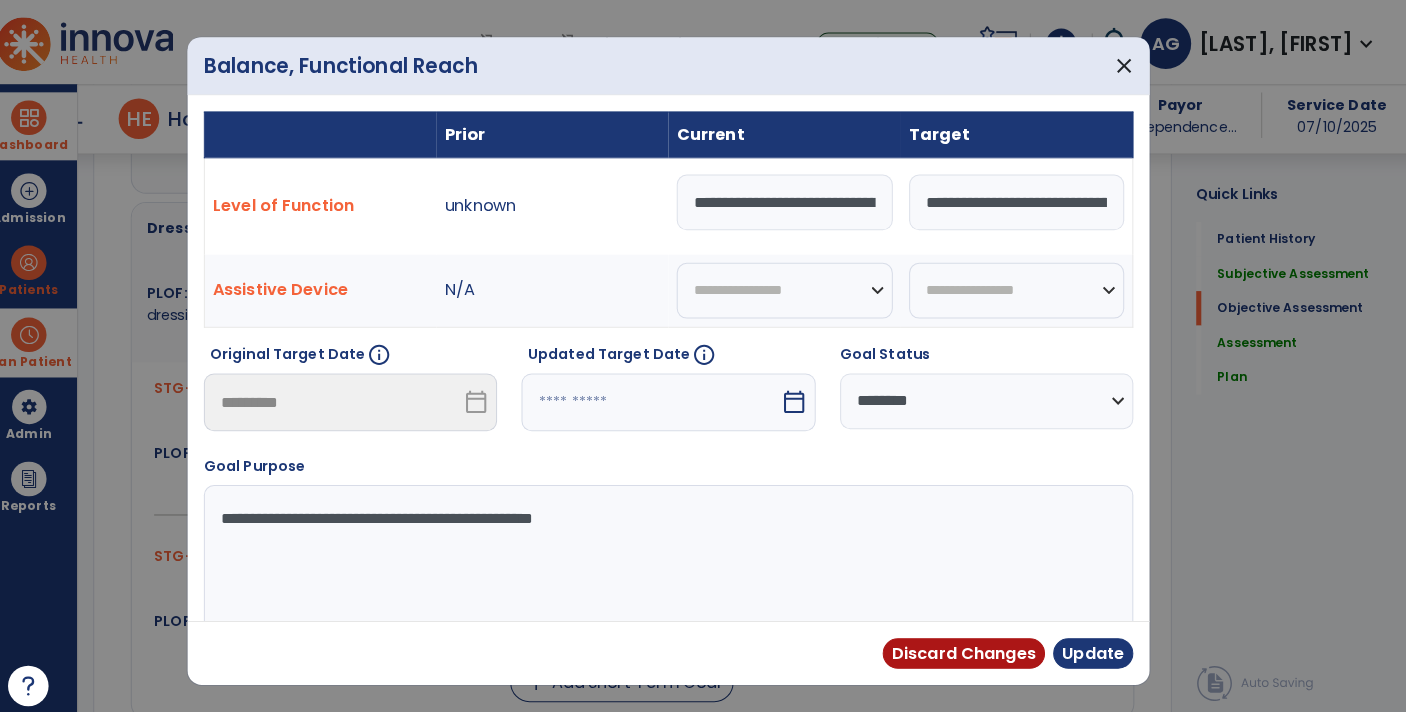 click on "**********" at bounding box center [792, 199] 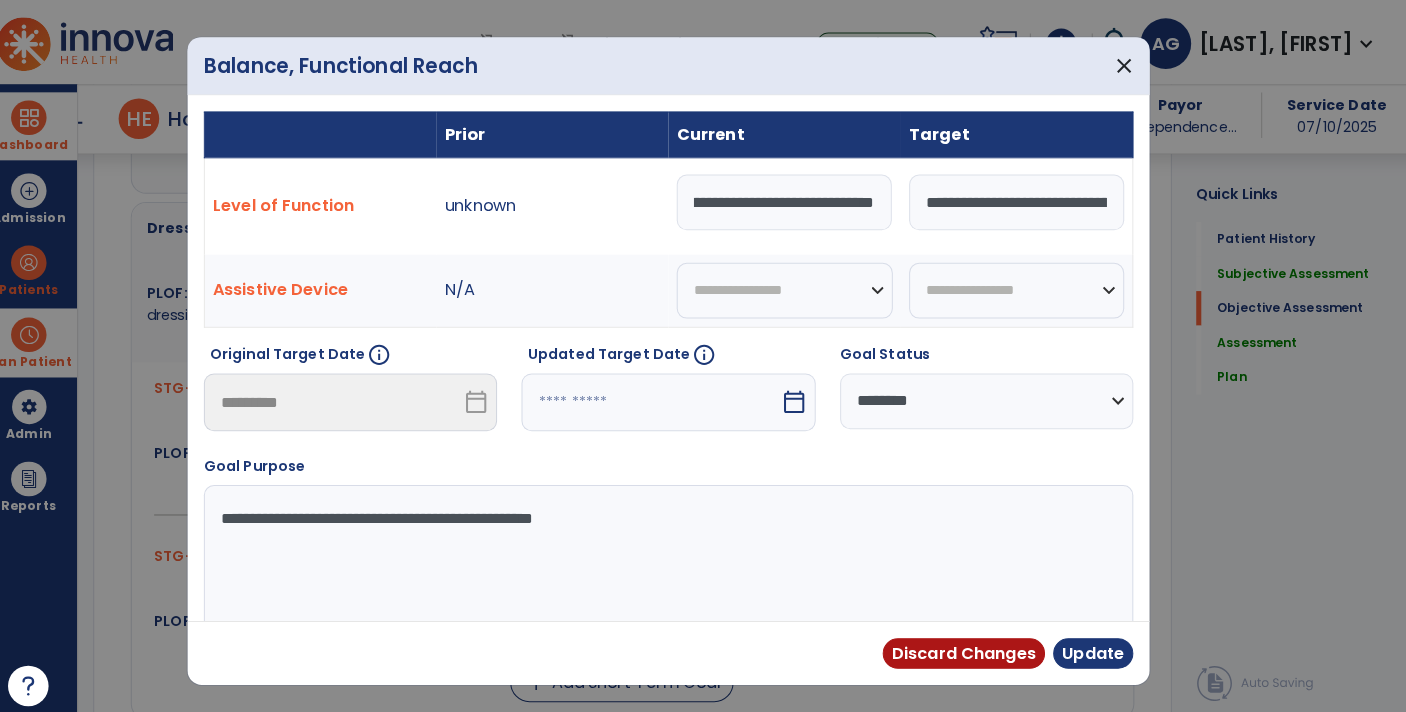 scroll, scrollTop: 0, scrollLeft: 510, axis: horizontal 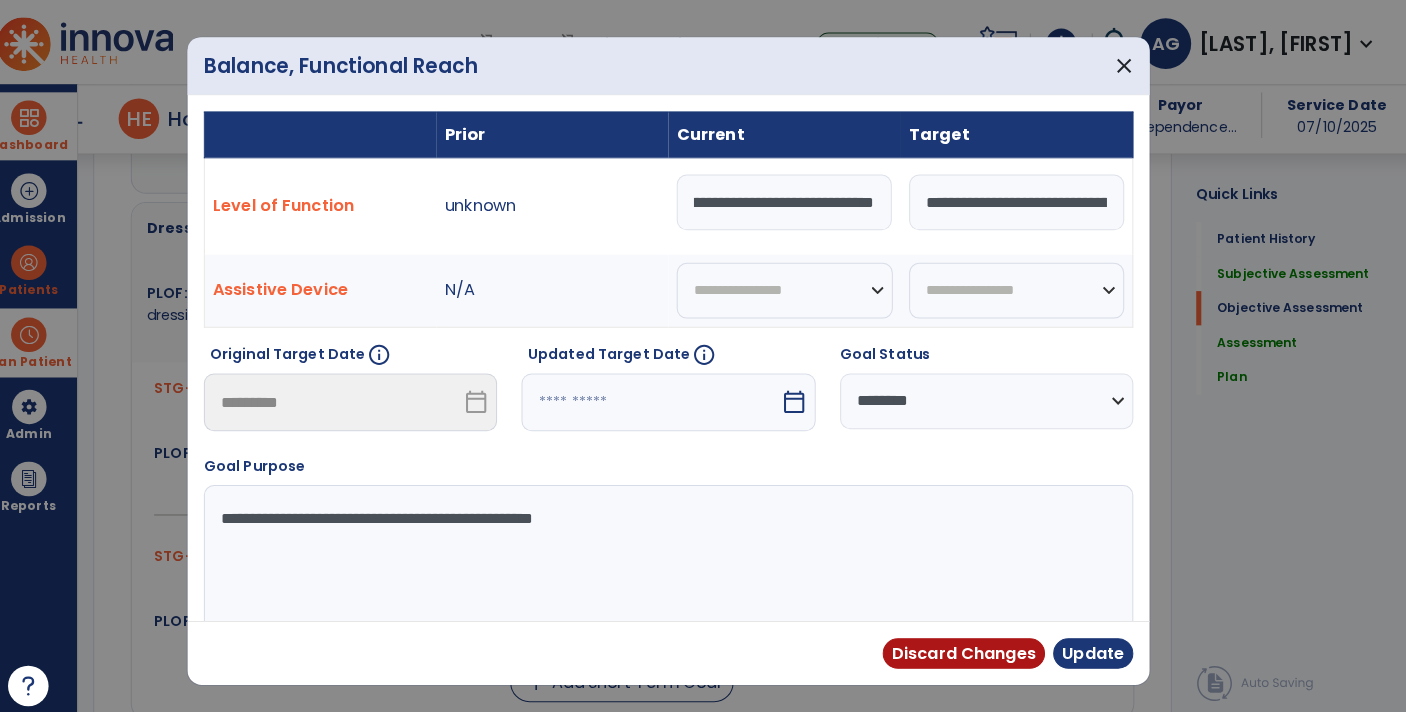 click on "**********" at bounding box center (1021, 199) 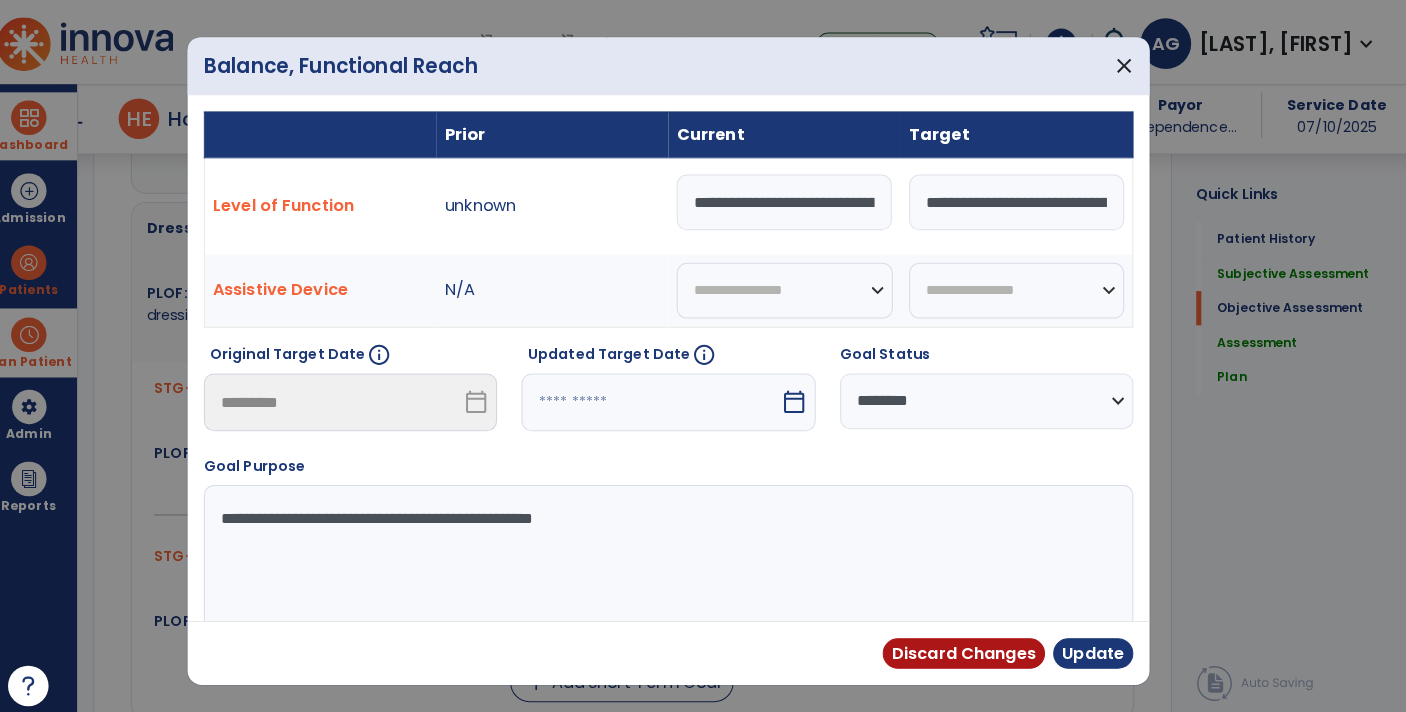 scroll, scrollTop: 0, scrollLeft: 404, axis: horizontal 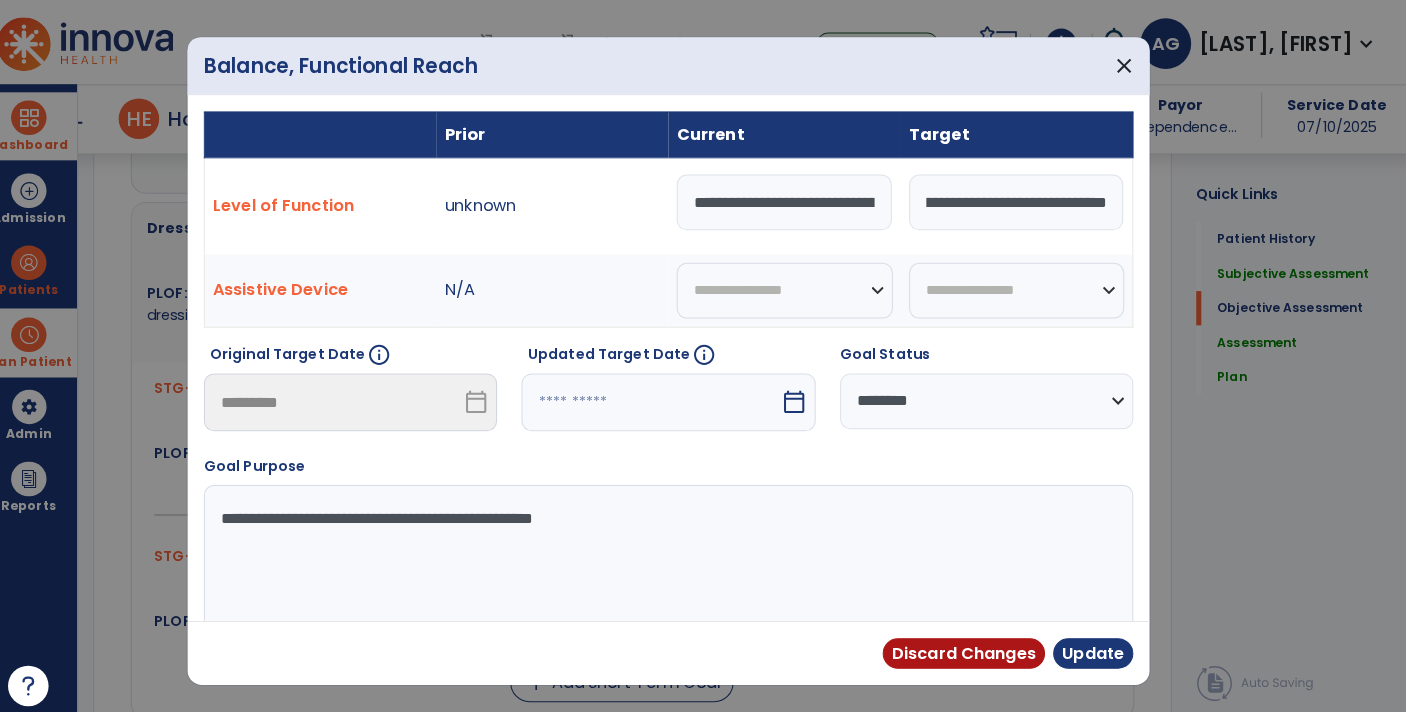 click on "**********" at bounding box center (792, 199) 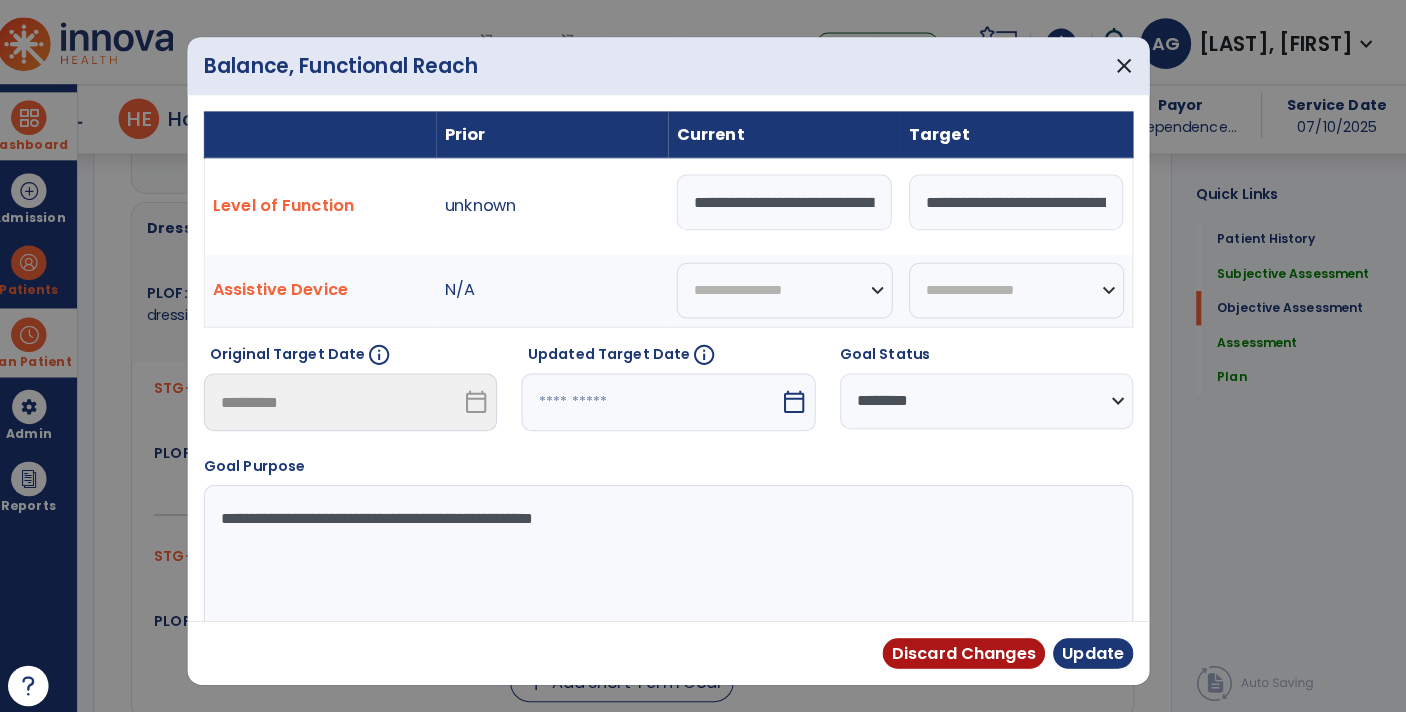 click on "**********" at bounding box center [792, 199] 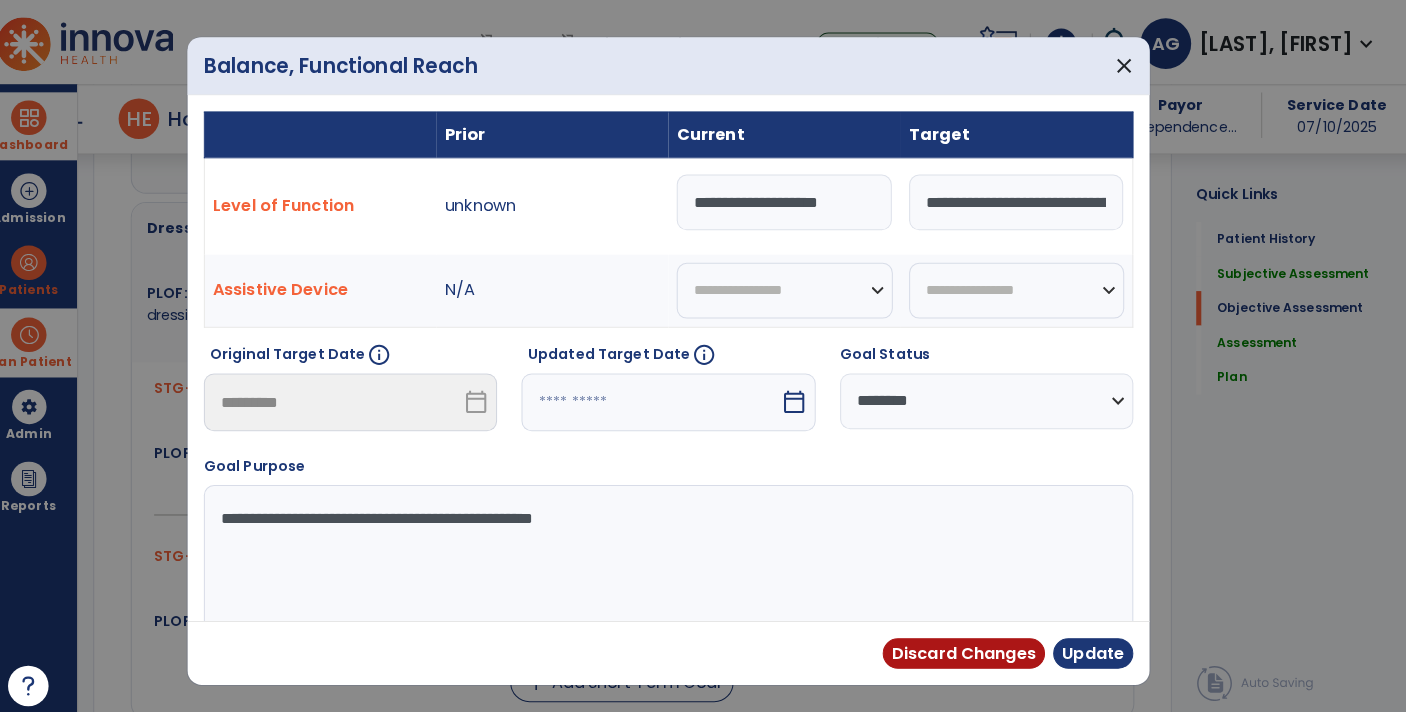 scroll, scrollTop: 0, scrollLeft: 0, axis: both 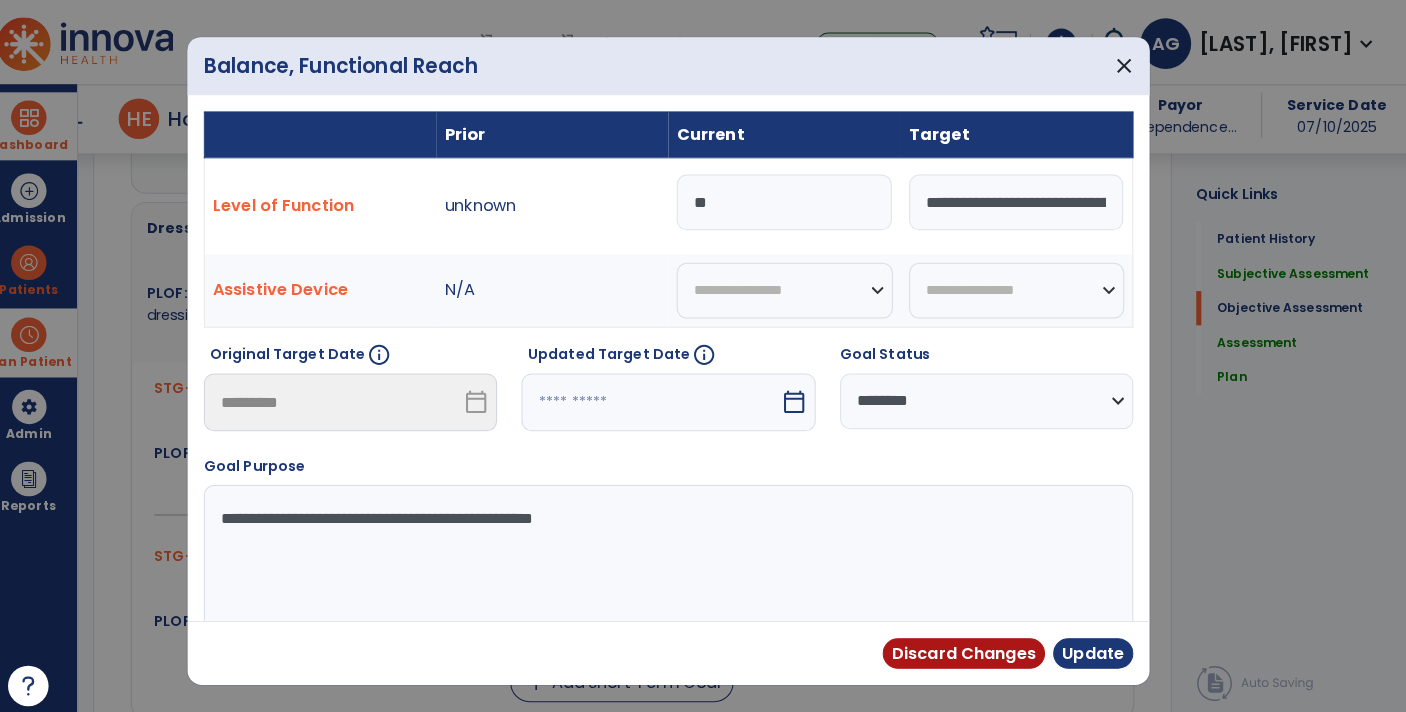 type on "*" 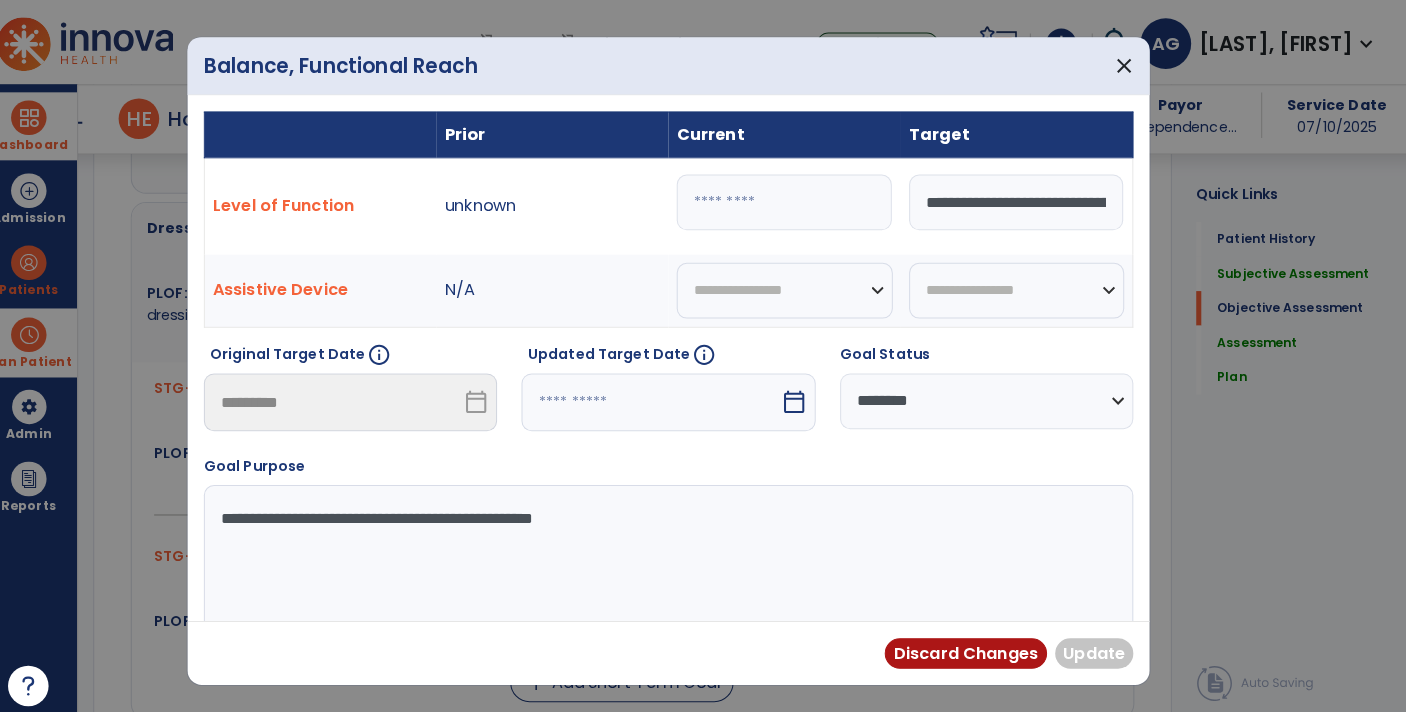 paste on "**********" 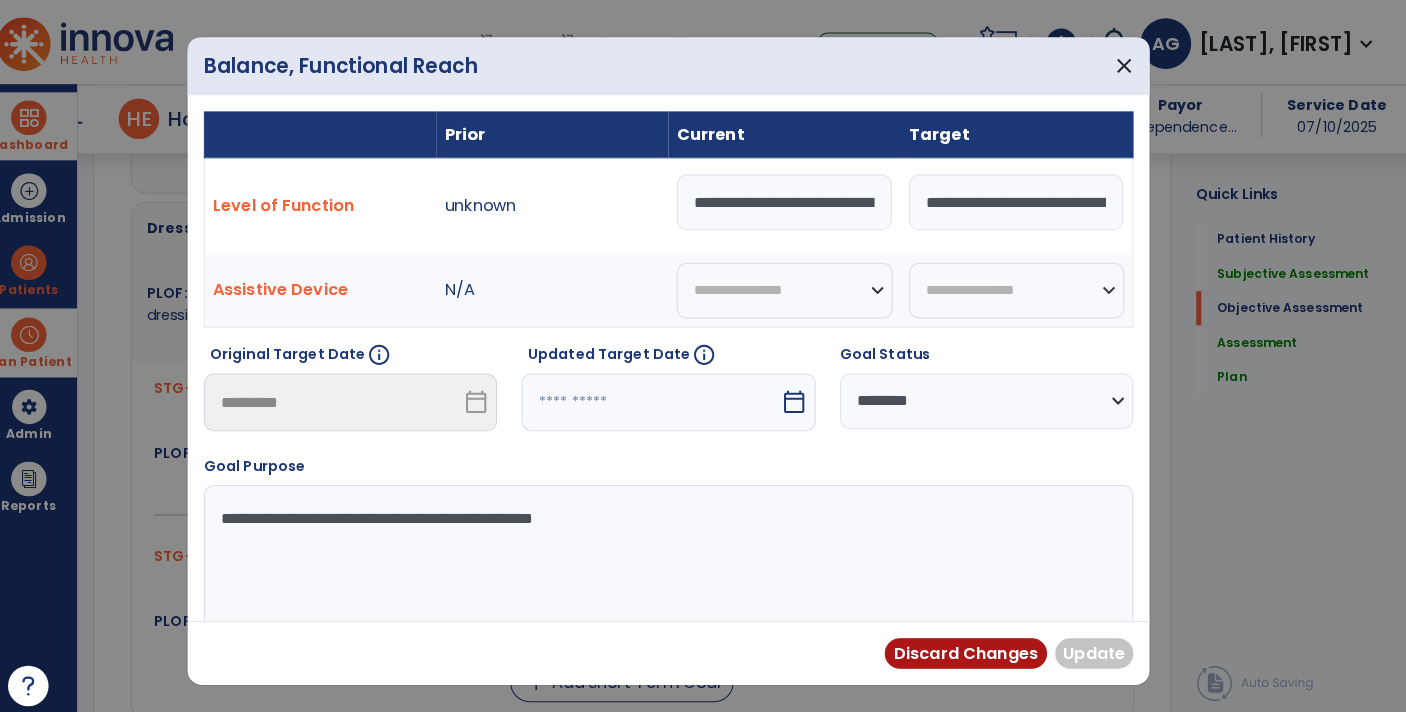 scroll, scrollTop: 0, scrollLeft: 404, axis: horizontal 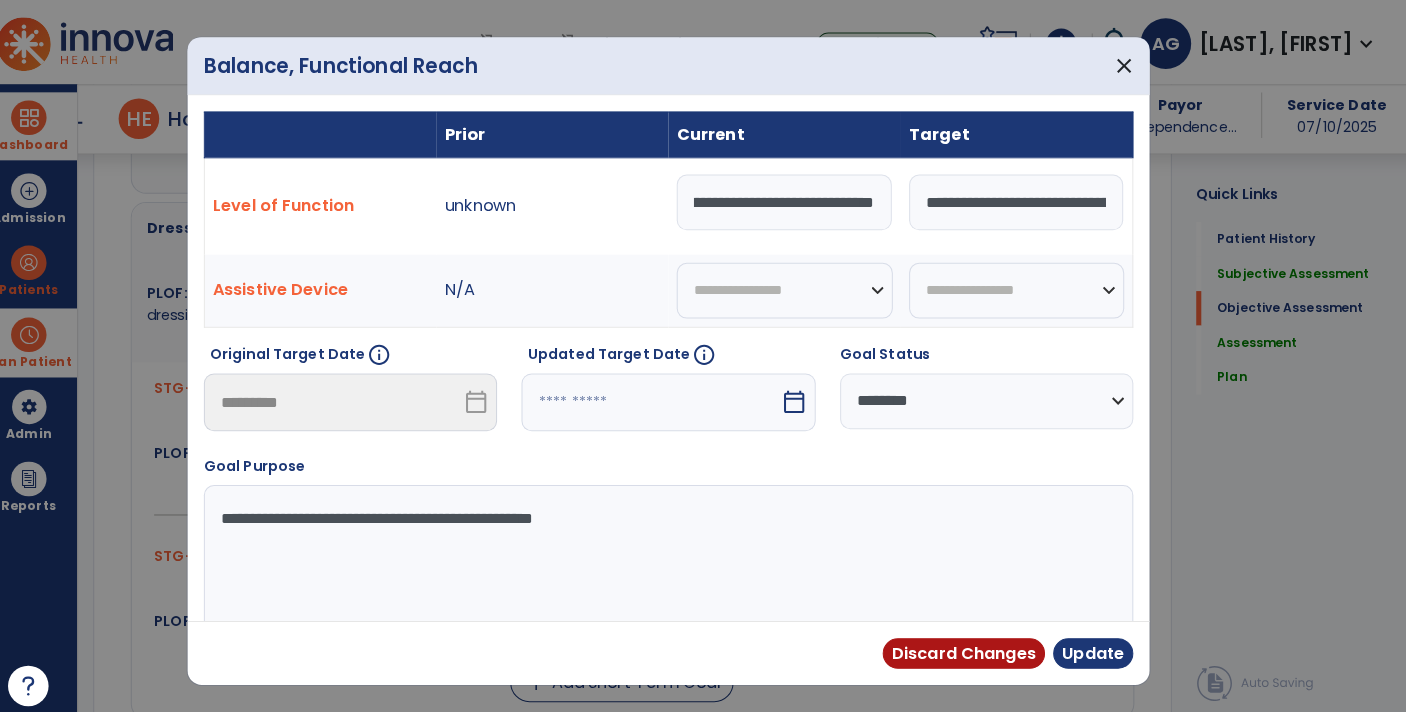 type on "**********" 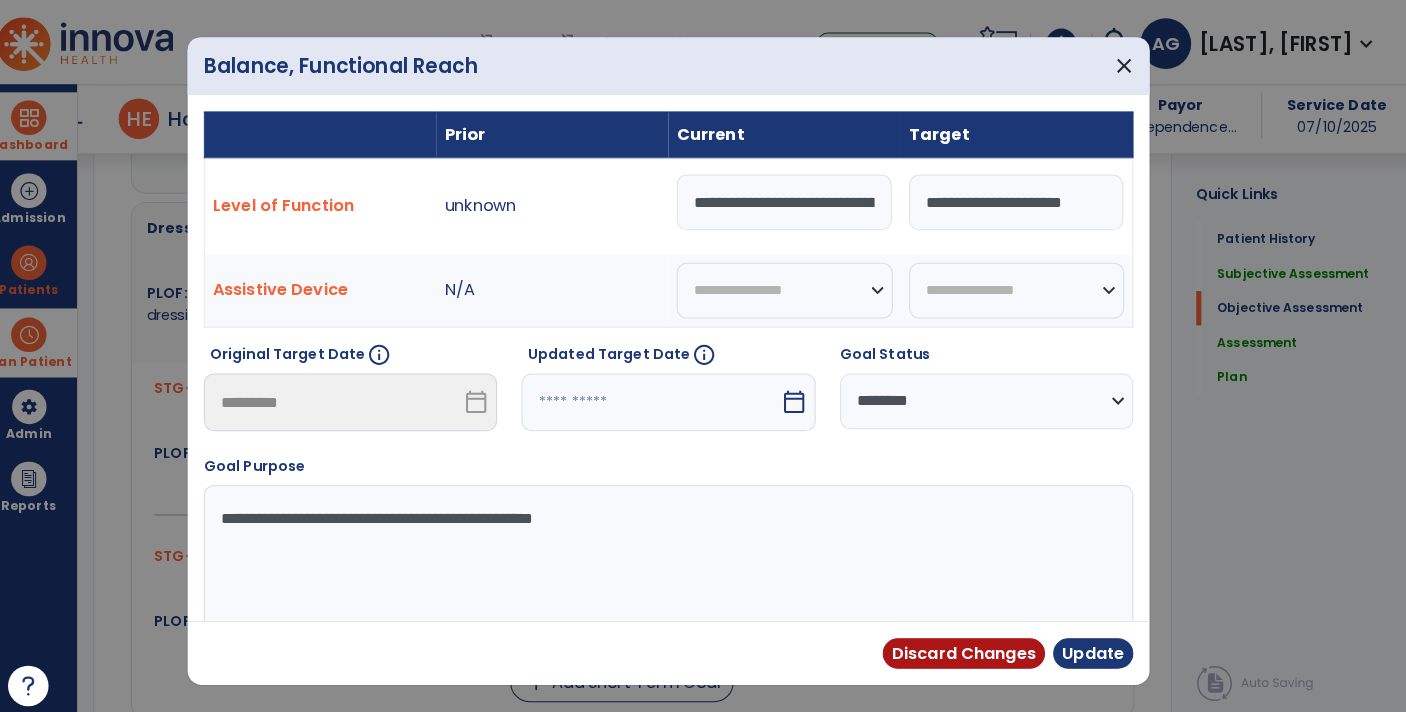 scroll, scrollTop: 0, scrollLeft: 0, axis: both 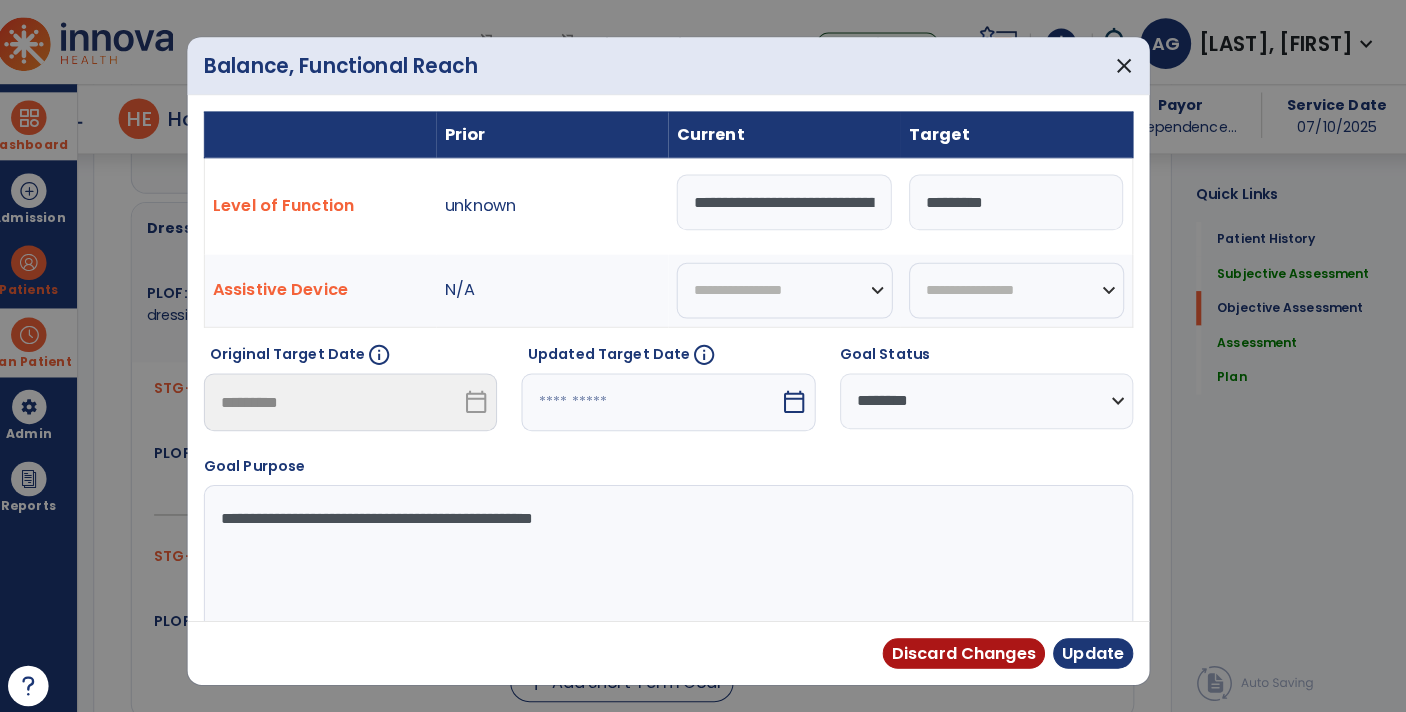 type on "*********" 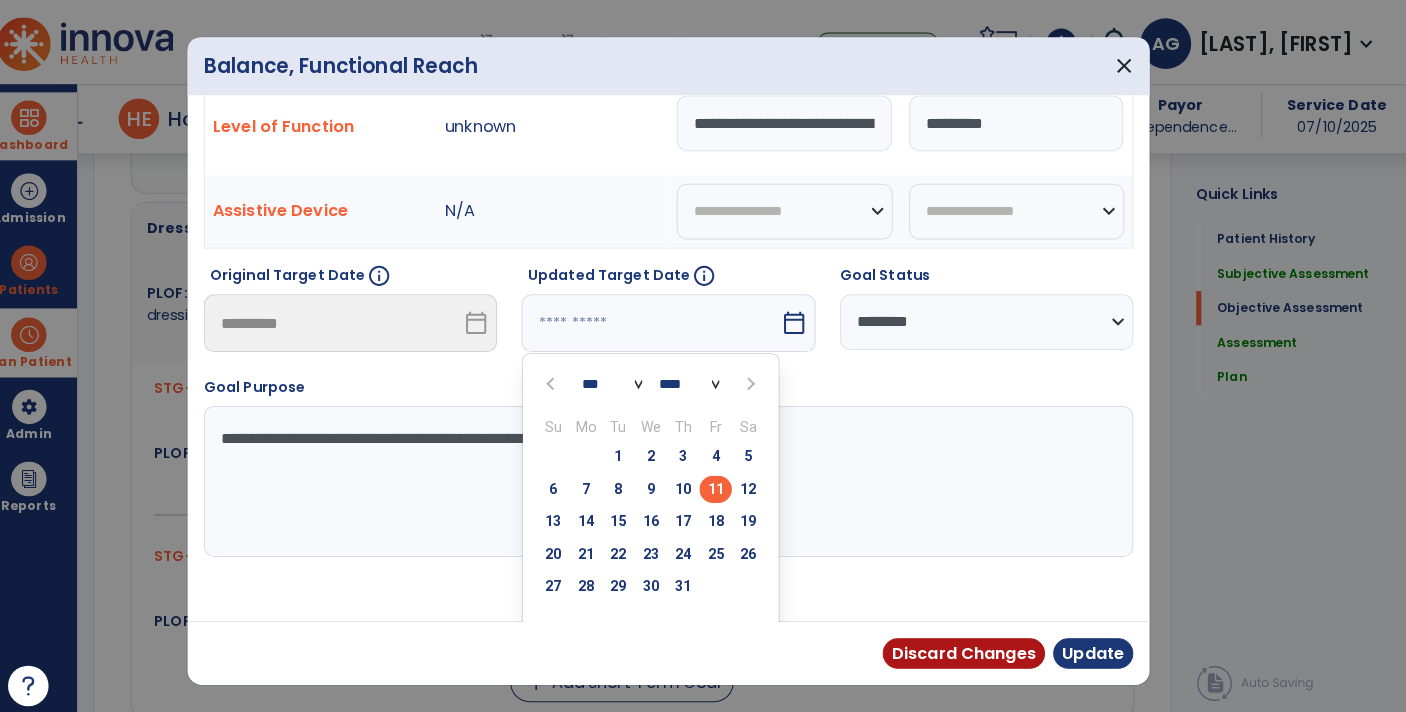 scroll, scrollTop: 83, scrollLeft: 0, axis: vertical 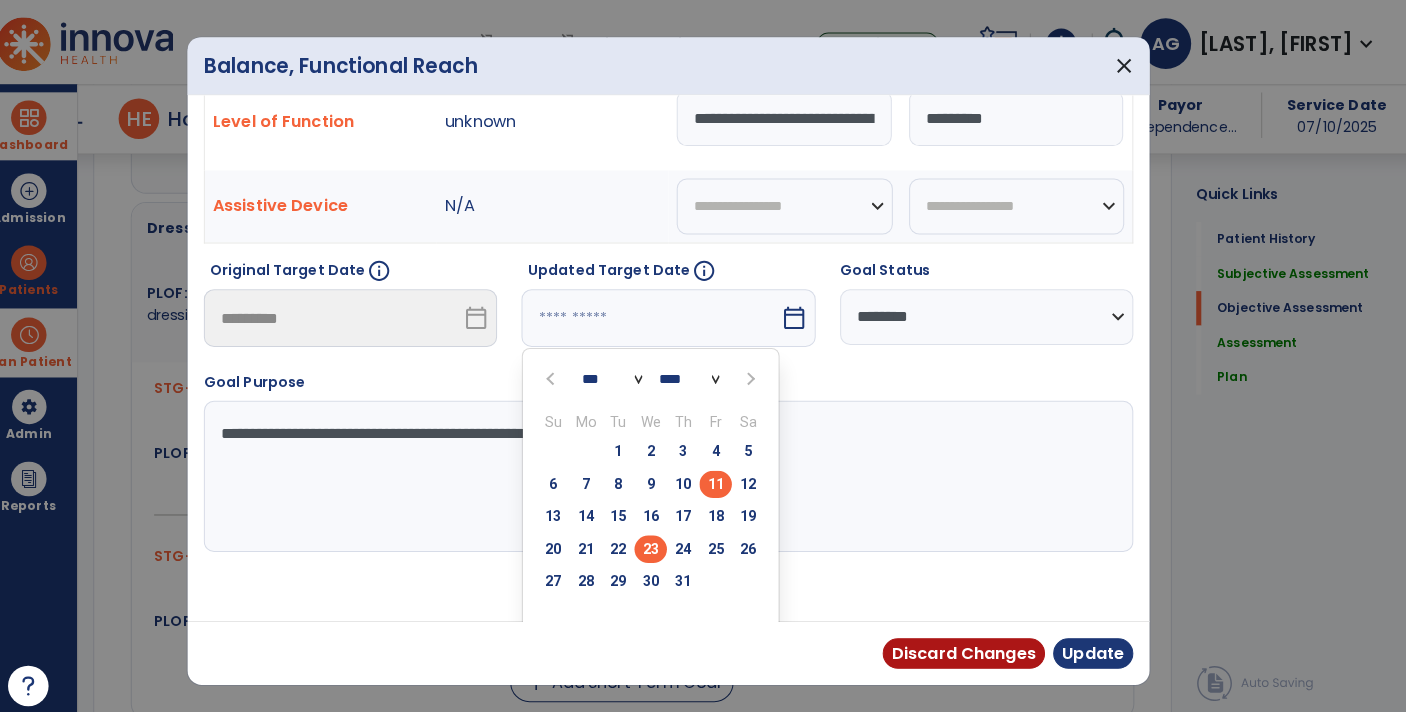 click on "23" at bounding box center [660, 541] 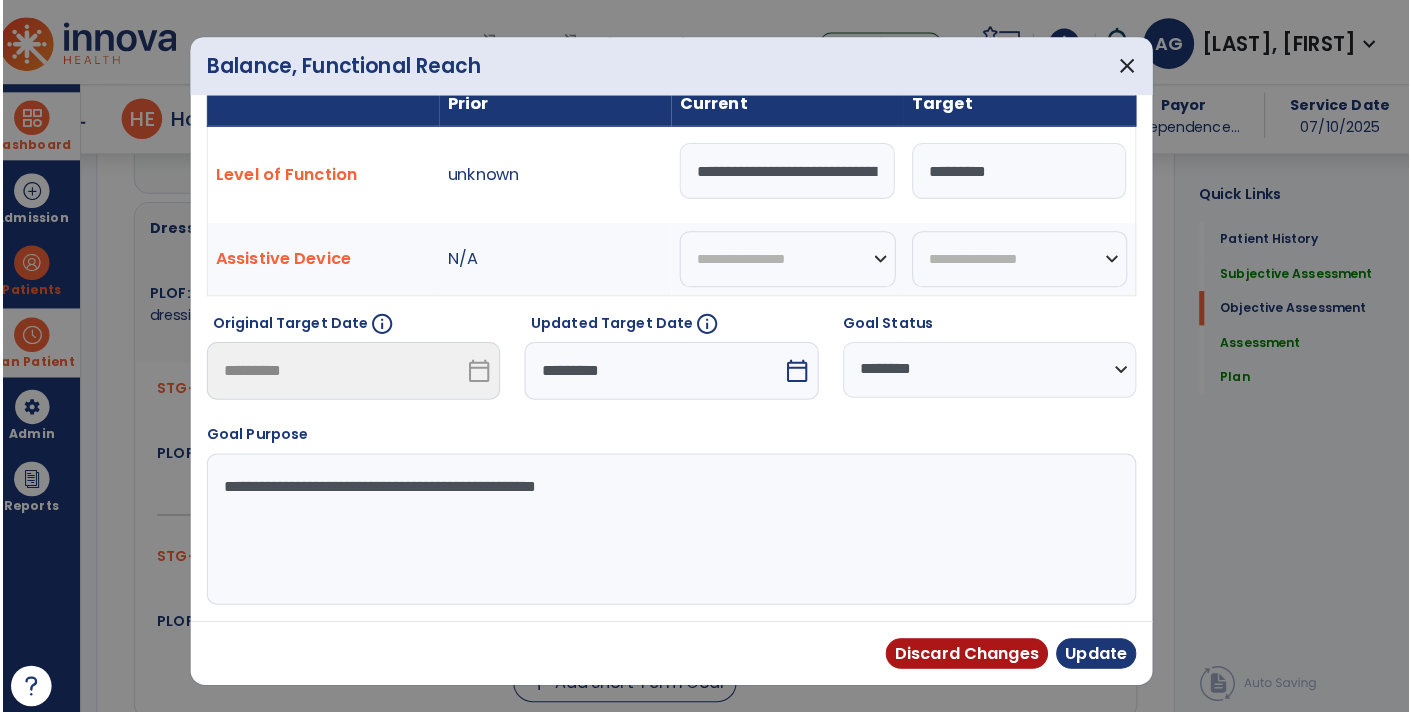scroll, scrollTop: 27, scrollLeft: 0, axis: vertical 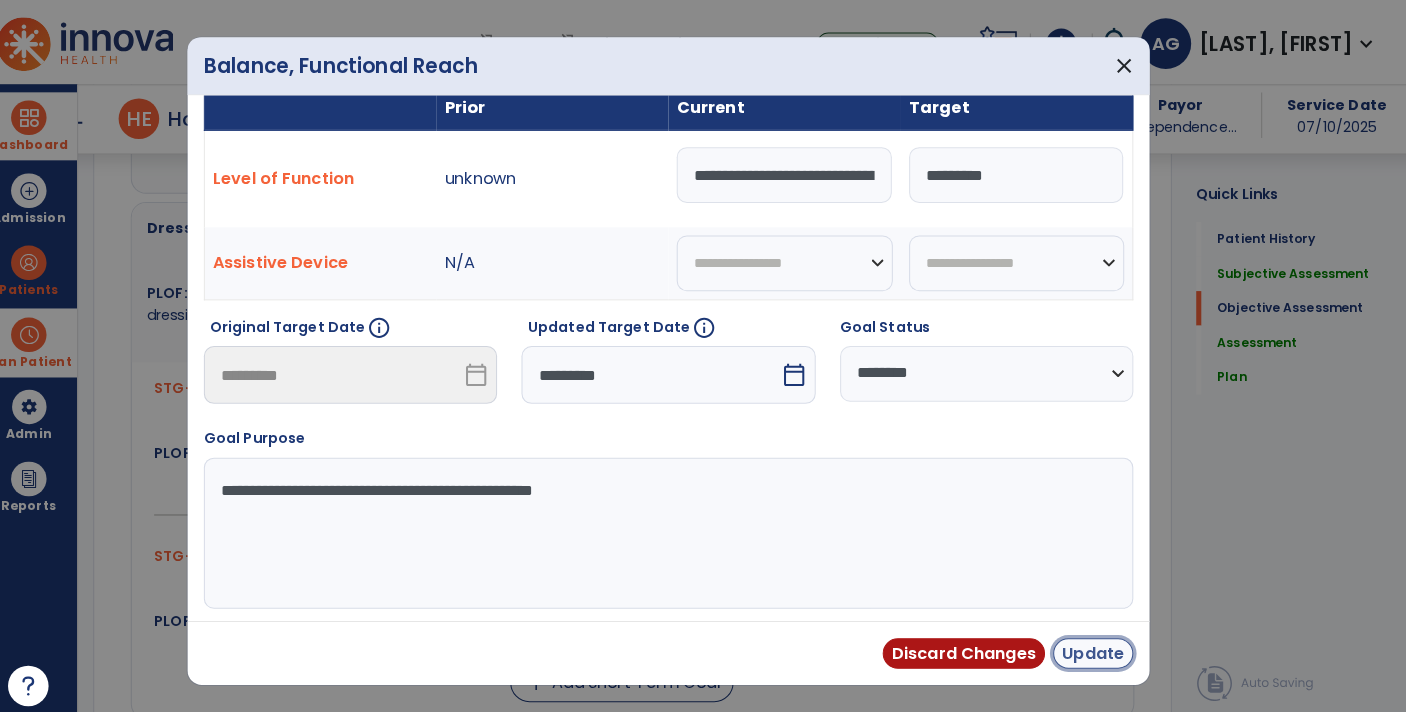 click on "Update" at bounding box center [1096, 644] 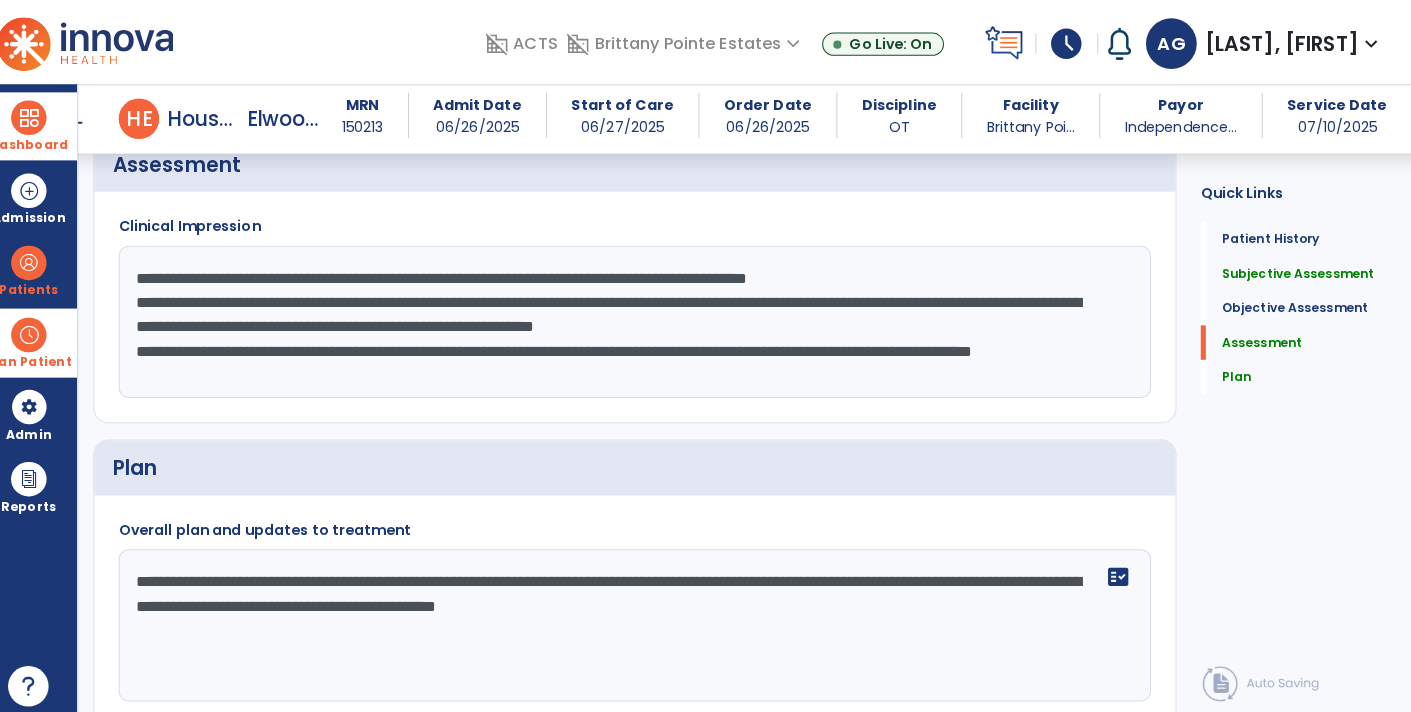 scroll, scrollTop: 2364, scrollLeft: 0, axis: vertical 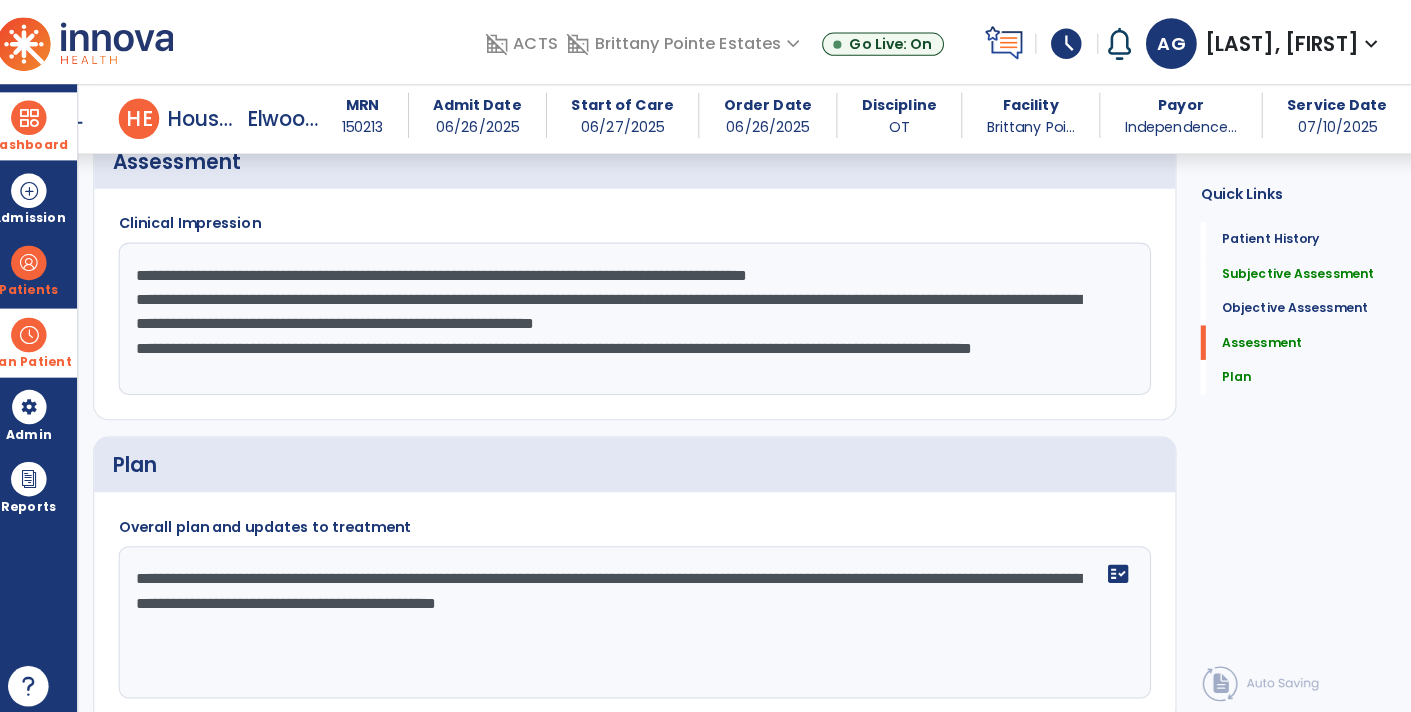 click on "**********" 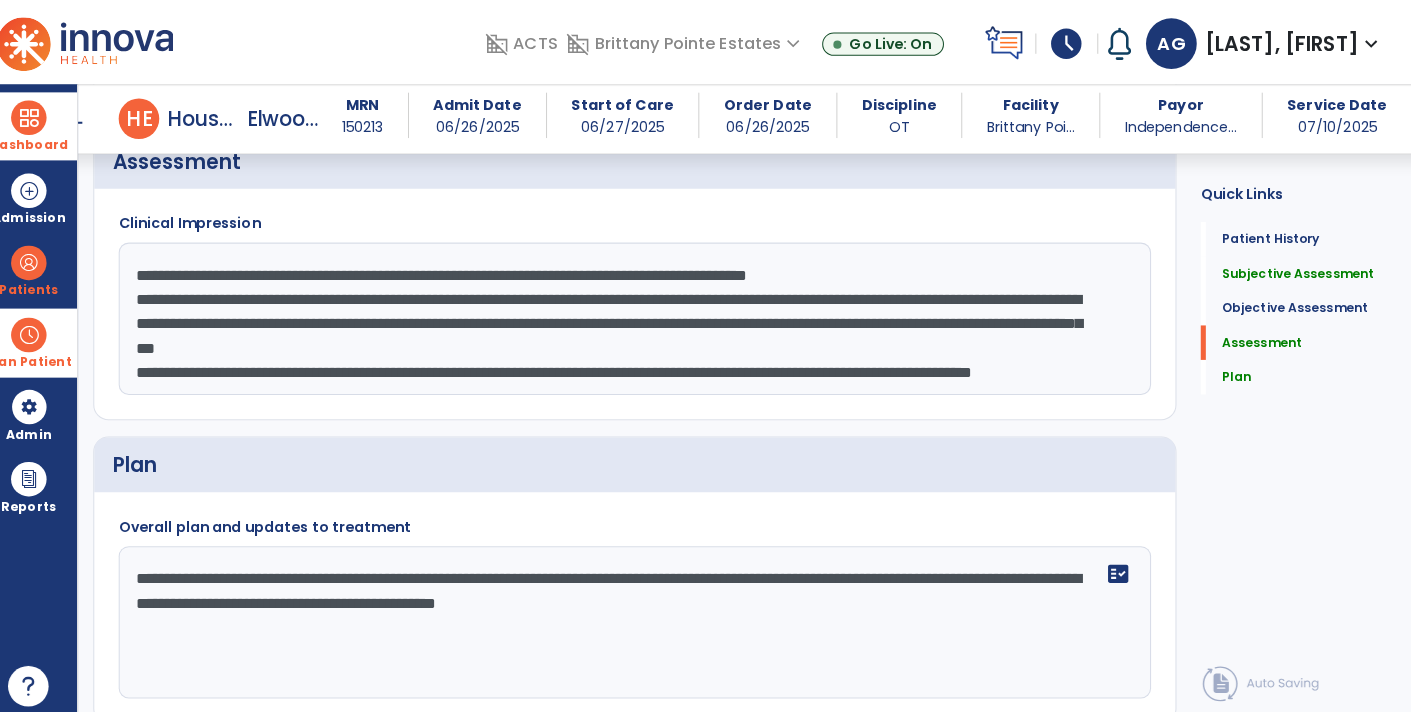 scroll, scrollTop: 24, scrollLeft: 0, axis: vertical 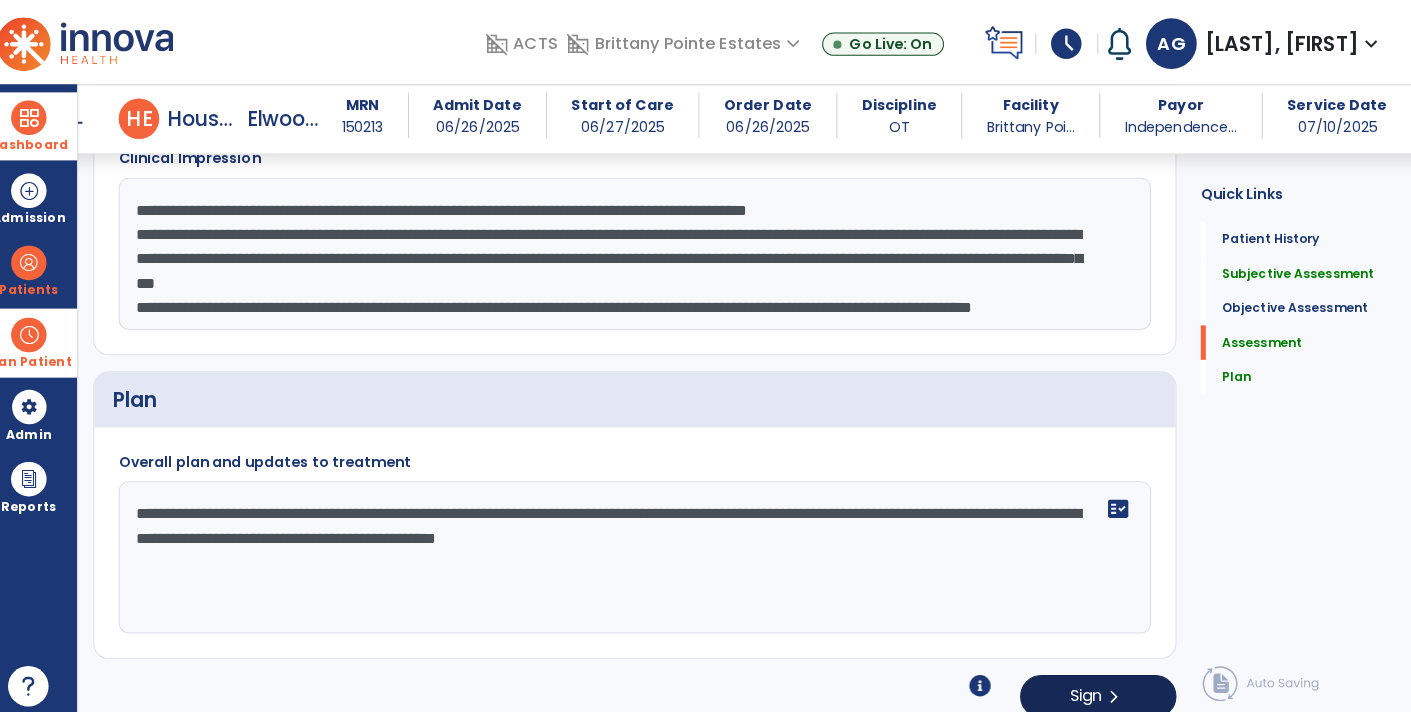 type on "**********" 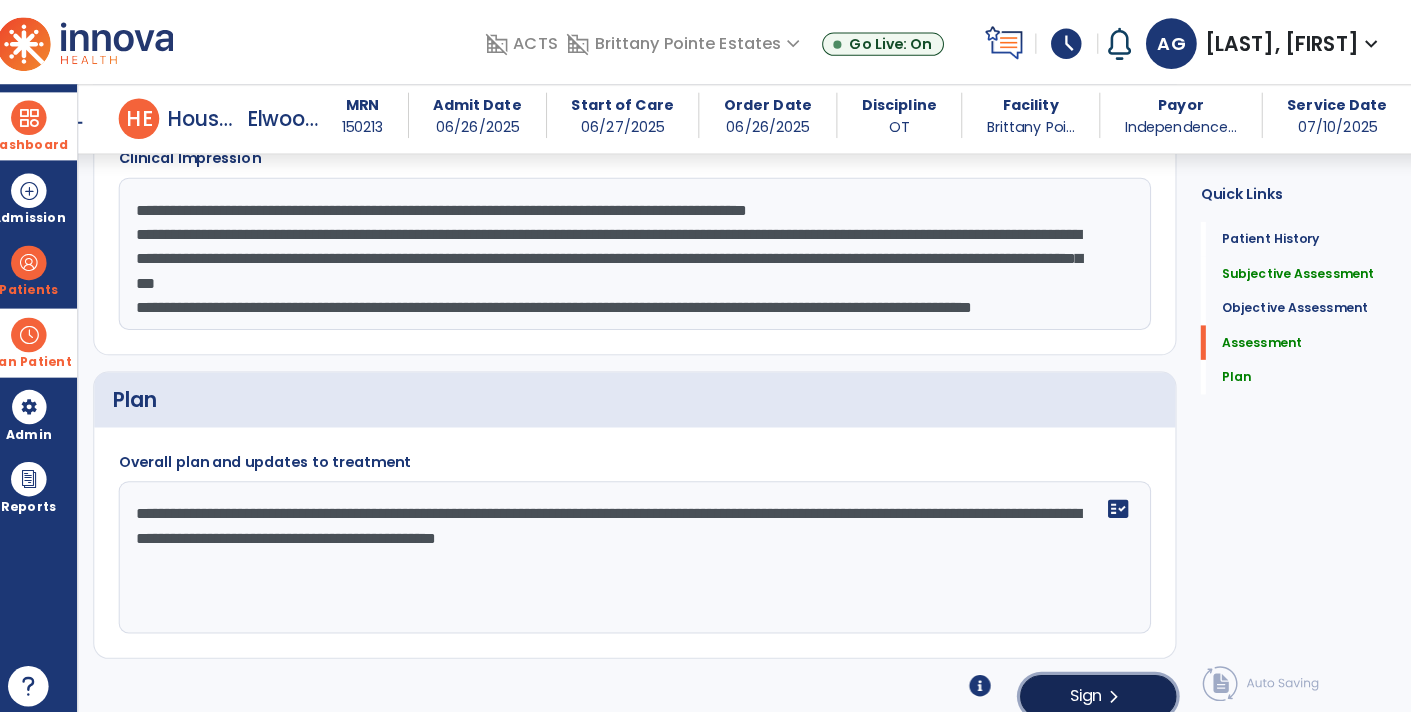 click on "Sign" 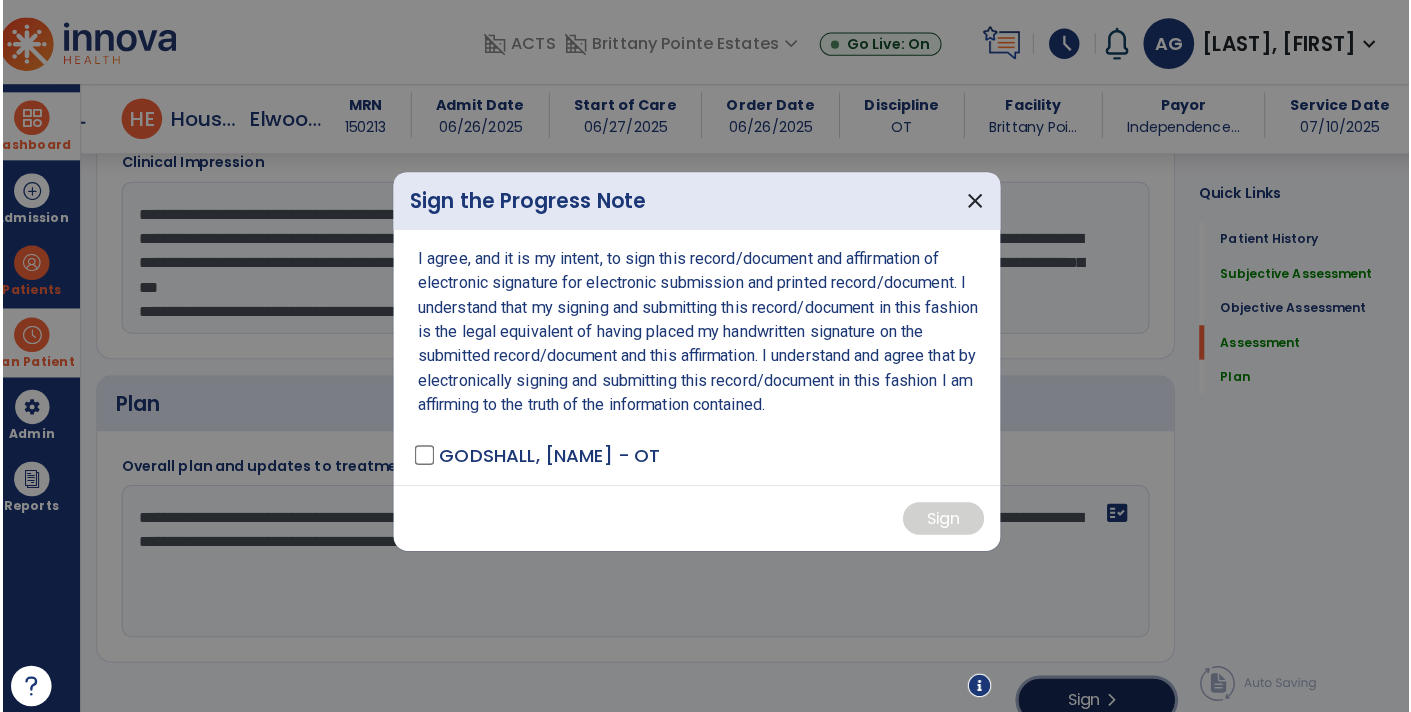 scroll, scrollTop: 2428, scrollLeft: 0, axis: vertical 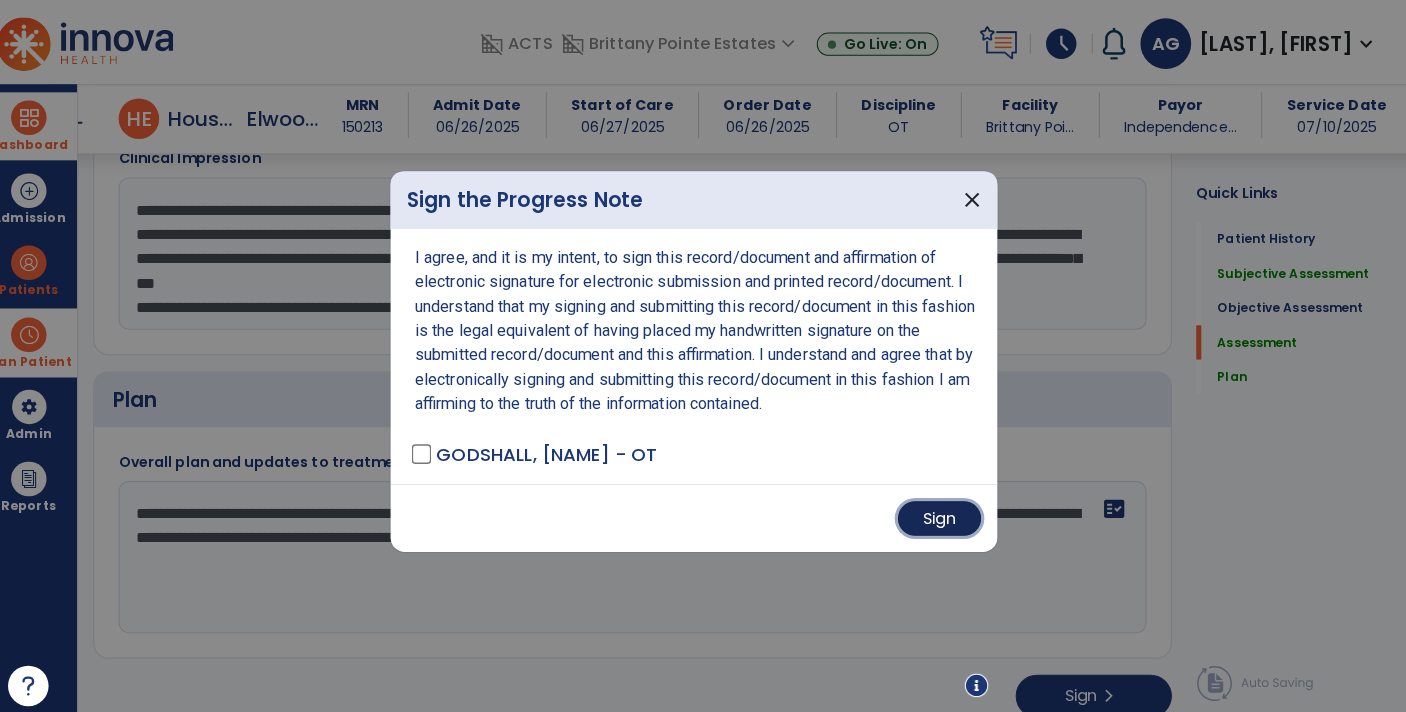 click on "Sign" at bounding box center [945, 511] 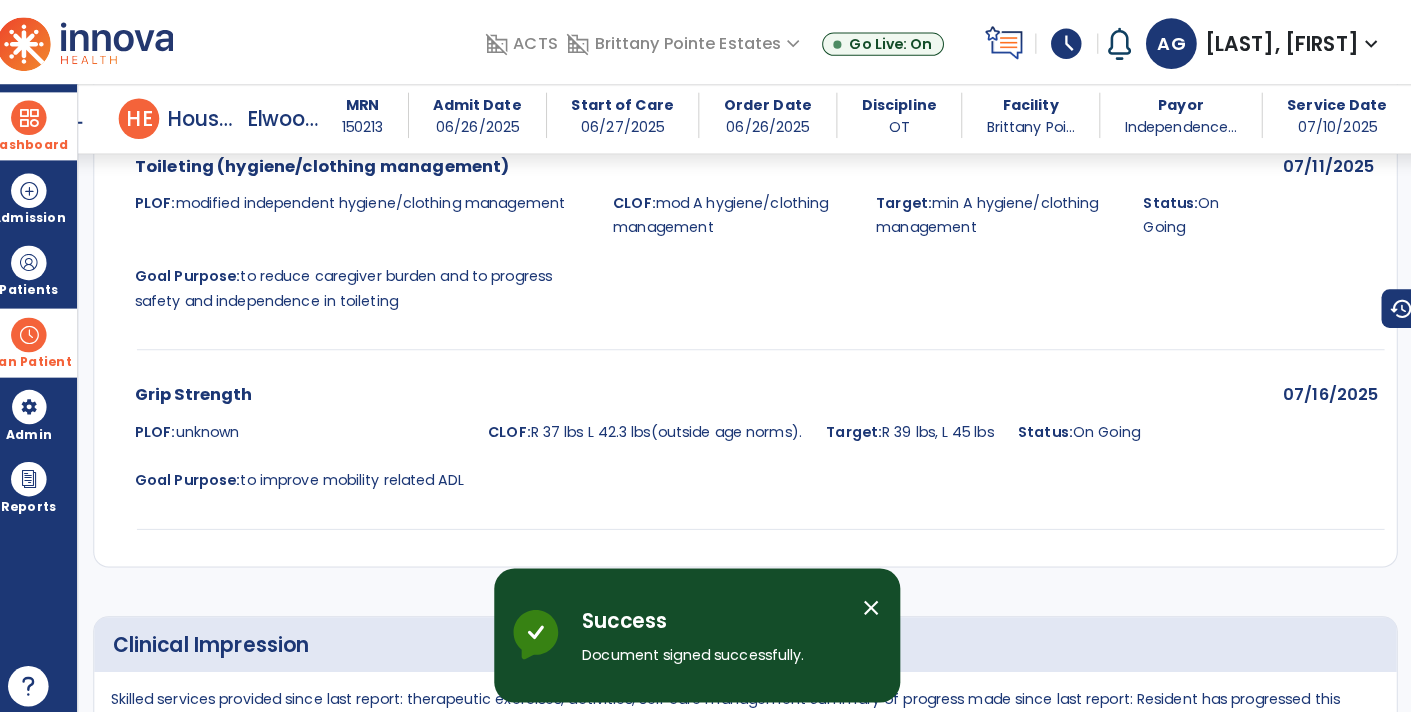 scroll, scrollTop: 2515, scrollLeft: 0, axis: vertical 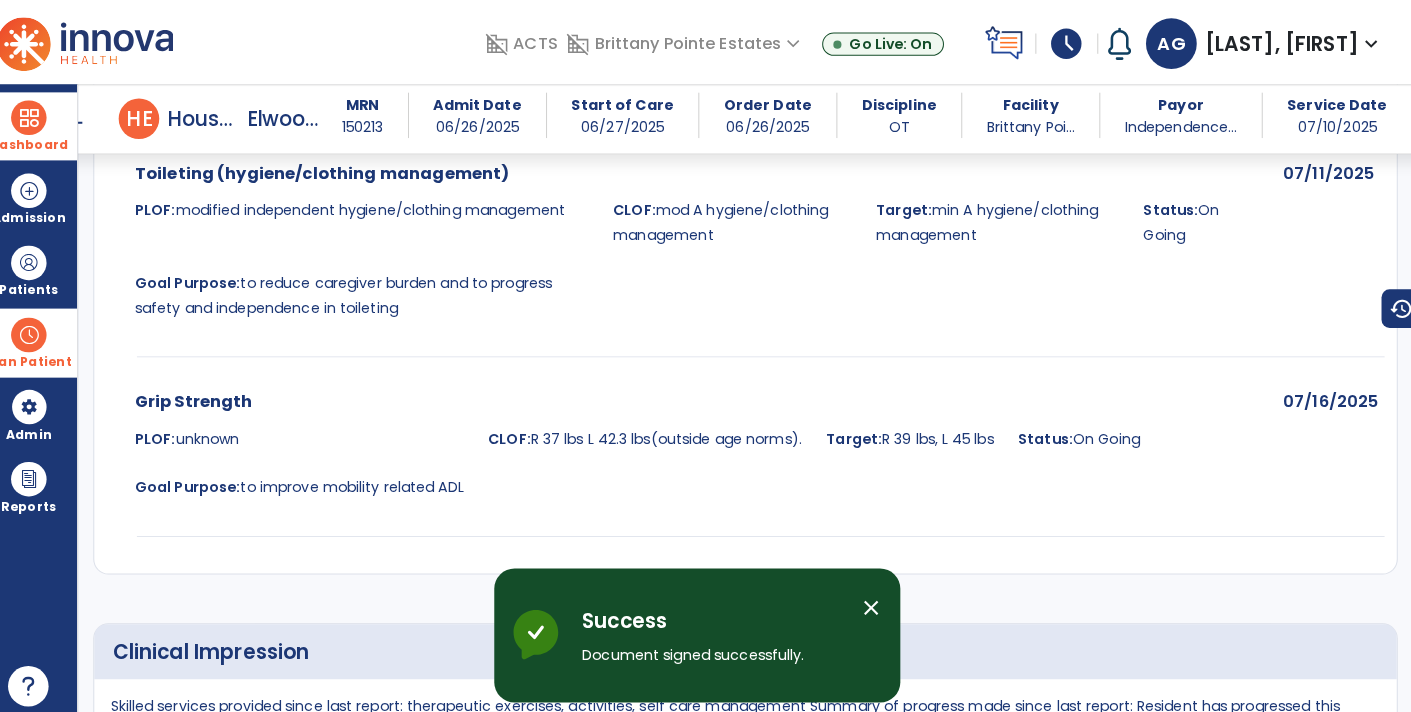 click on "Dashboard" at bounding box center [47, 124] 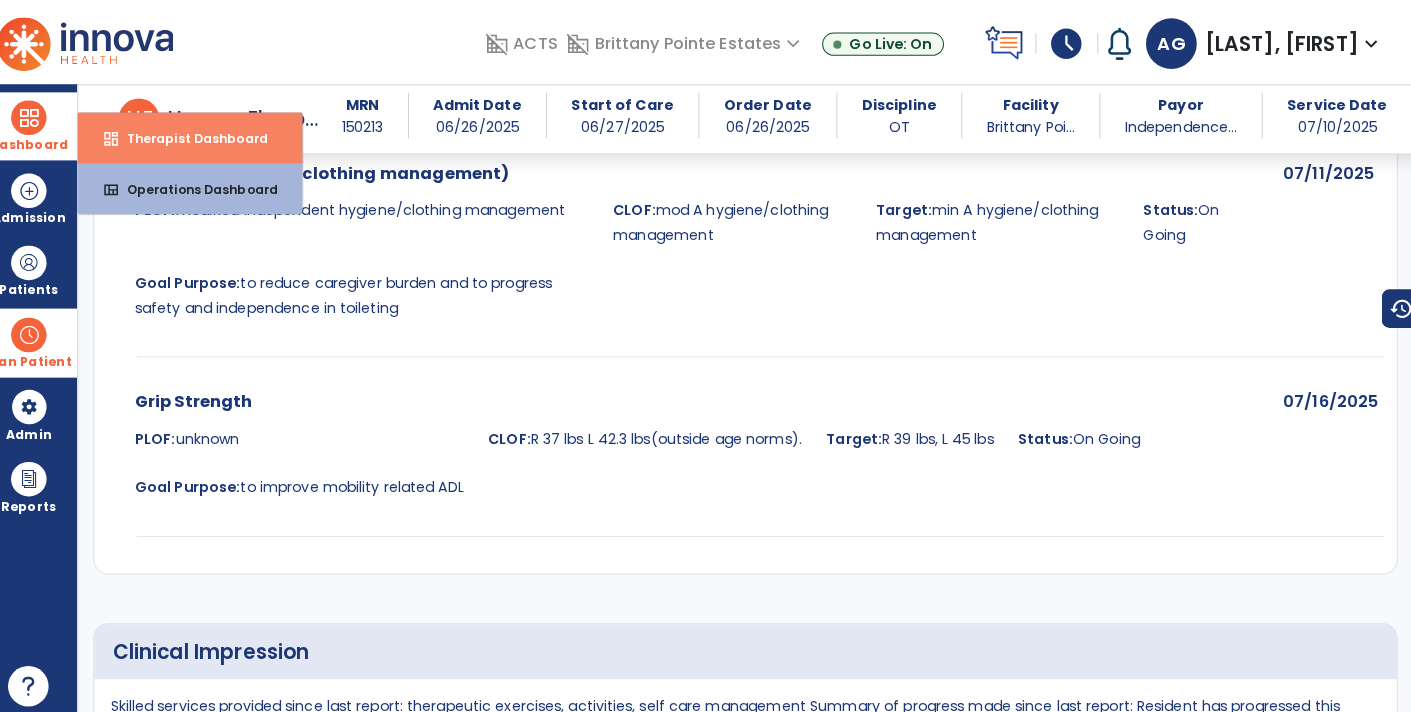 click on "dashboard  Therapist Dashboard" at bounding box center (206, 136) 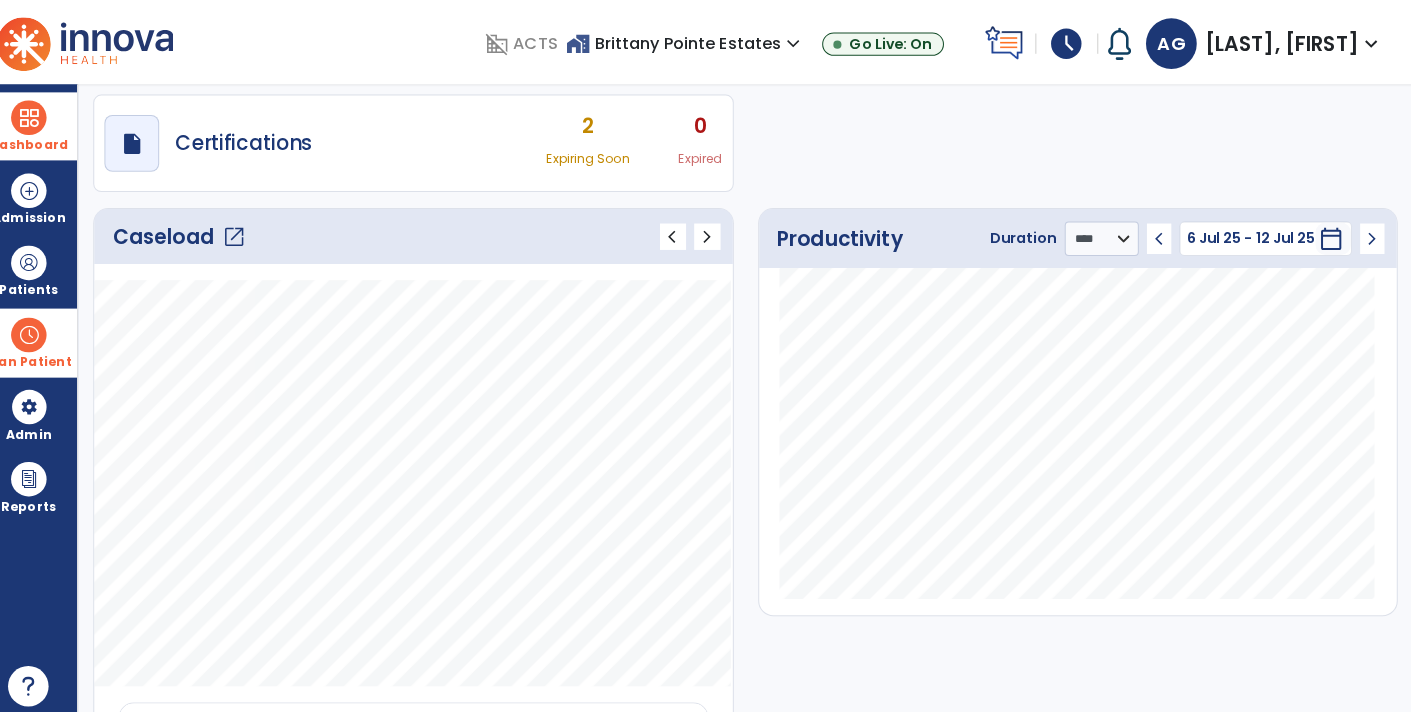 scroll, scrollTop: 0, scrollLeft: 0, axis: both 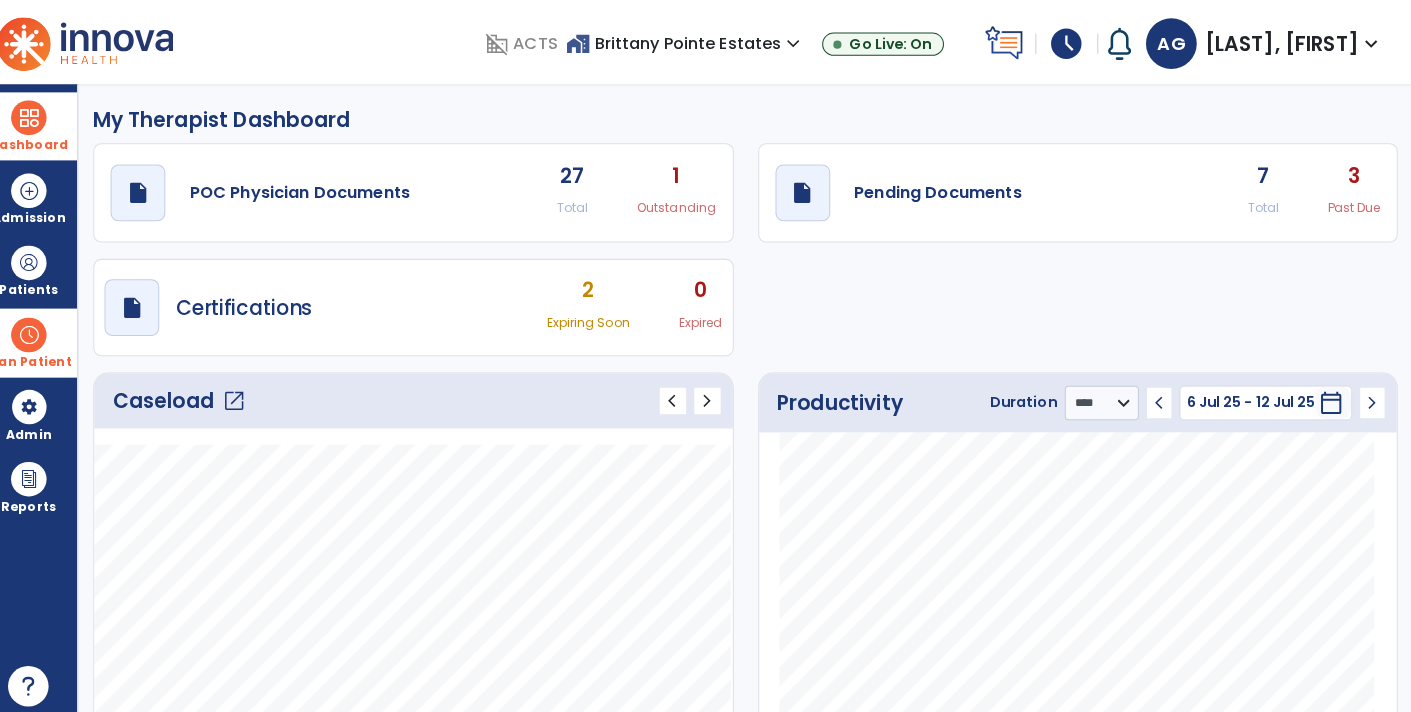 click on "draft   open_in_new  Pending Documents 7 Total 3 Past Due" 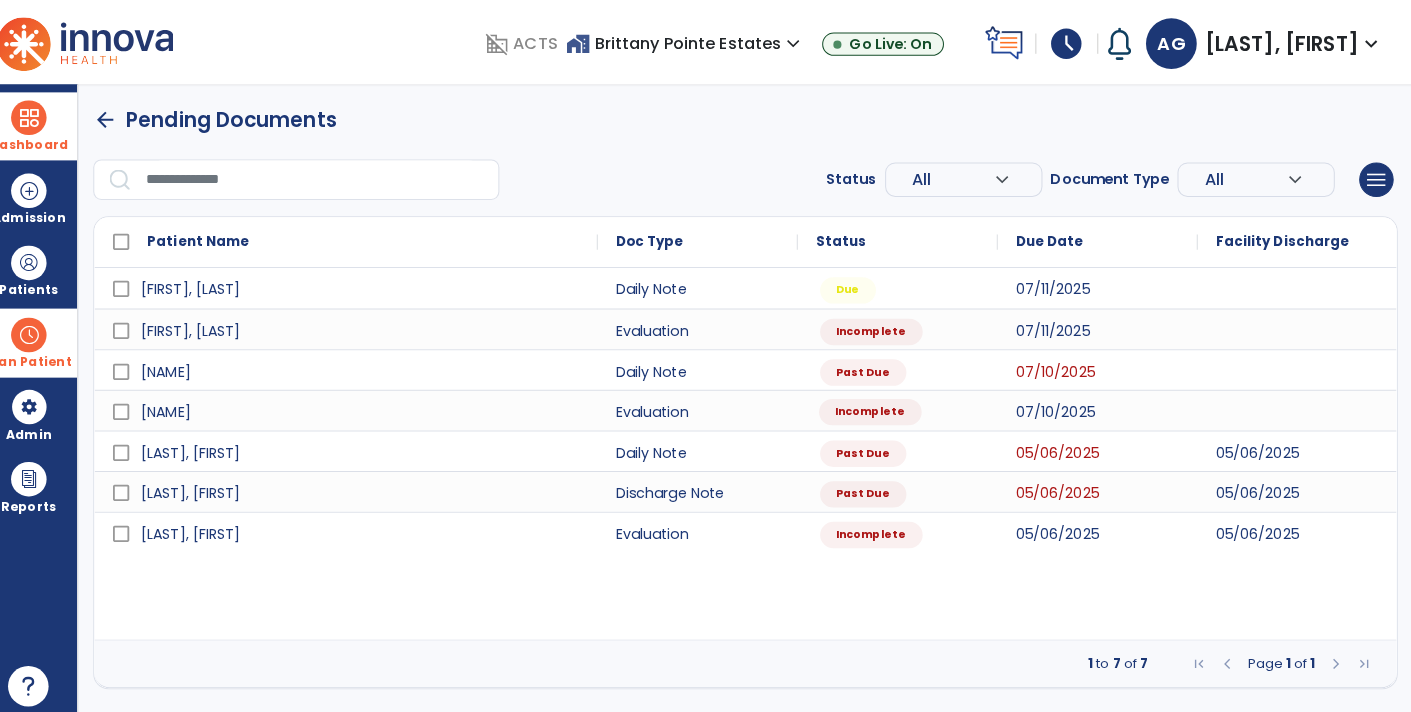 click on "Incomplete" at bounding box center (876, 406) 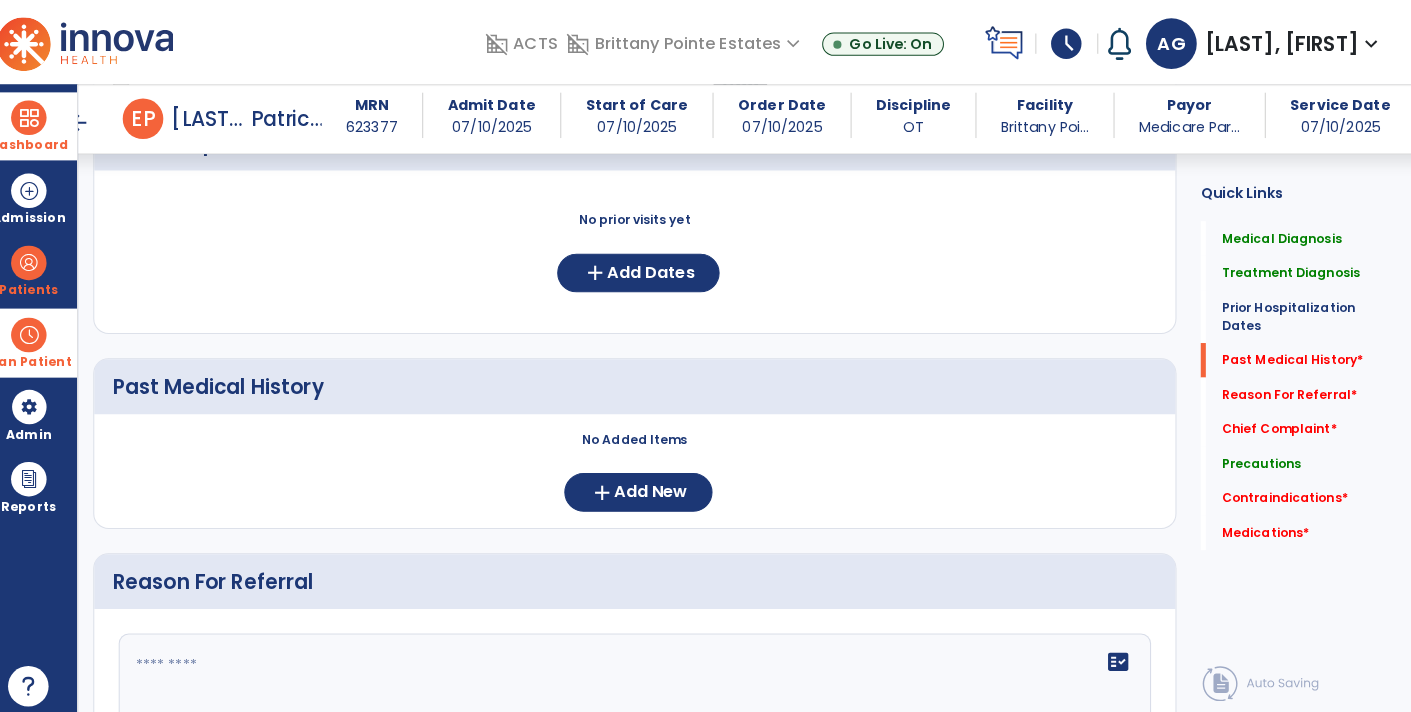 scroll, scrollTop: 673, scrollLeft: 0, axis: vertical 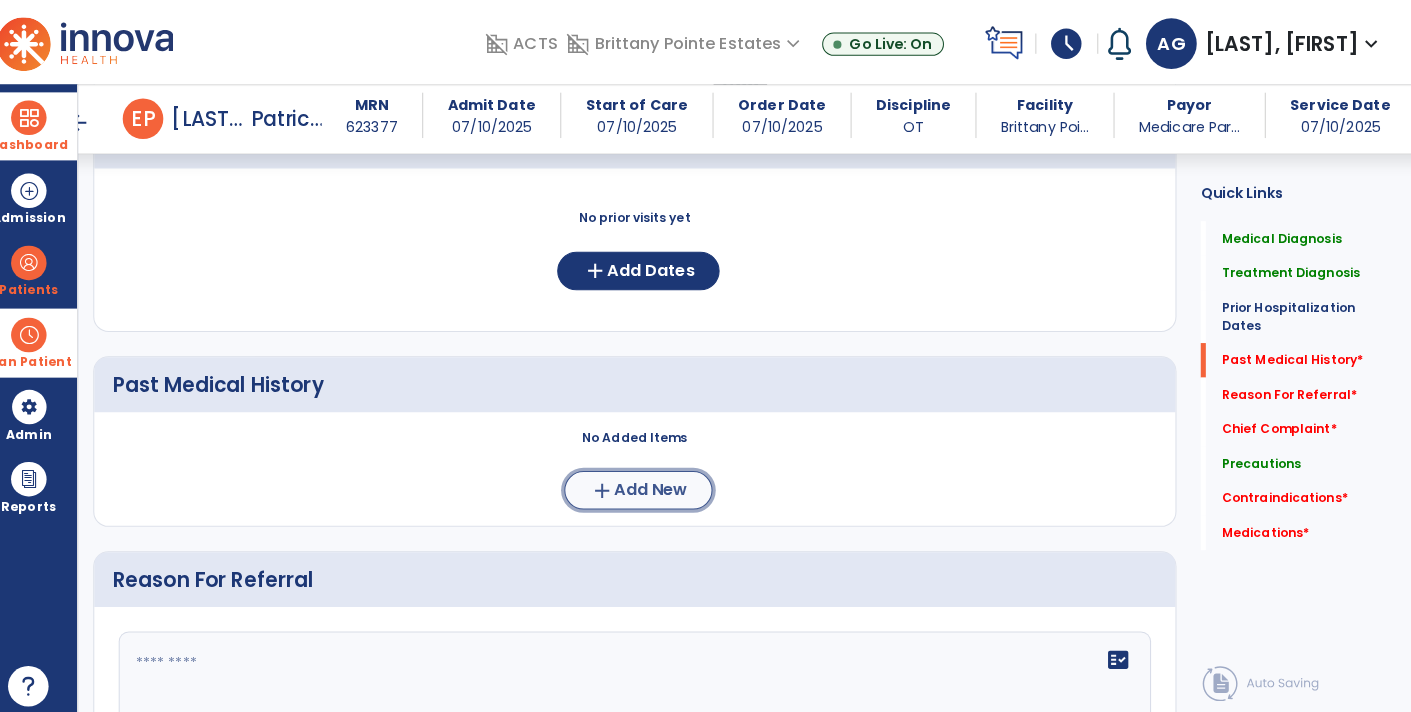 click on "Add New" 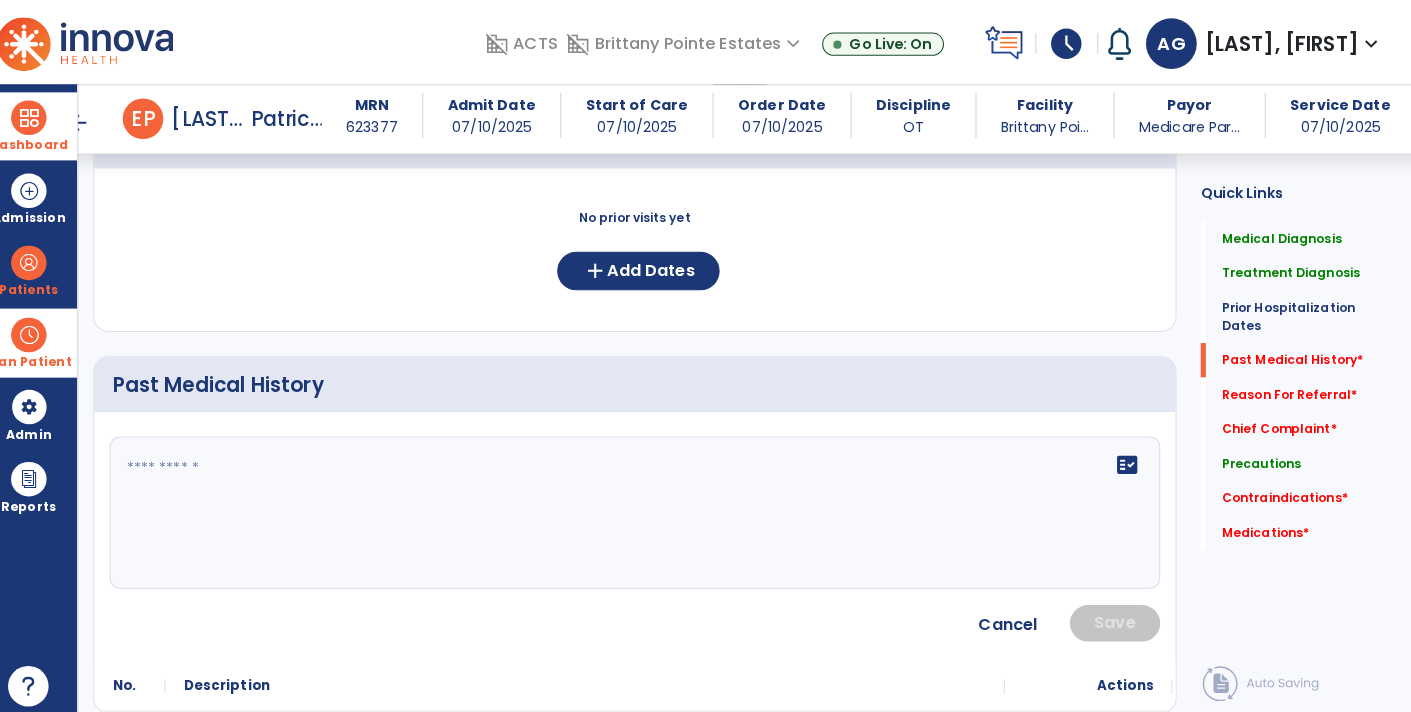 click 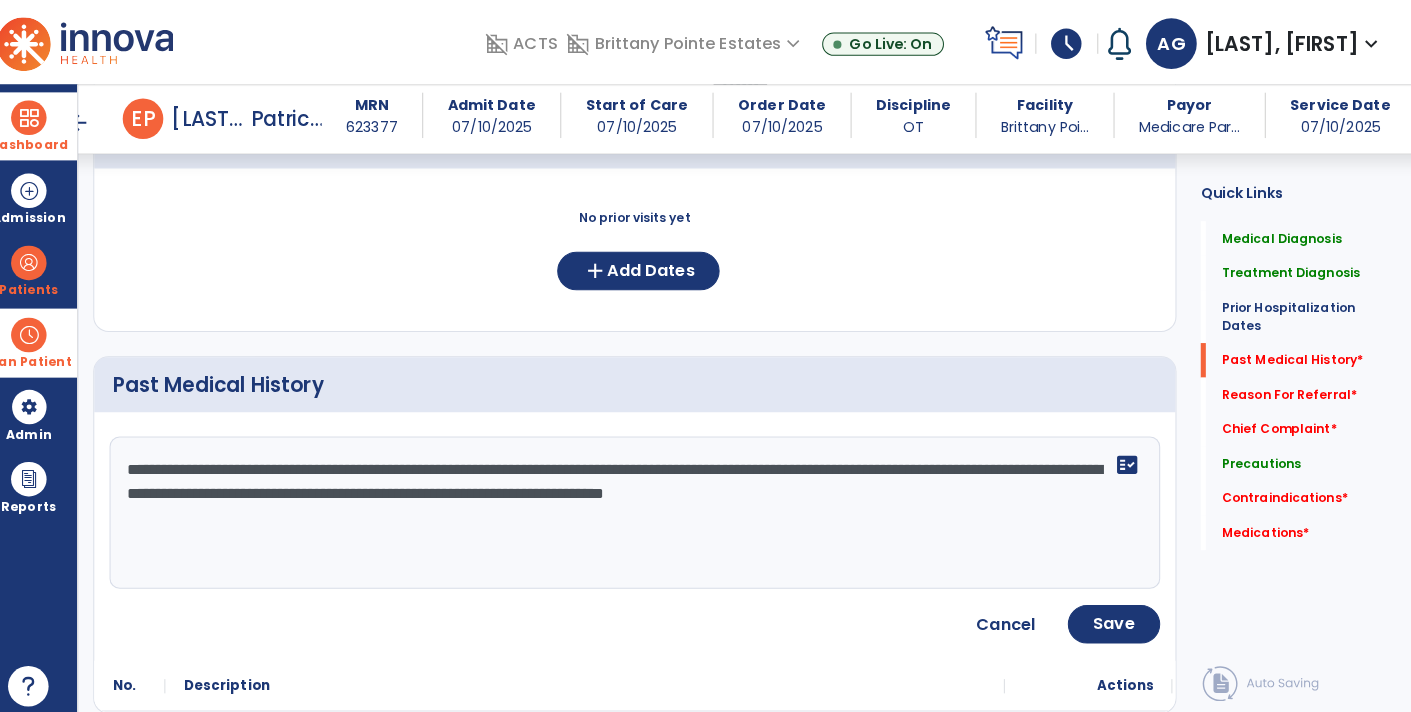 type on "**********" 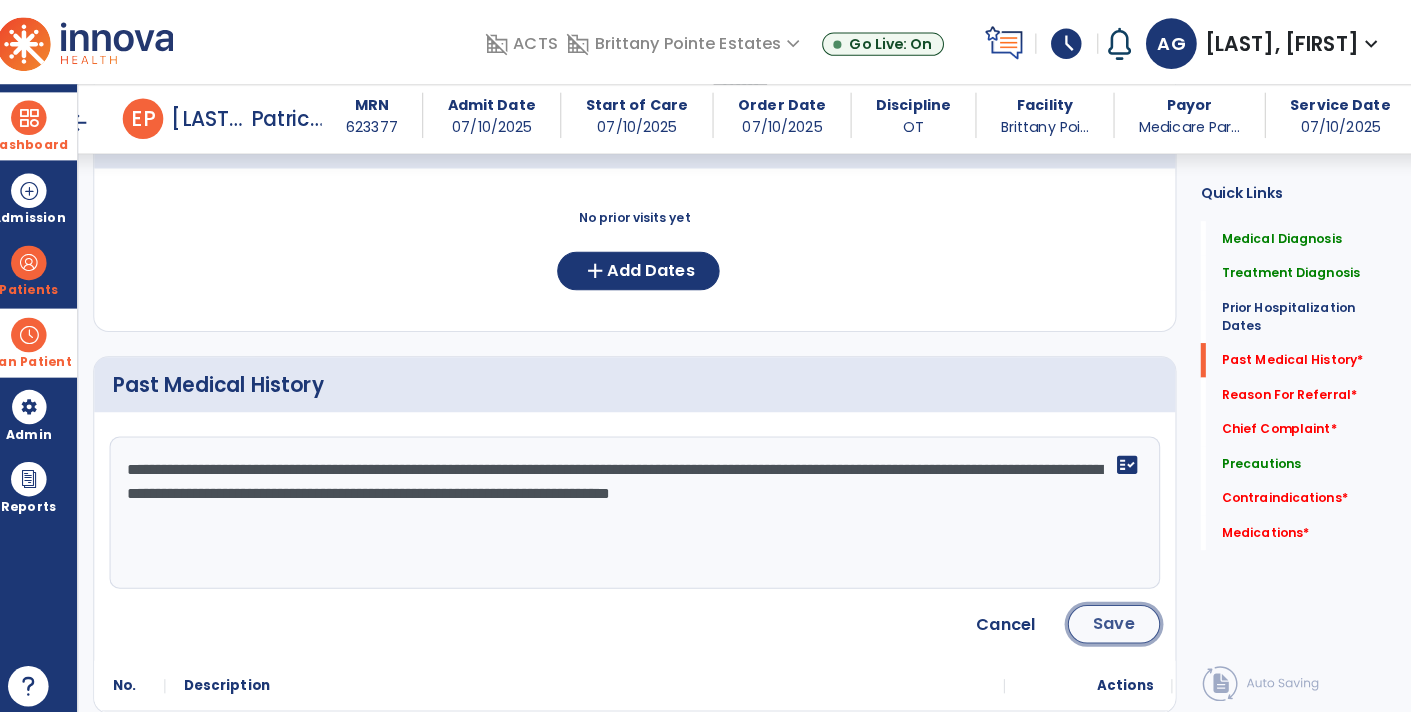 click on "Save" 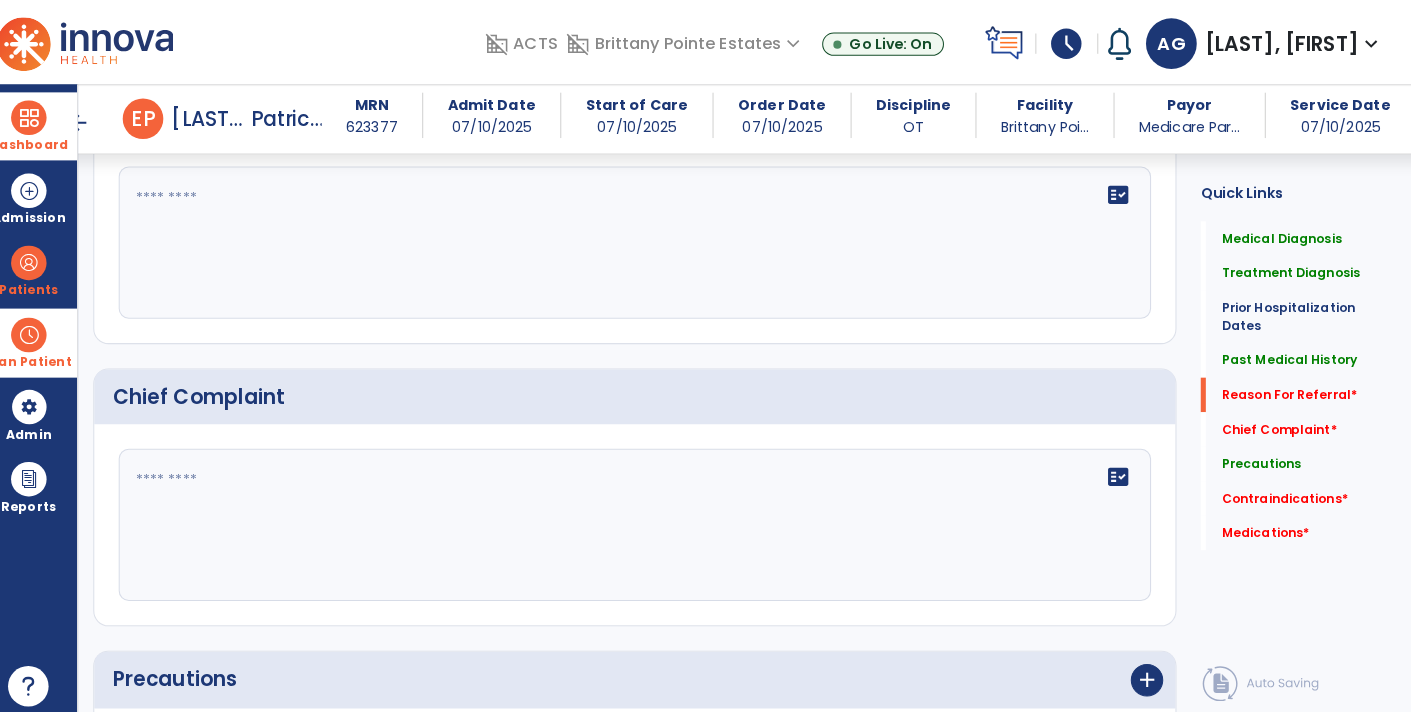 scroll, scrollTop: 1209, scrollLeft: 0, axis: vertical 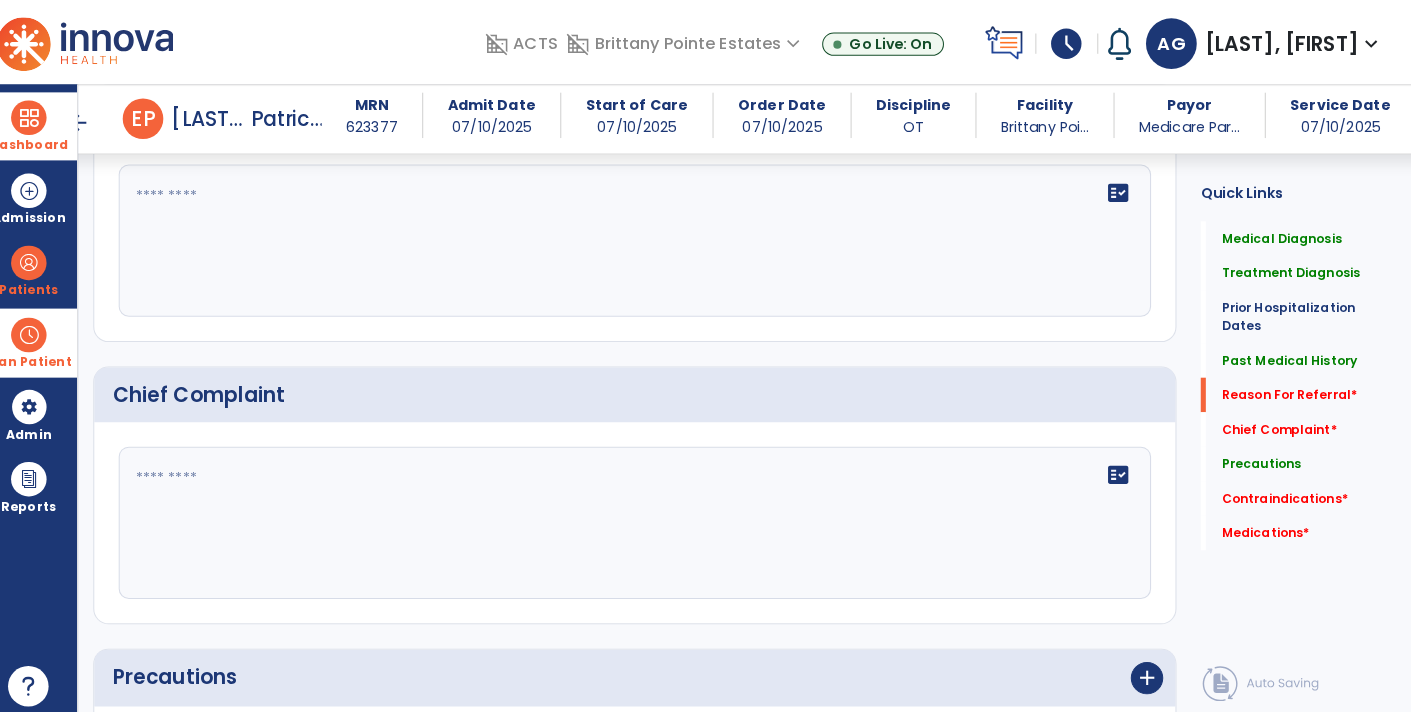 click on "fact_check" 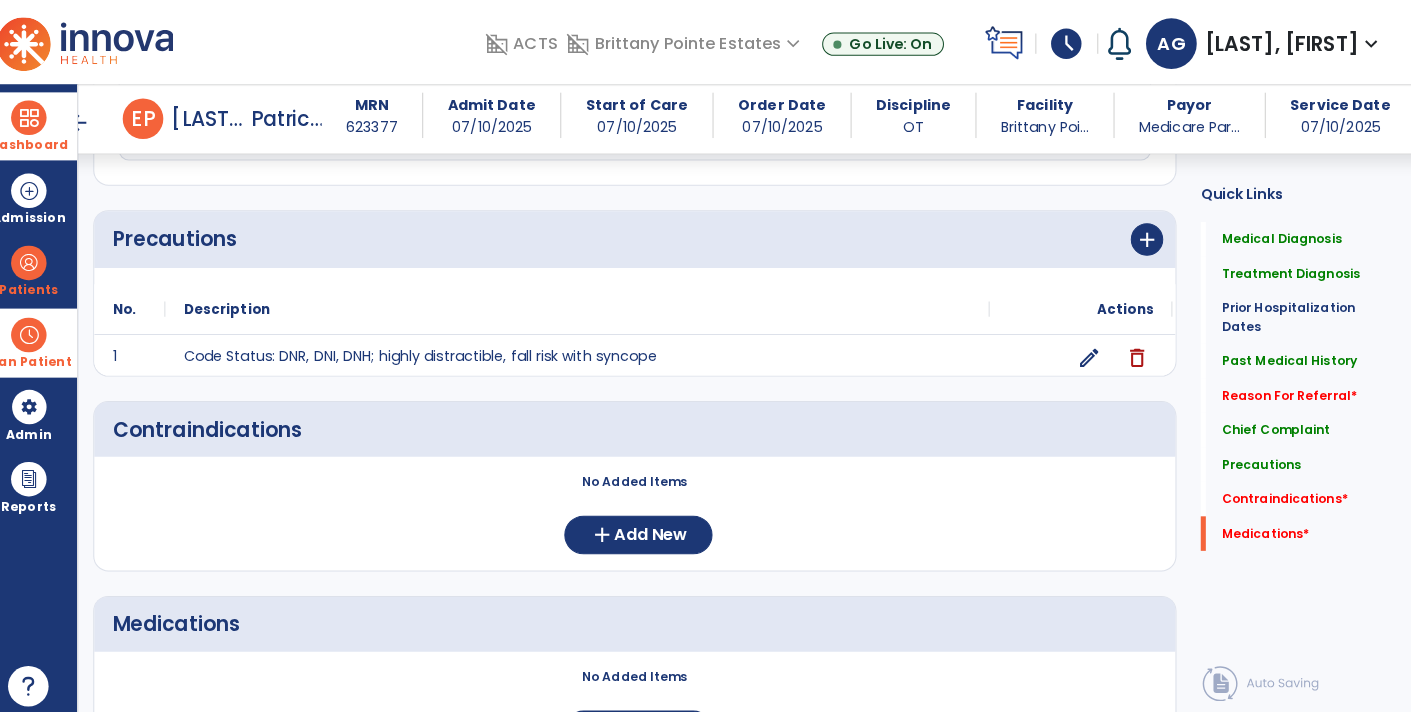 scroll, scrollTop: 1656, scrollLeft: 0, axis: vertical 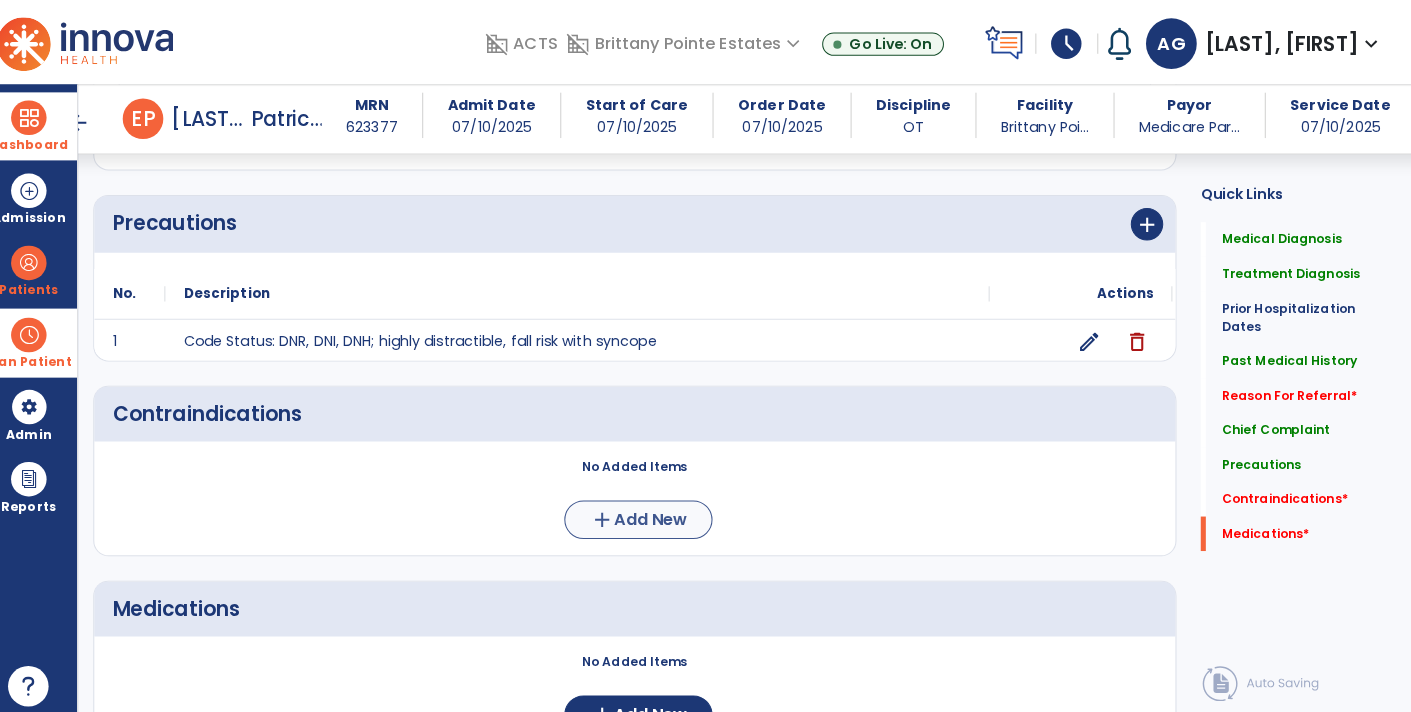 type on "**********" 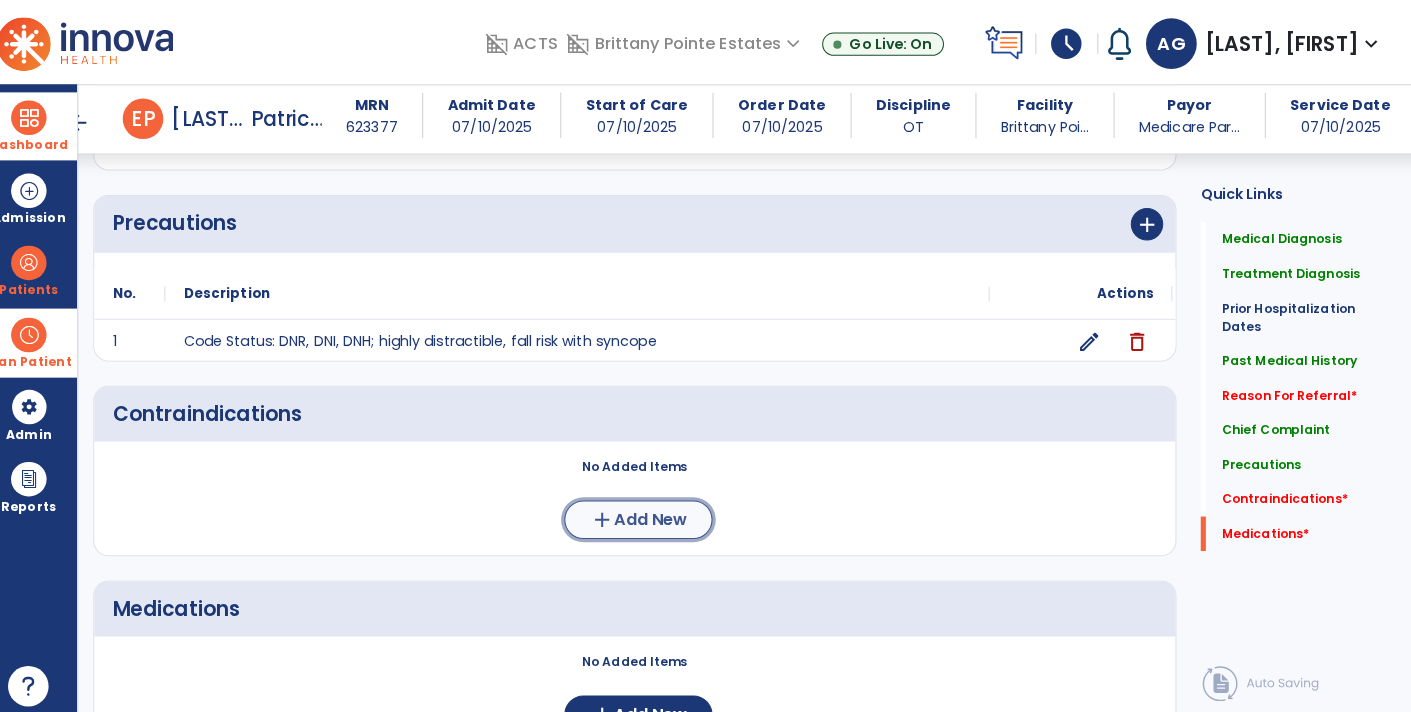 click on "Add New" 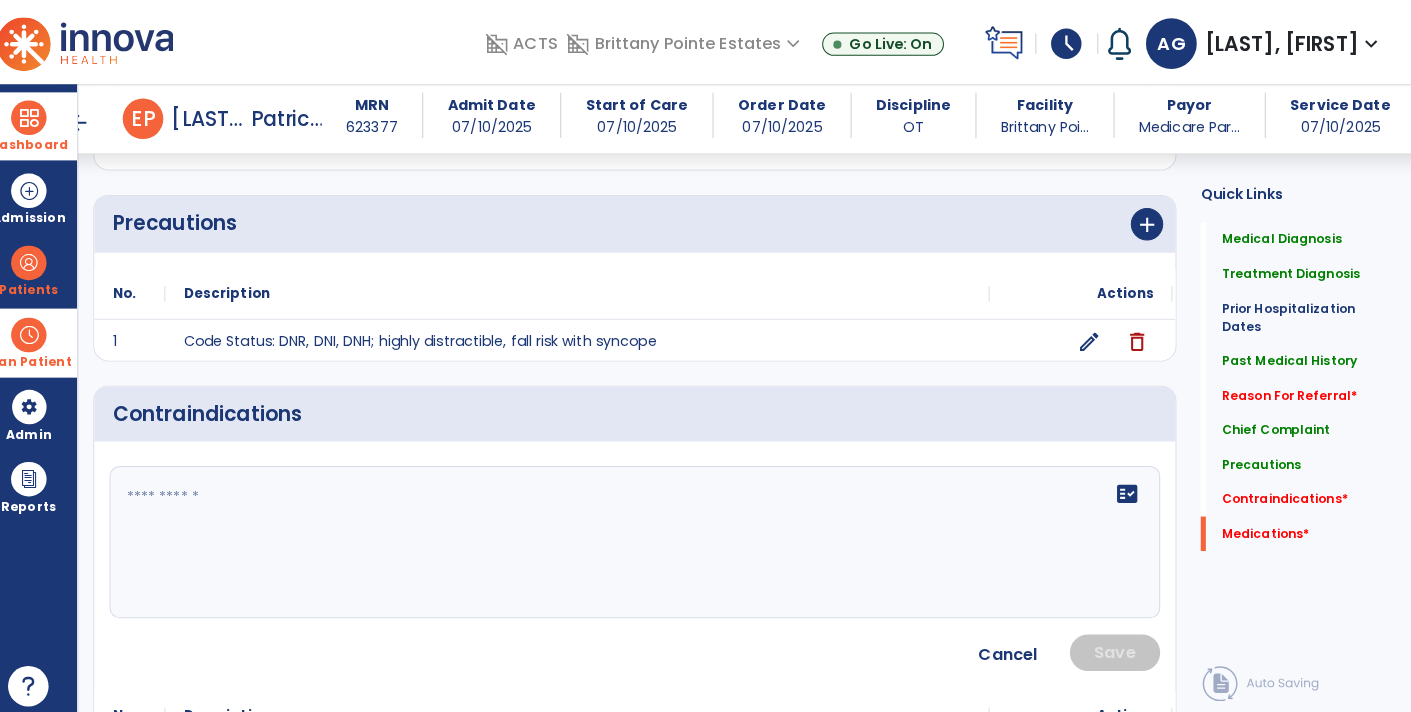 click 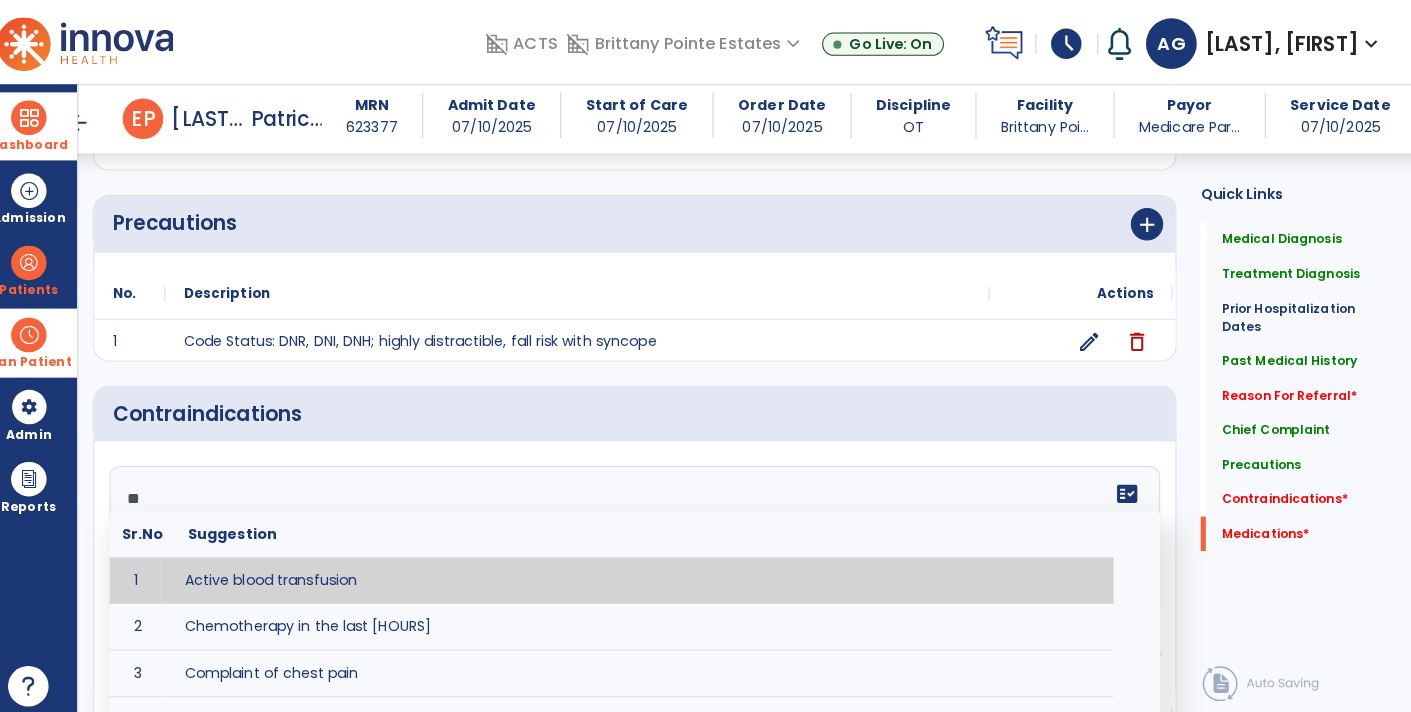 type on "***" 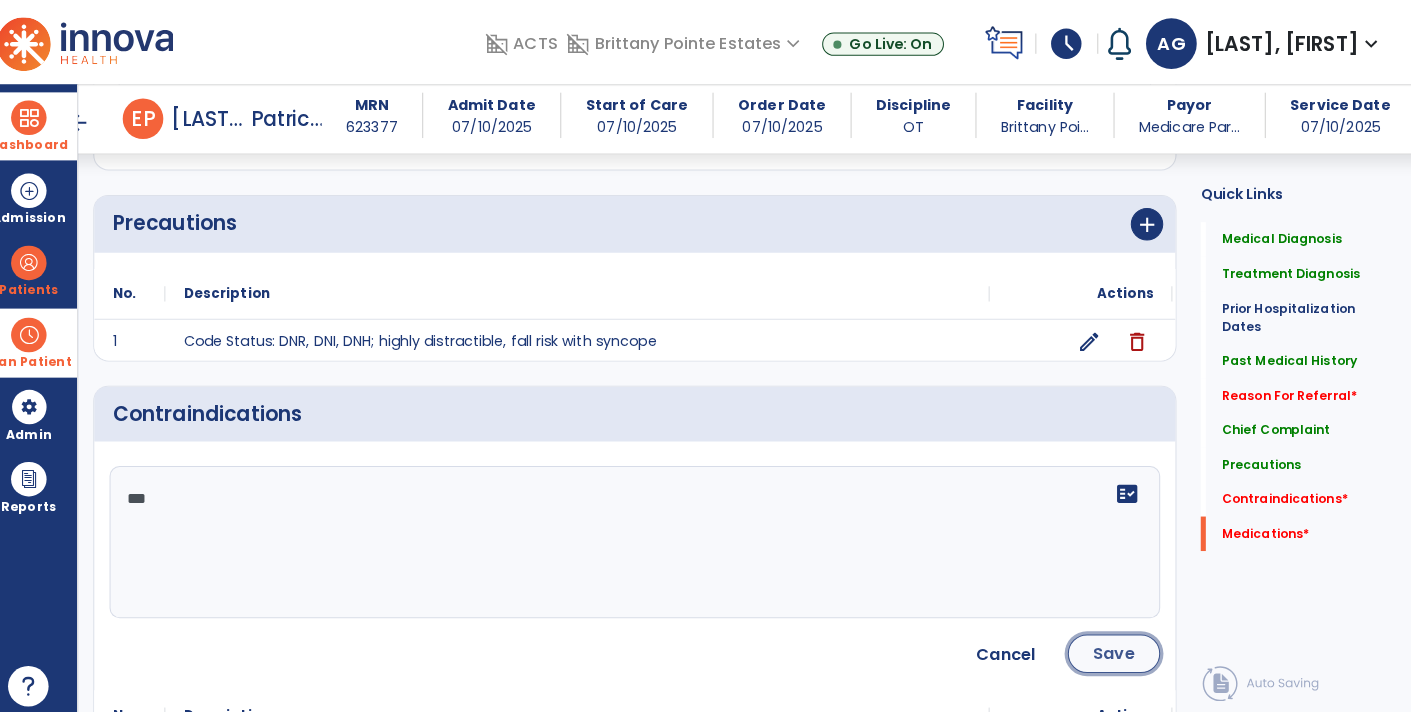 click on "Save" 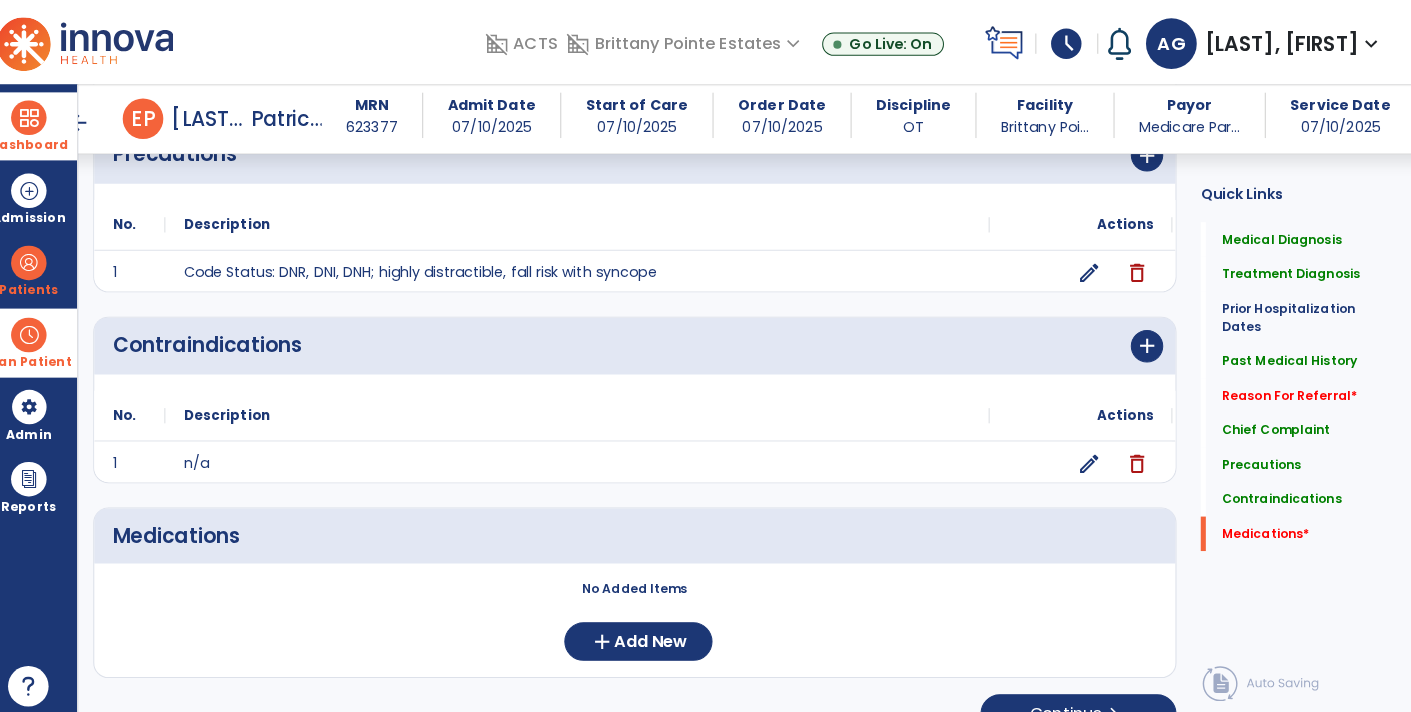 scroll, scrollTop: 1742, scrollLeft: 0, axis: vertical 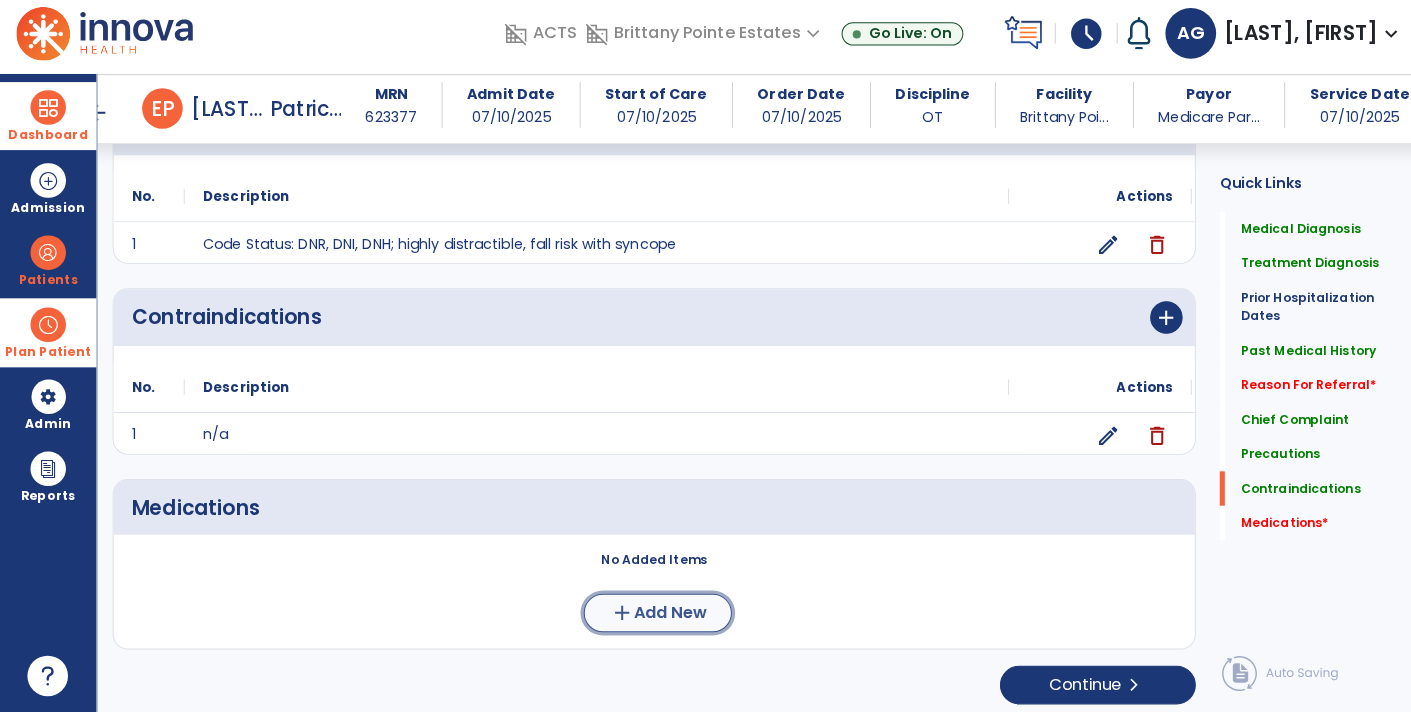 click on "Add New" 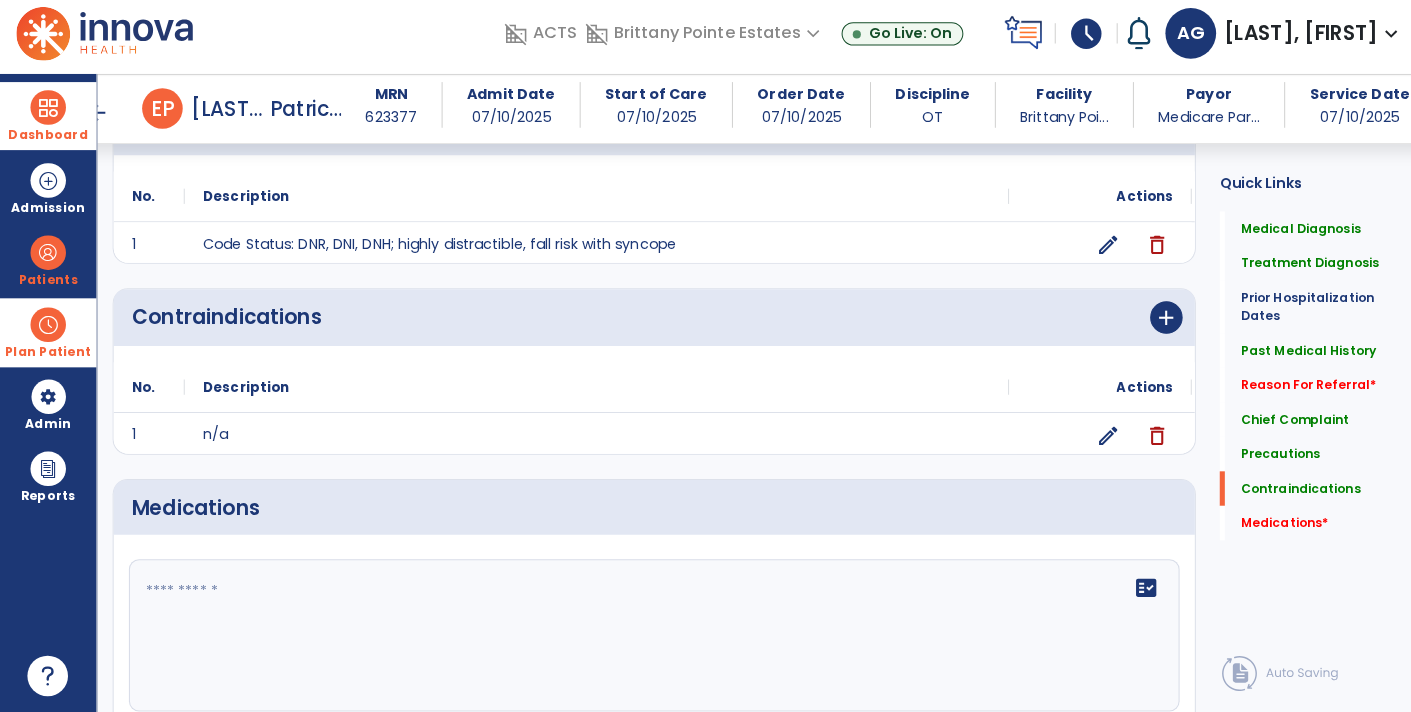 click 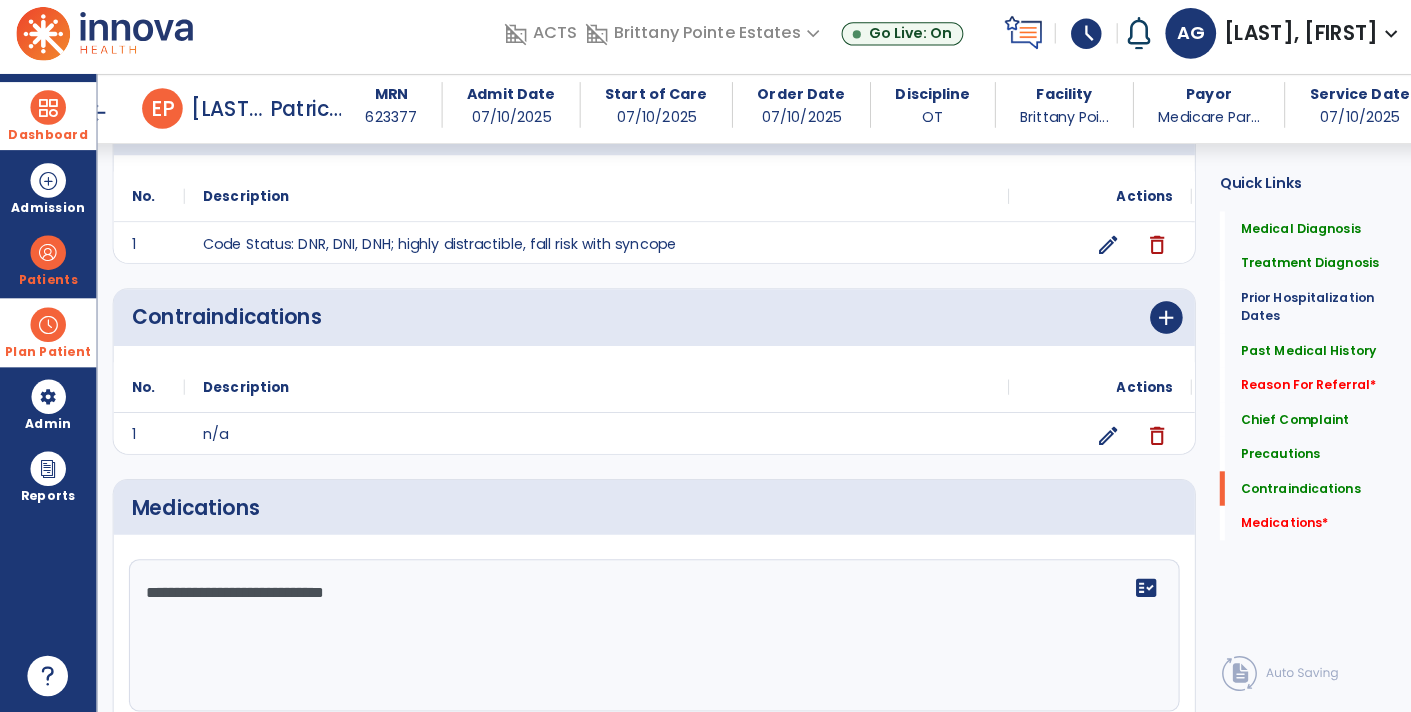 type on "**********" 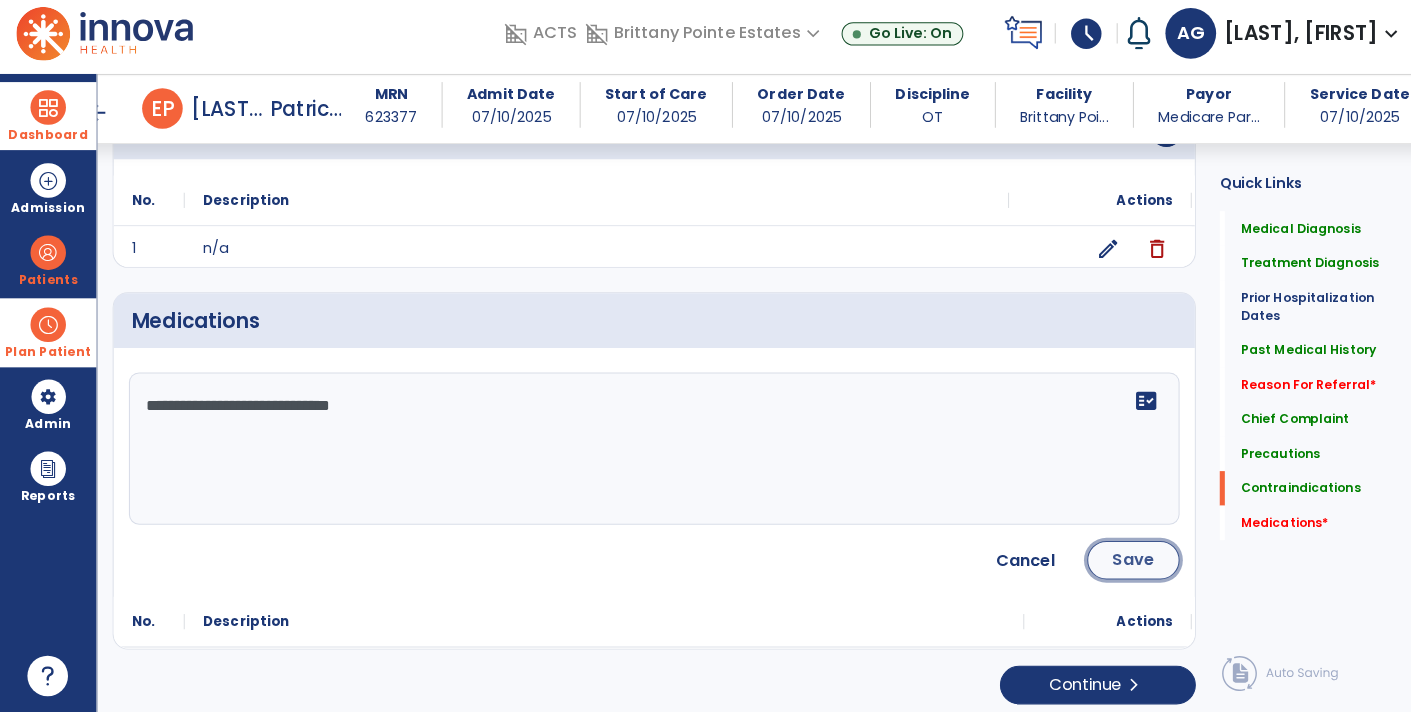 click on "Save" 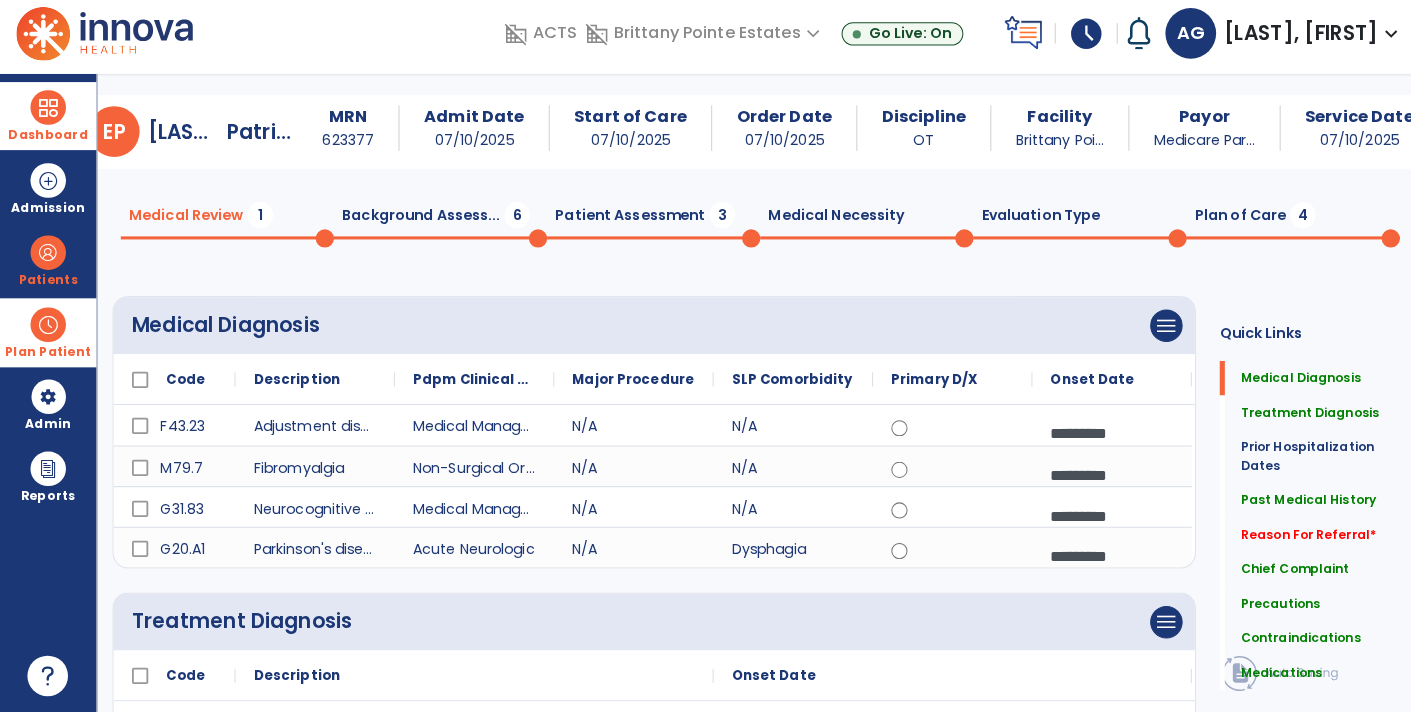 scroll, scrollTop: 0, scrollLeft: 0, axis: both 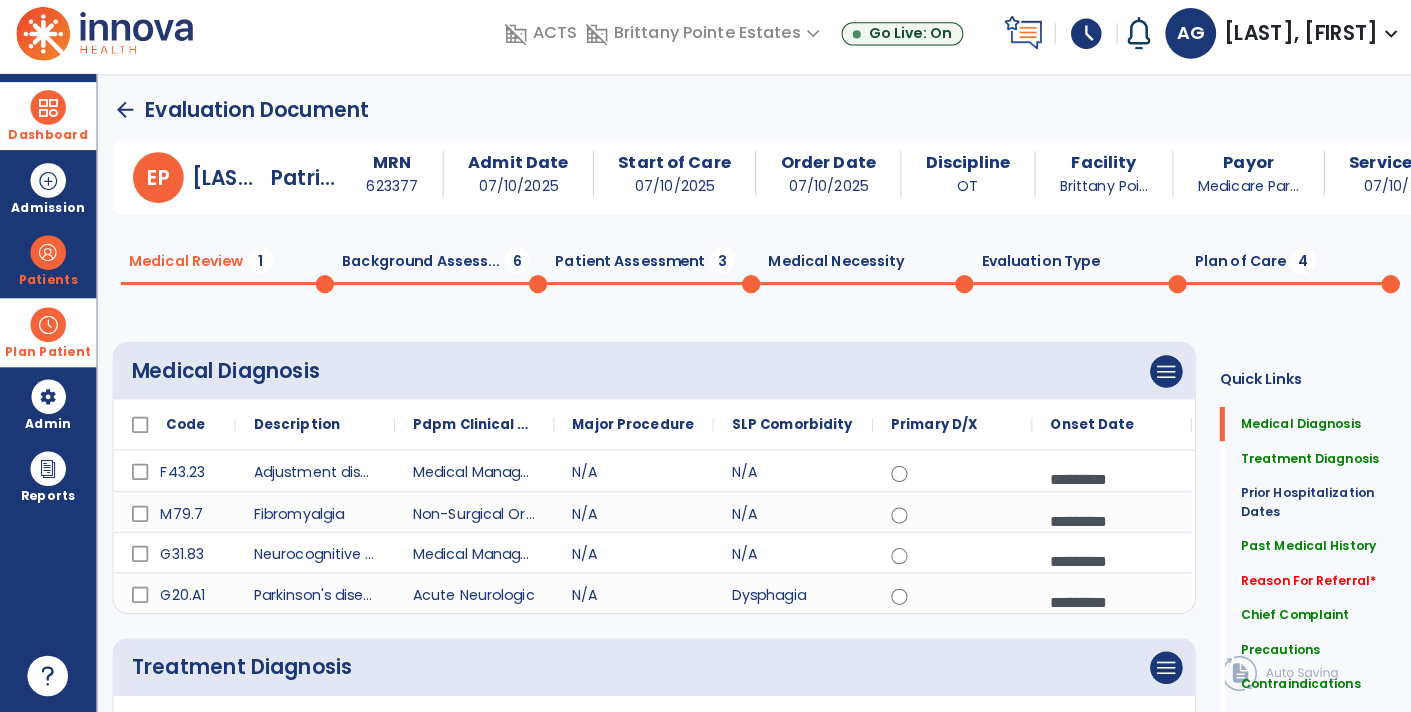 click on "Background Assess...  6" 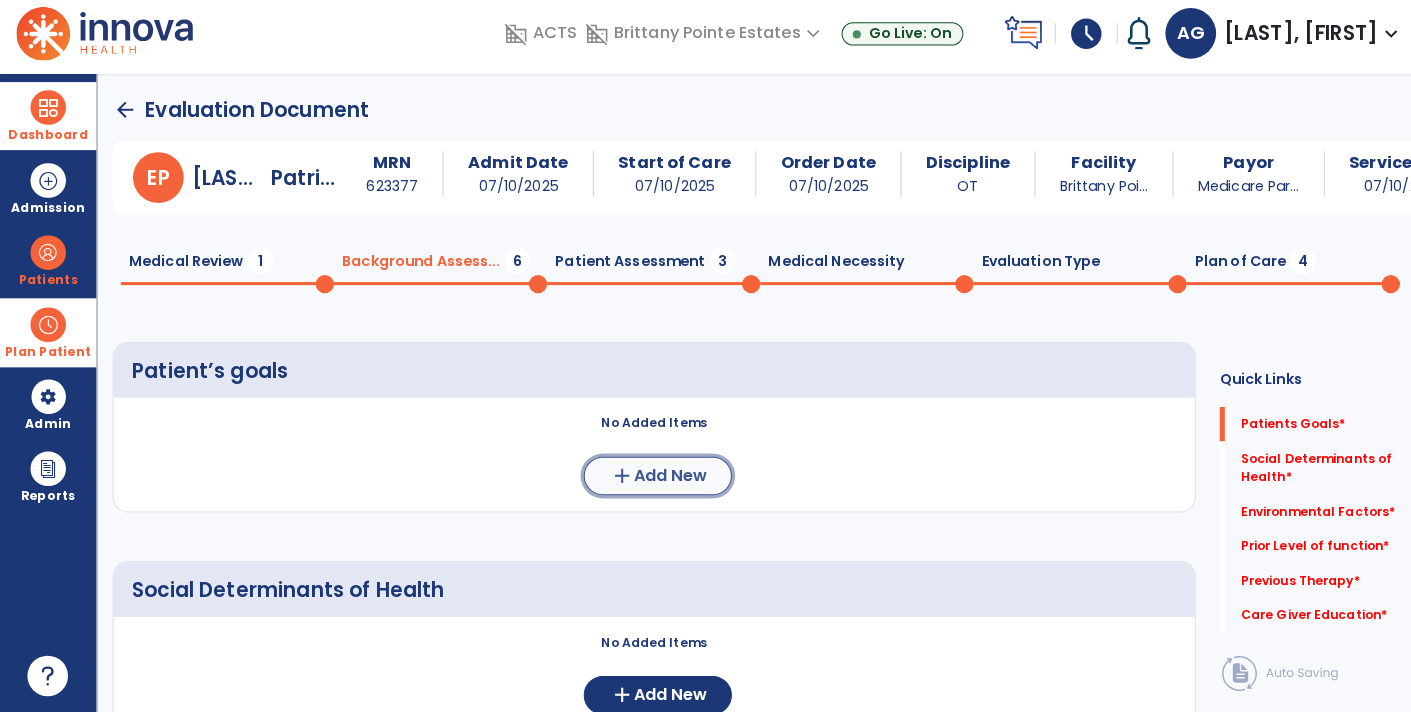 click on "add  Add New" 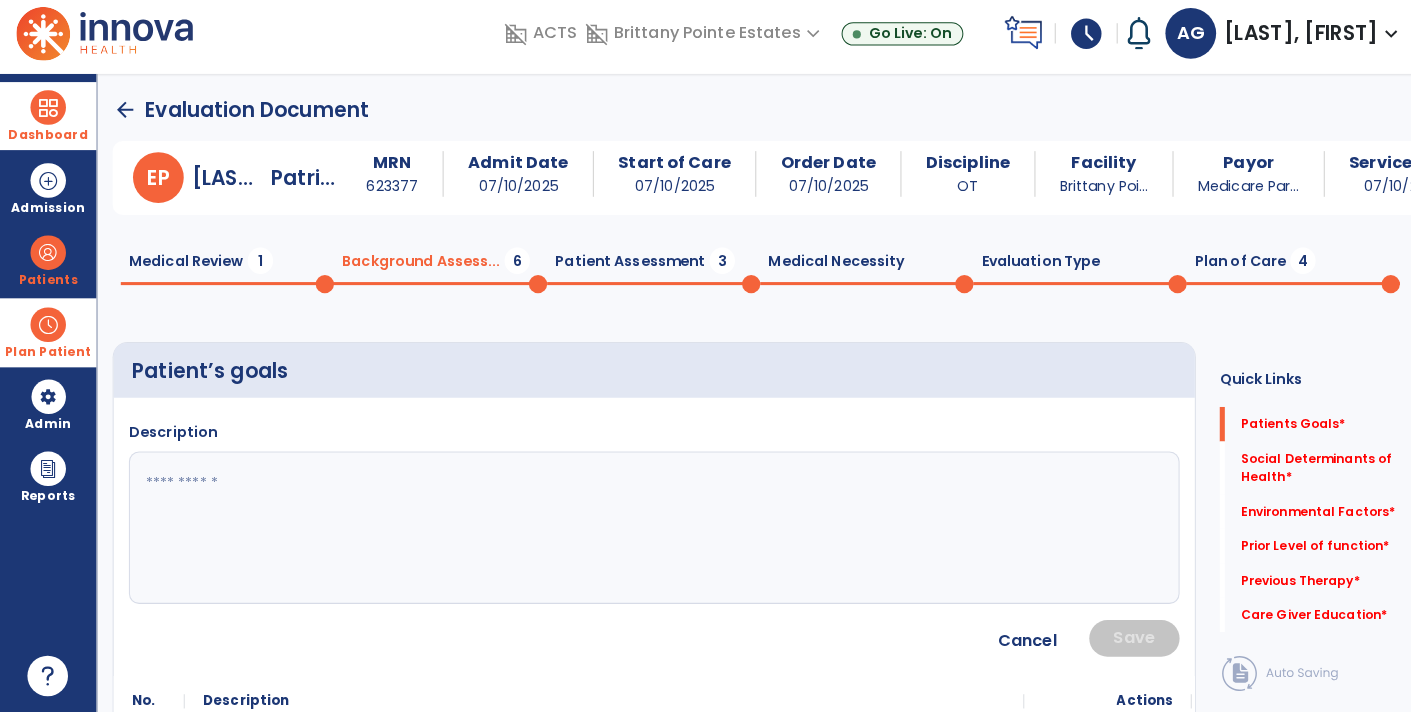 click 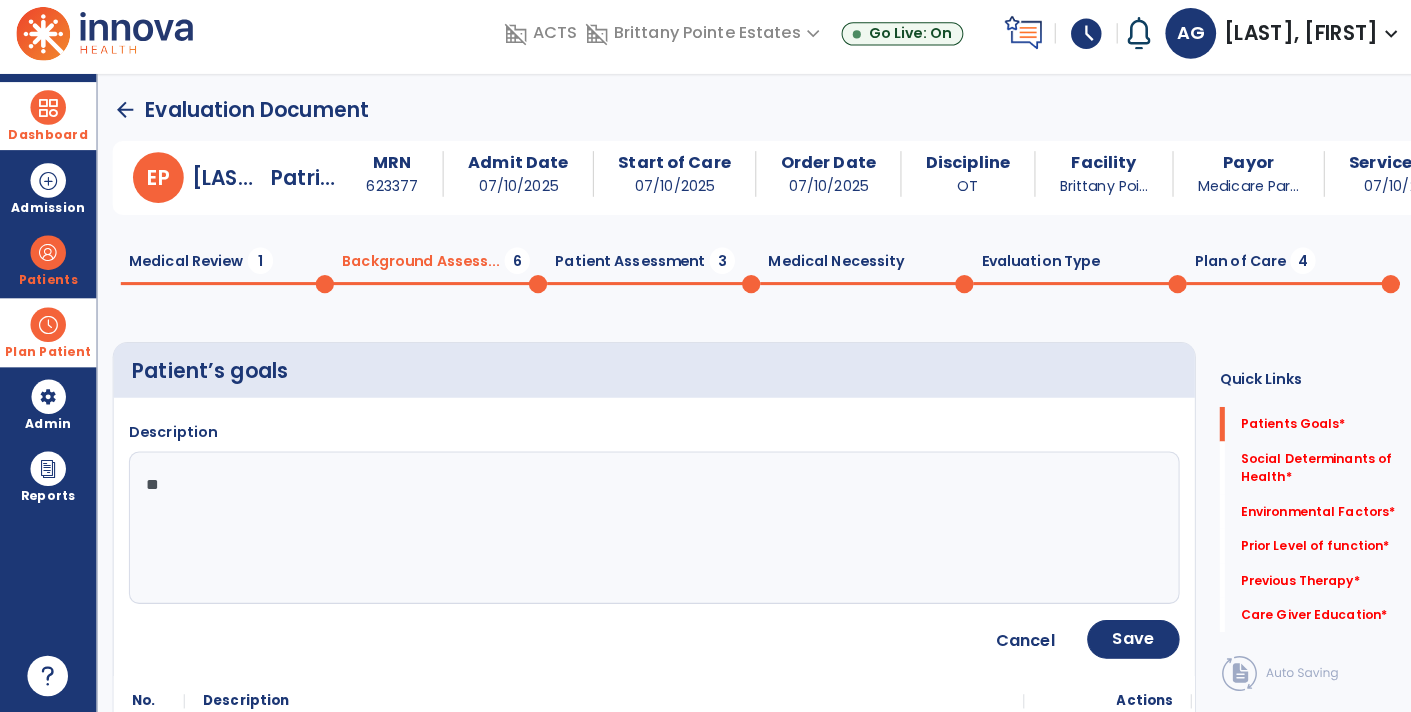 type on "*" 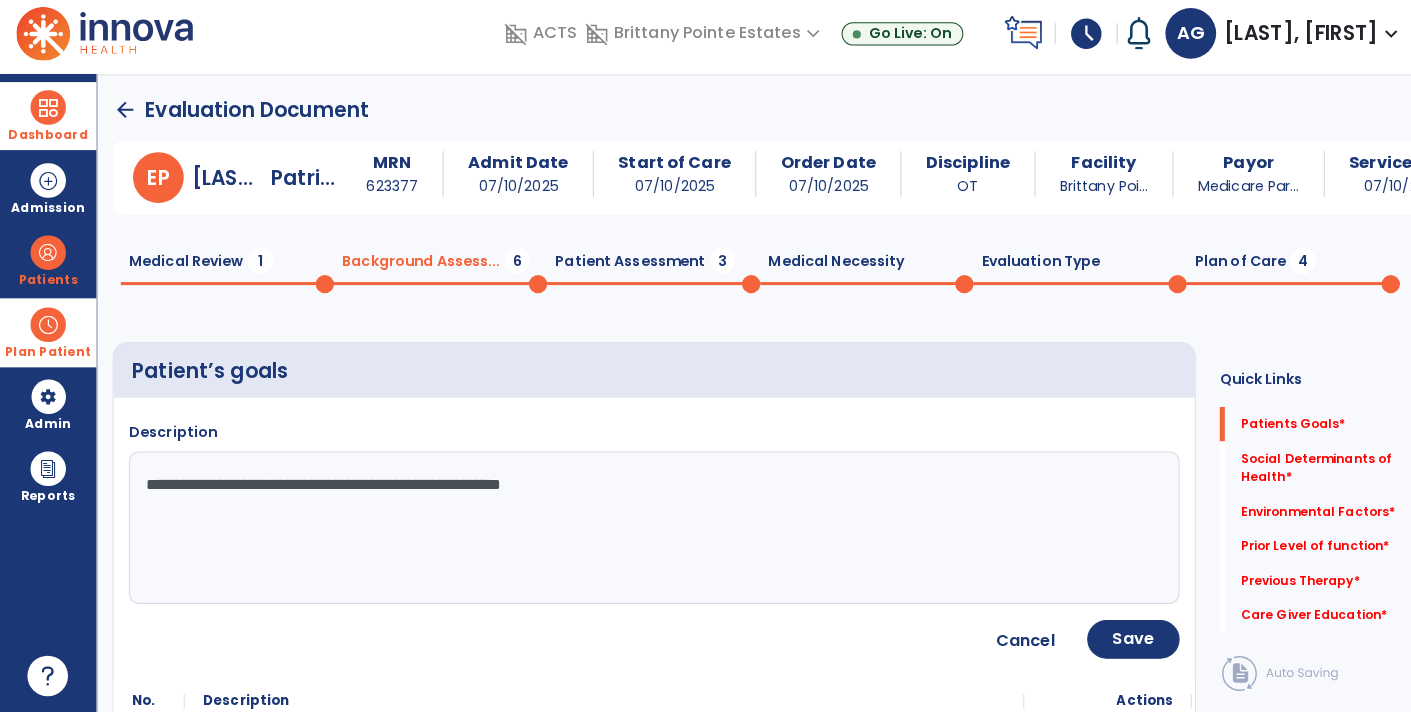 type on "**********" 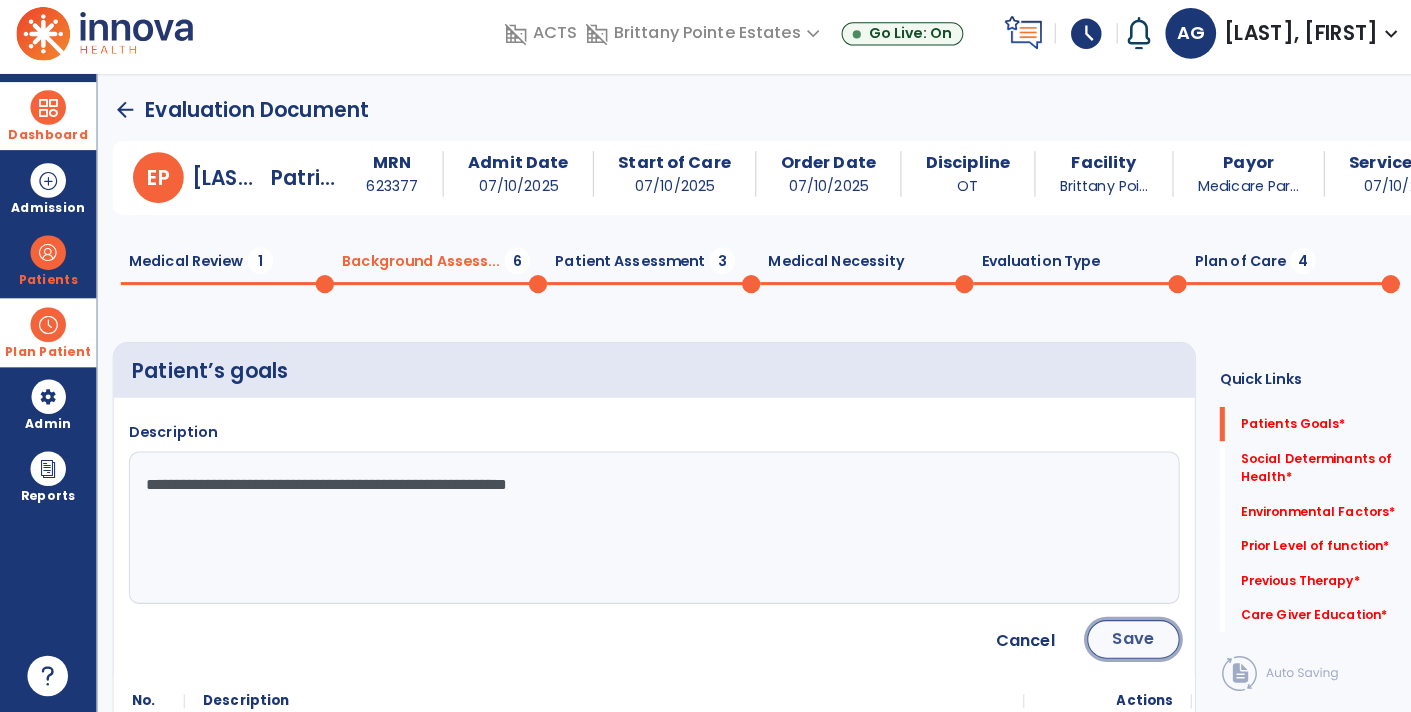 click on "Save" 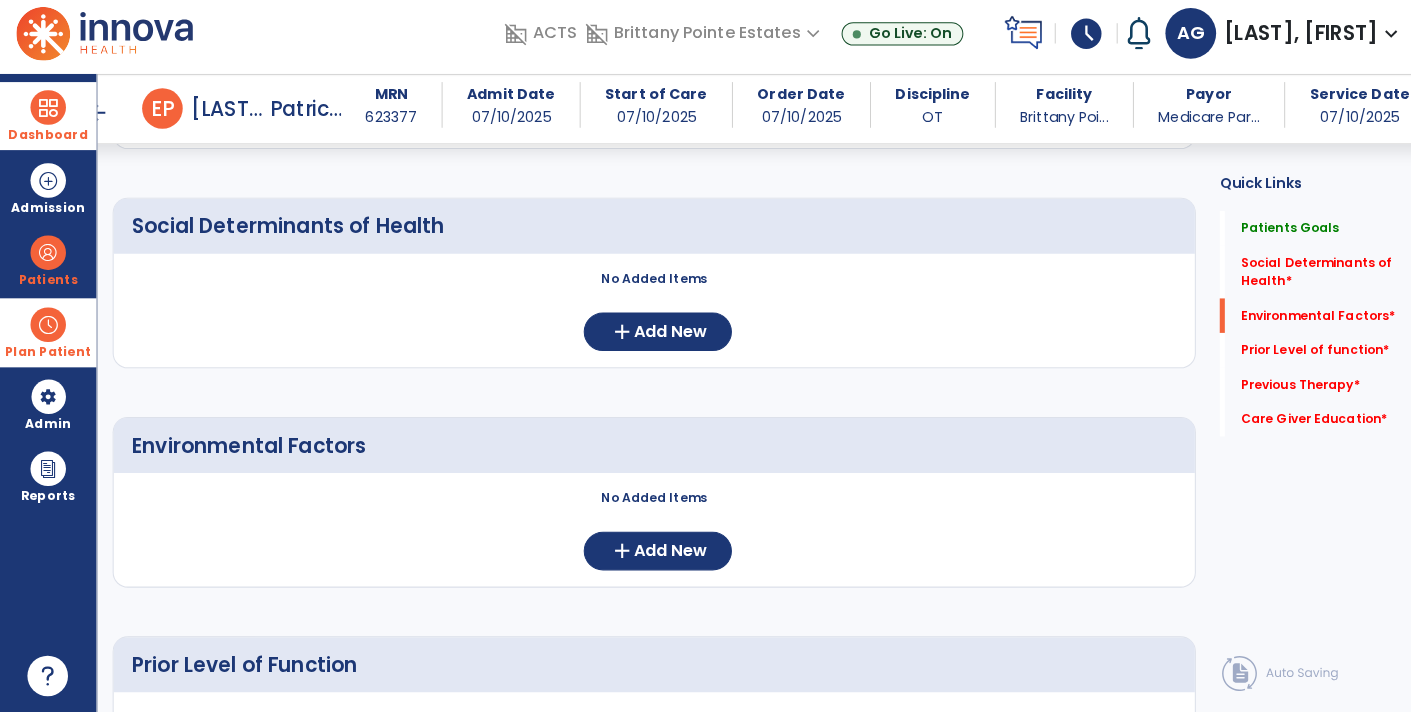 scroll, scrollTop: 336, scrollLeft: 0, axis: vertical 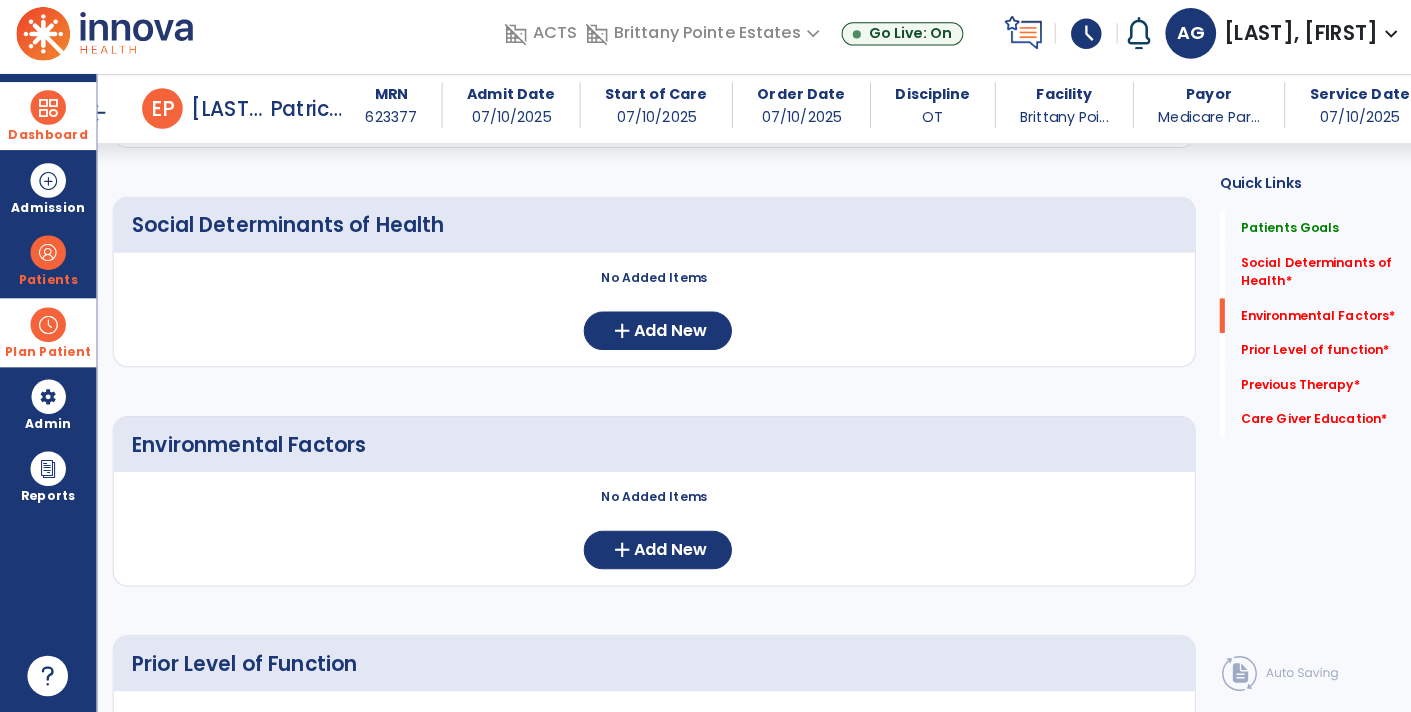 click on "Dashboard  dashboard  Therapist Dashboard  view_quilt  Operations Dashboard Admission Patients  format_list_bulleted  Patient List  space_dashboard  Patient Board  insert_chart  PDPM Board Plan Patient  event_note  Planner  content_paste_go  Scheduler  content_paste_go  Whiteboard Admin  manage_accounts  Users Reports  export_notes  Billing Exports  note_alt  EOM Report  event_note  Minutes By Payor  inbox_customize  Service Log  playlist_add_check  Triple Check Report" at bounding box center [48, 397] 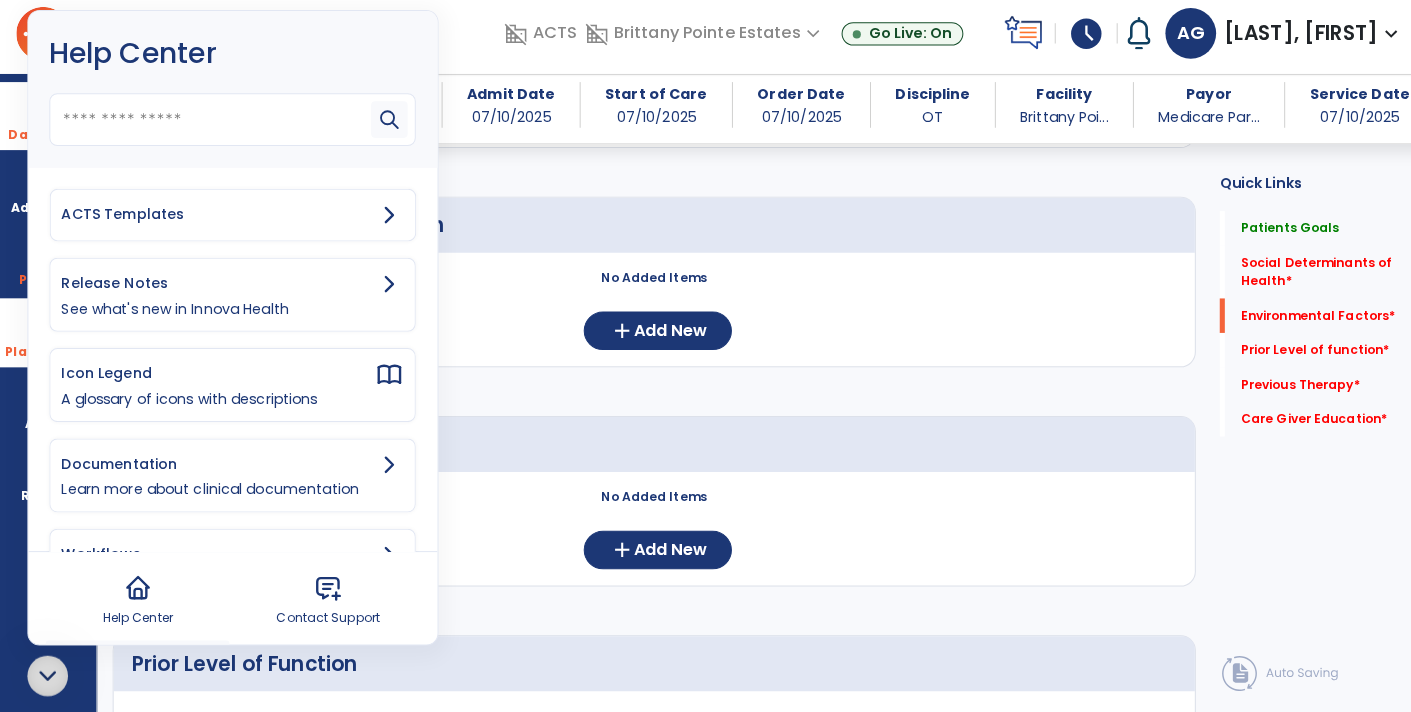 click on "ACTS Templates" at bounding box center [215, 221] 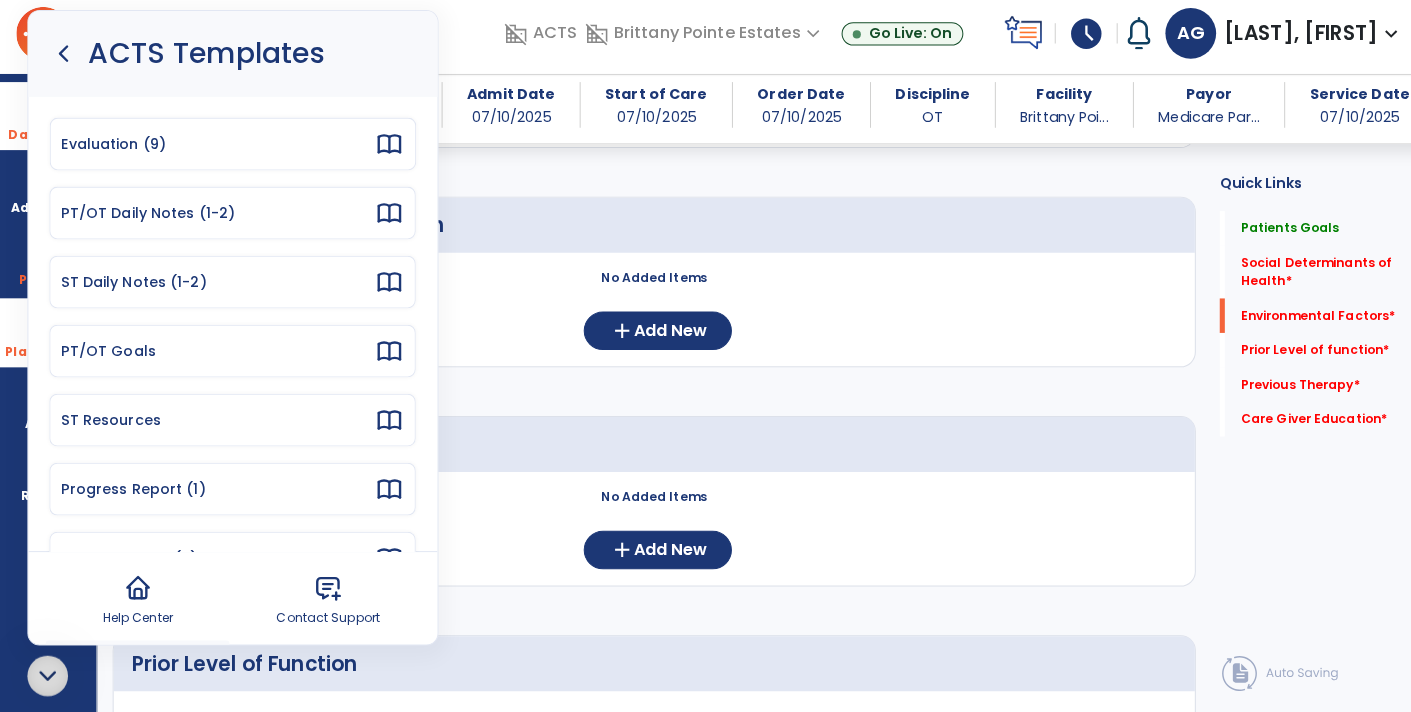 click on "Evaluation (9)" at bounding box center (215, 152) 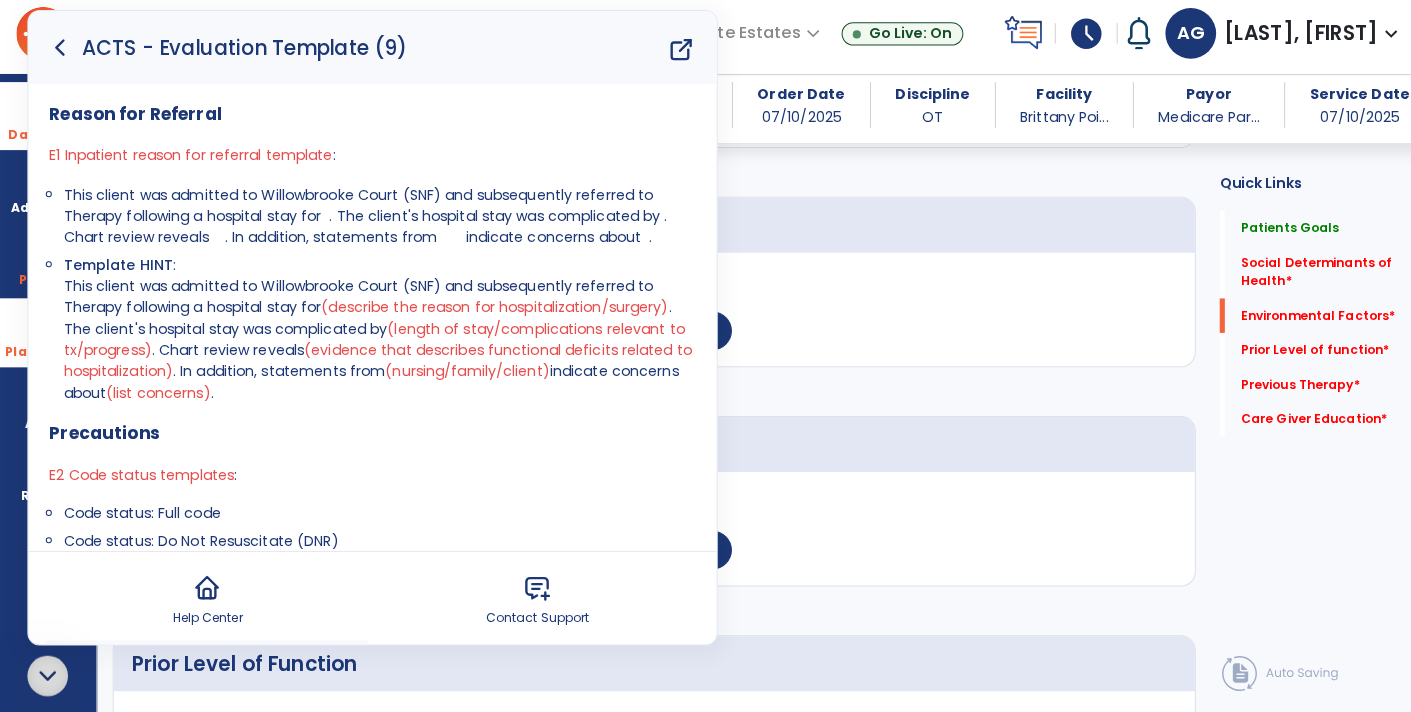 click 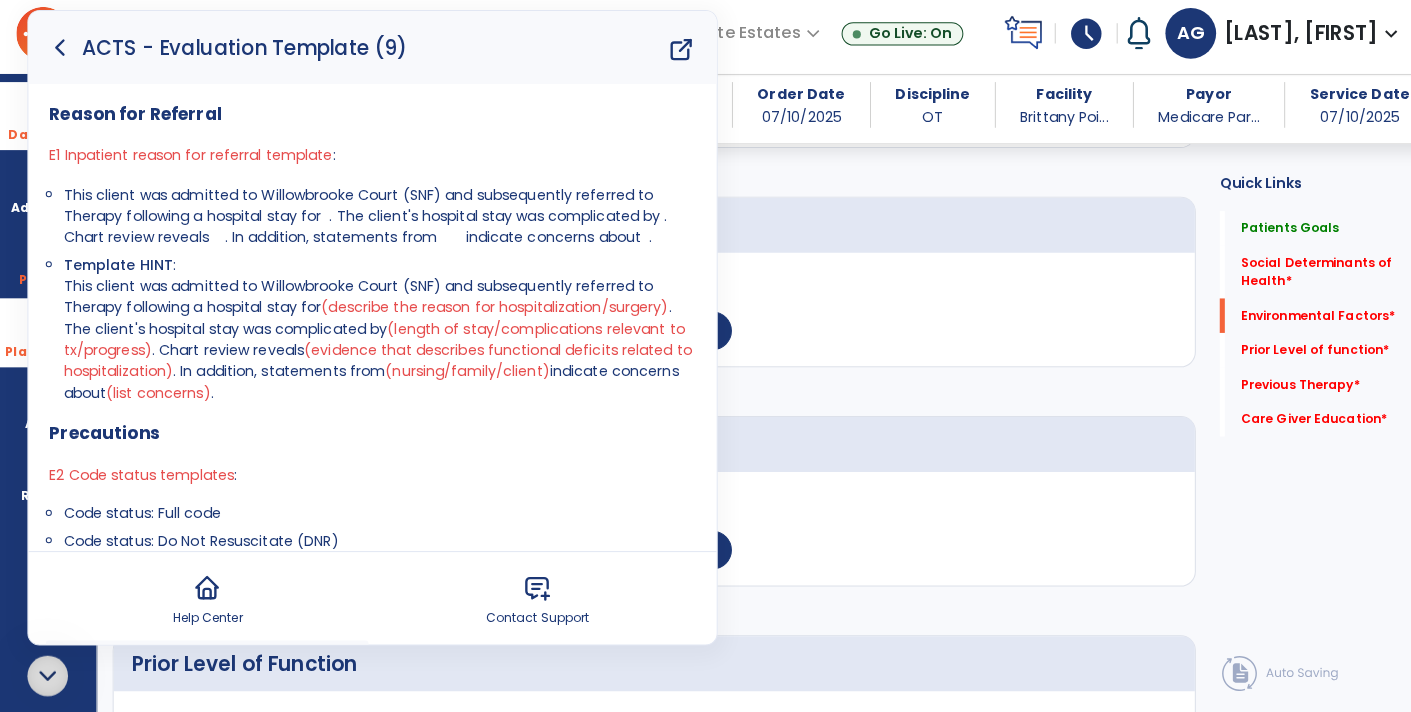 click 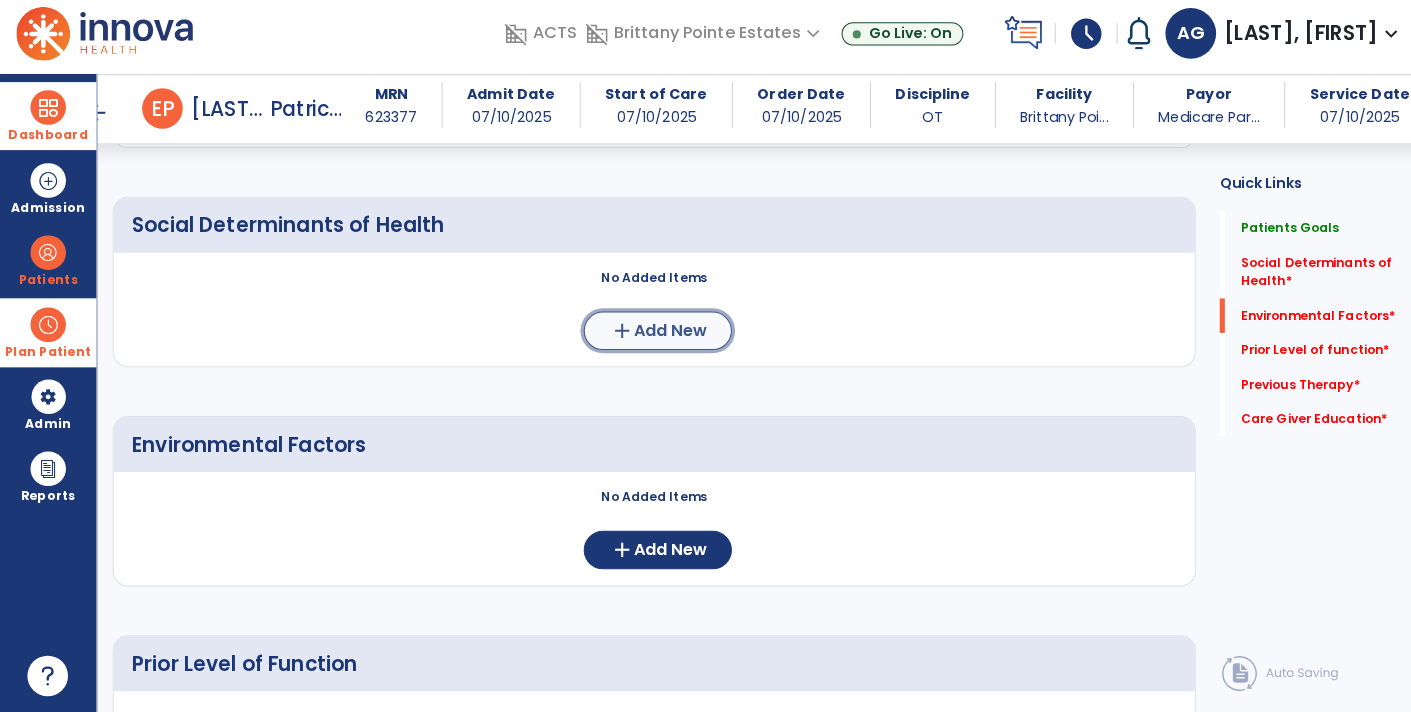 click on "add  Add New" 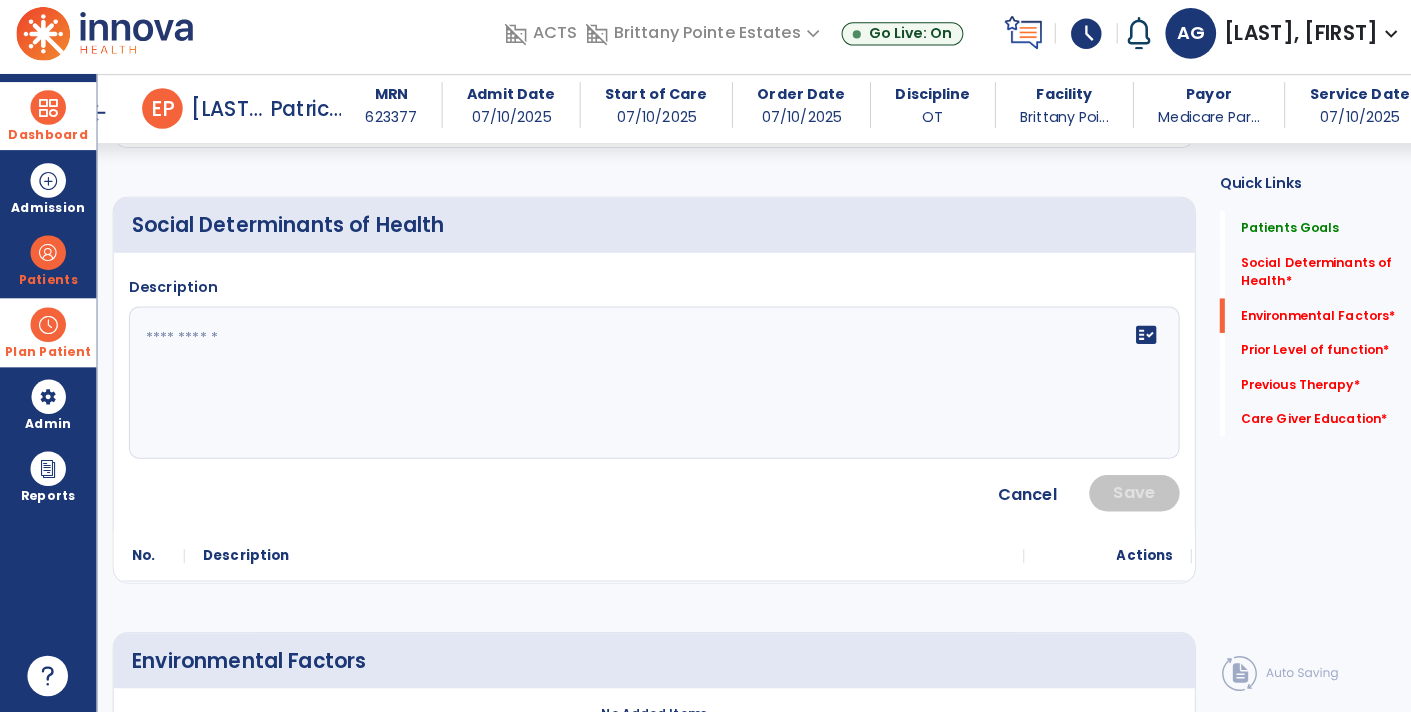 click 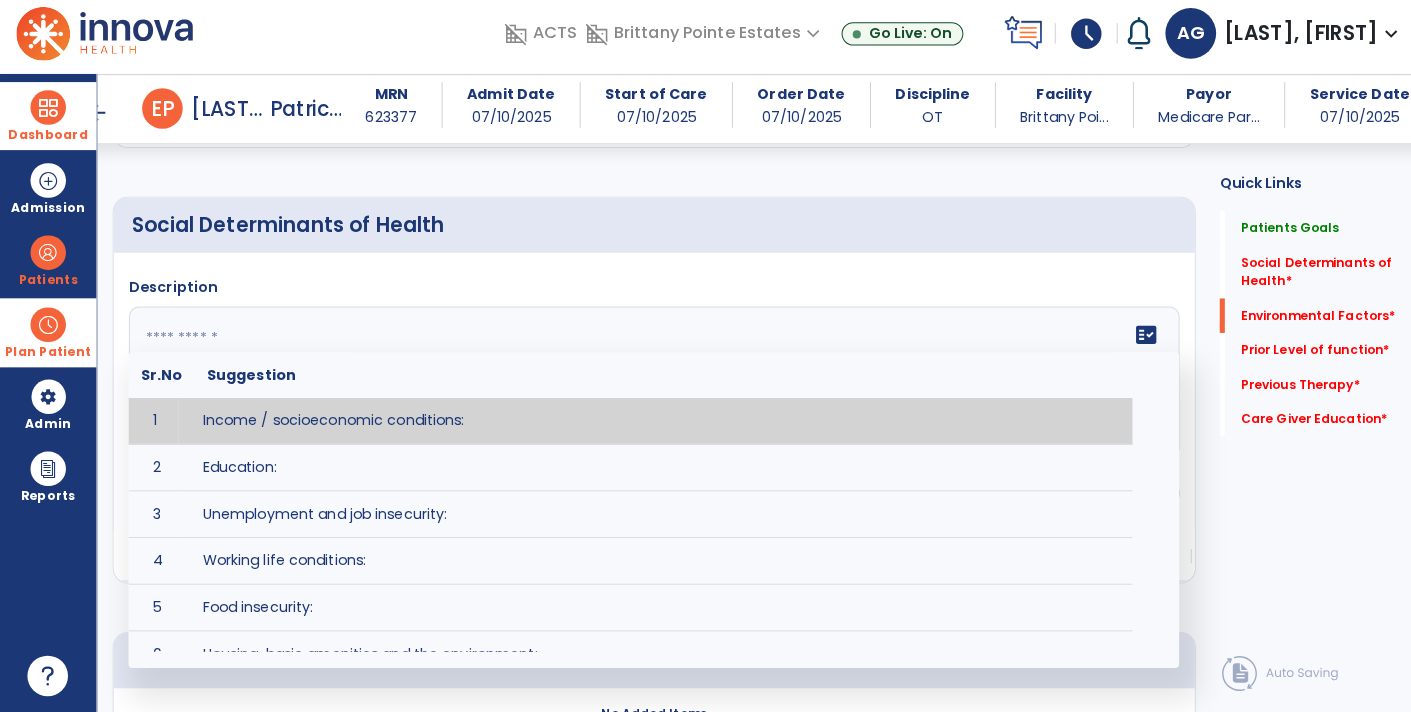 paste on "**********" 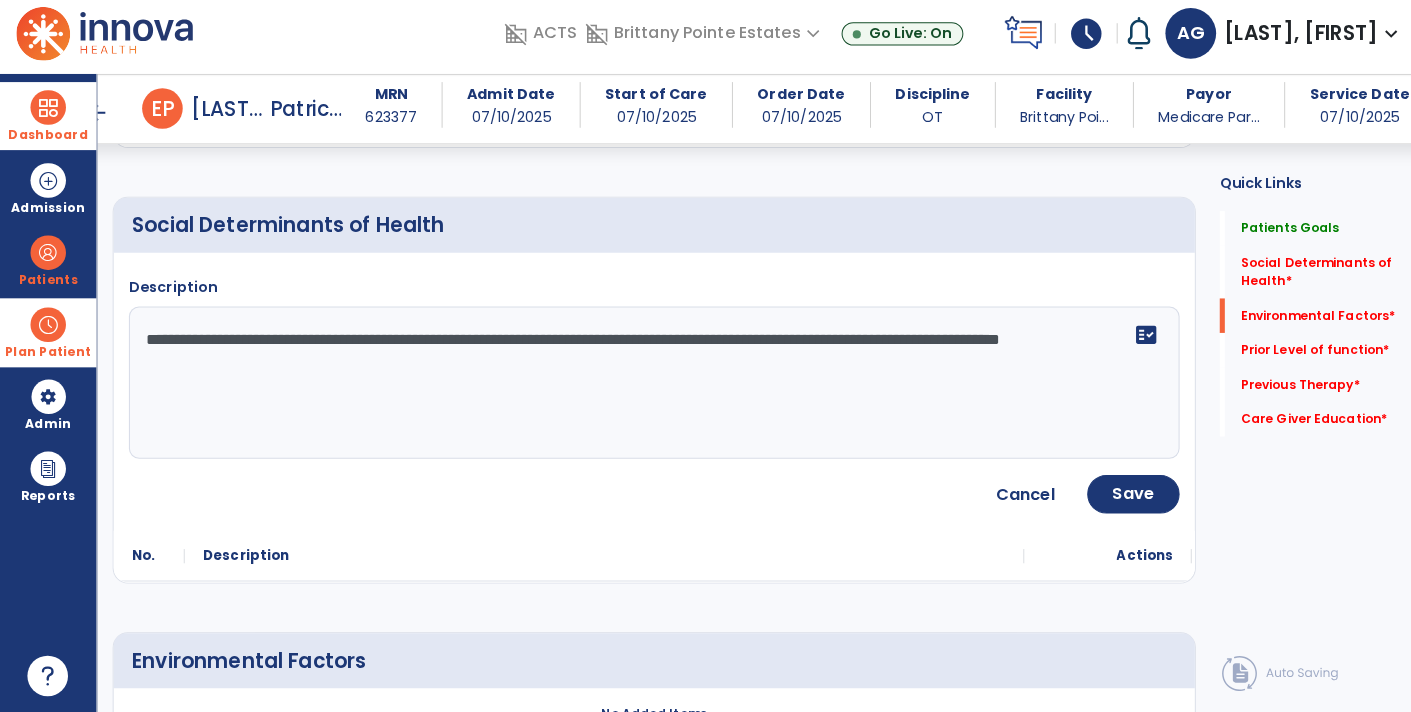 type on "**********" 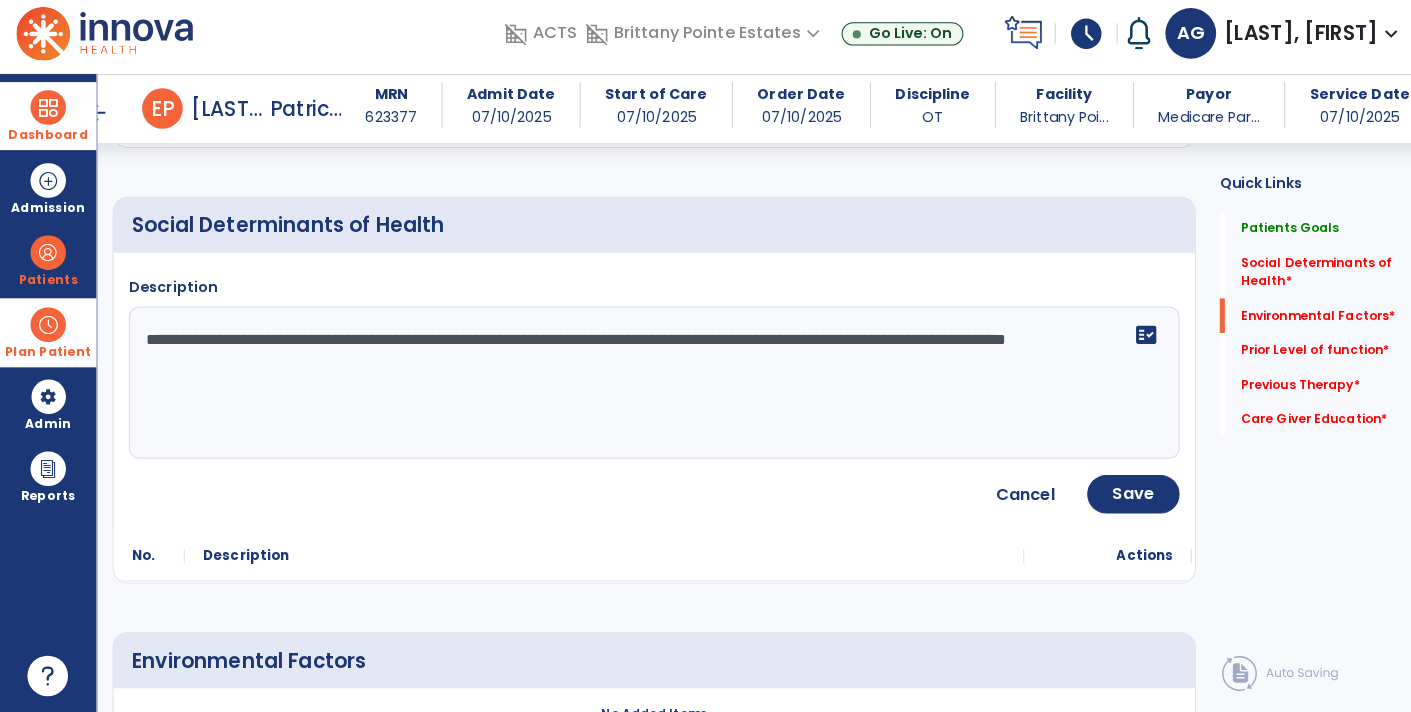 scroll, scrollTop: 334, scrollLeft: 0, axis: vertical 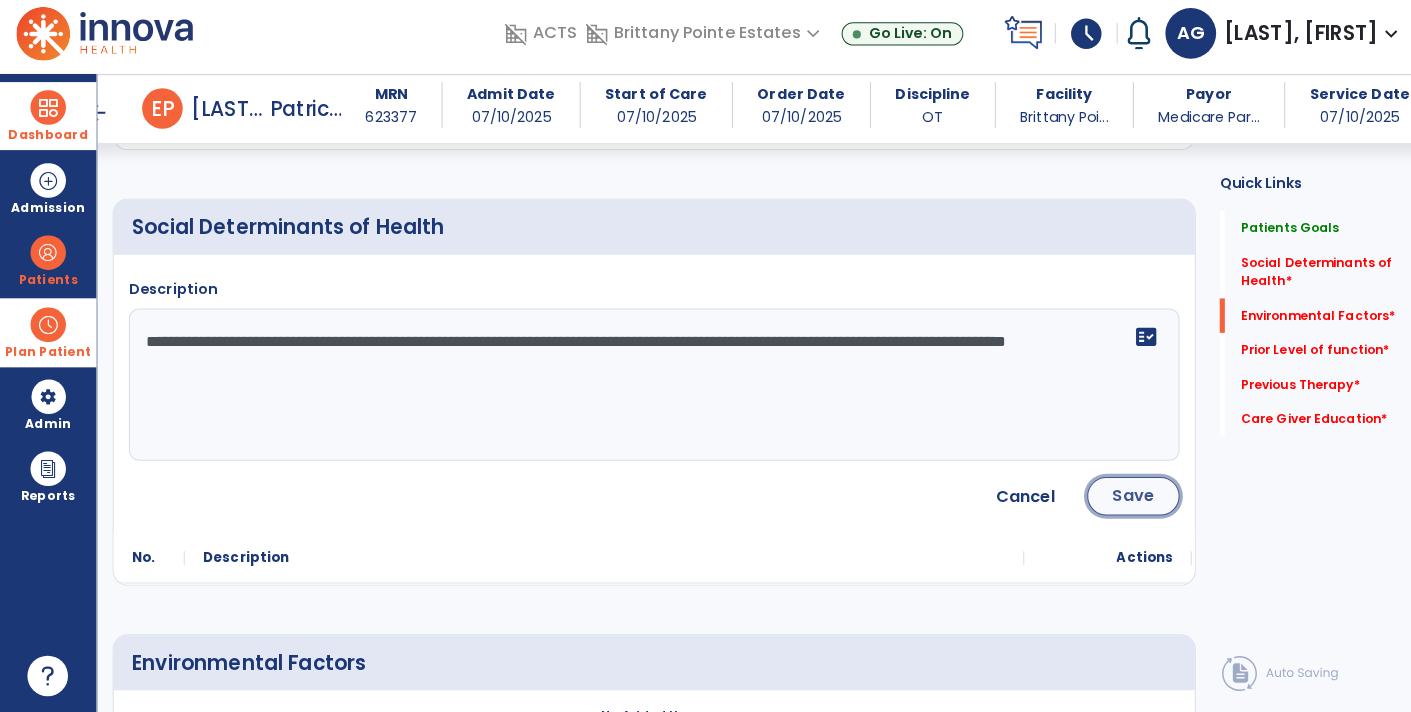 click on "Save" 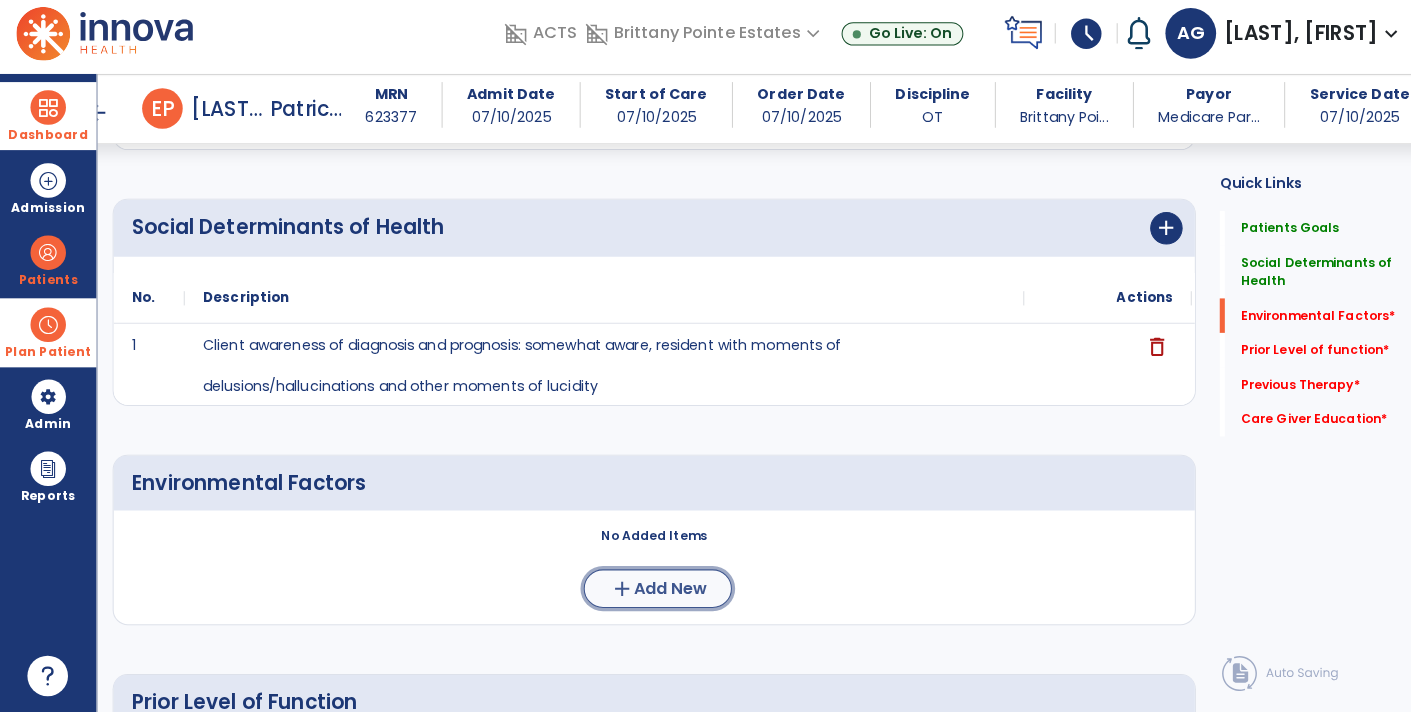 click on "Add New" 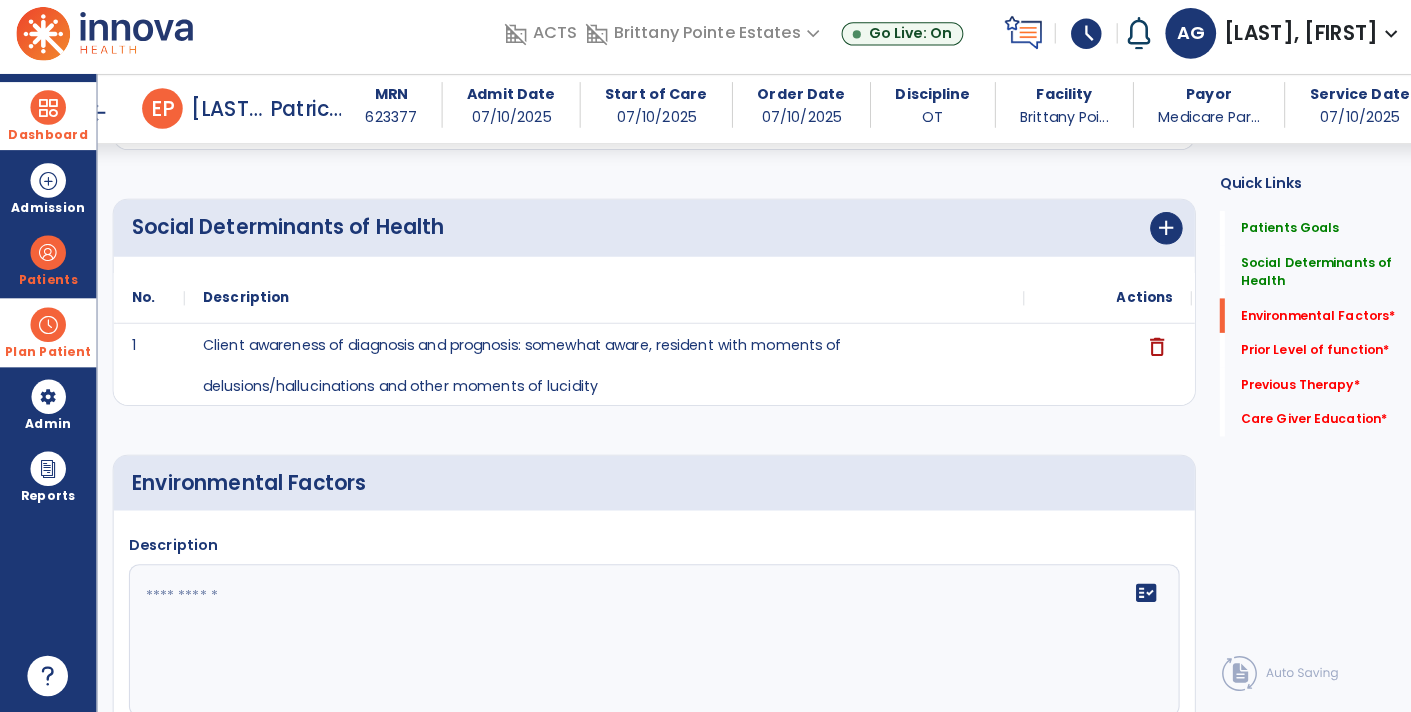 click 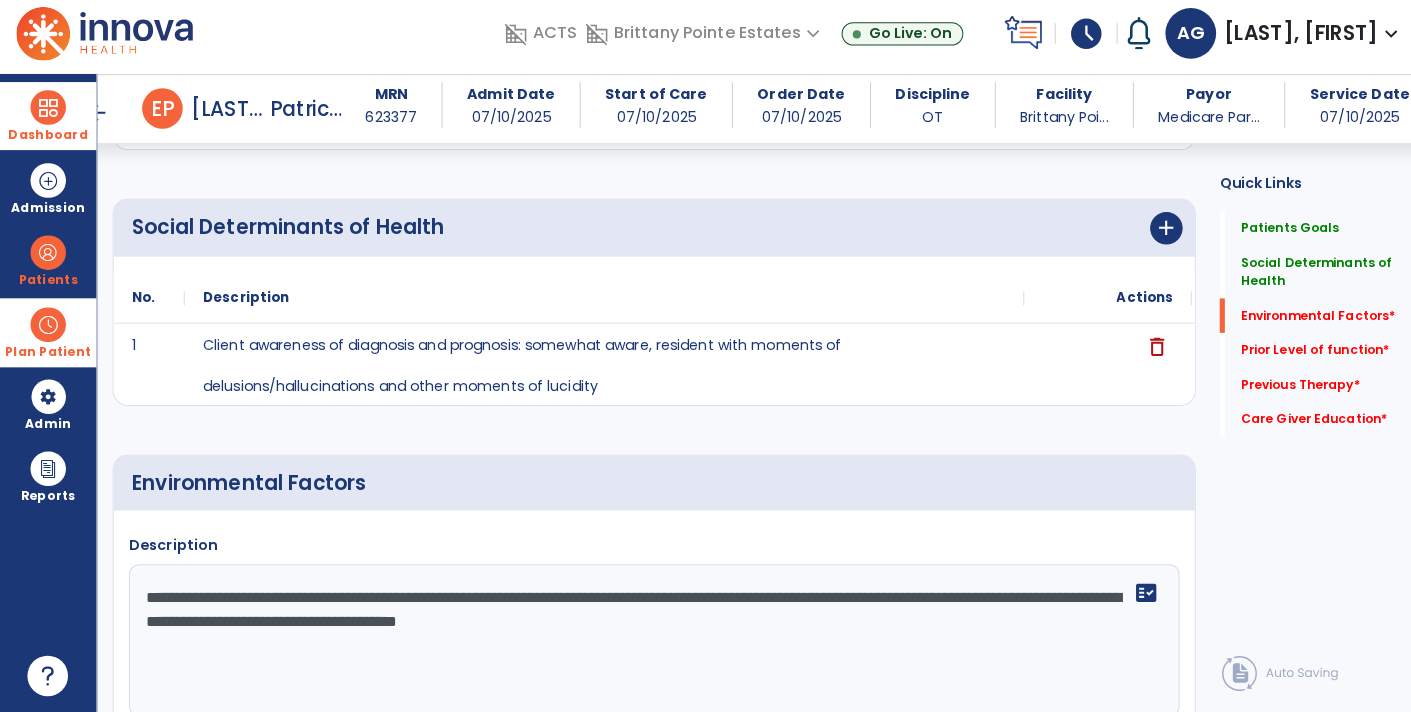 type on "**********" 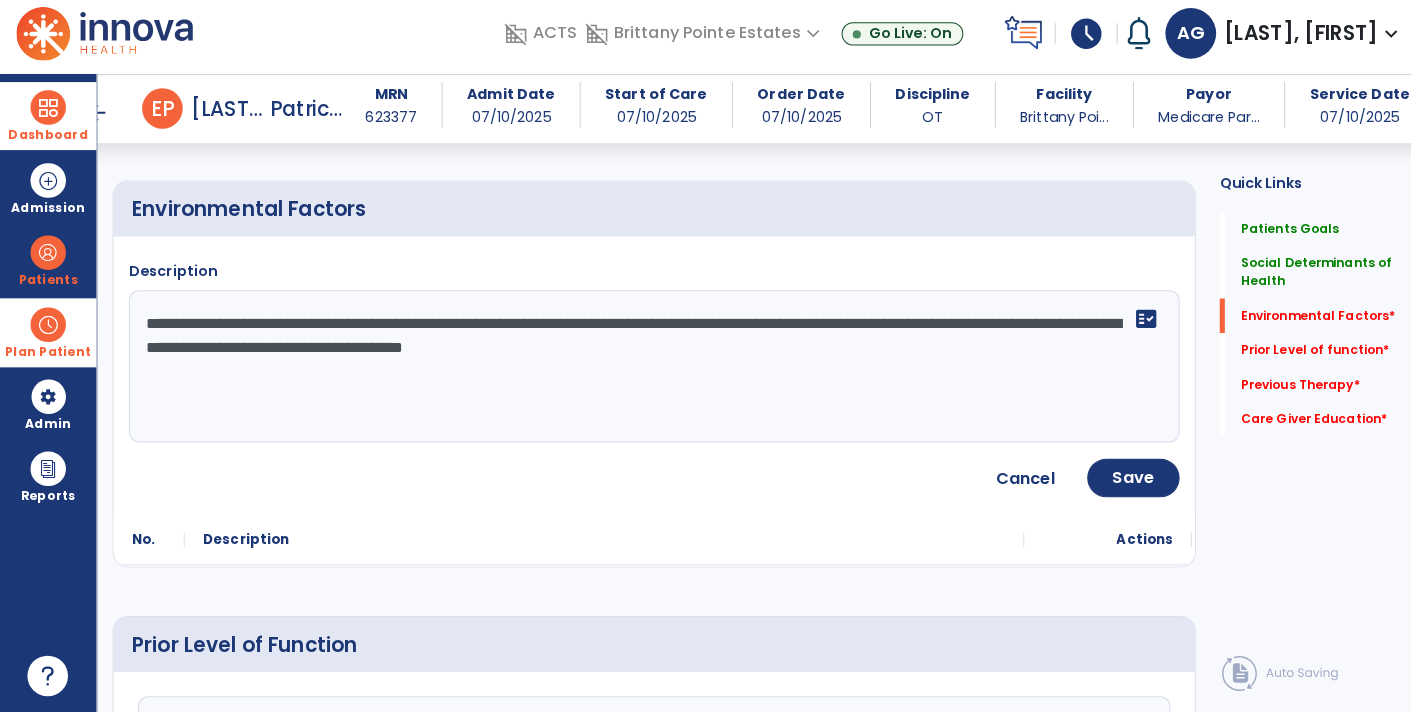scroll, scrollTop: 606, scrollLeft: 0, axis: vertical 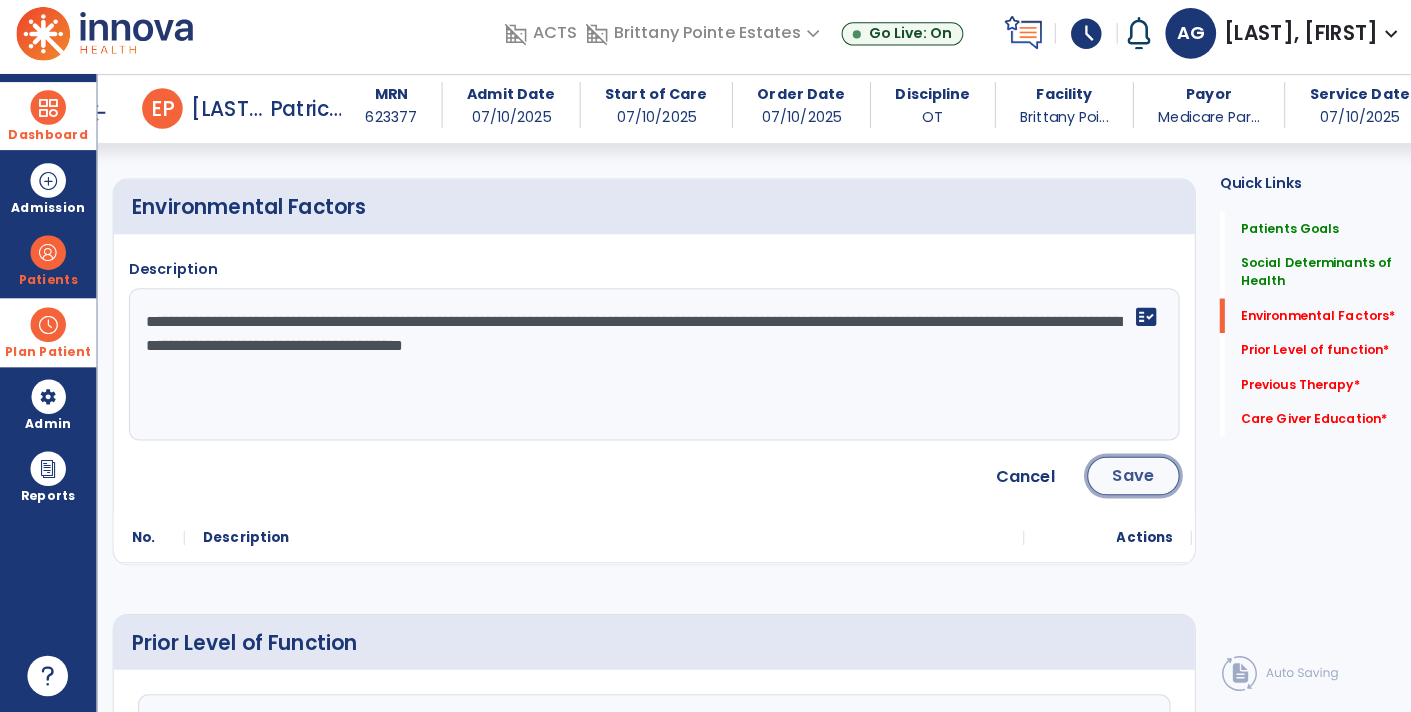 click on "Save" 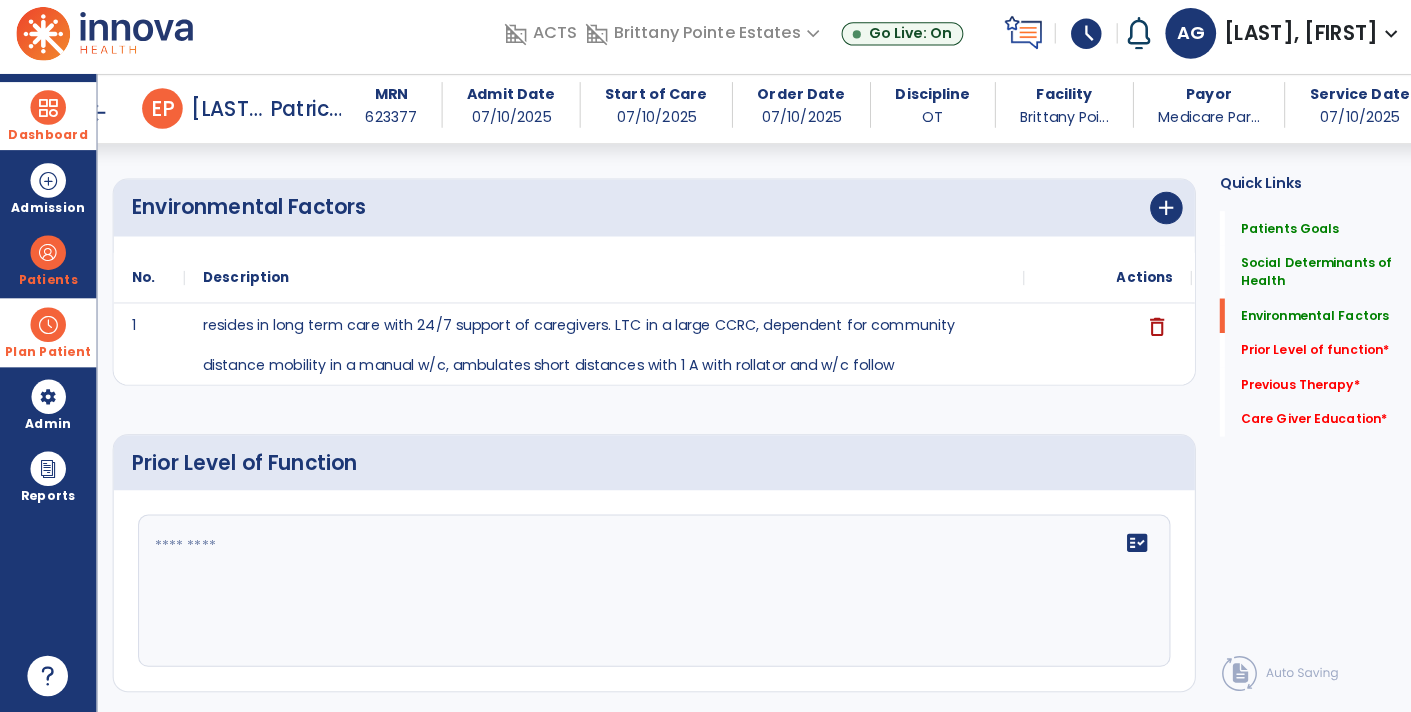 click on "fact_check" 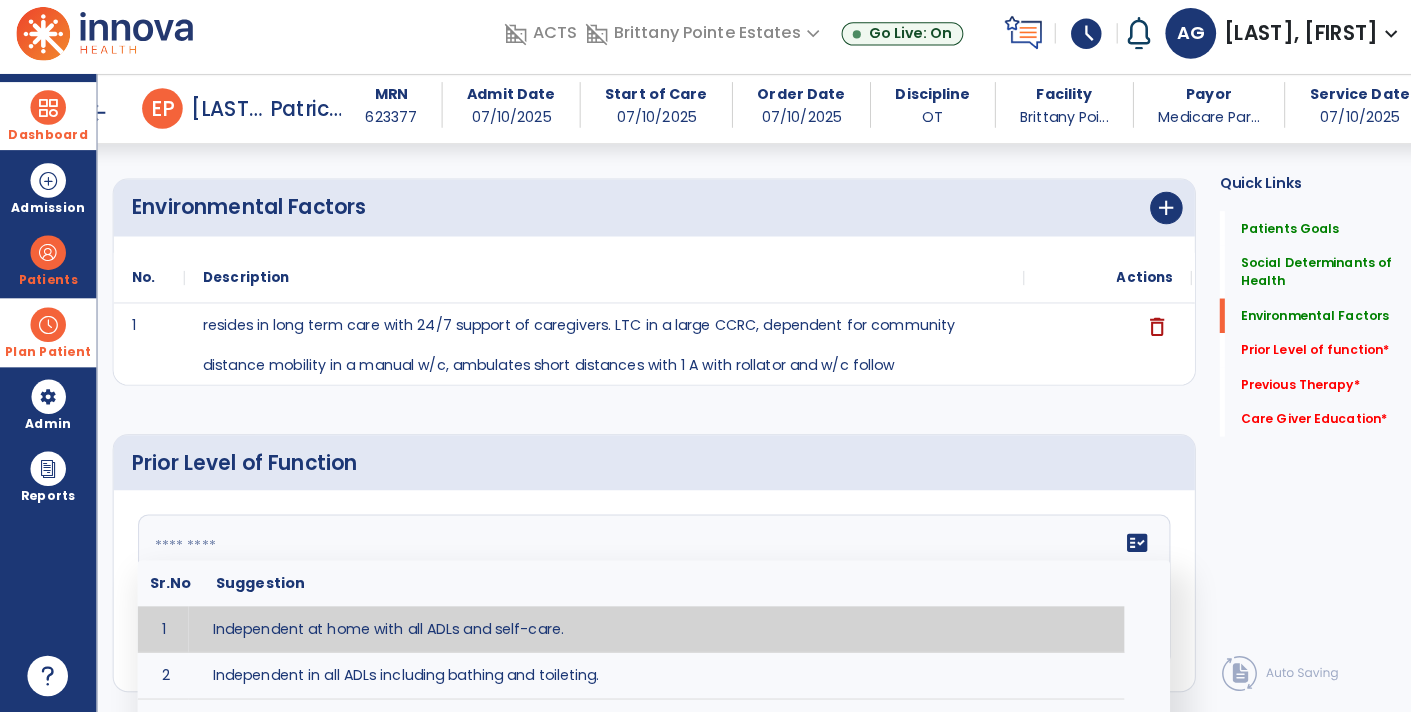 paste on "**********" 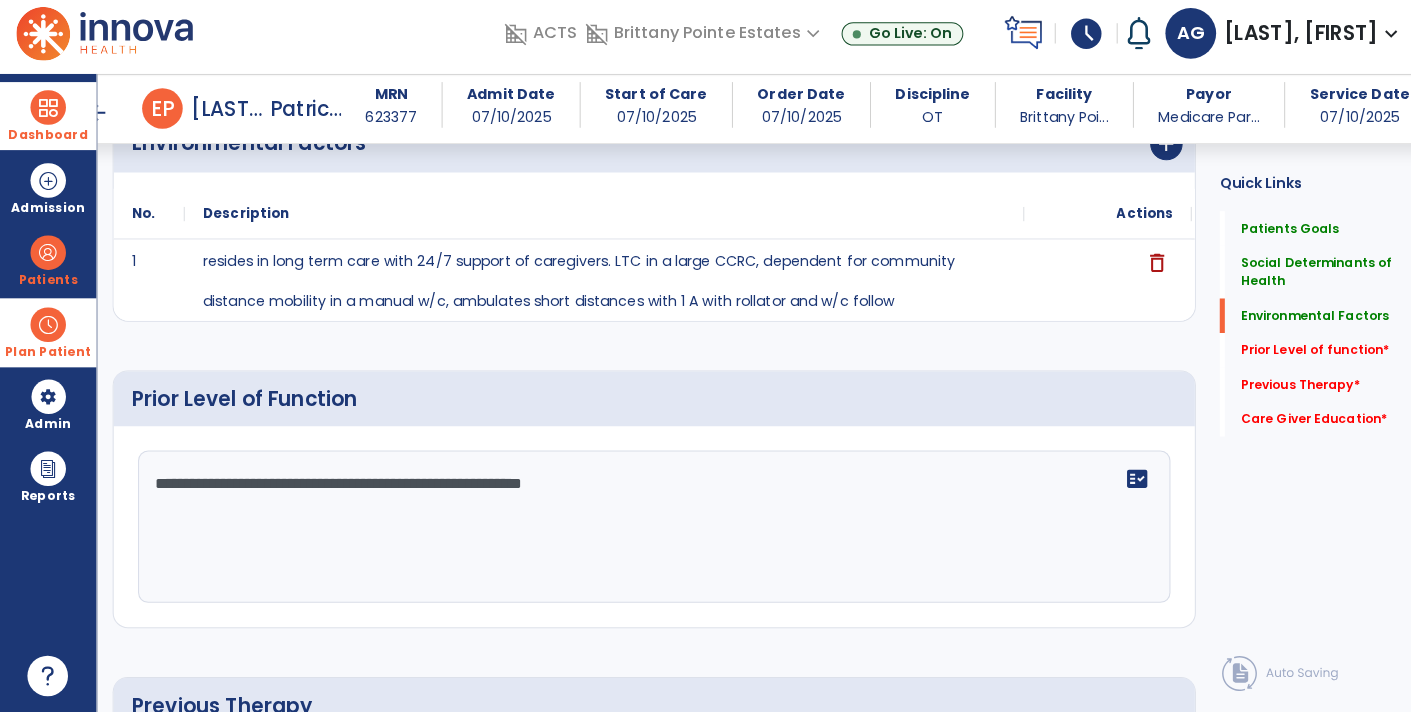 scroll, scrollTop: 737, scrollLeft: 0, axis: vertical 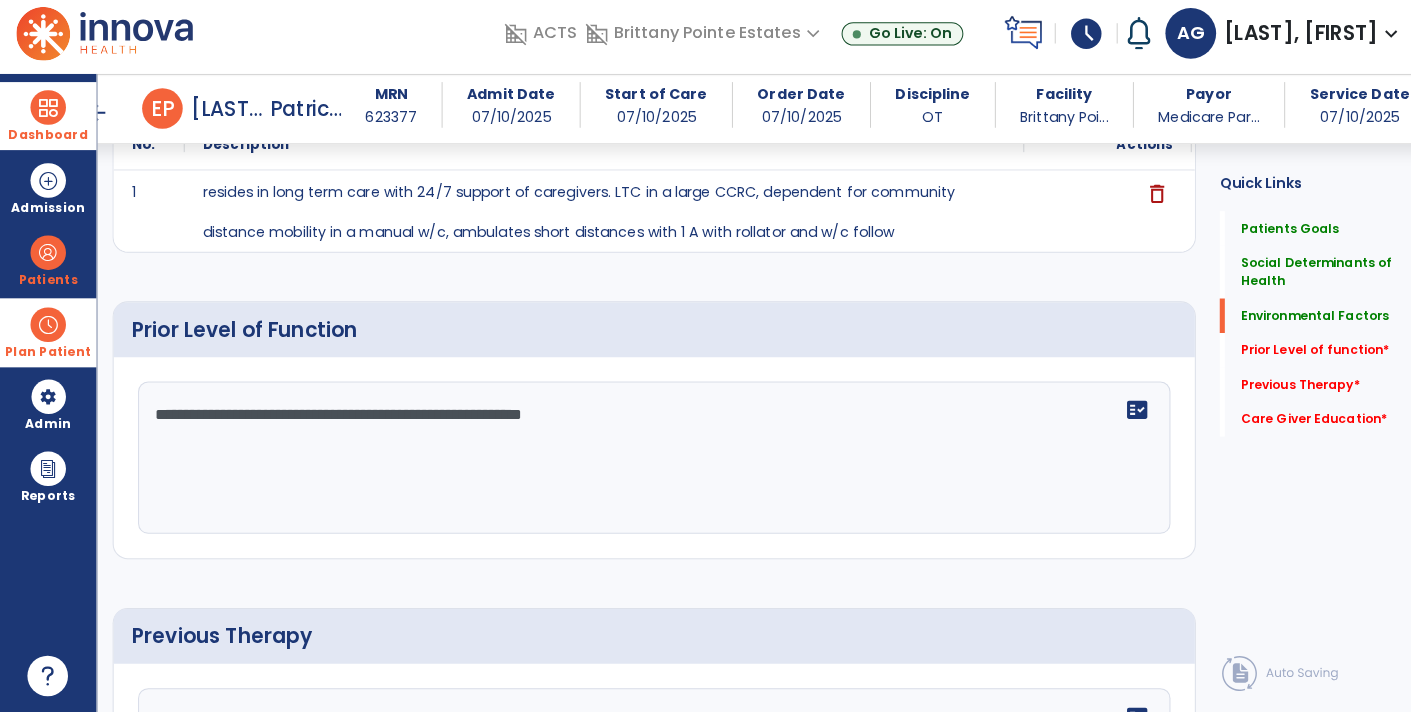 click on "**********" 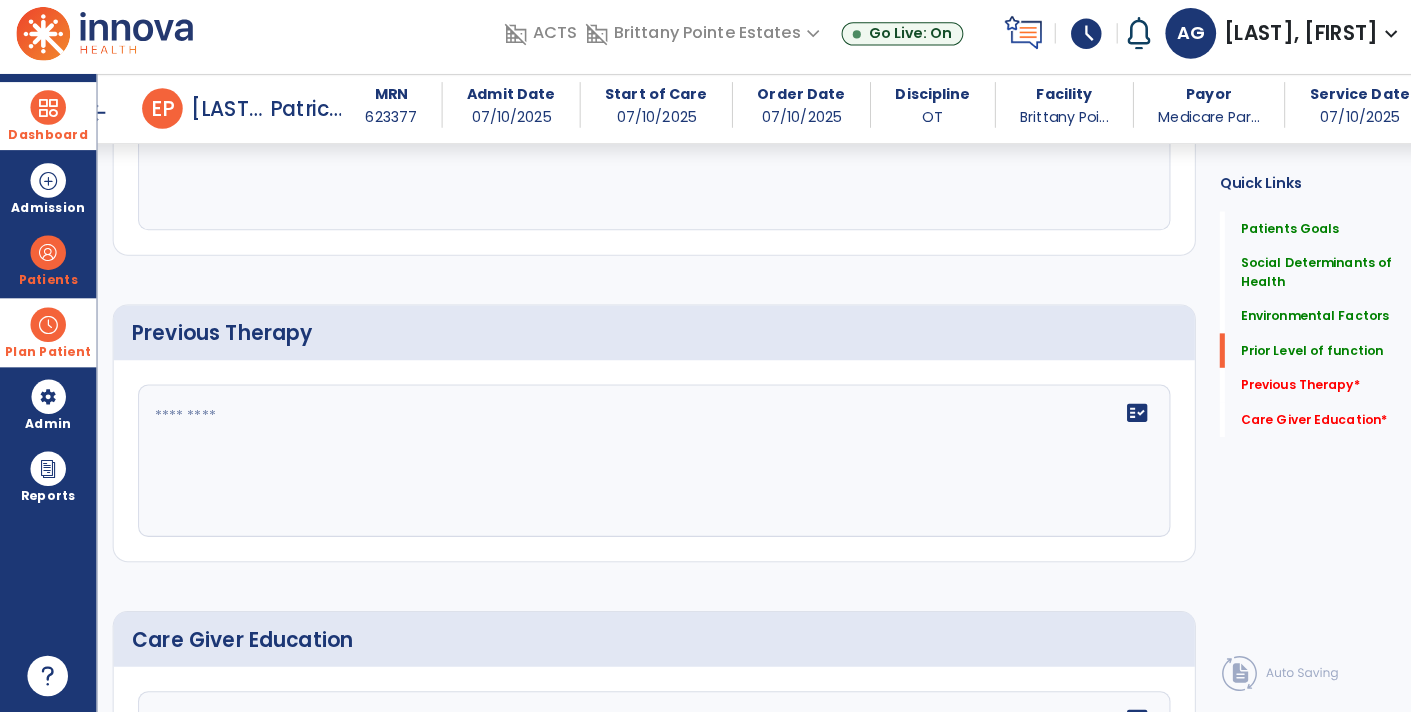 scroll, scrollTop: 956, scrollLeft: 0, axis: vertical 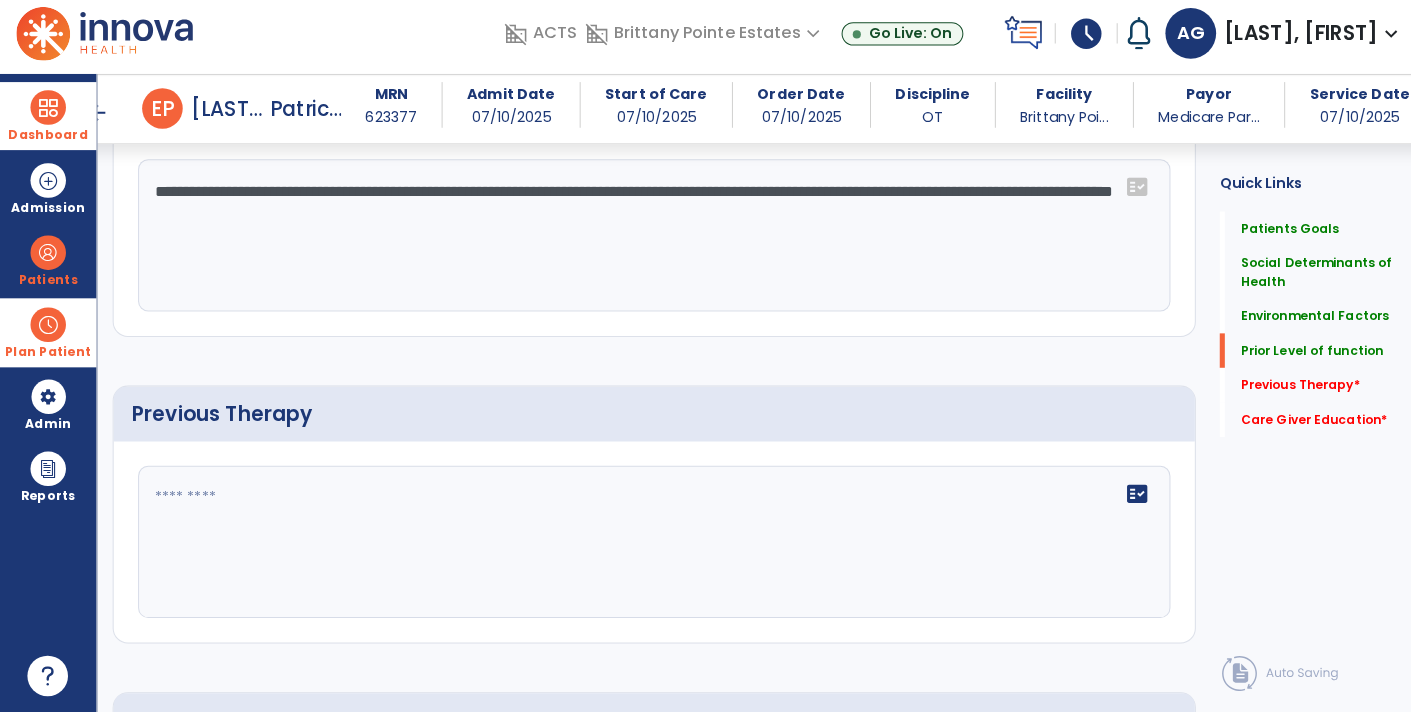 type on "**********" 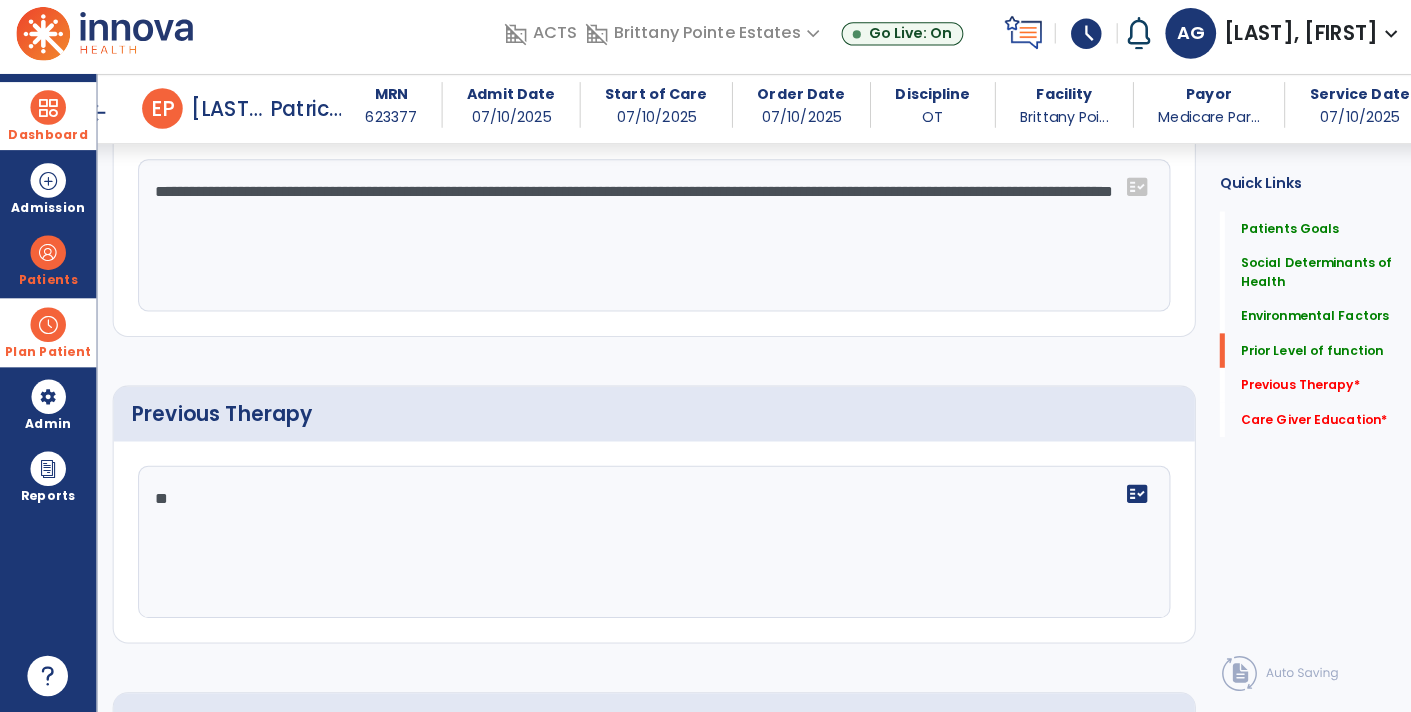 paste on "**********" 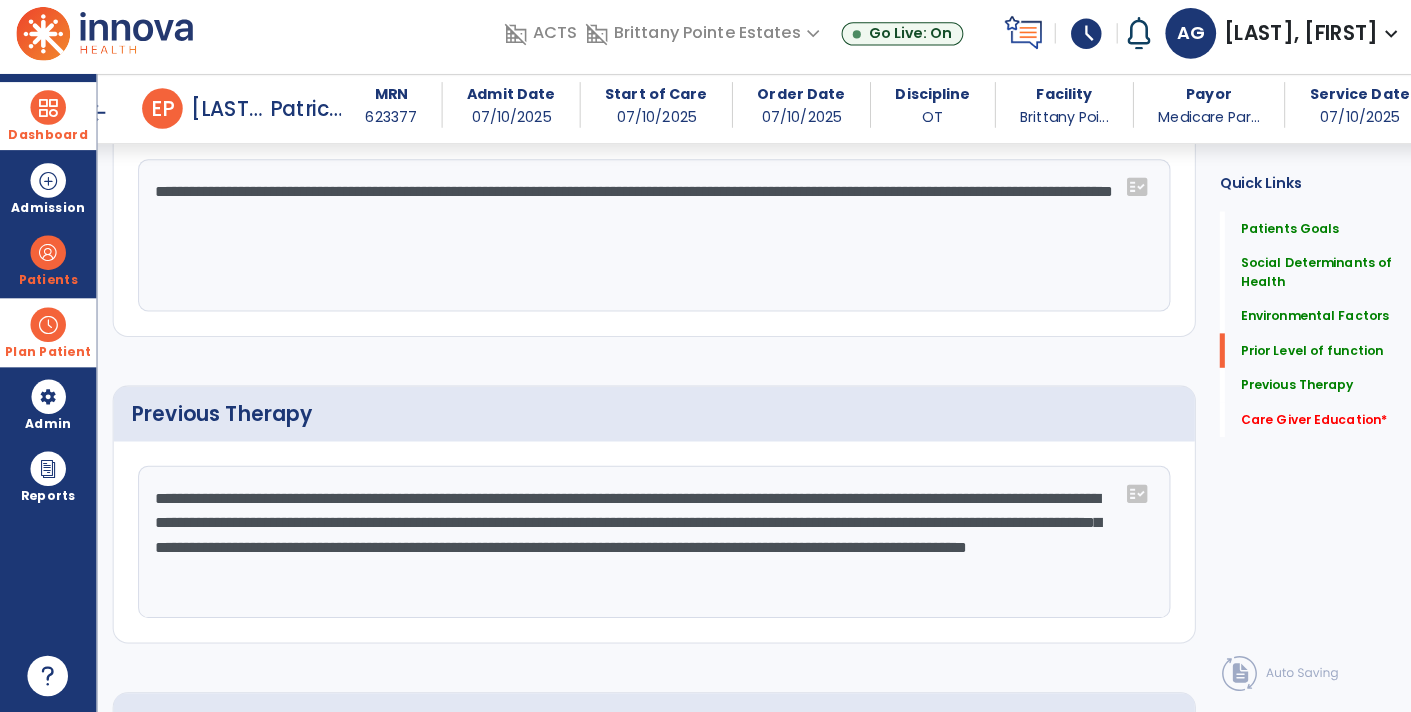 scroll, scrollTop: 956, scrollLeft: 0, axis: vertical 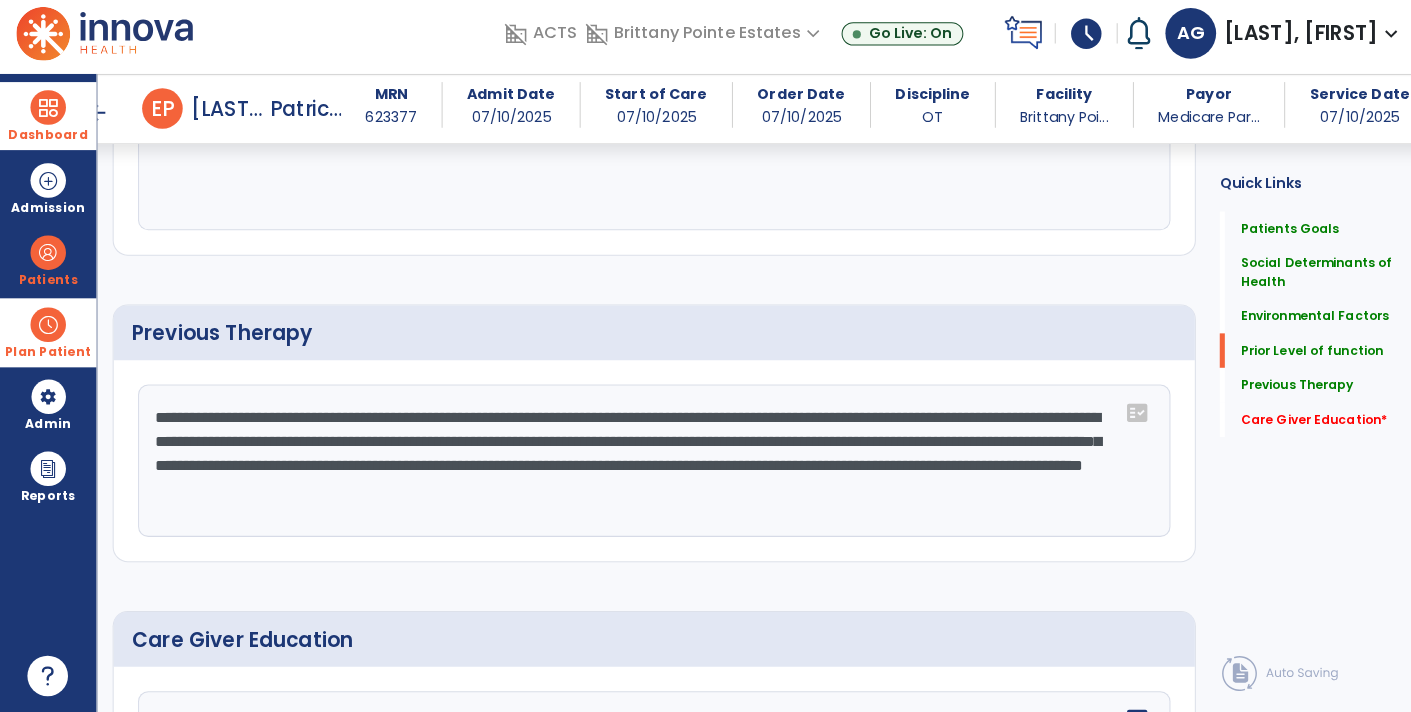click on "**********" 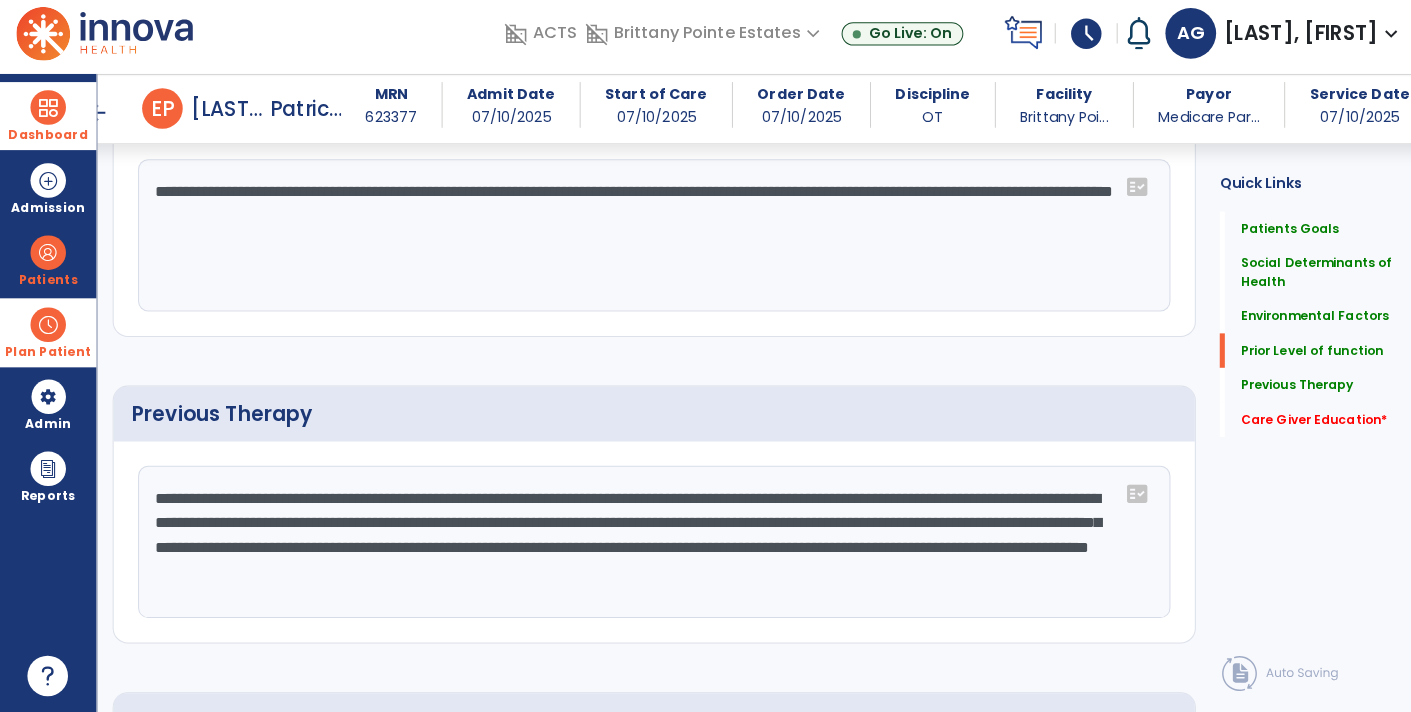 click on "**********" 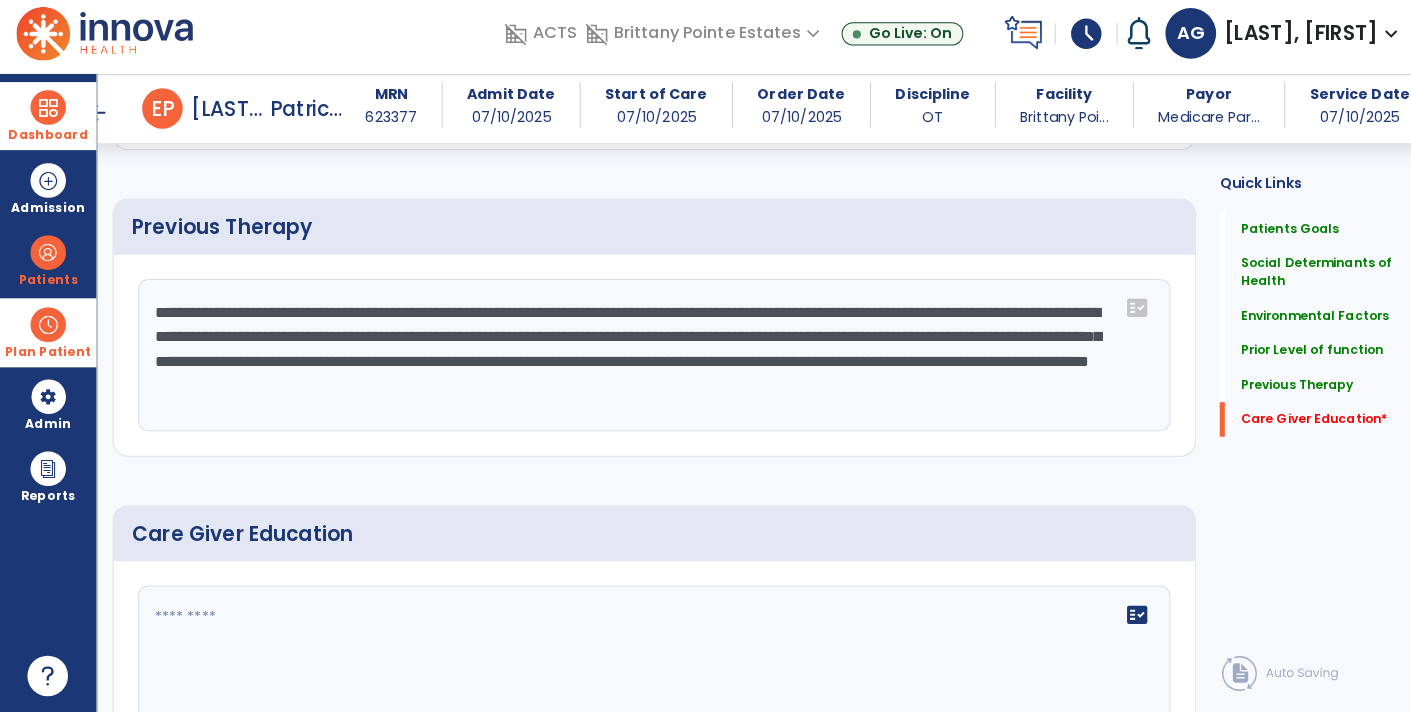scroll, scrollTop: 1204, scrollLeft: 0, axis: vertical 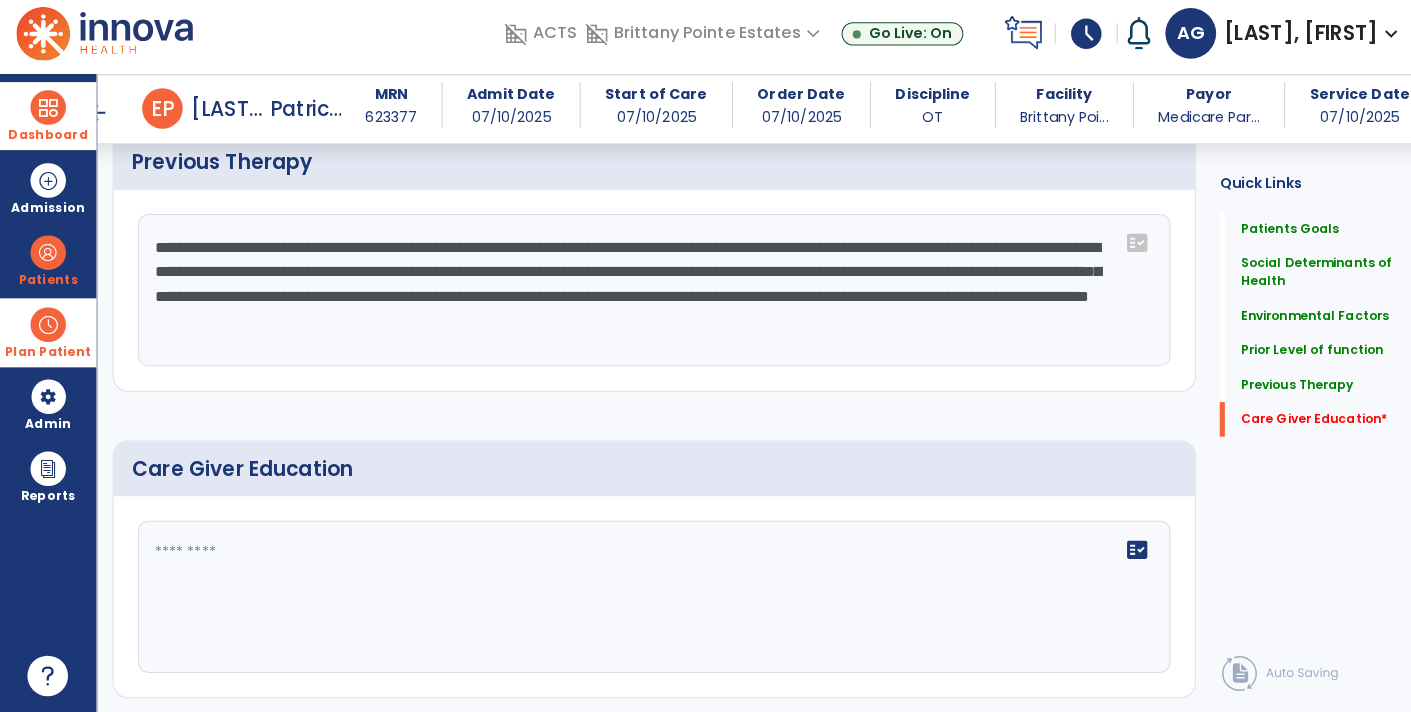 type on "**********" 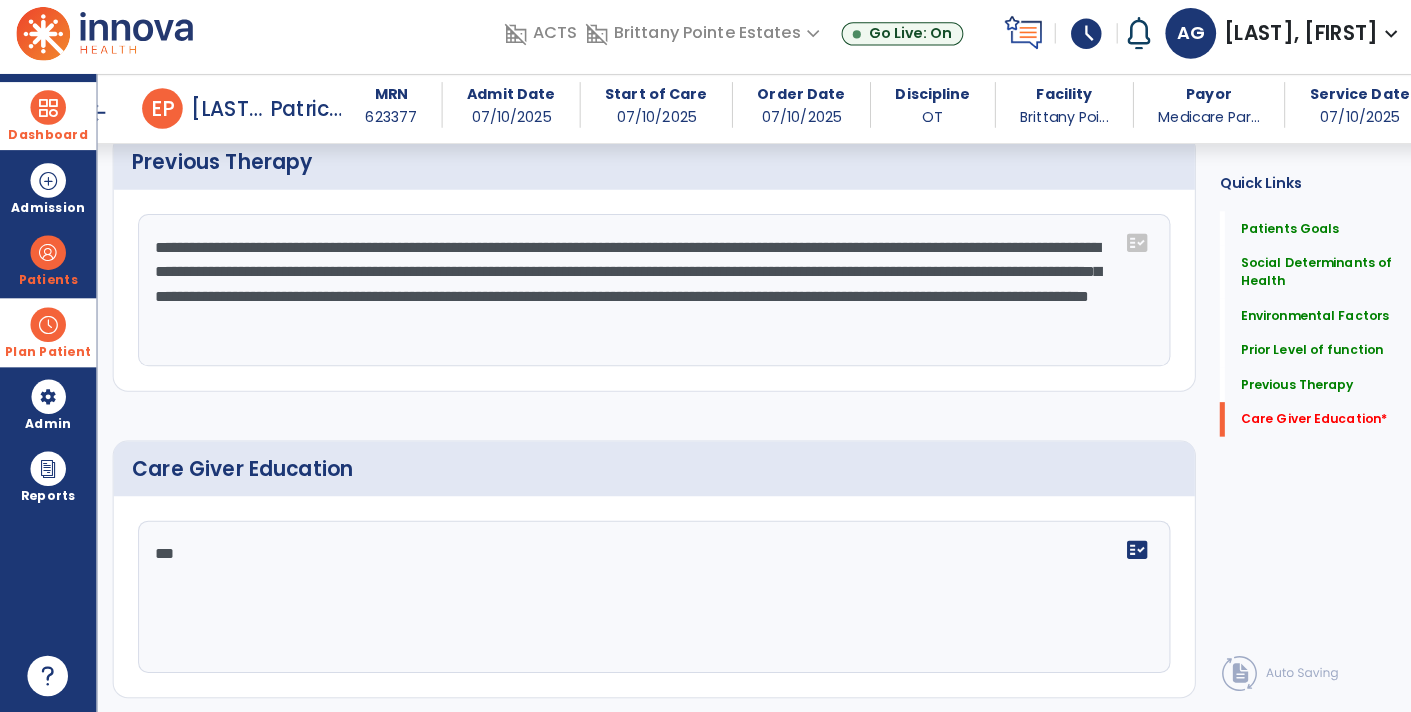scroll, scrollTop: 1254, scrollLeft: 0, axis: vertical 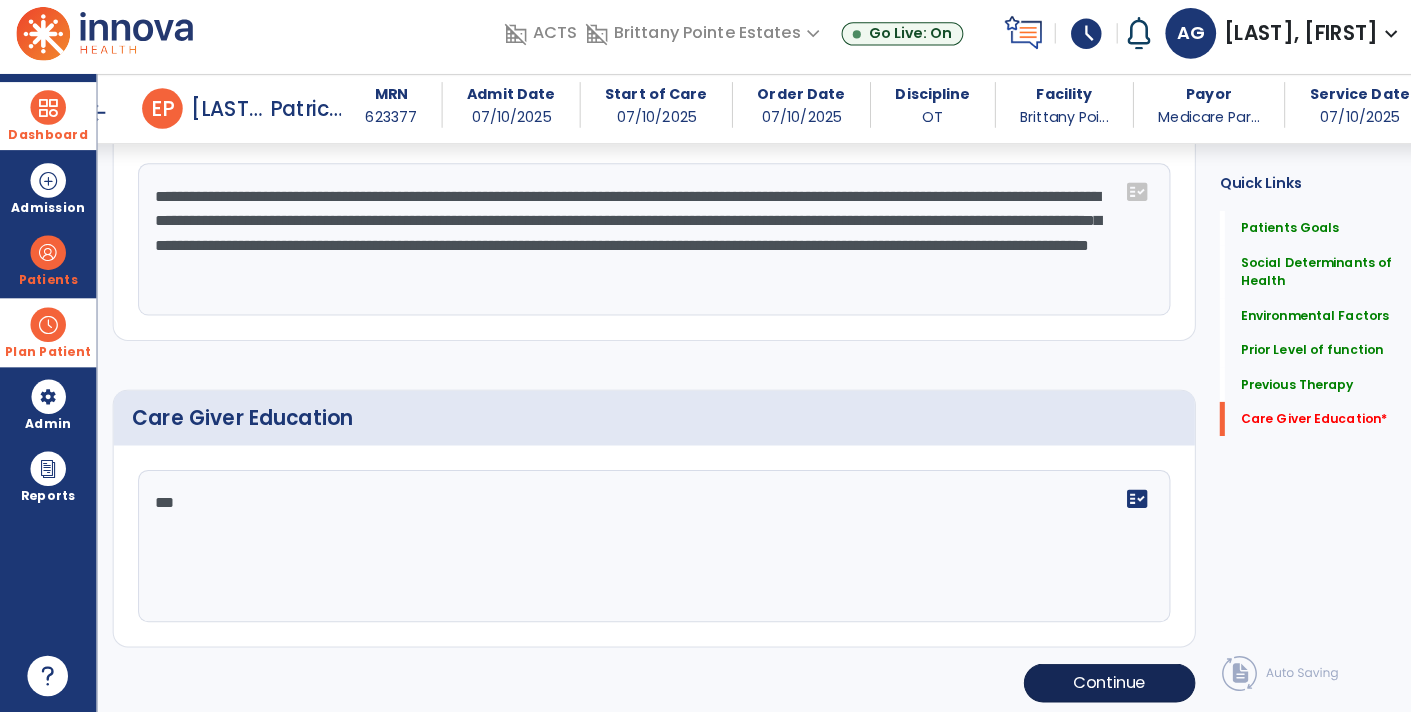 type on "***" 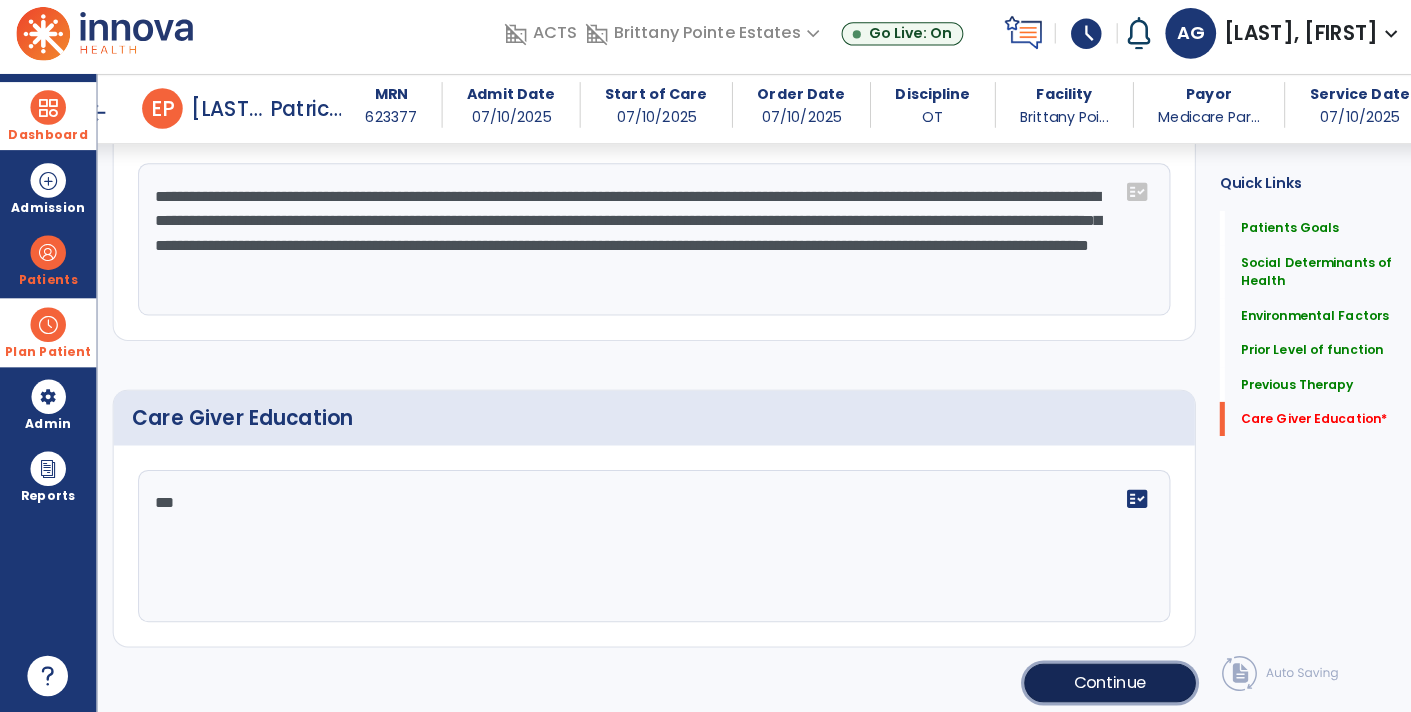 click on "Continue" 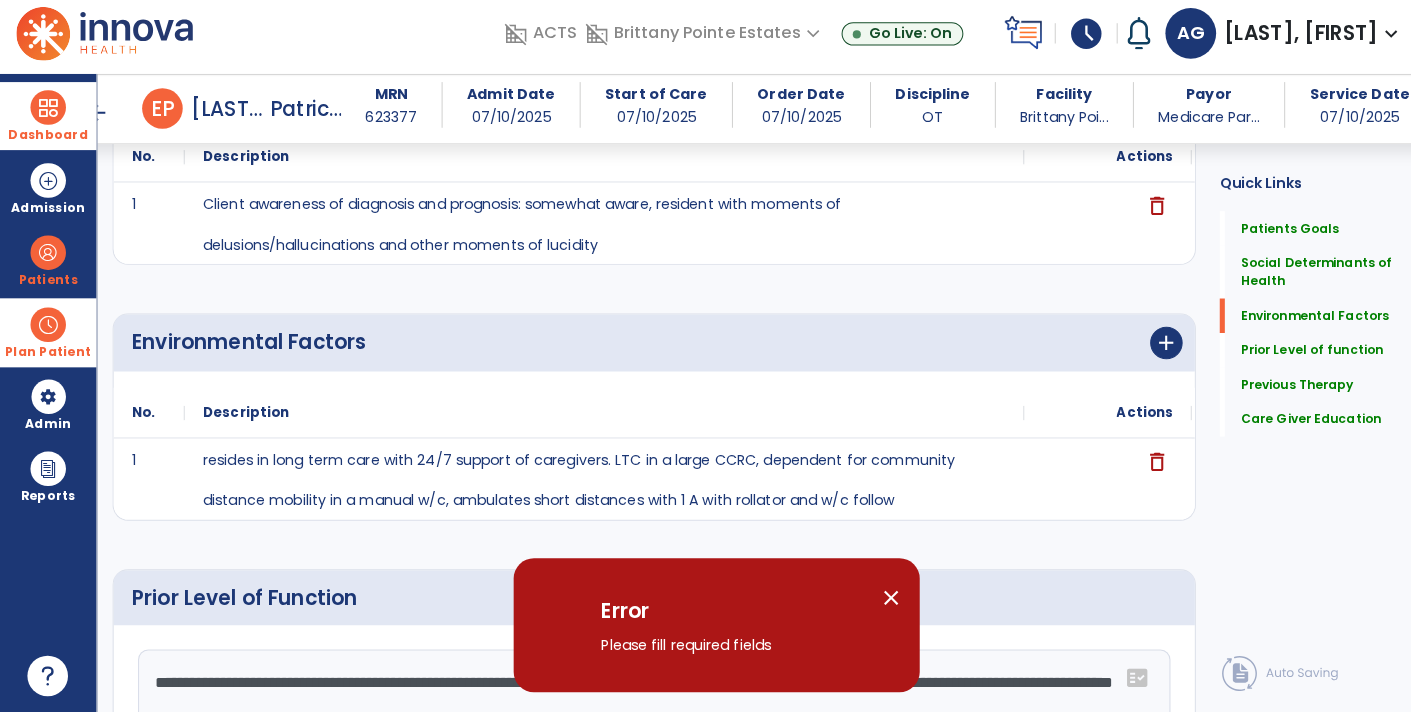 scroll, scrollTop: 0, scrollLeft: 0, axis: both 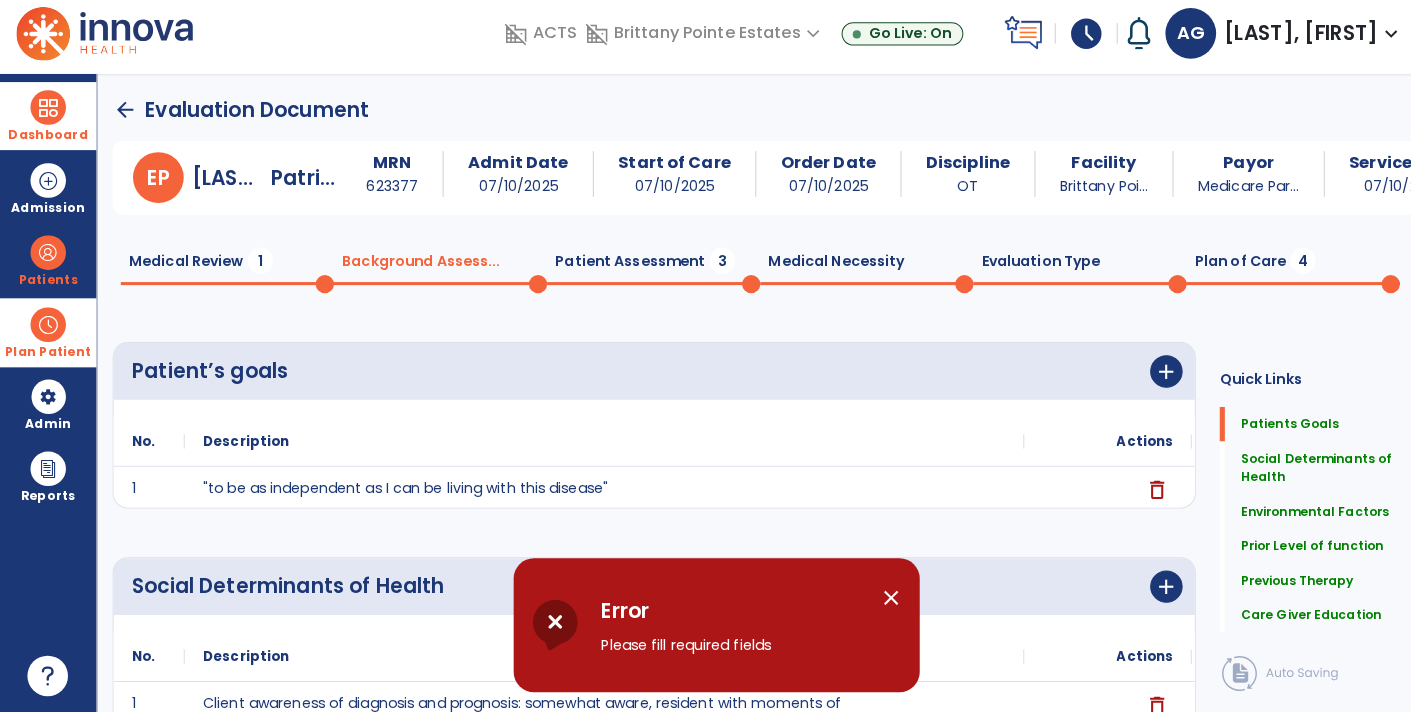 click 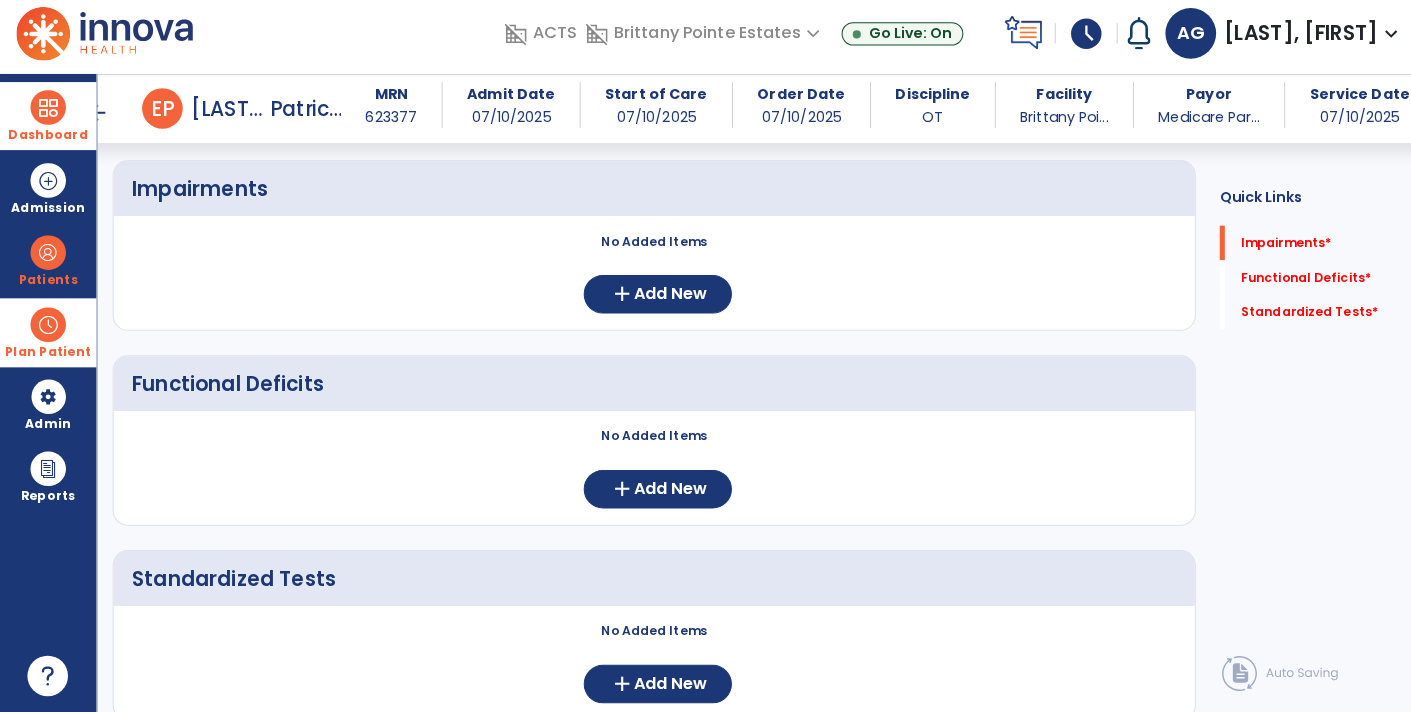 scroll, scrollTop: 234, scrollLeft: 0, axis: vertical 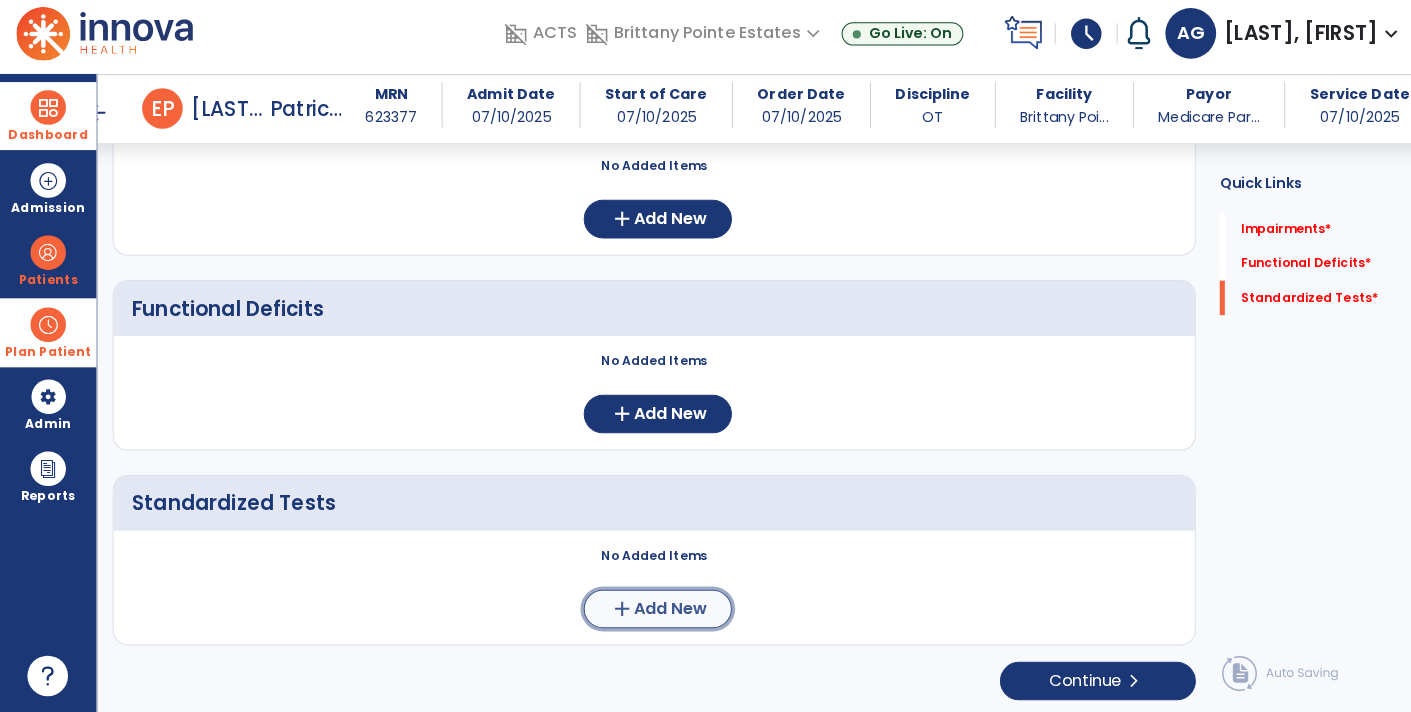 click on "Add New" 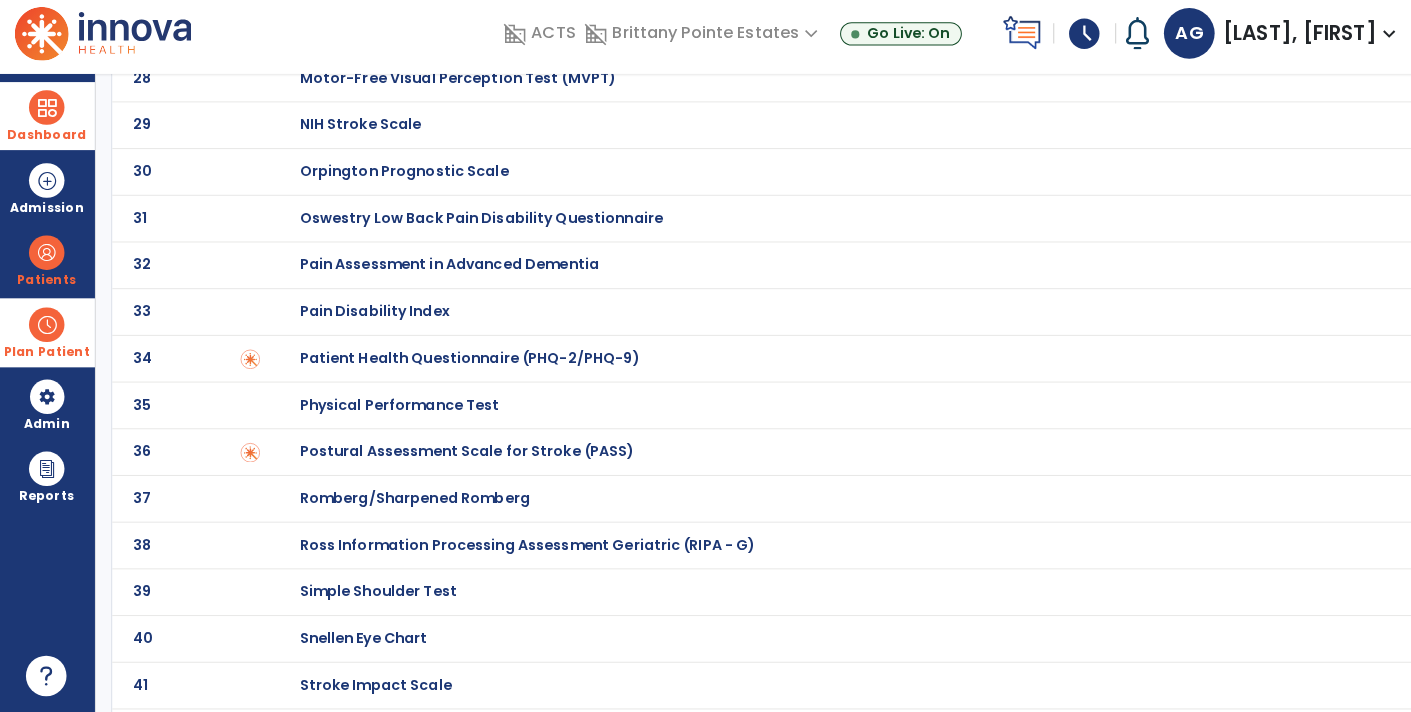 scroll, scrollTop: 1345, scrollLeft: 0, axis: vertical 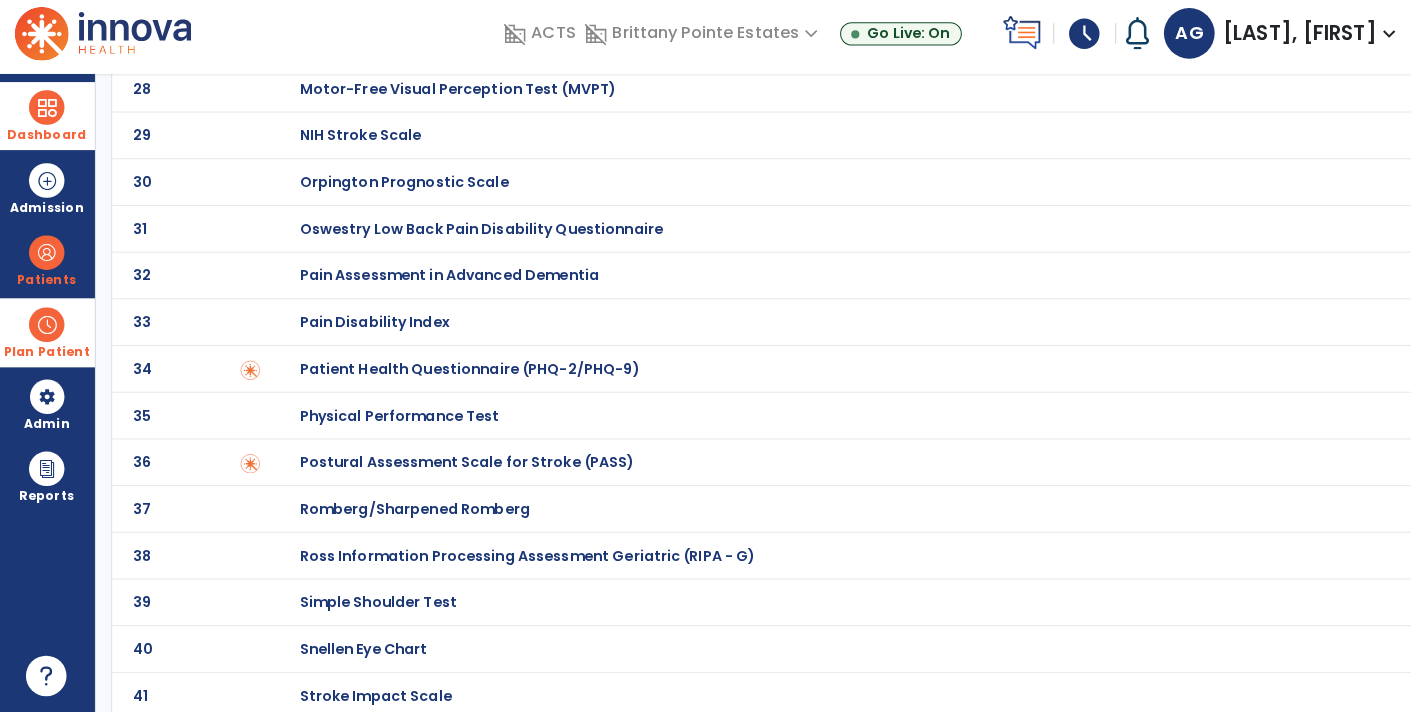 click on "Pain Assessment in Advanced Dementia" at bounding box center (368, -1145) 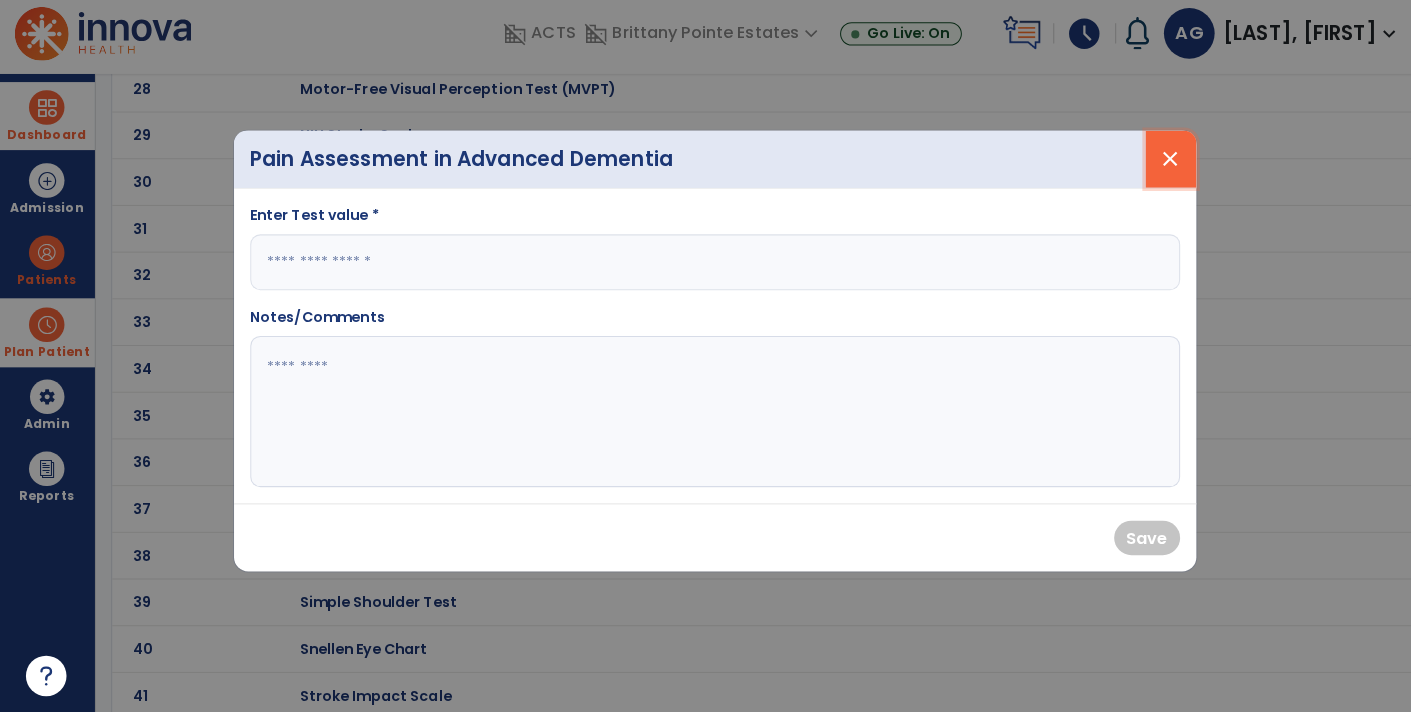click on "close" at bounding box center [1155, 167] 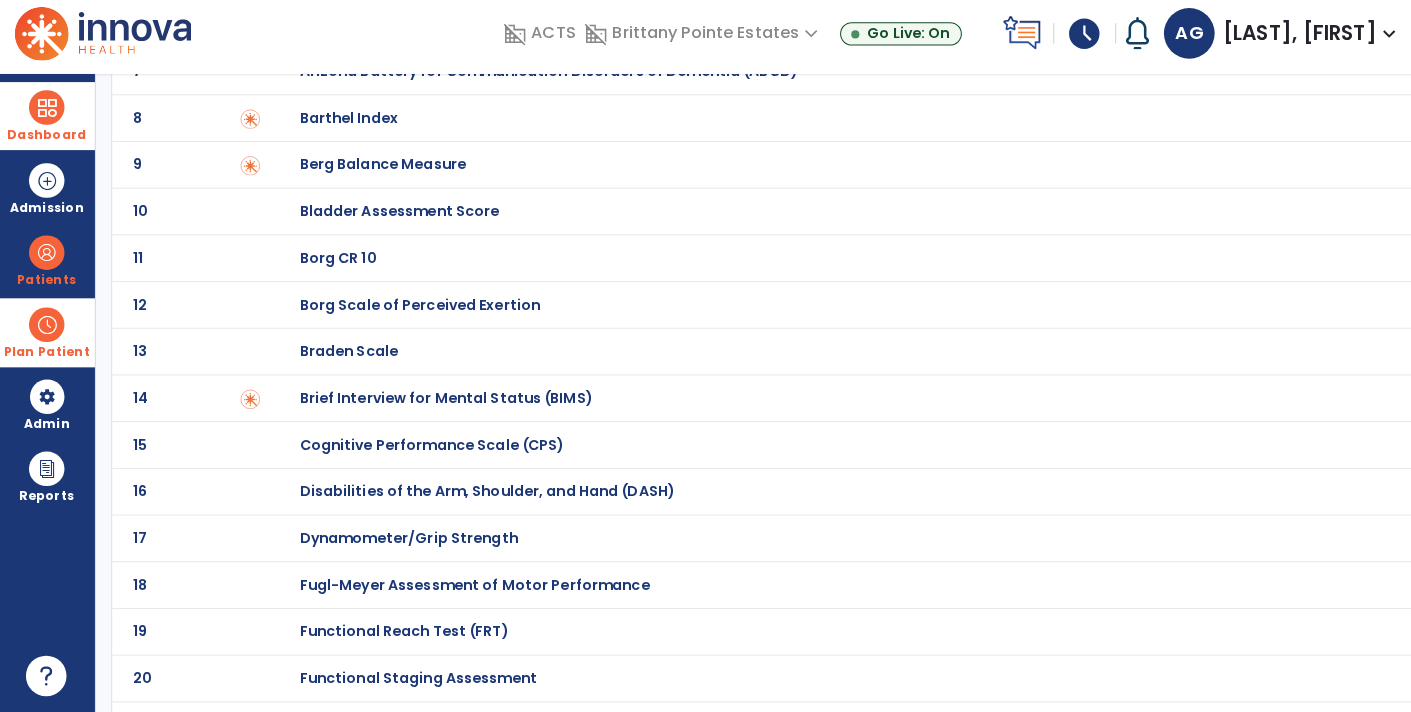 scroll, scrollTop: 379, scrollLeft: 0, axis: vertical 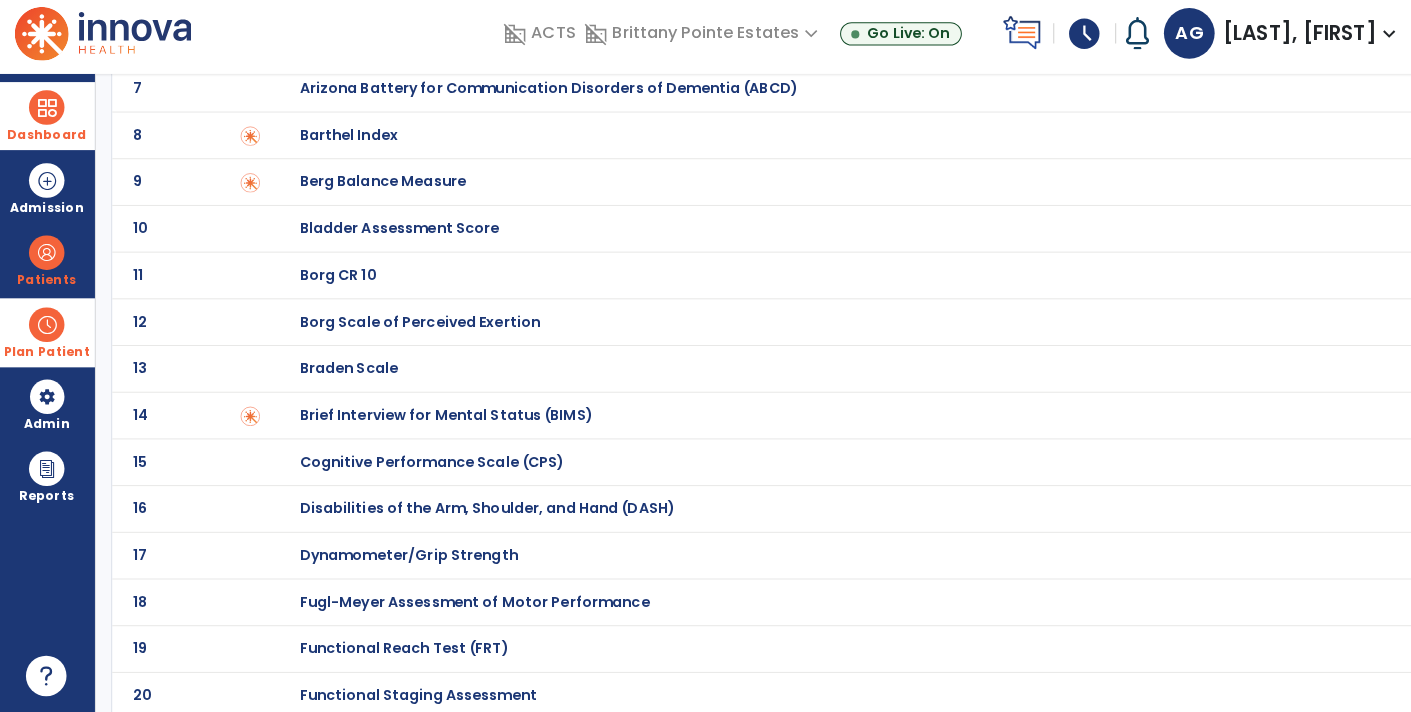 click on "Dynamometer/Grip Strength" at bounding box center (368, -179) 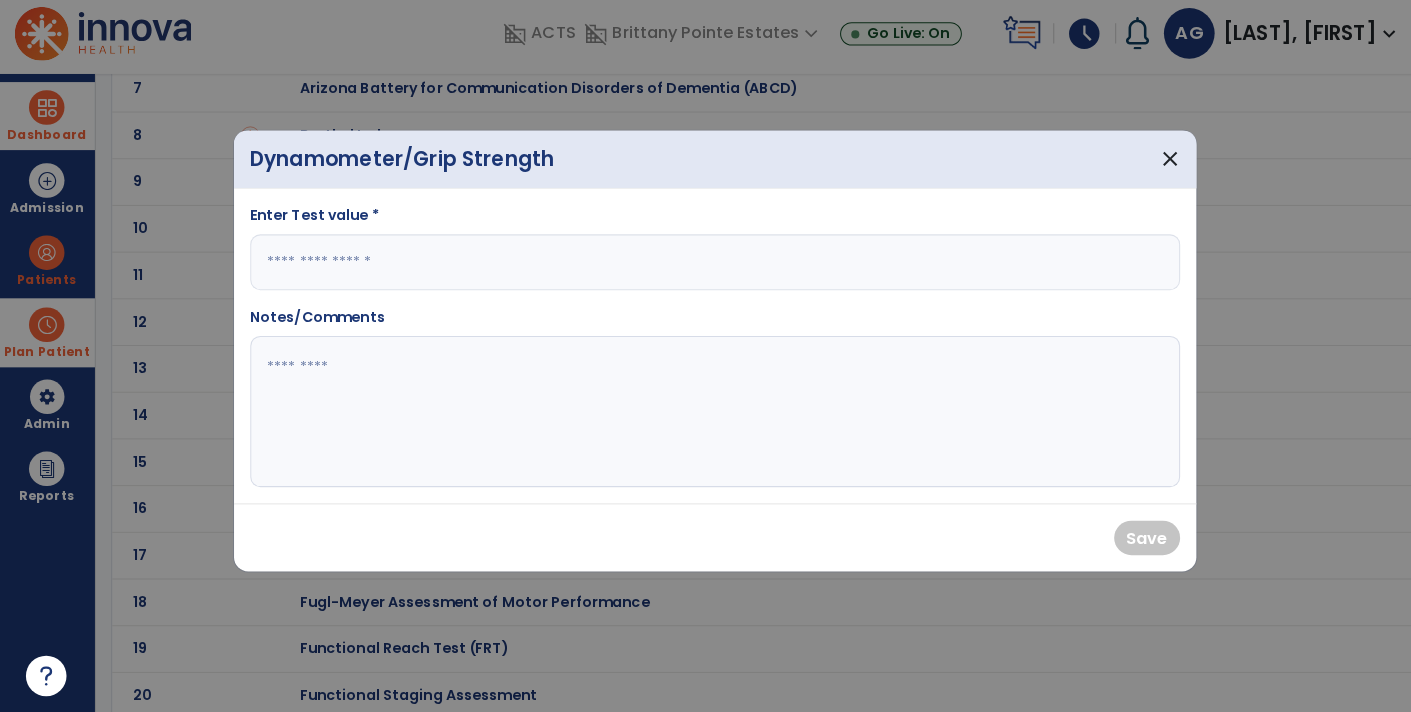 click at bounding box center [706, 268] 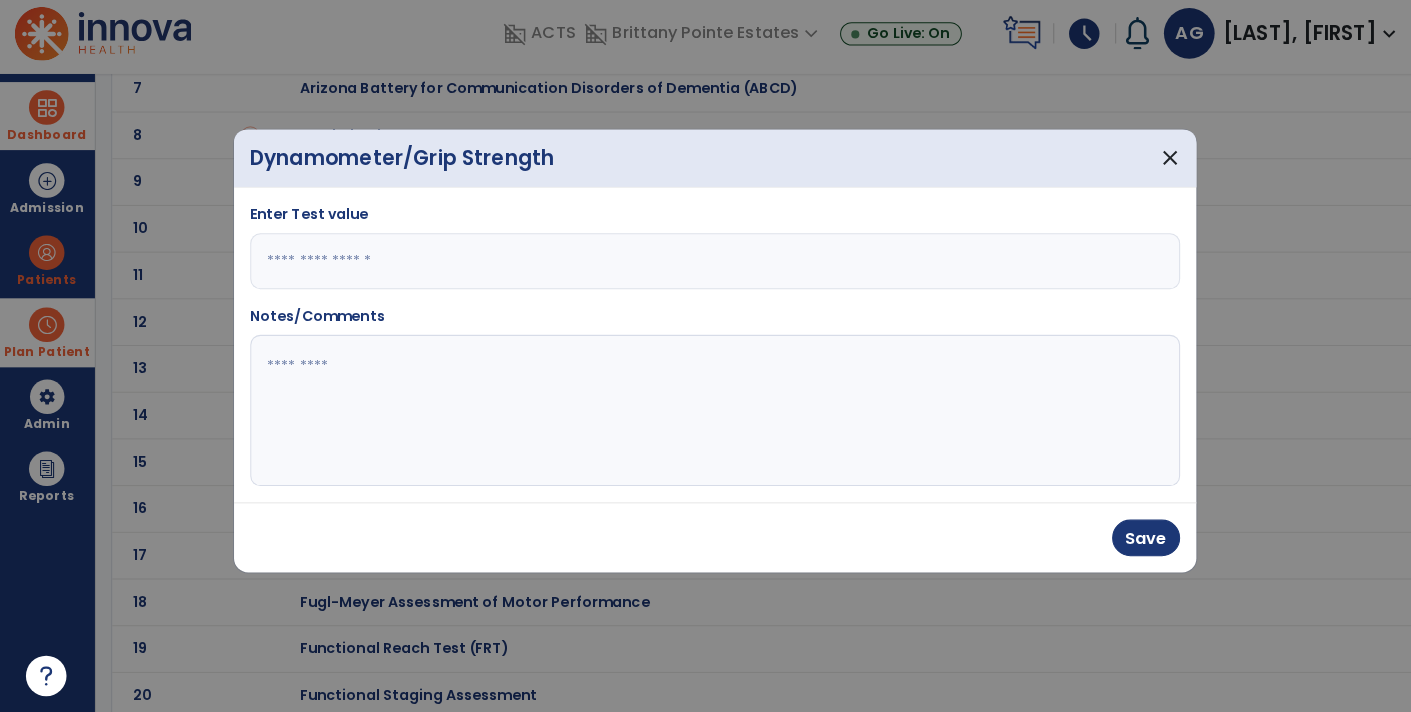 type on "*" 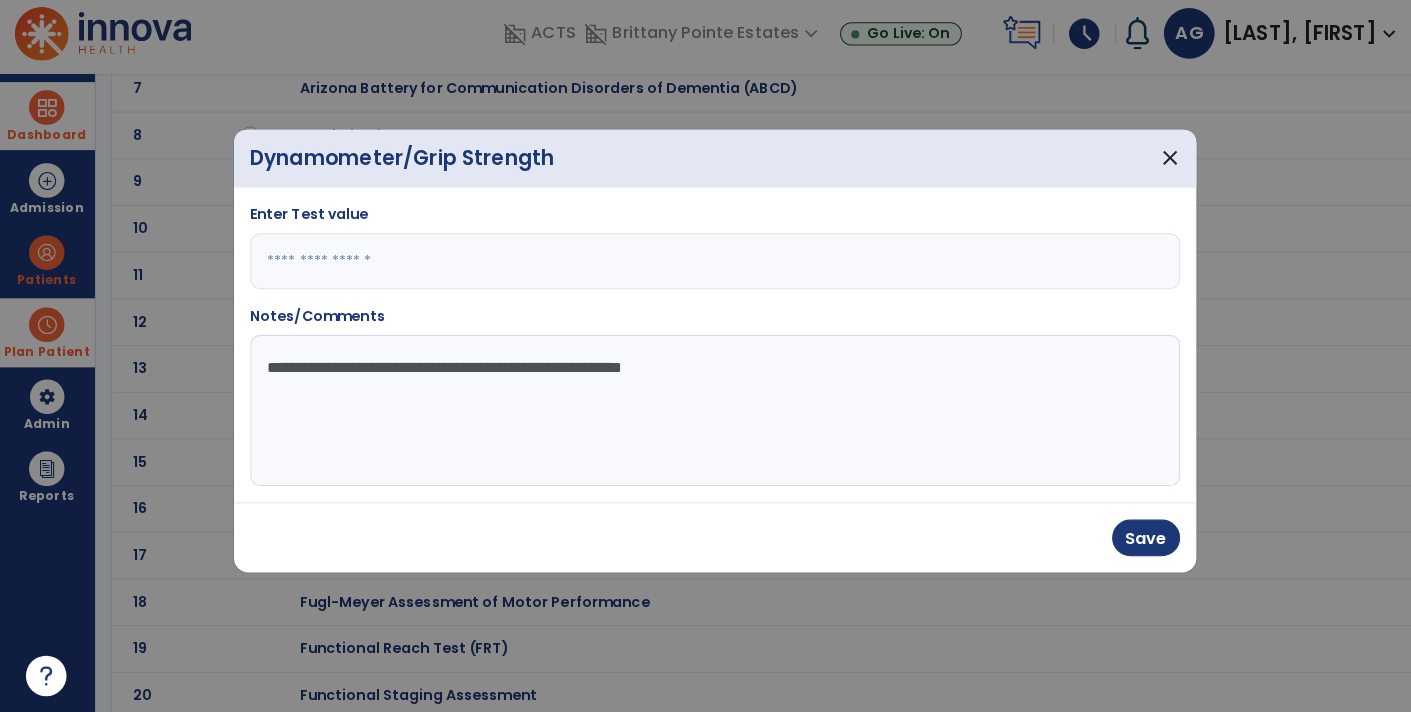 type on "**********" 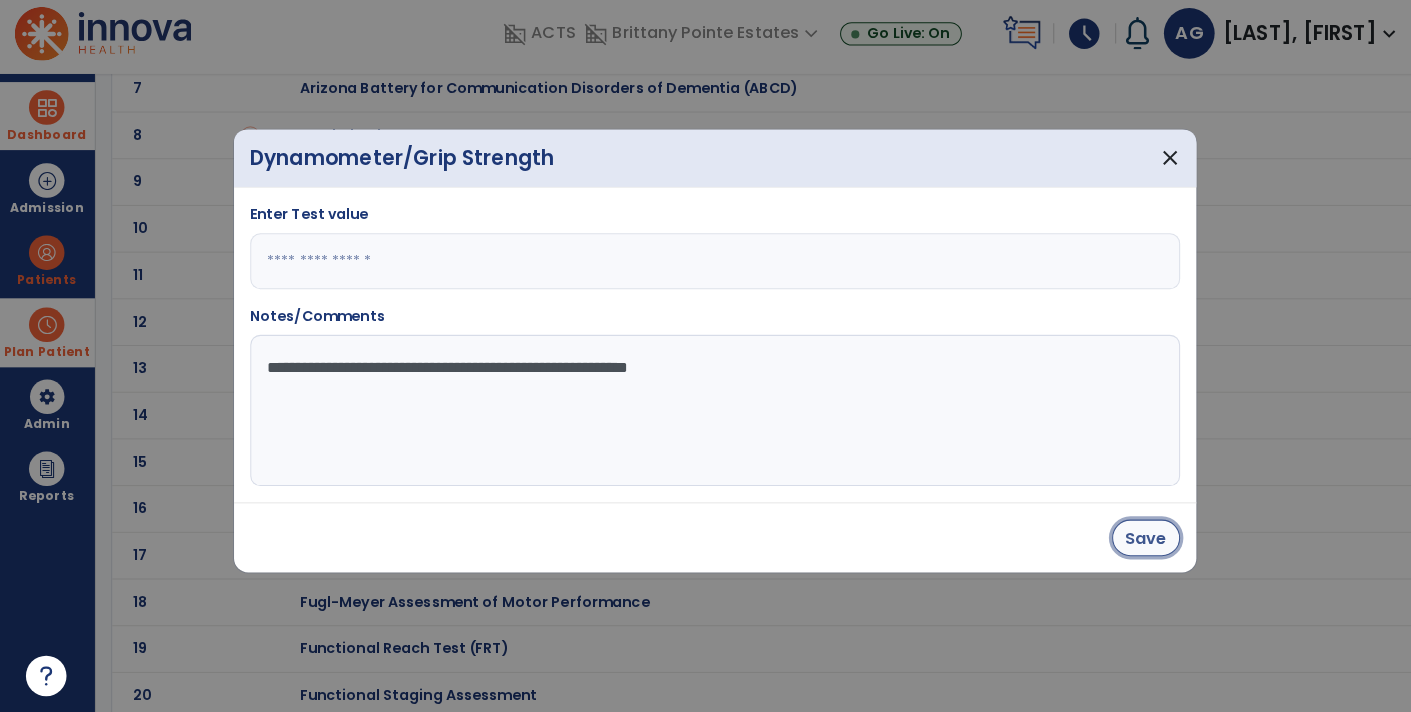 click on "Save" at bounding box center (1130, 540) 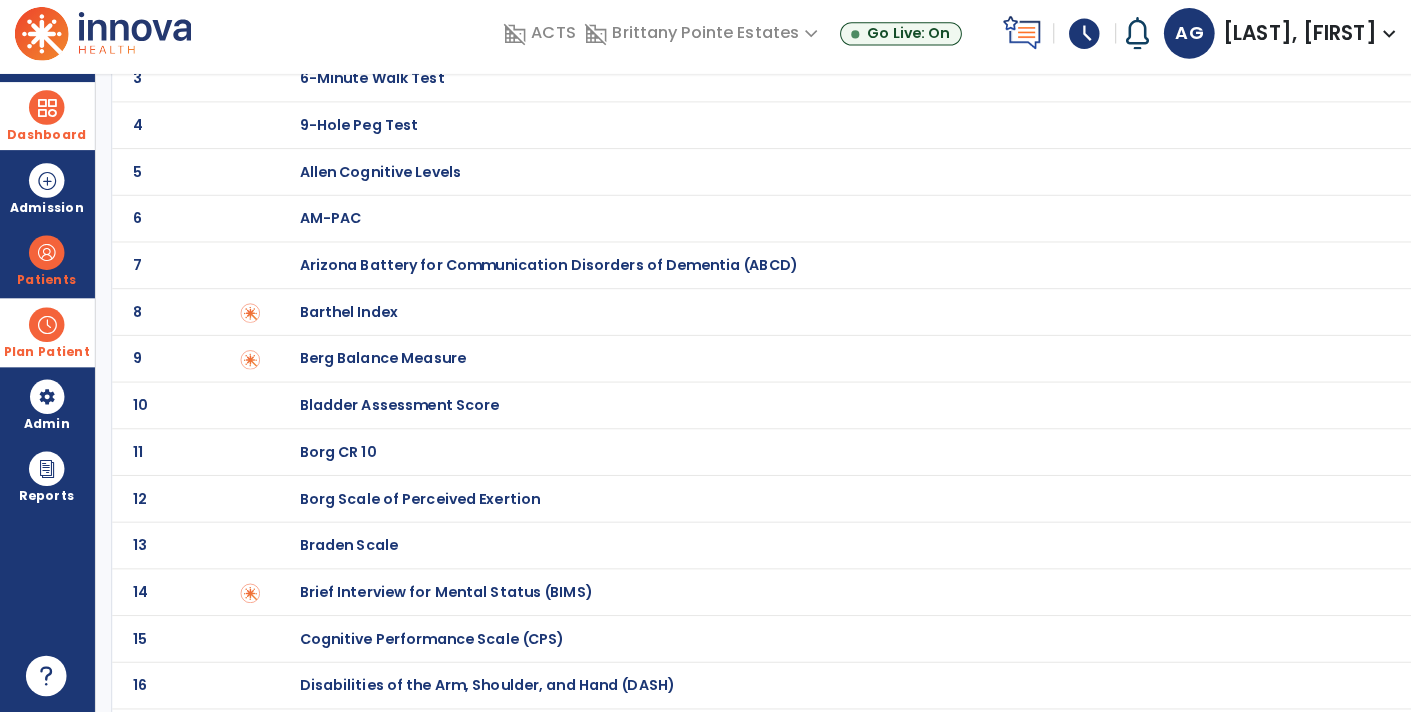 scroll, scrollTop: 0, scrollLeft: 0, axis: both 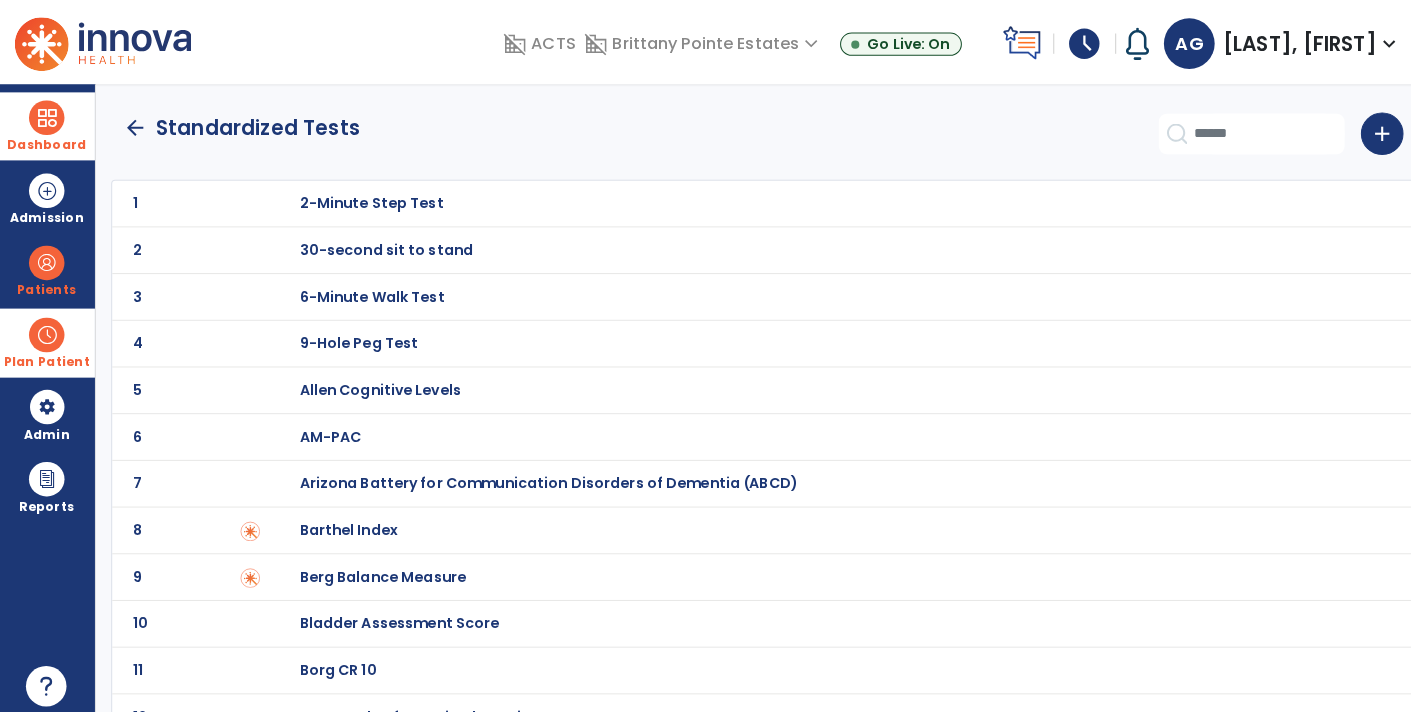 click on "arrow_back" 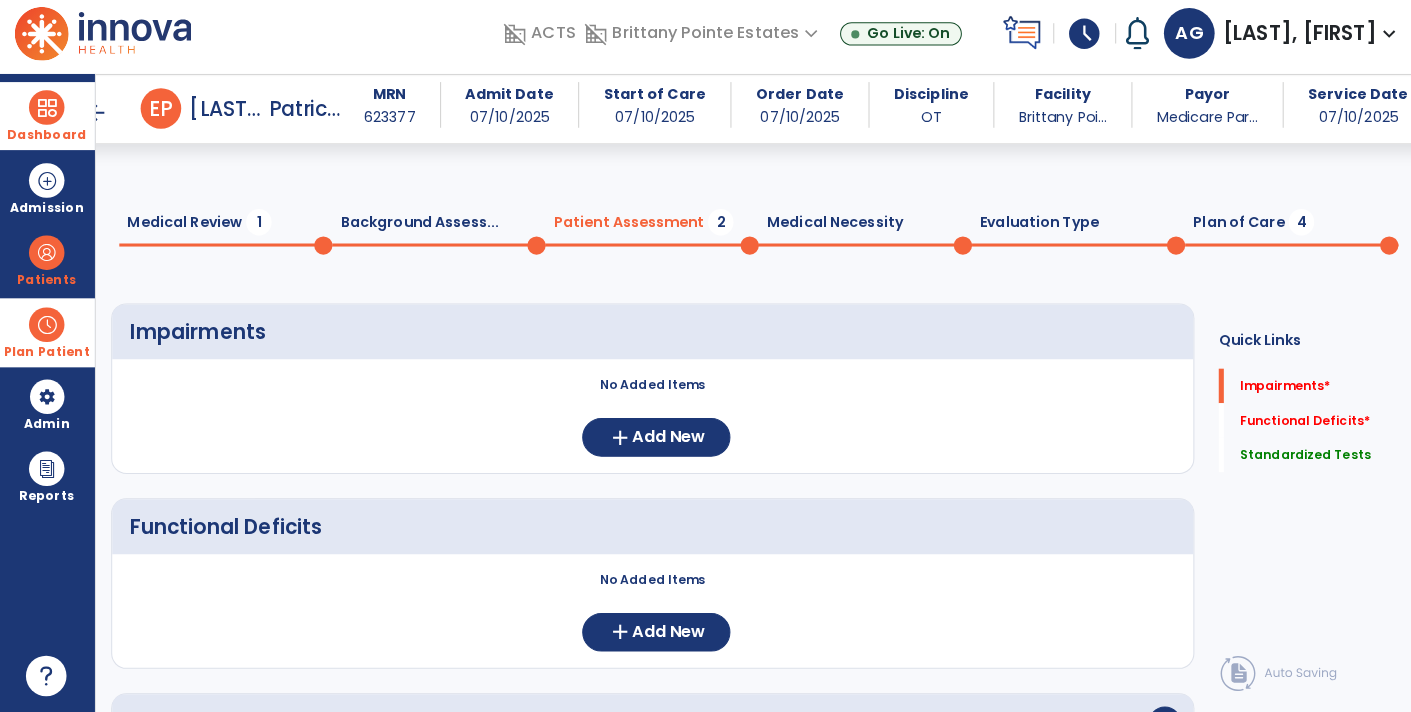 scroll, scrollTop: 302, scrollLeft: 0, axis: vertical 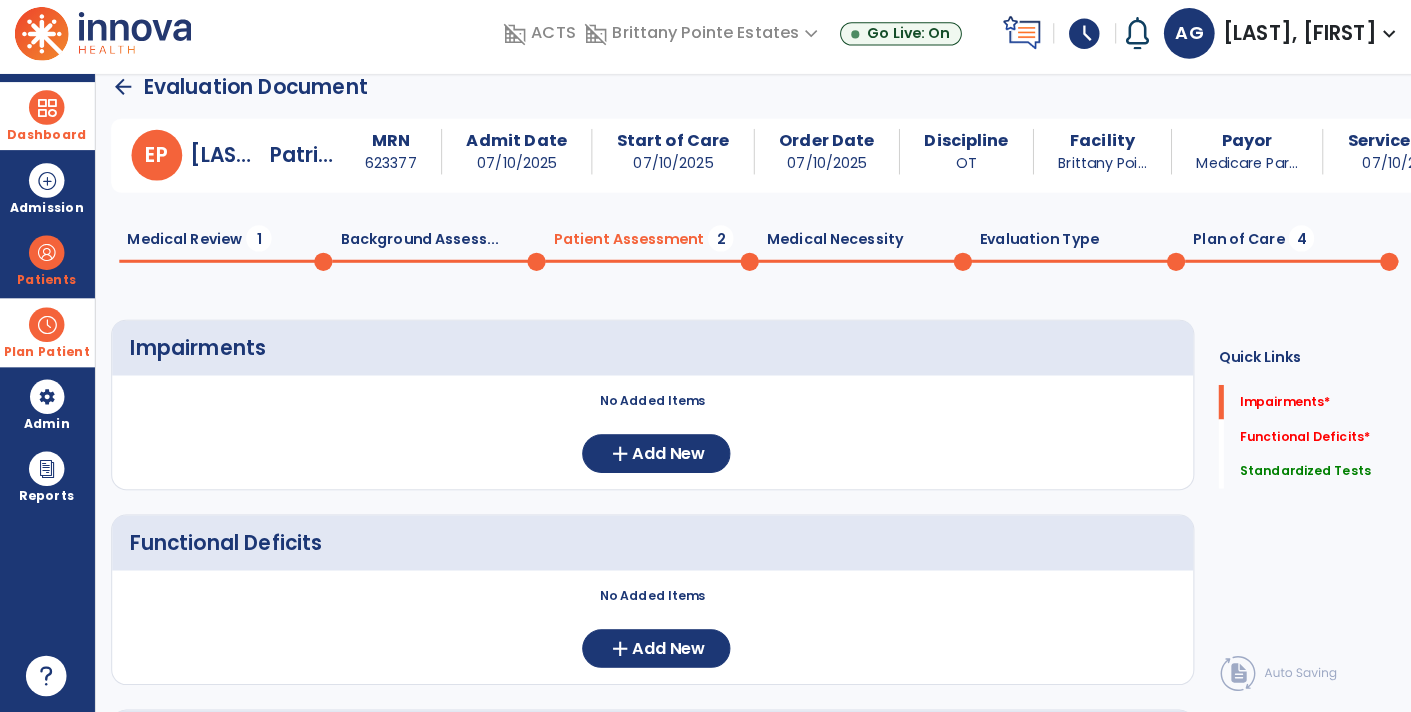 click 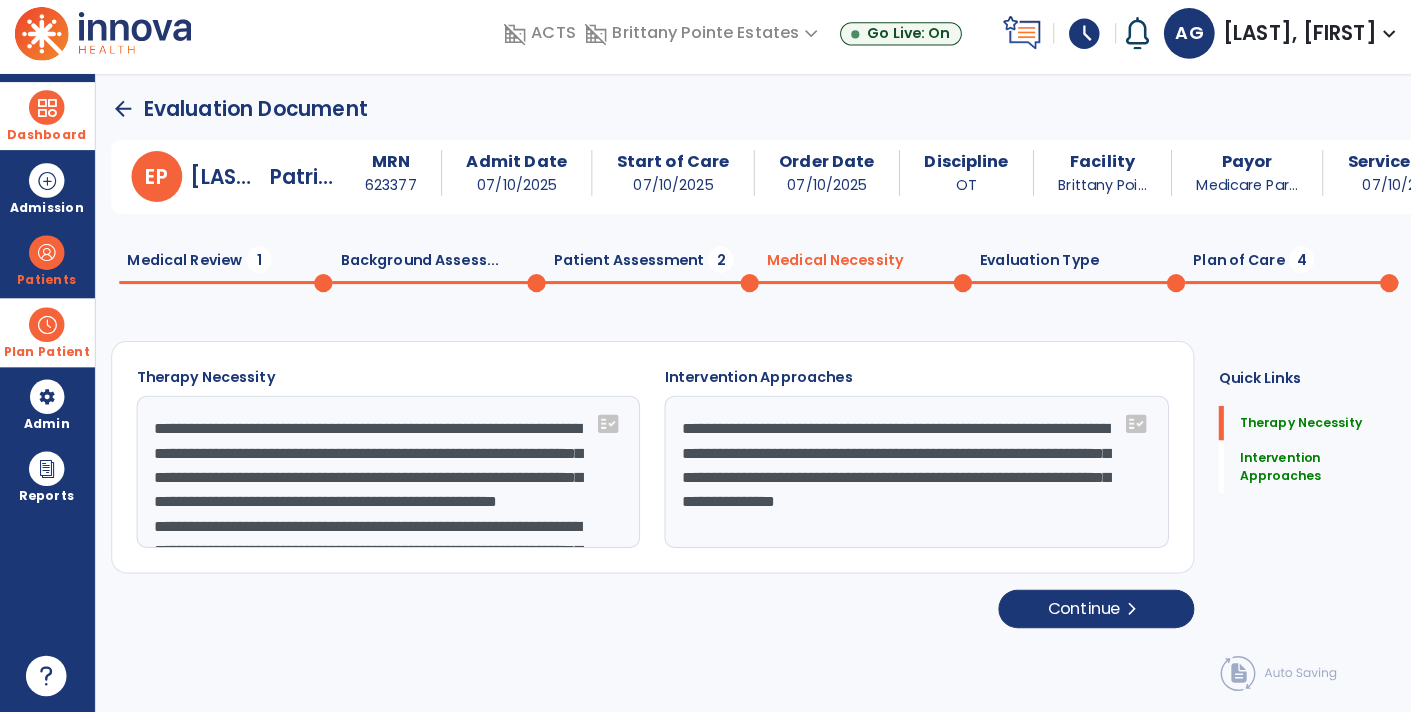 click on "Evaluation Type  0" 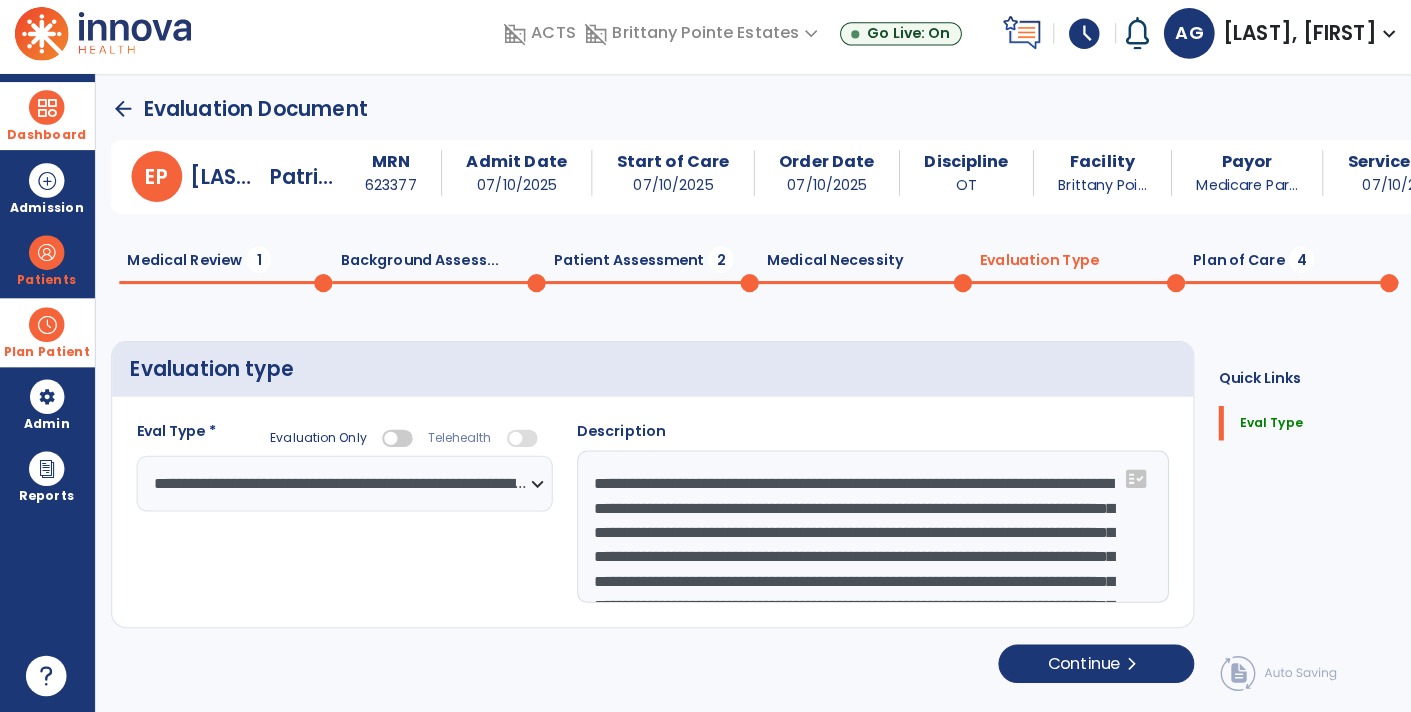 click on "Plan of Care  4" 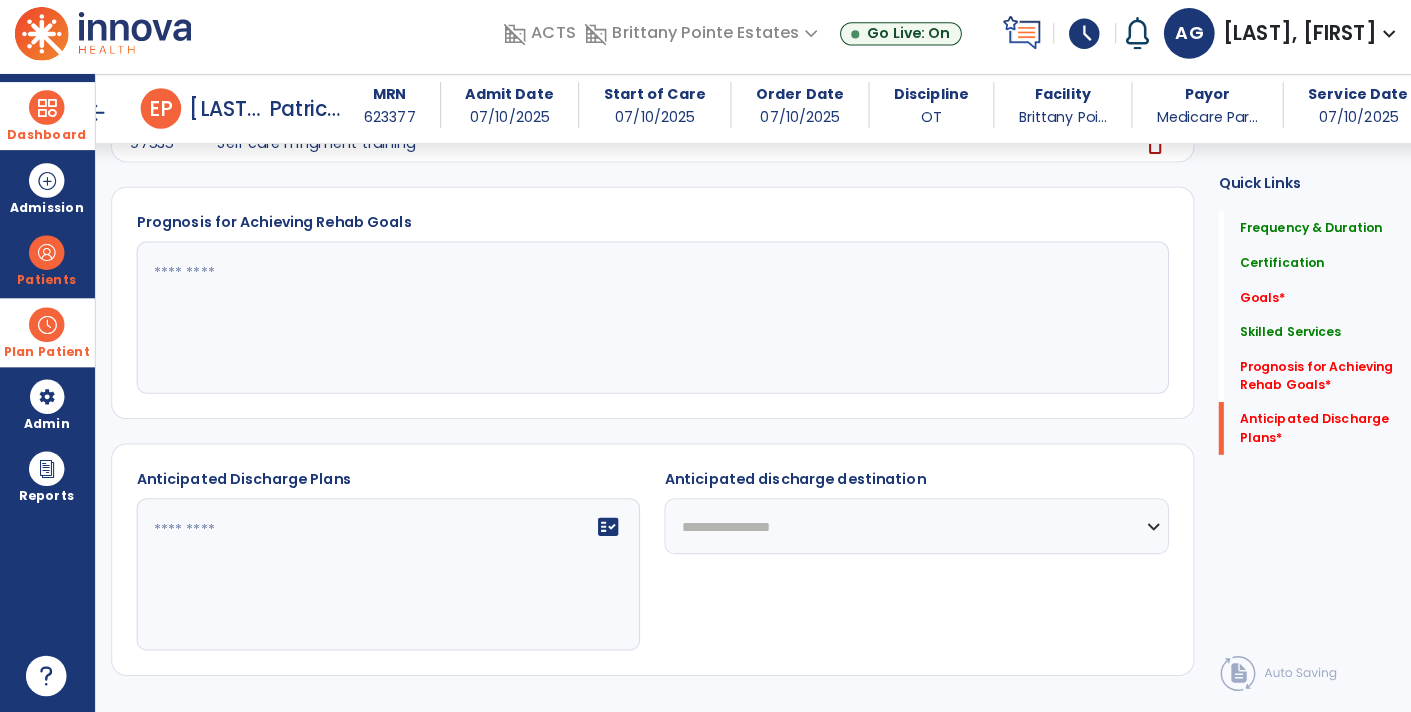 scroll, scrollTop: 920, scrollLeft: 0, axis: vertical 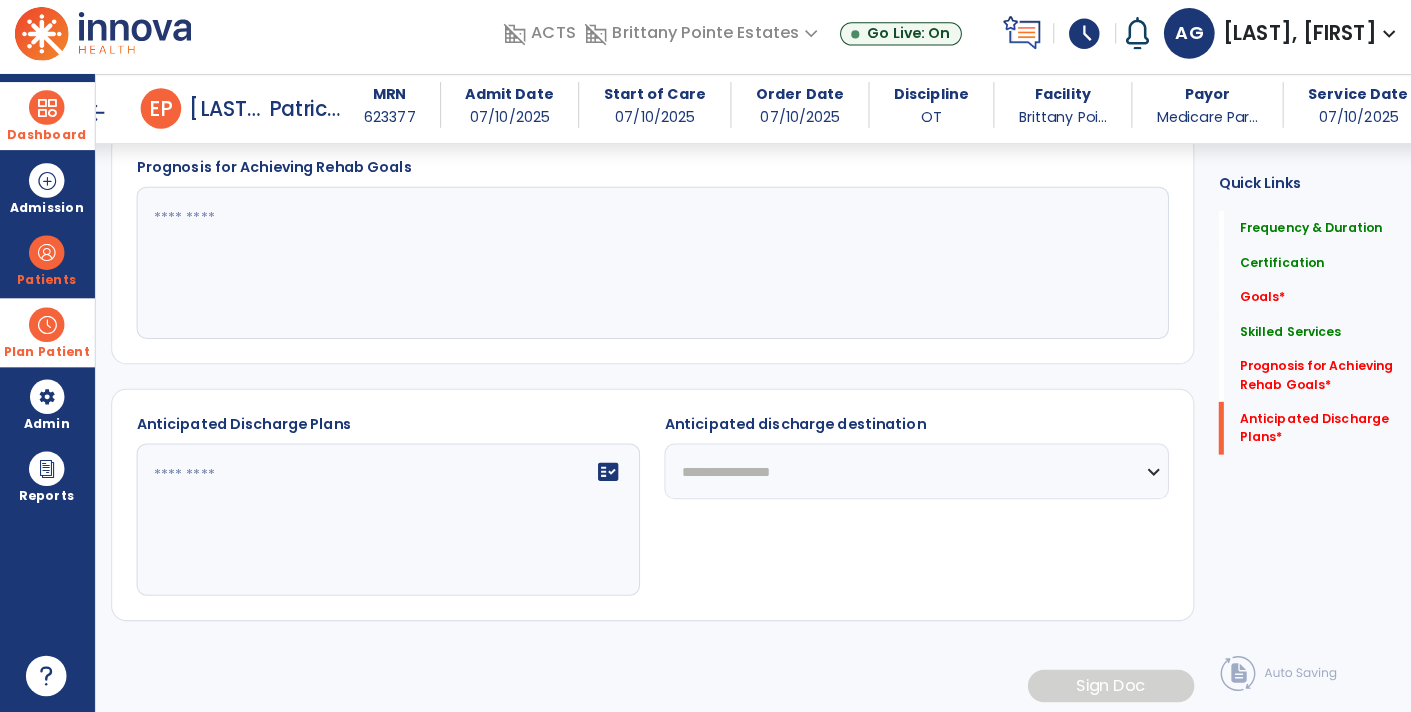 click 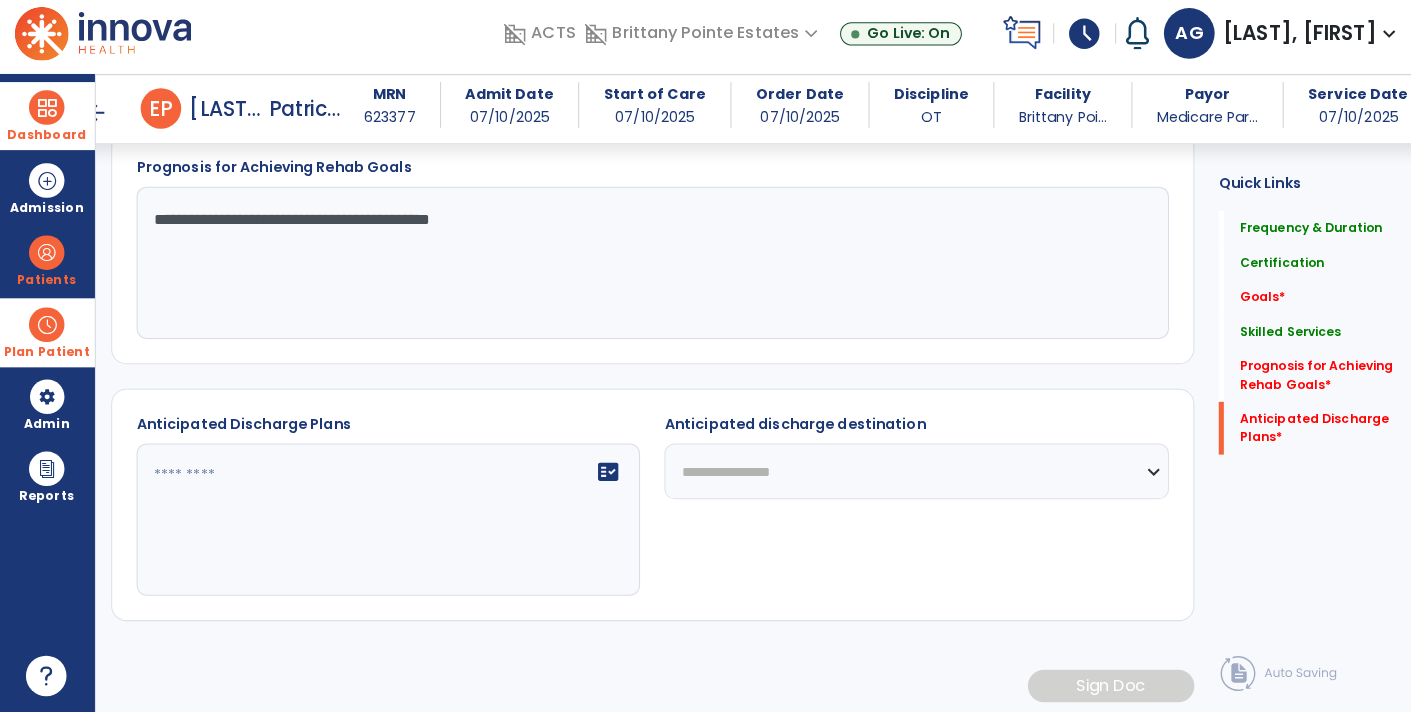 type on "**********" 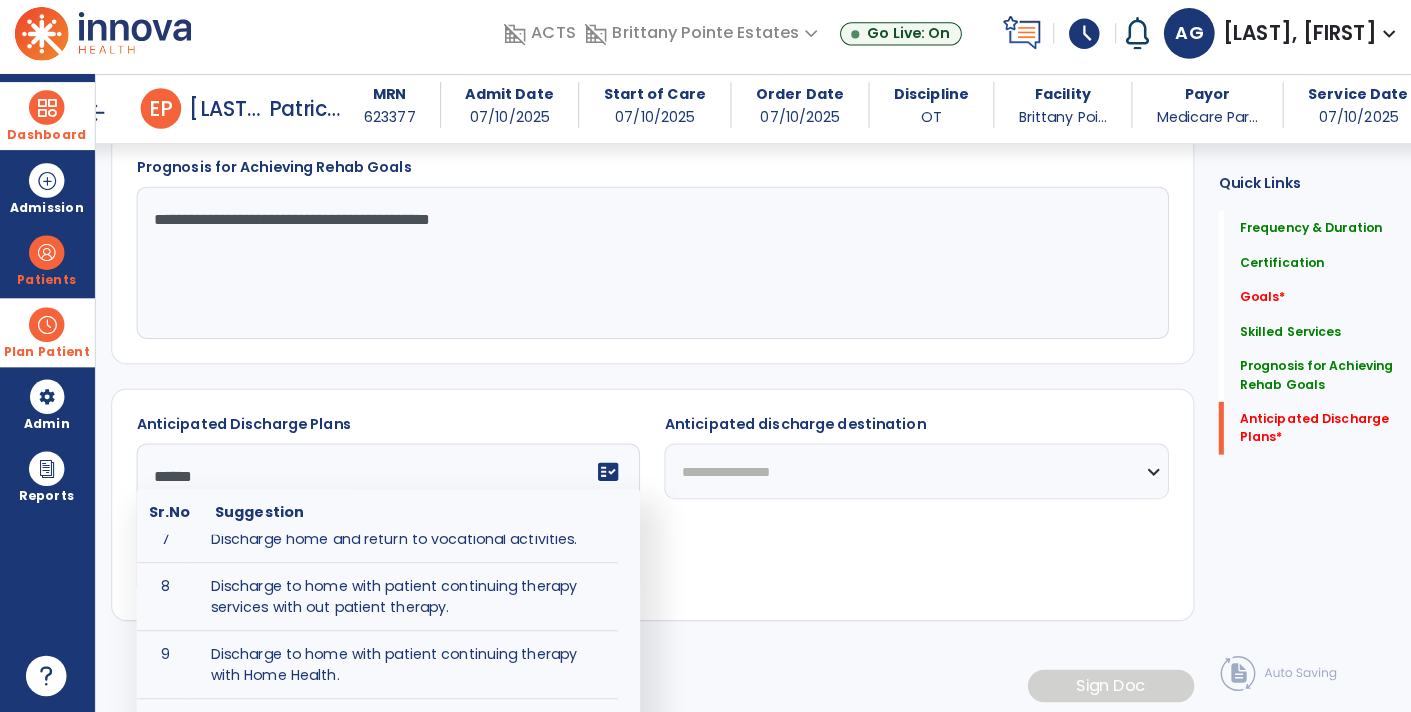 scroll, scrollTop: 0, scrollLeft: 0, axis: both 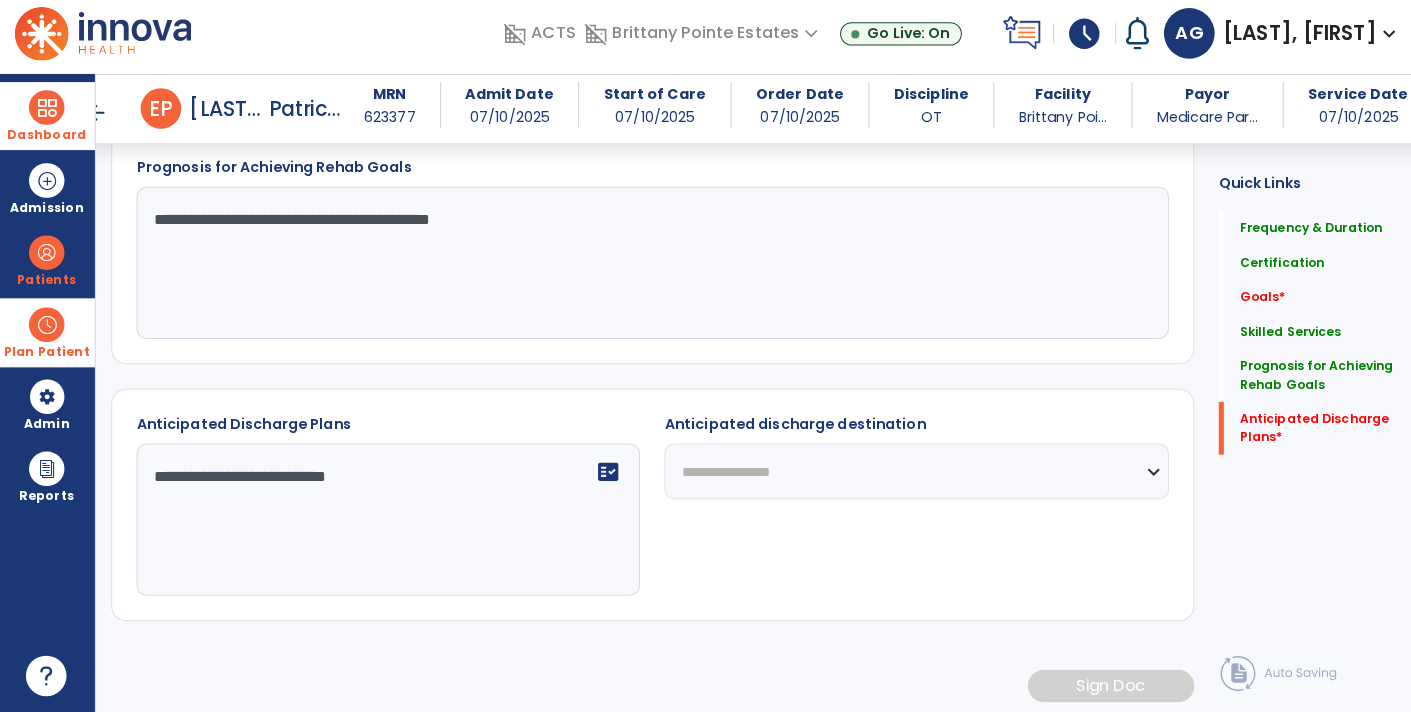 type on "**********" 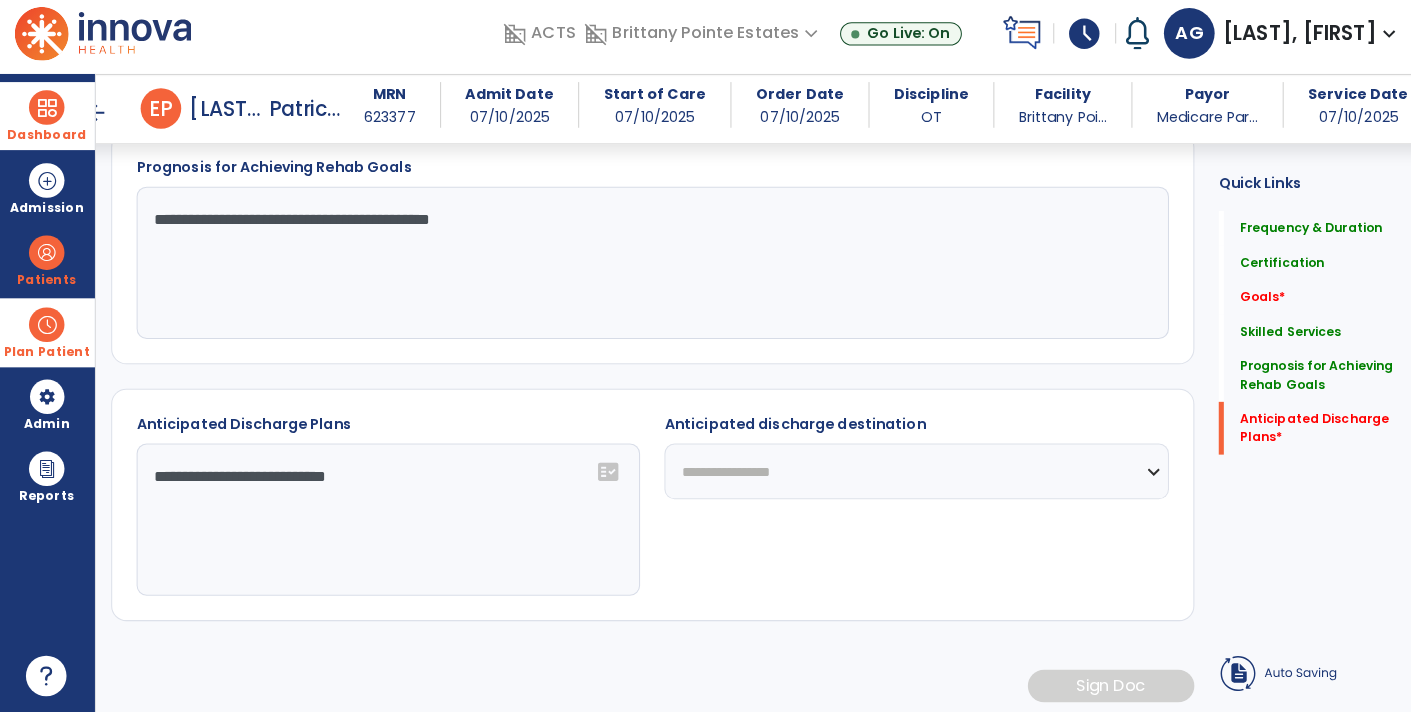 select on "***" 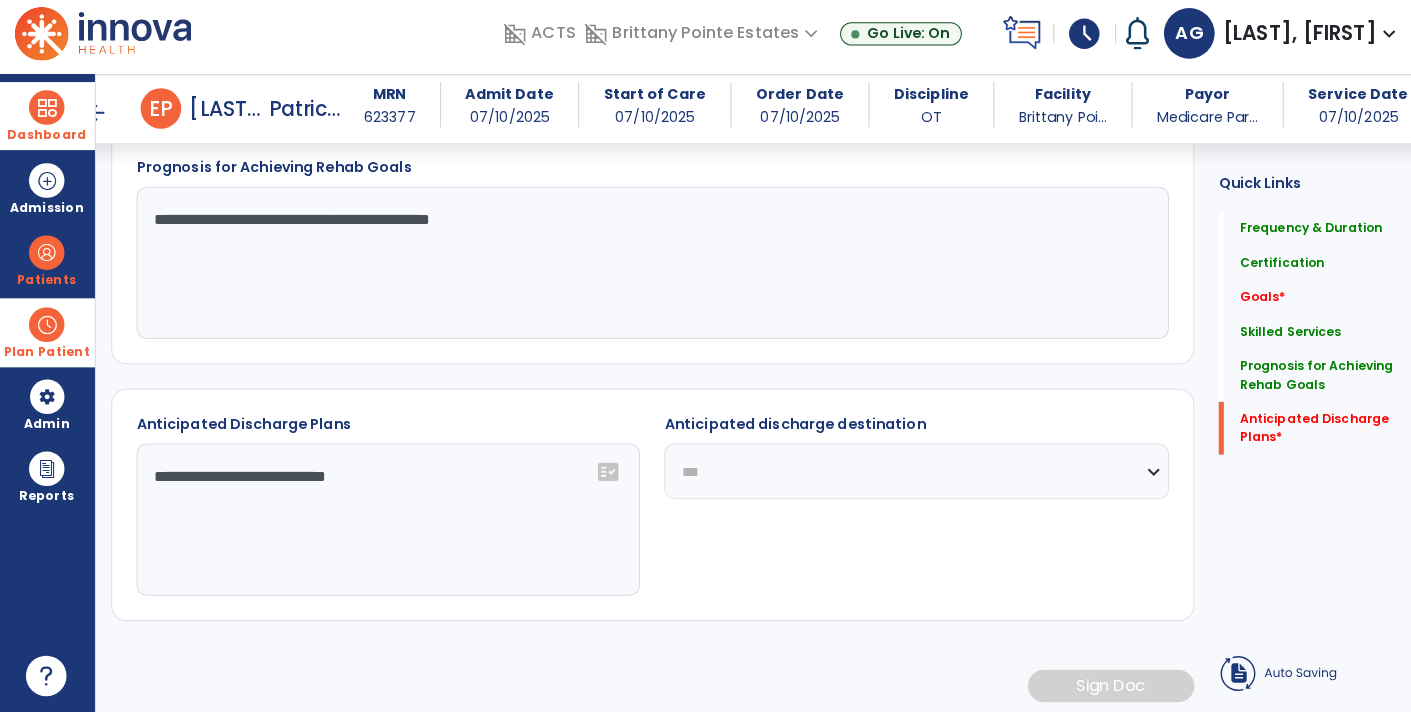 click on "**********" 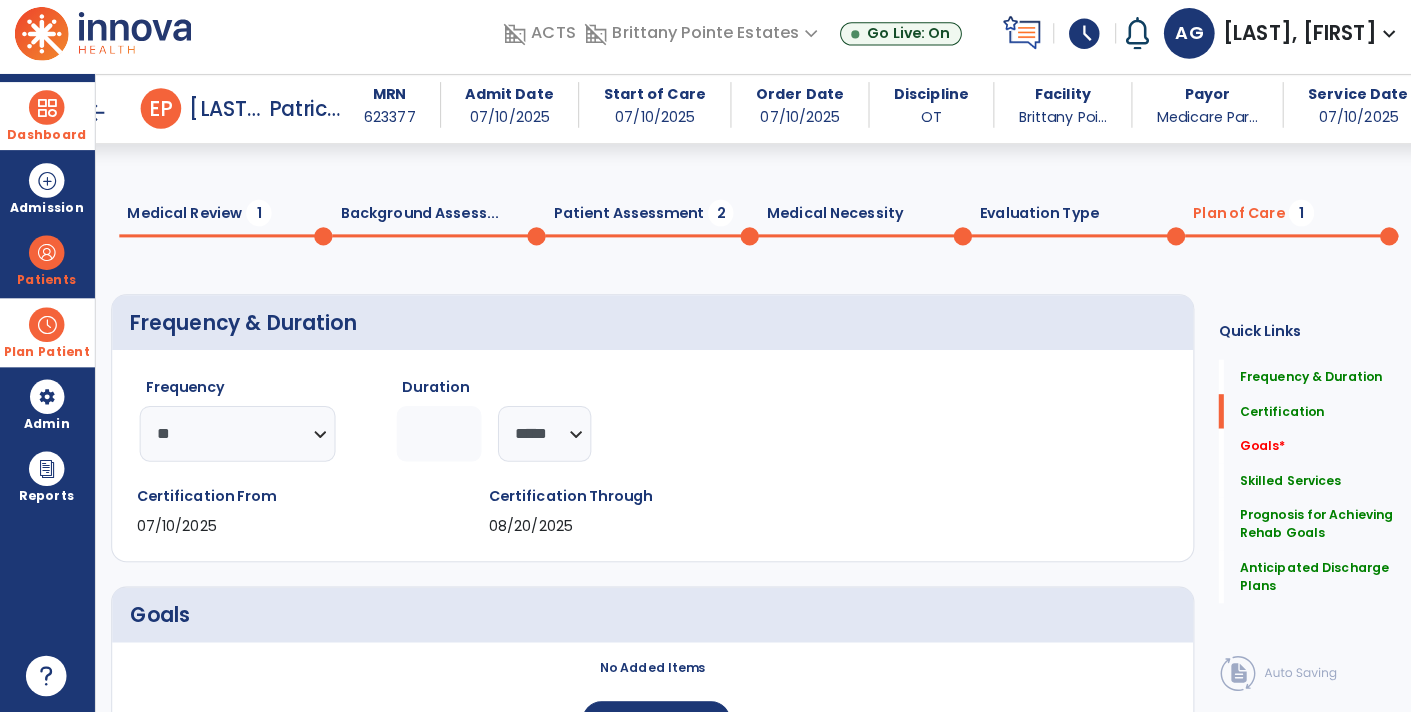scroll, scrollTop: 0, scrollLeft: 0, axis: both 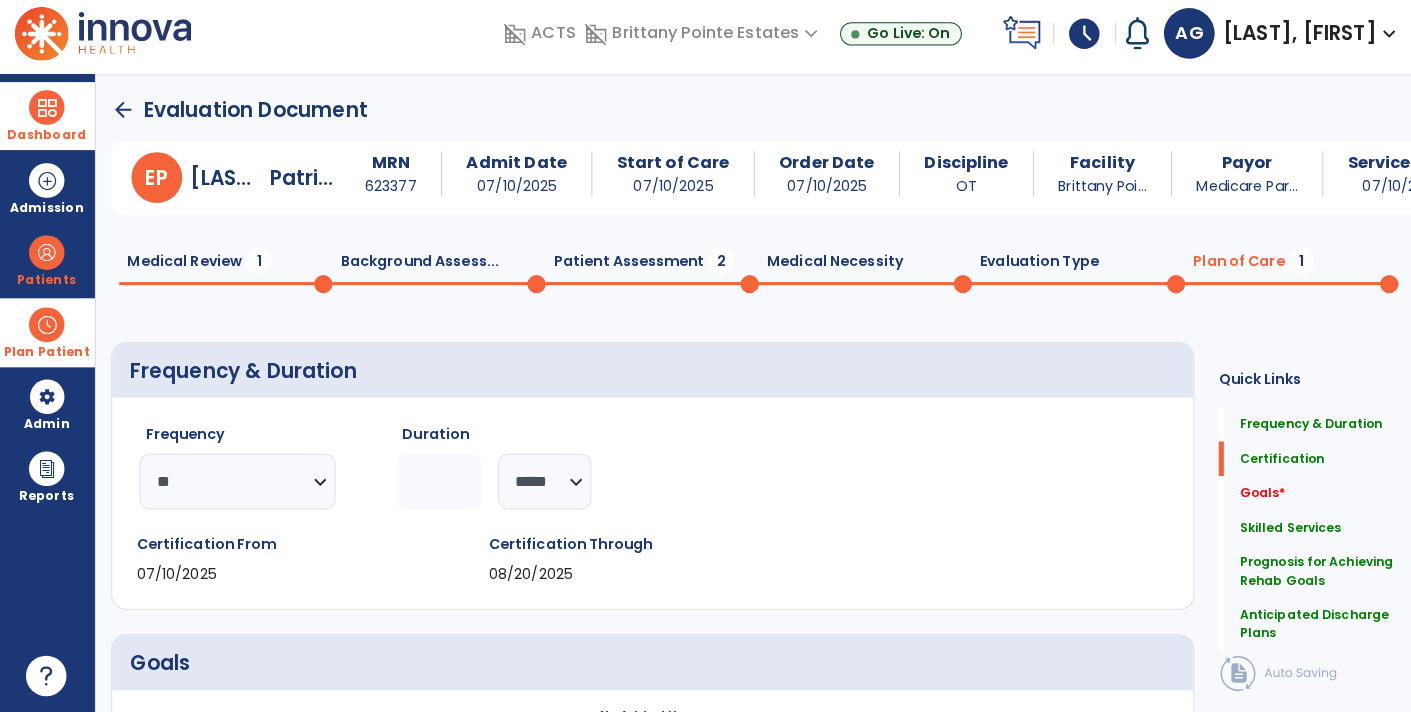 click on "Medical Necessity  0" 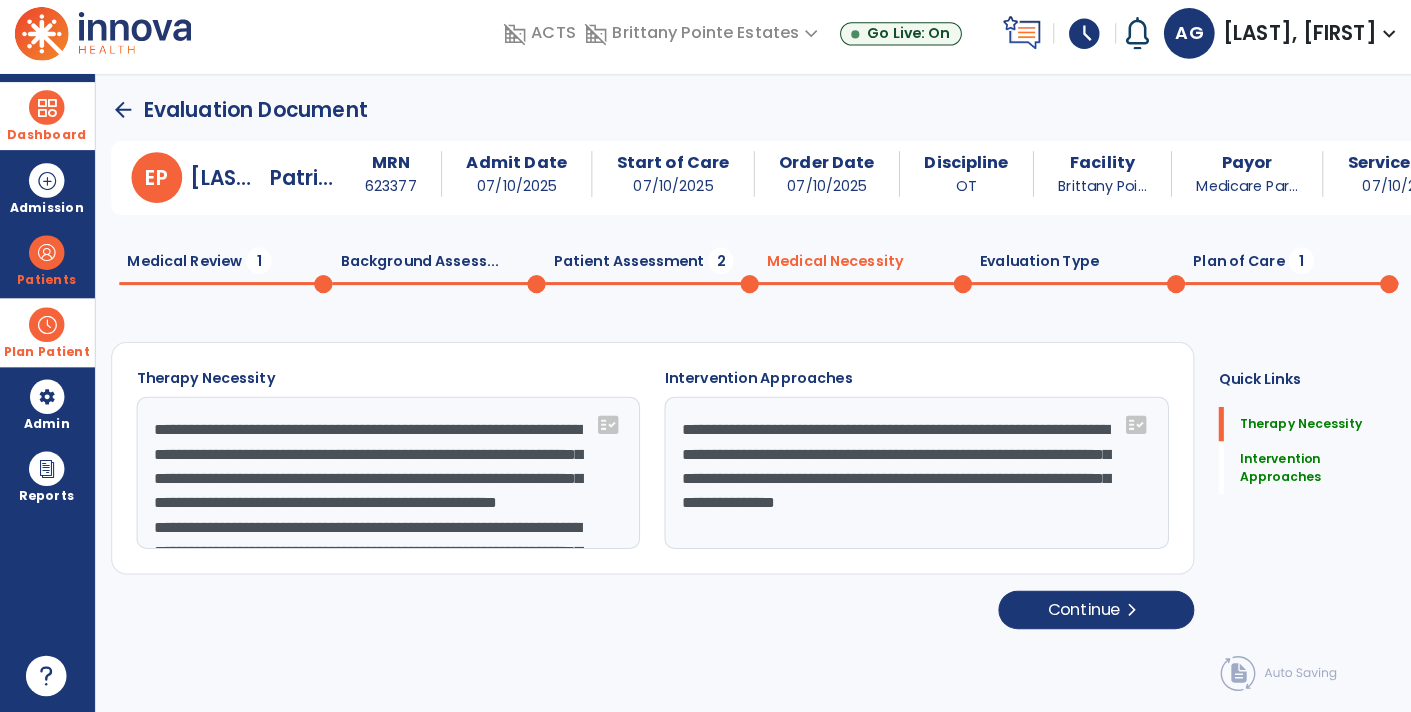 click on "Evaluation Type  0" 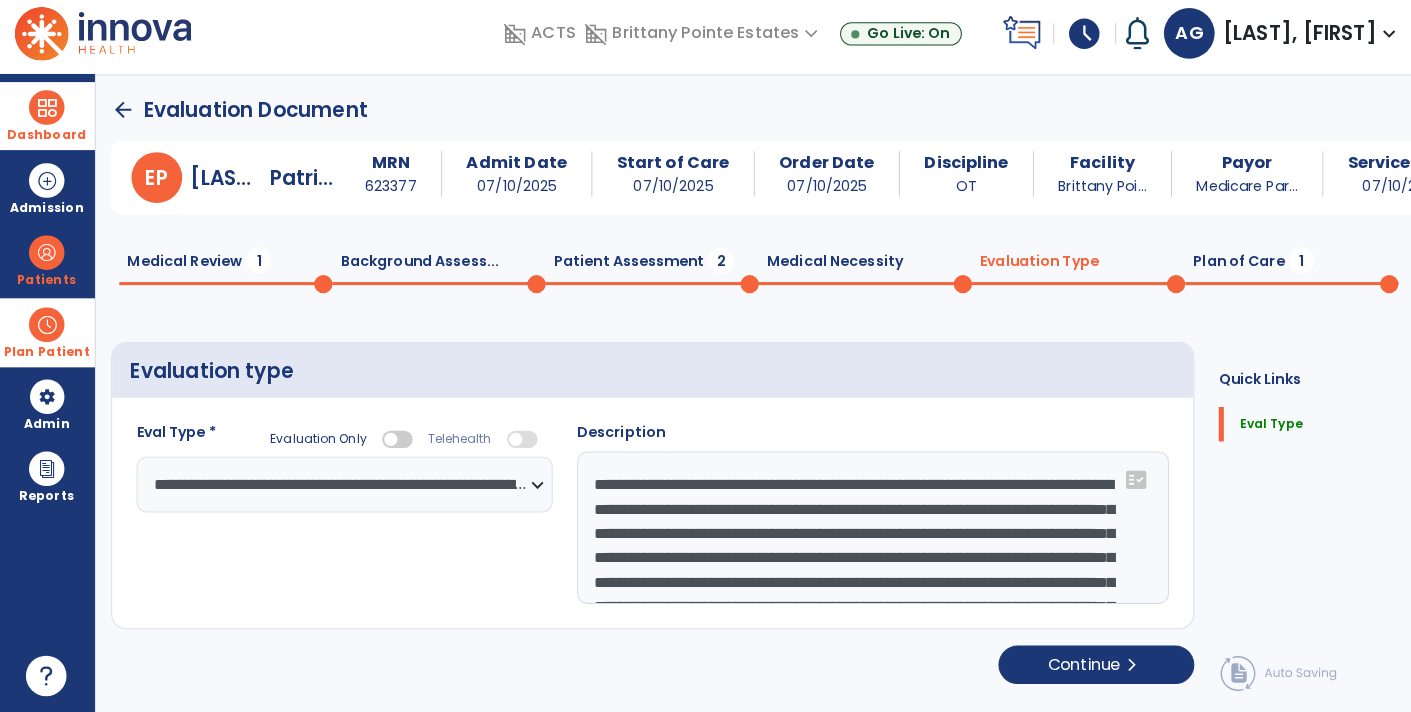 scroll, scrollTop: 119, scrollLeft: 0, axis: vertical 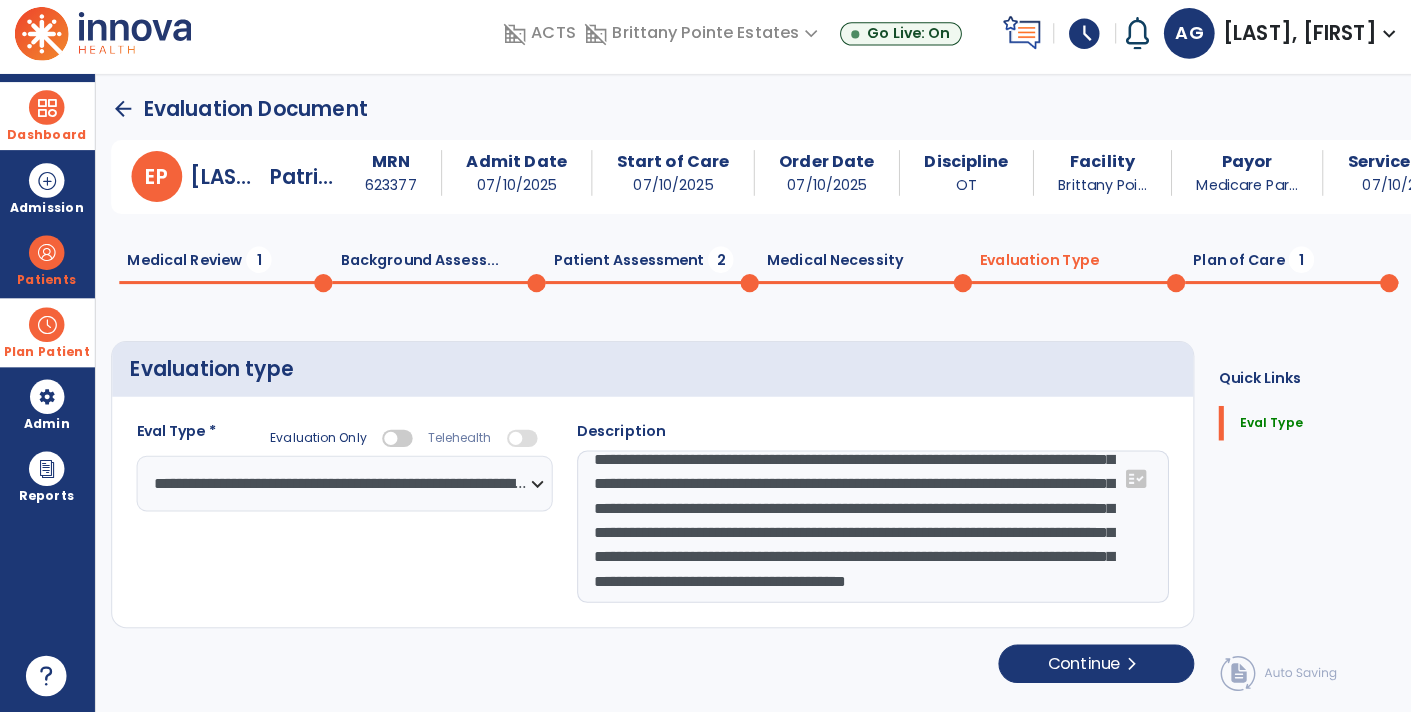 click on "Patient Assessment  2" 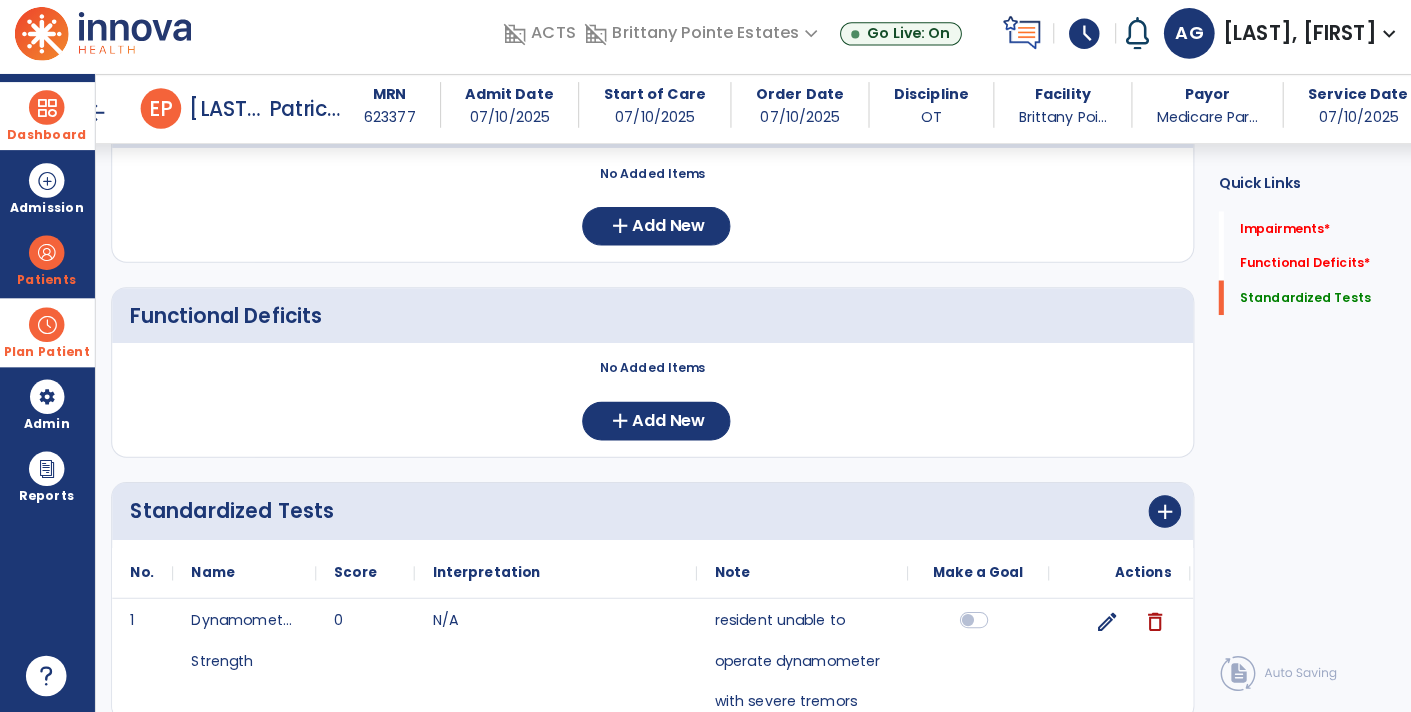 scroll, scrollTop: 249, scrollLeft: 0, axis: vertical 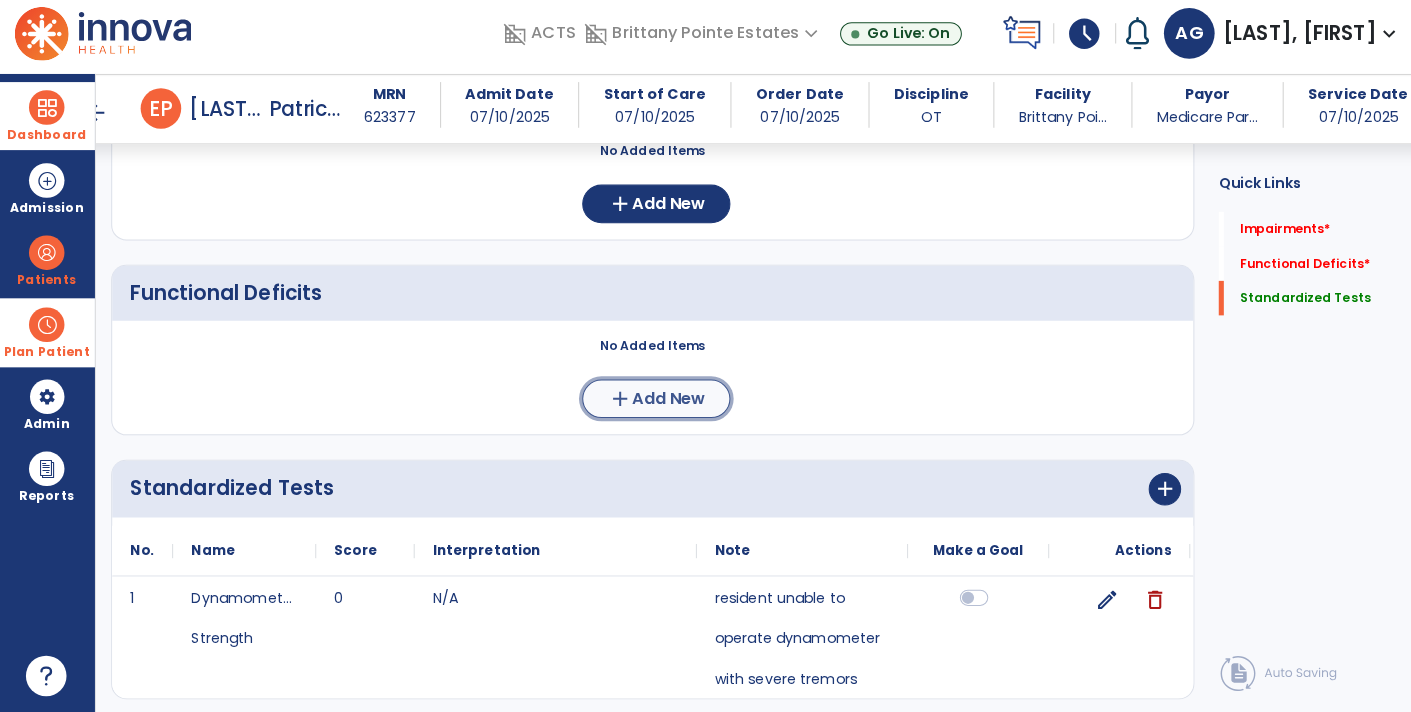 click on "Add New" 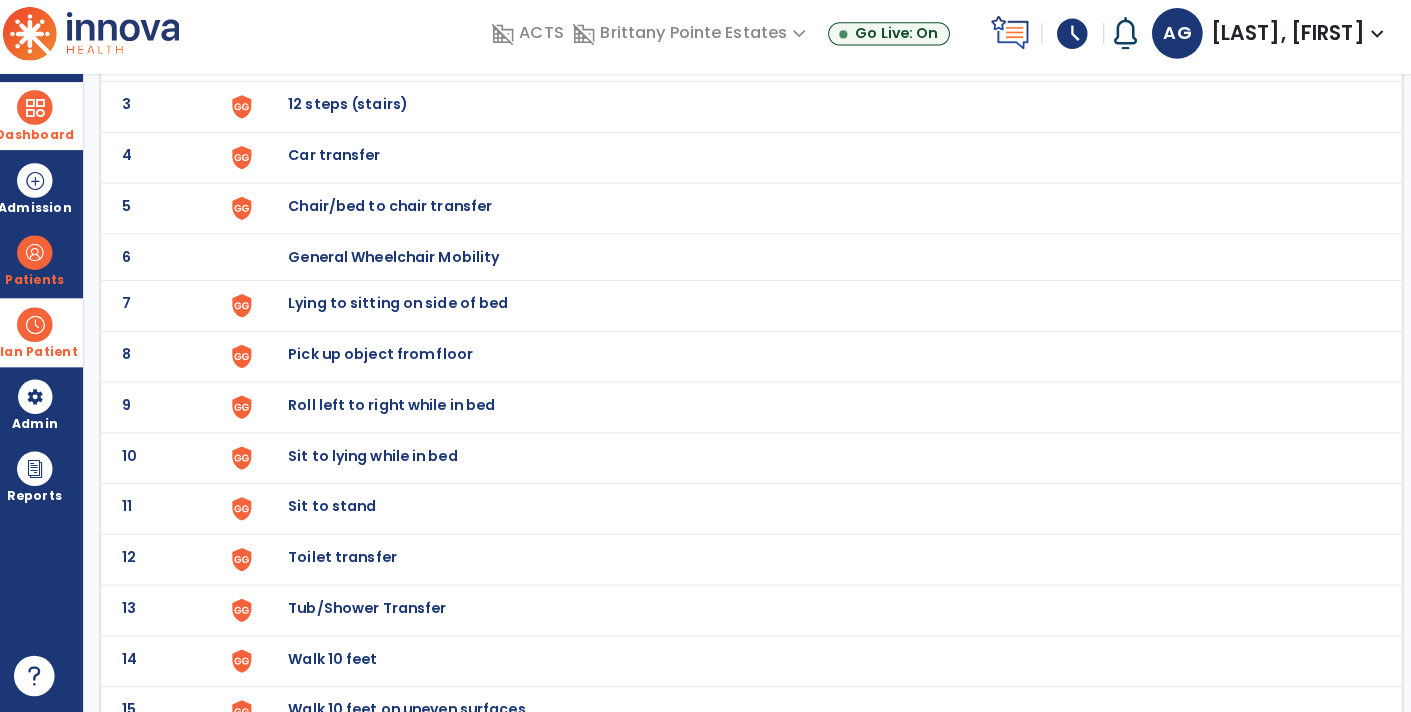 scroll, scrollTop: 0, scrollLeft: 0, axis: both 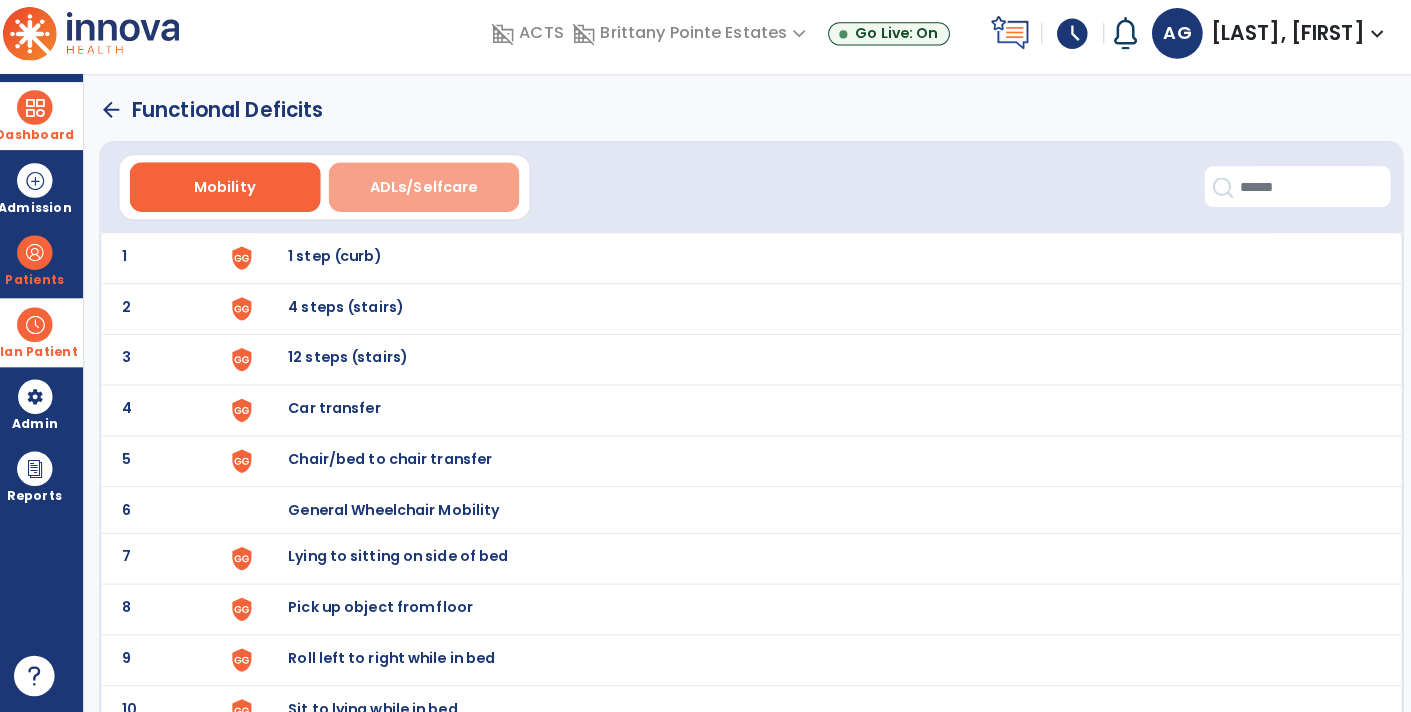 click on "ADLs/Selfcare" at bounding box center [431, 194] 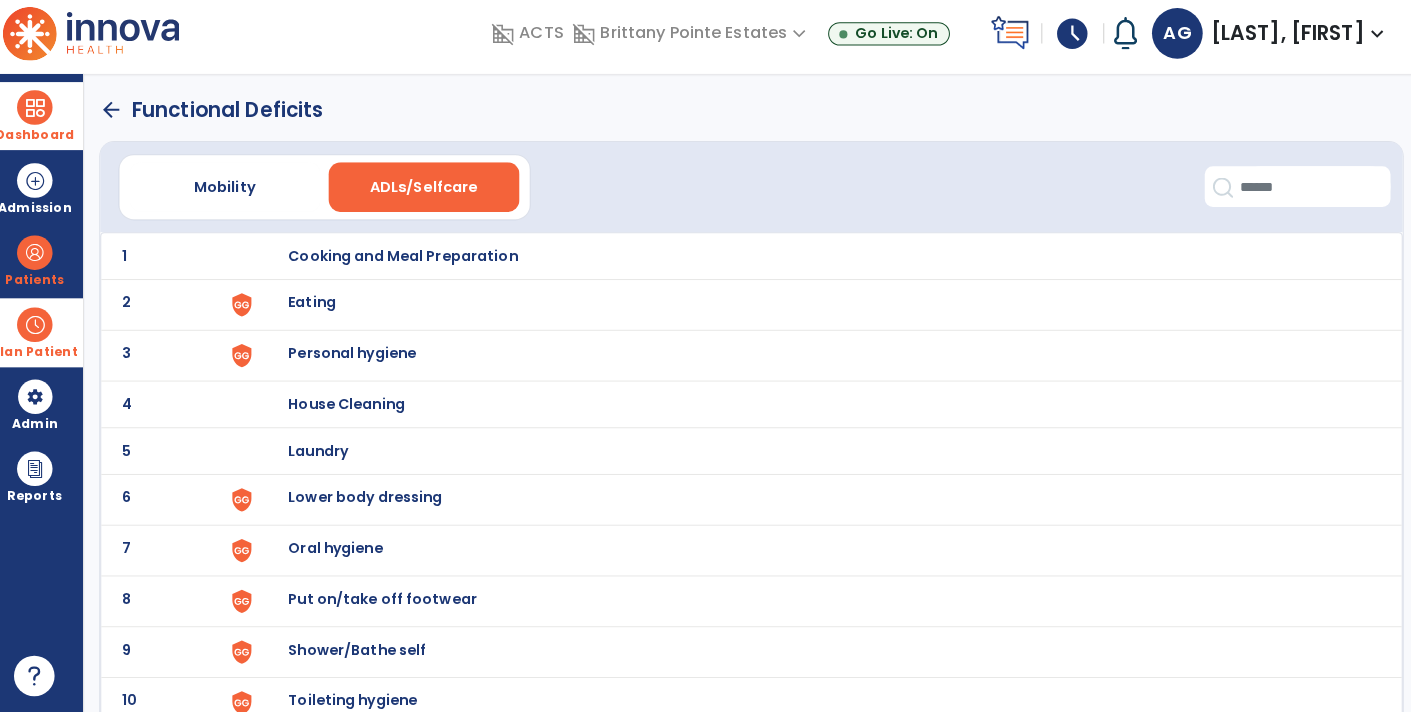 click on "Eating" at bounding box center [815, 262] 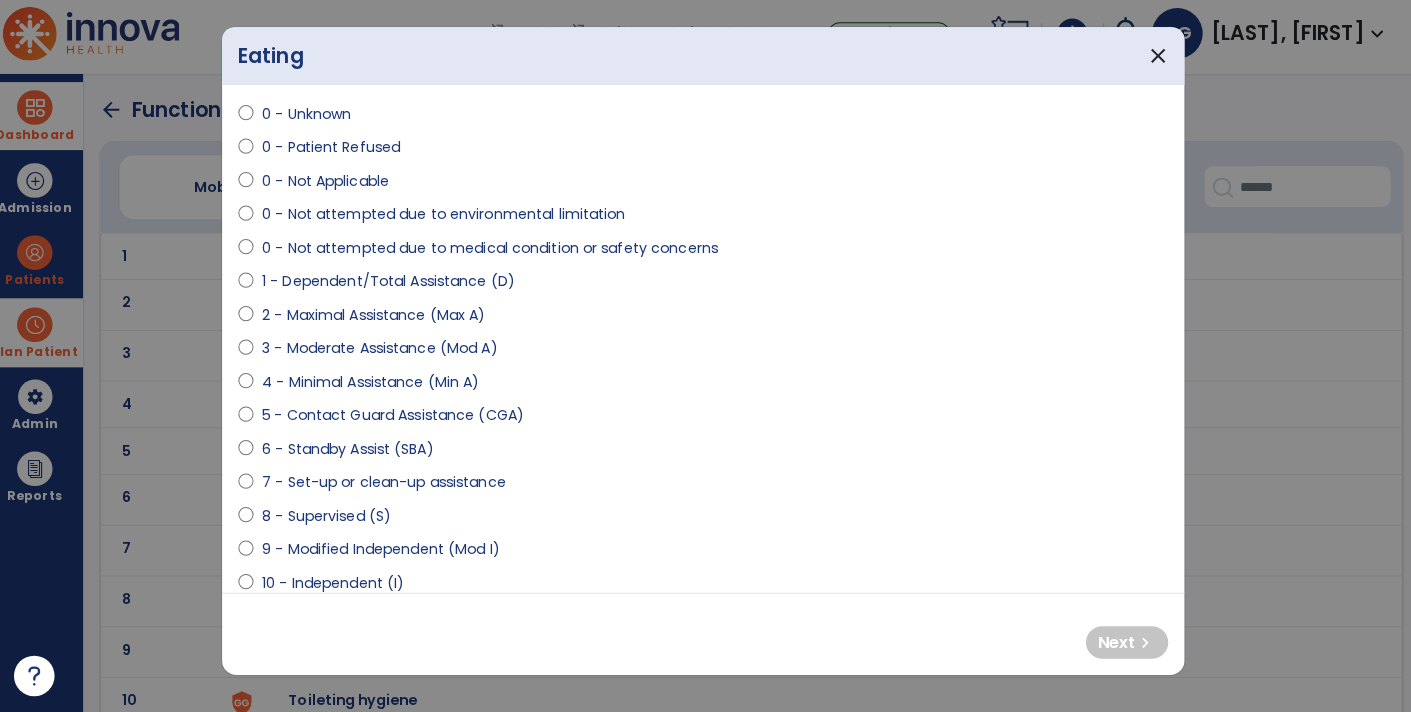 scroll, scrollTop: 55, scrollLeft: 0, axis: vertical 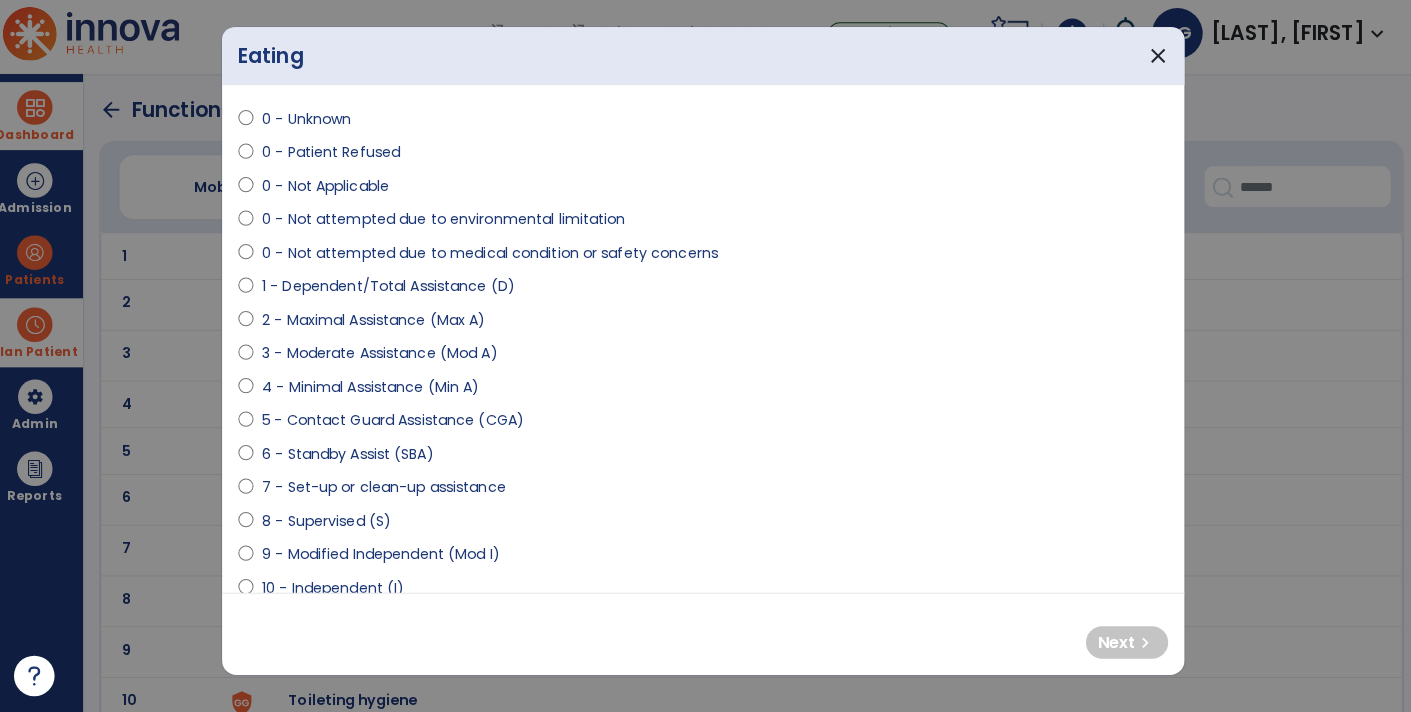 click on "4 - Minimal Assistance (Min A)" at bounding box center [378, 391] 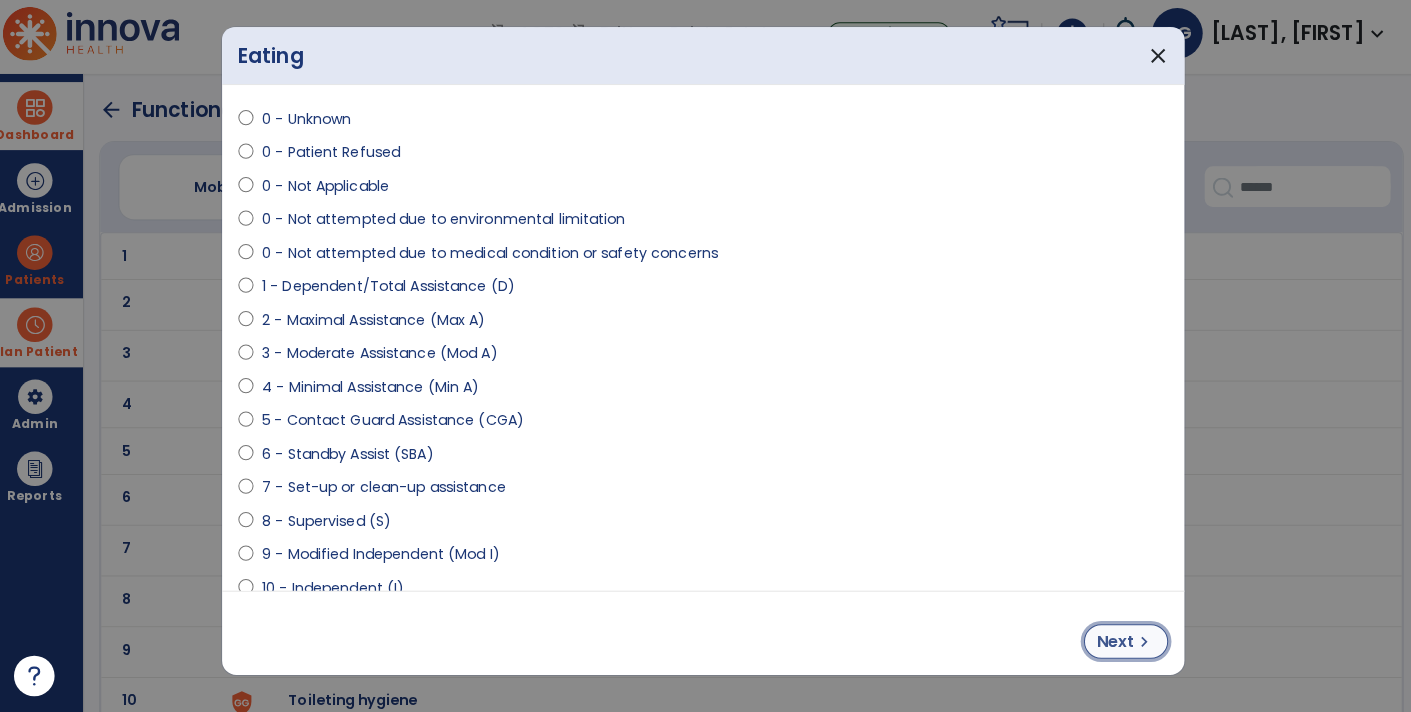 click on "Next" at bounding box center (1112, 642) 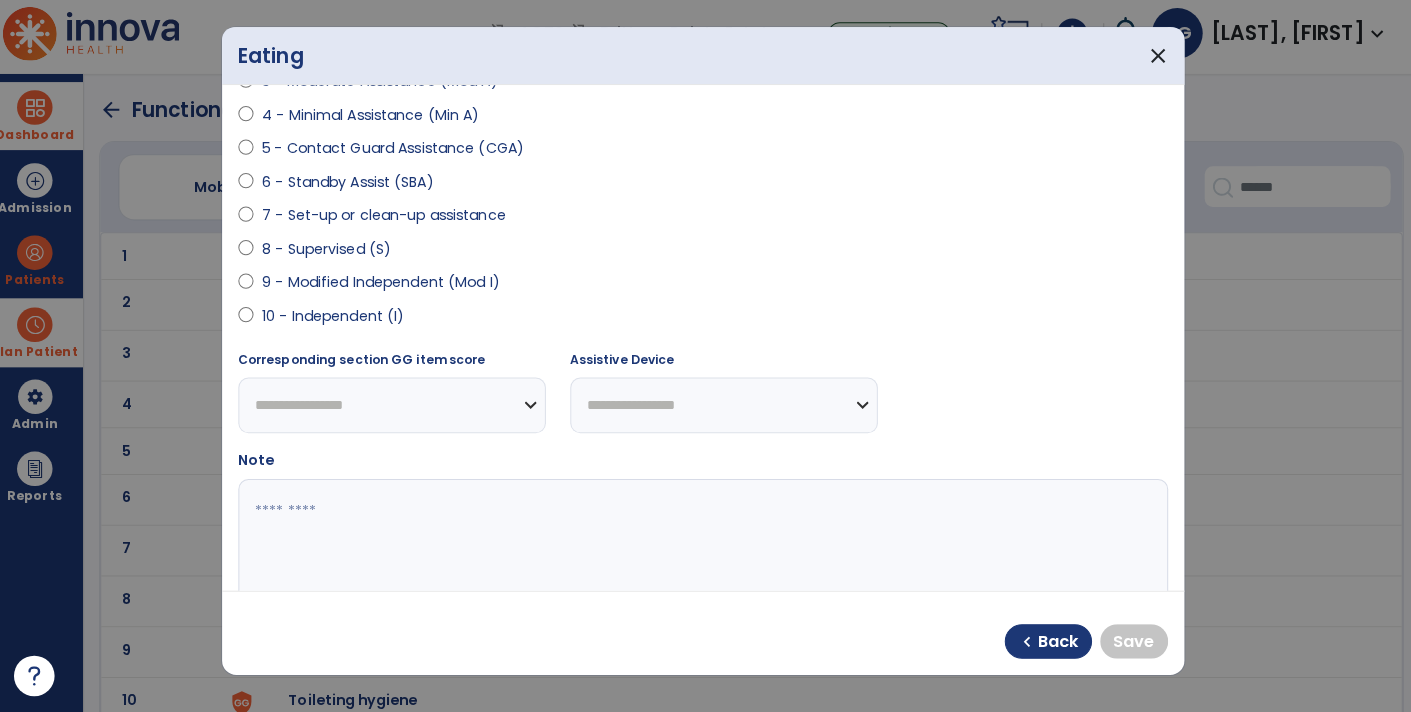 scroll, scrollTop: 324, scrollLeft: 0, axis: vertical 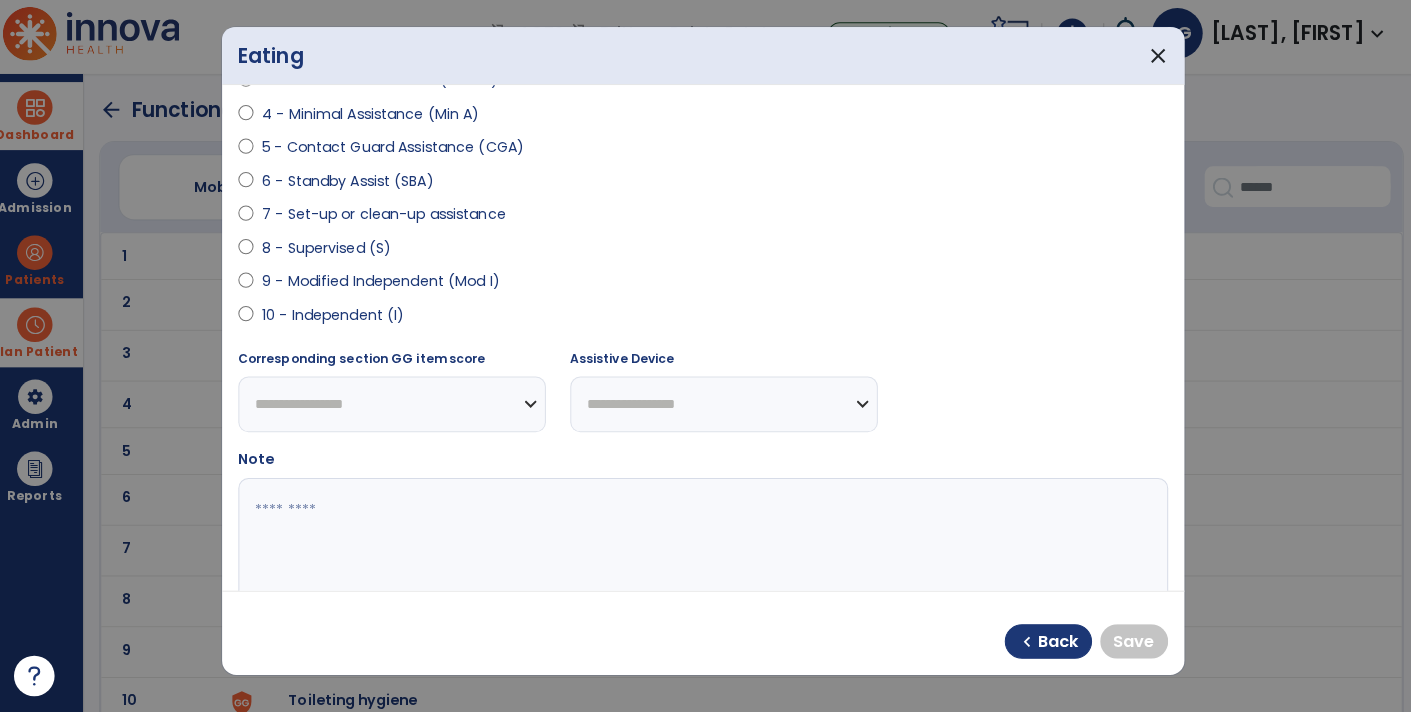 click on "7 - Set-up or clean-up assistance" at bounding box center (391, 221) 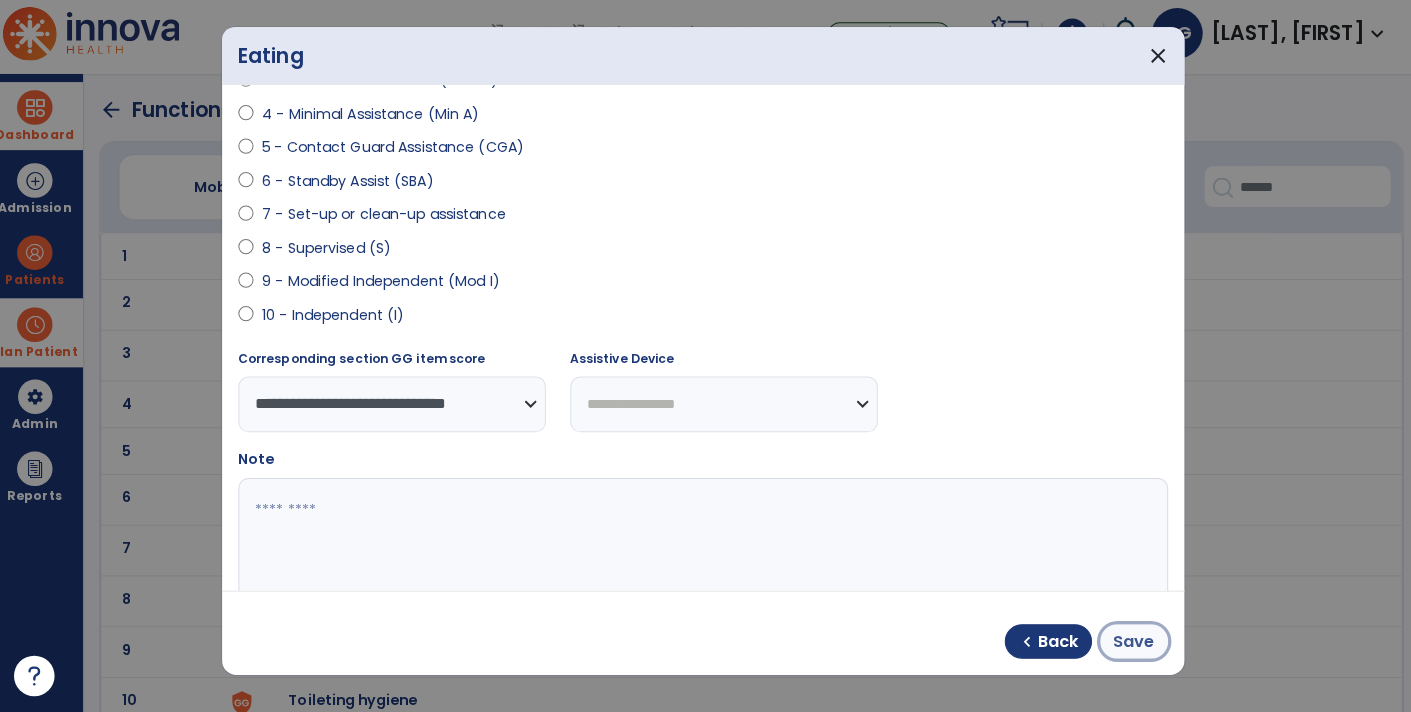 click on "Save" at bounding box center (1130, 642) 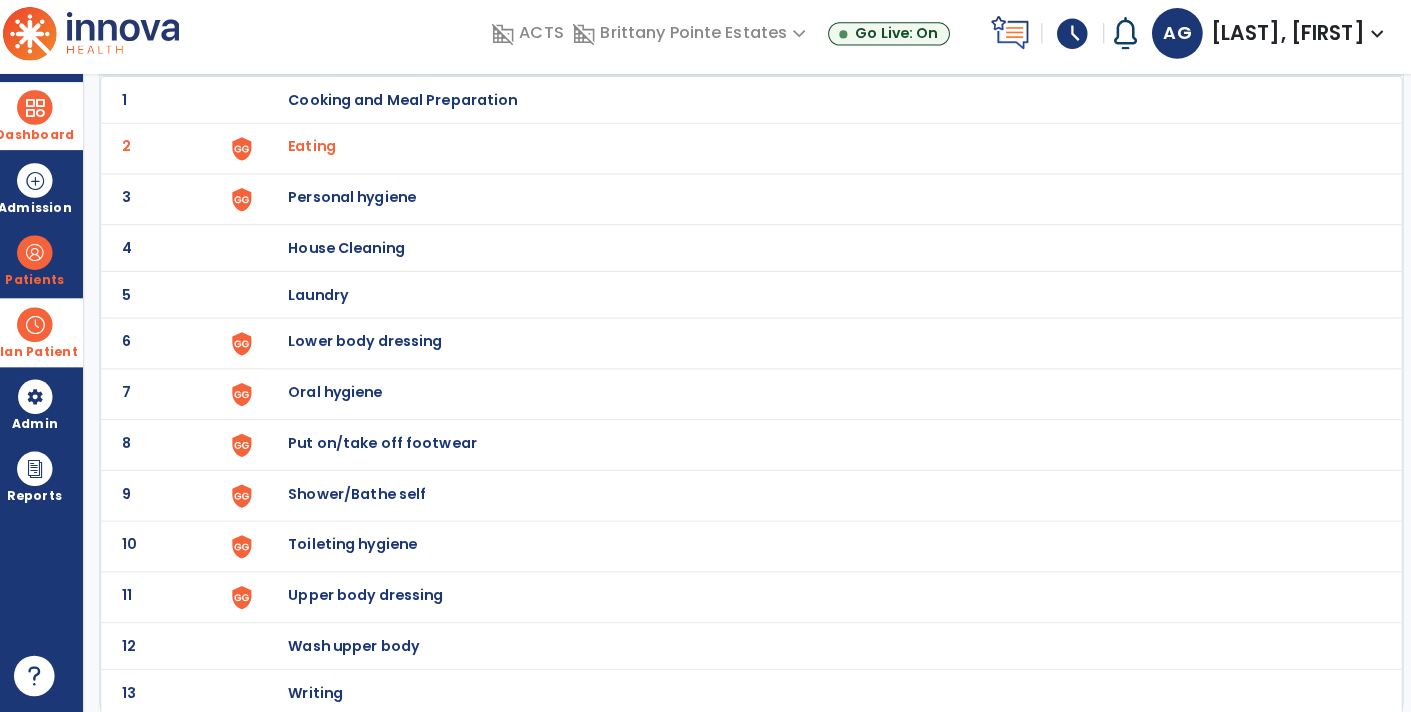 scroll, scrollTop: 0, scrollLeft: 0, axis: both 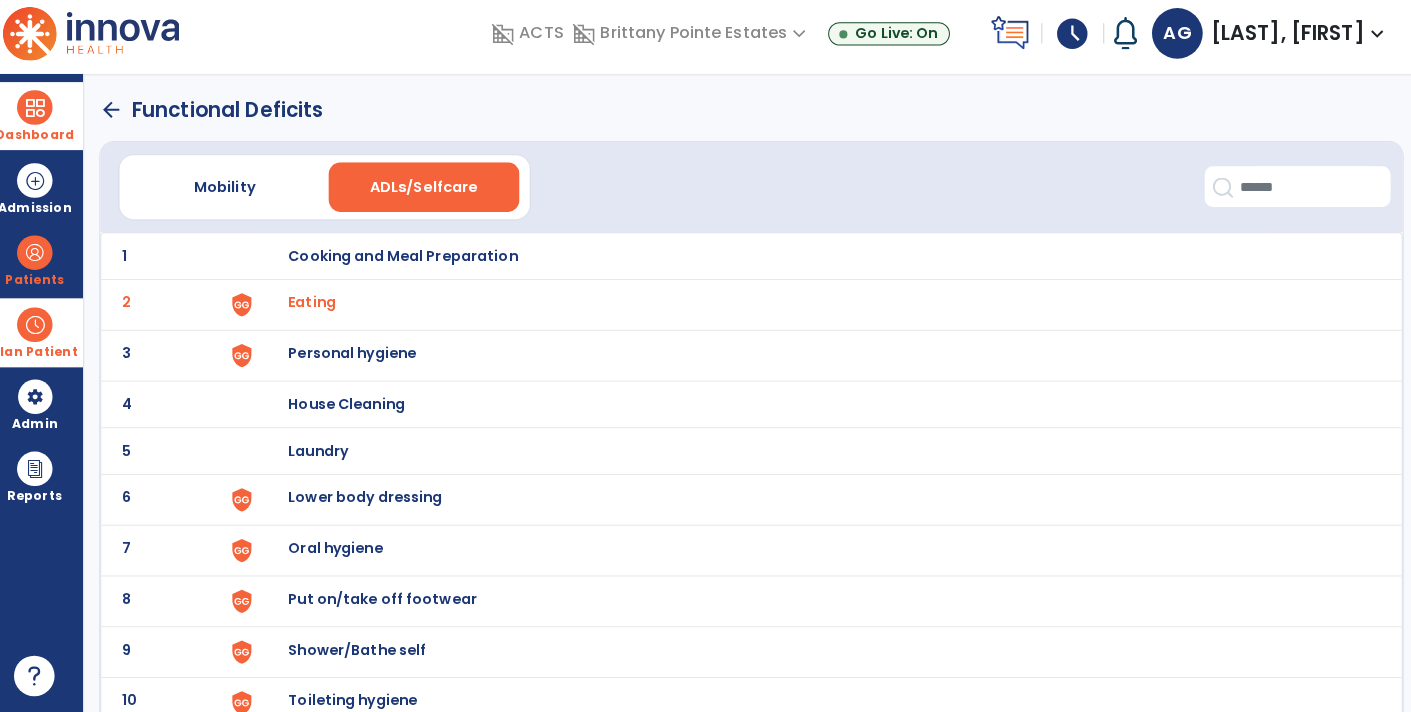 click on "arrow_back" 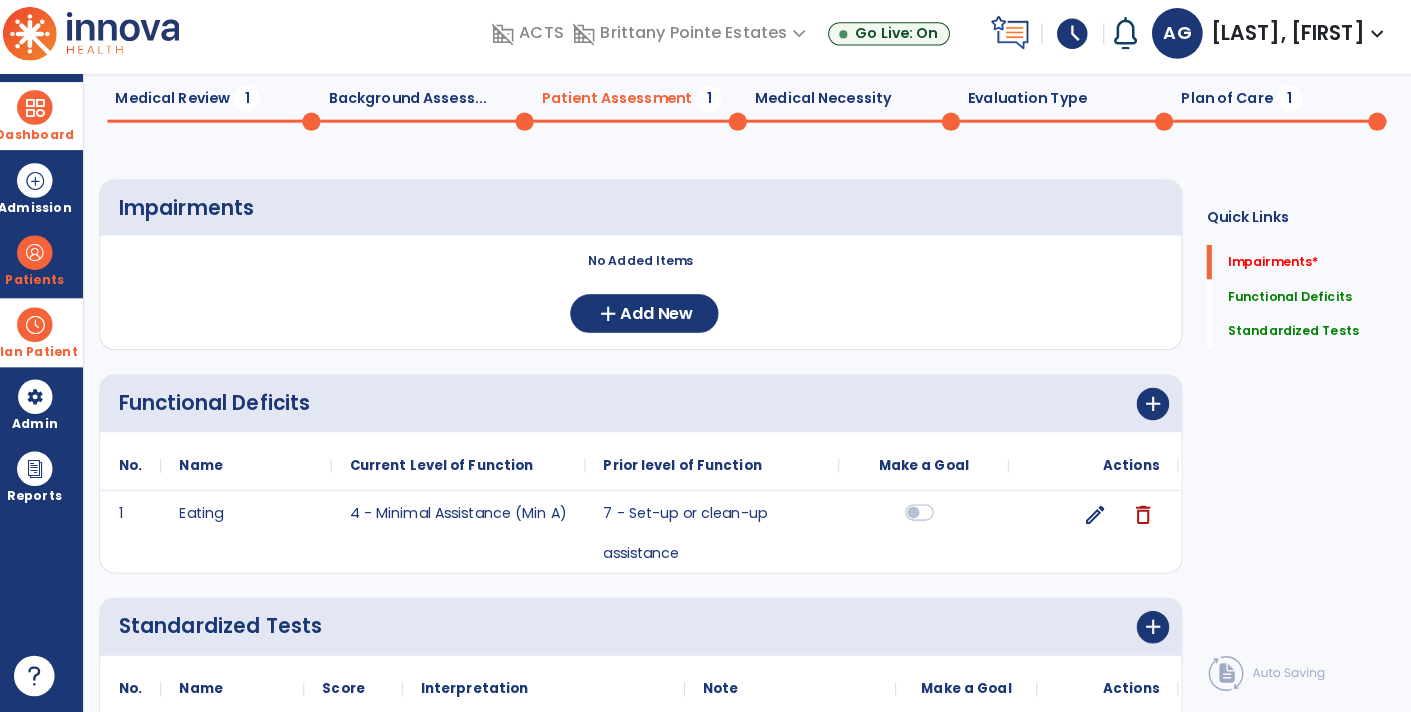 scroll, scrollTop: 0, scrollLeft: 0, axis: both 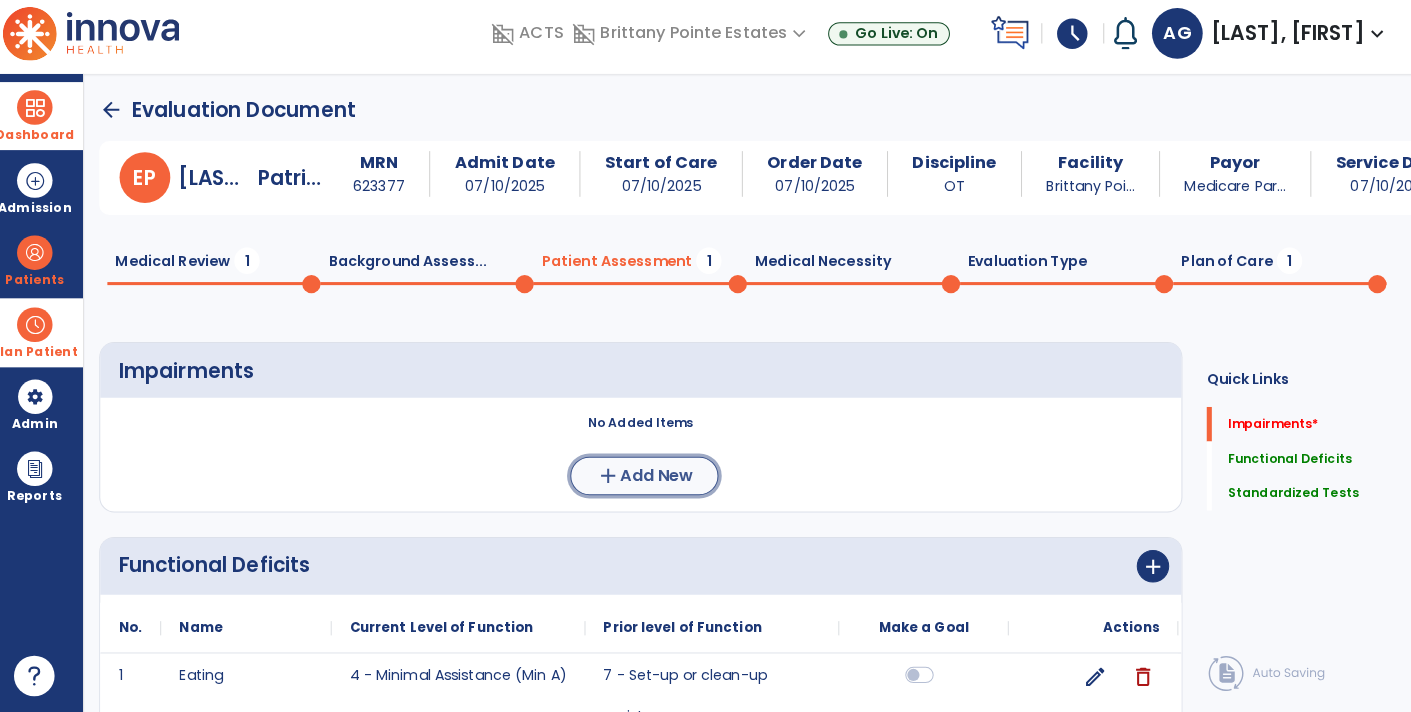 click on "Add New" 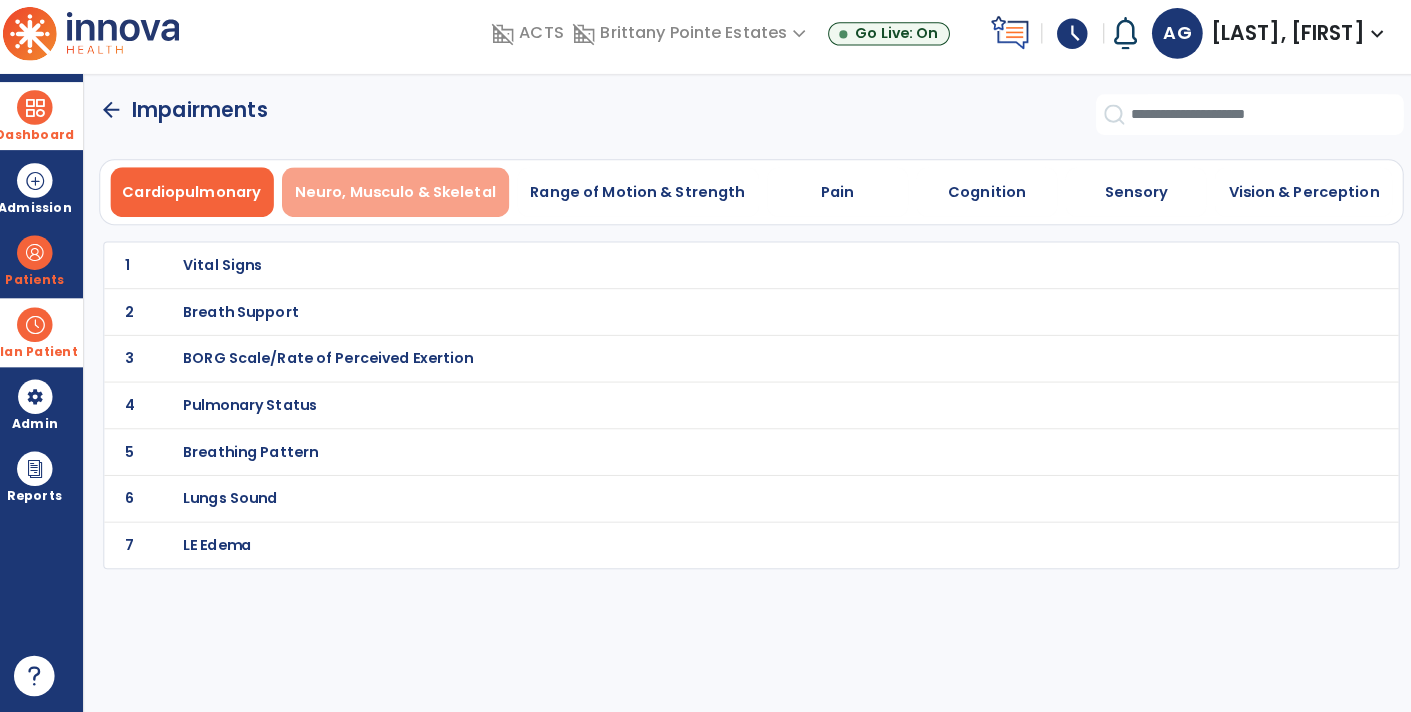 click on "Neuro, Musculo & Skeletal" at bounding box center (403, 199) 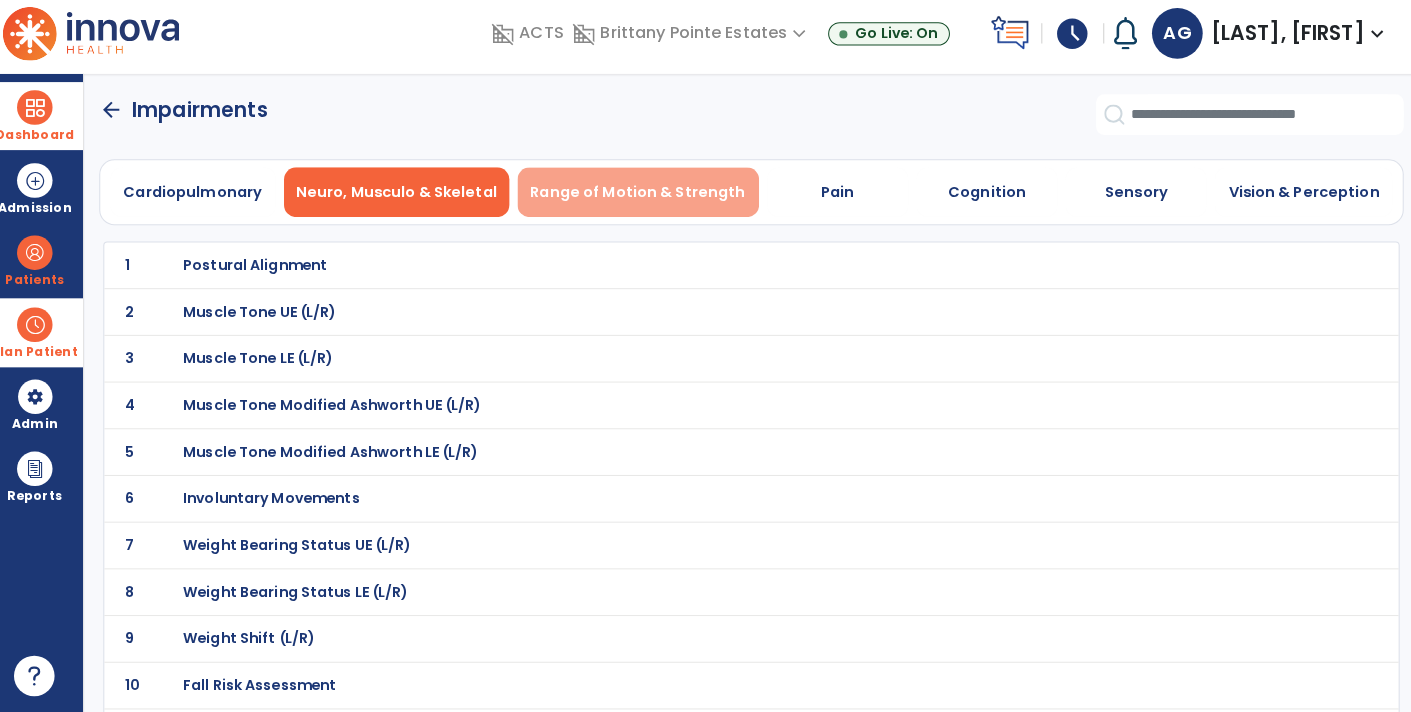 click on "Range of Motion & Strength" at bounding box center (642, 199) 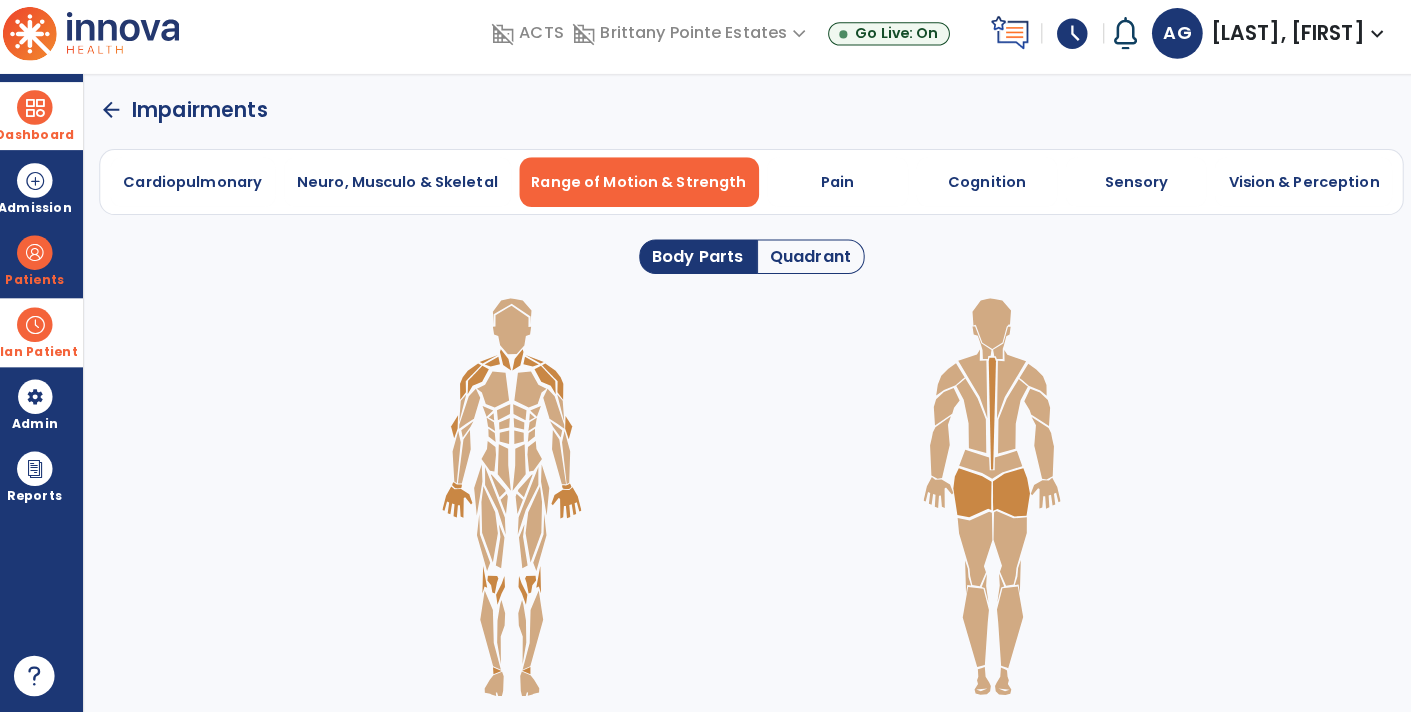 click 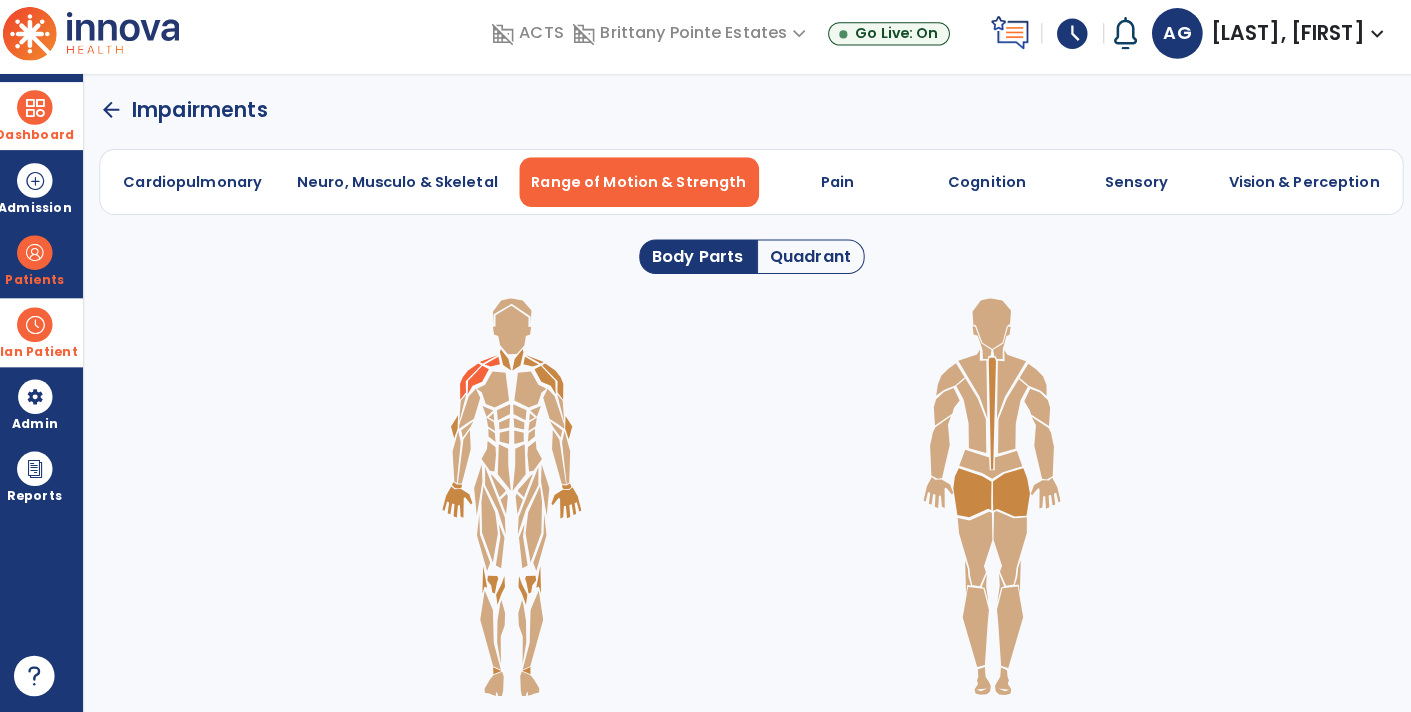 click 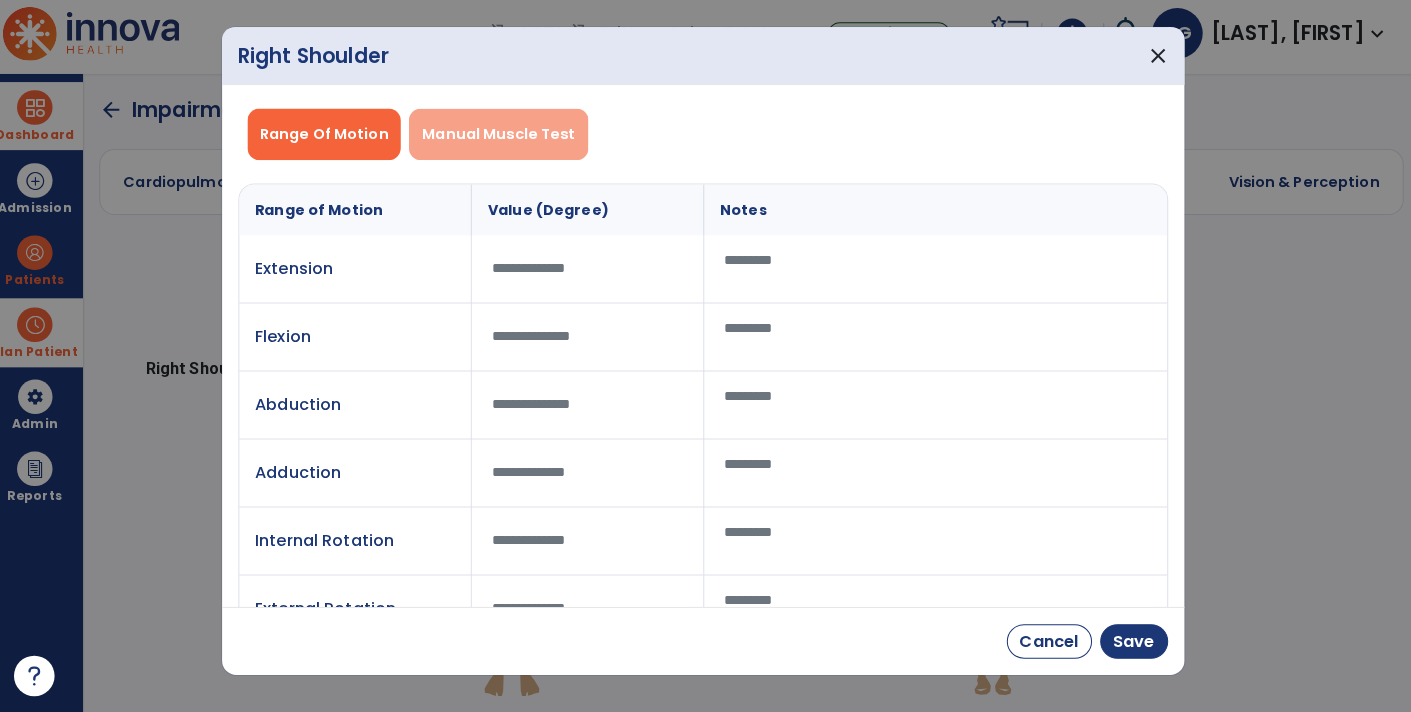 click on "Manual Muscle Test" at bounding box center (504, 142) 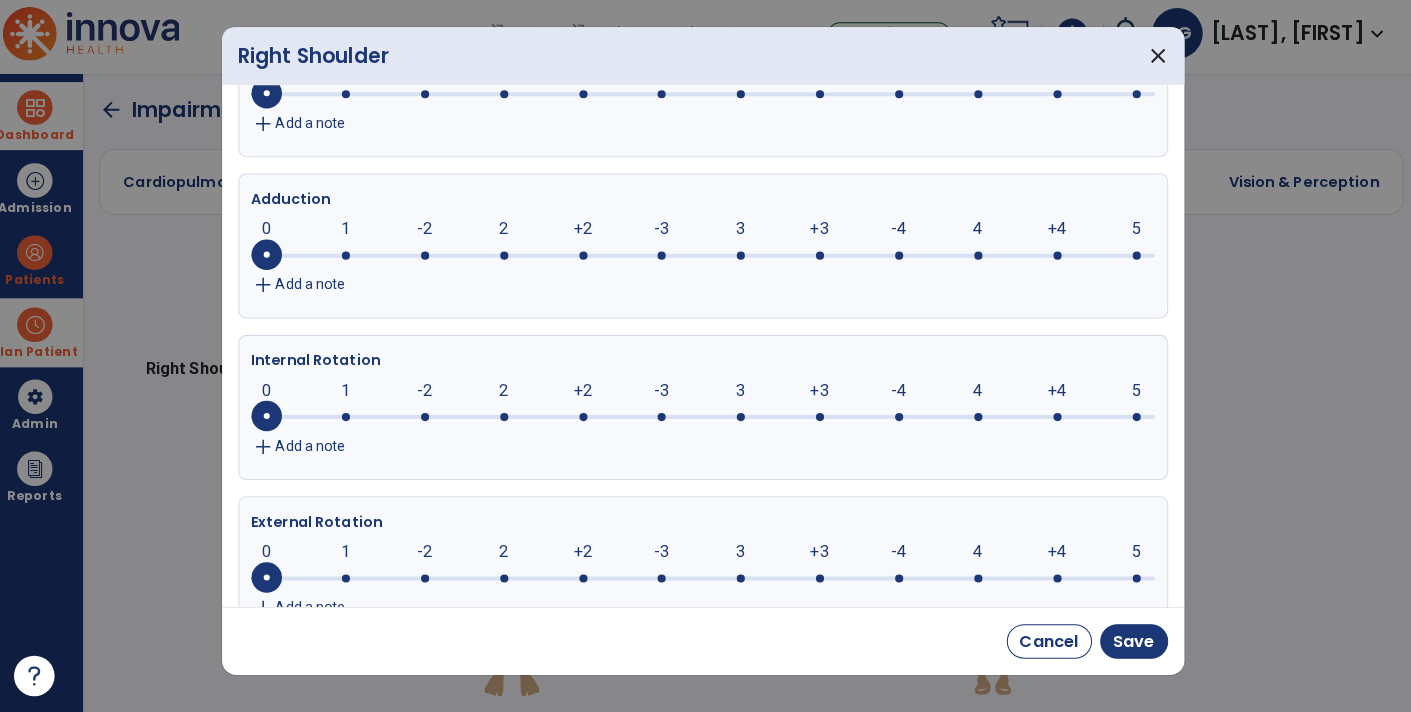 scroll, scrollTop: 490, scrollLeft: 0, axis: vertical 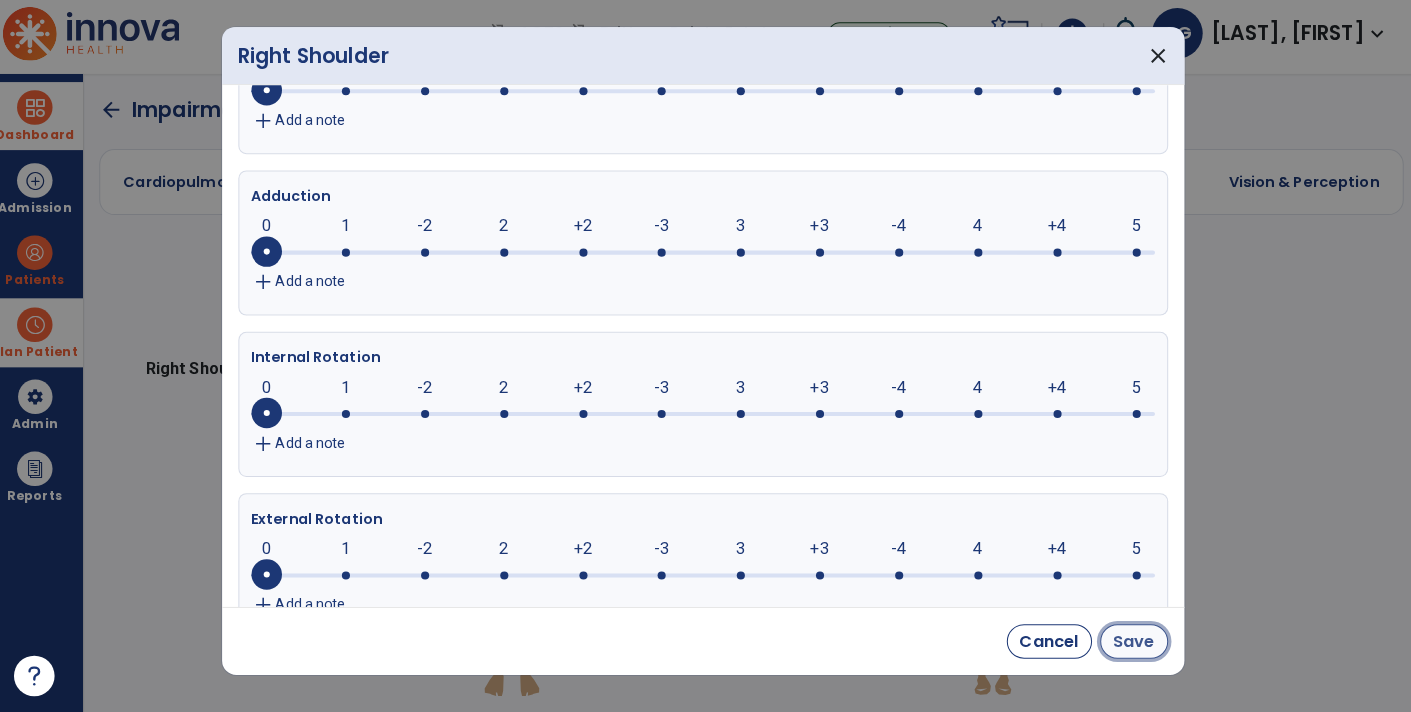 click on "Save" at bounding box center (1130, 642) 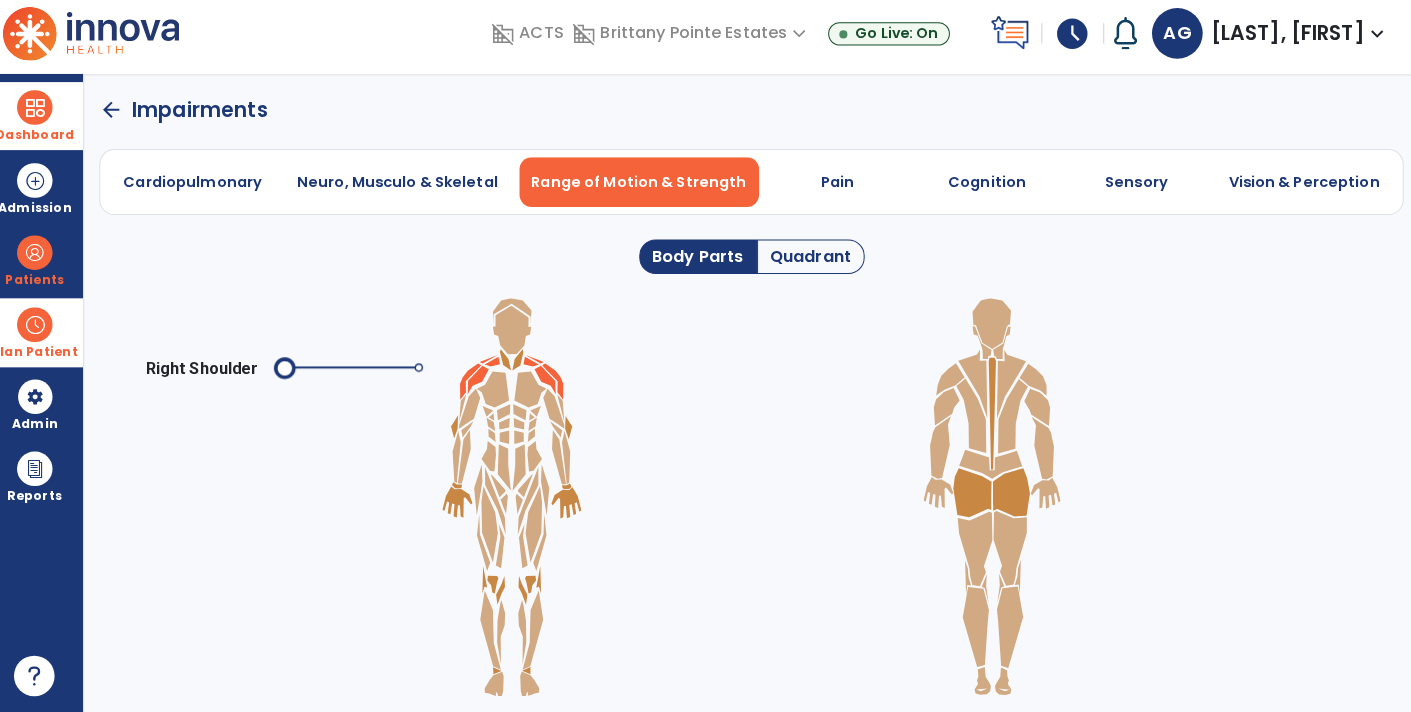 click 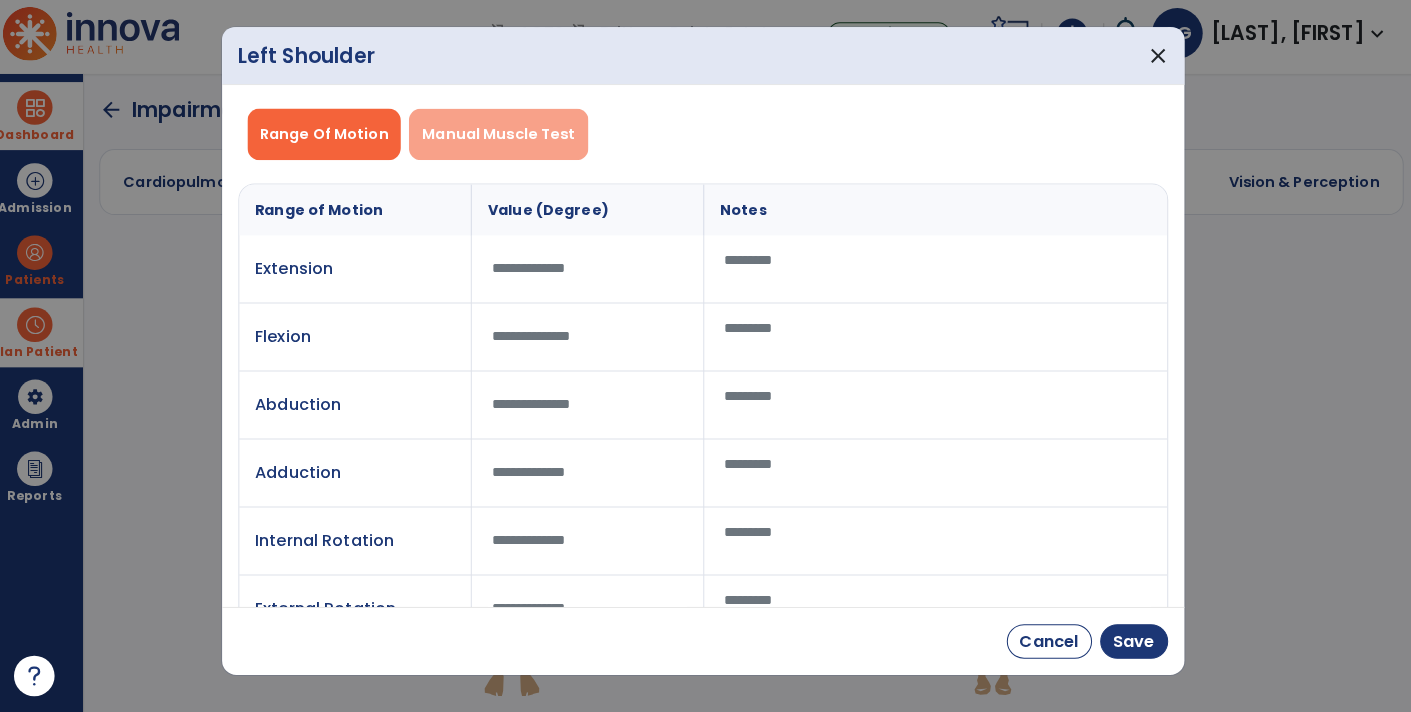 click on "Manual Muscle Test" at bounding box center [504, 142] 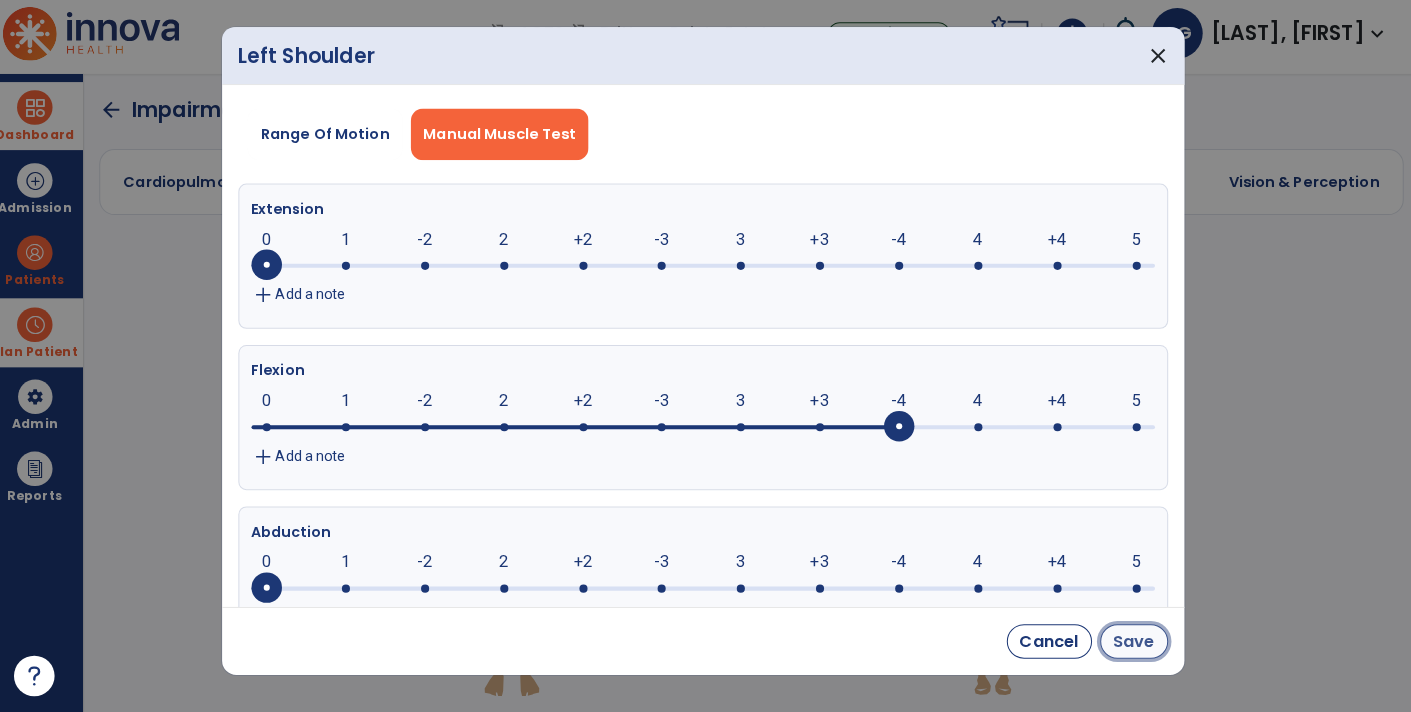 click on "Save" at bounding box center [1130, 642] 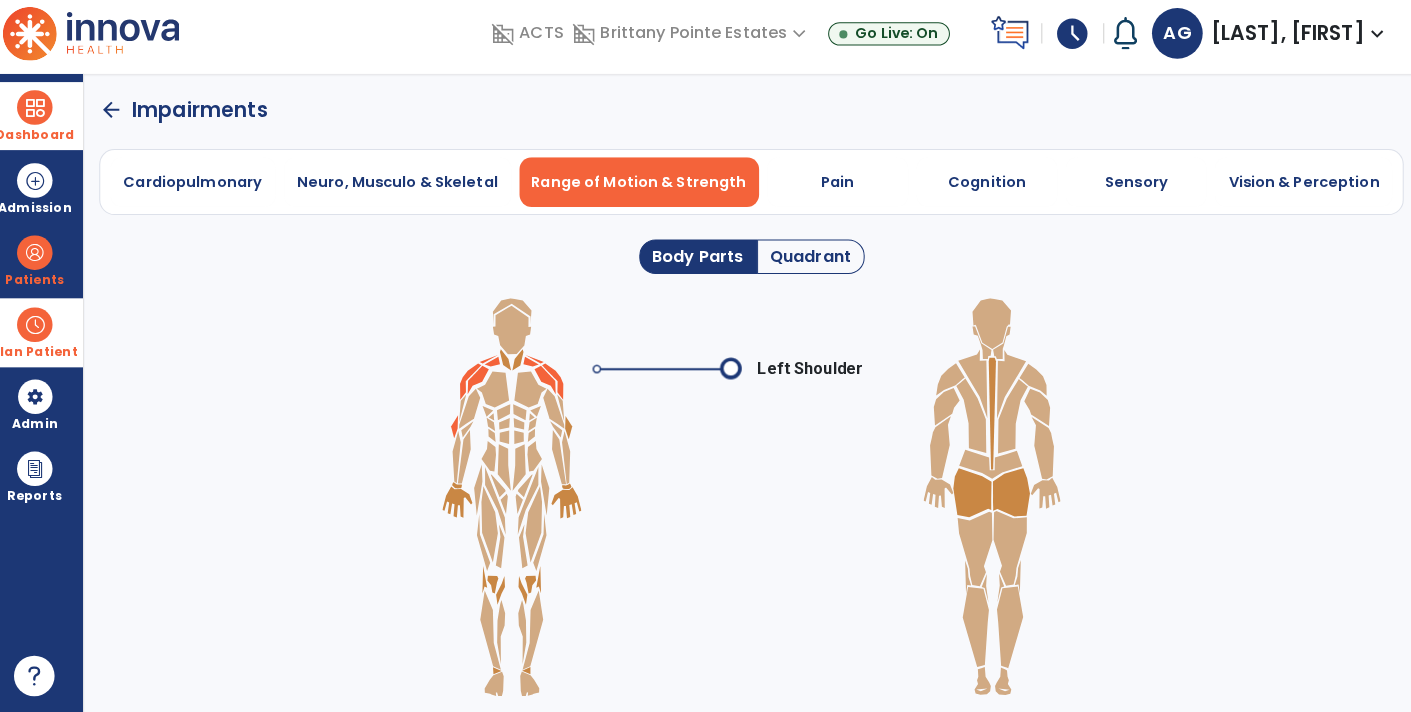 click 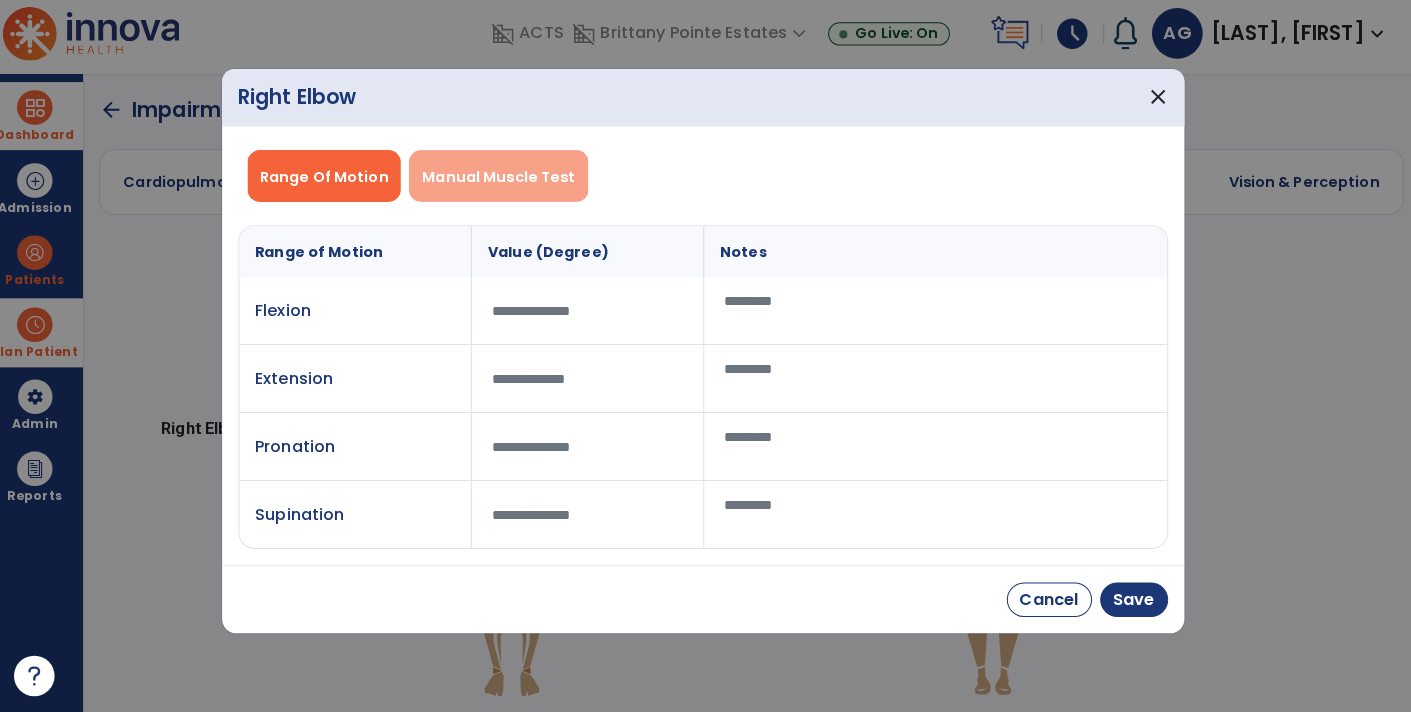 click on "Manual Muscle Test" at bounding box center [504, 184] 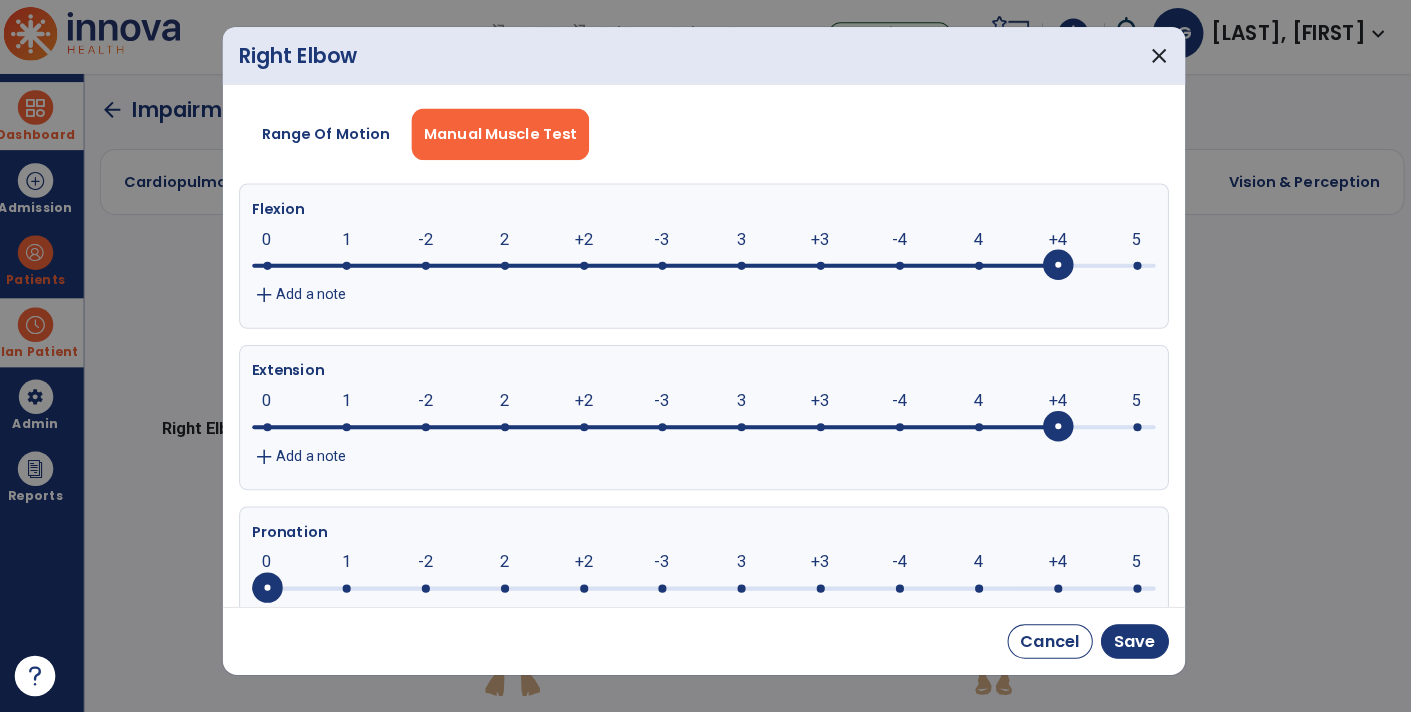 click on "Cancel   Save" at bounding box center (706, 641) 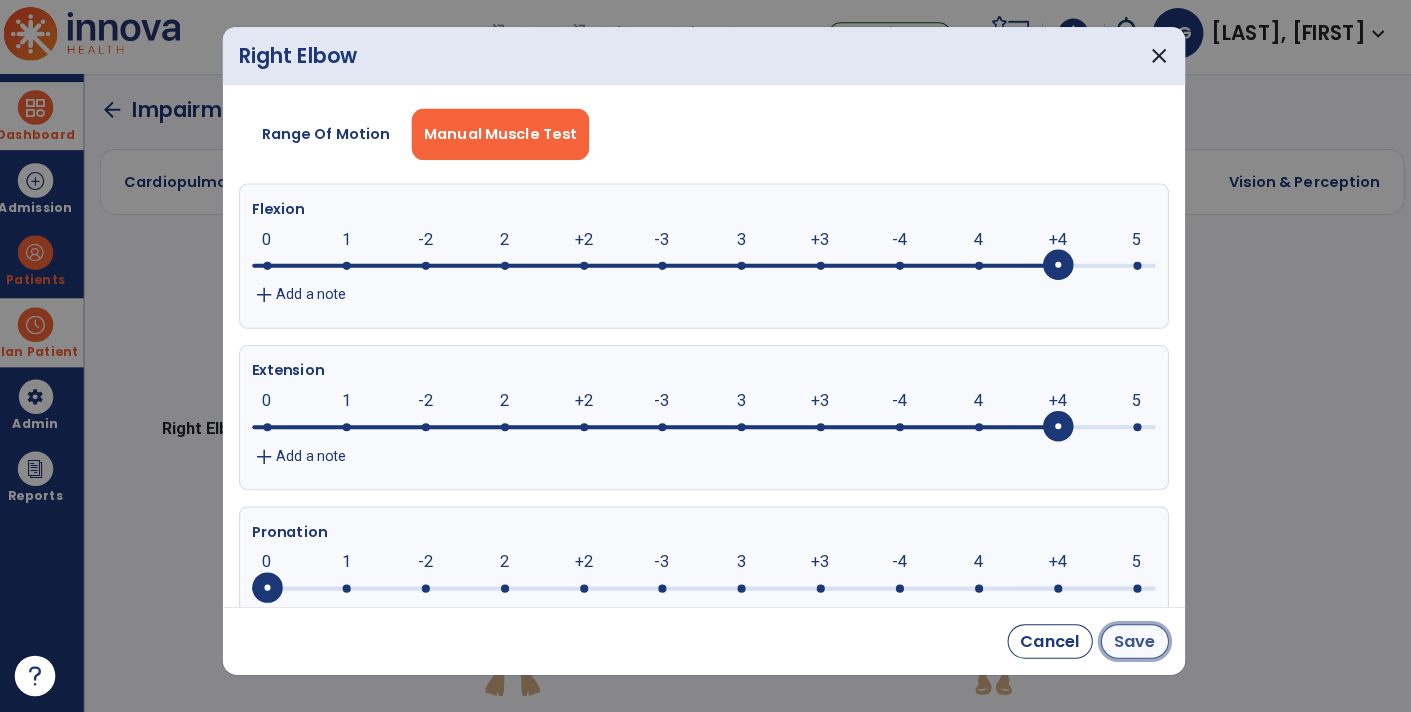 click on "Save" at bounding box center (1130, 642) 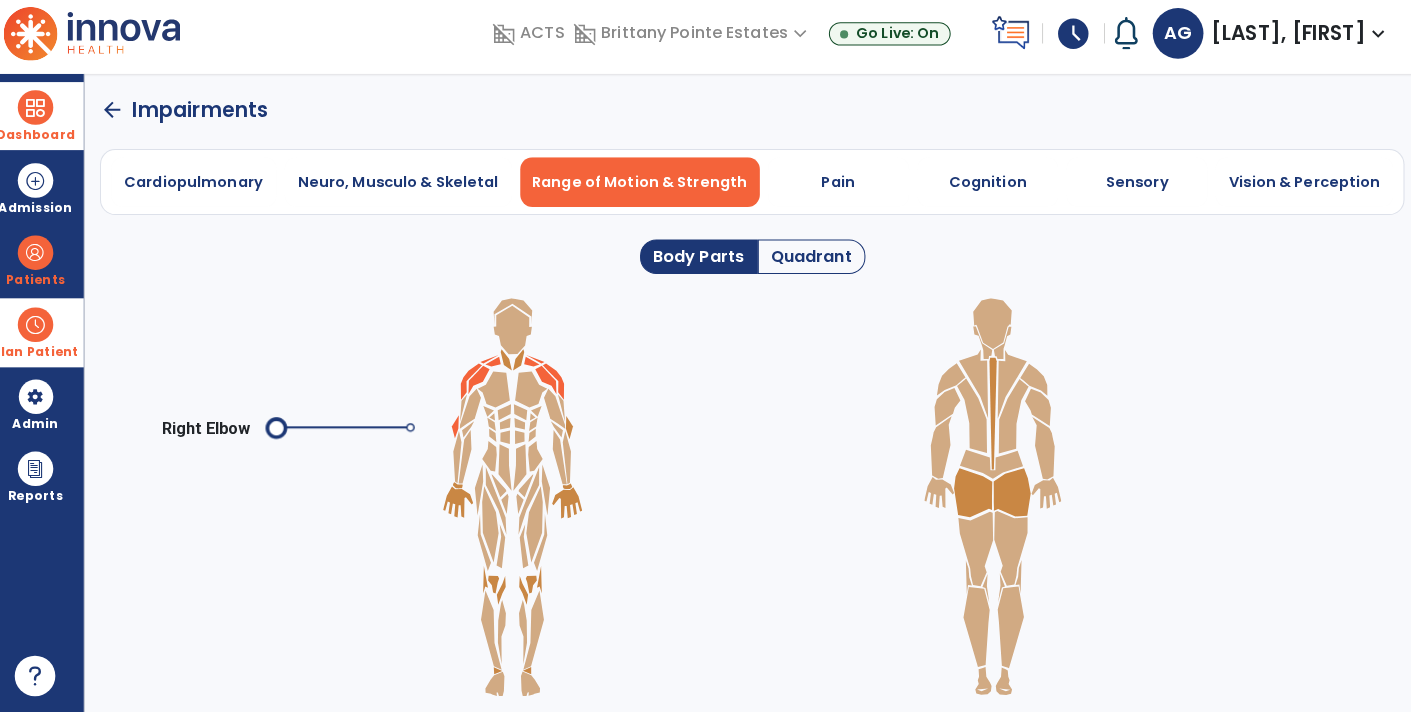 click 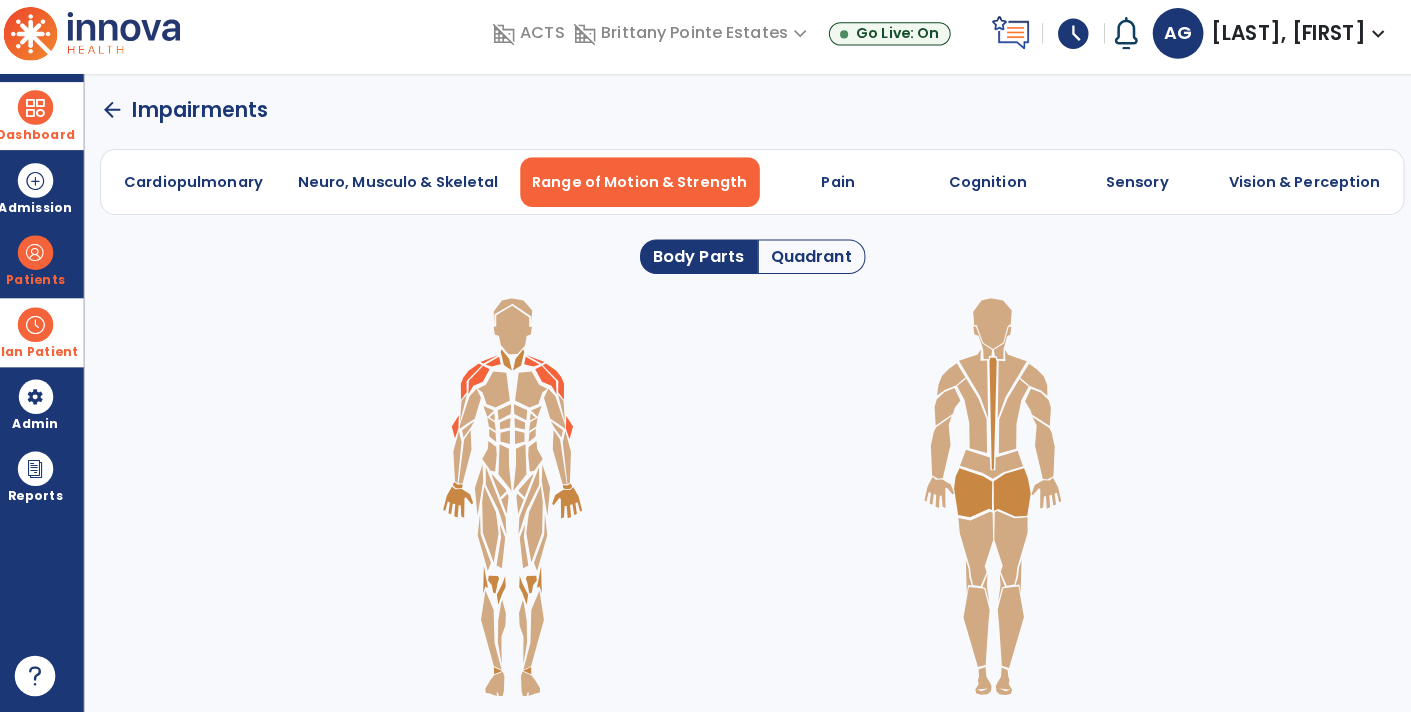 click 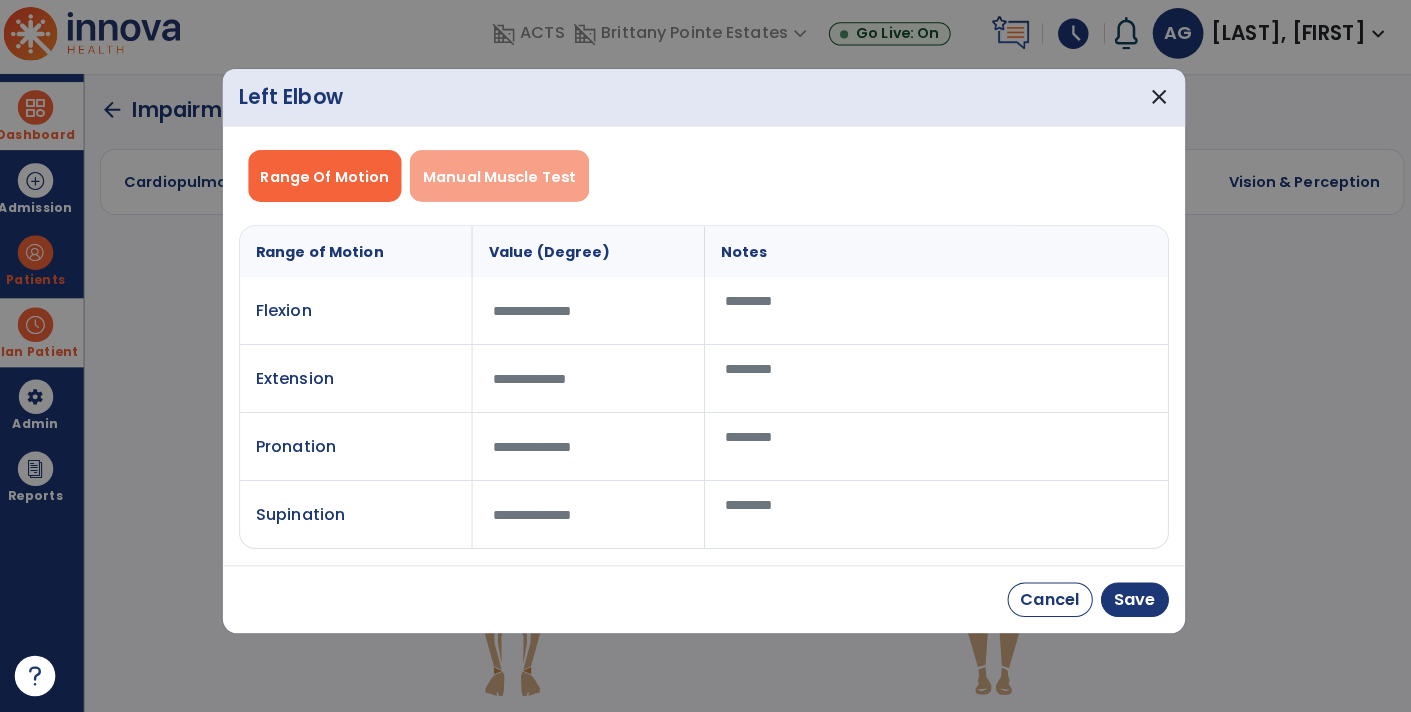 click on "Manual Muscle Test" at bounding box center [504, 184] 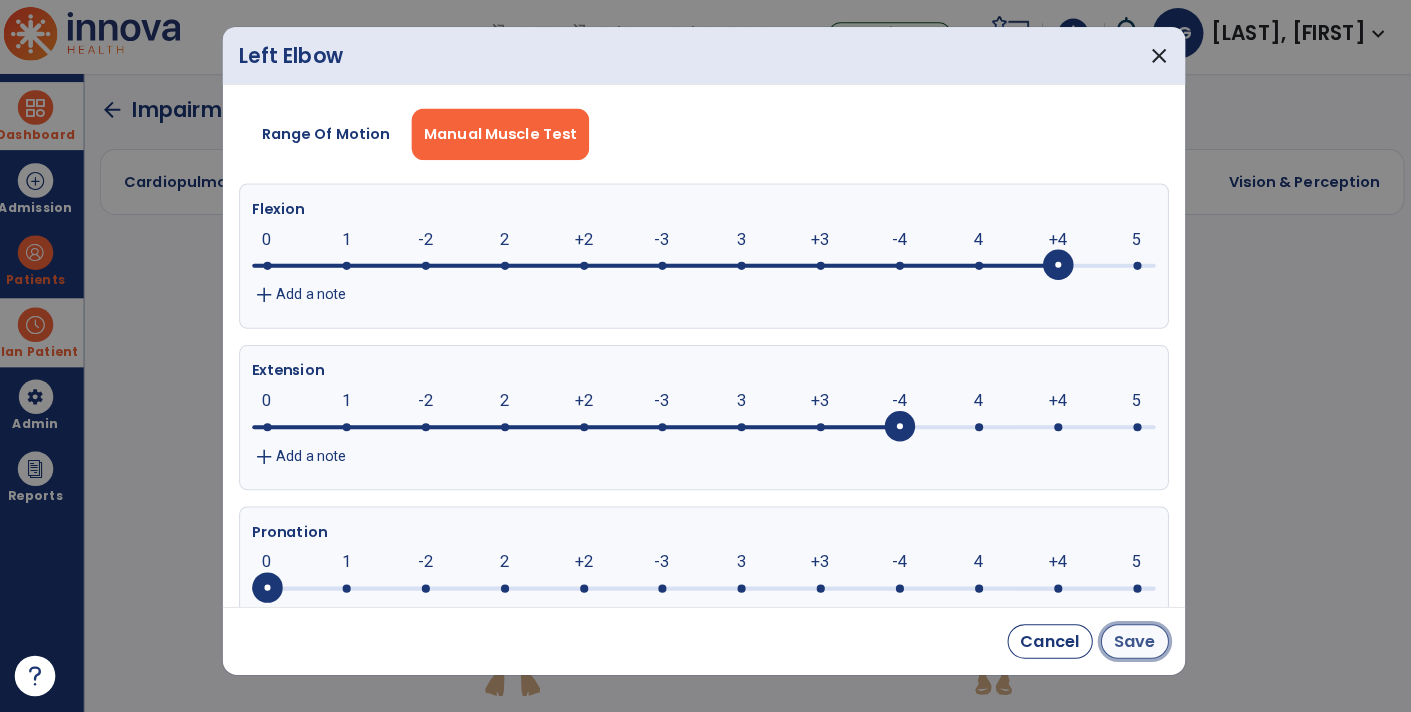 click on "Save" at bounding box center [1130, 642] 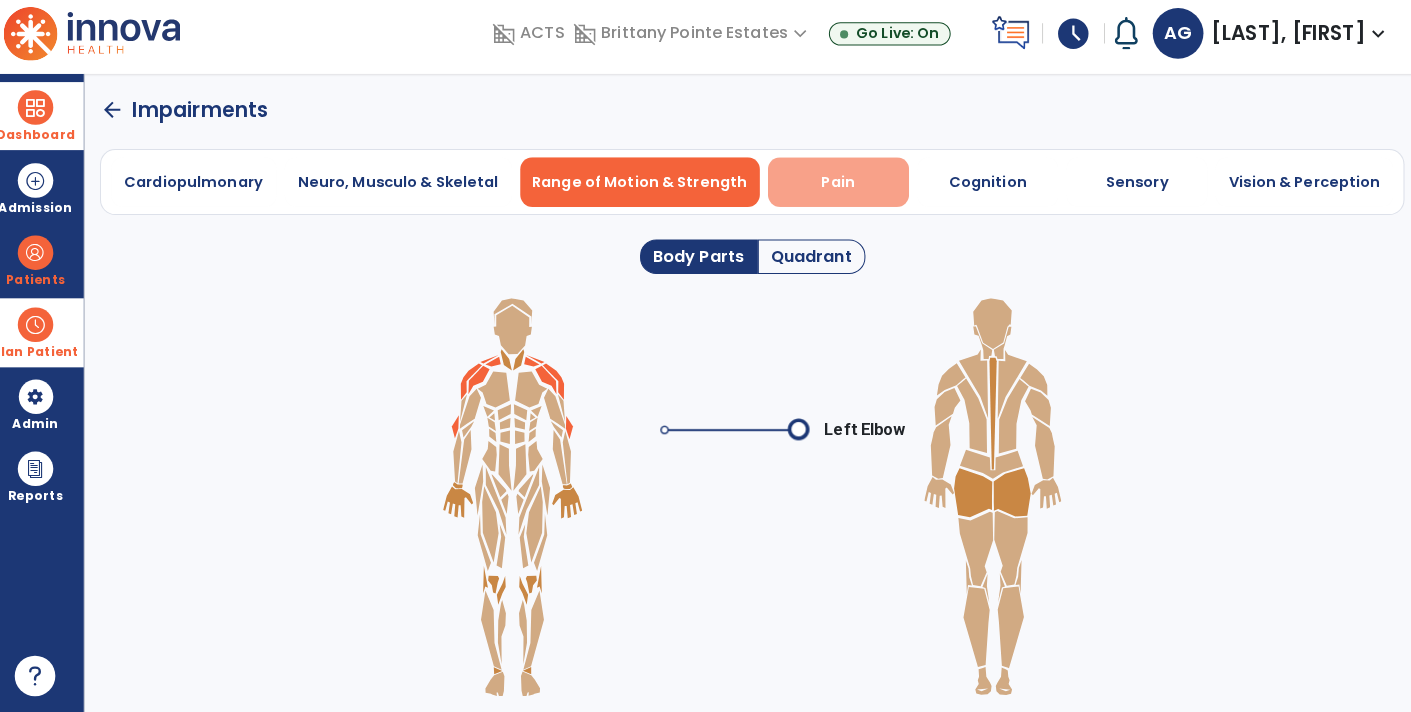 click on "Pain" at bounding box center (838, 189) 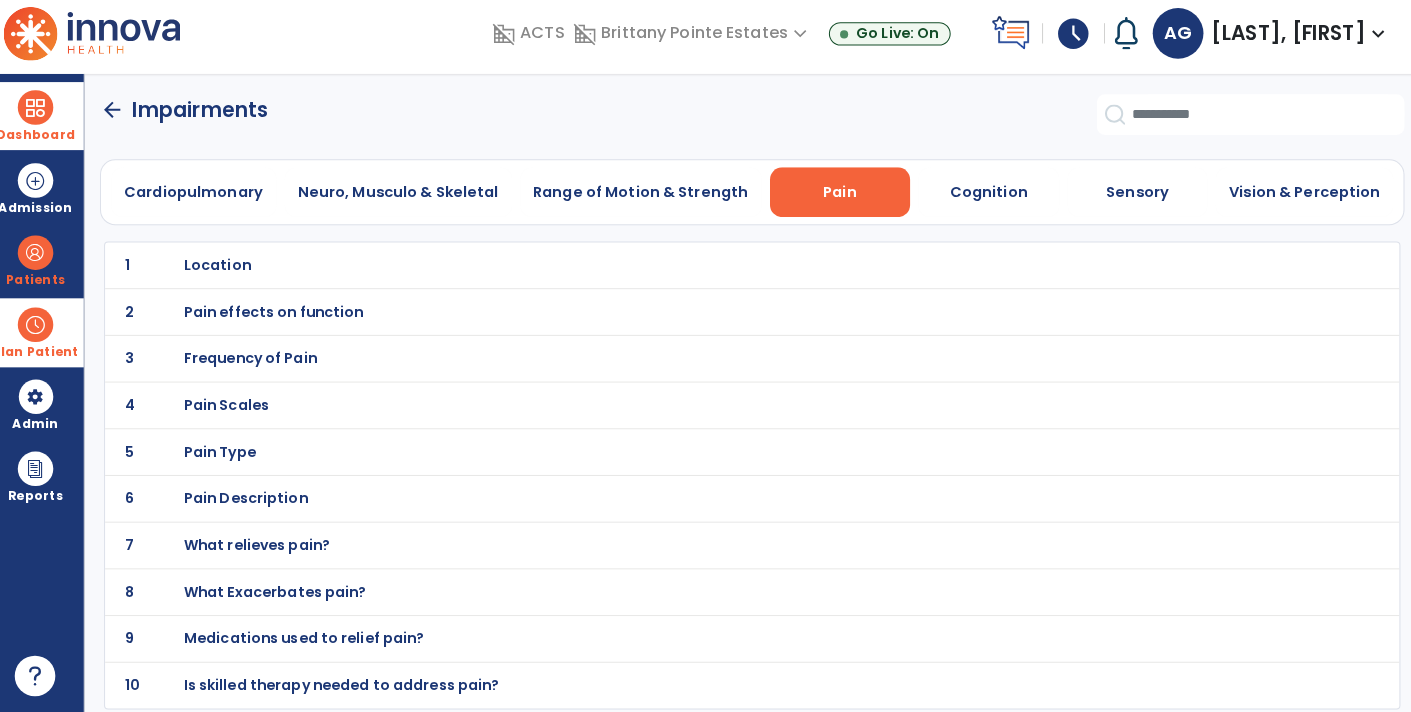 click on "Location" at bounding box center (227, 271) 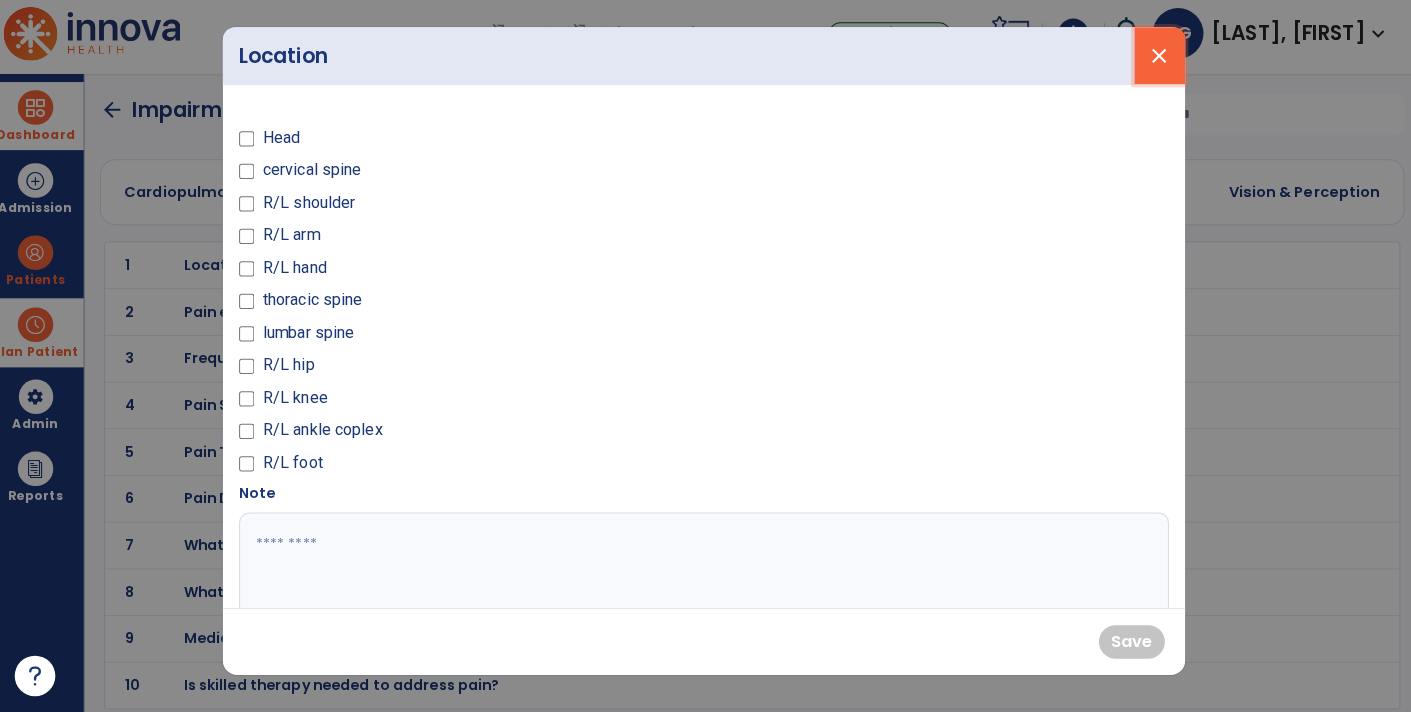 click on "close" at bounding box center (1155, 65) 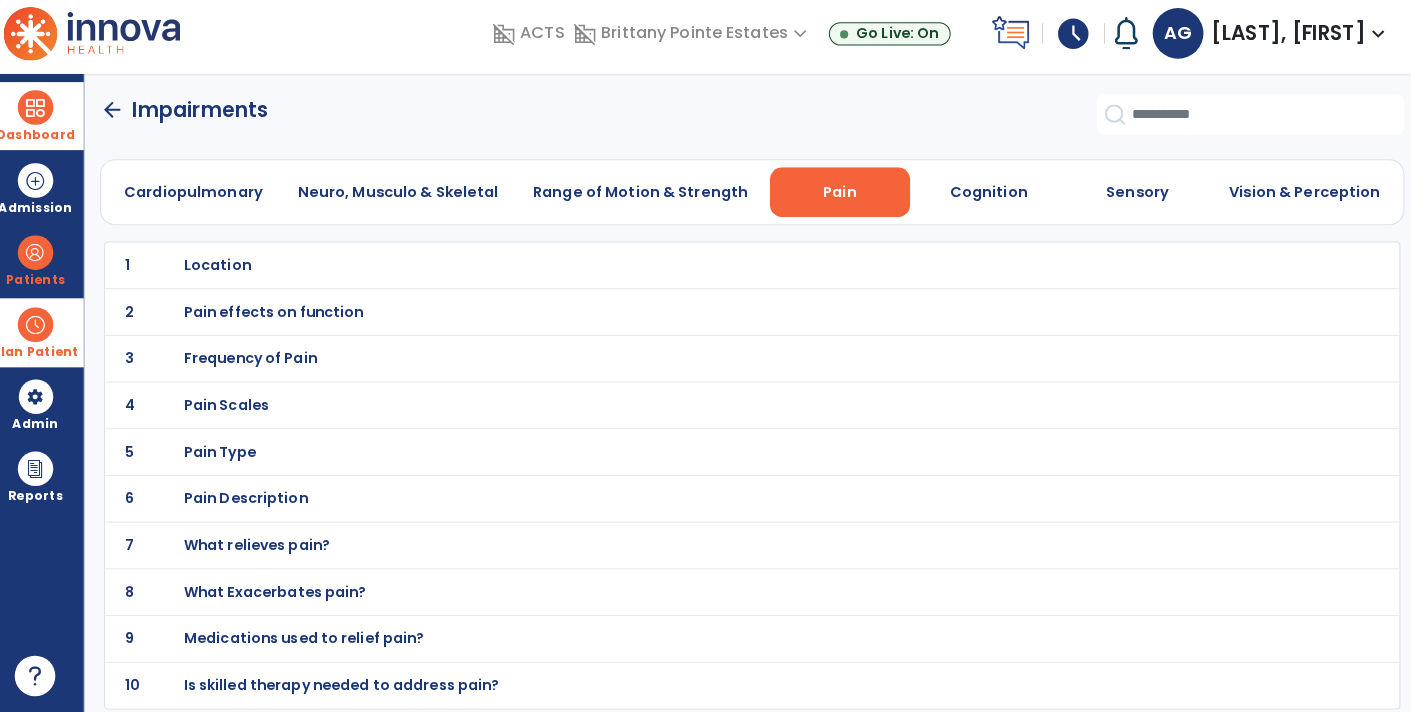 click on "Pain effects on function" at bounding box center [227, 271] 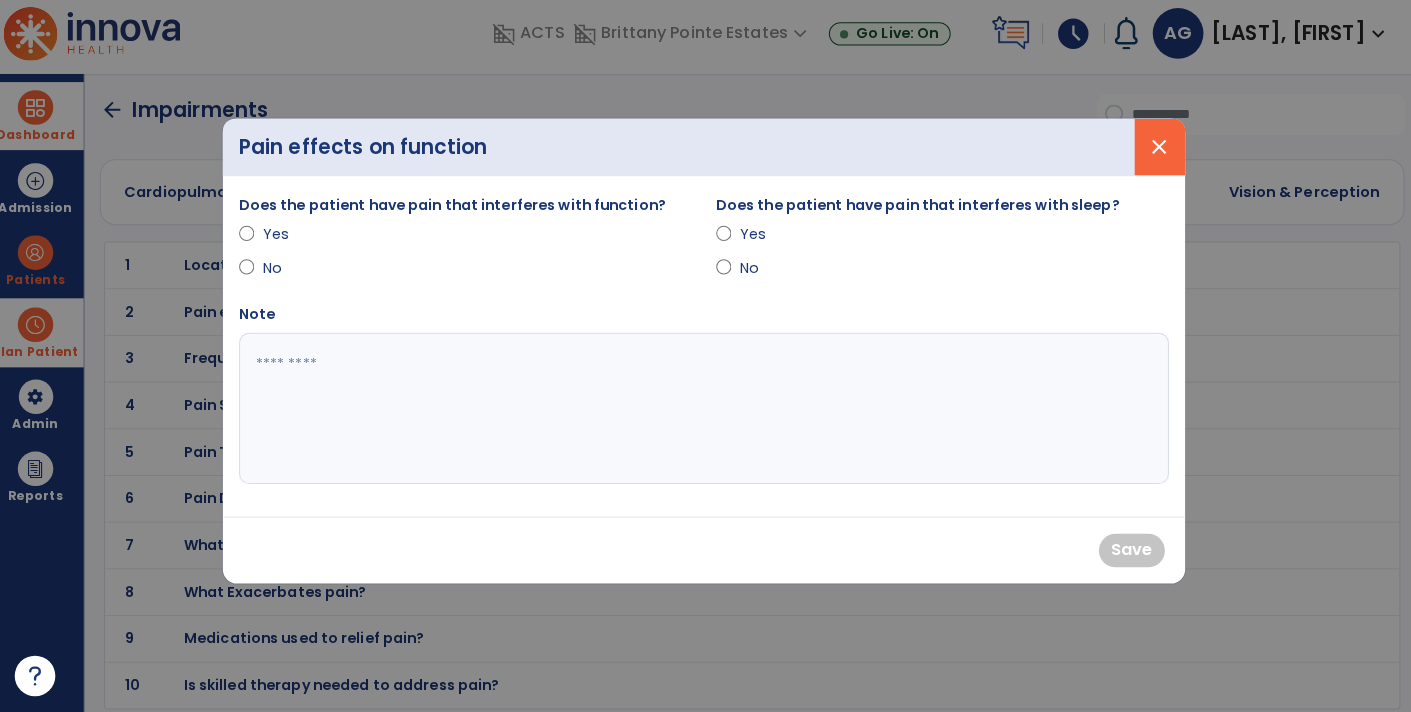 click on "close" at bounding box center (1155, 155) 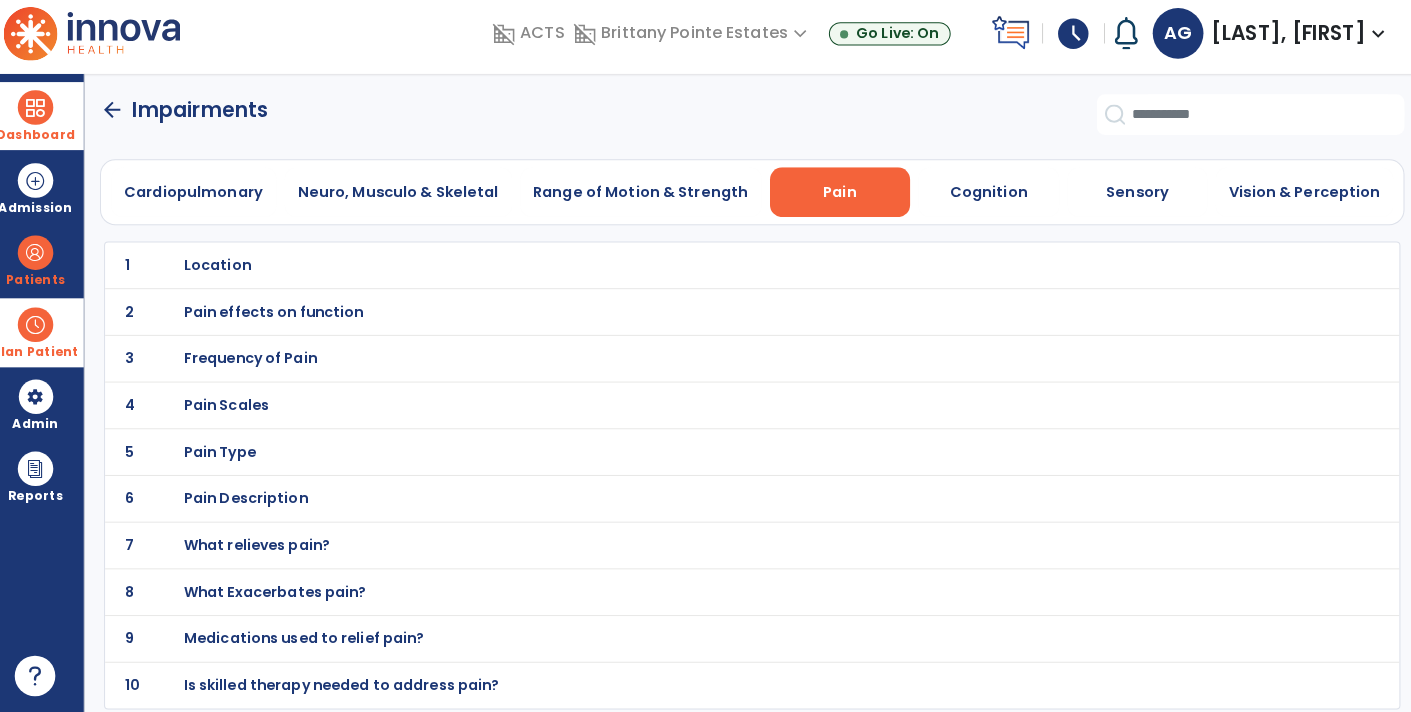 click on "Pain Type" at bounding box center [227, 271] 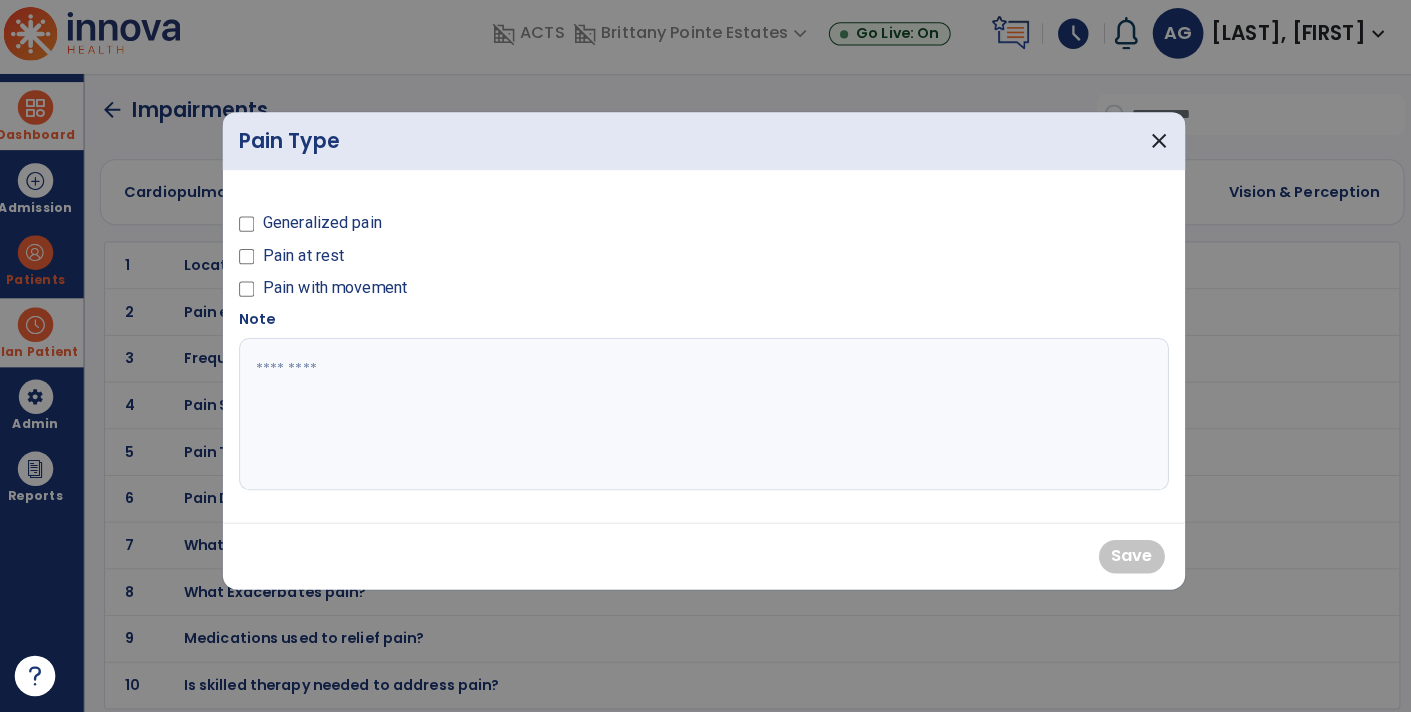 click on "Generalized pain" at bounding box center (329, 230) 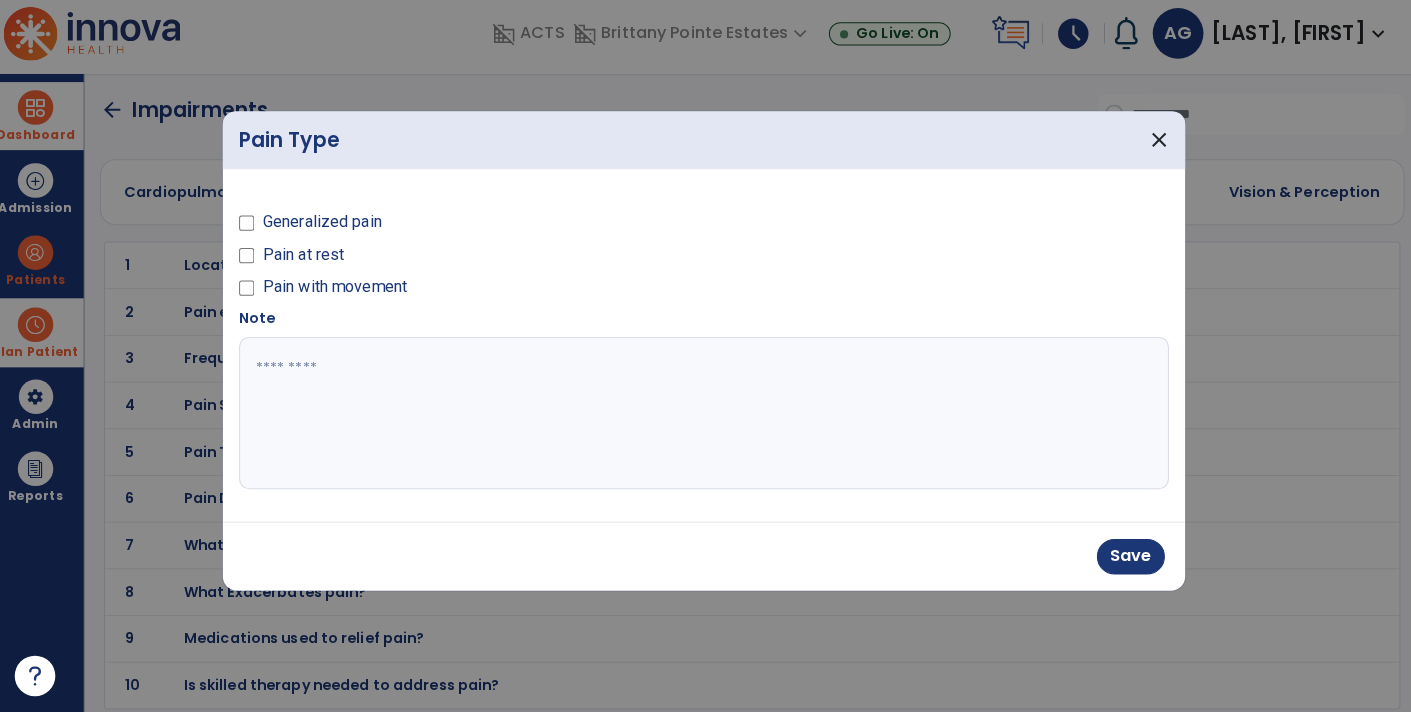 click at bounding box center (706, 417) 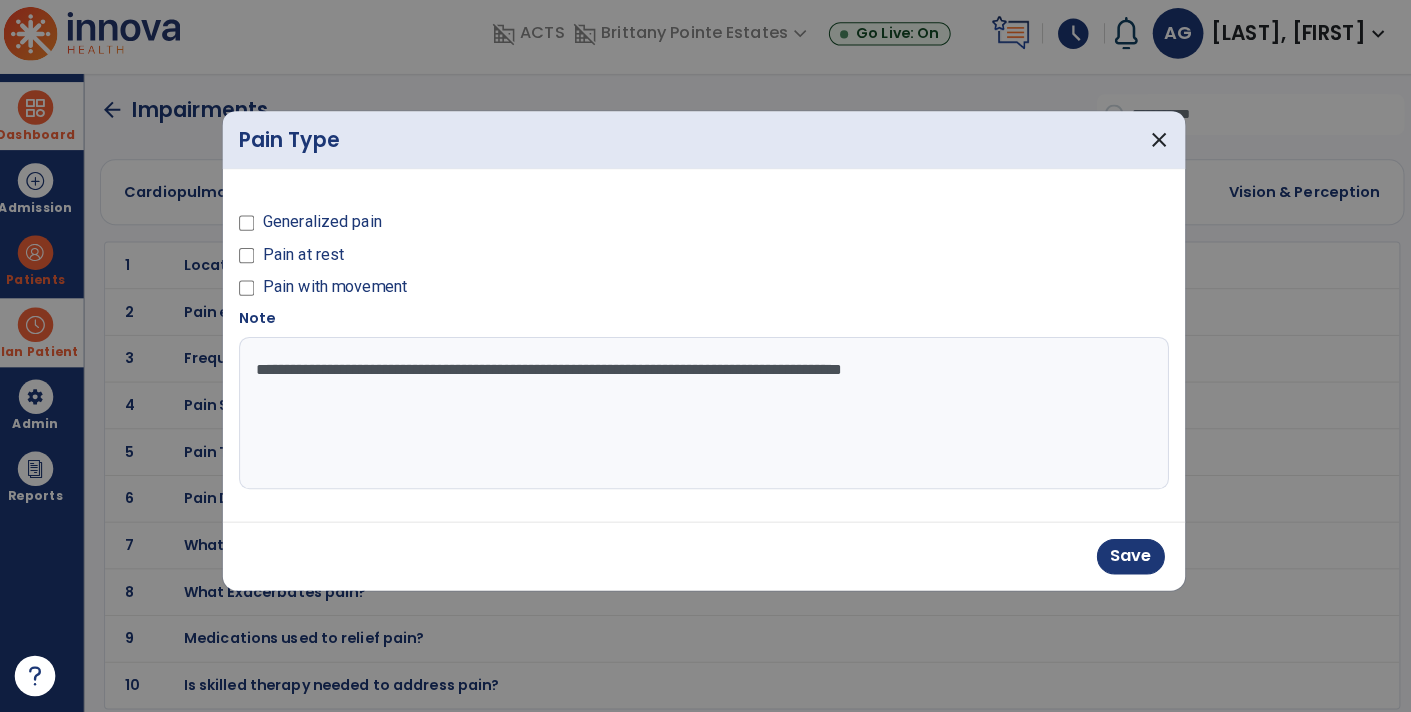 type on "**********" 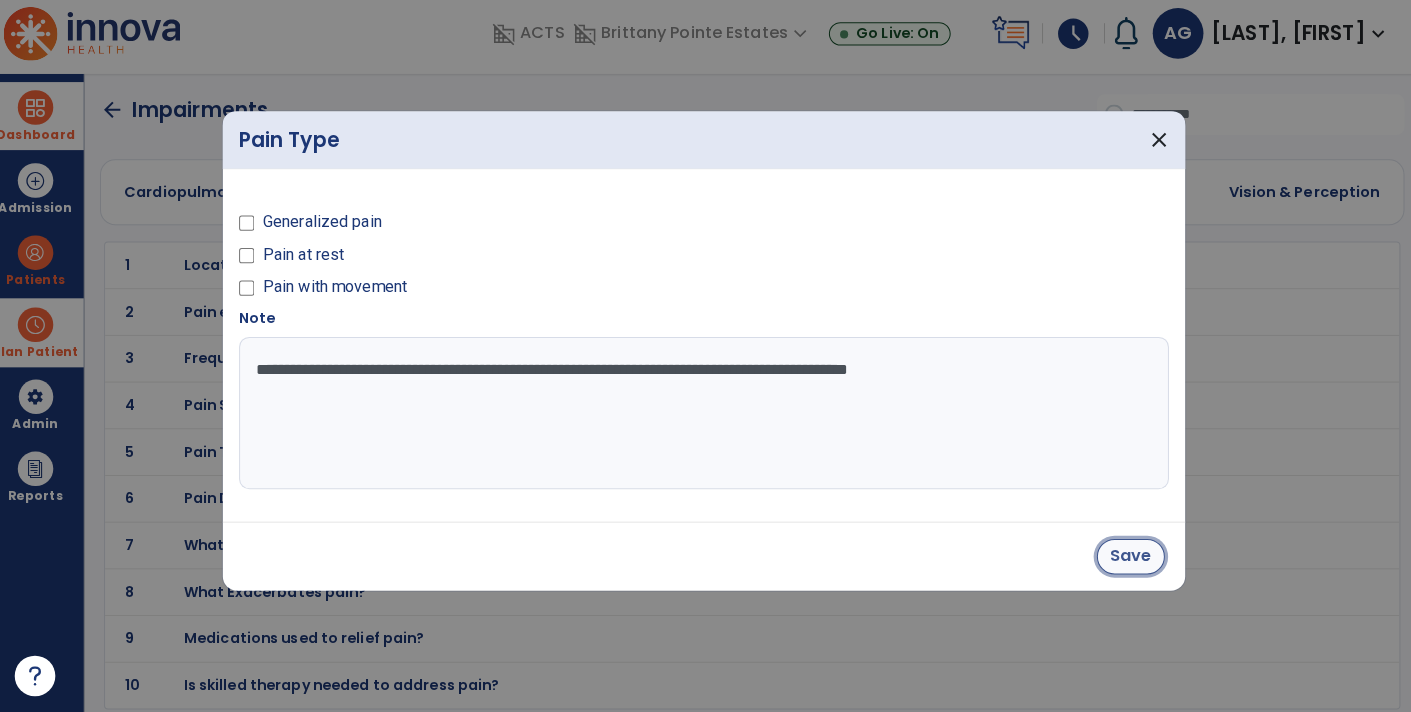click on "Save" at bounding box center (1126, 558) 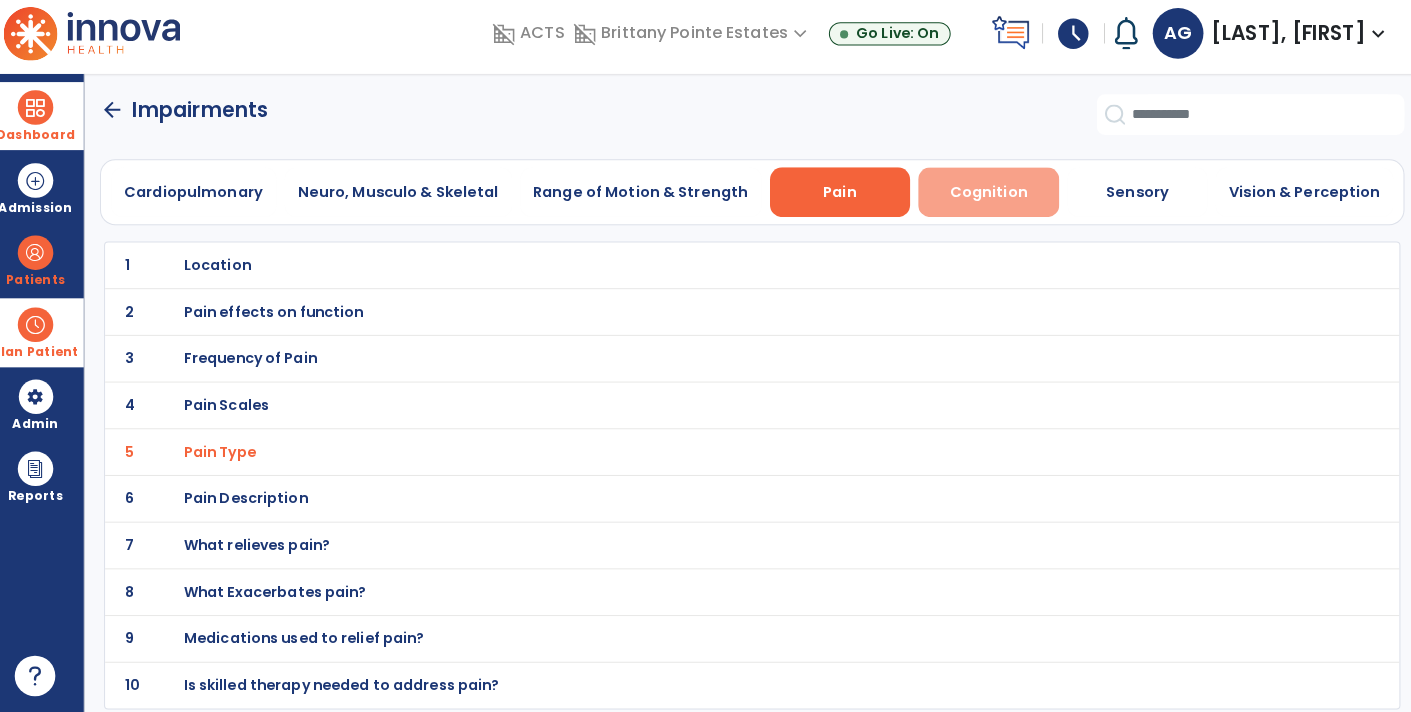 click on "Cognition" at bounding box center (986, 199) 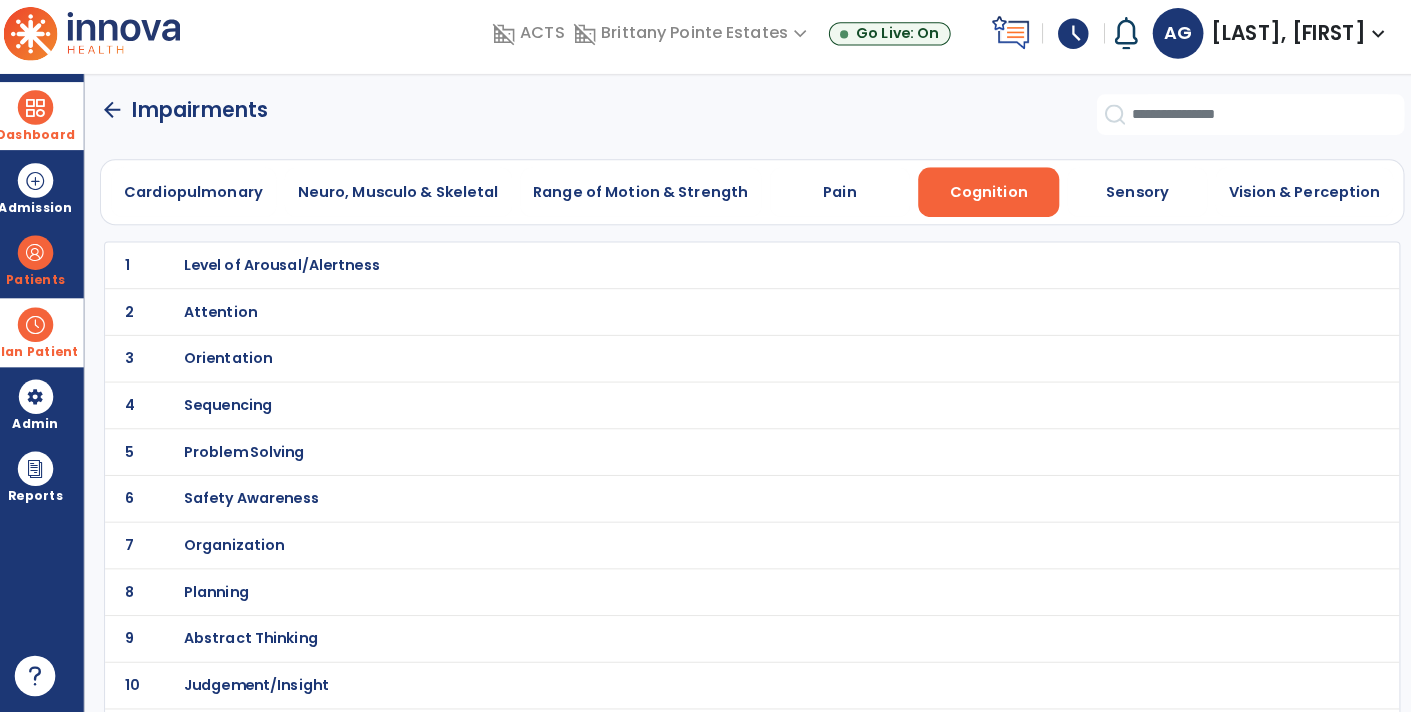 click on "Attention" at bounding box center [290, 271] 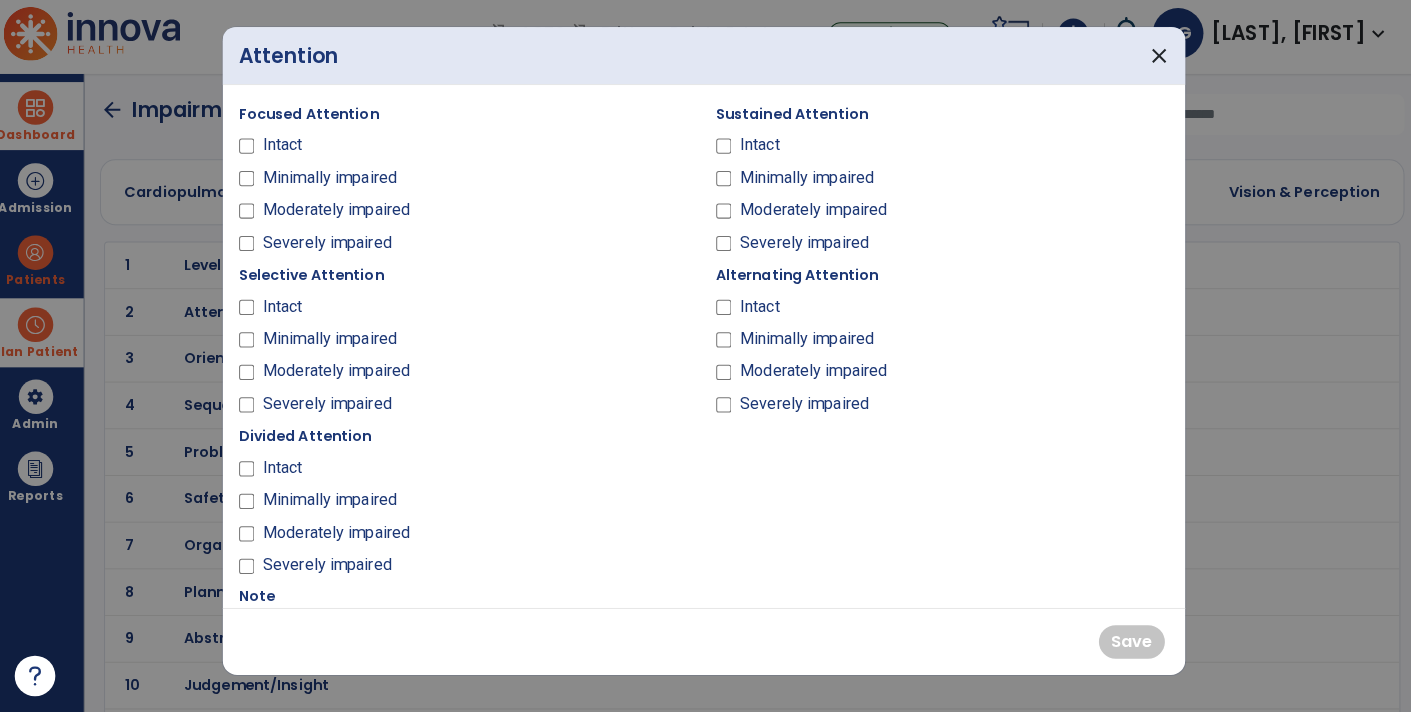 click on "Severely impaired" at bounding box center (334, 249) 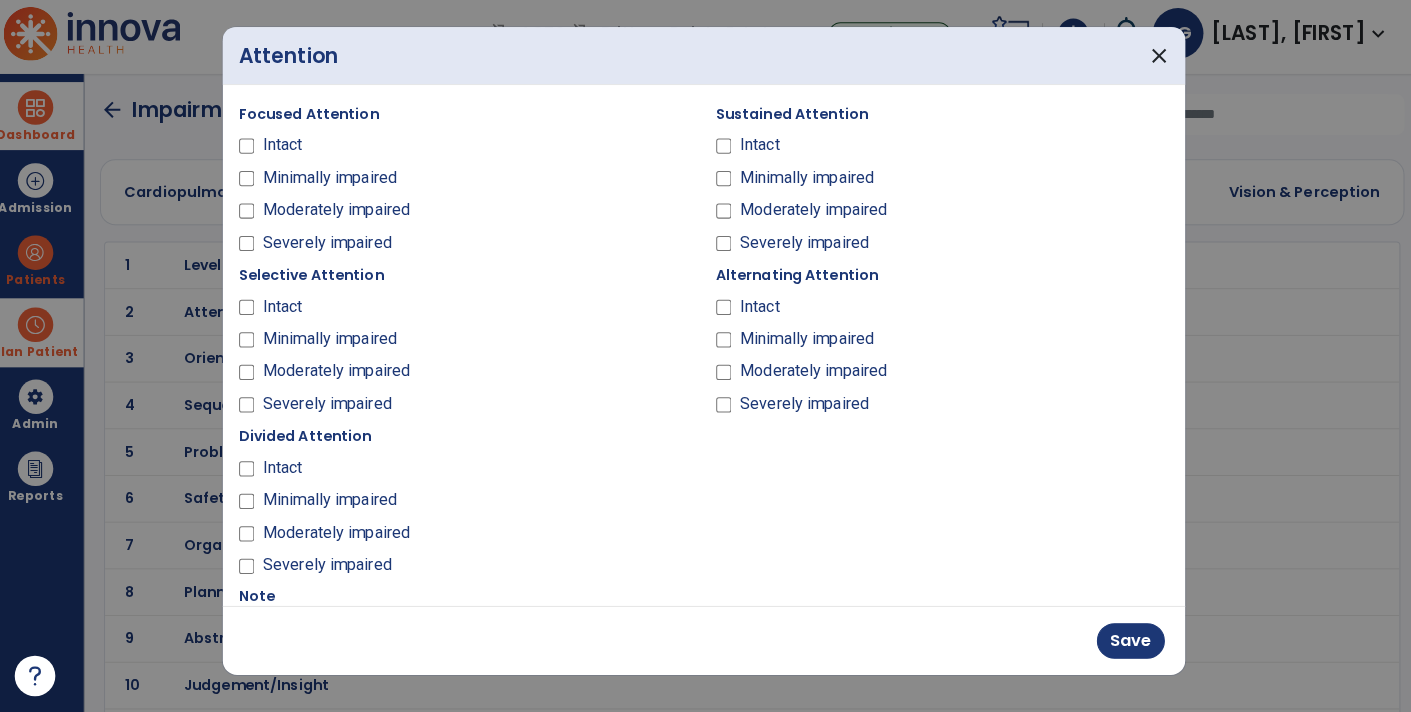 click on "Severely impaired" at bounding box center (334, 567) 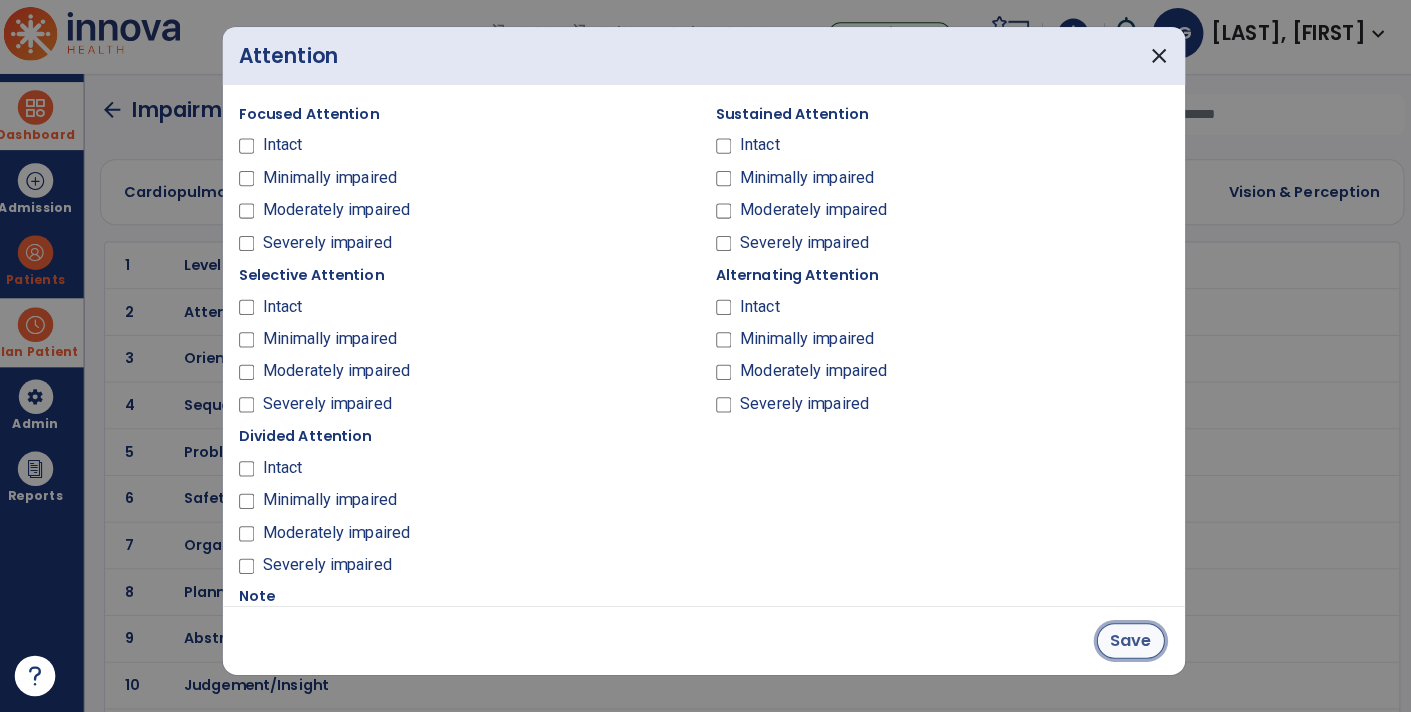 click on "Save" at bounding box center [1126, 641] 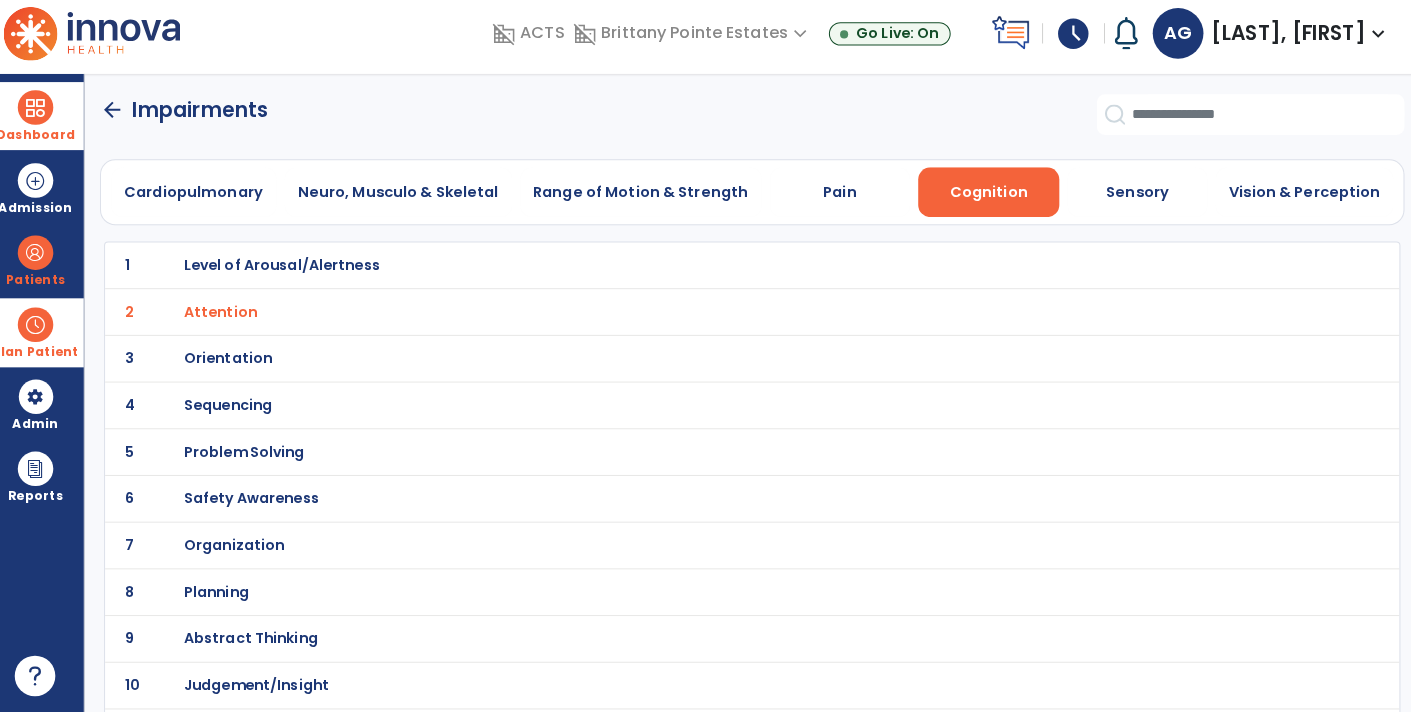 click on "3 Orientation" 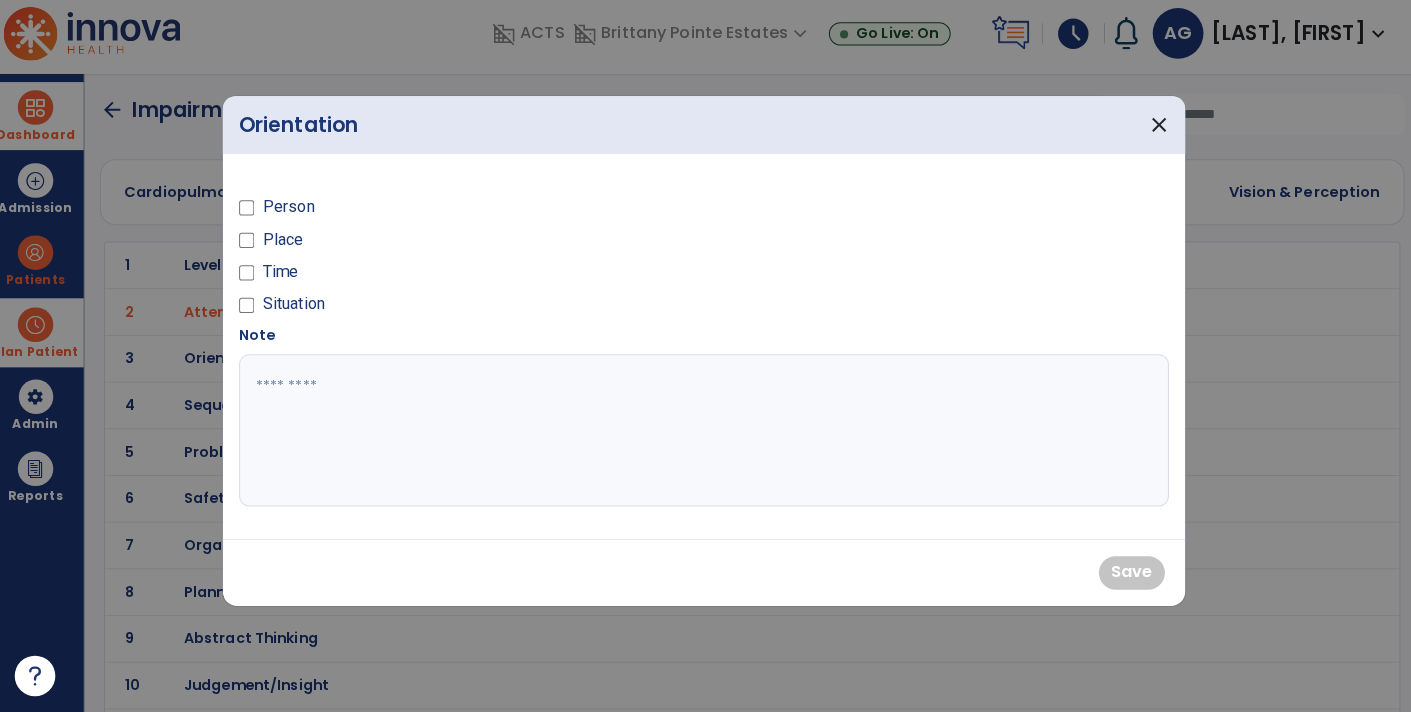 click on "Person" at bounding box center (296, 214) 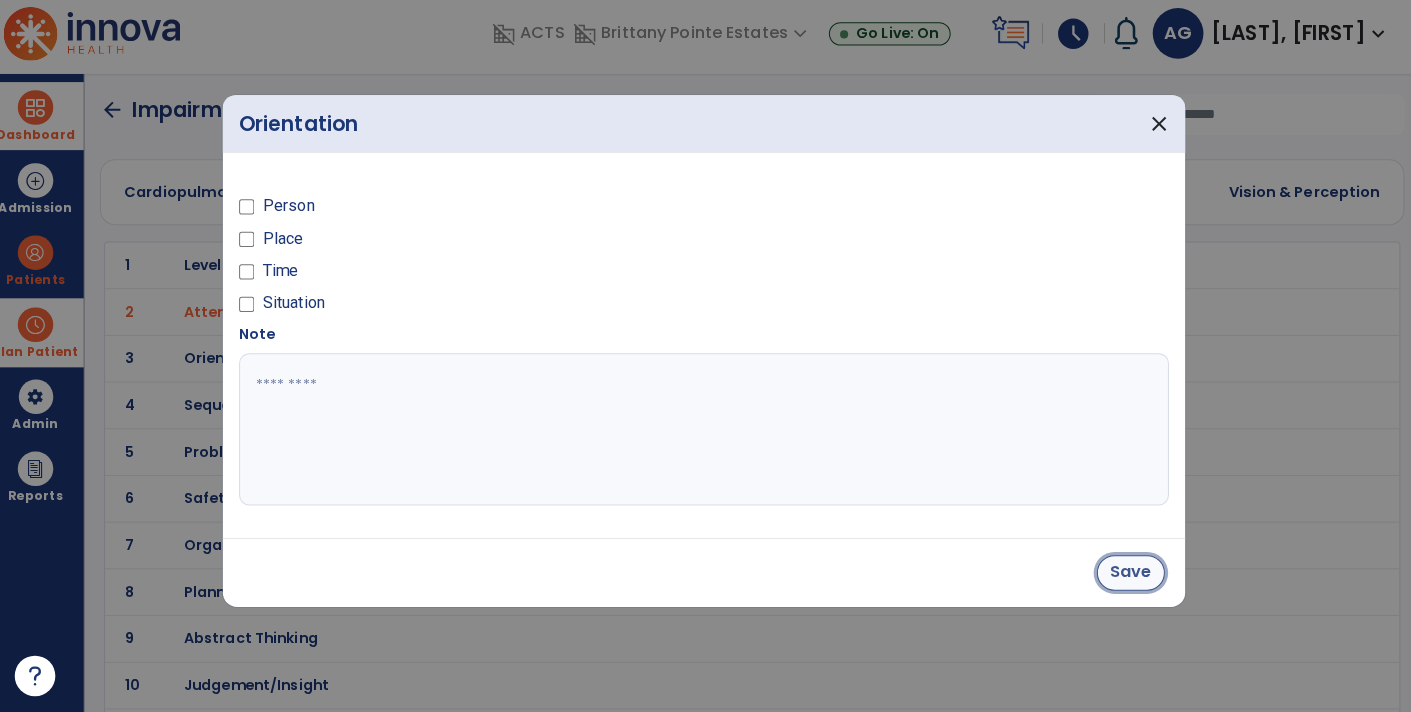 click on "Save" at bounding box center [1126, 574] 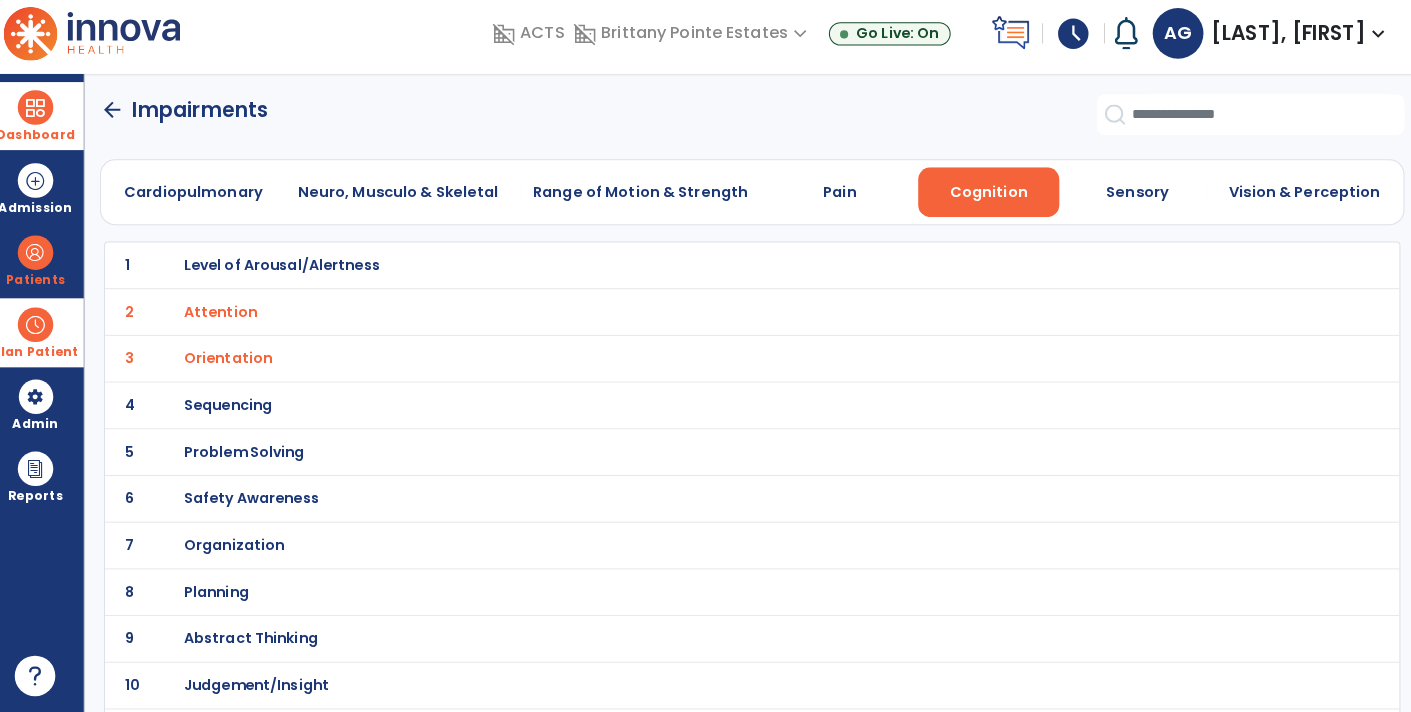 click on "Level of Arousal/Alertness" at bounding box center (290, 271) 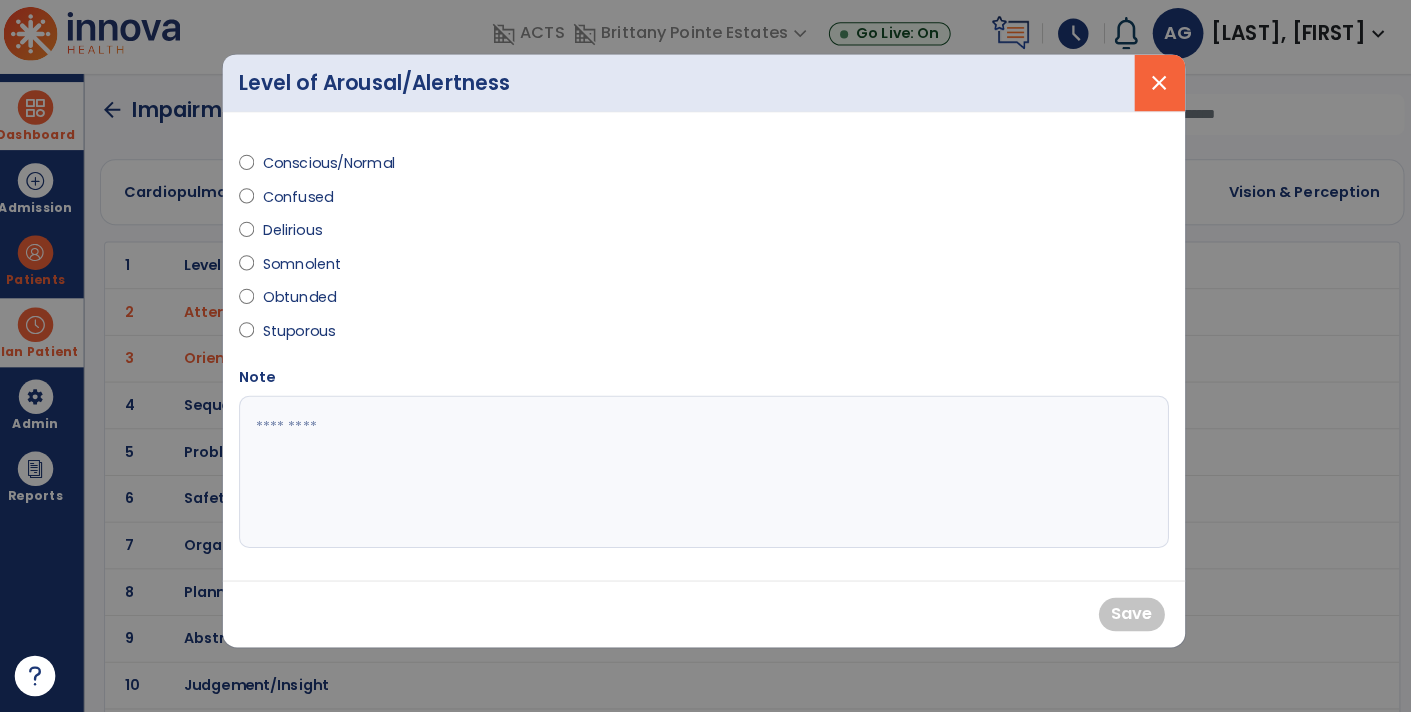 click on "close" at bounding box center (1155, 92) 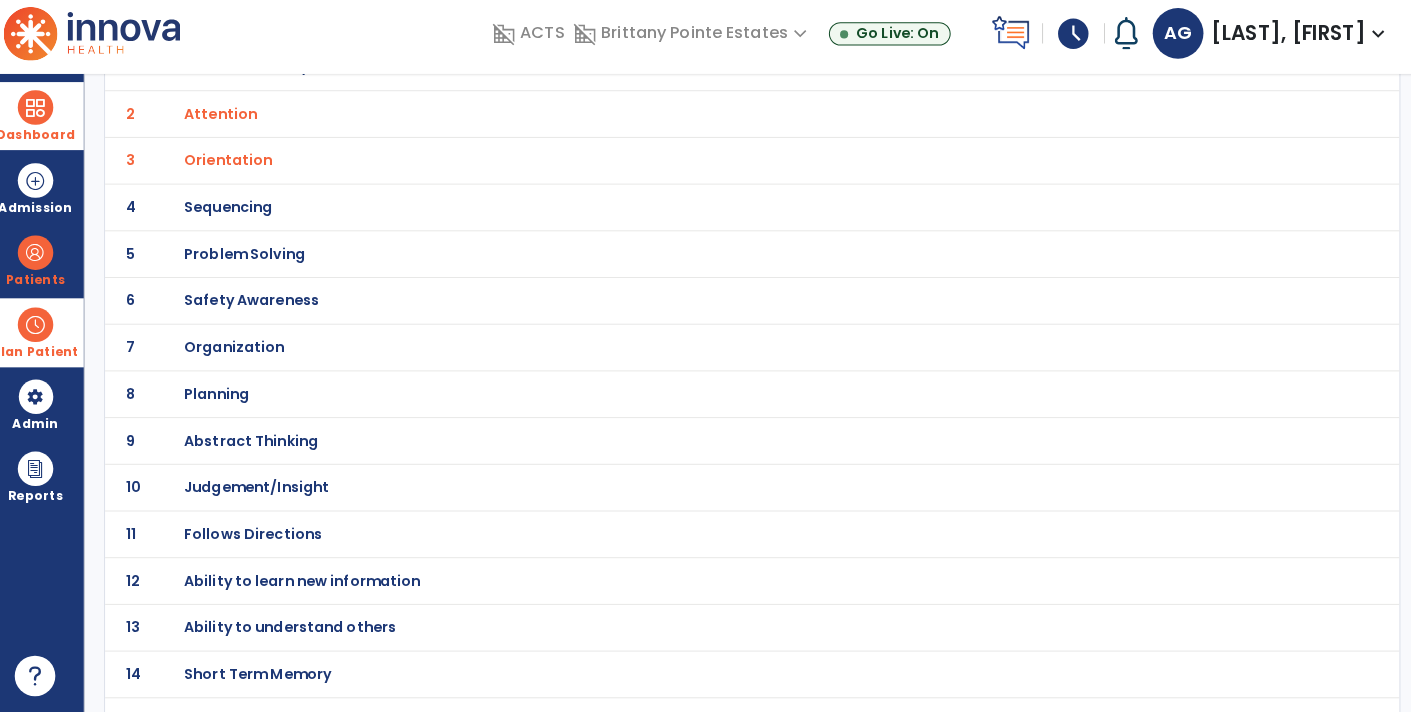 scroll, scrollTop: 193, scrollLeft: 0, axis: vertical 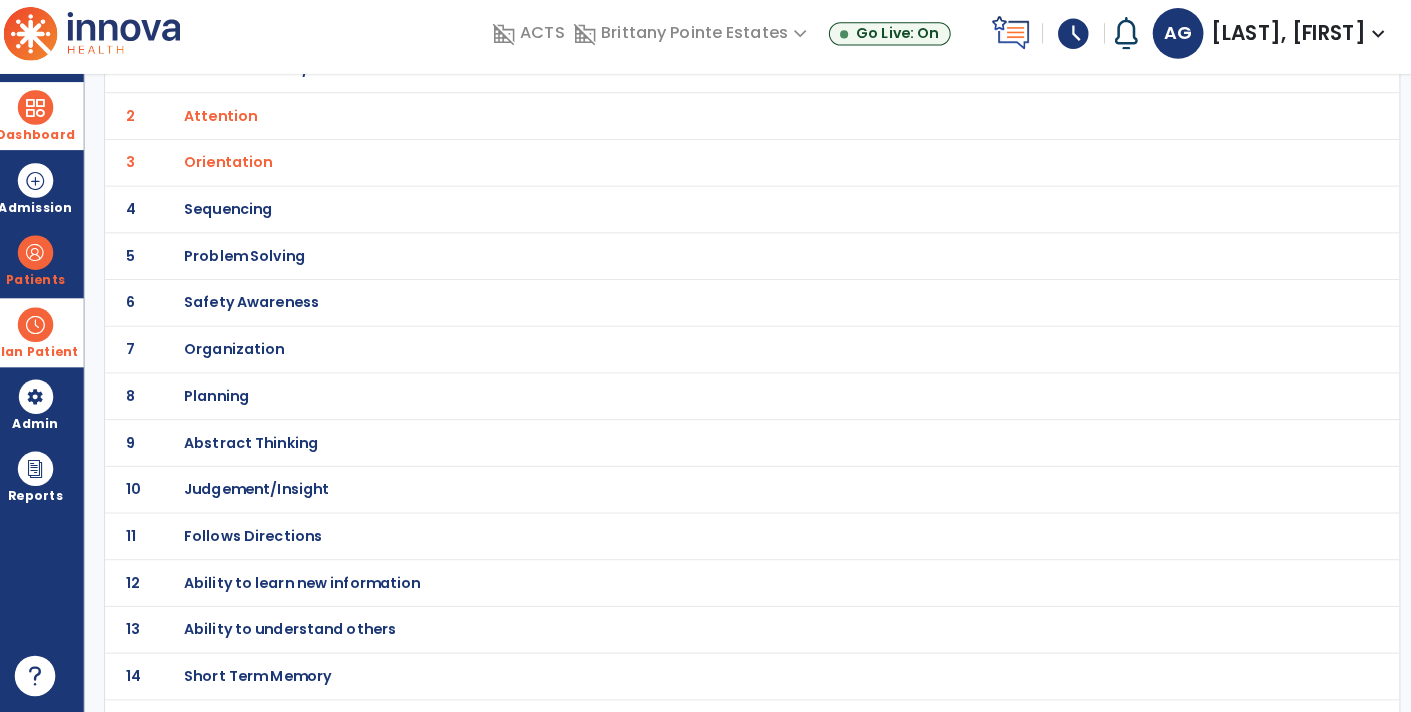 click on "Abstract Thinking" at bounding box center [290, 78] 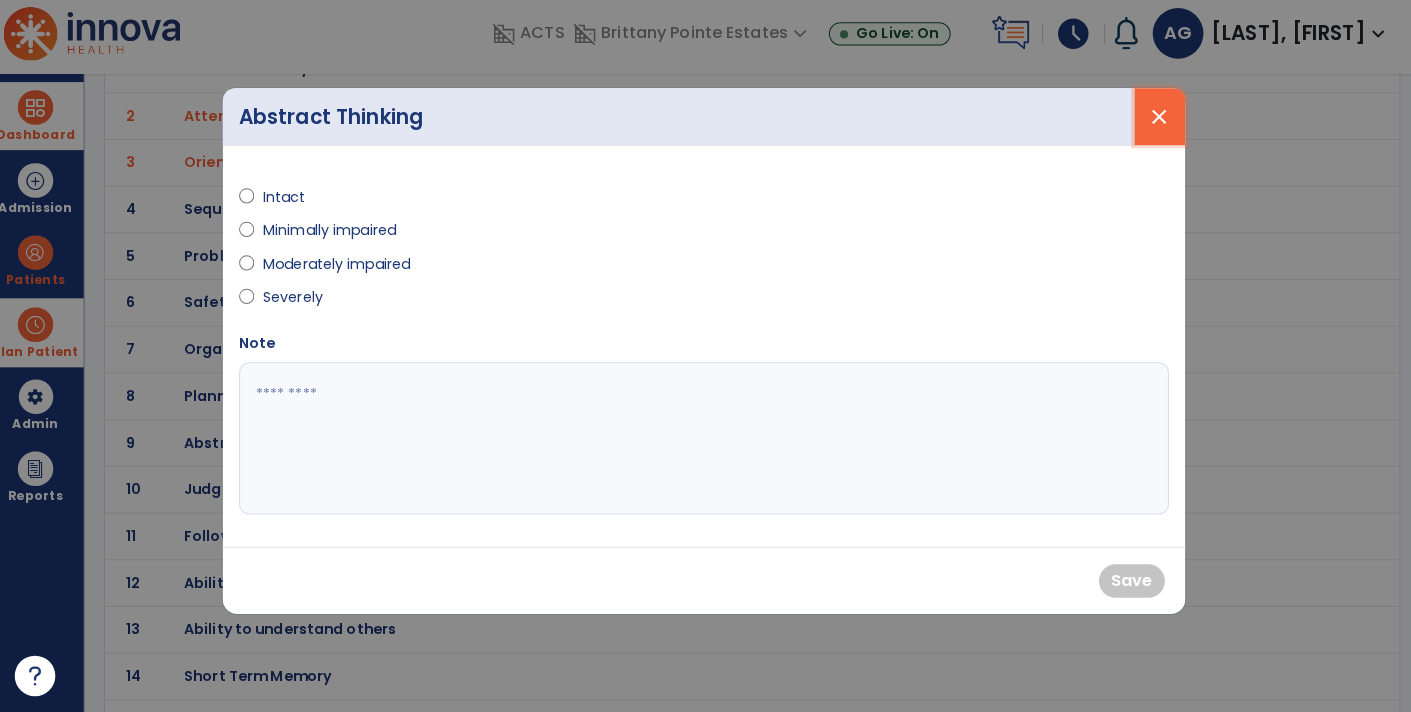click on "close" at bounding box center [1155, 125] 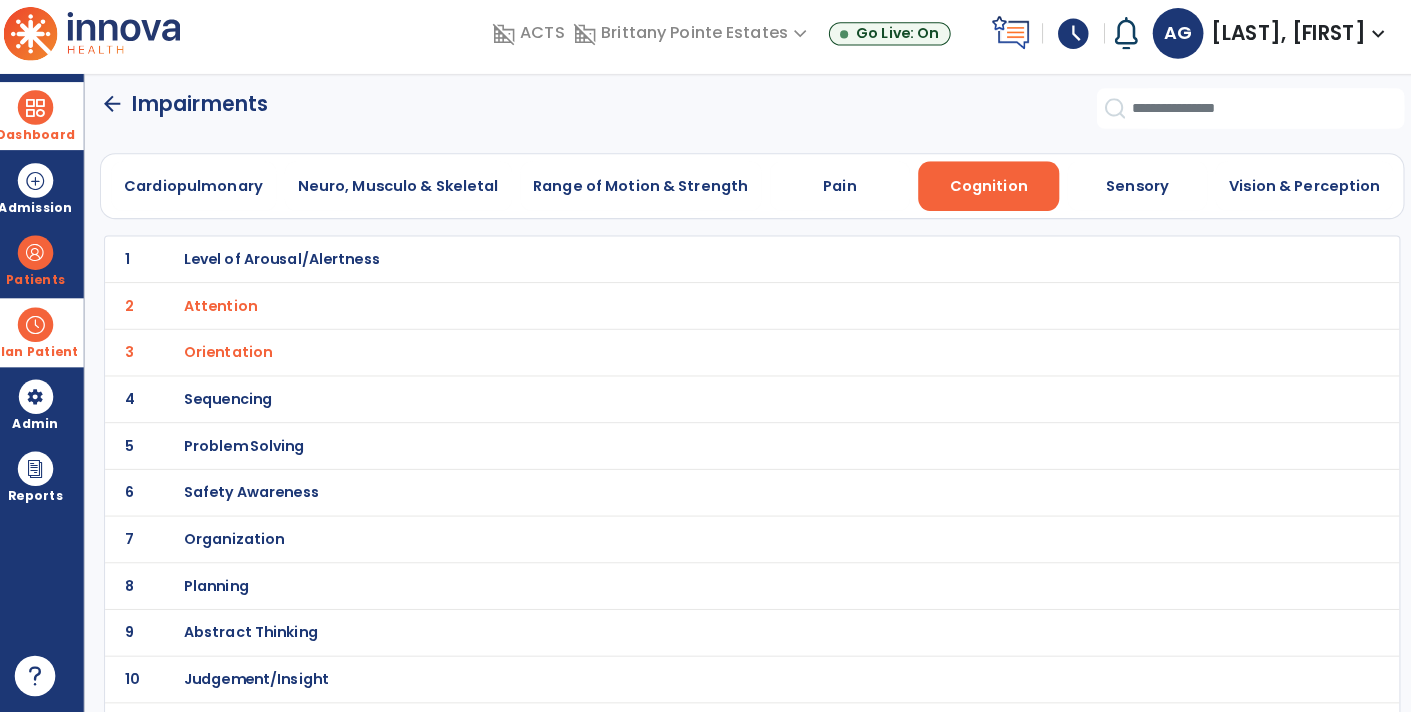 scroll, scrollTop: 0, scrollLeft: 0, axis: both 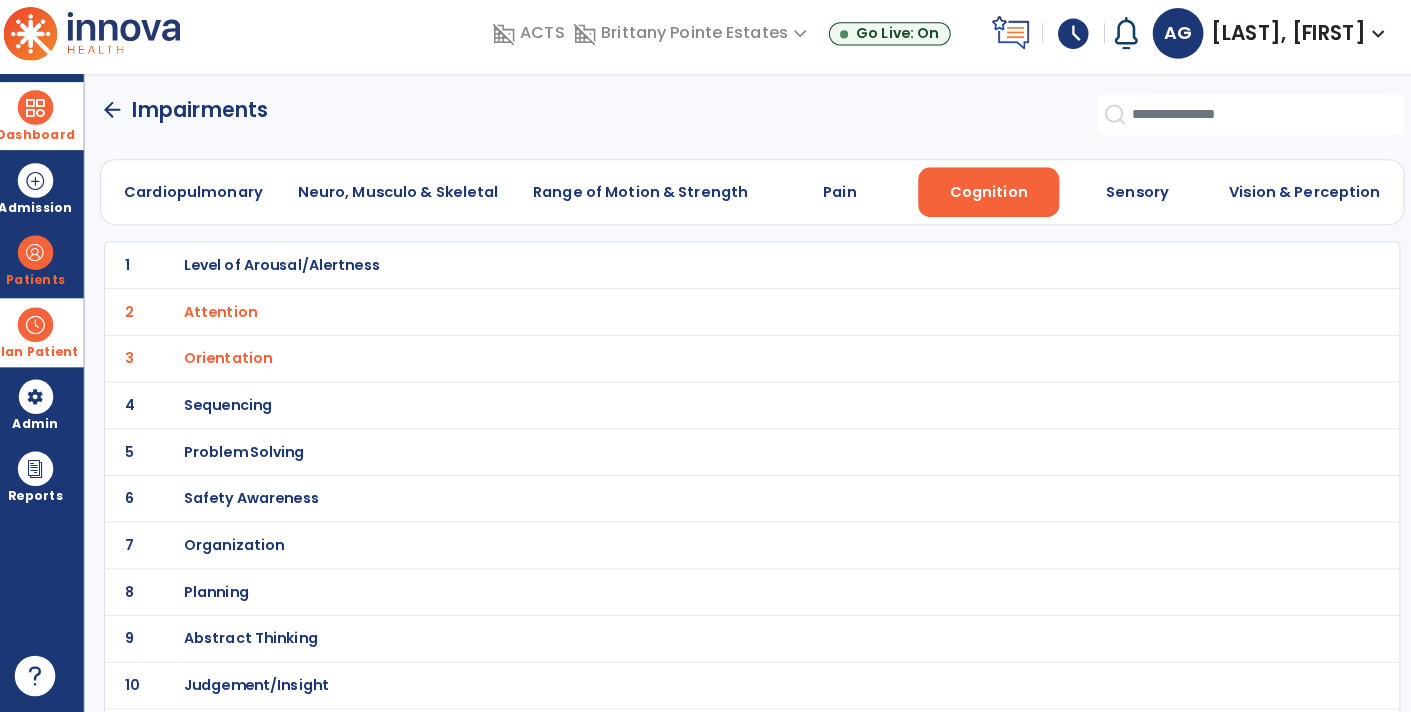 click on "arrow_back" 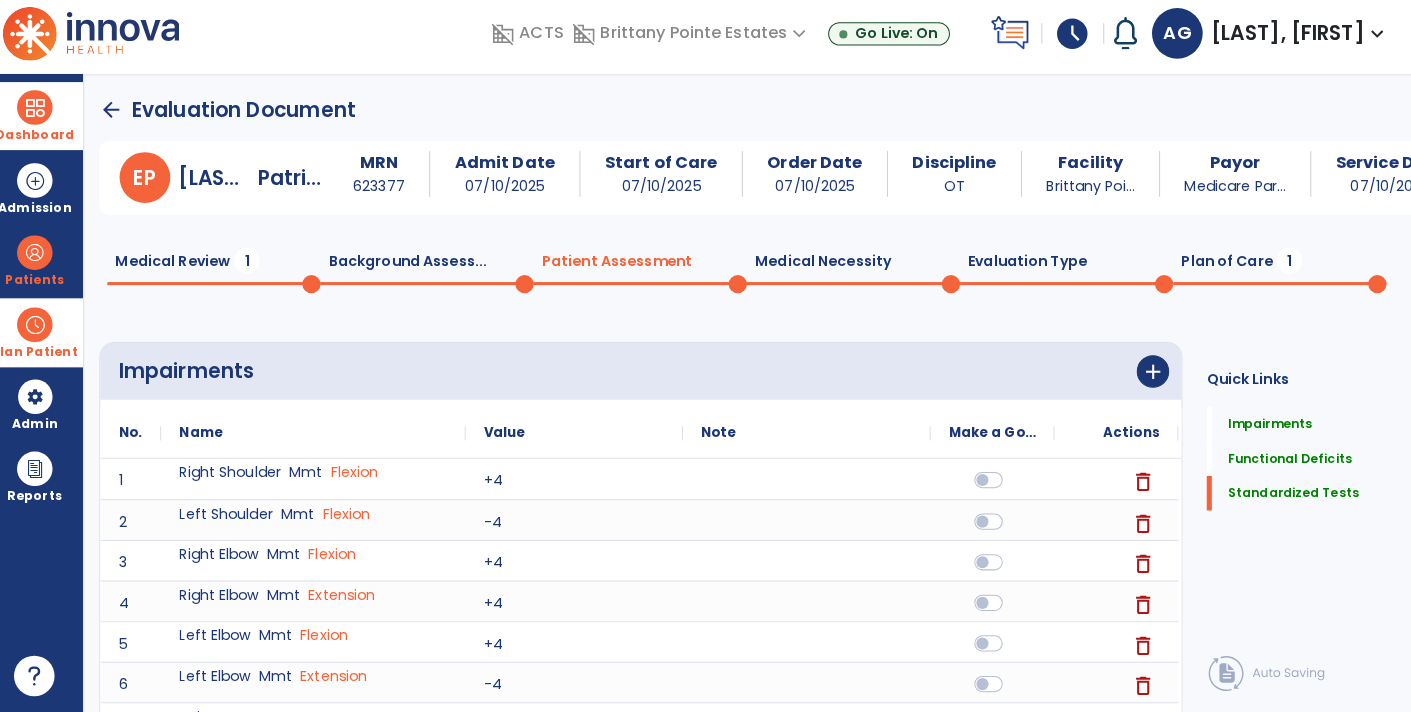 click 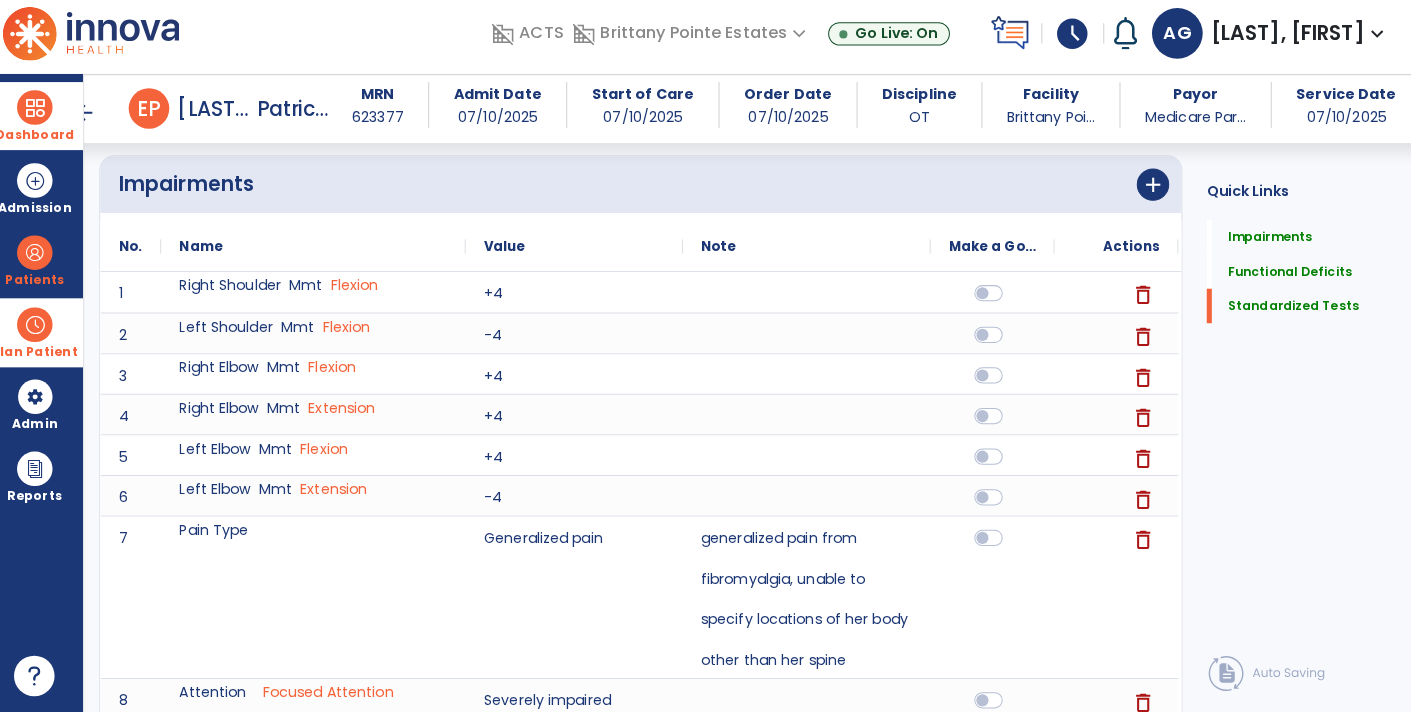 scroll, scrollTop: 258, scrollLeft: 0, axis: vertical 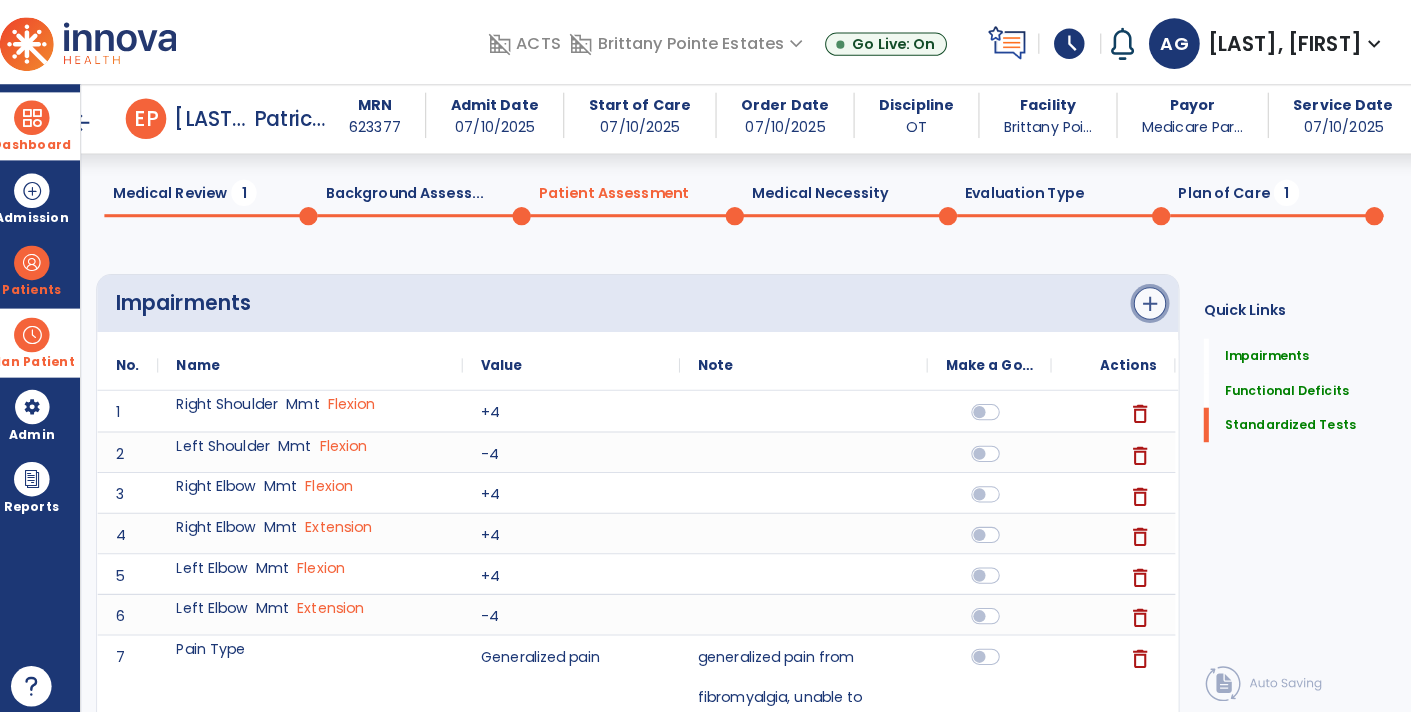 click on "add" 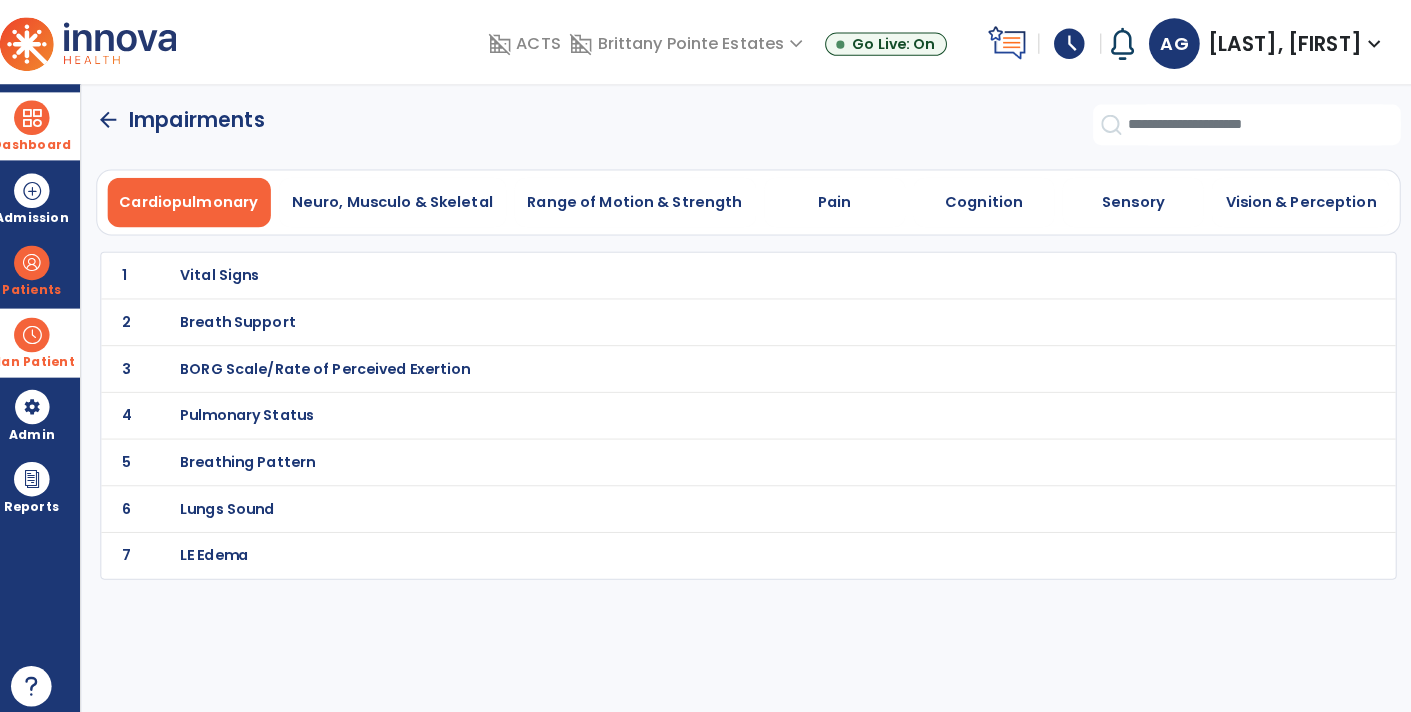 scroll, scrollTop: 0, scrollLeft: 0, axis: both 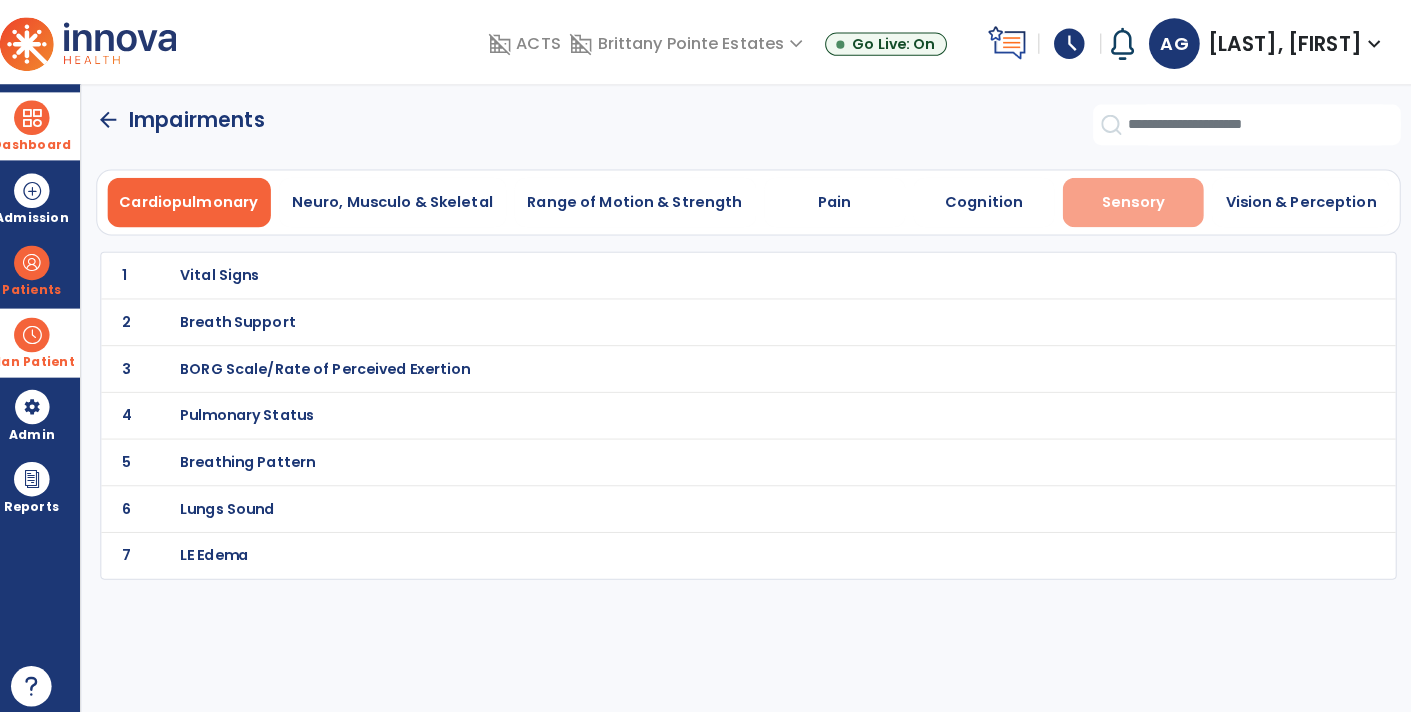 click on "Sensory" at bounding box center [1133, 199] 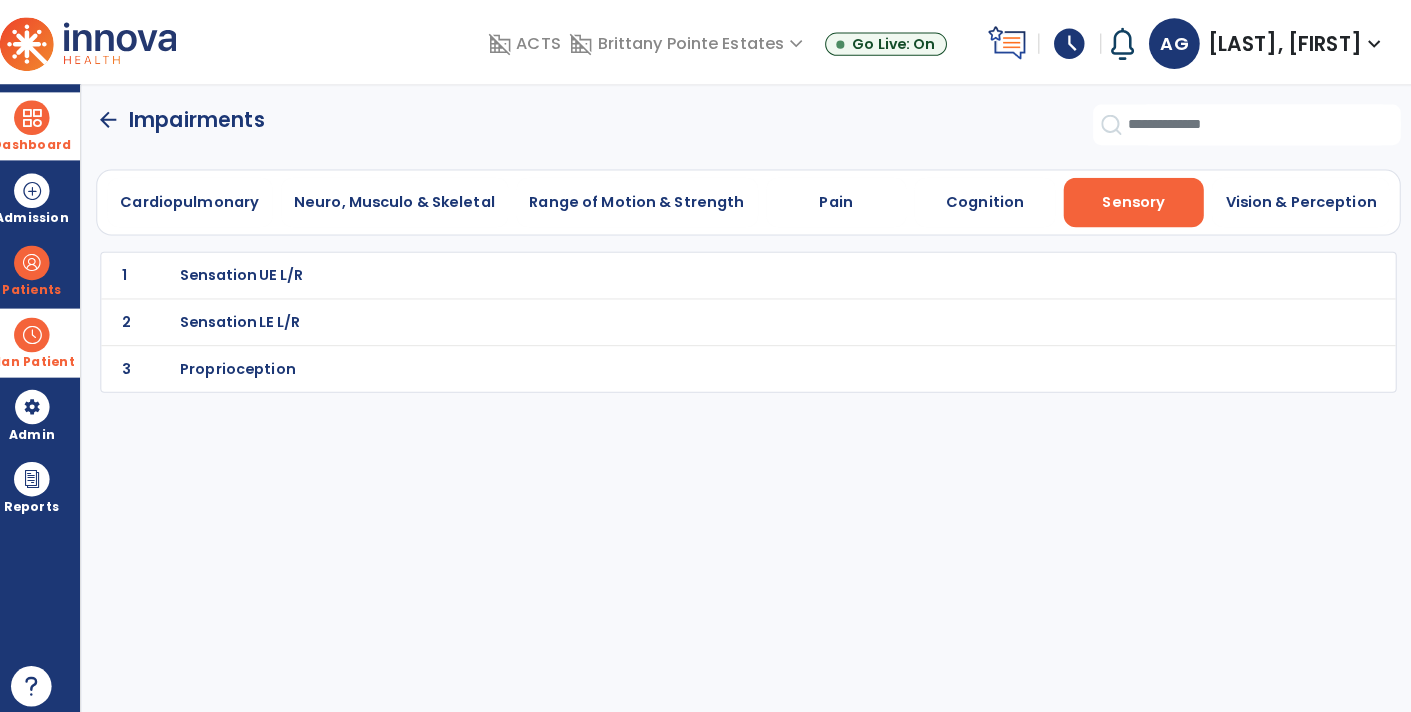 click on "Sensation UE L/R" at bounding box center (254, 271) 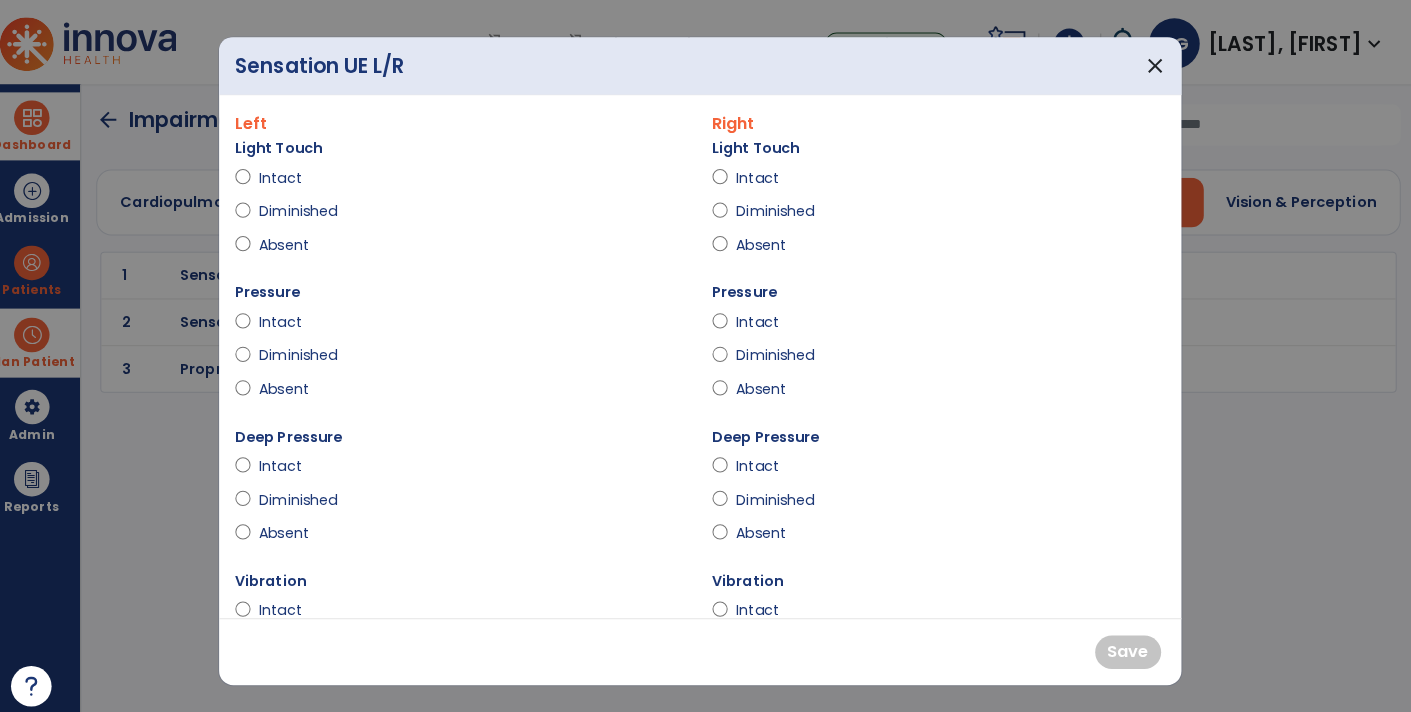 click on "Intact" at bounding box center [306, 175] 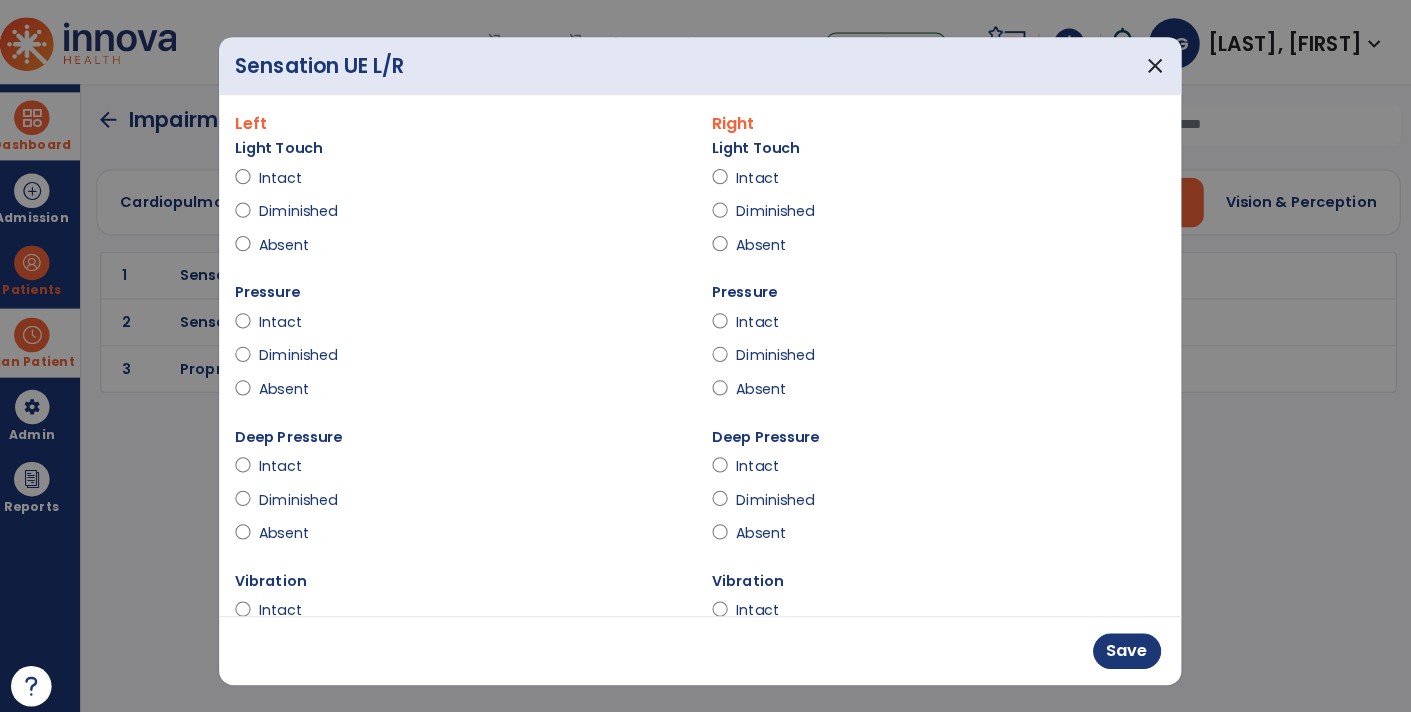 click on "Intact" at bounding box center (776, 175) 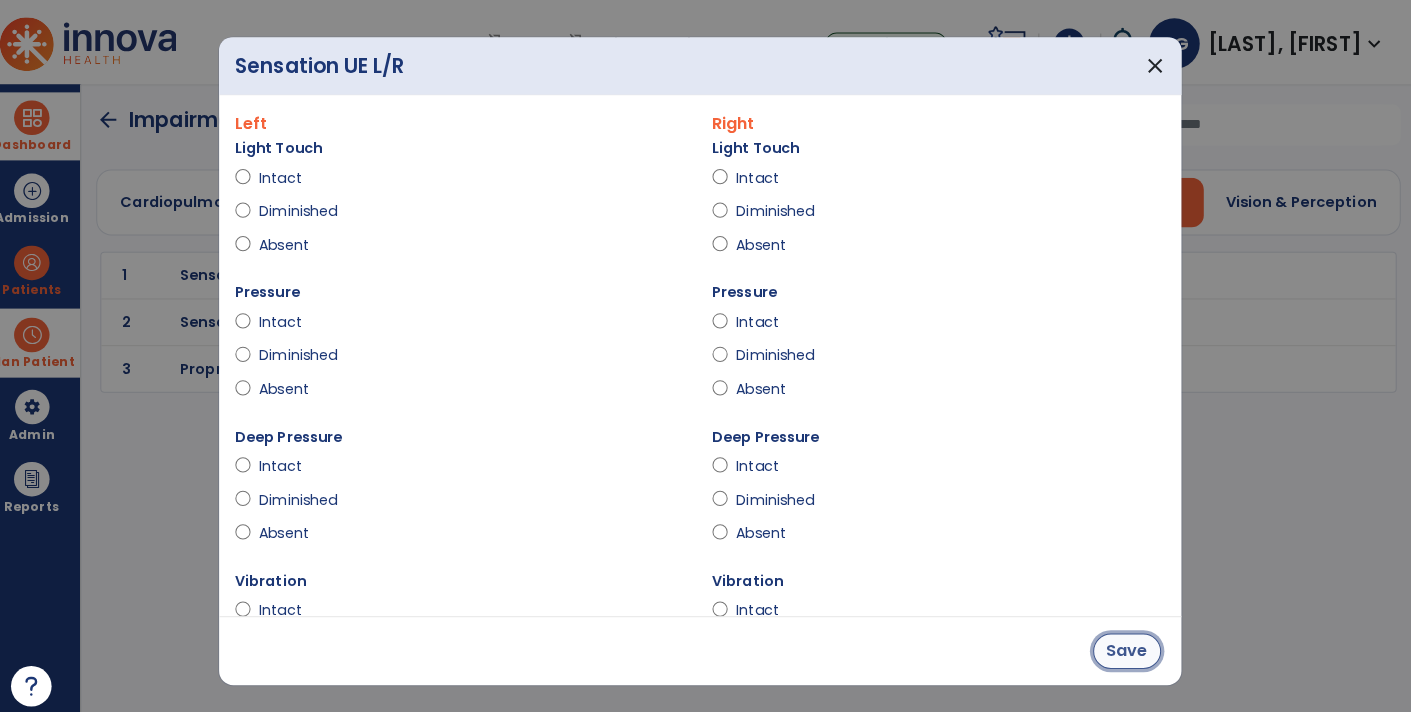 click on "Save" at bounding box center (1126, 641) 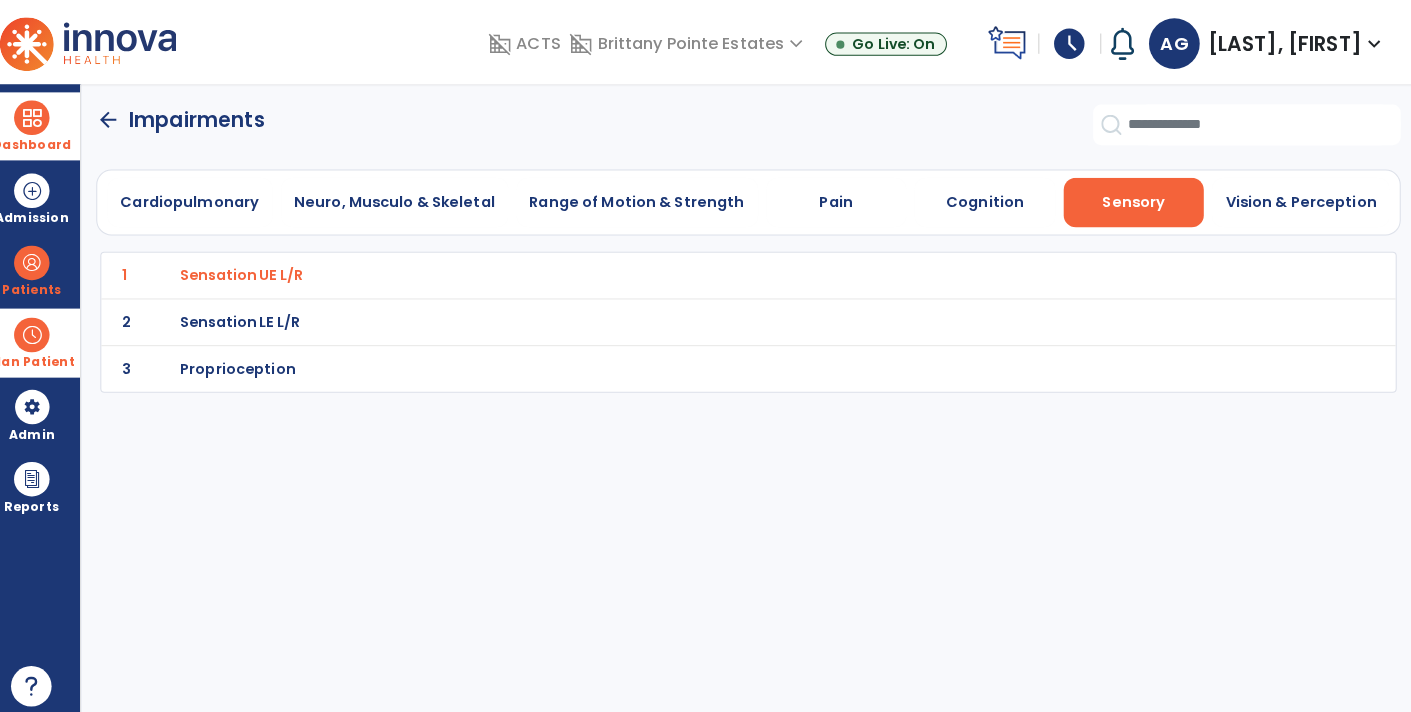 click on "Sensation LE L/R" at bounding box center [254, 271] 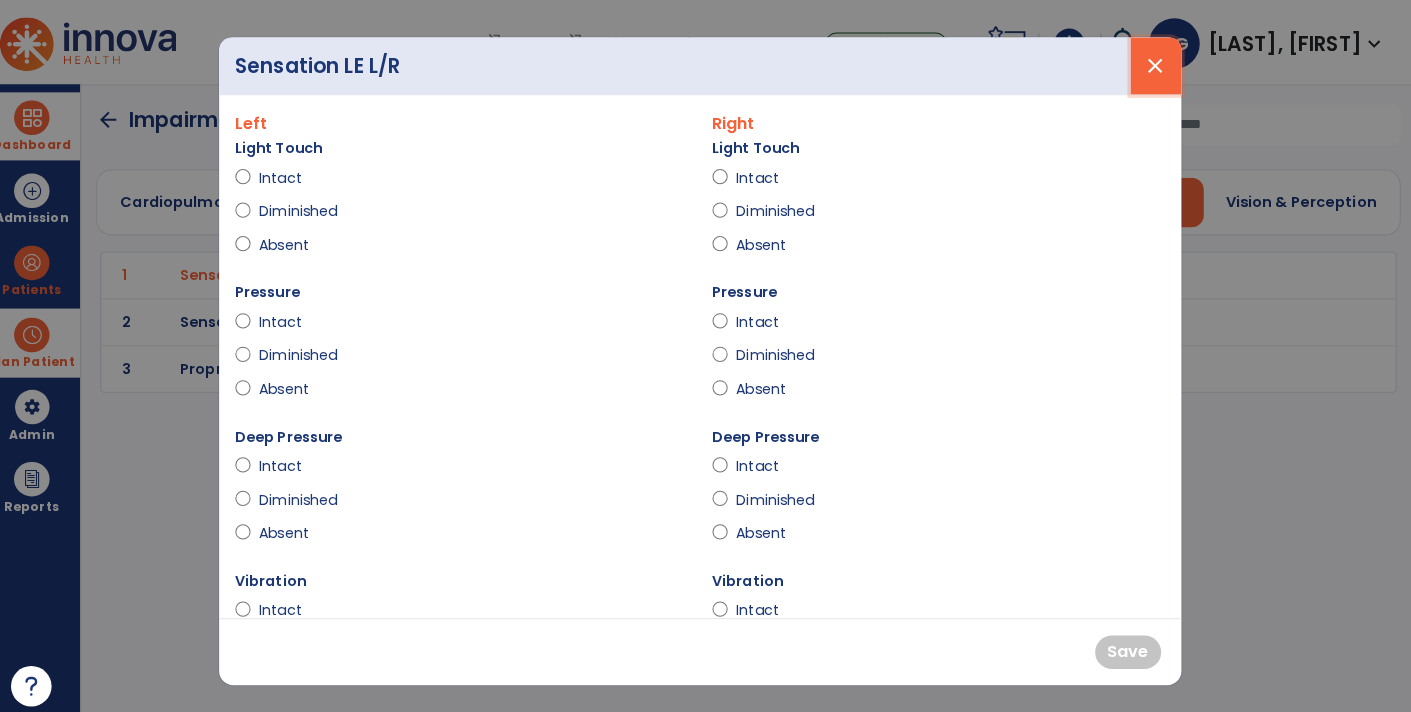 click on "close" at bounding box center [1155, 65] 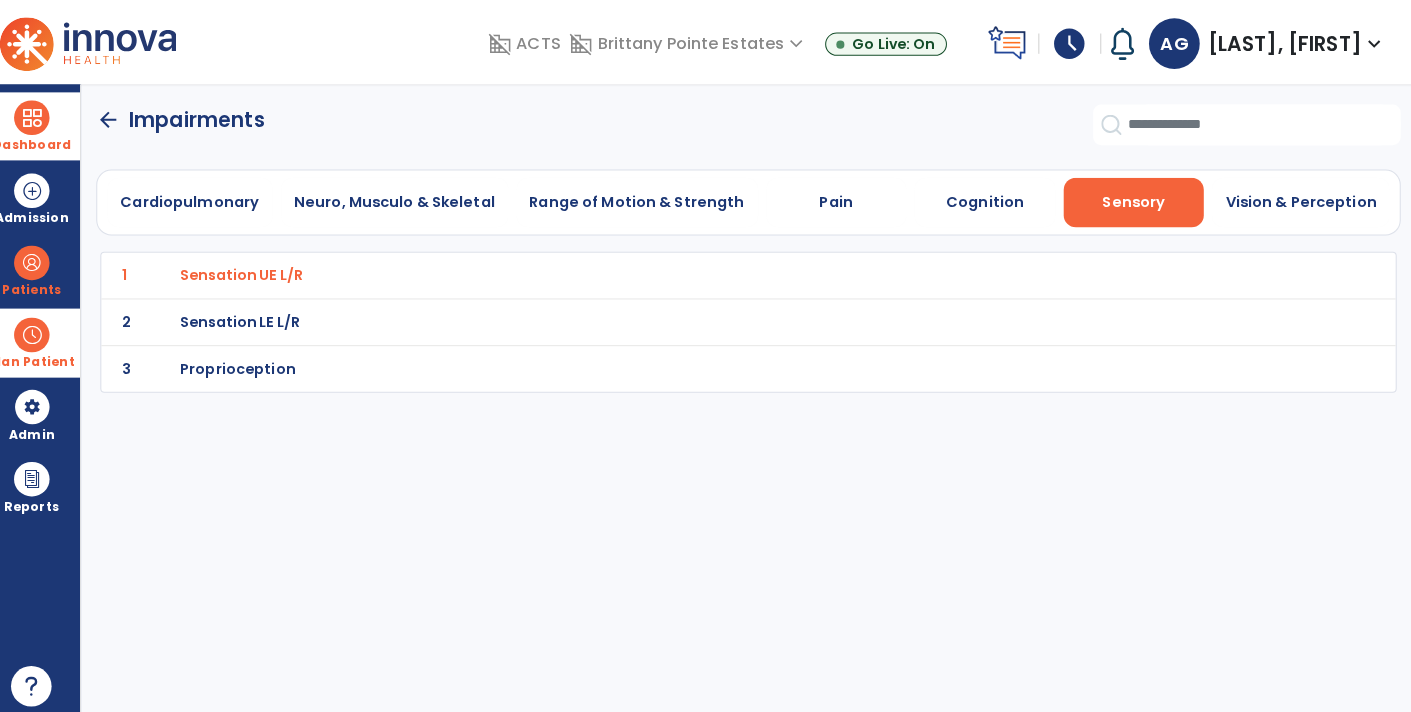 click on "Proprioception" at bounding box center [254, 271] 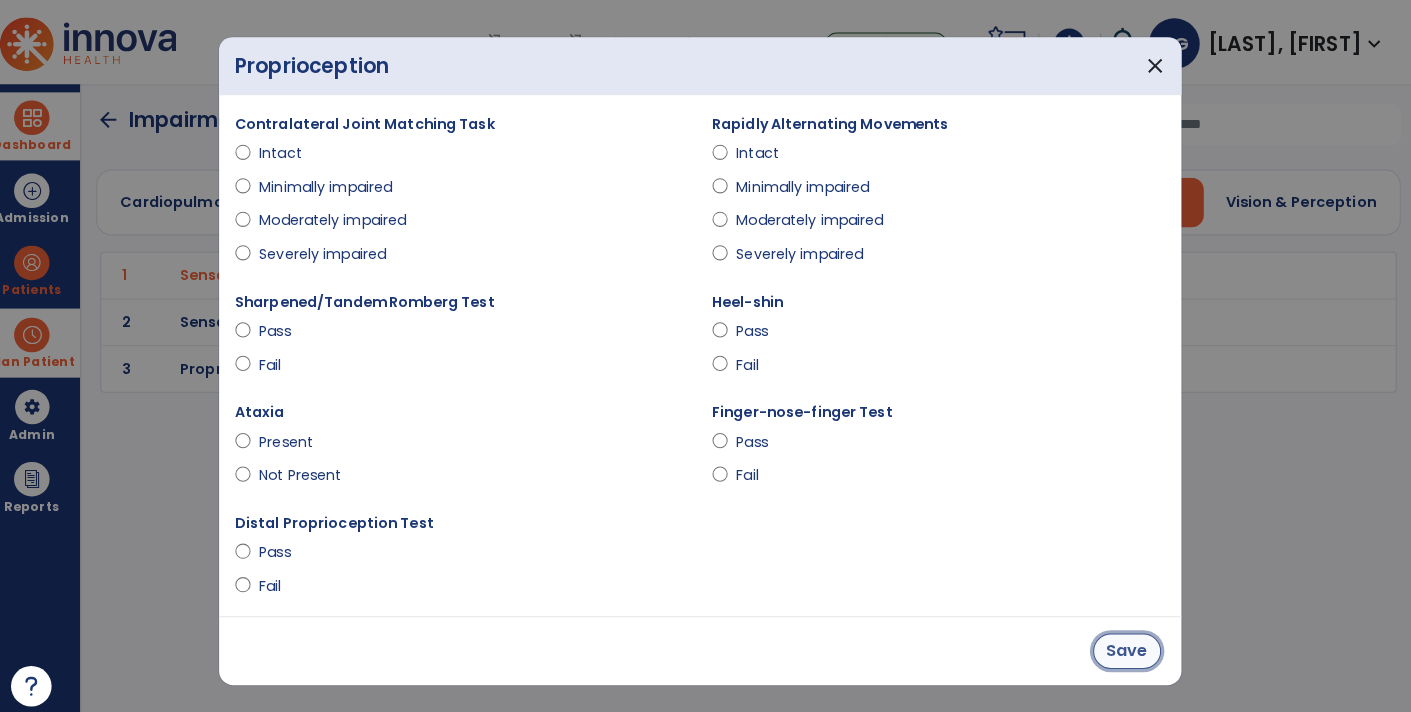 click on "Save" at bounding box center [1126, 641] 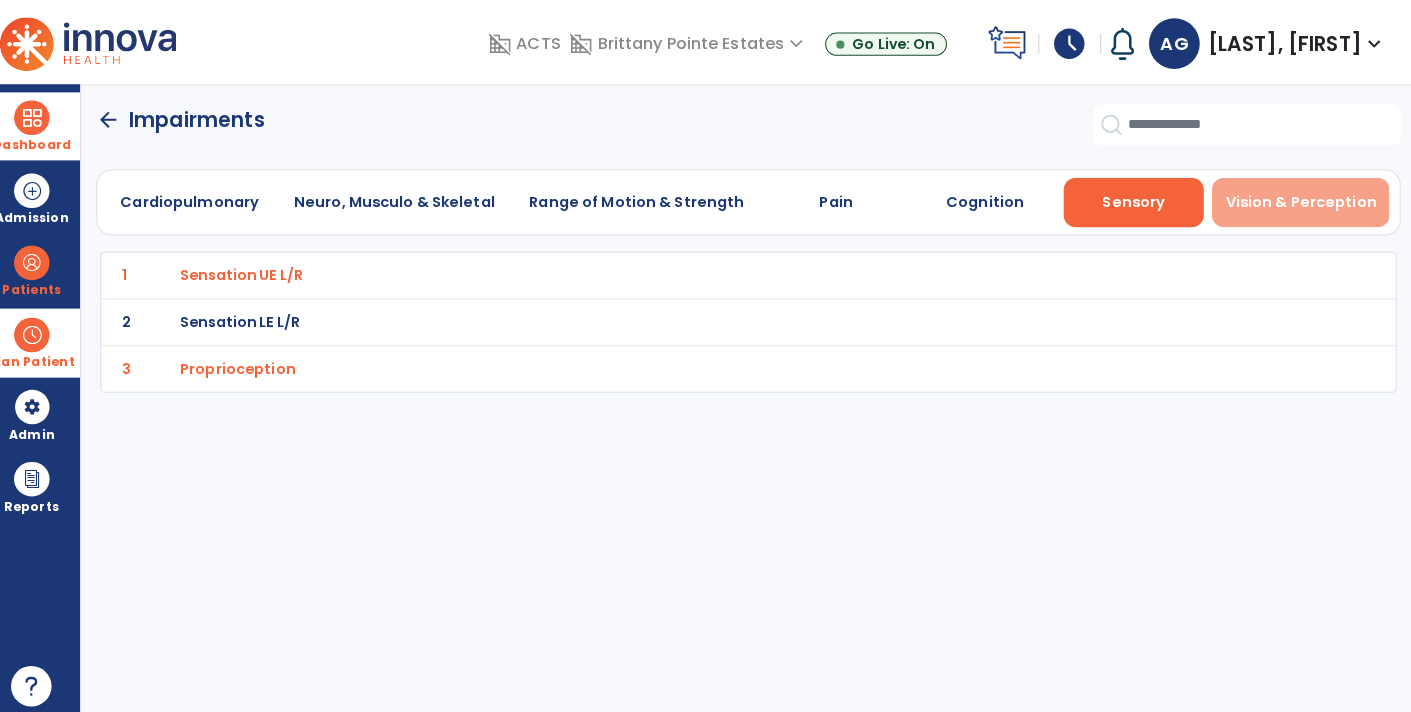 click on "Vision & Perception" at bounding box center (1297, 199) 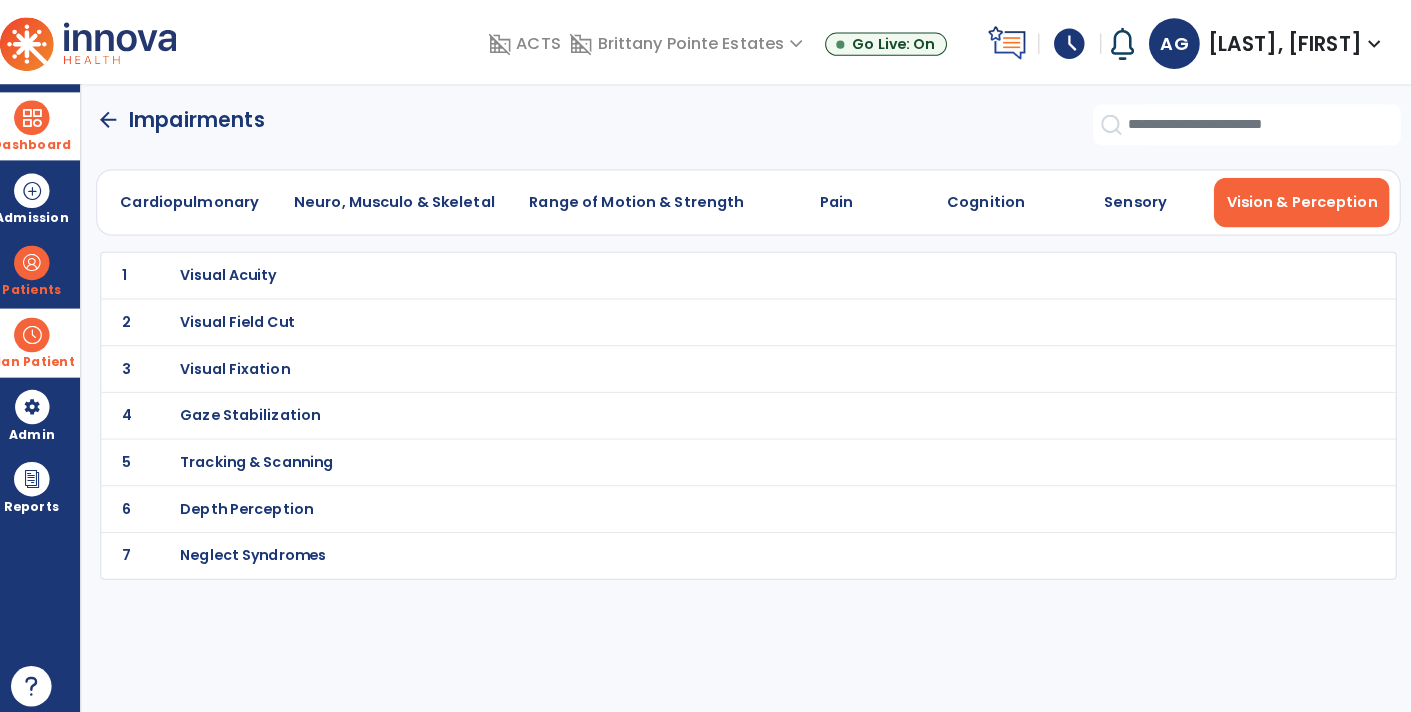 click on "Visual Acuity" at bounding box center (241, 271) 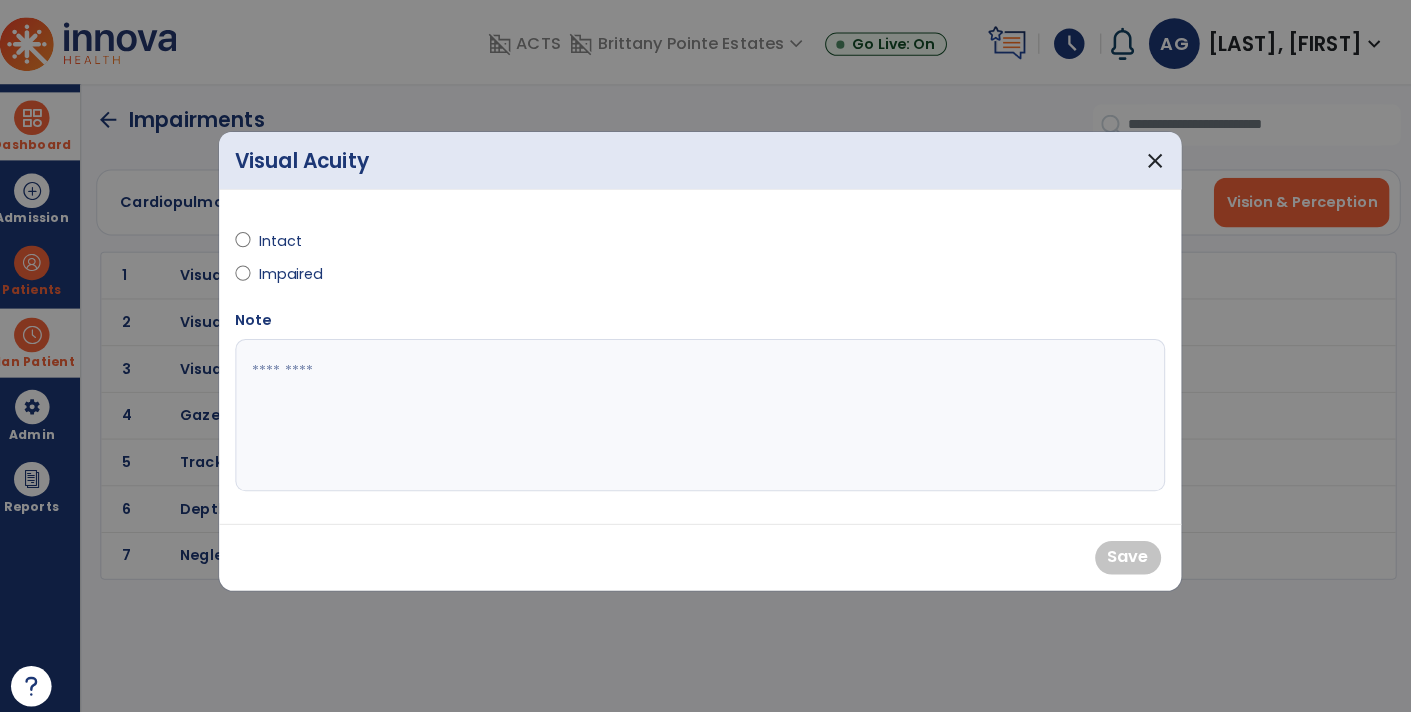 click on "Impaired" at bounding box center [306, 270] 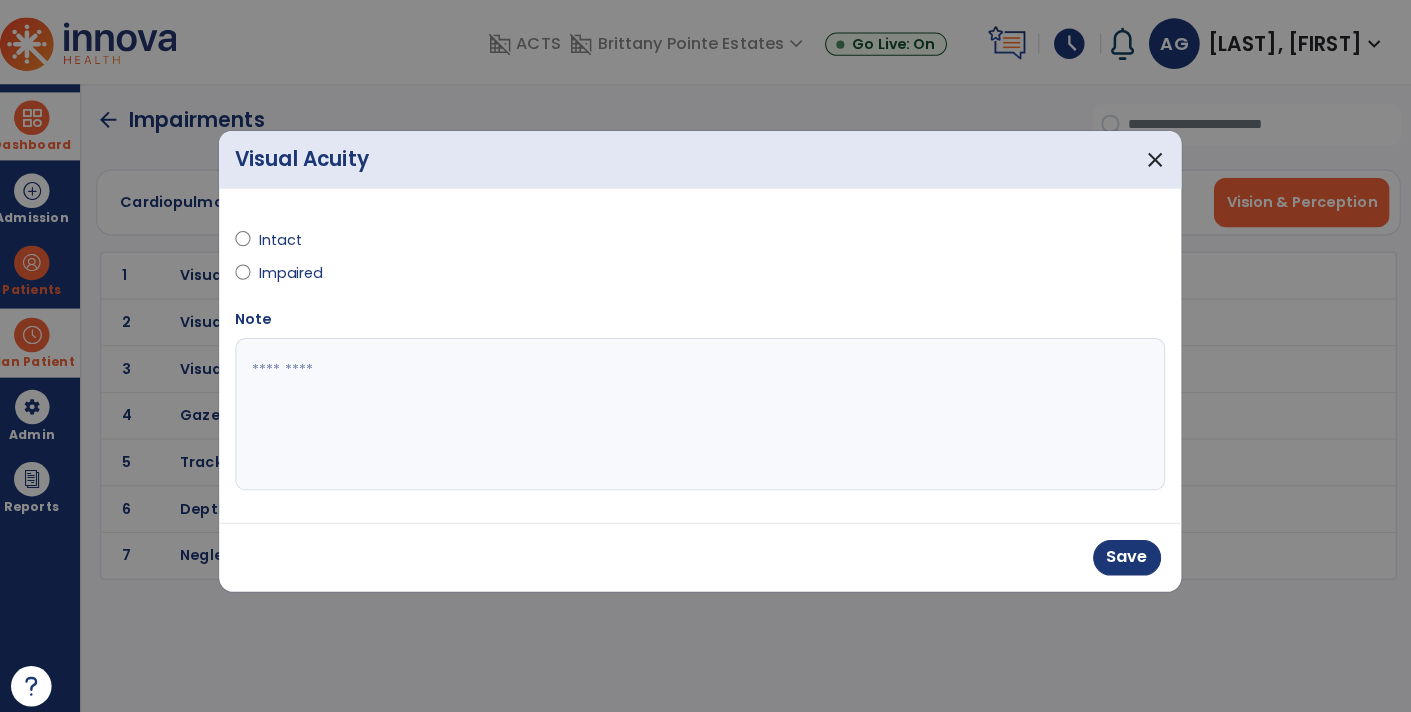 click at bounding box center (706, 408) 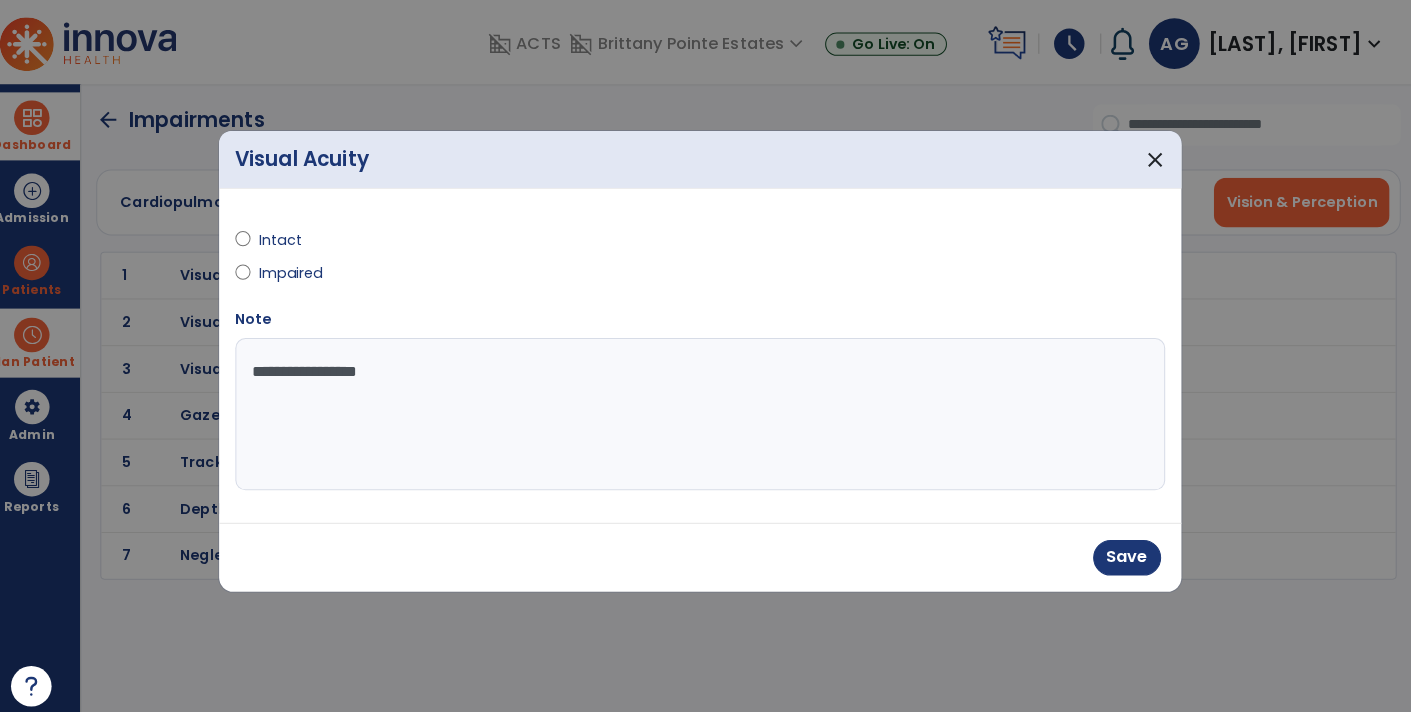 type on "**********" 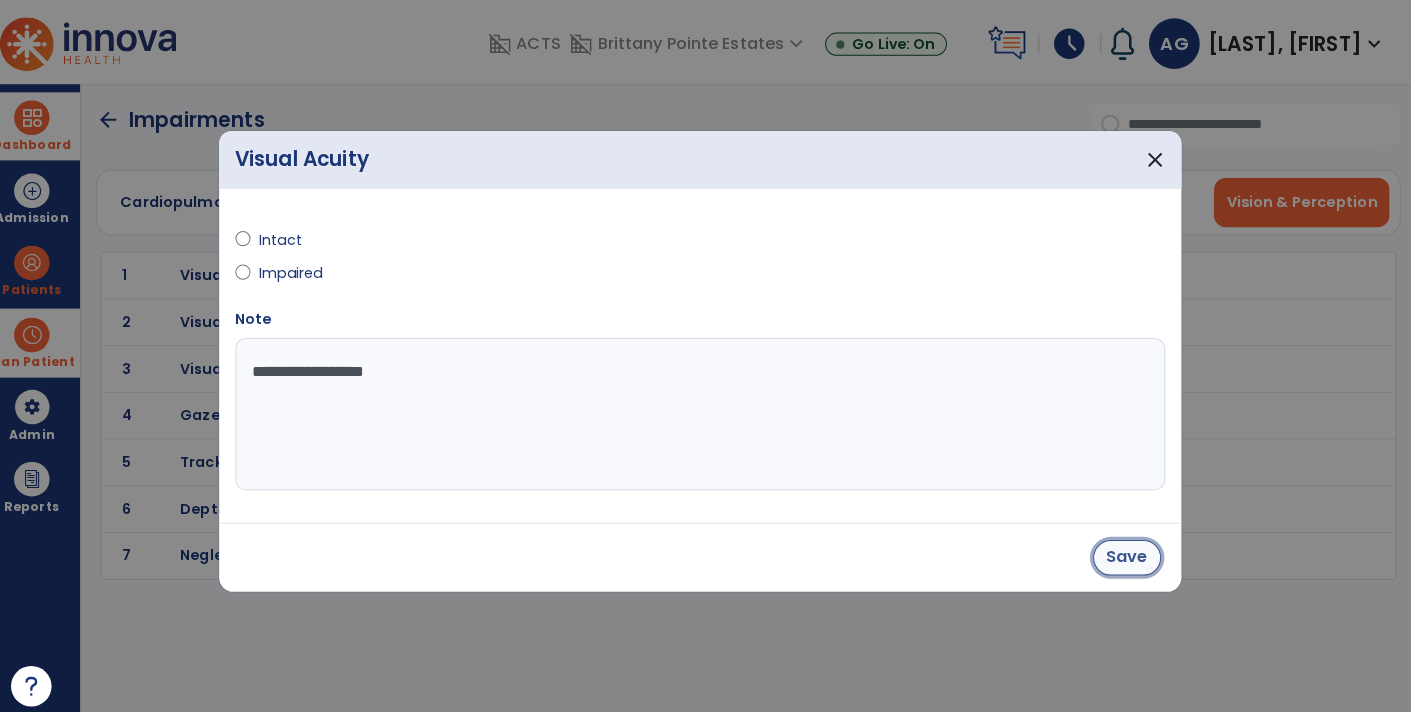 click on "Save" at bounding box center (1126, 549) 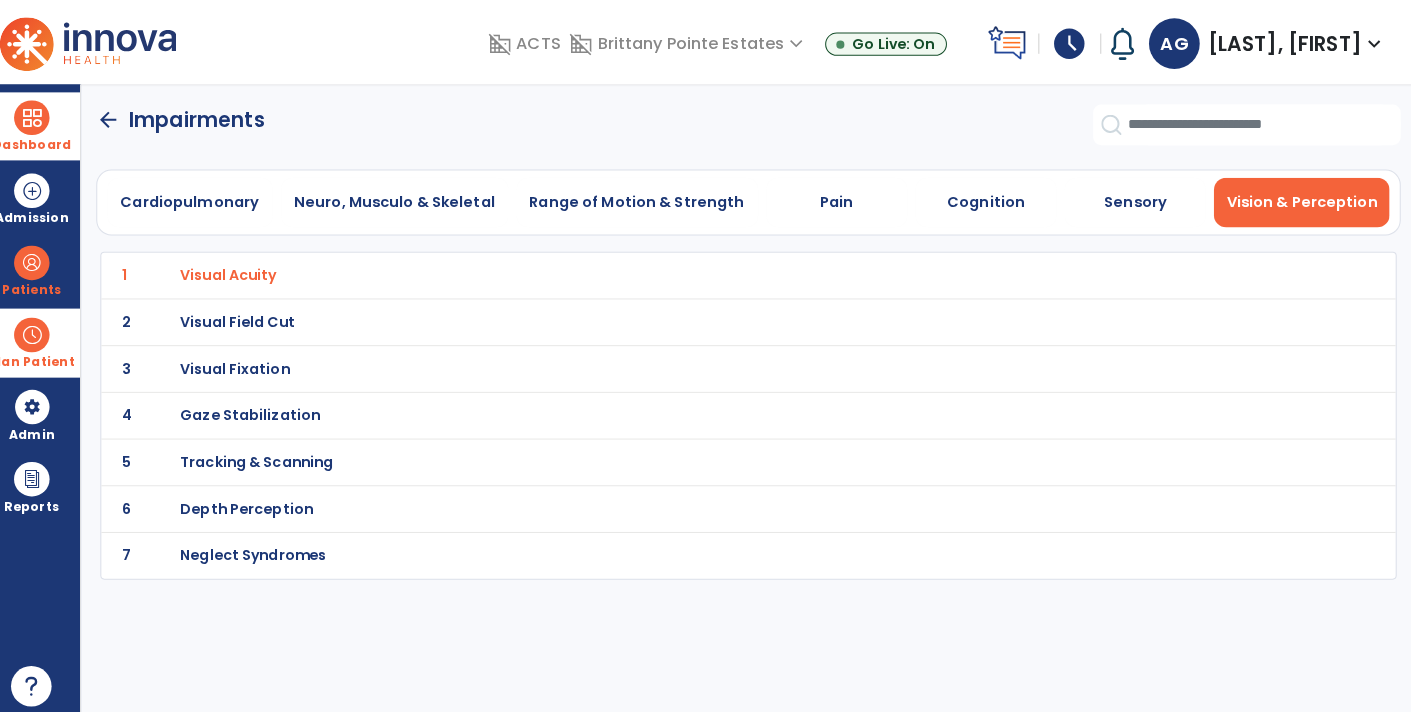 click on "arrow_back" 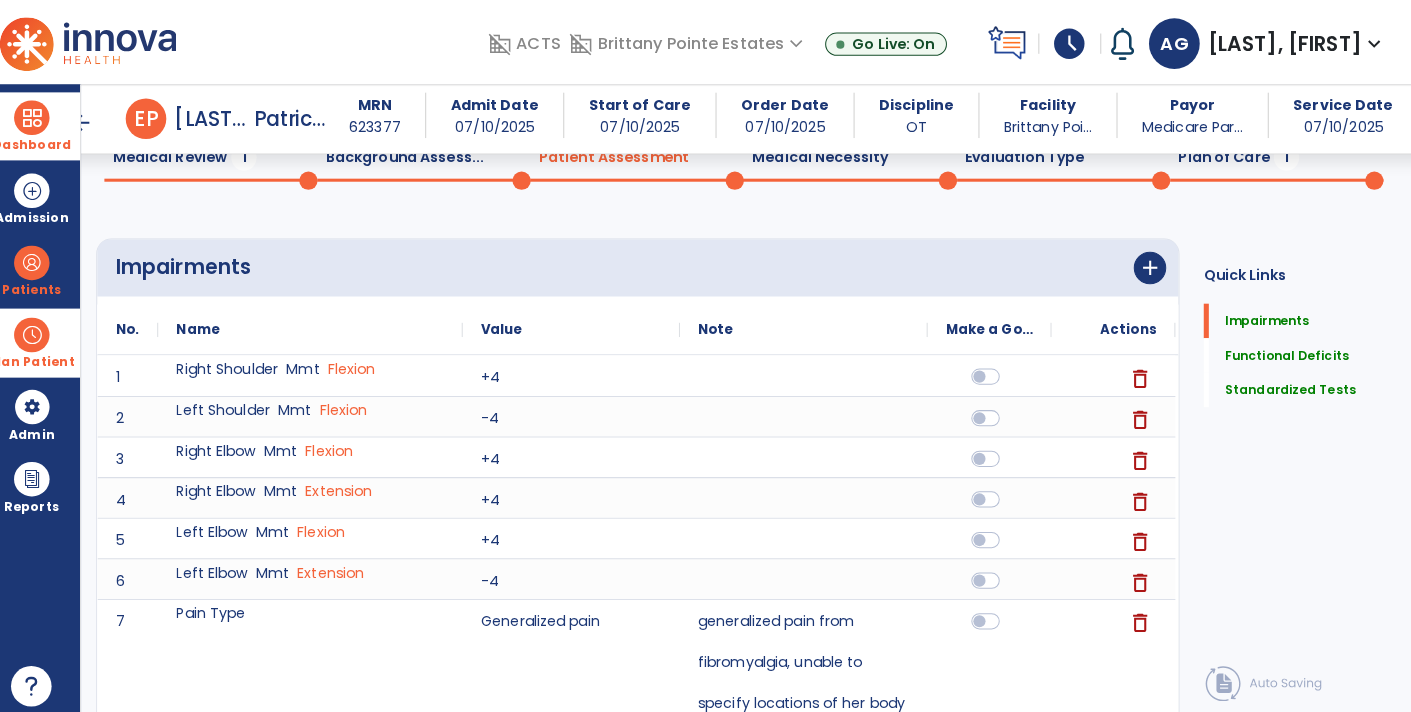scroll, scrollTop: 0, scrollLeft: 0, axis: both 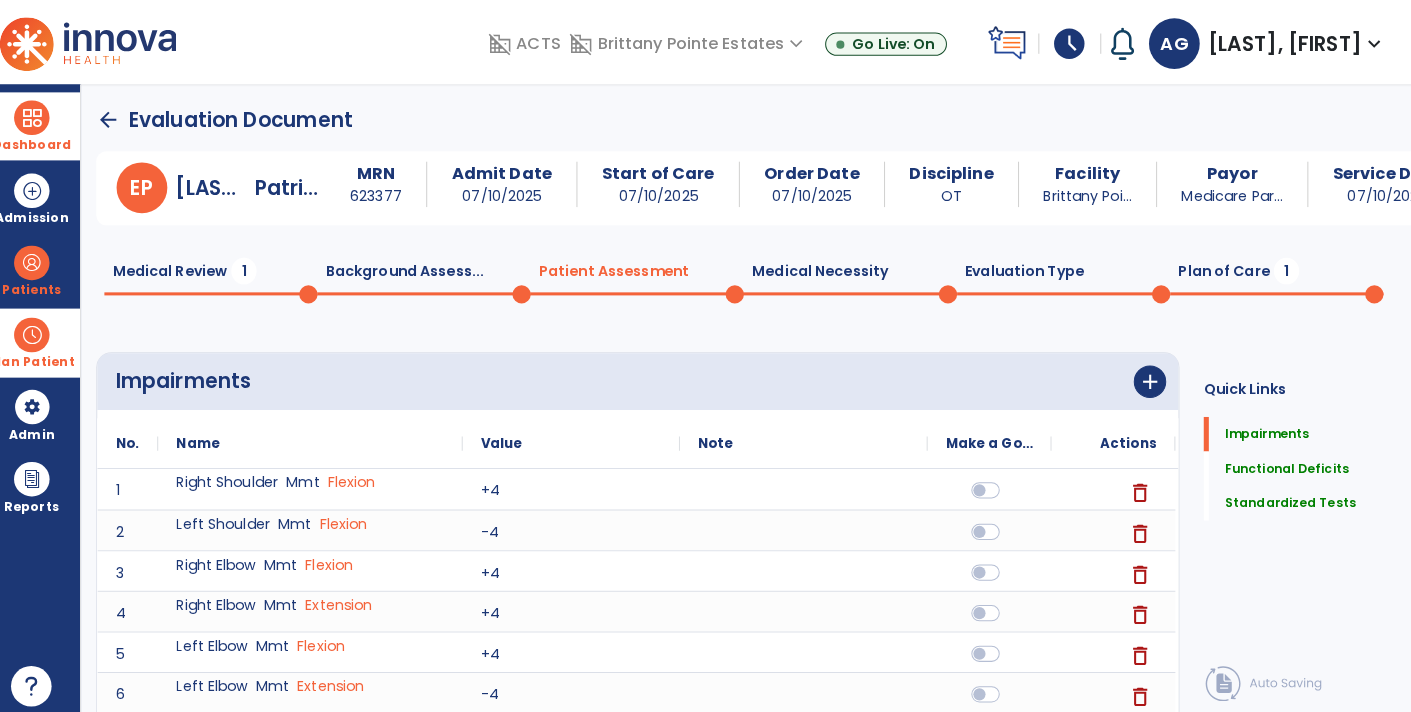 click on "Medical Review  1" 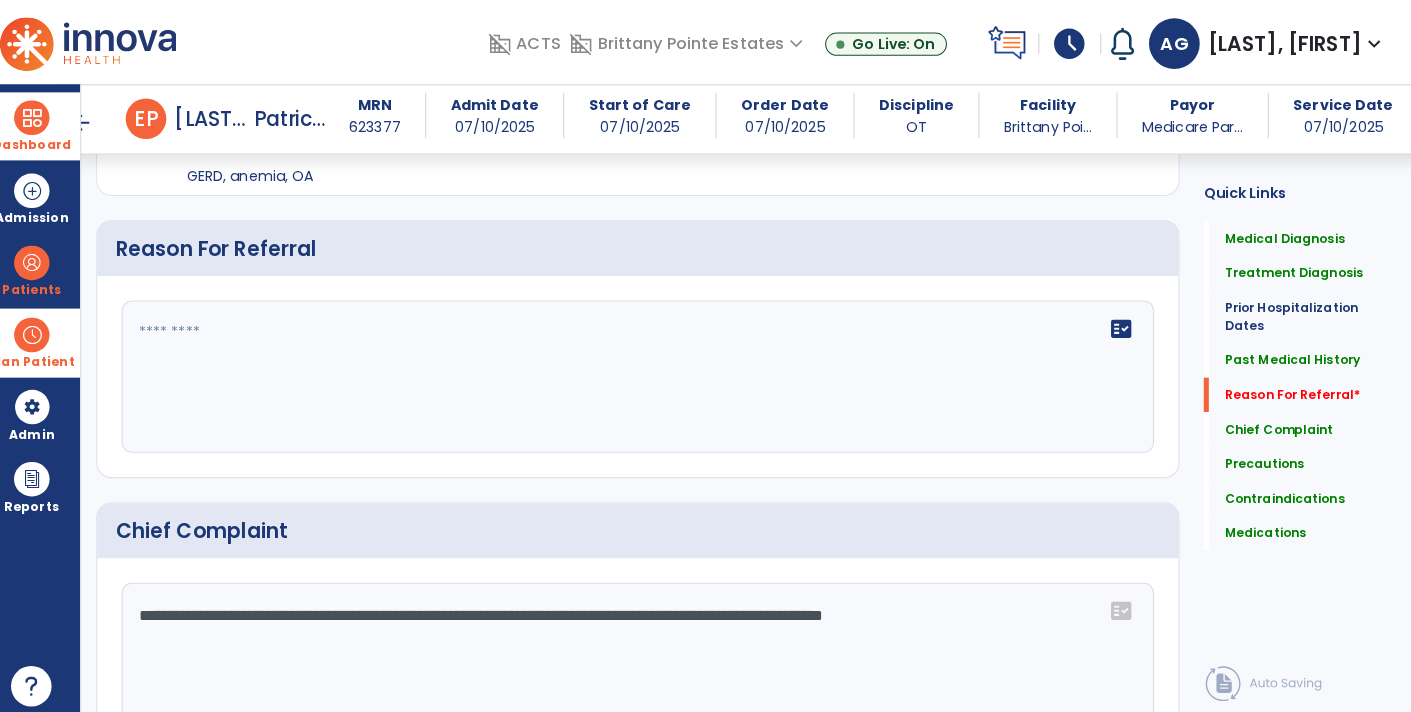 scroll, scrollTop: 1077, scrollLeft: 0, axis: vertical 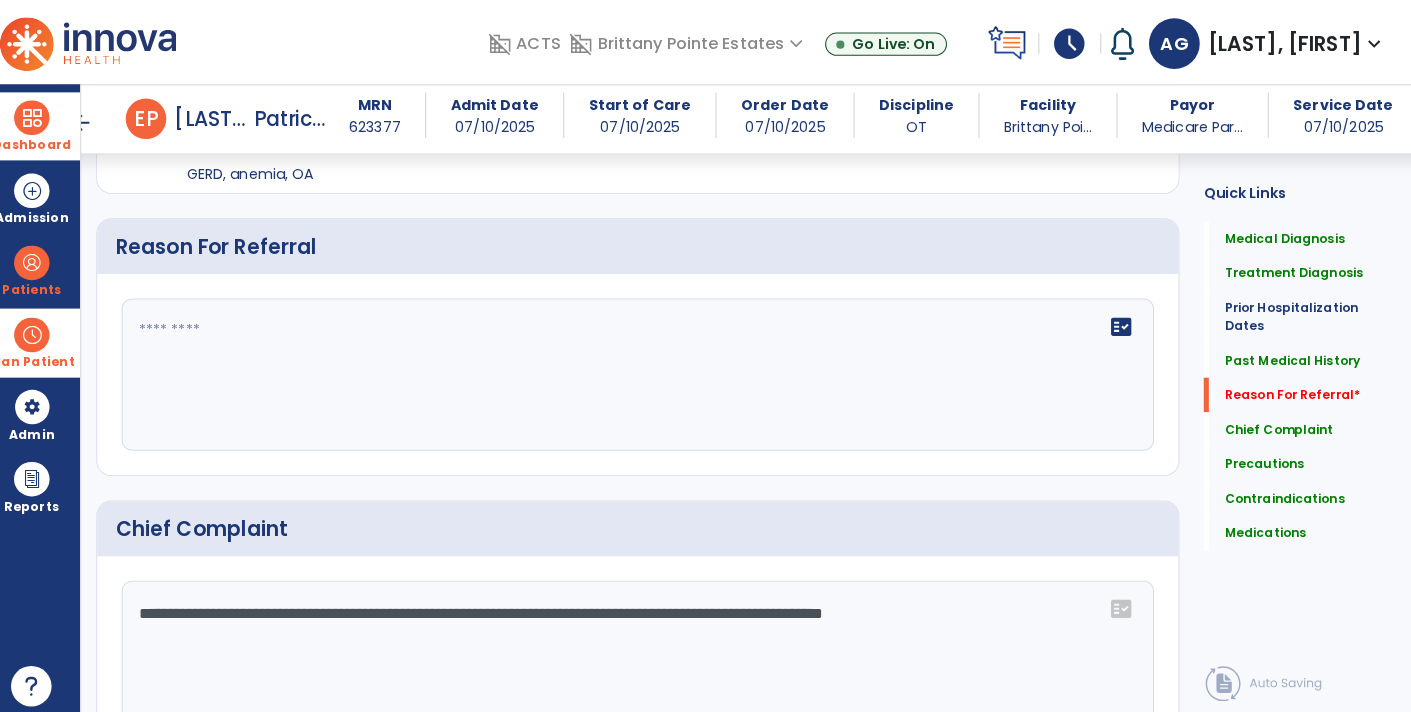 click on "fact_check" 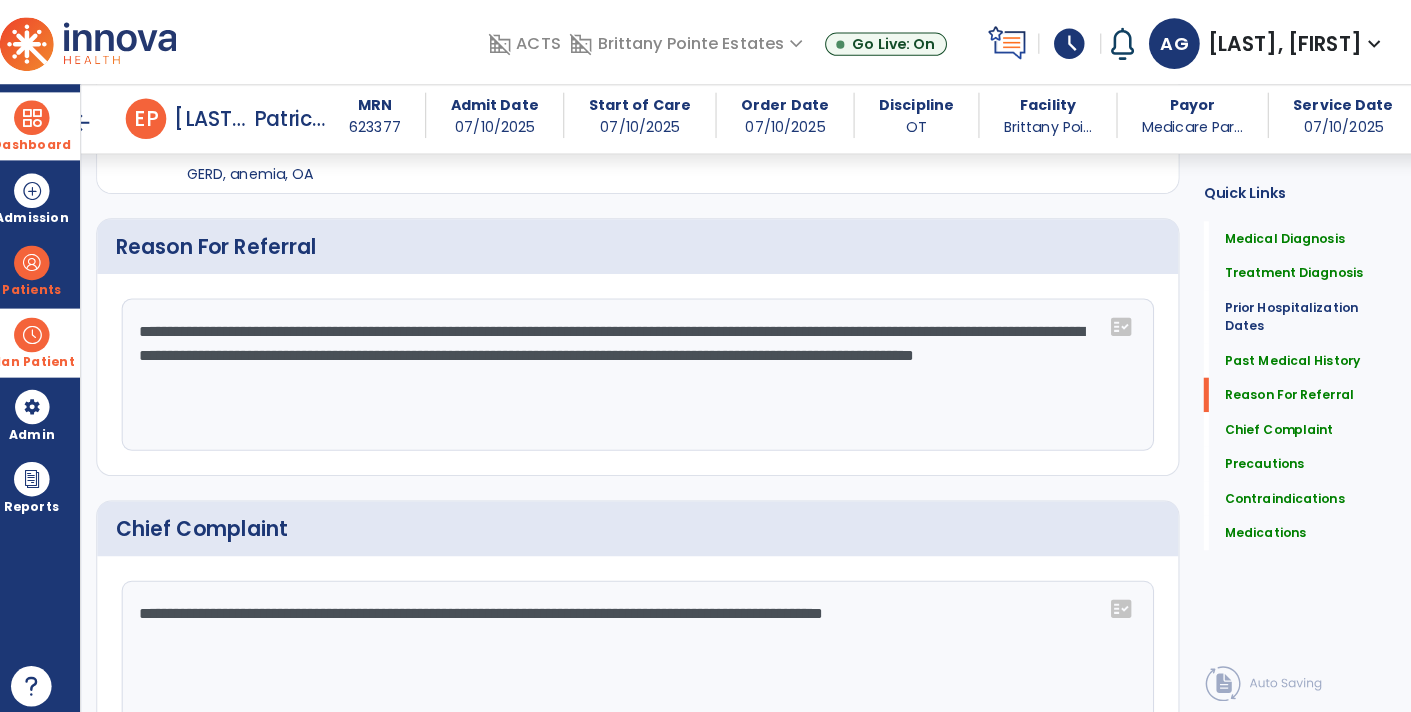 click on "**********" 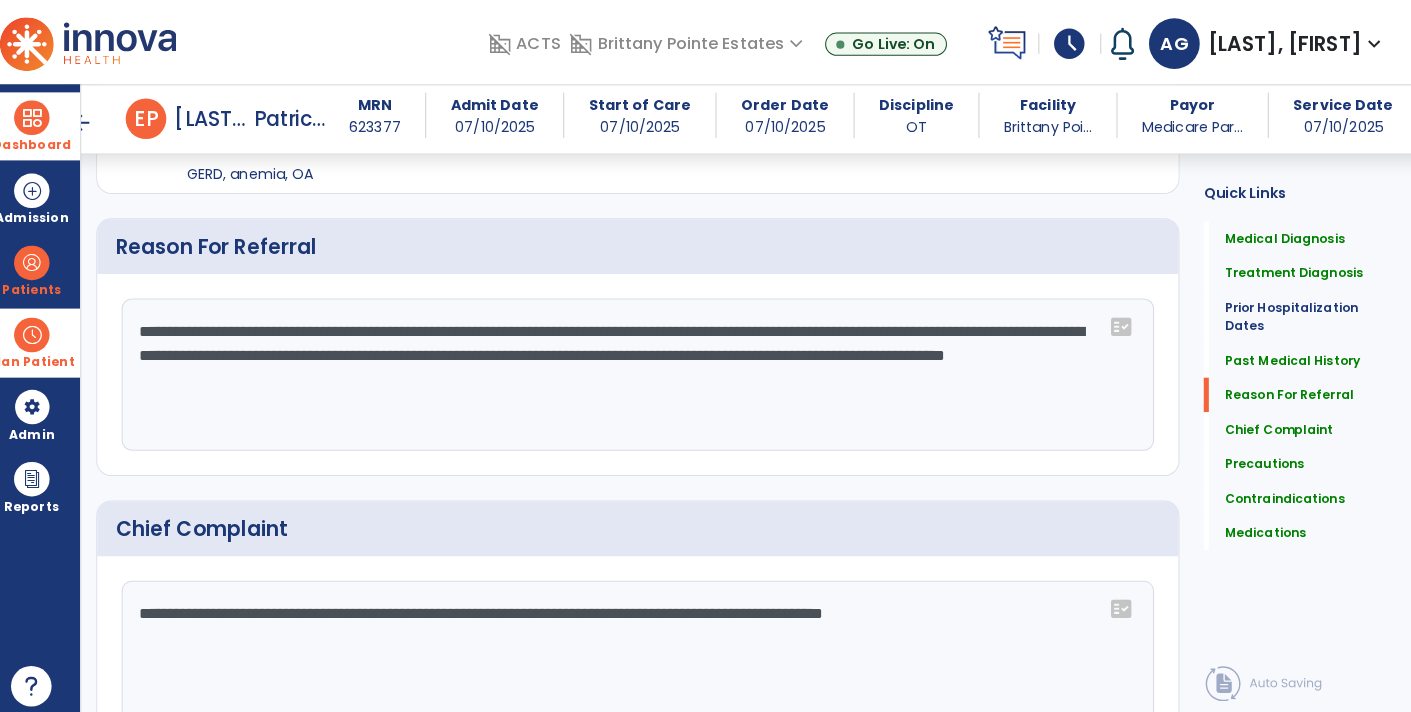 click on "**********" 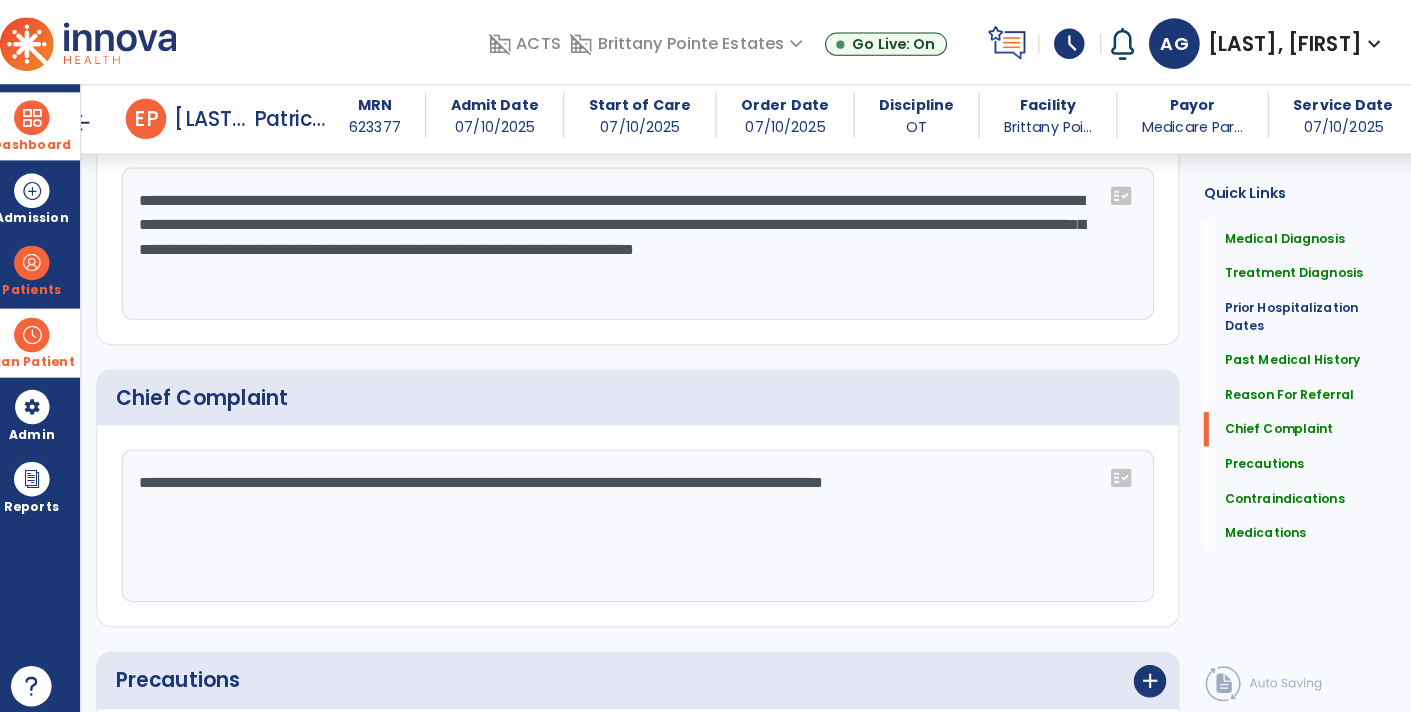scroll, scrollTop: 1199, scrollLeft: 0, axis: vertical 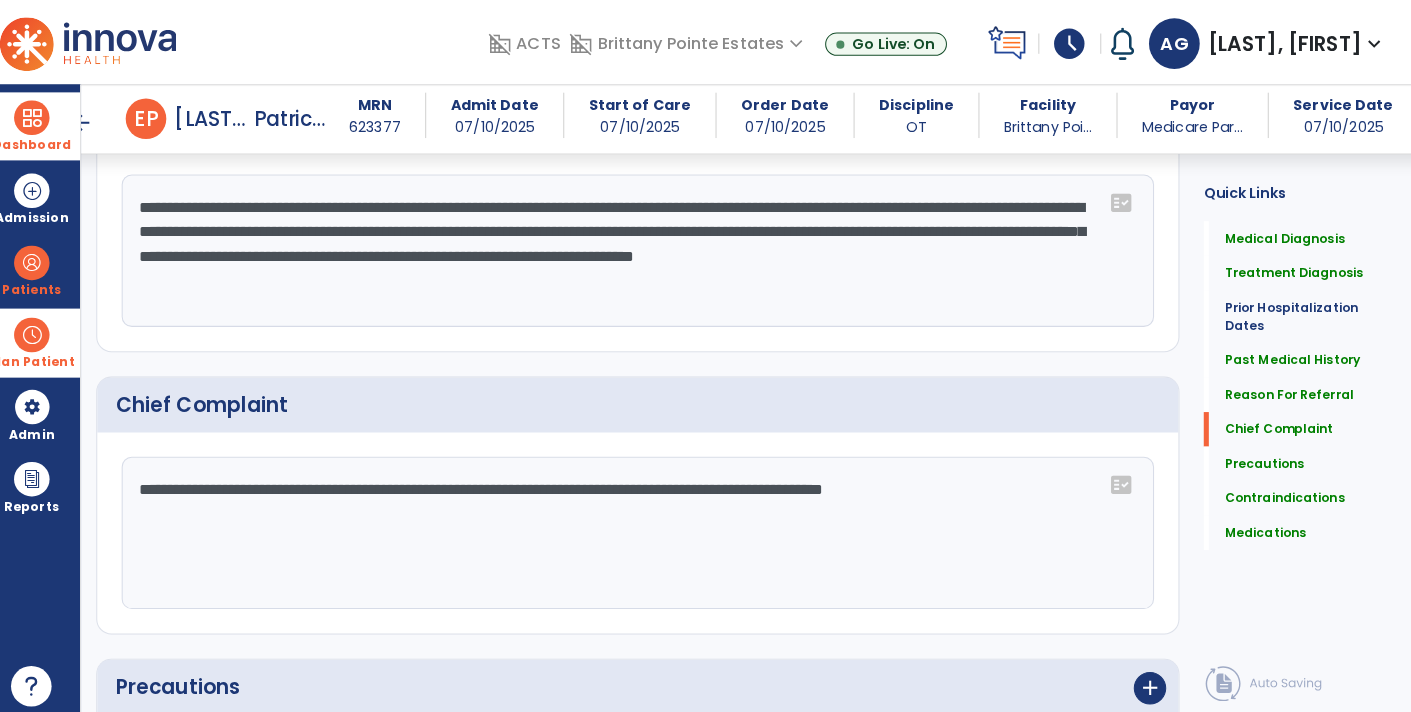 click on "**********" 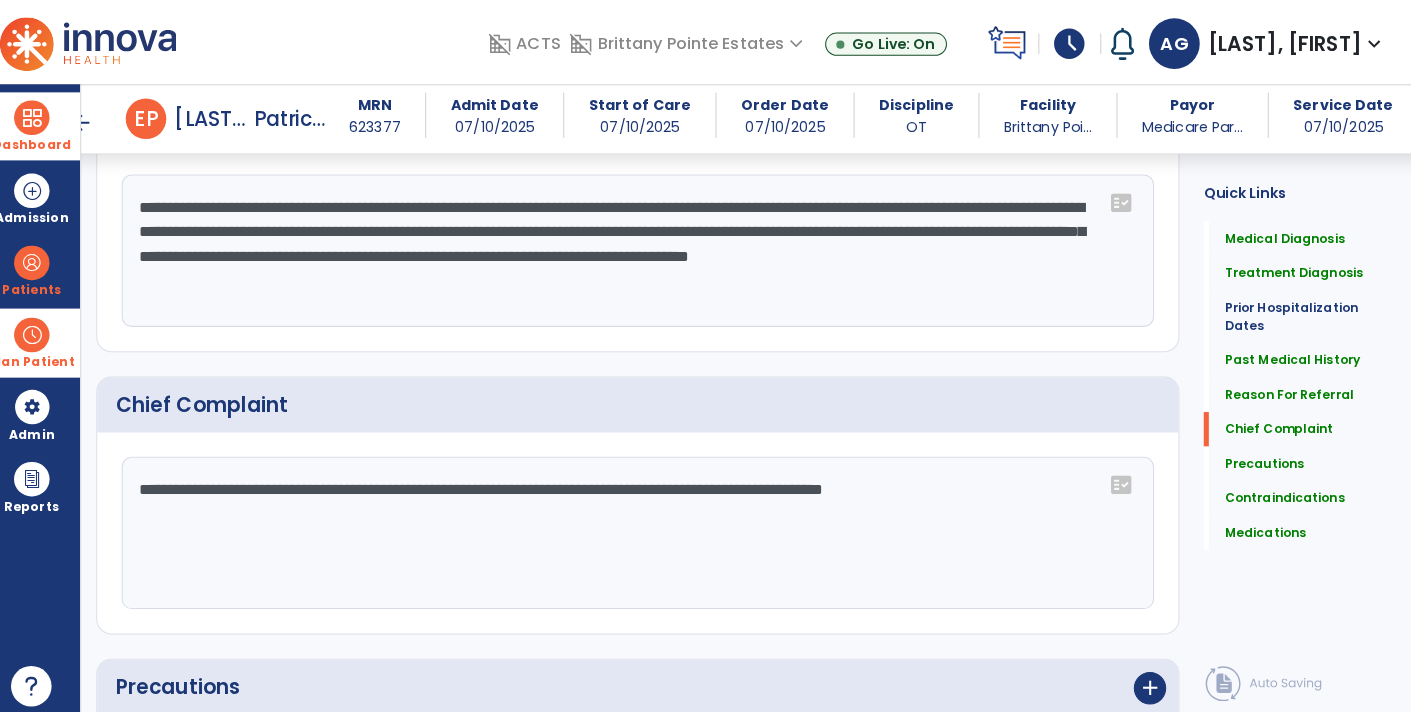type on "**********" 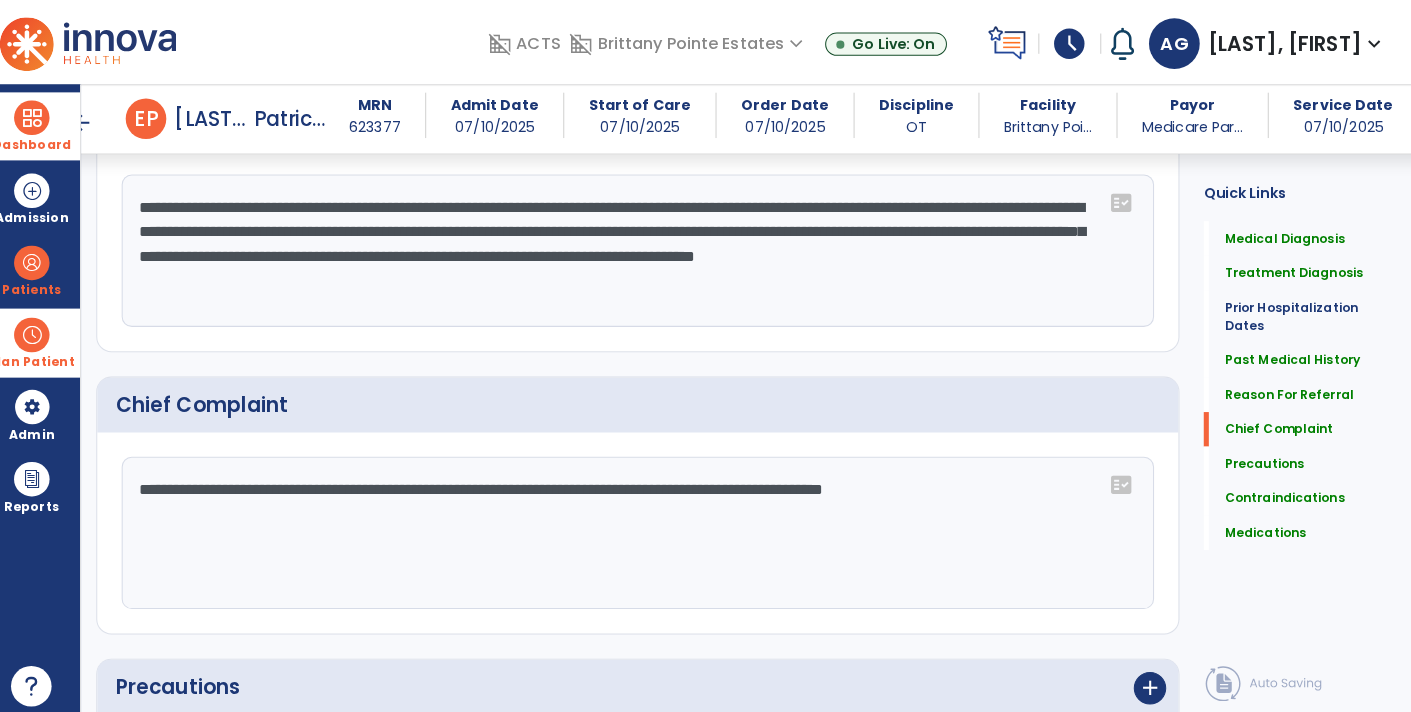 click on "**********" 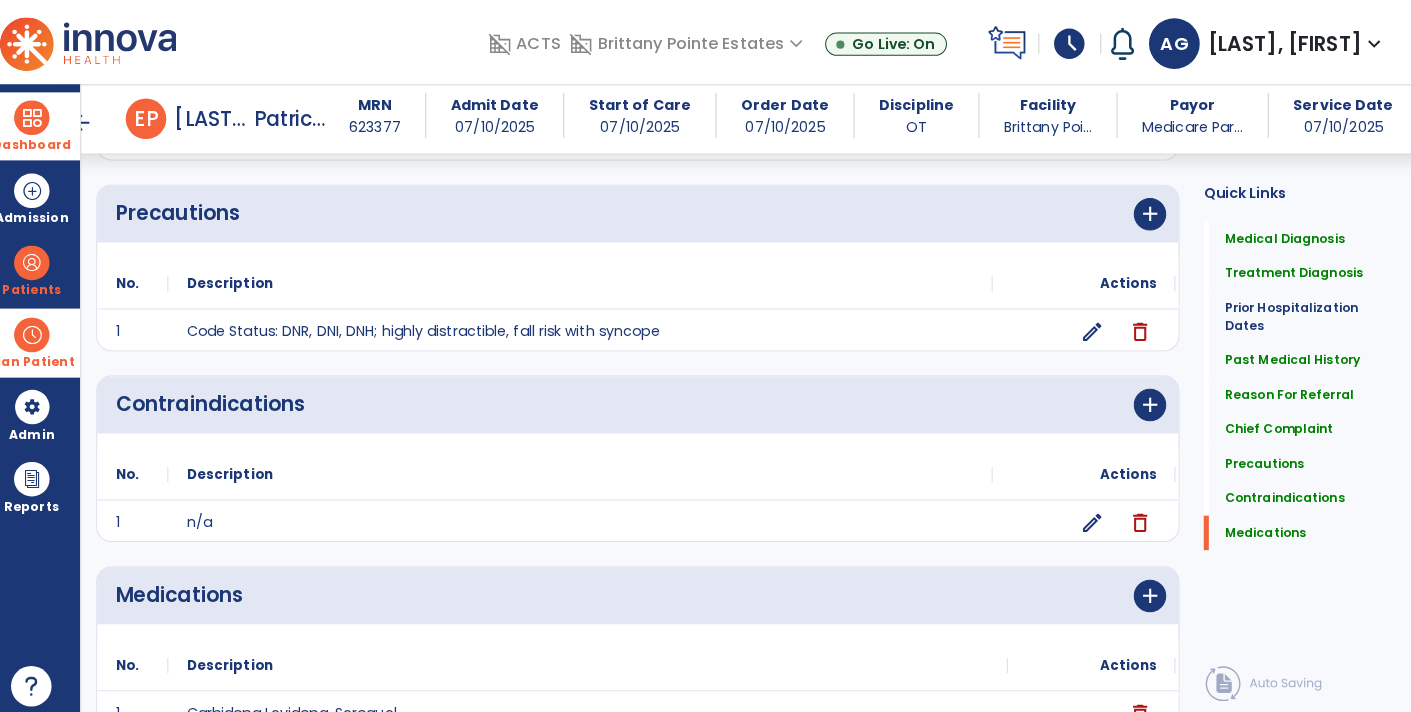scroll, scrollTop: 1738, scrollLeft: 0, axis: vertical 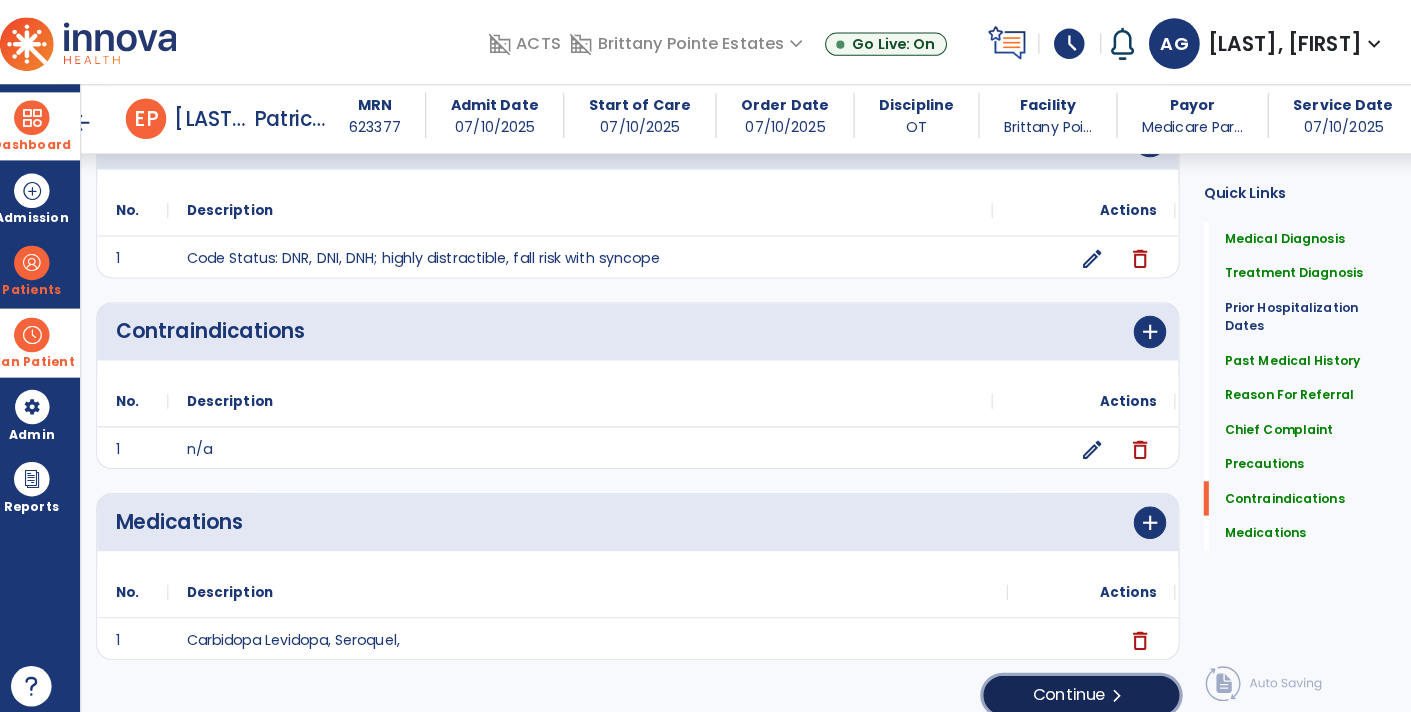 click on "Continue  chevron_right" 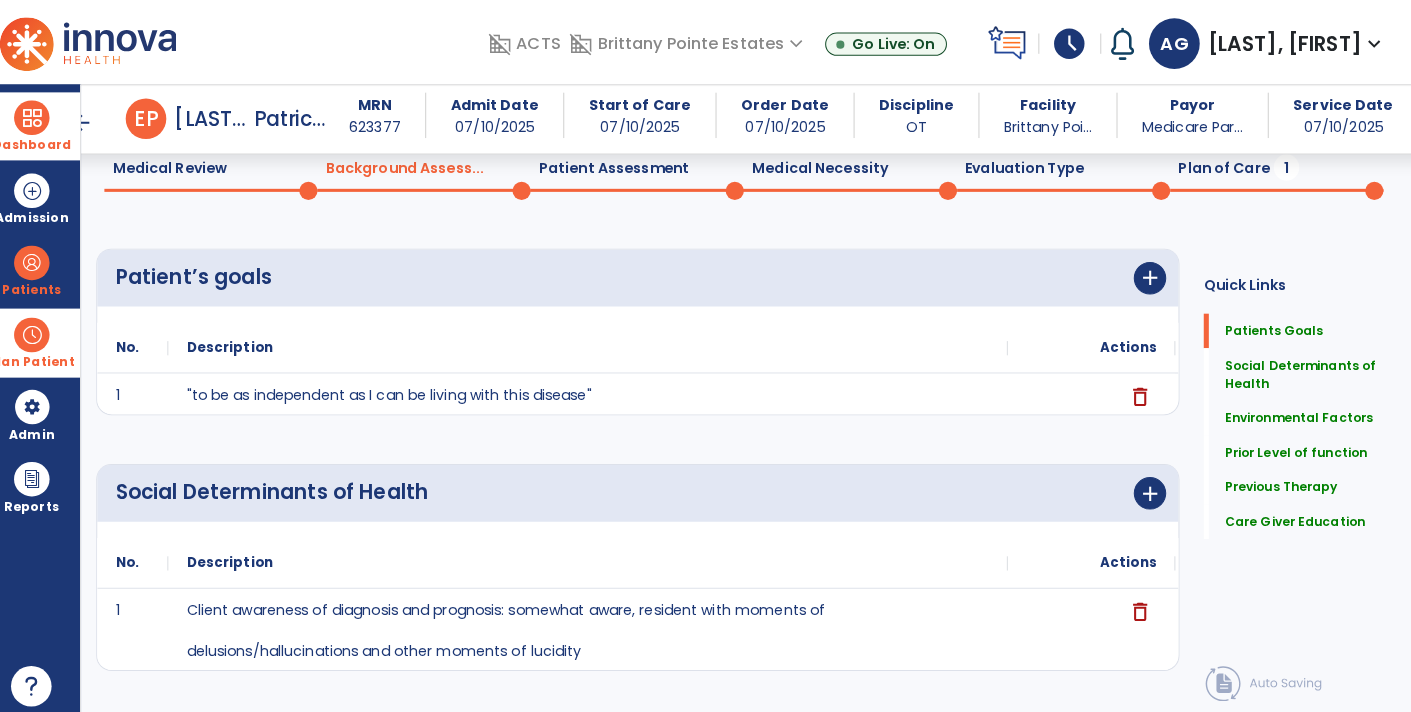 scroll, scrollTop: 0, scrollLeft: 0, axis: both 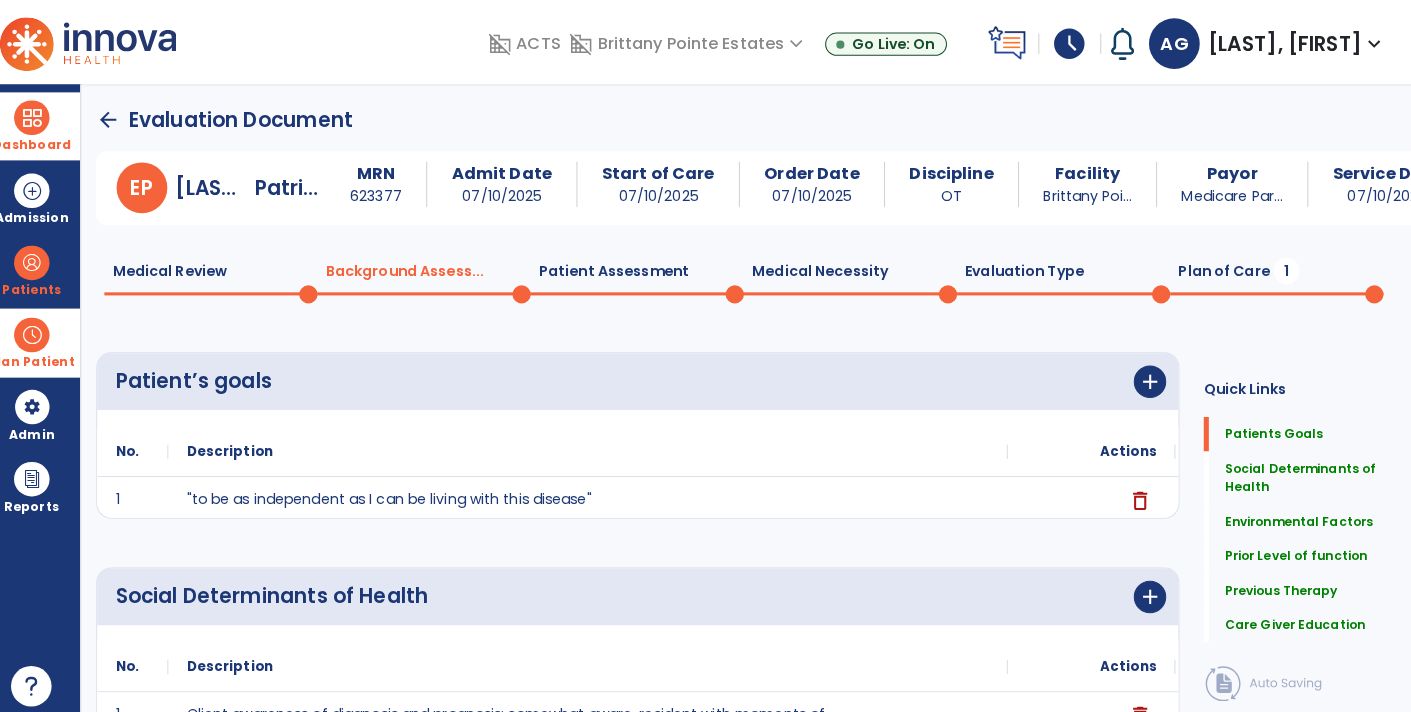 click on "Patient Assessment  0" 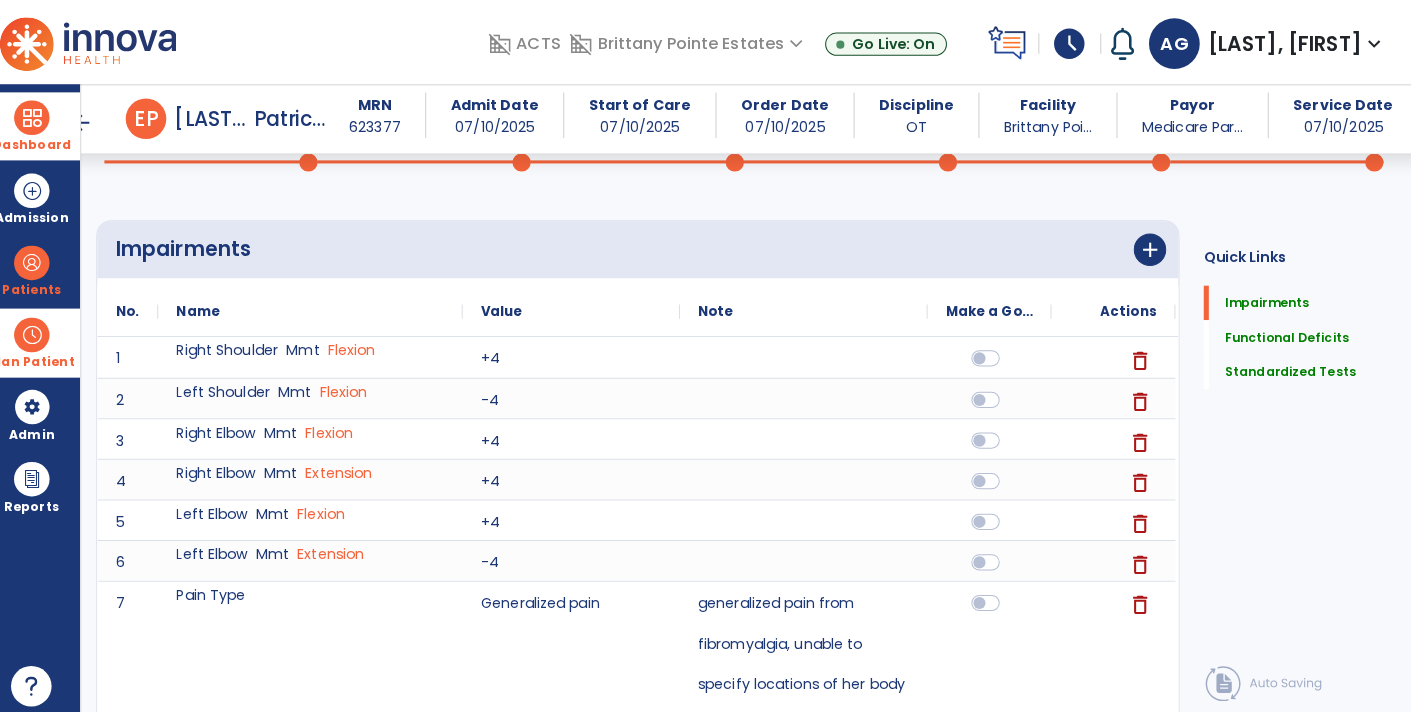 scroll, scrollTop: 0, scrollLeft: 0, axis: both 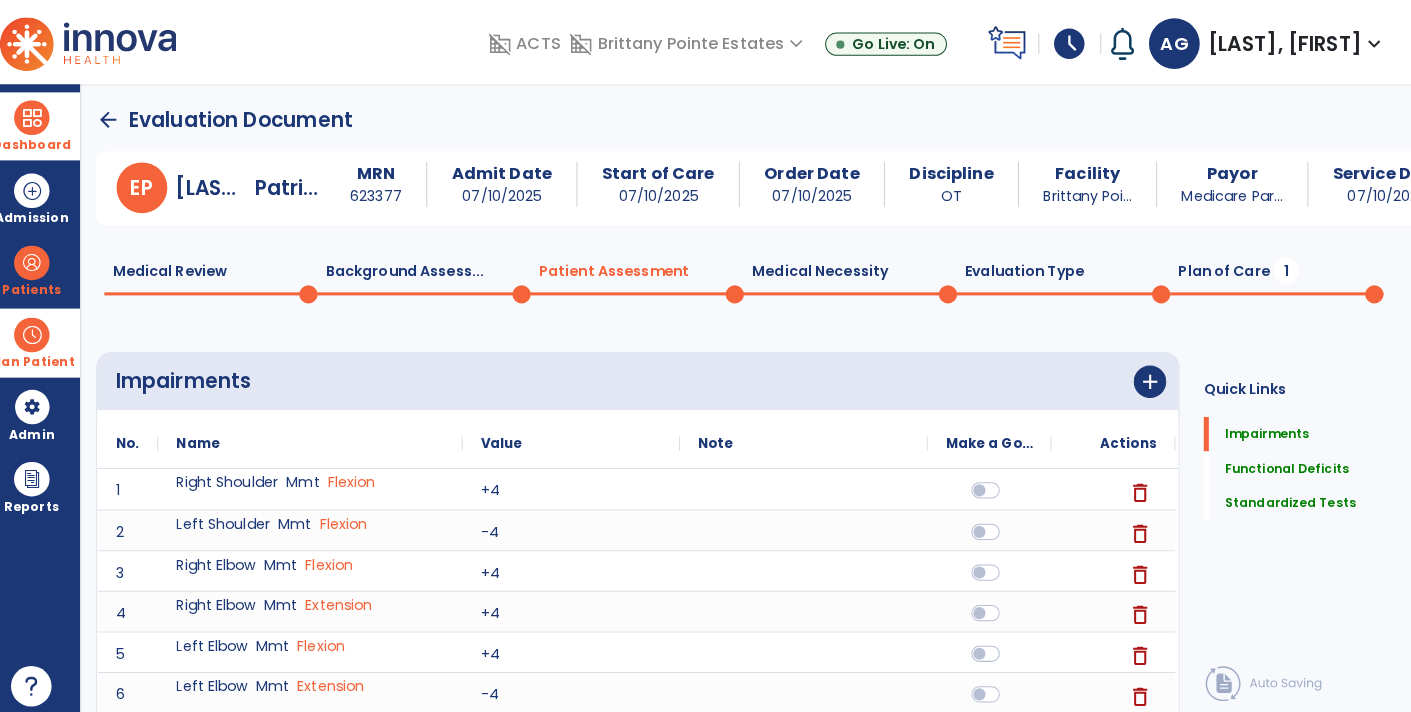 click 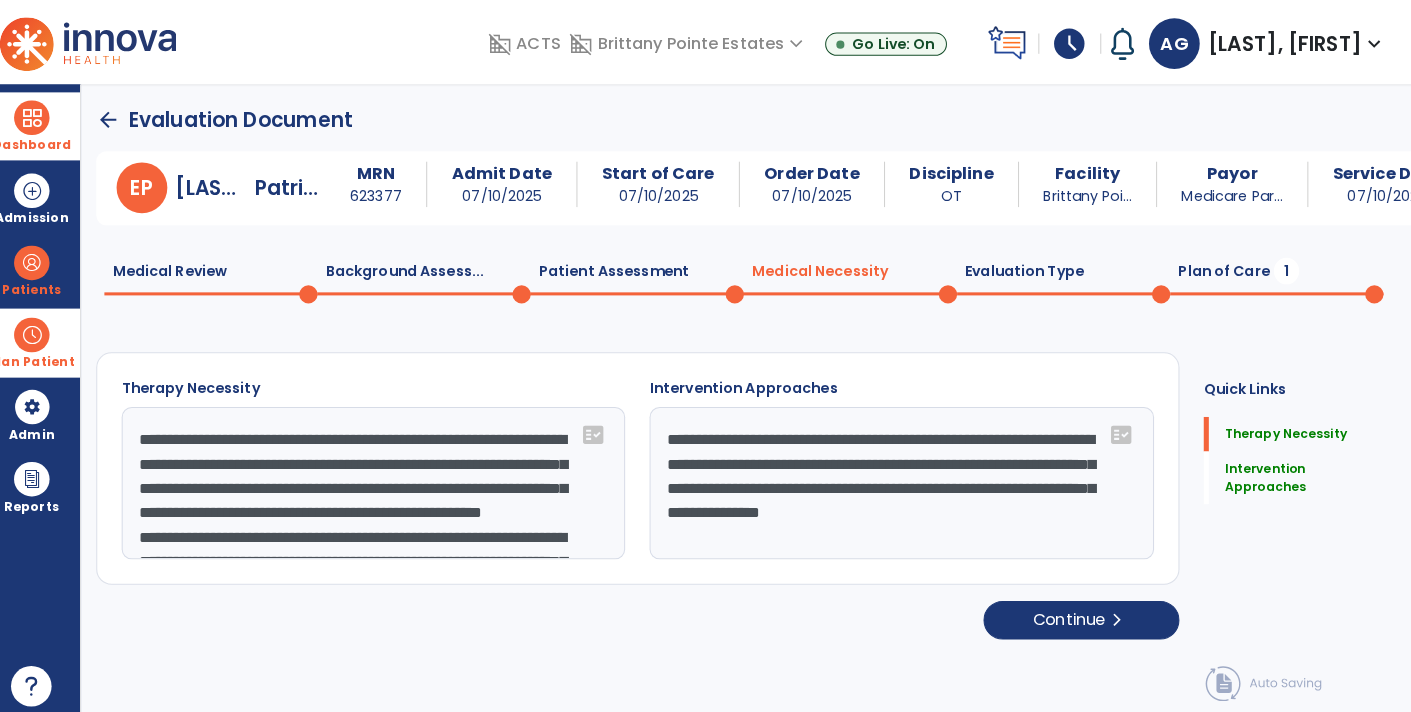 click on "Evaluation Type  0" 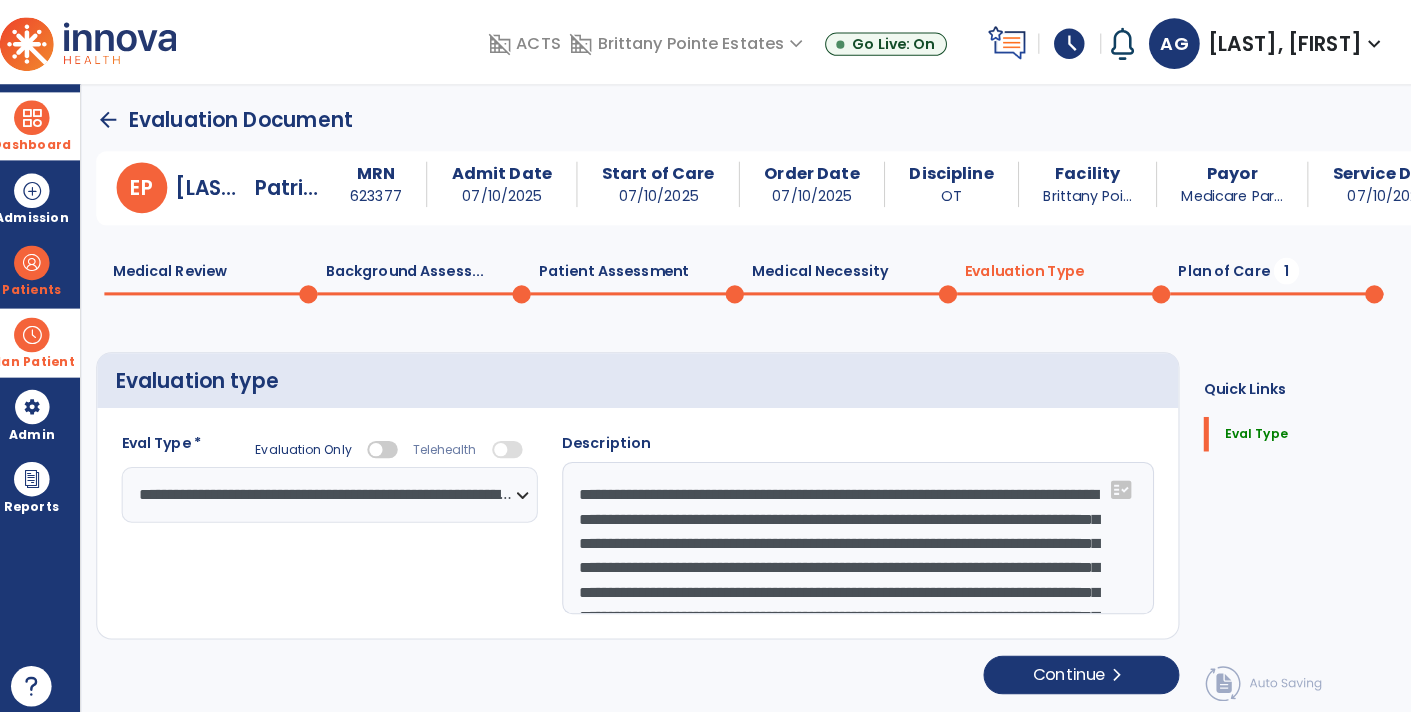 click on "Plan of Care  1" 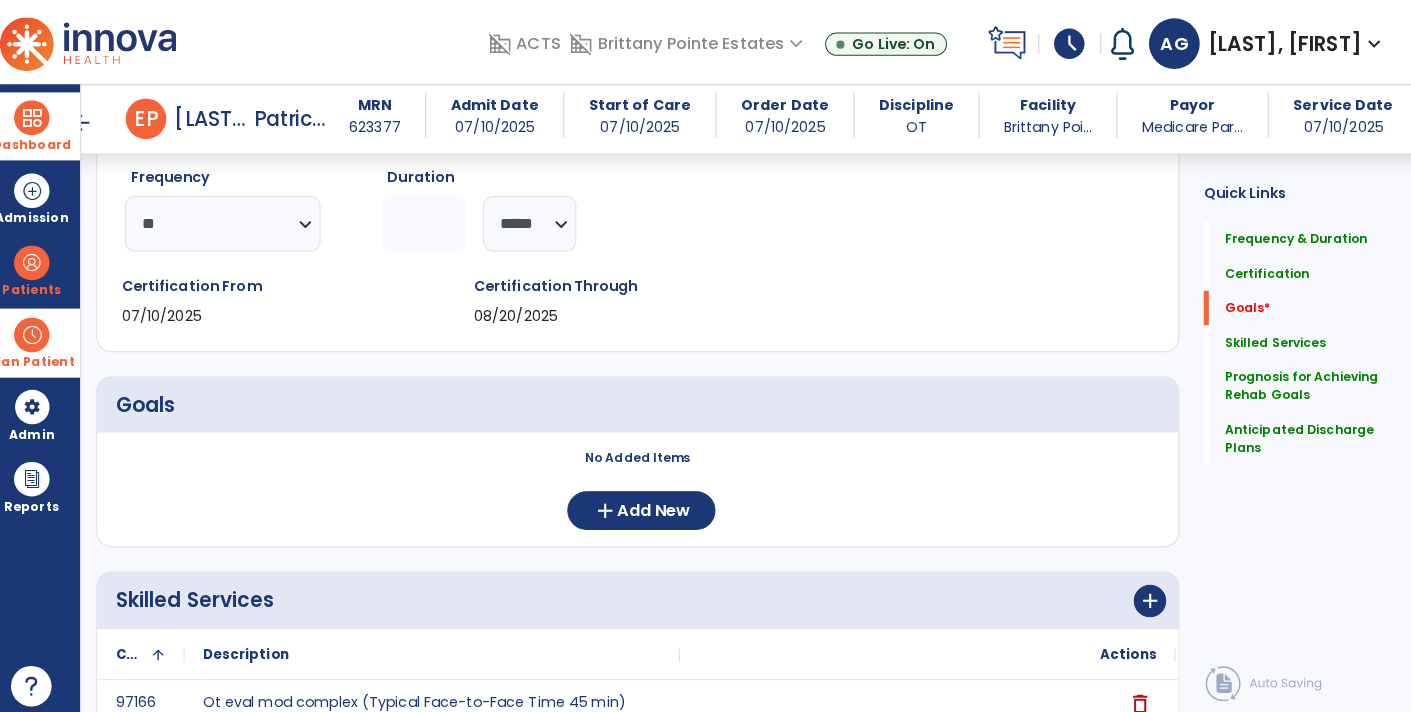 scroll, scrollTop: 246, scrollLeft: 0, axis: vertical 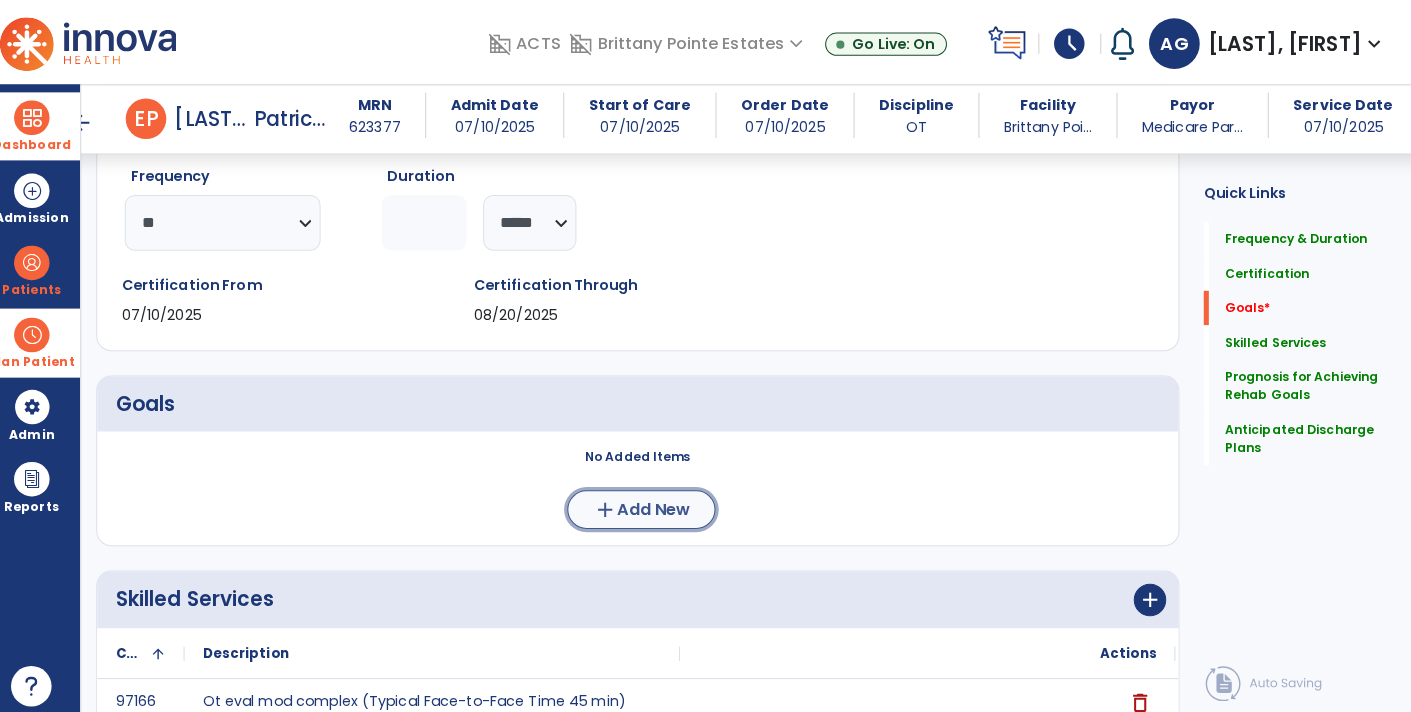 click on "Add New" at bounding box center [660, 502] 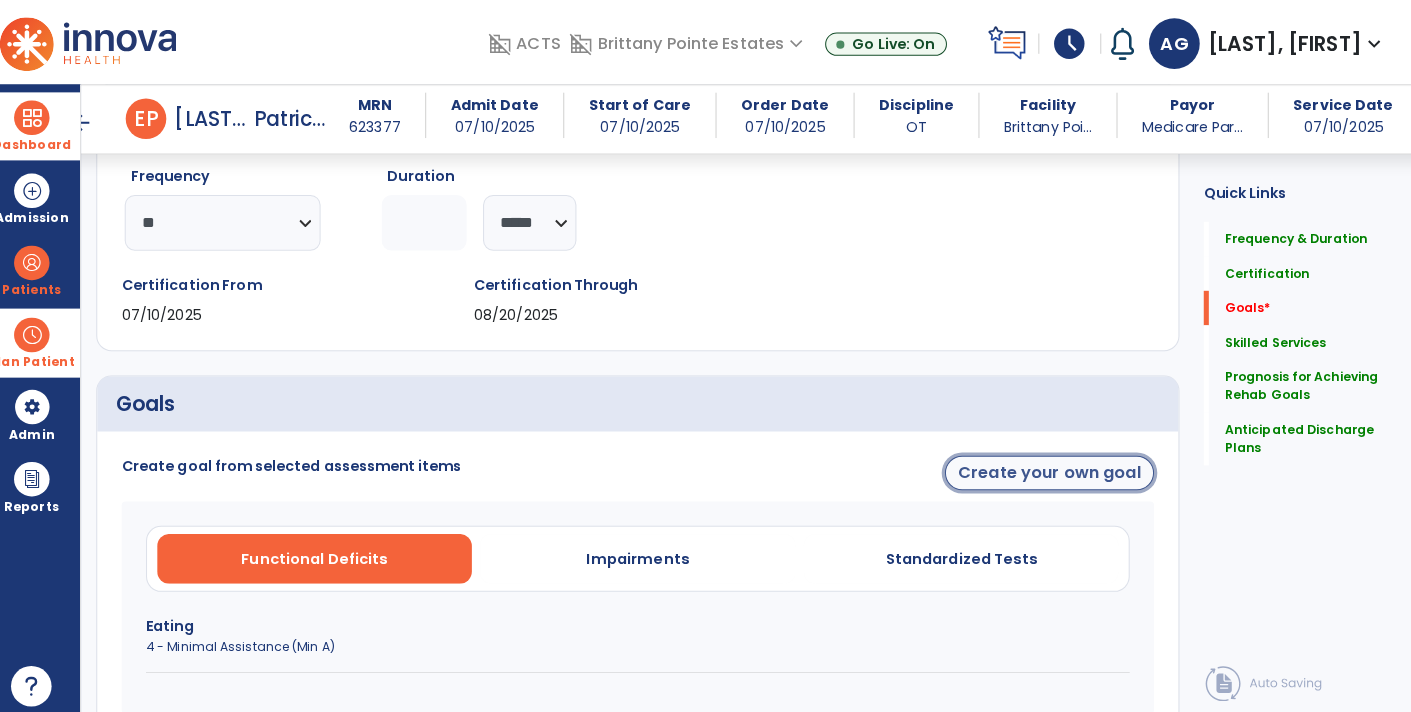 click on "Create your own goal" at bounding box center [1050, 466] 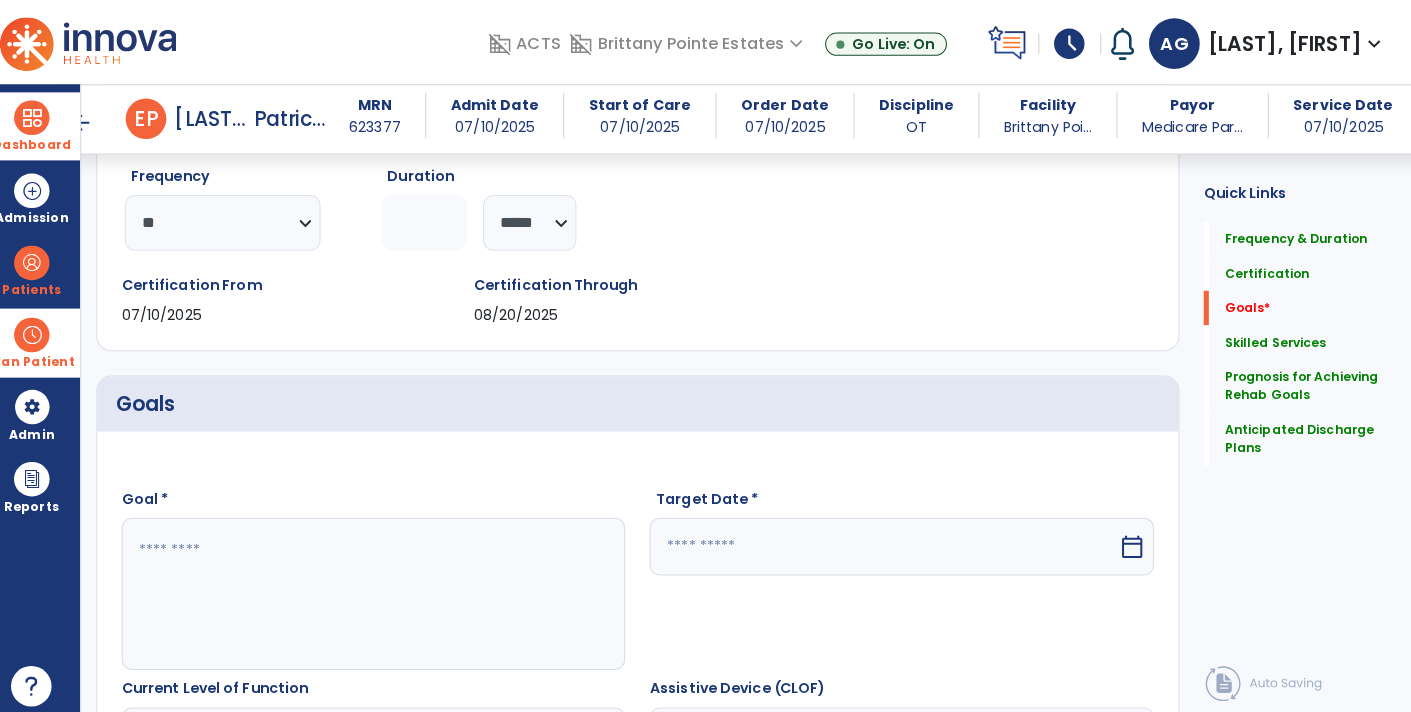 click at bounding box center [383, 585] 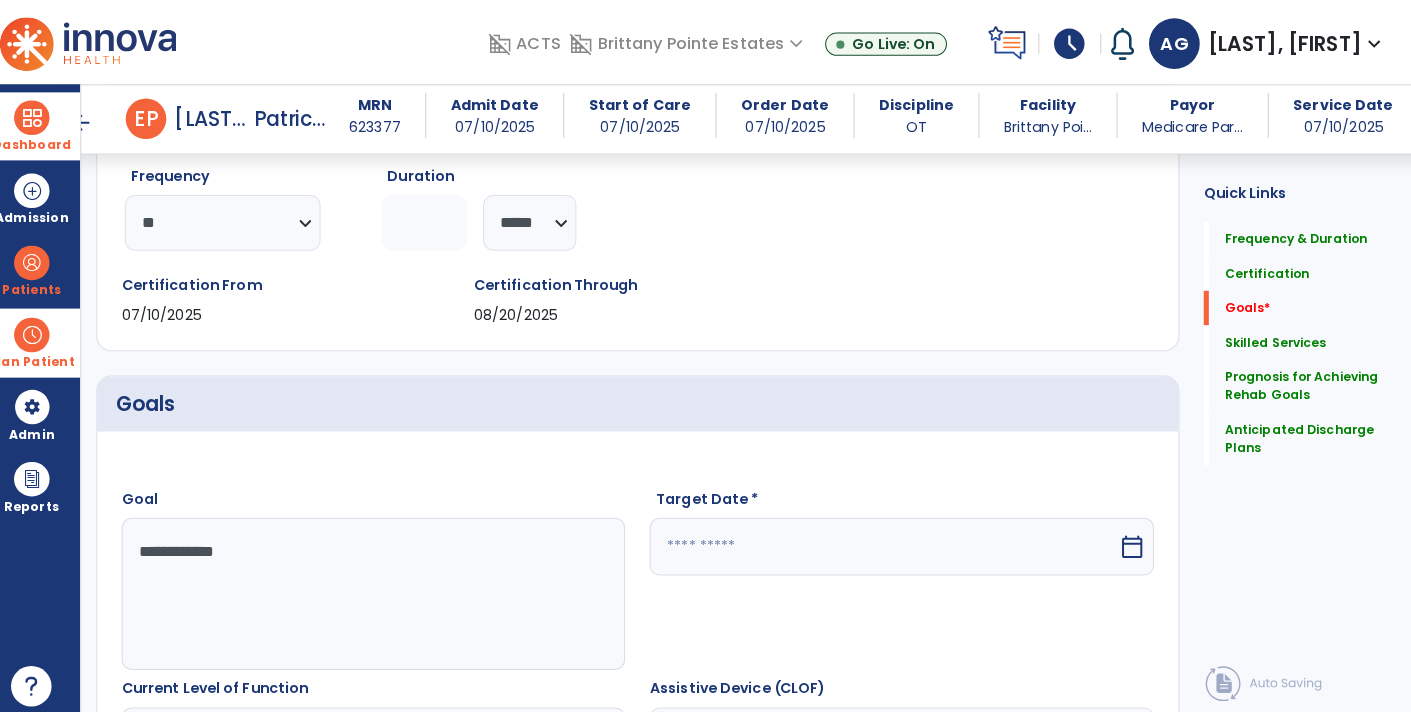 type on "**********" 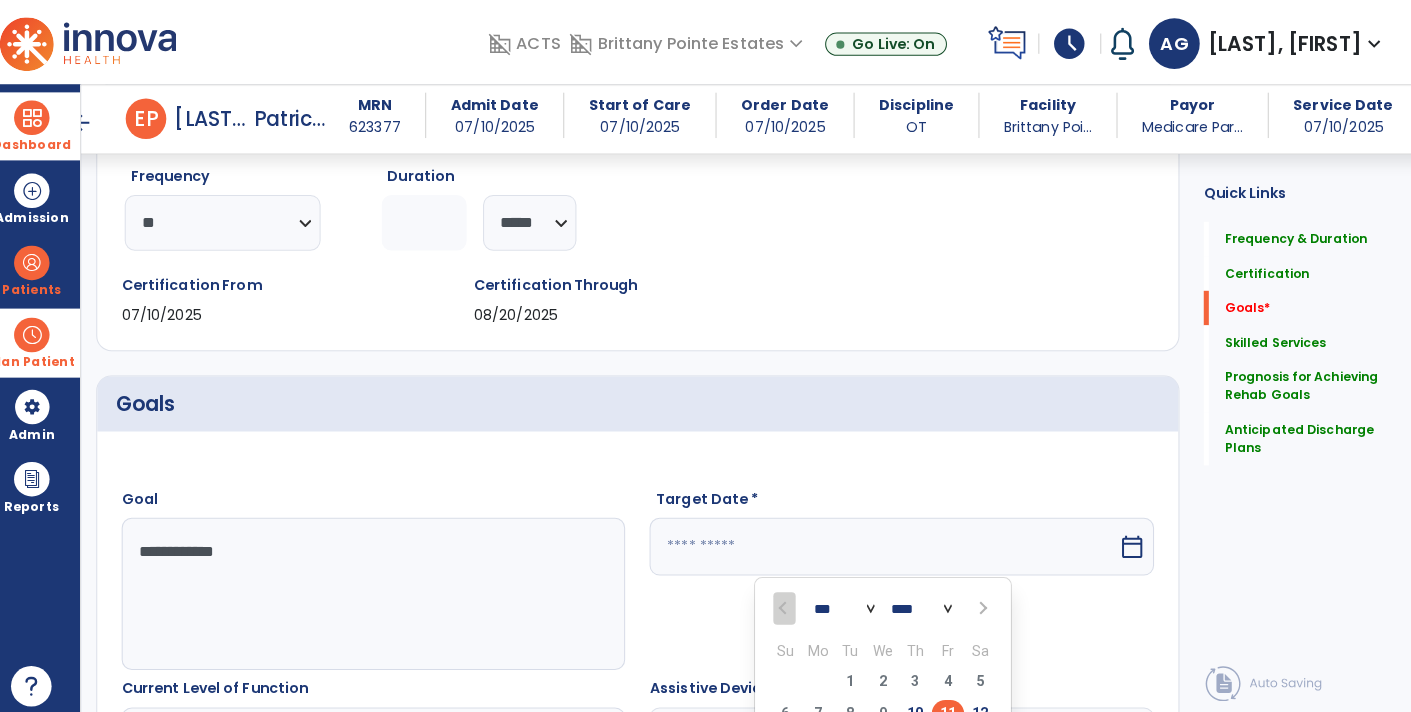 scroll, scrollTop: 0, scrollLeft: 0, axis: both 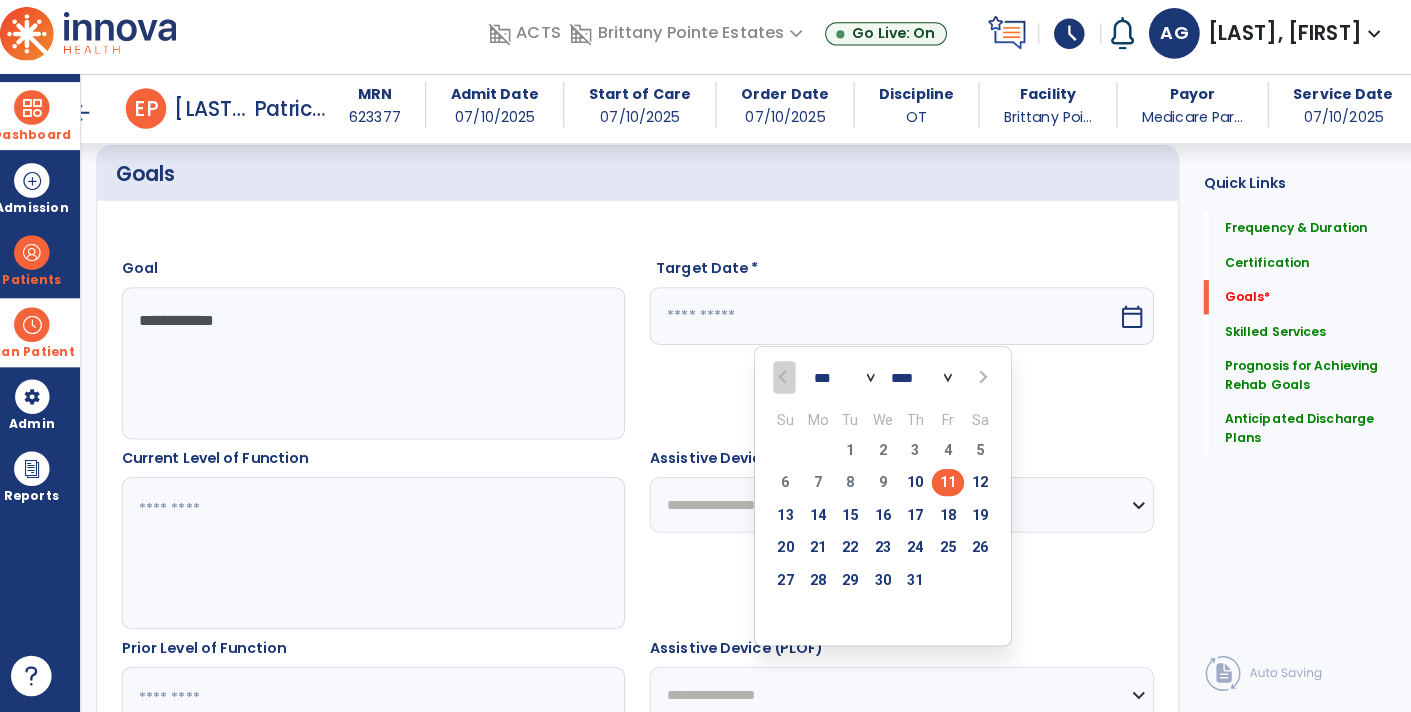 click at bounding box center (983, 382) 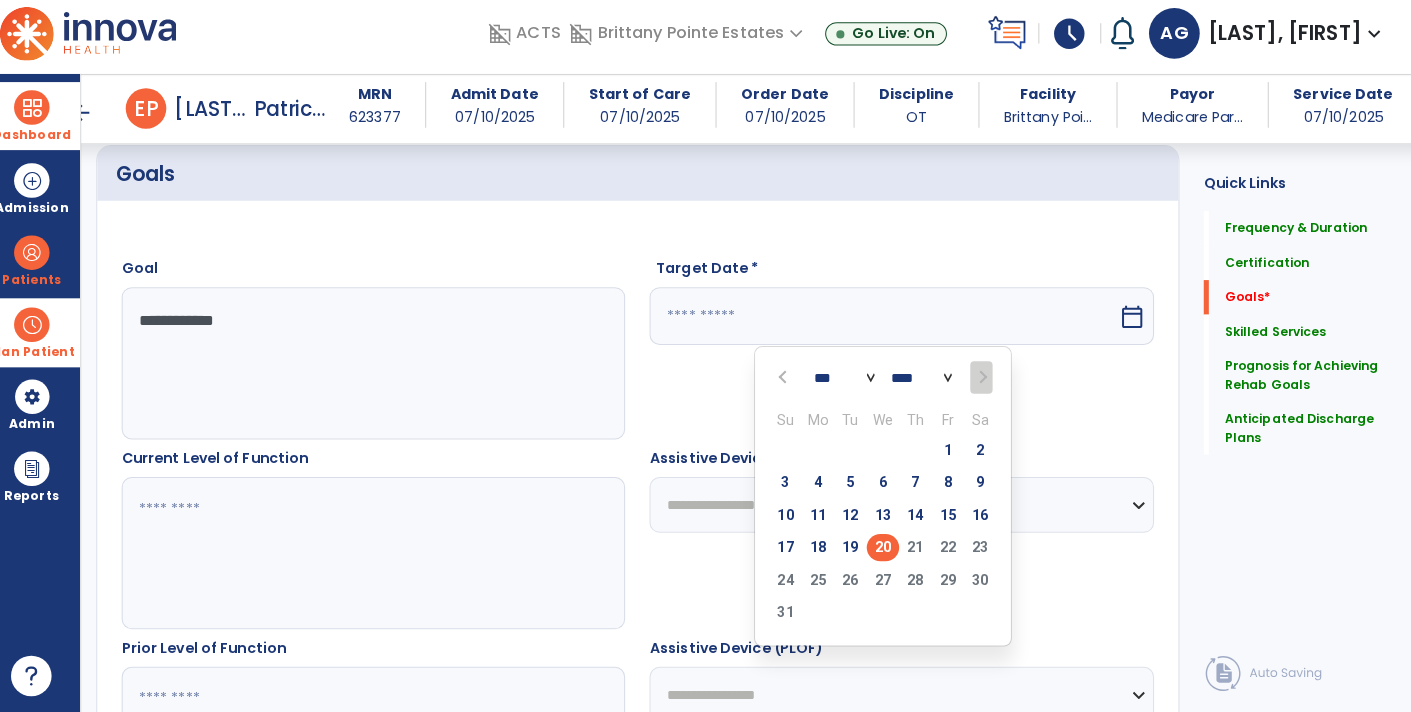 click on "20" at bounding box center [886, 549] 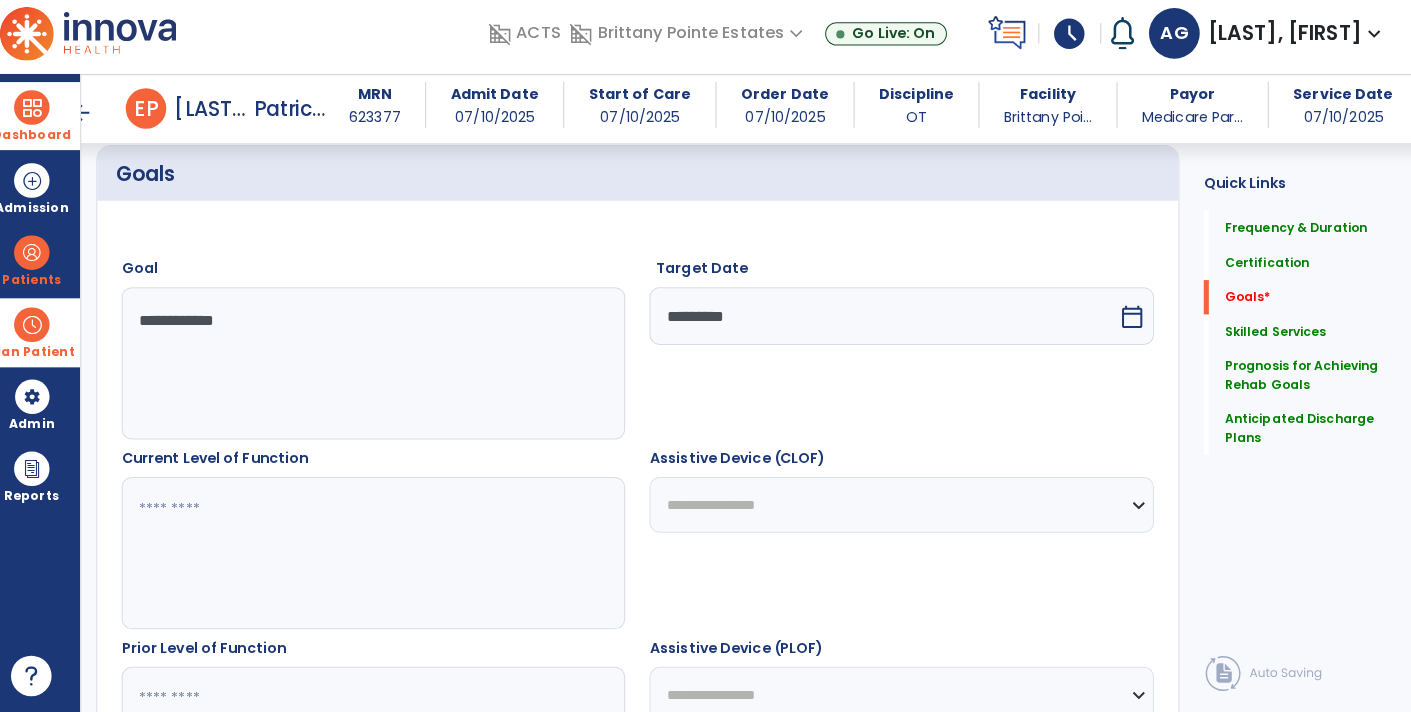 click at bounding box center (383, 555) 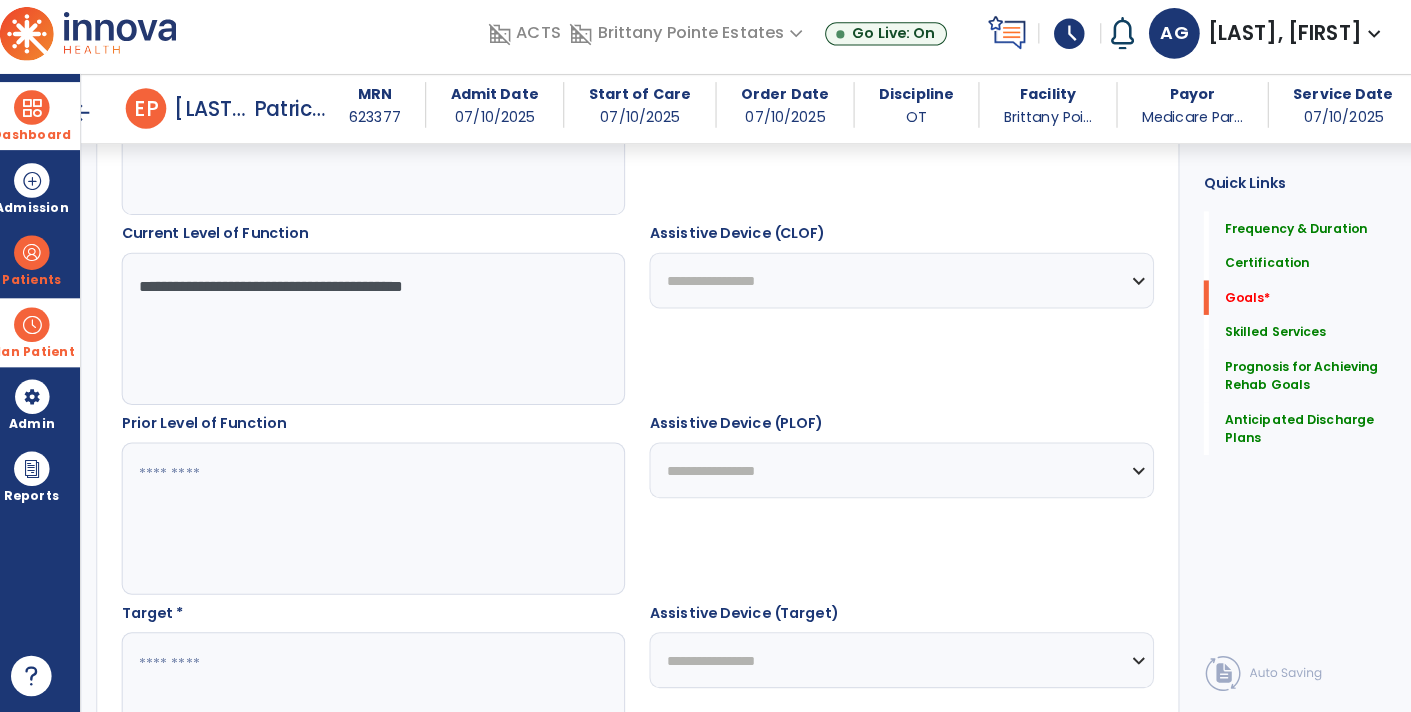 scroll, scrollTop: 691, scrollLeft: 0, axis: vertical 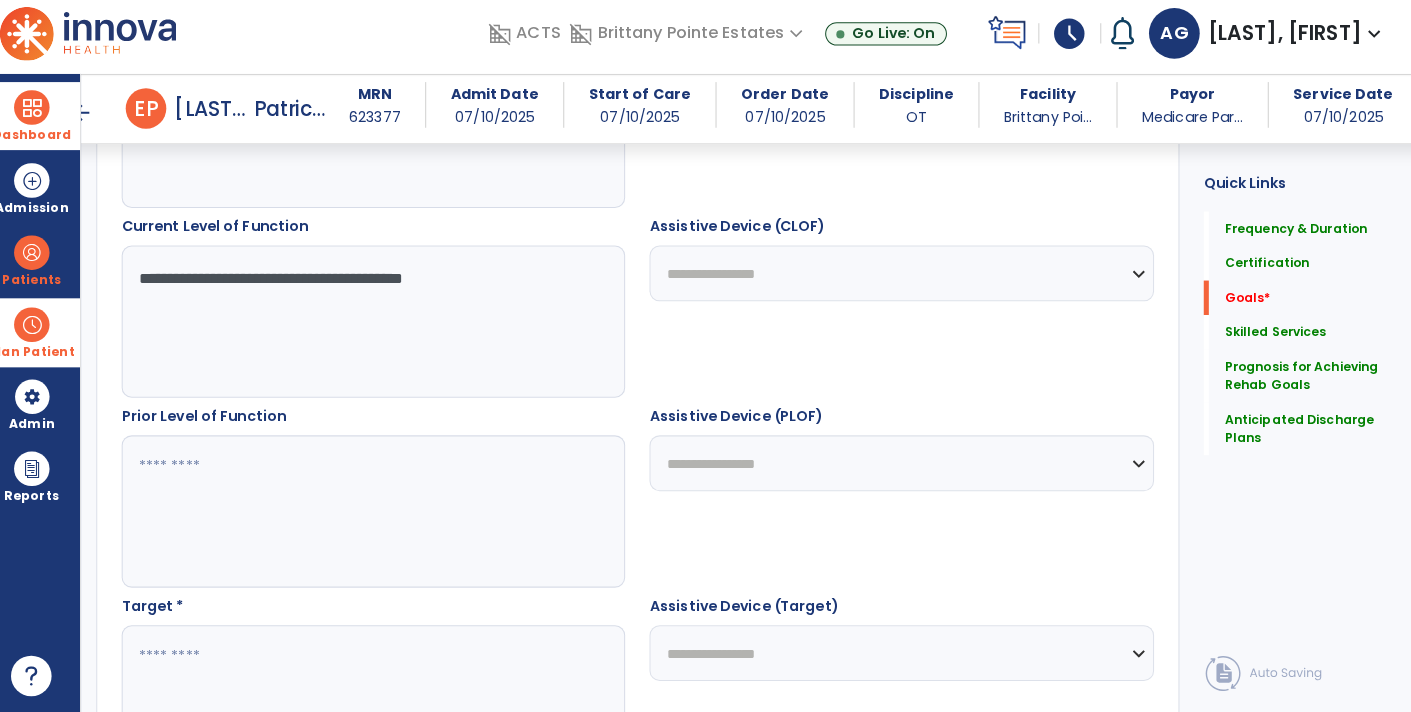 type on "**********" 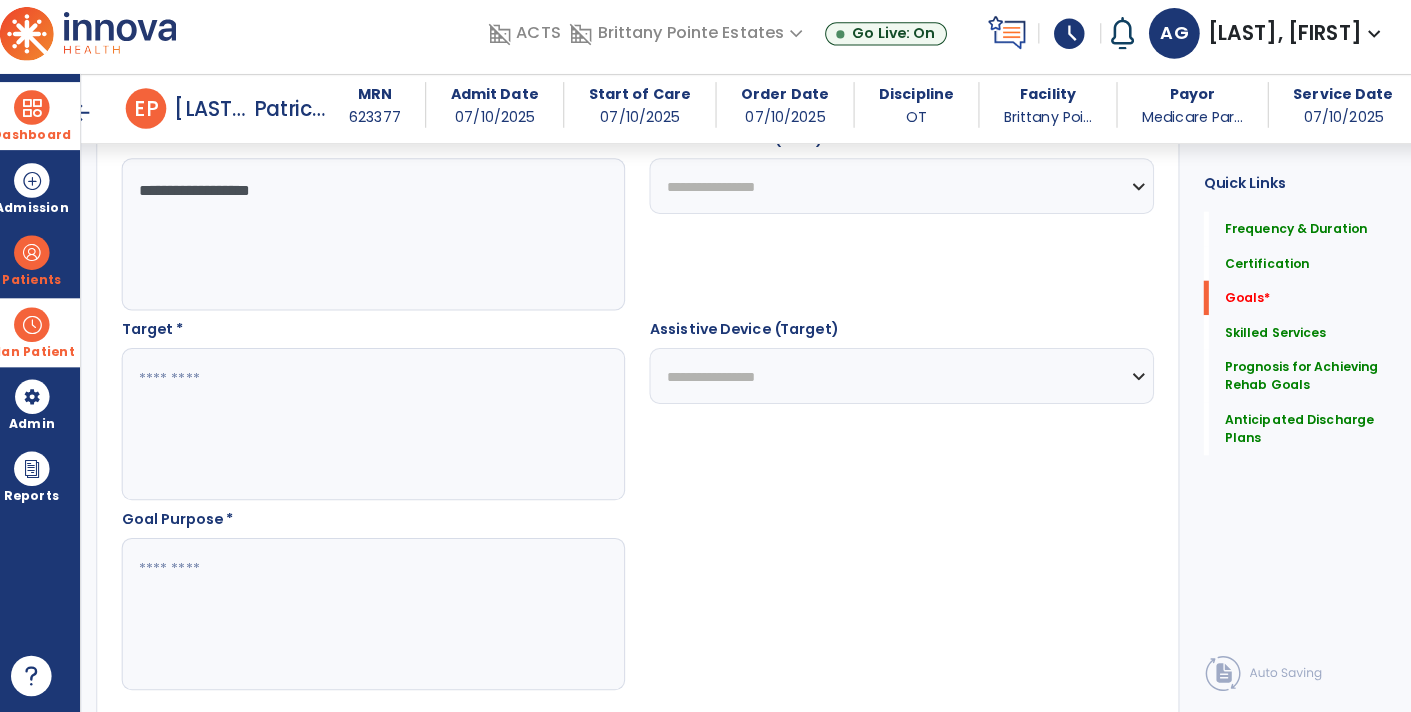 scroll, scrollTop: 974, scrollLeft: 0, axis: vertical 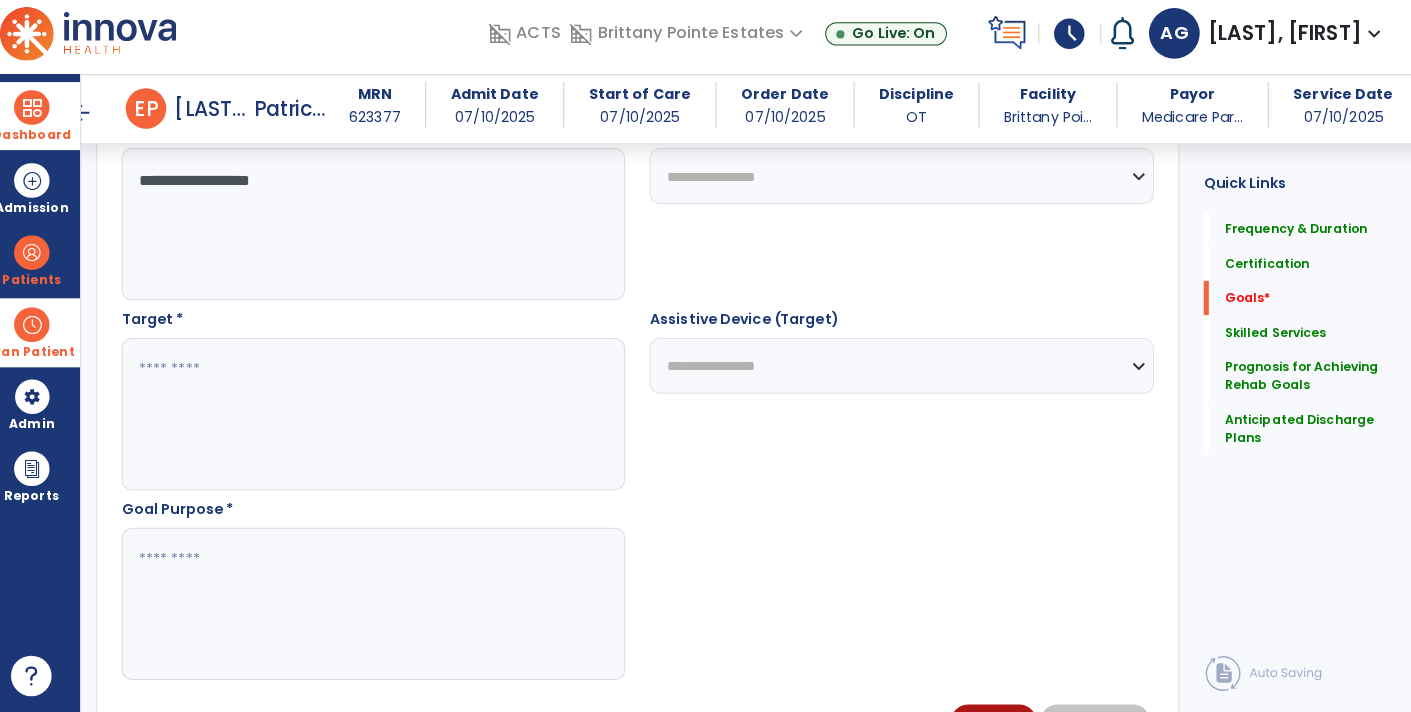 type on "**********" 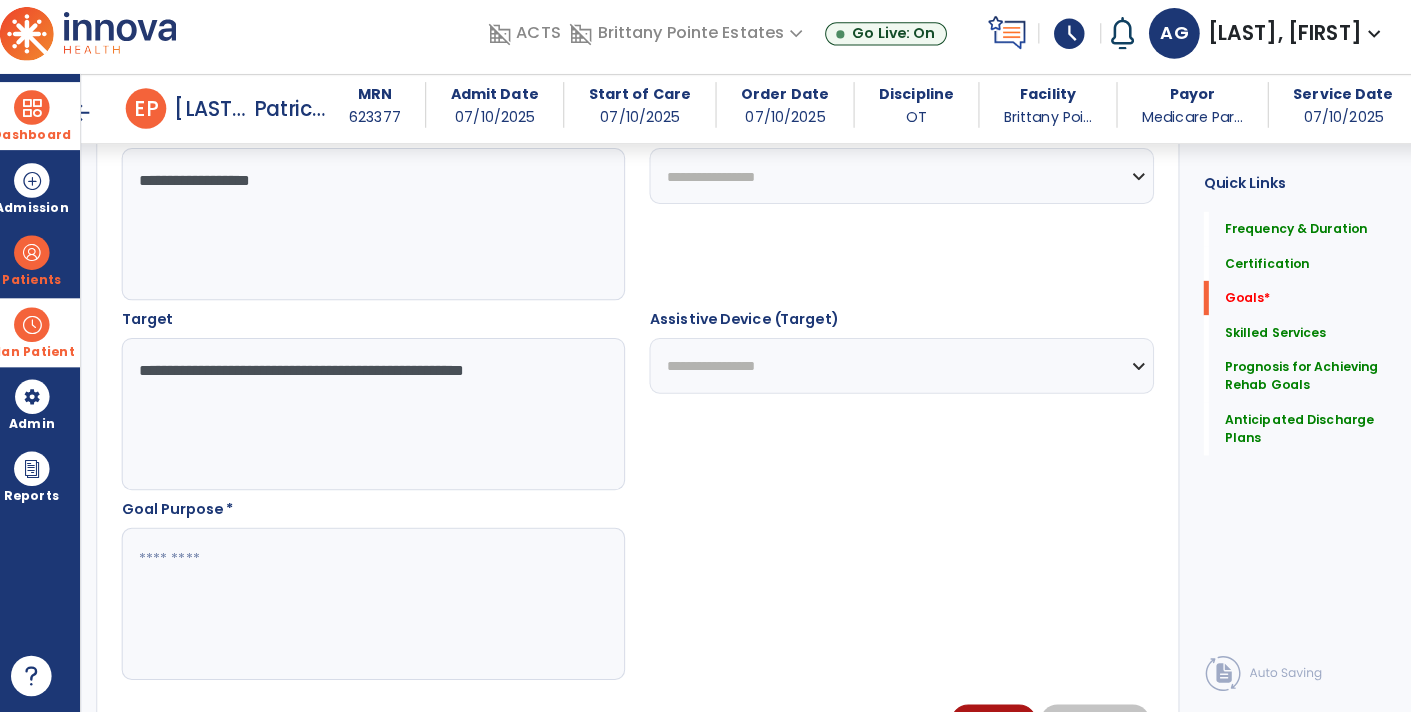 type on "**********" 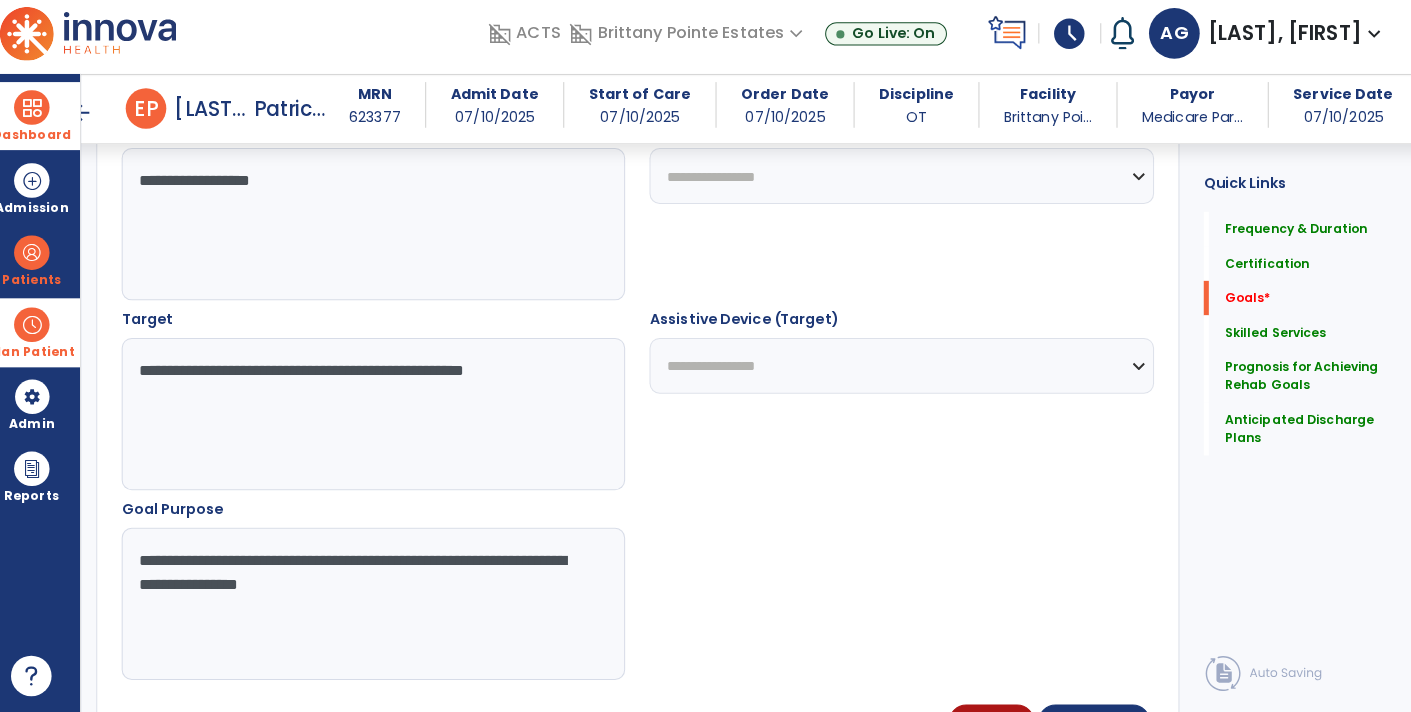 type on "**********" 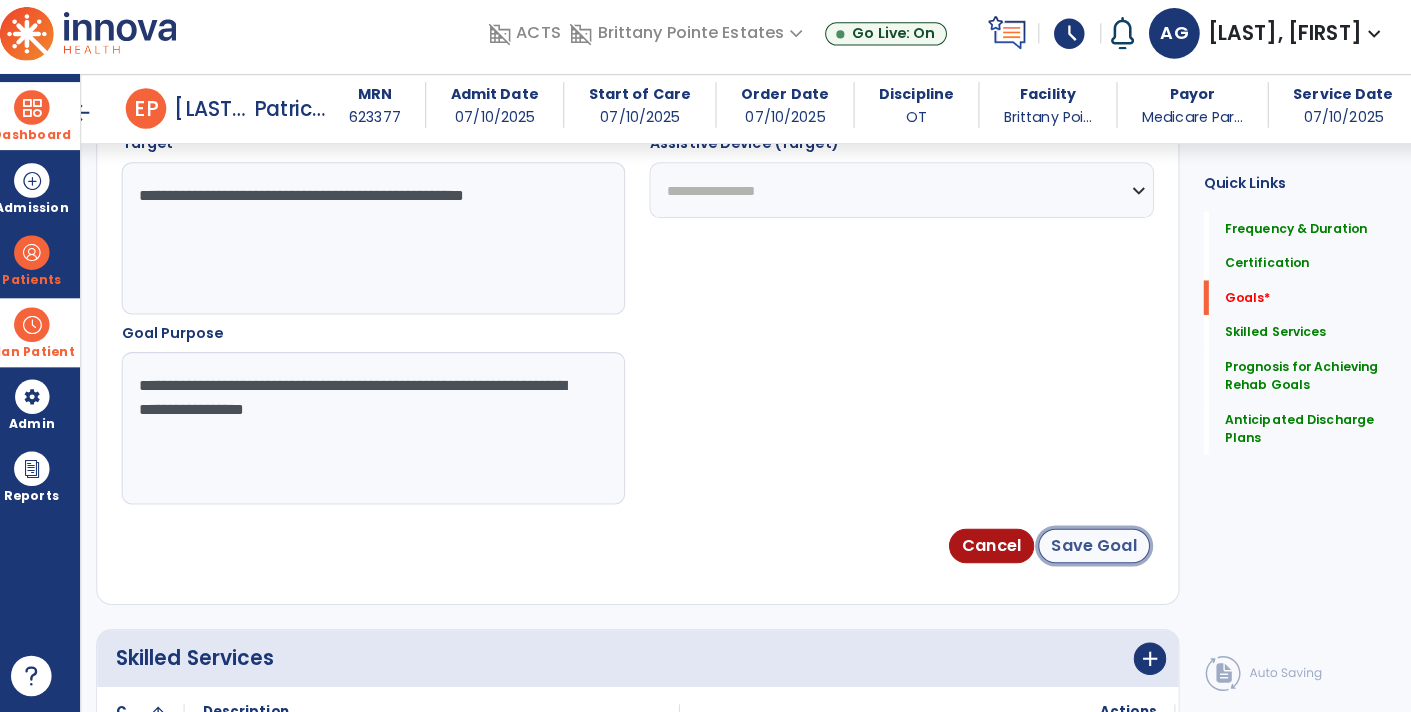 click on "Save Goal" at bounding box center (1094, 548) 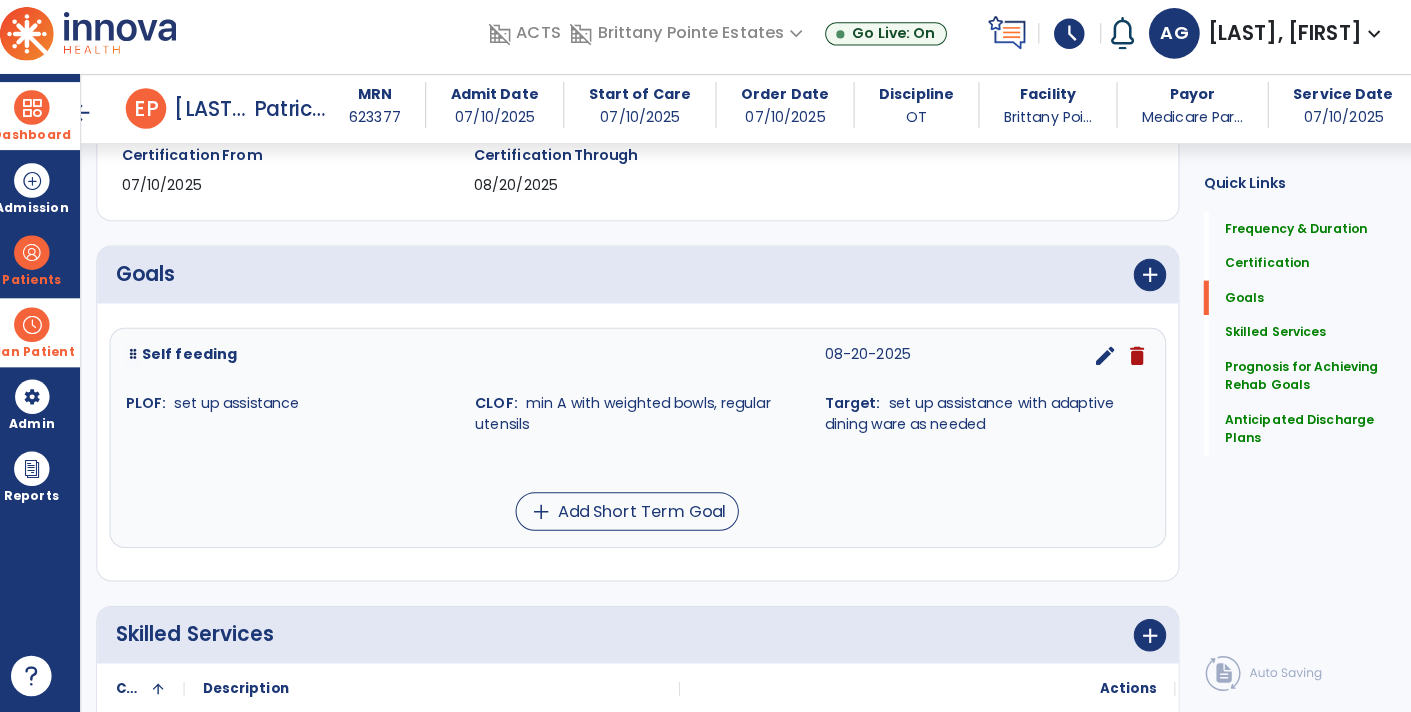 scroll, scrollTop: 371, scrollLeft: 0, axis: vertical 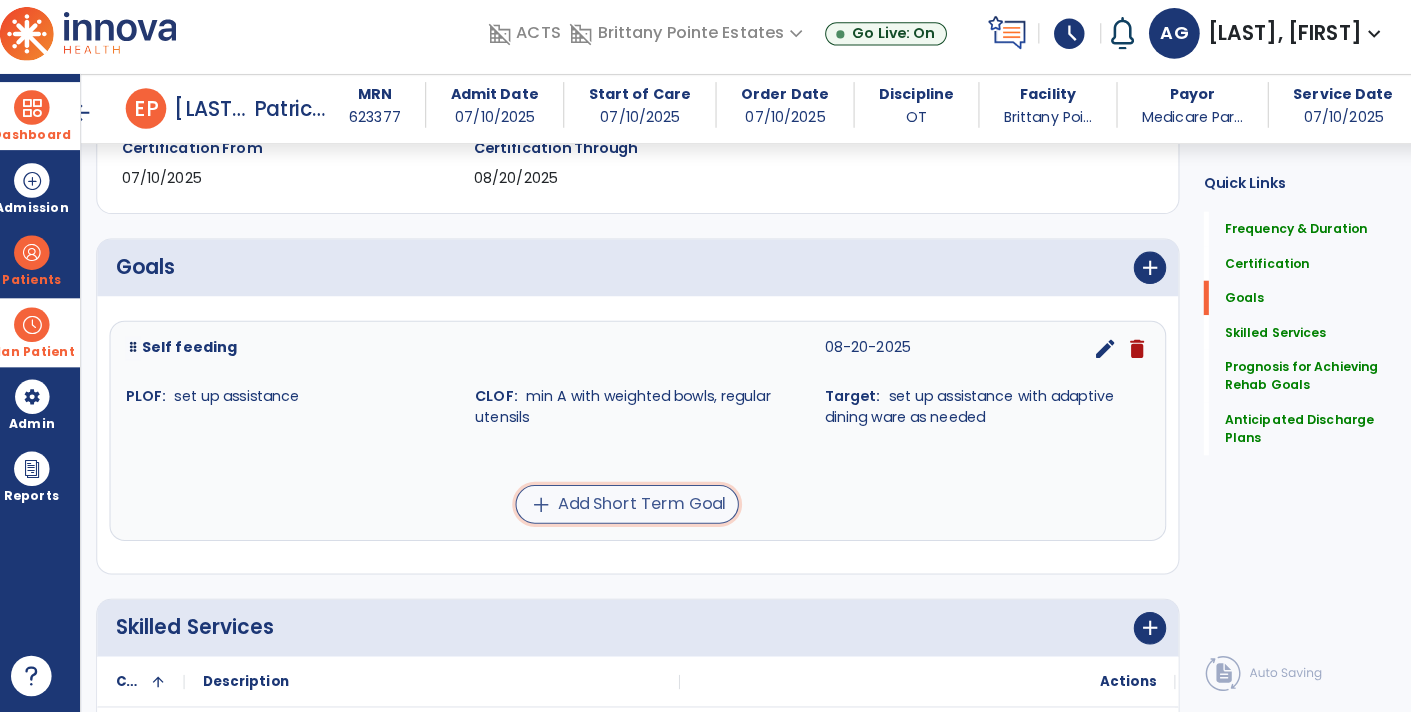 click on "add  Add Short Term Goal" at bounding box center [634, 507] 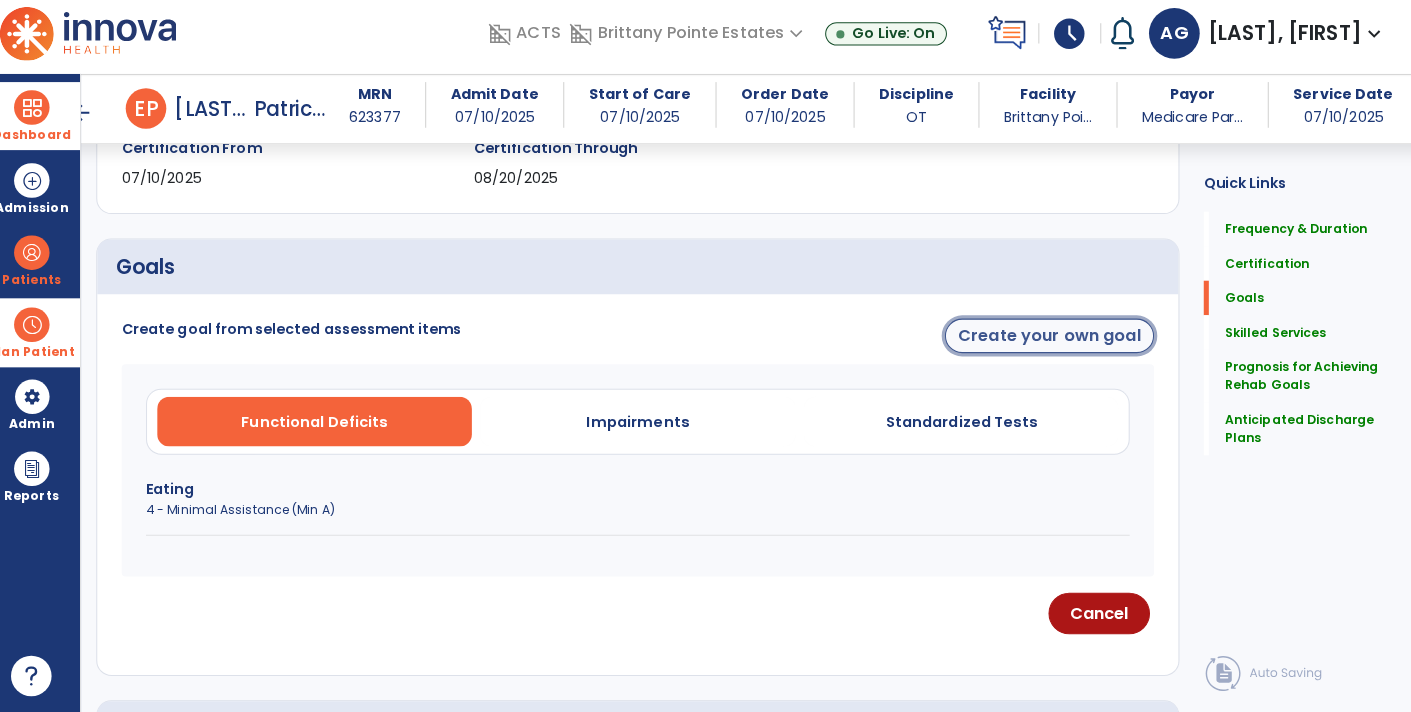 click on "Create your own goal" at bounding box center (1050, 341) 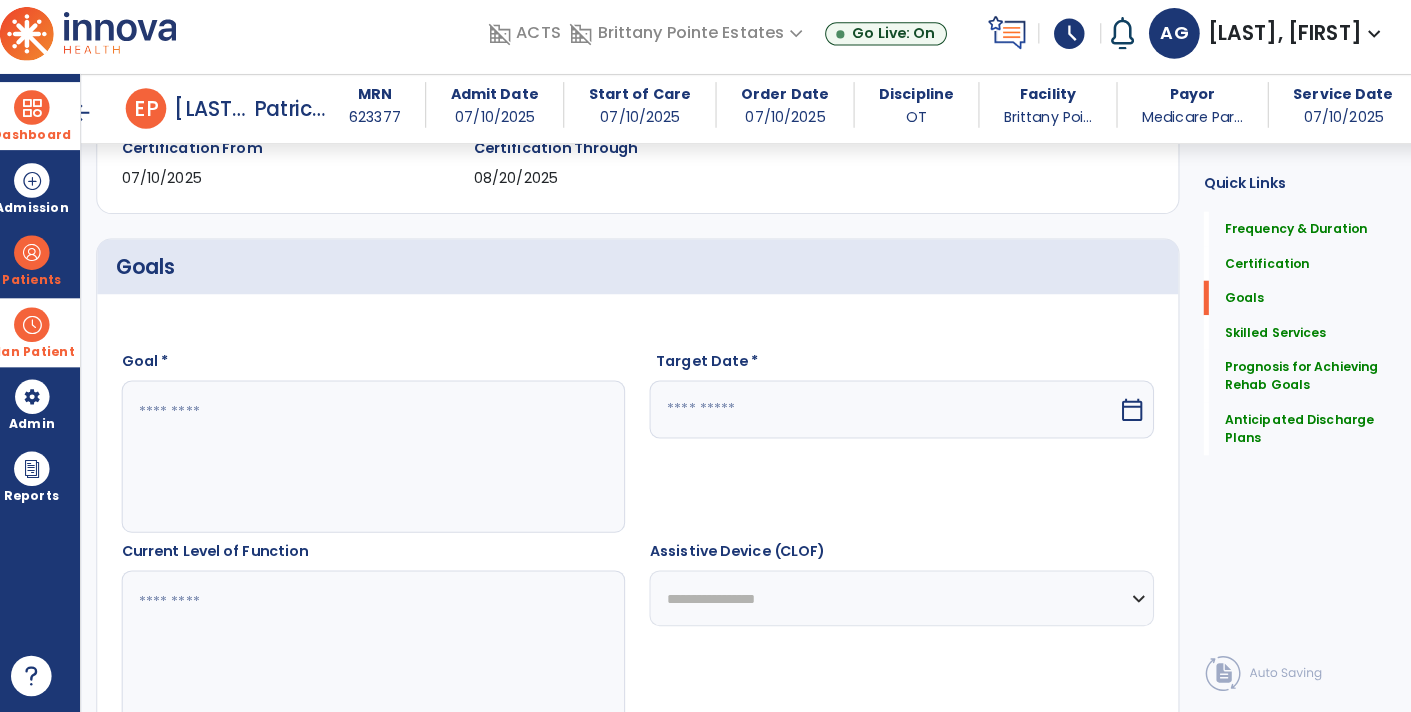 click at bounding box center [383, 460] 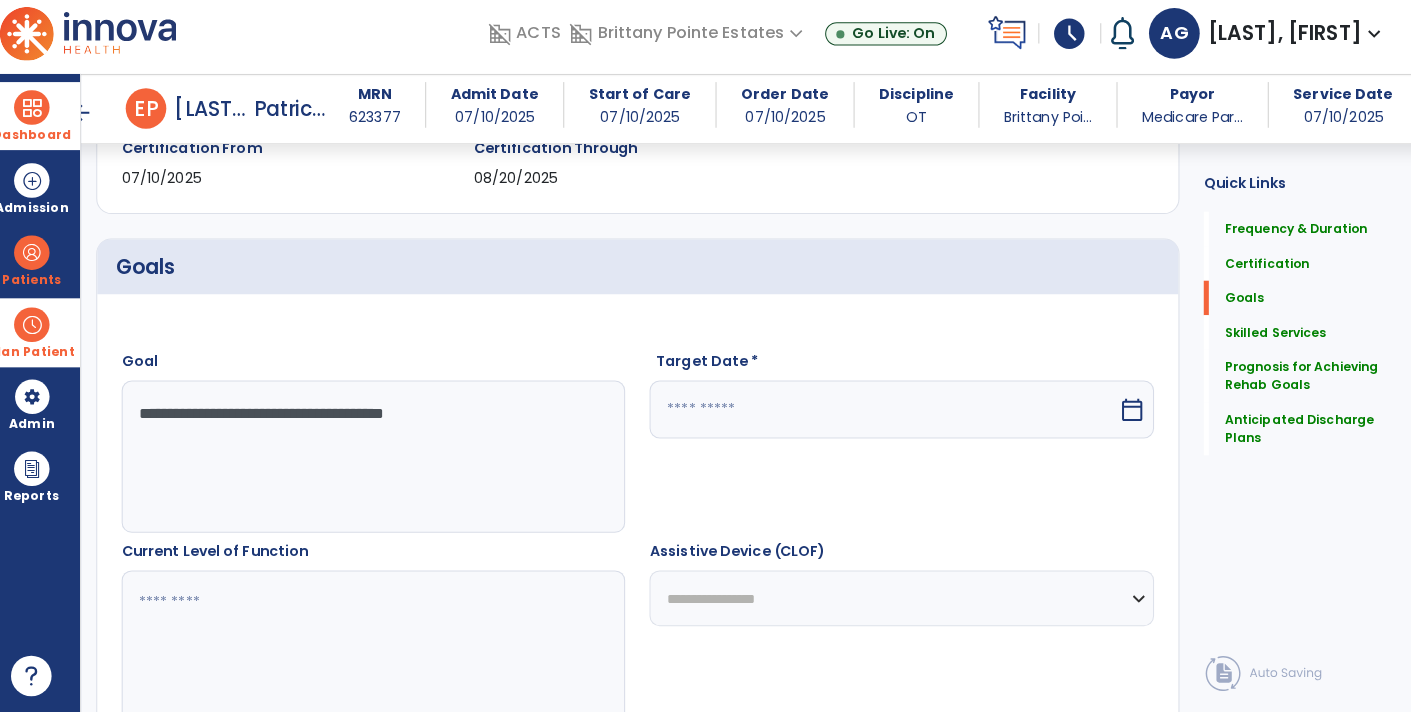 type on "**********" 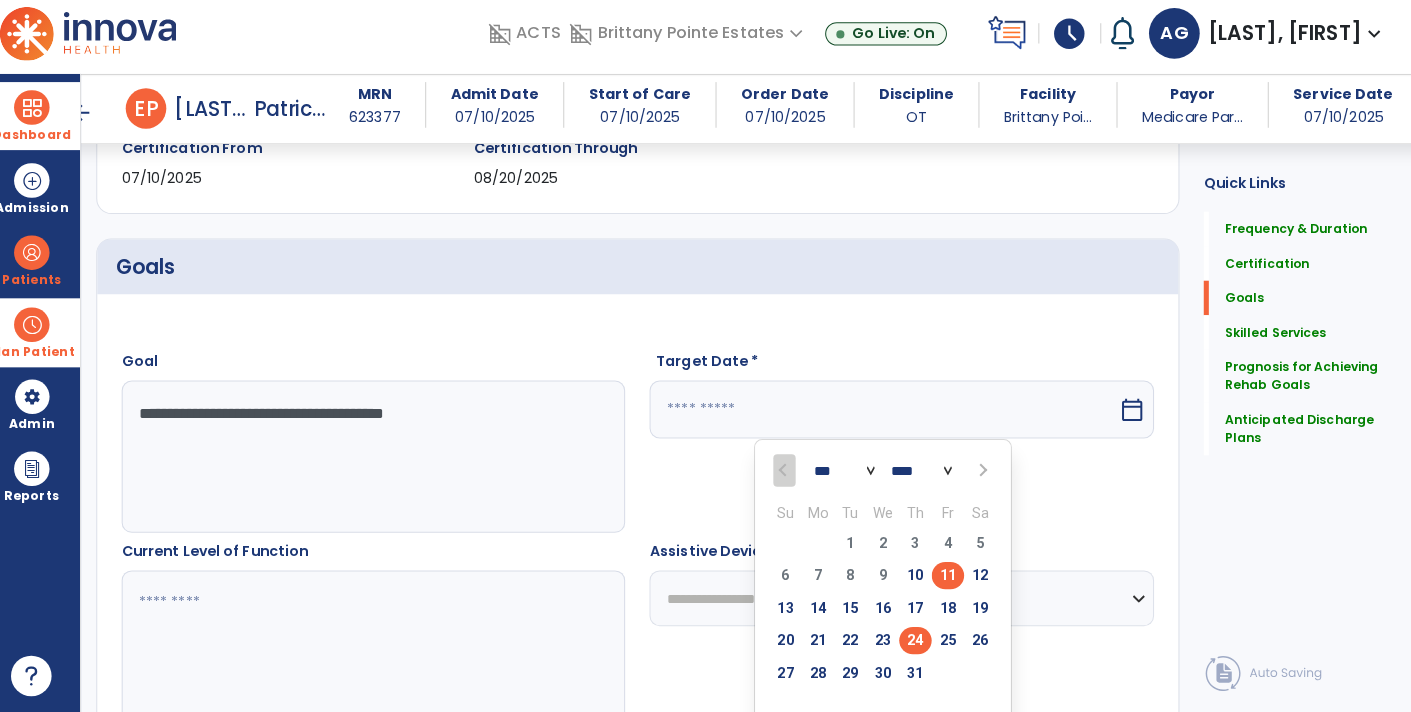 click on "24" at bounding box center [918, 641] 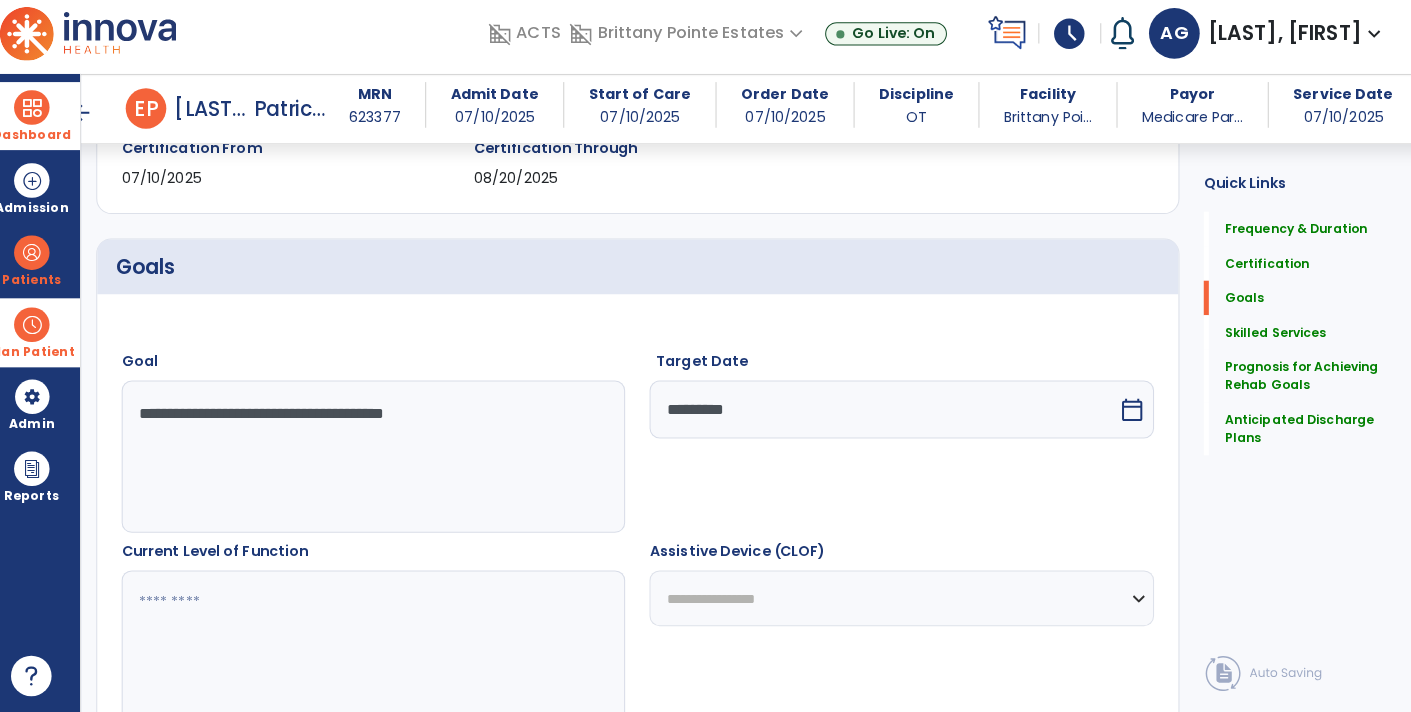 click at bounding box center [383, 647] 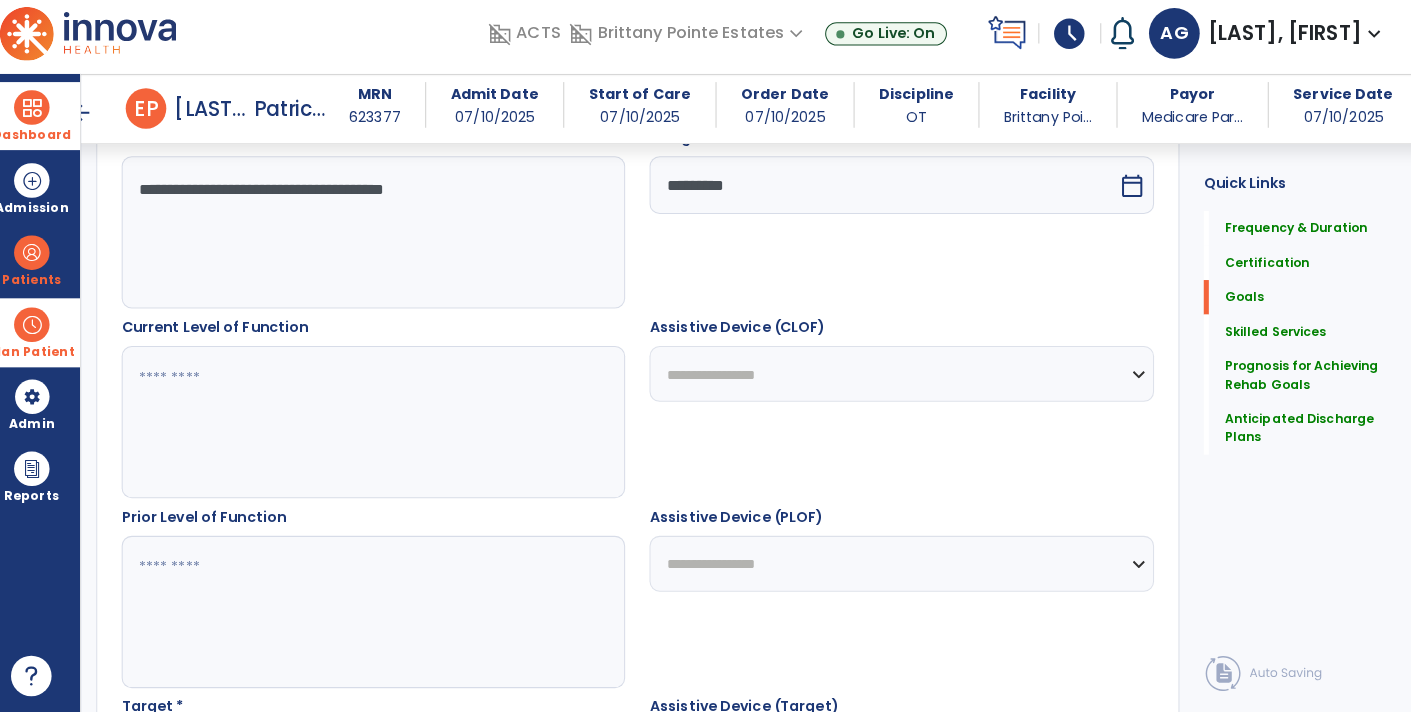 scroll, scrollTop: 590, scrollLeft: 0, axis: vertical 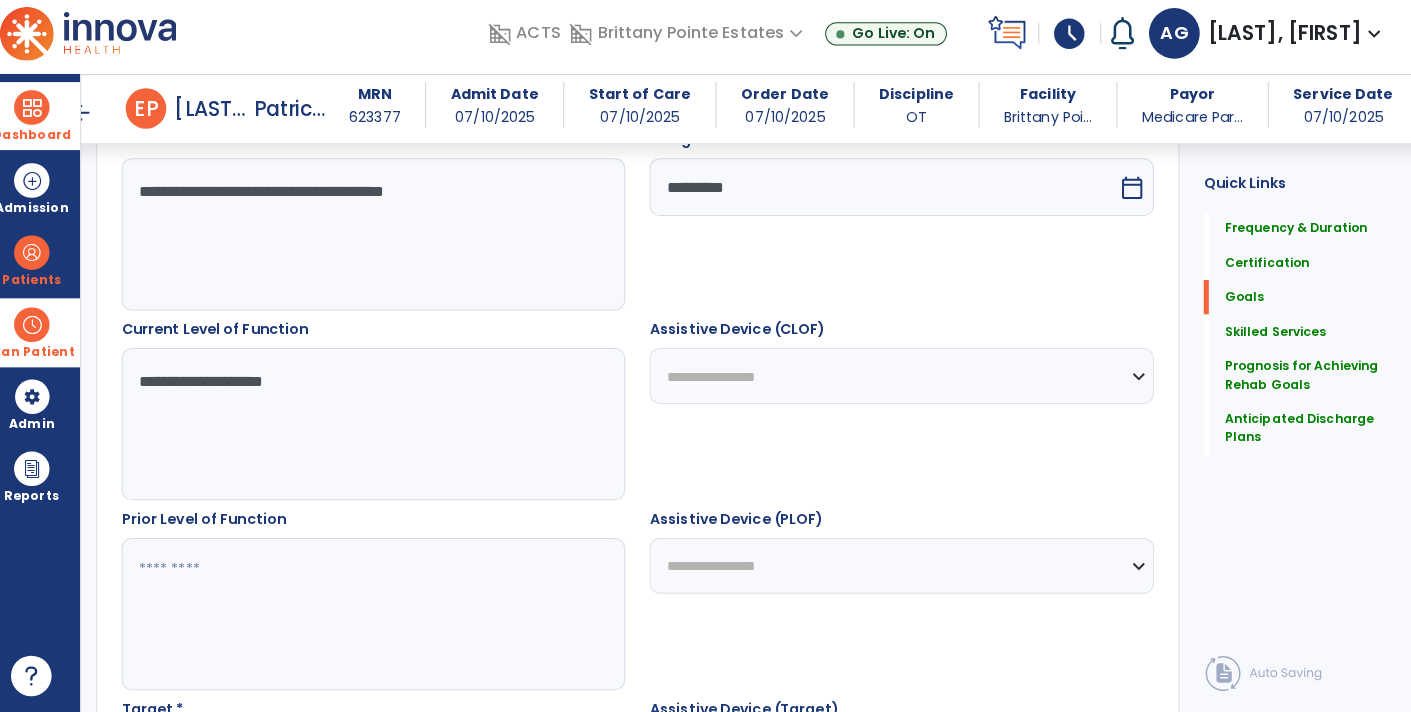 type on "**********" 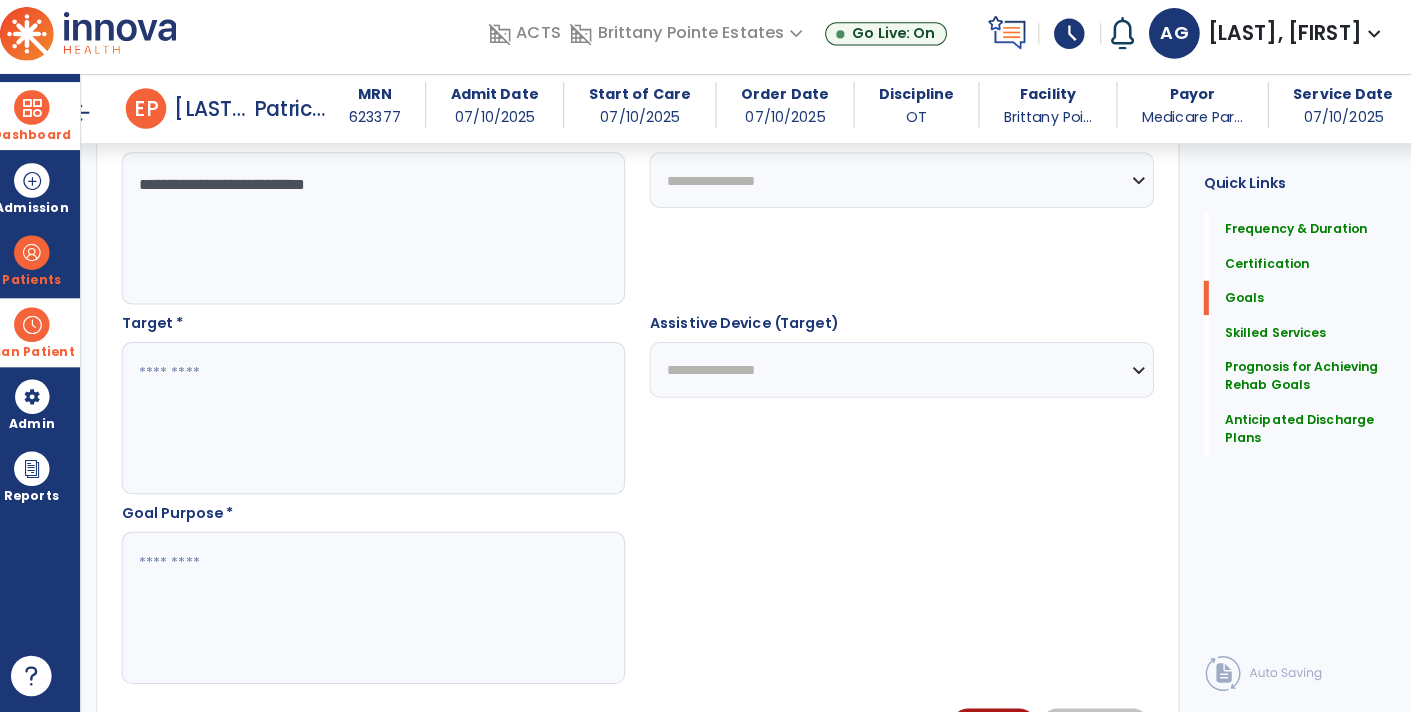 scroll, scrollTop: 981, scrollLeft: 0, axis: vertical 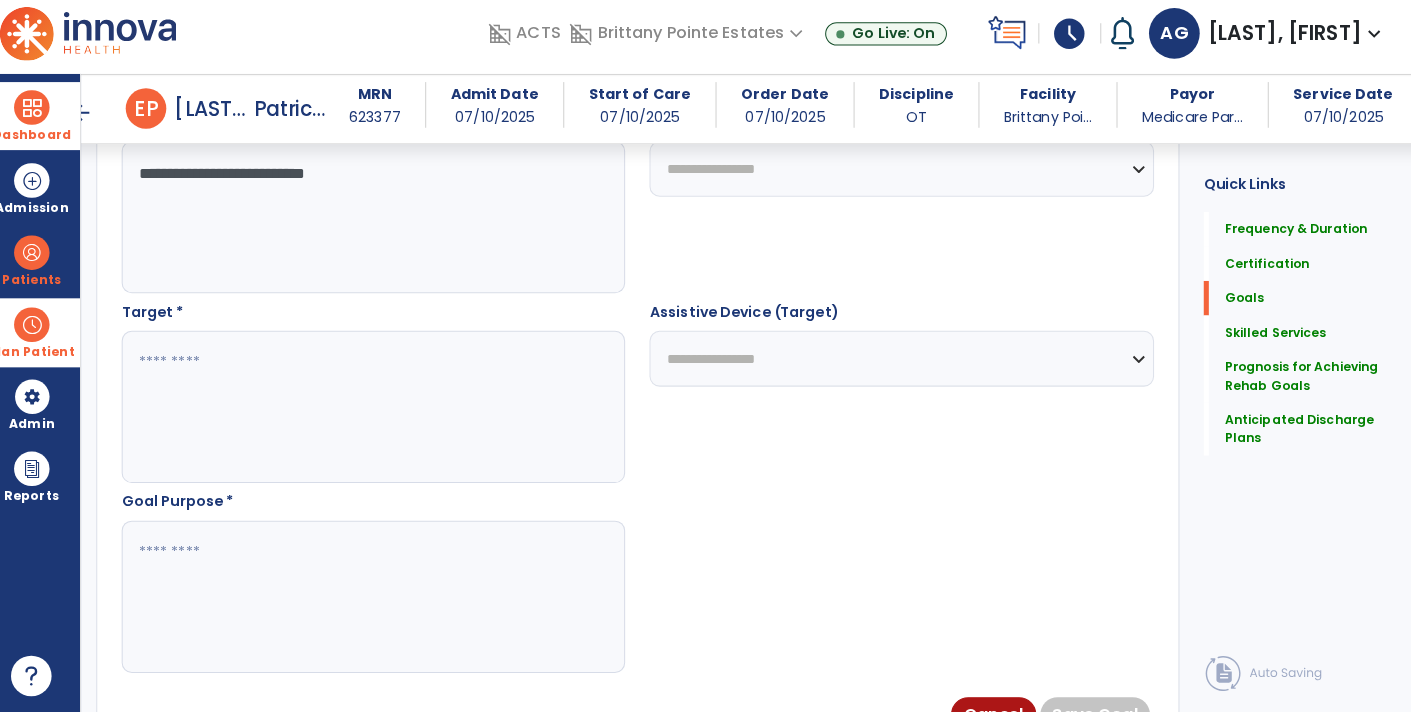 type on "**********" 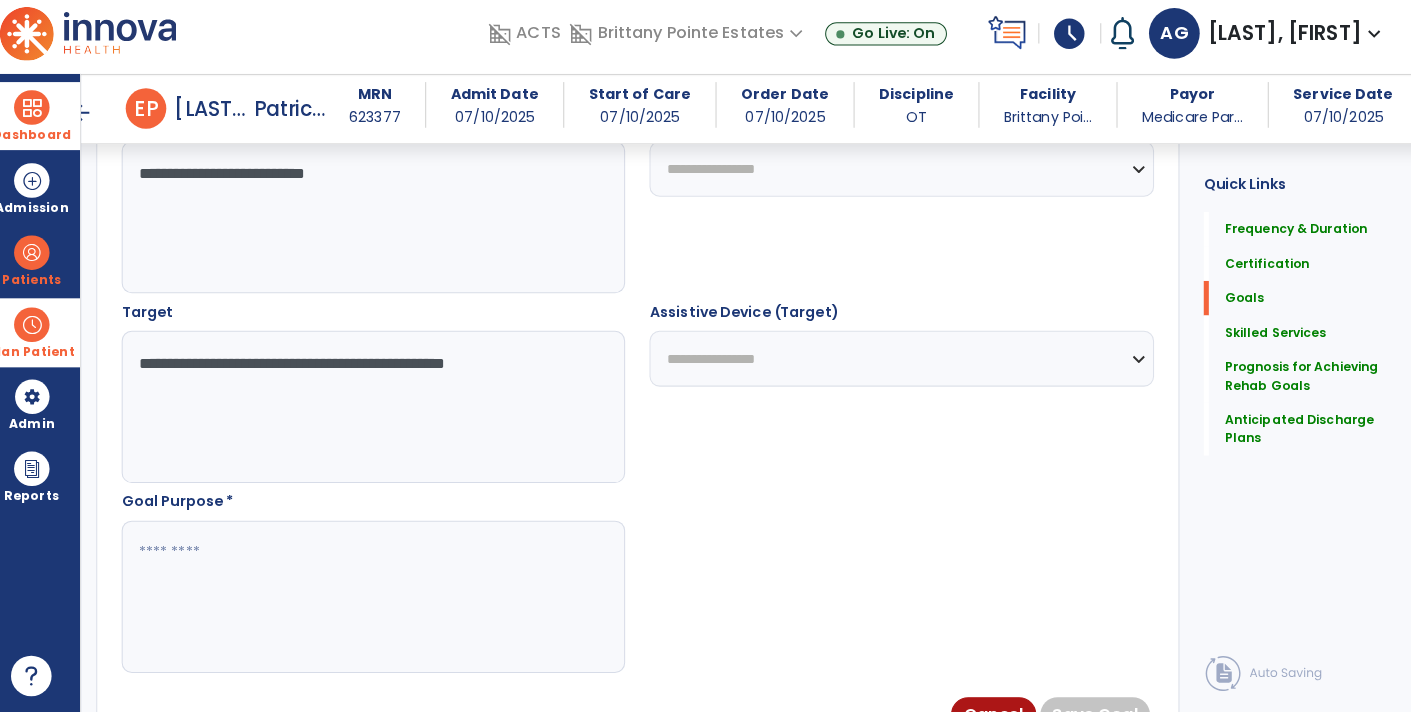type on "**********" 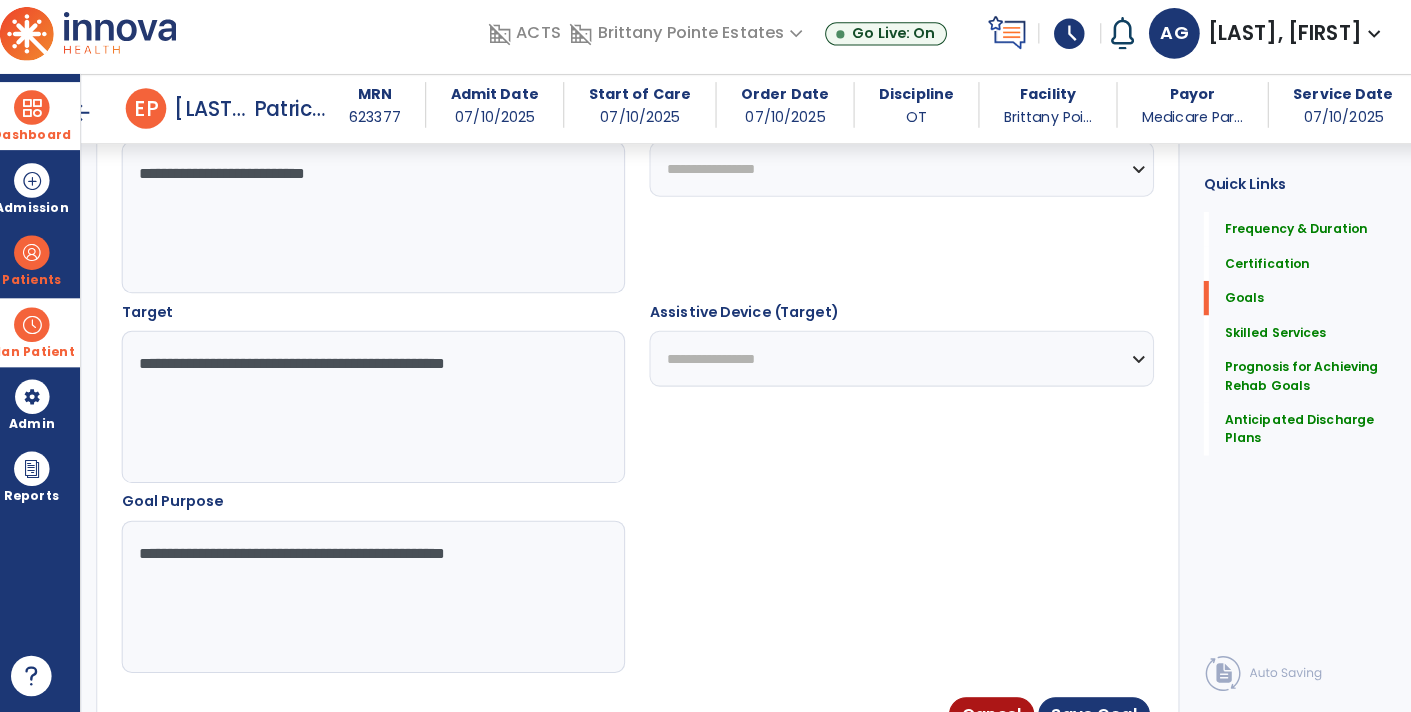 type on "**********" 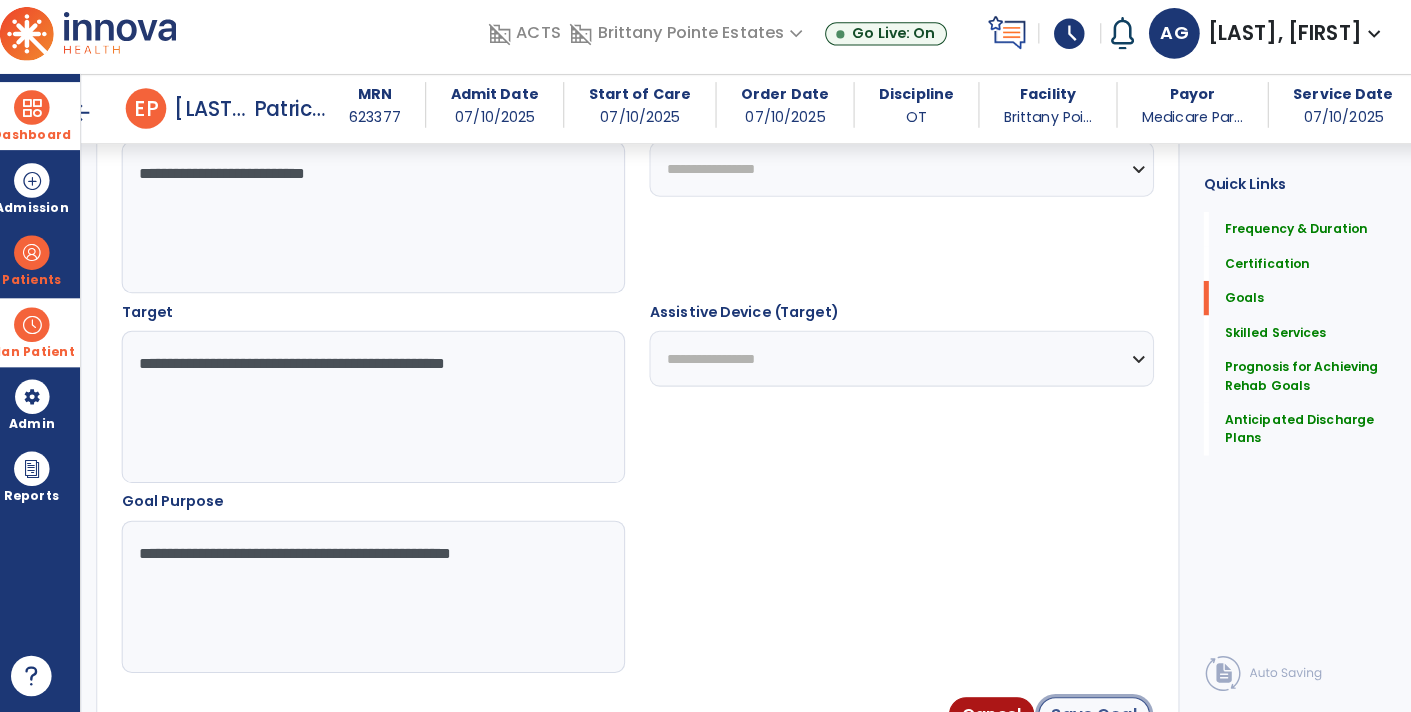 click on "Save Goal" at bounding box center (1094, 714) 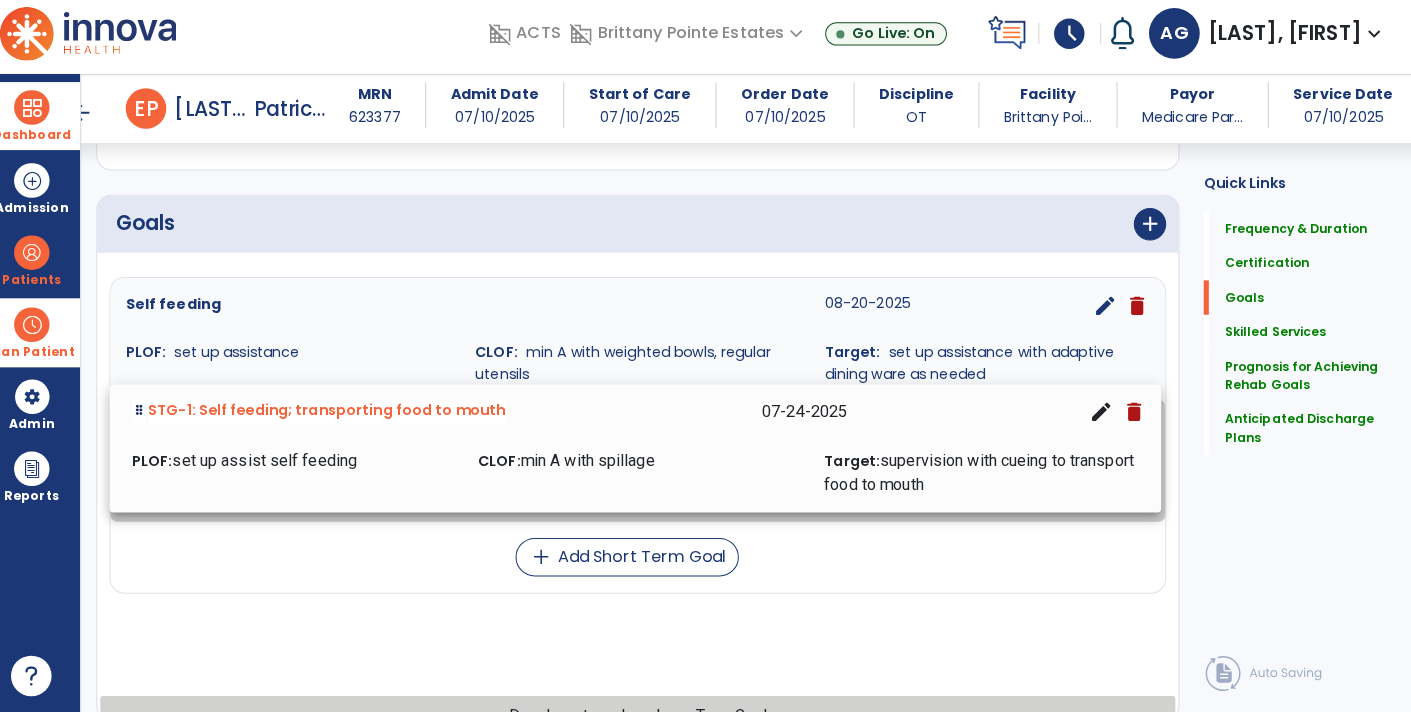 scroll, scrollTop: 409, scrollLeft: 0, axis: vertical 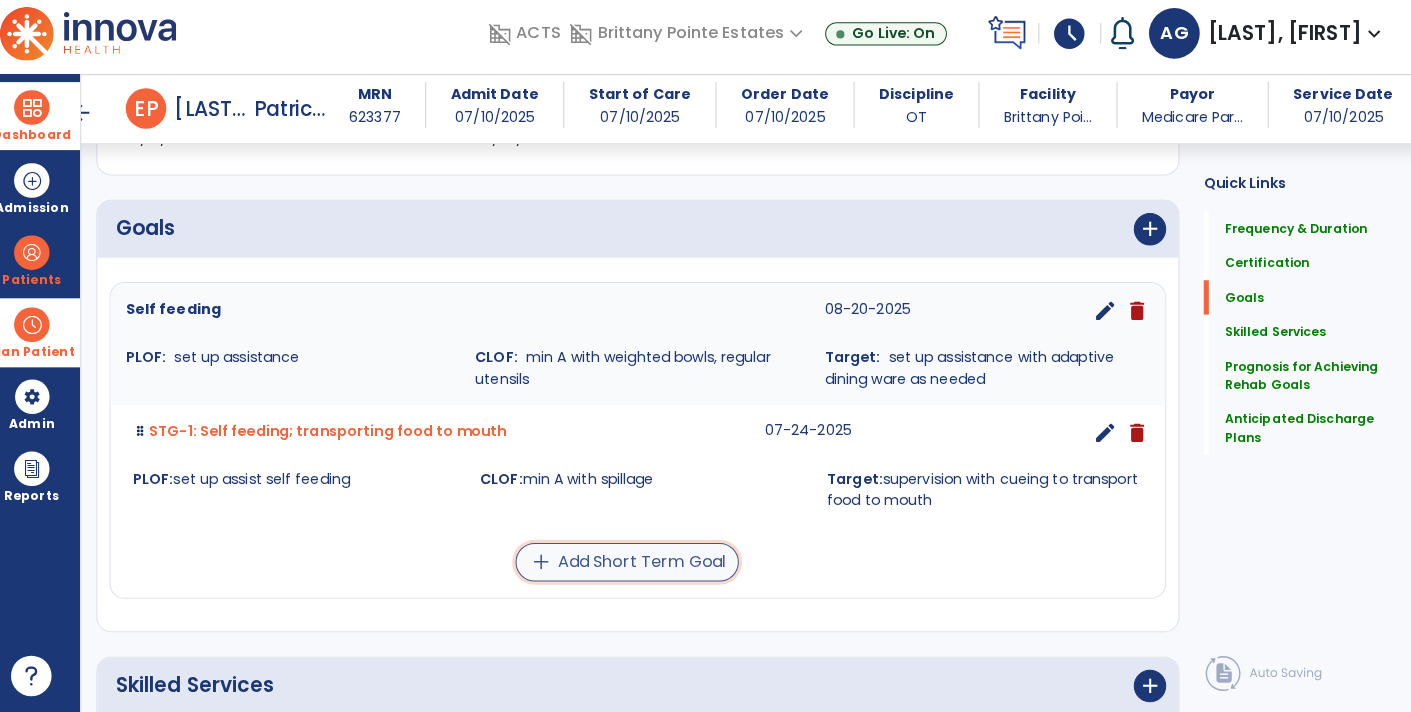 click on "add  Add Short Term Goal" at bounding box center (634, 564) 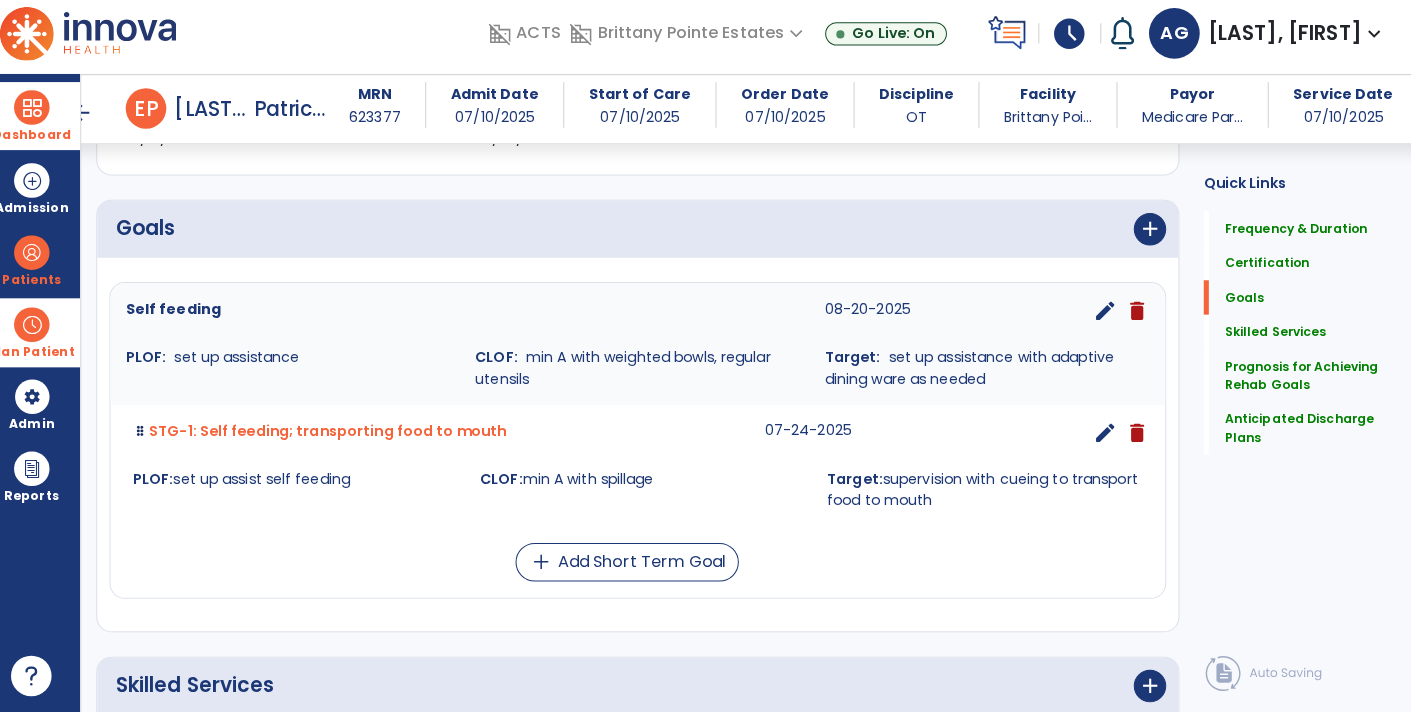 click on "edit" at bounding box center (1105, 316) 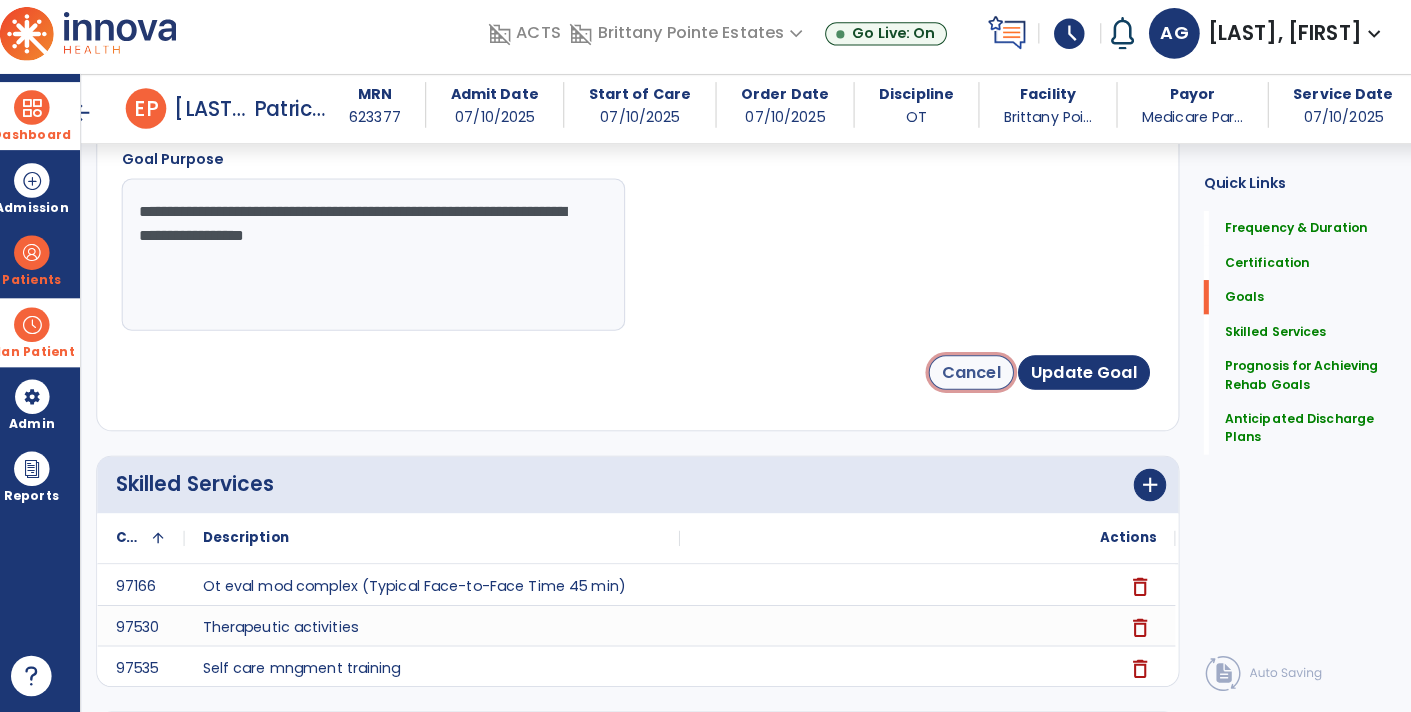click on "Cancel" at bounding box center (973, 377) 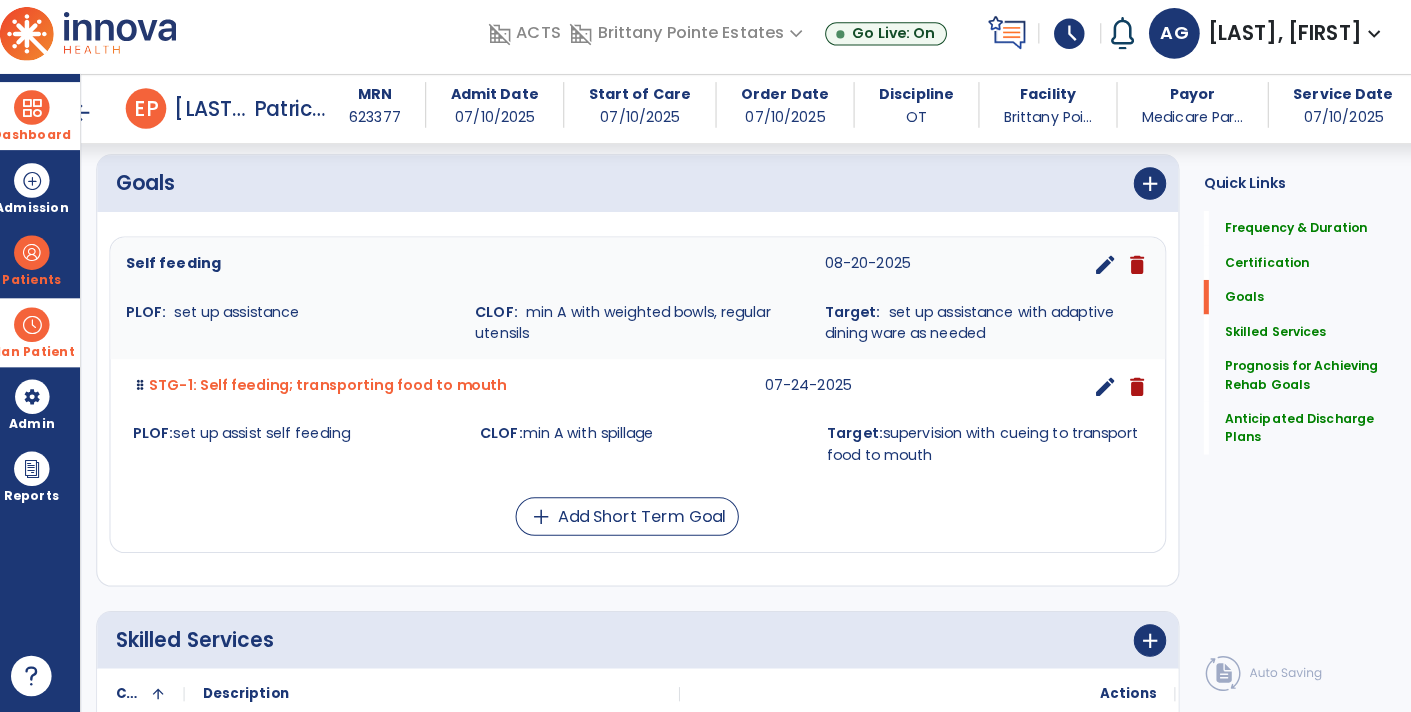 scroll, scrollTop: 455, scrollLeft: 0, axis: vertical 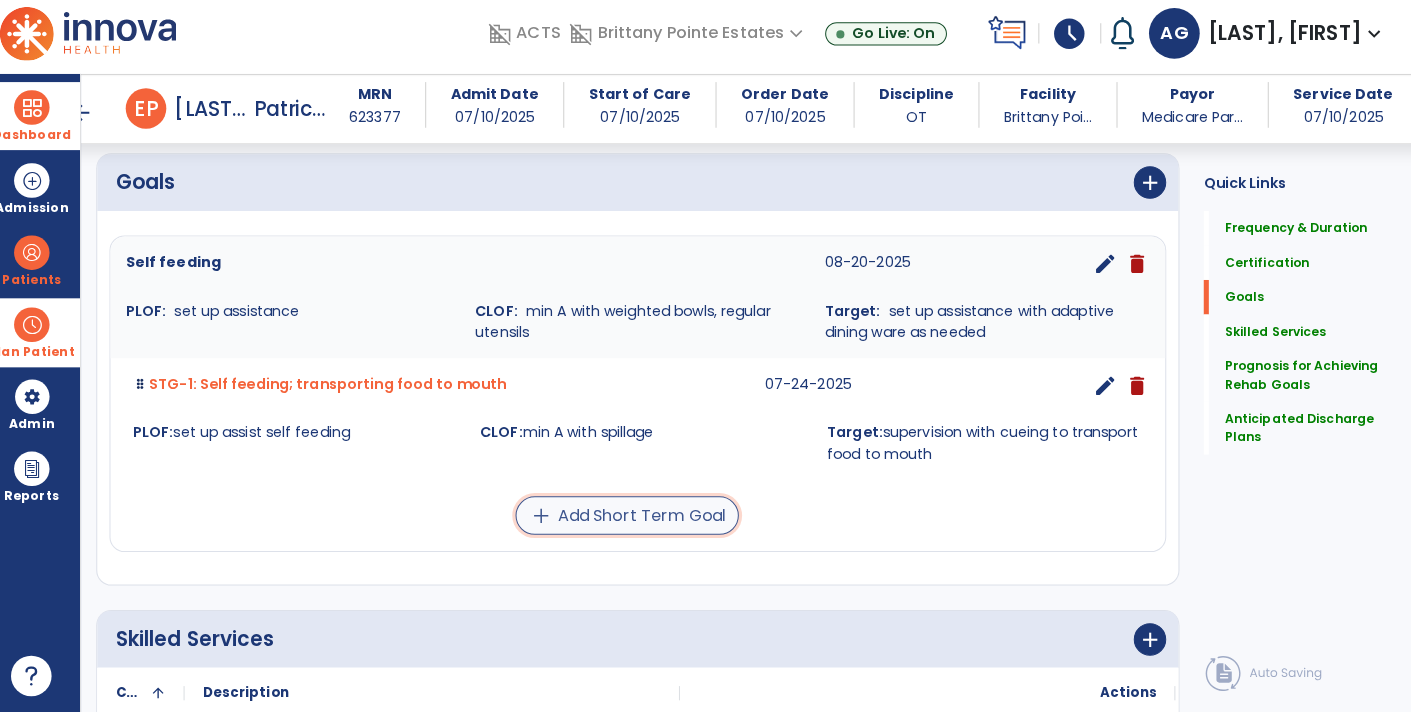 click on "add  Add Short Term Goal" at bounding box center (634, 518) 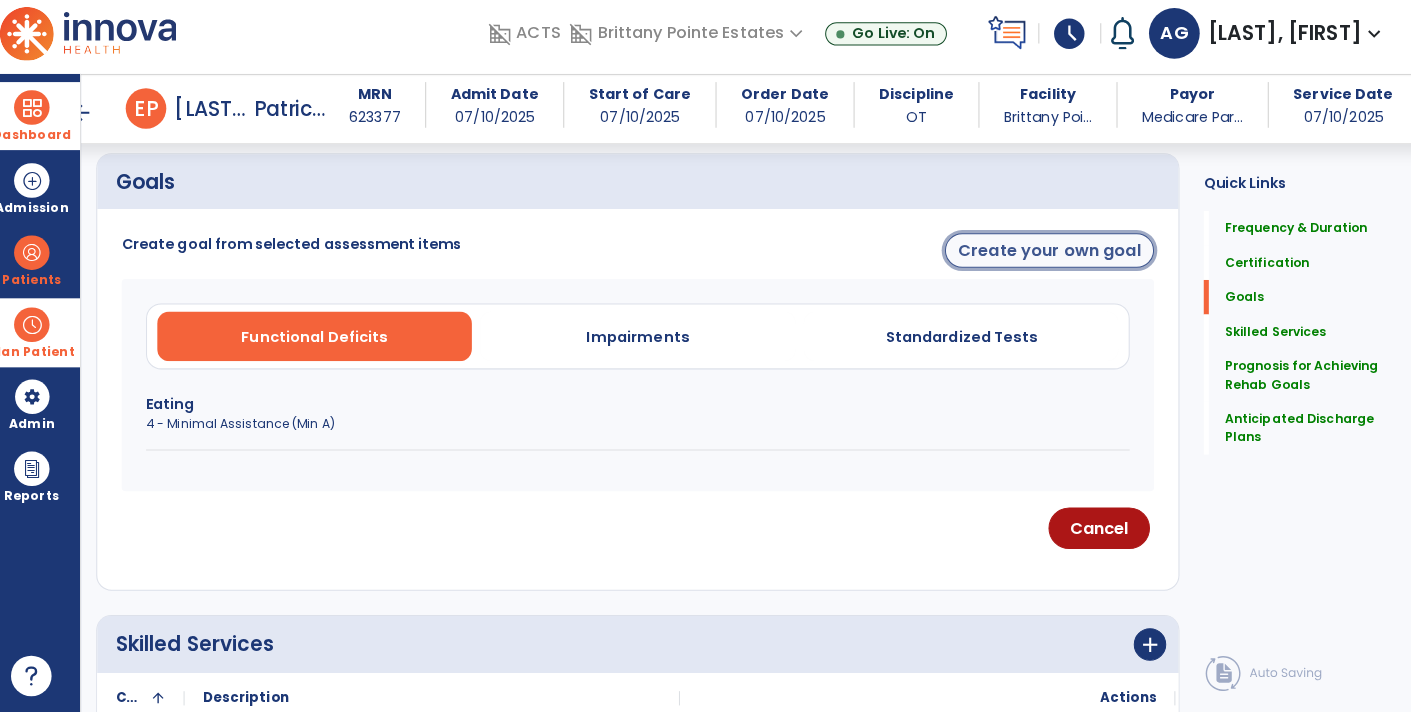 click on "Create your own goal" at bounding box center (1050, 257) 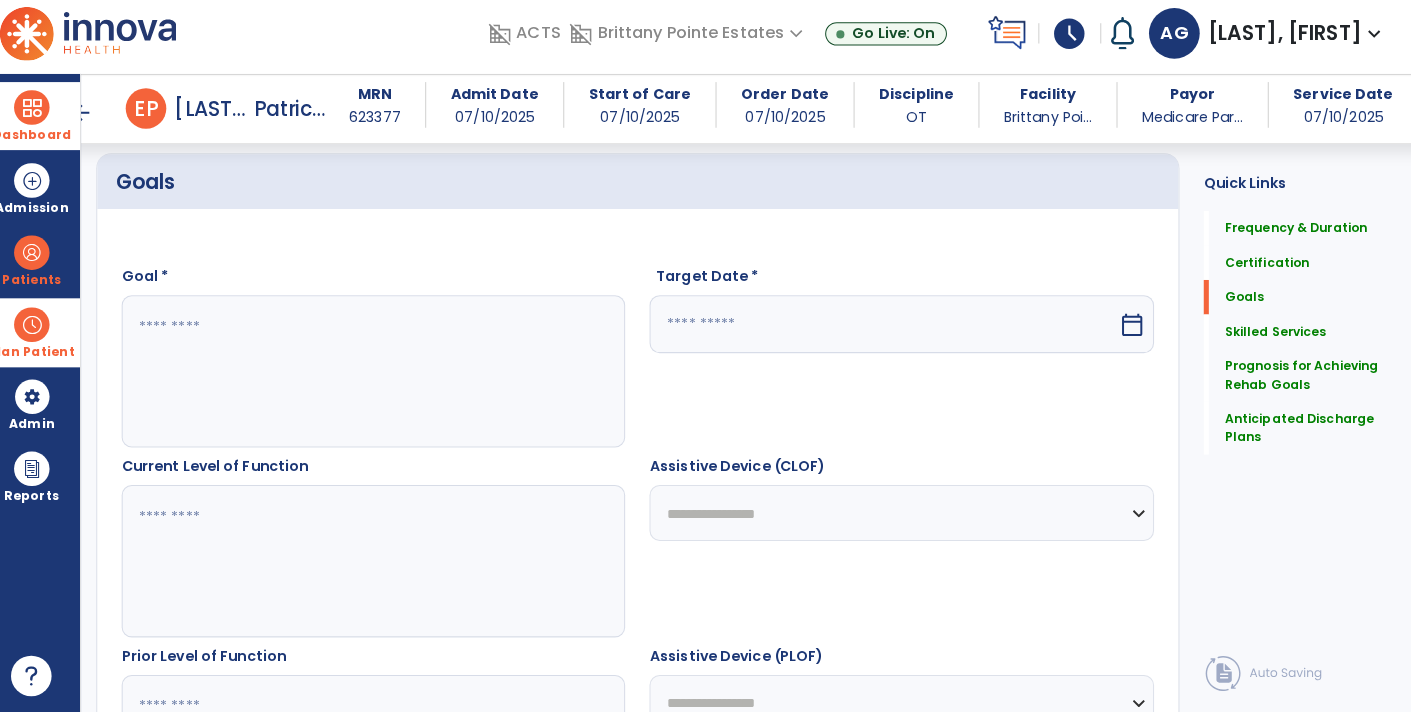 click at bounding box center [383, 376] 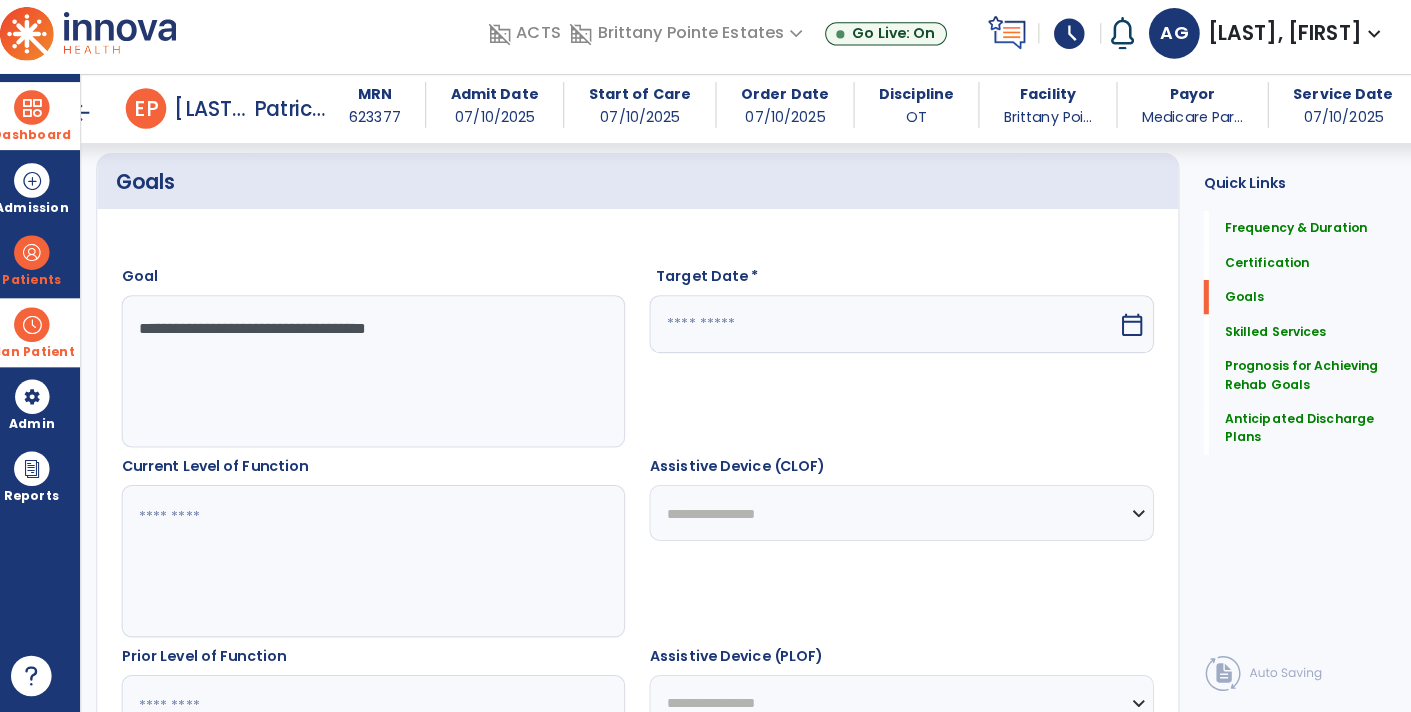 type on "**********" 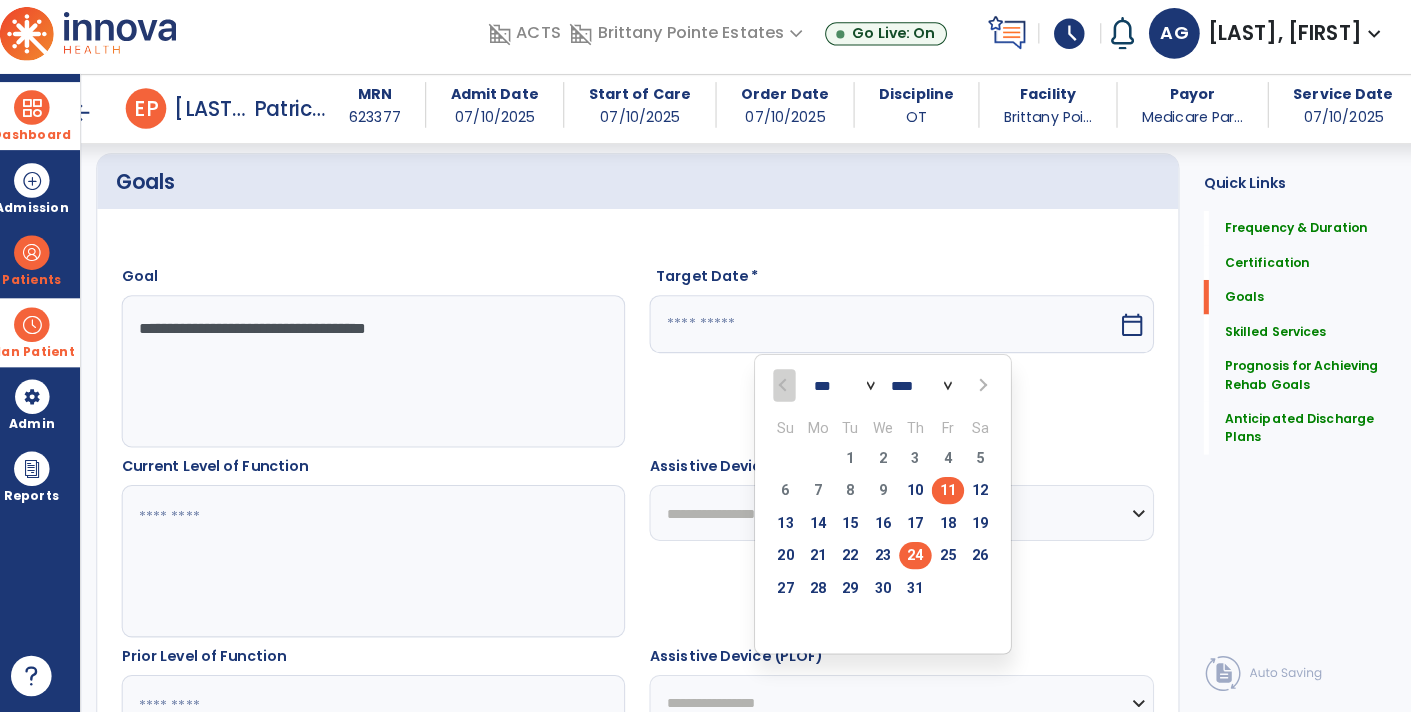 click on "24" at bounding box center (918, 557) 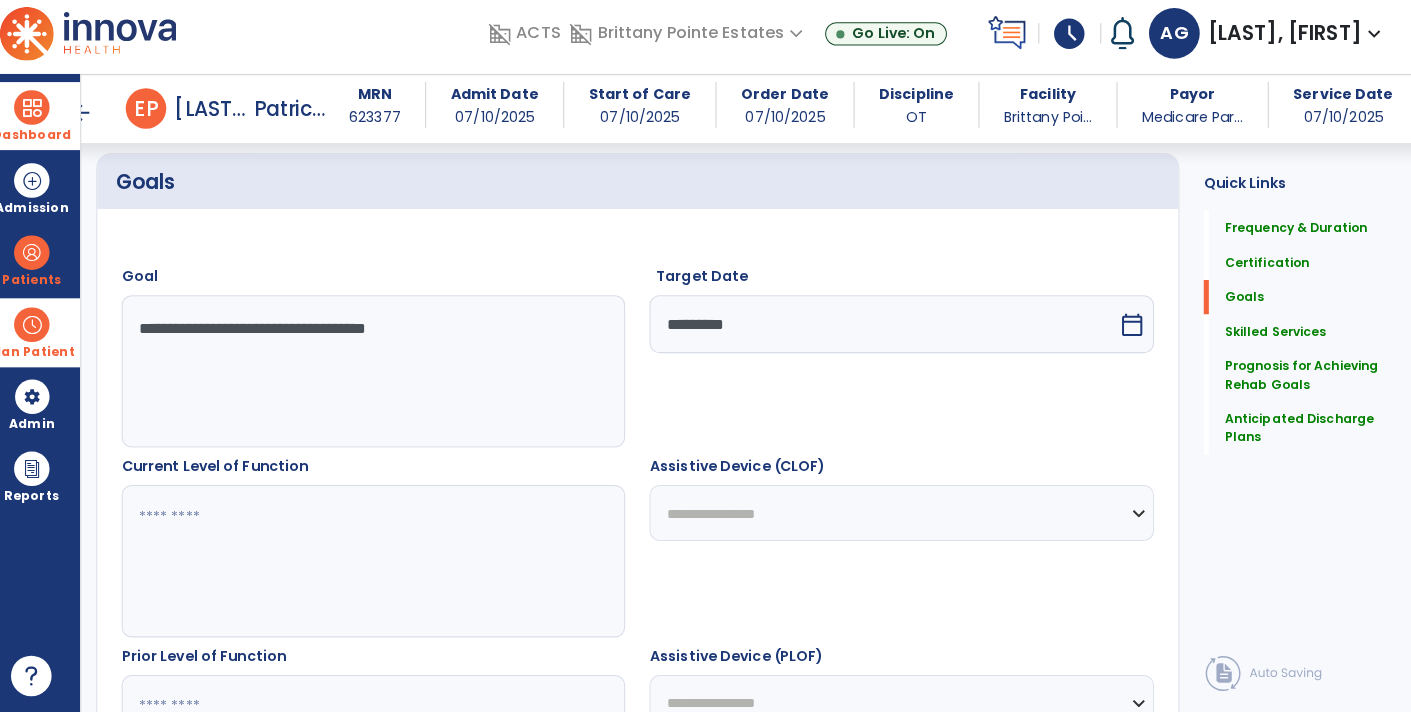 click at bounding box center (383, 563) 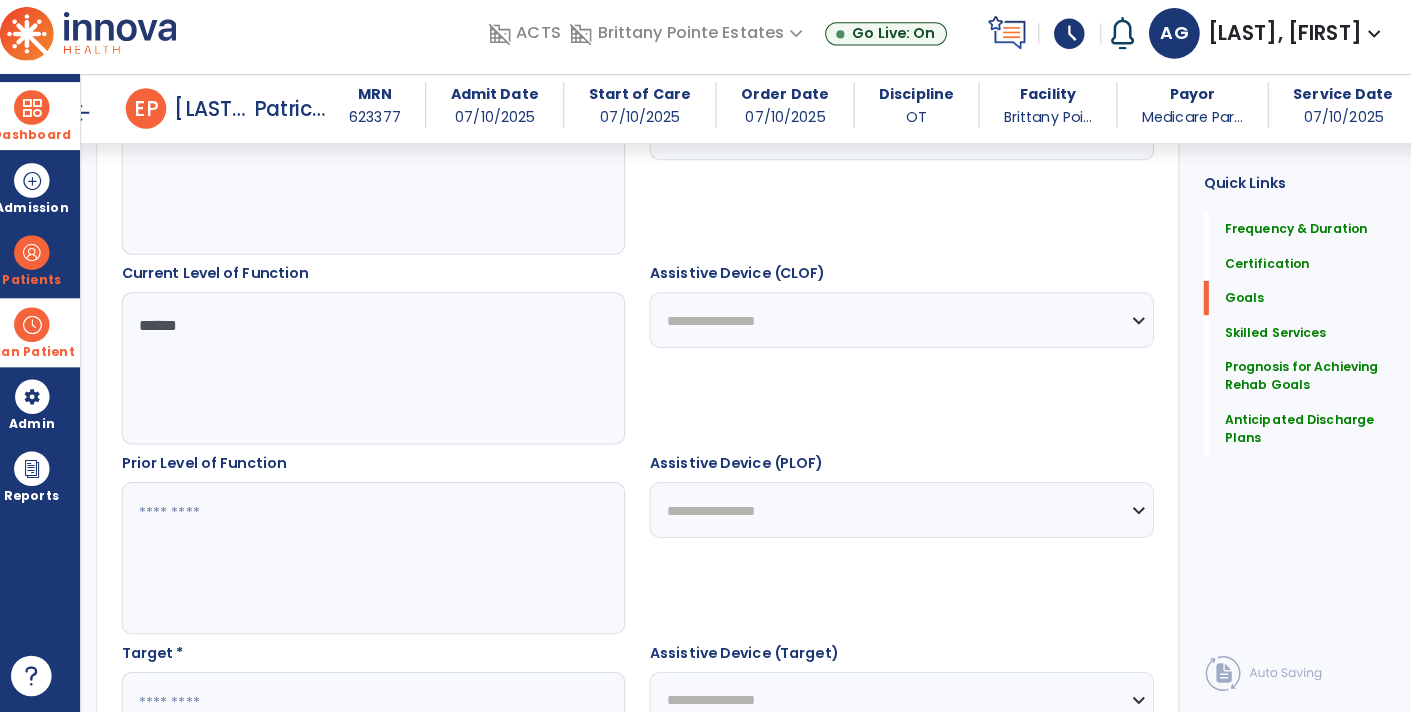 scroll, scrollTop: 651, scrollLeft: 0, axis: vertical 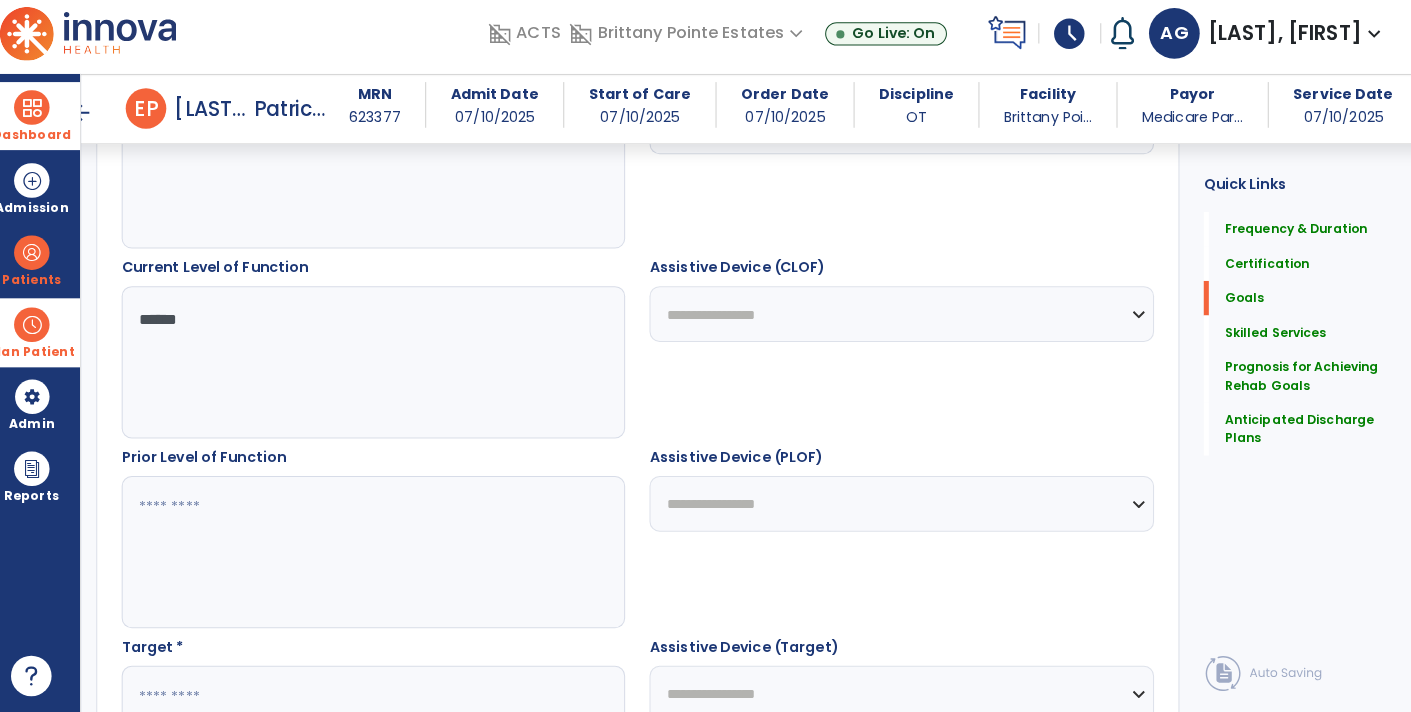 type on "*****" 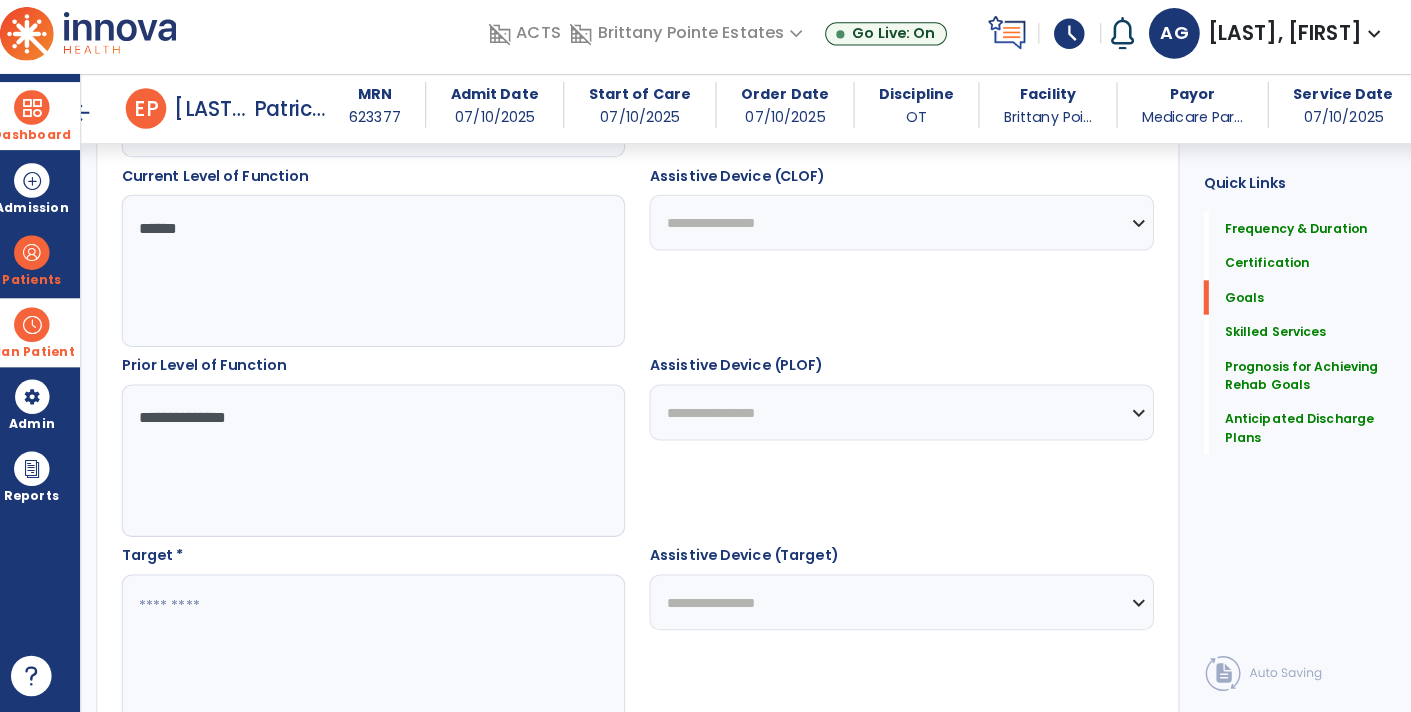 scroll, scrollTop: 831, scrollLeft: 0, axis: vertical 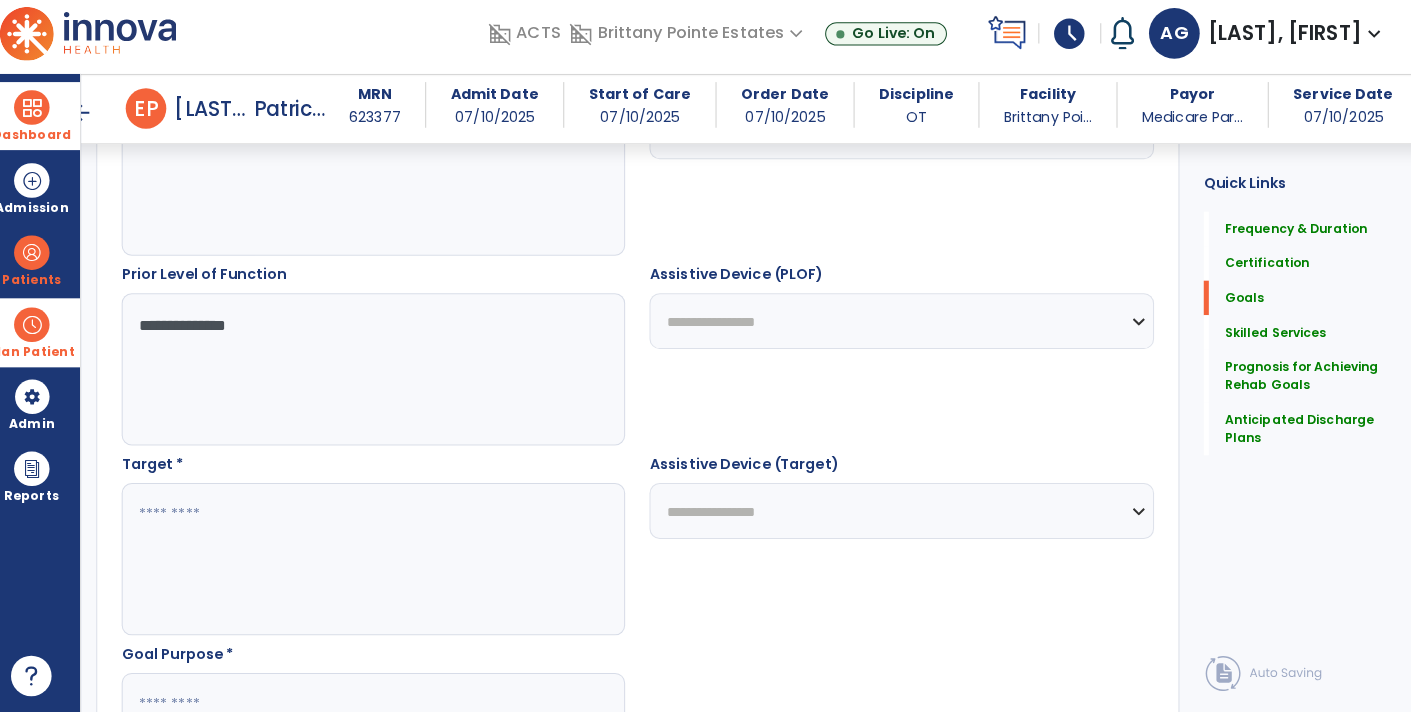 type on "**********" 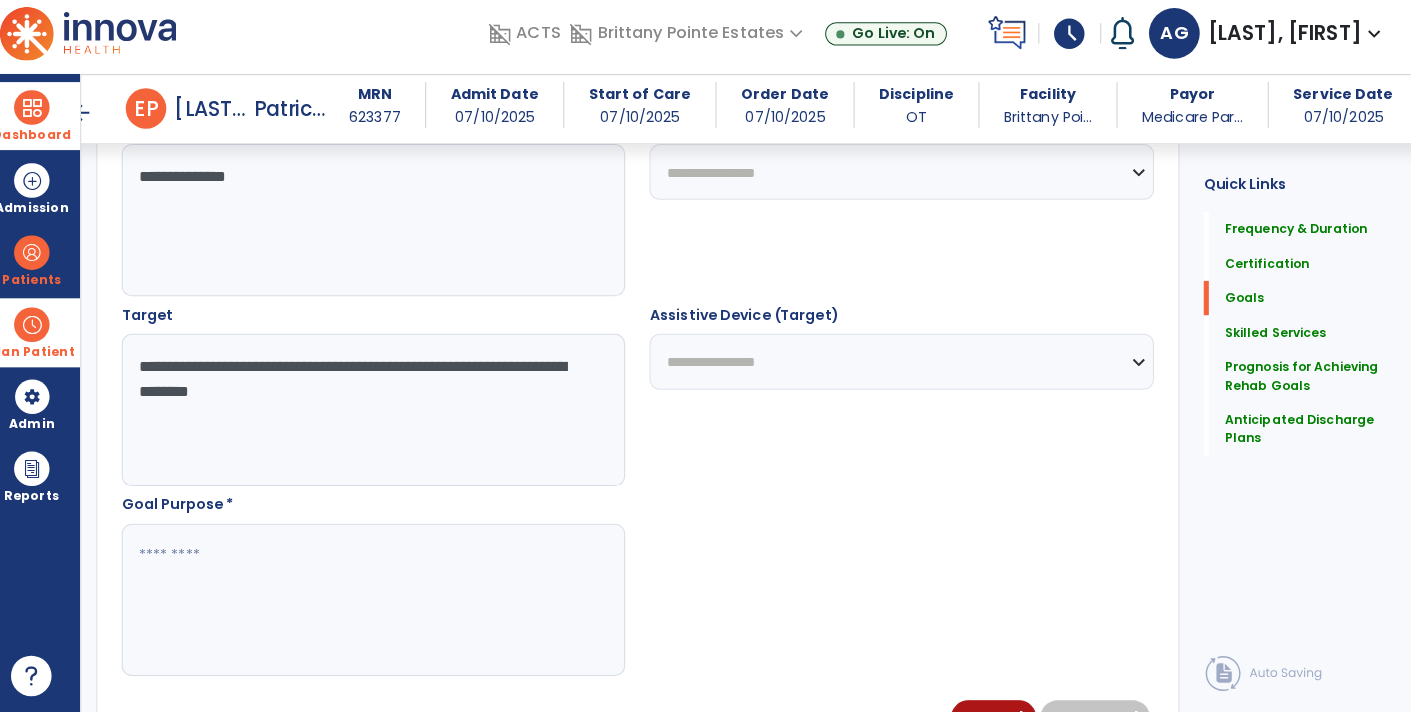 scroll, scrollTop: 994, scrollLeft: 0, axis: vertical 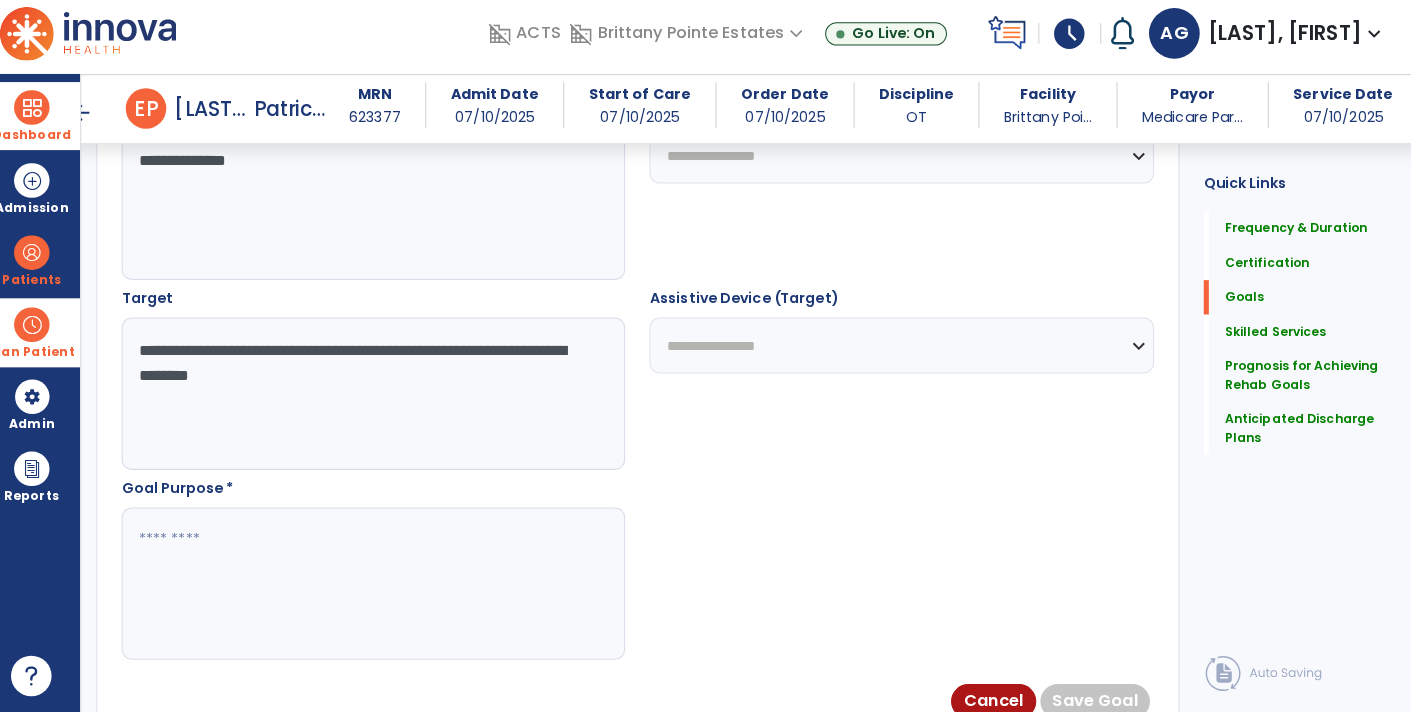 type on "**********" 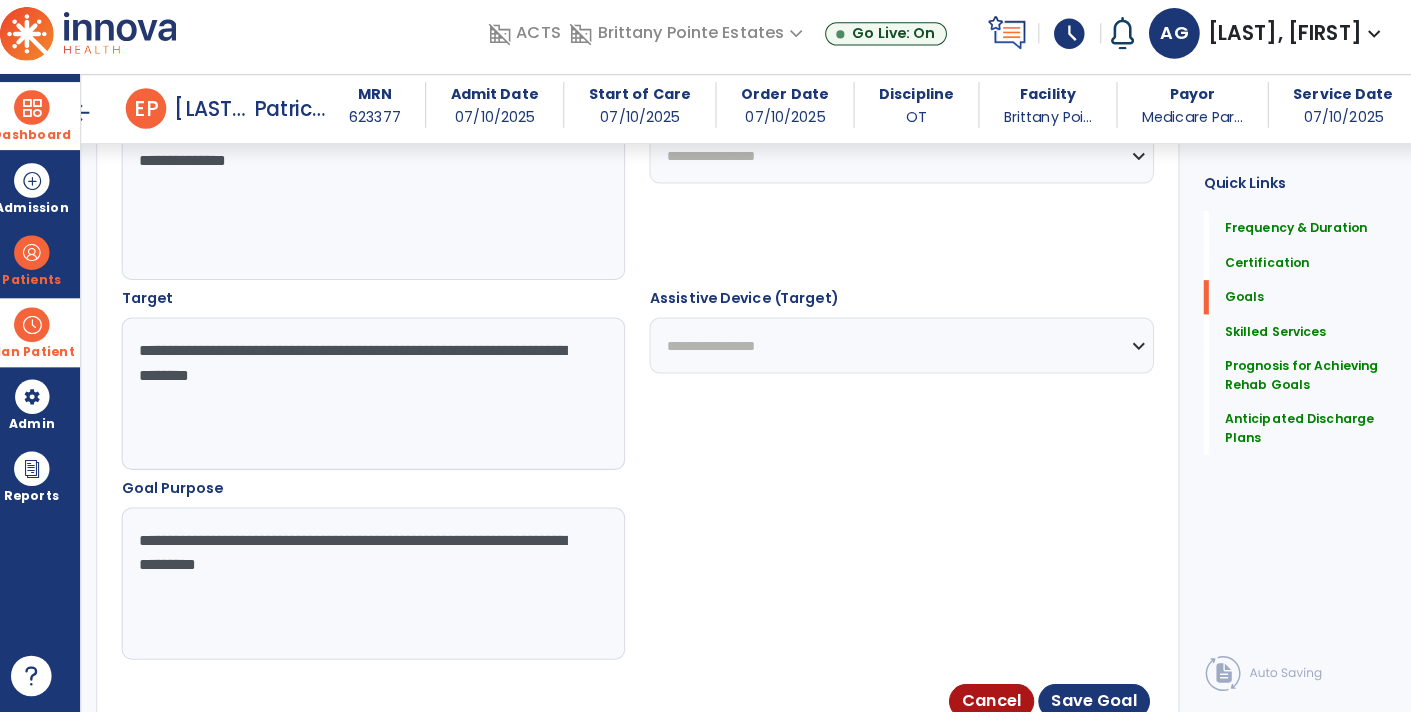 type on "**********" 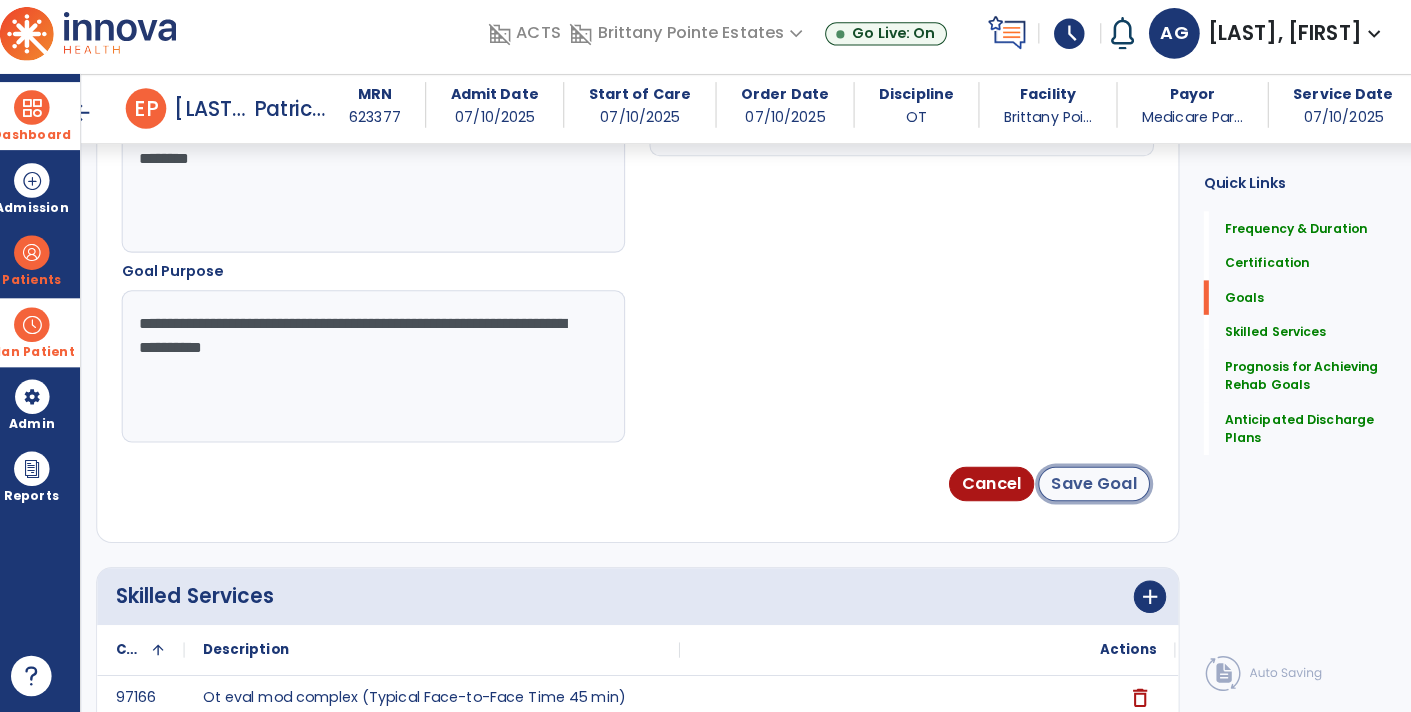 click on "Save Goal" at bounding box center [1094, 487] 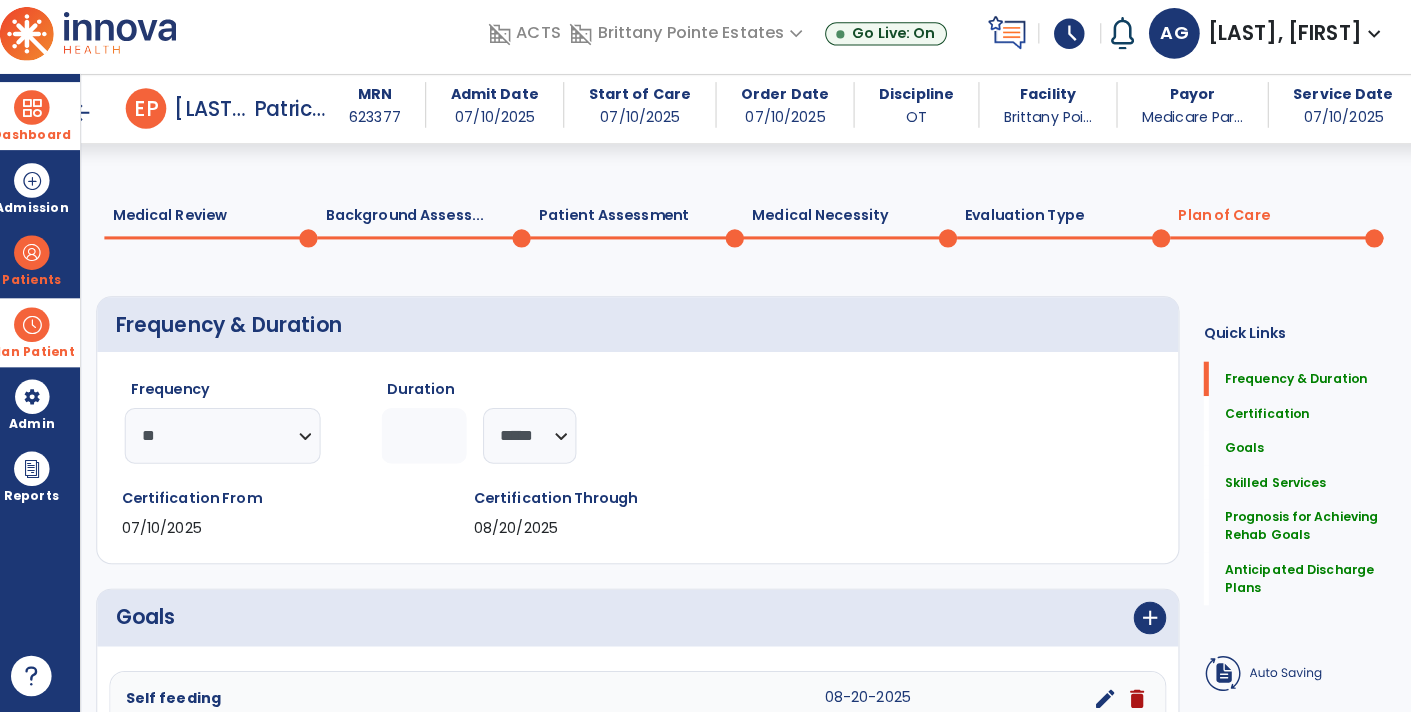 scroll, scrollTop: 0, scrollLeft: 0, axis: both 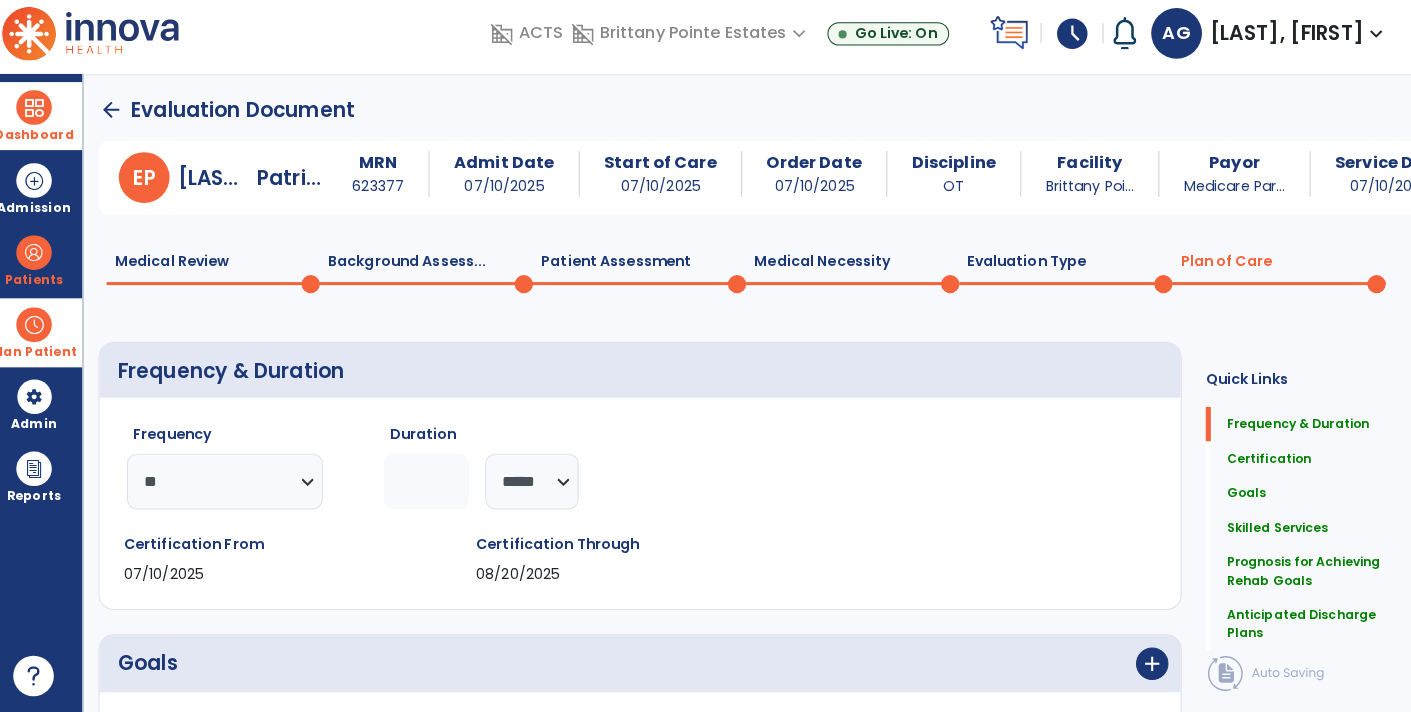 click on "Background Assess...  0" 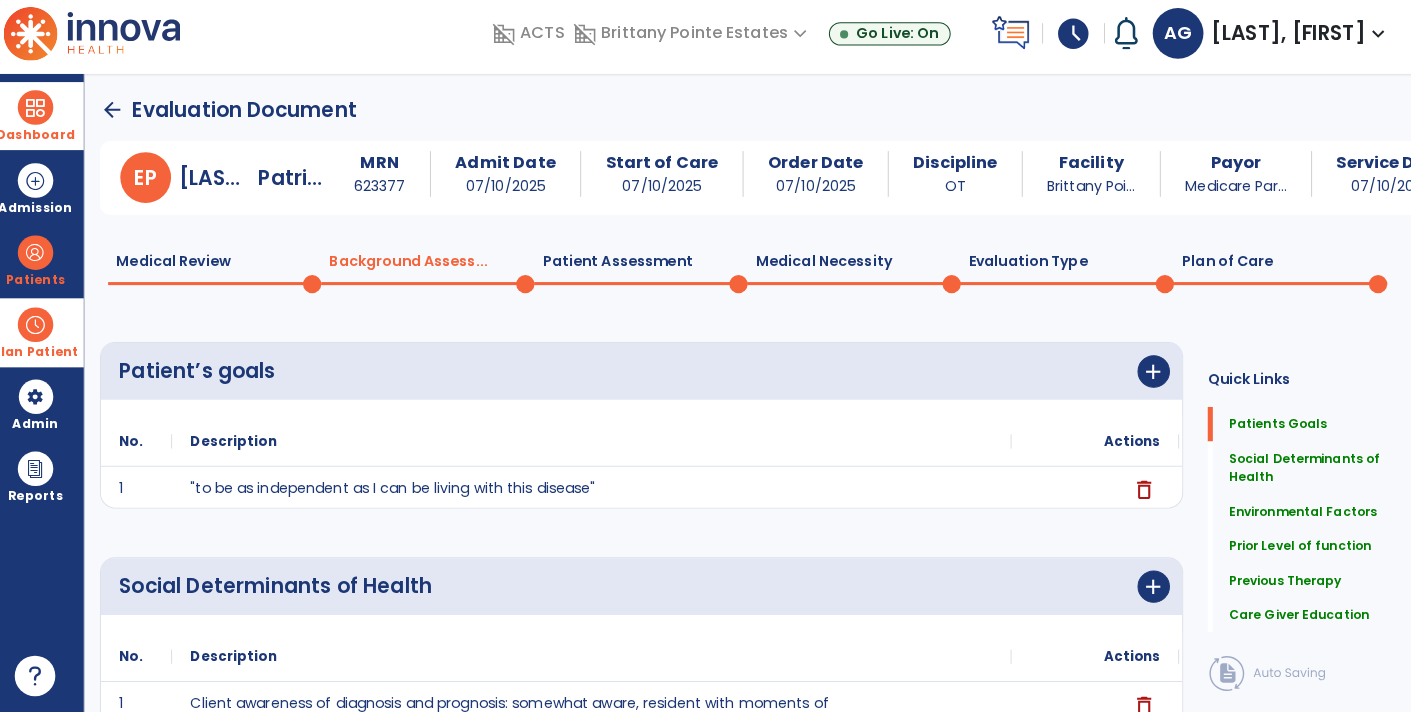 click on "Medical Review  0" 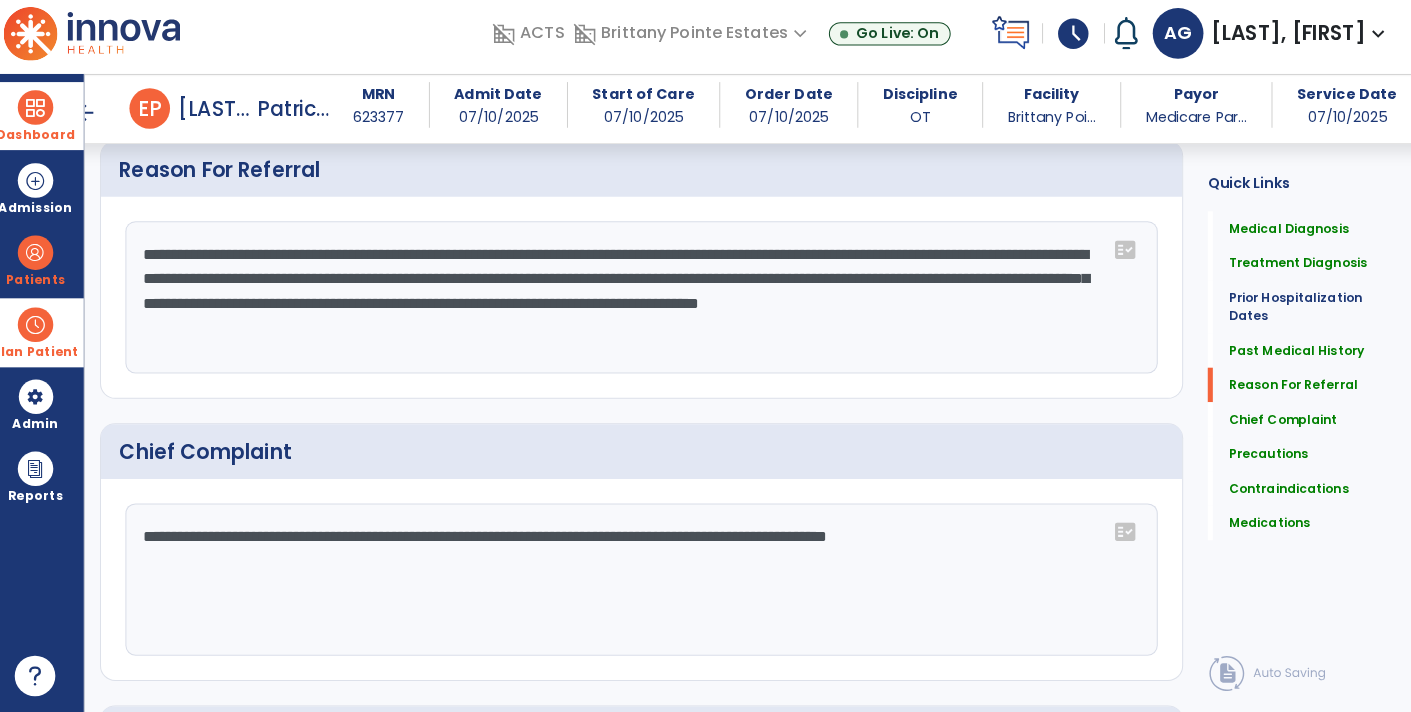 scroll, scrollTop: 1159, scrollLeft: 0, axis: vertical 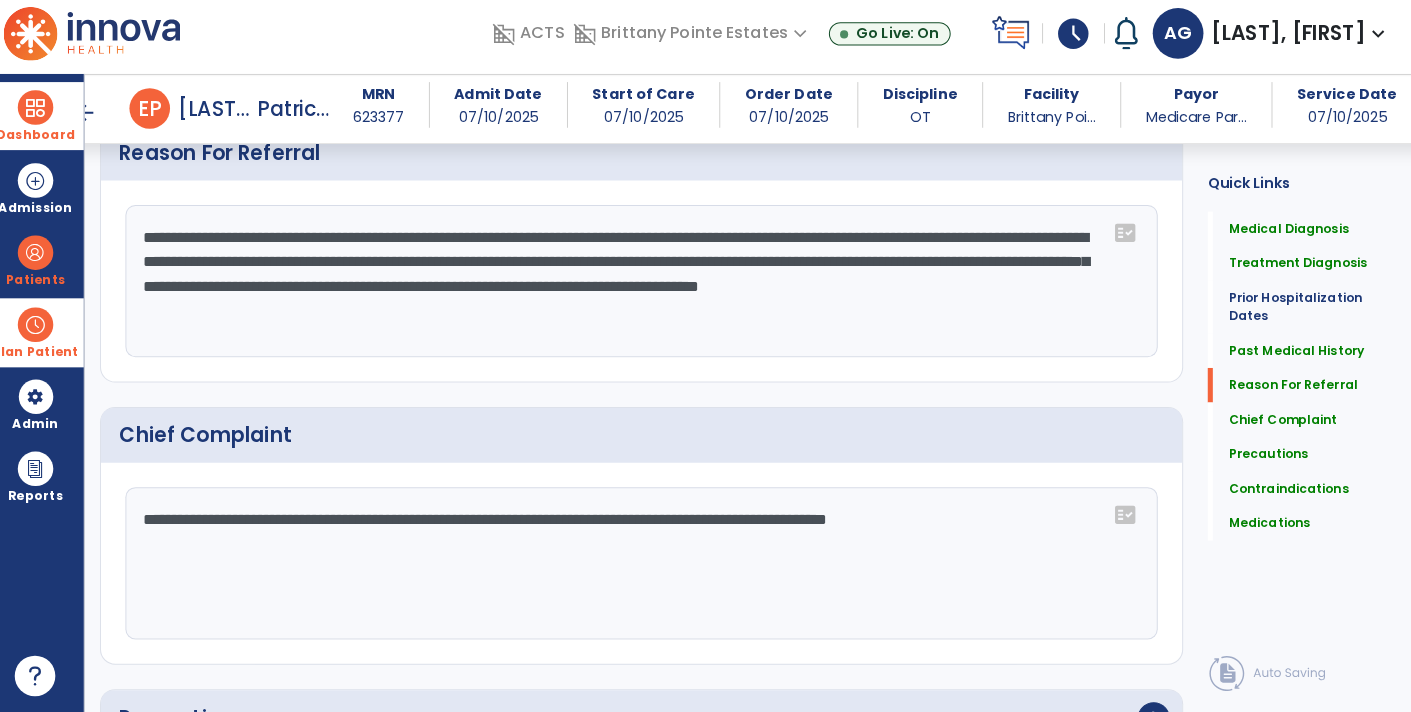 click on "**********" 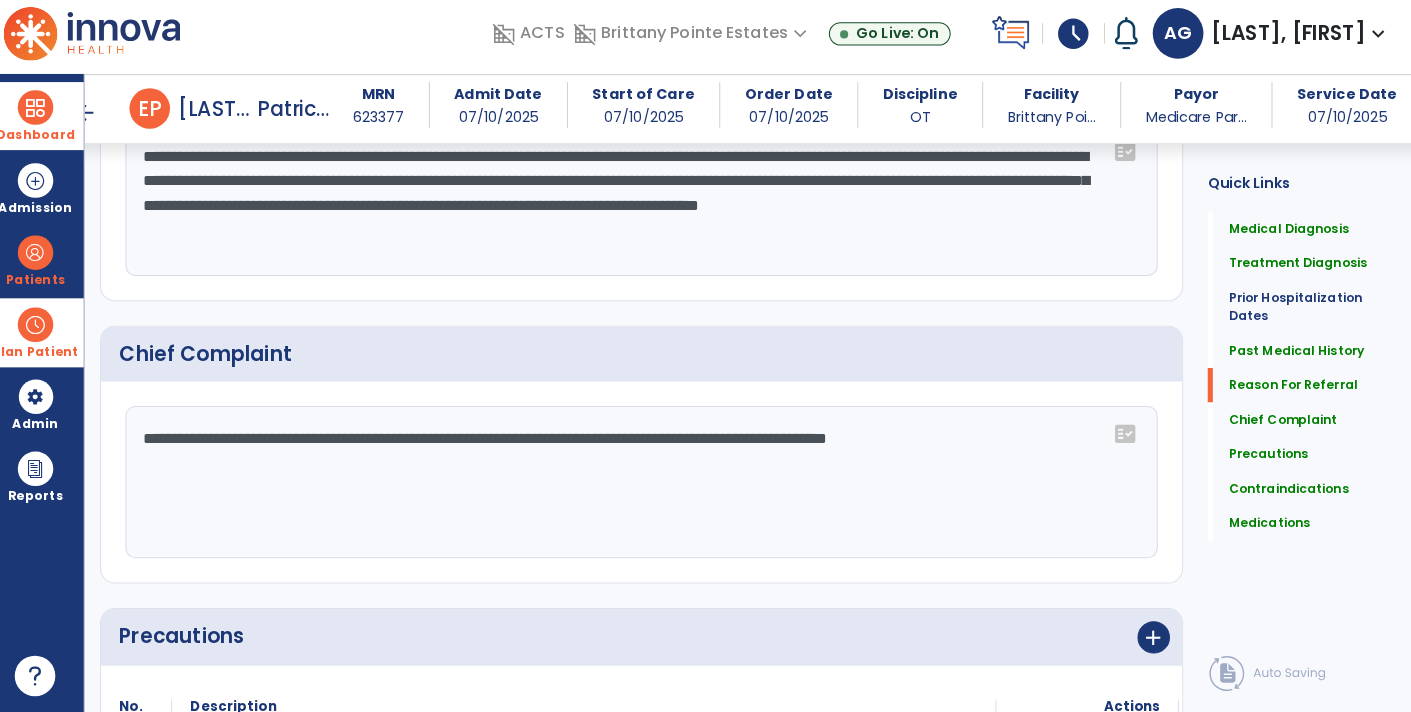 scroll, scrollTop: 1239, scrollLeft: 0, axis: vertical 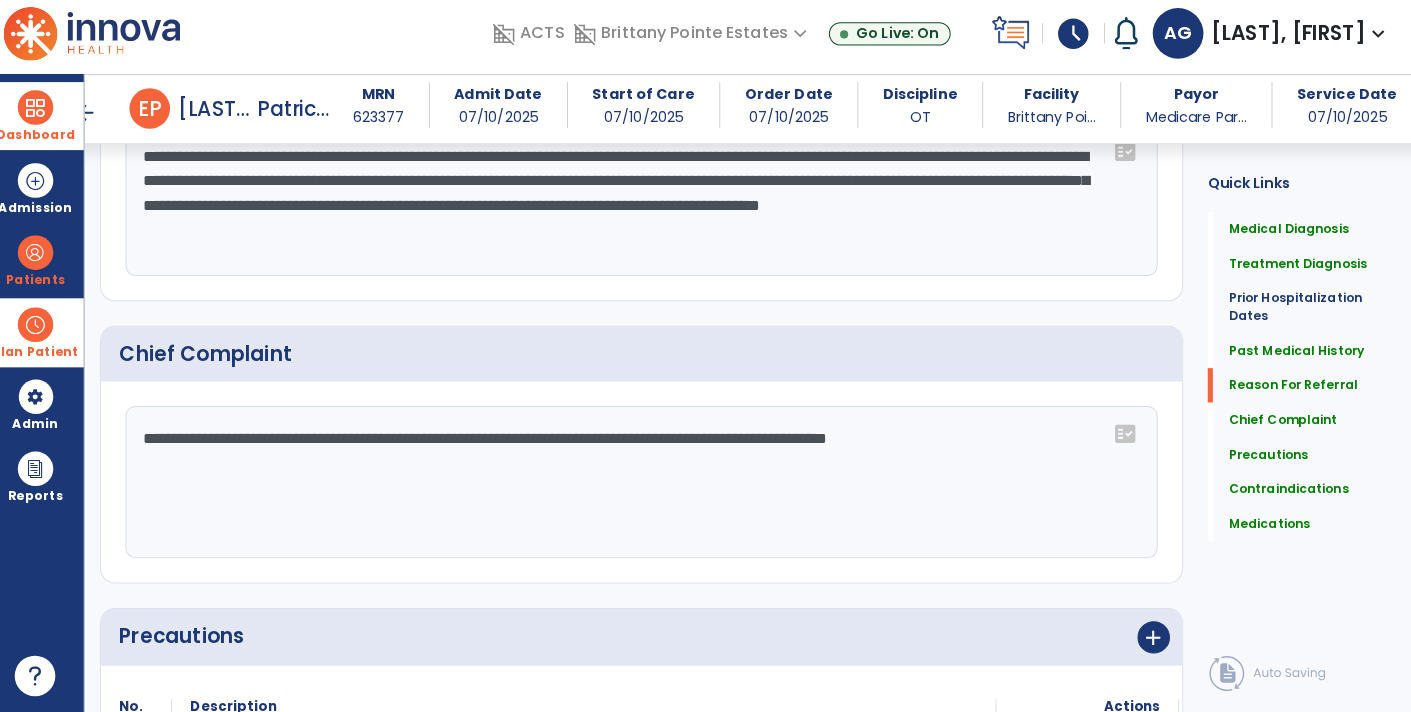 type on "**********" 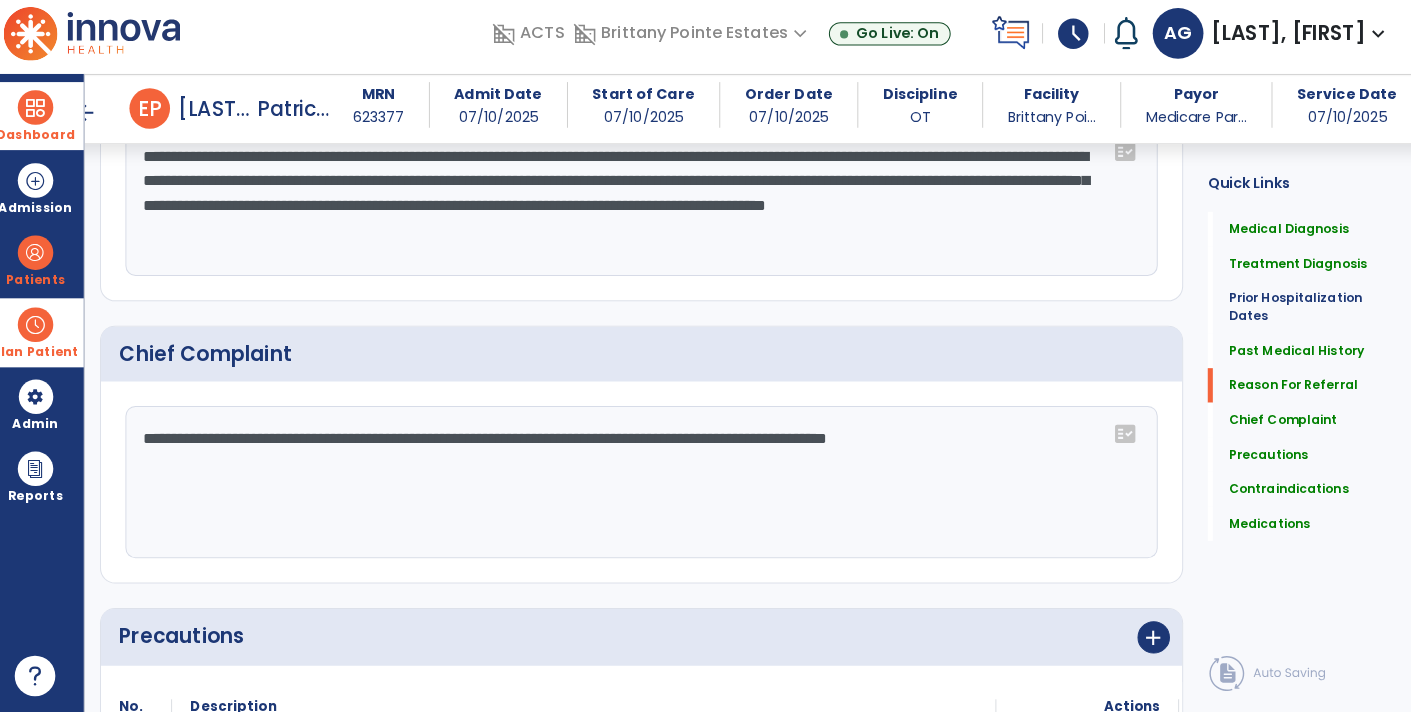 click on "**********" 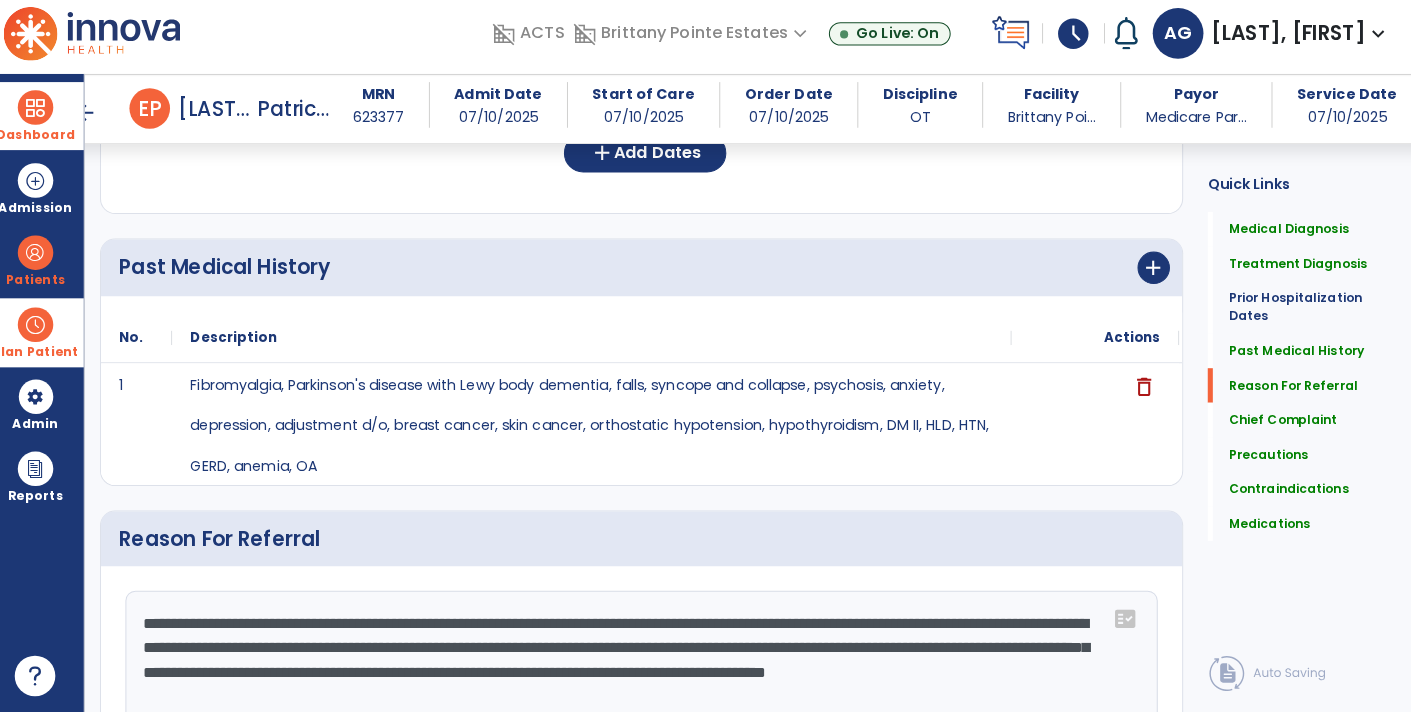 scroll, scrollTop: 0, scrollLeft: 0, axis: both 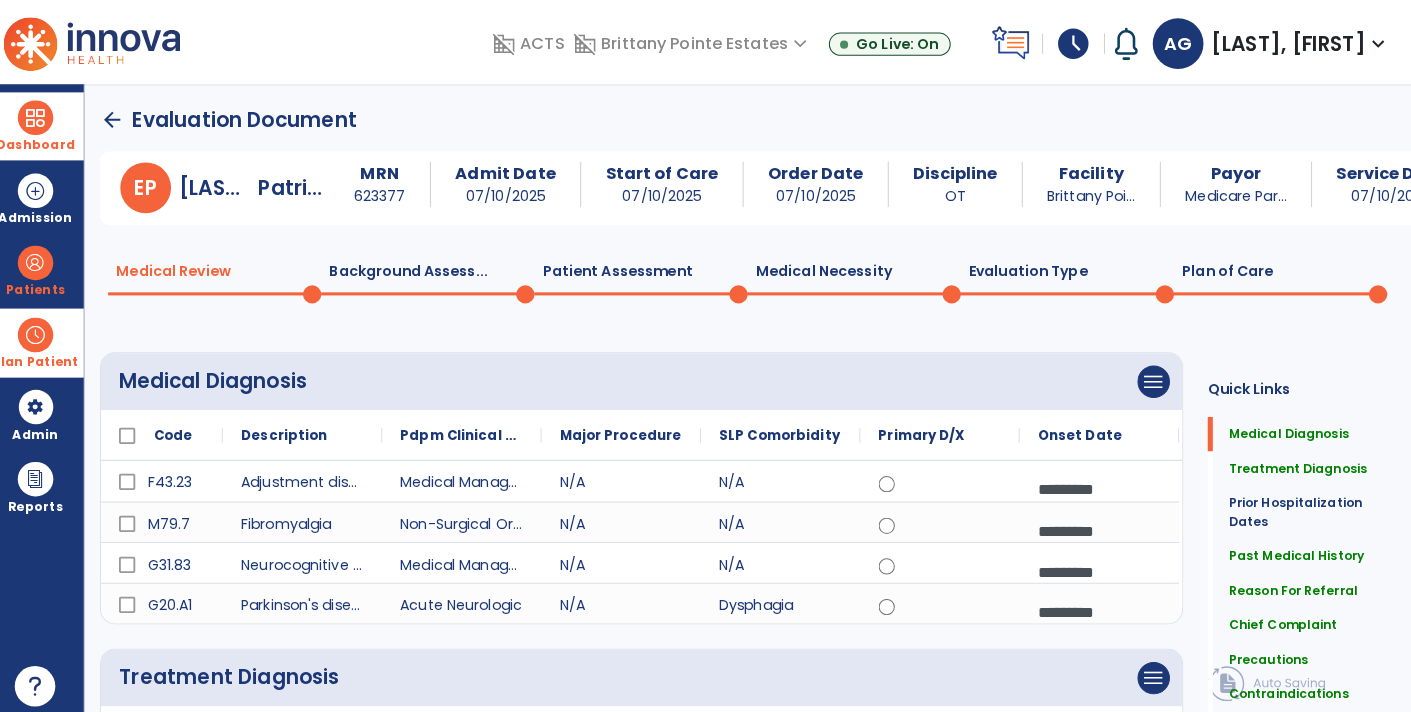 click 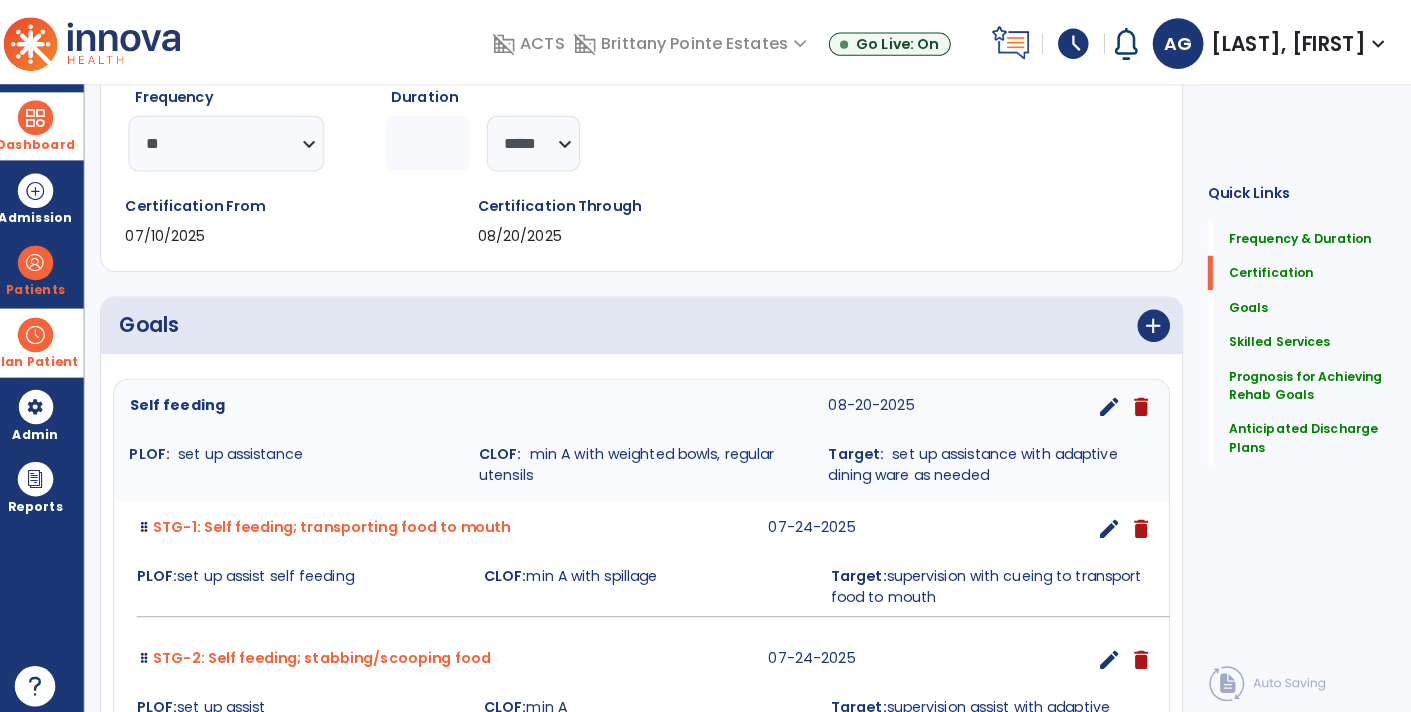 scroll, scrollTop: 0, scrollLeft: 0, axis: both 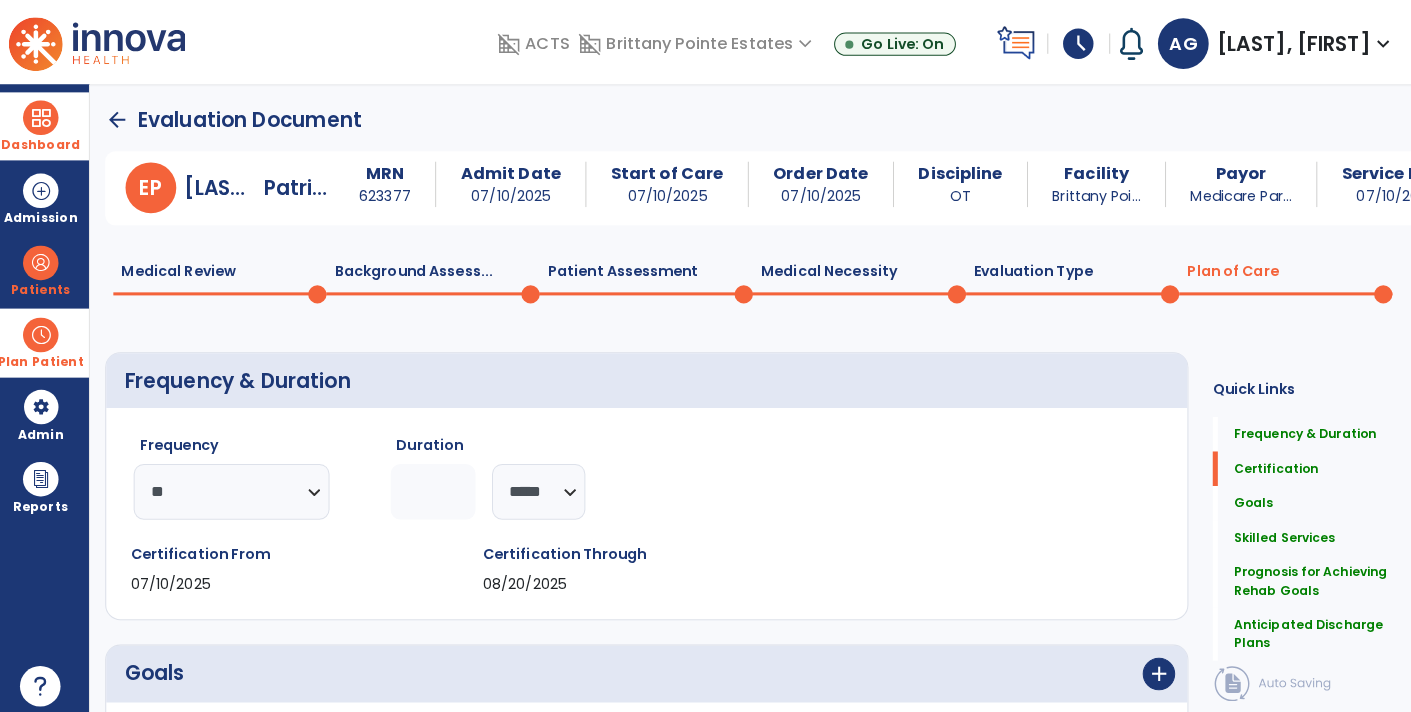 click 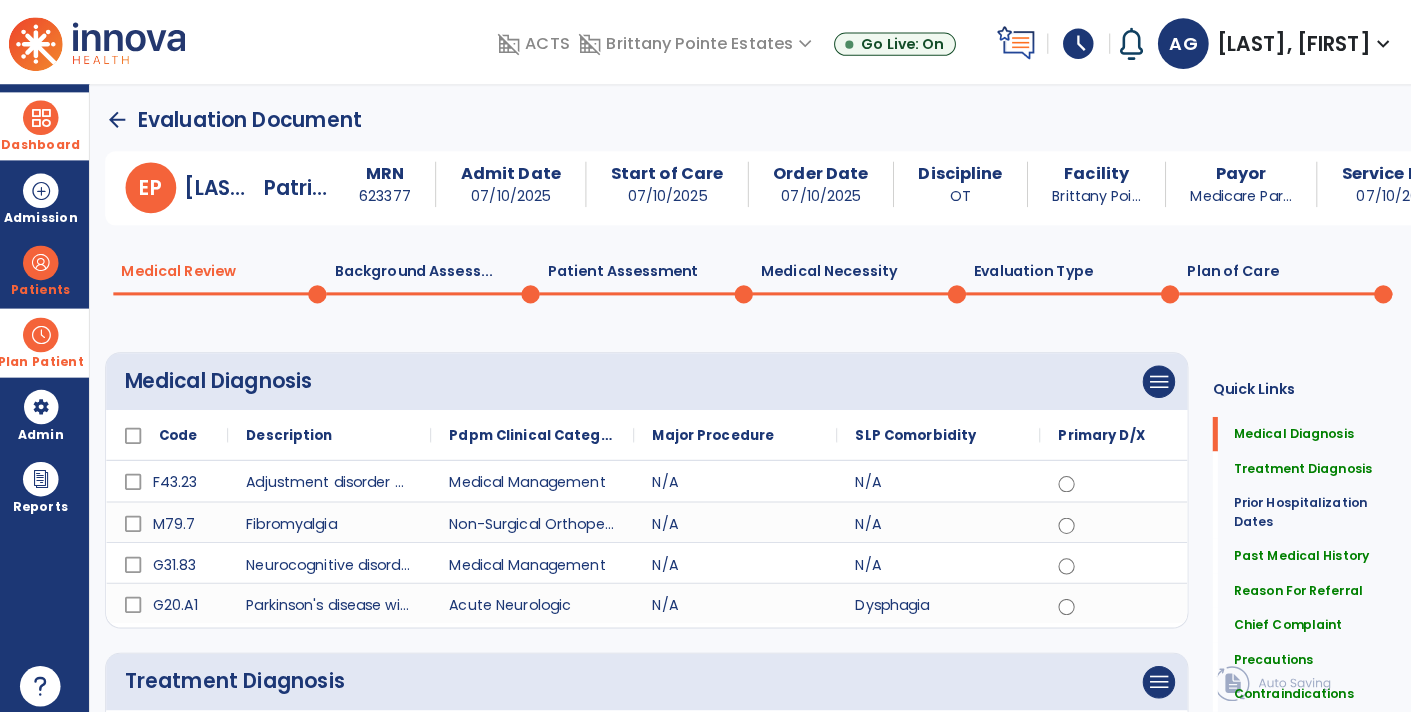 click on "Medical Review  0" 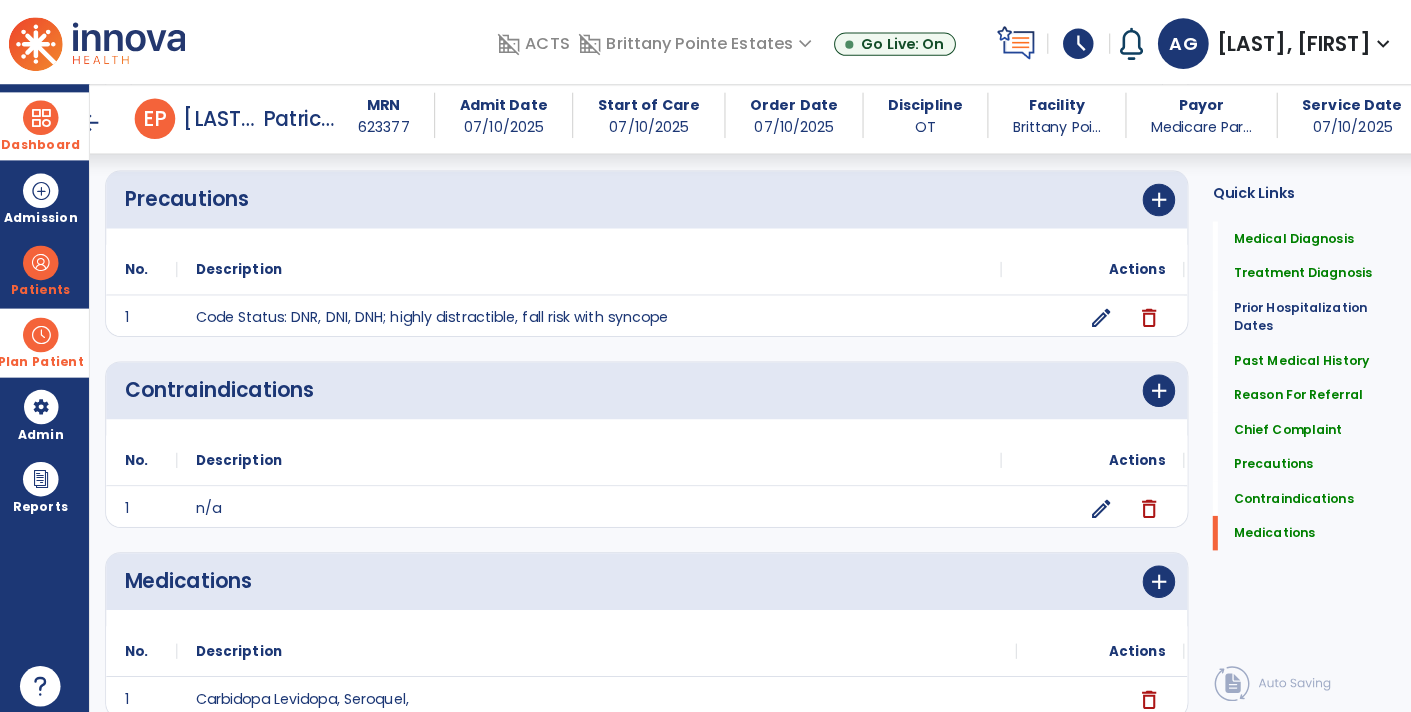 scroll, scrollTop: 1738, scrollLeft: 0, axis: vertical 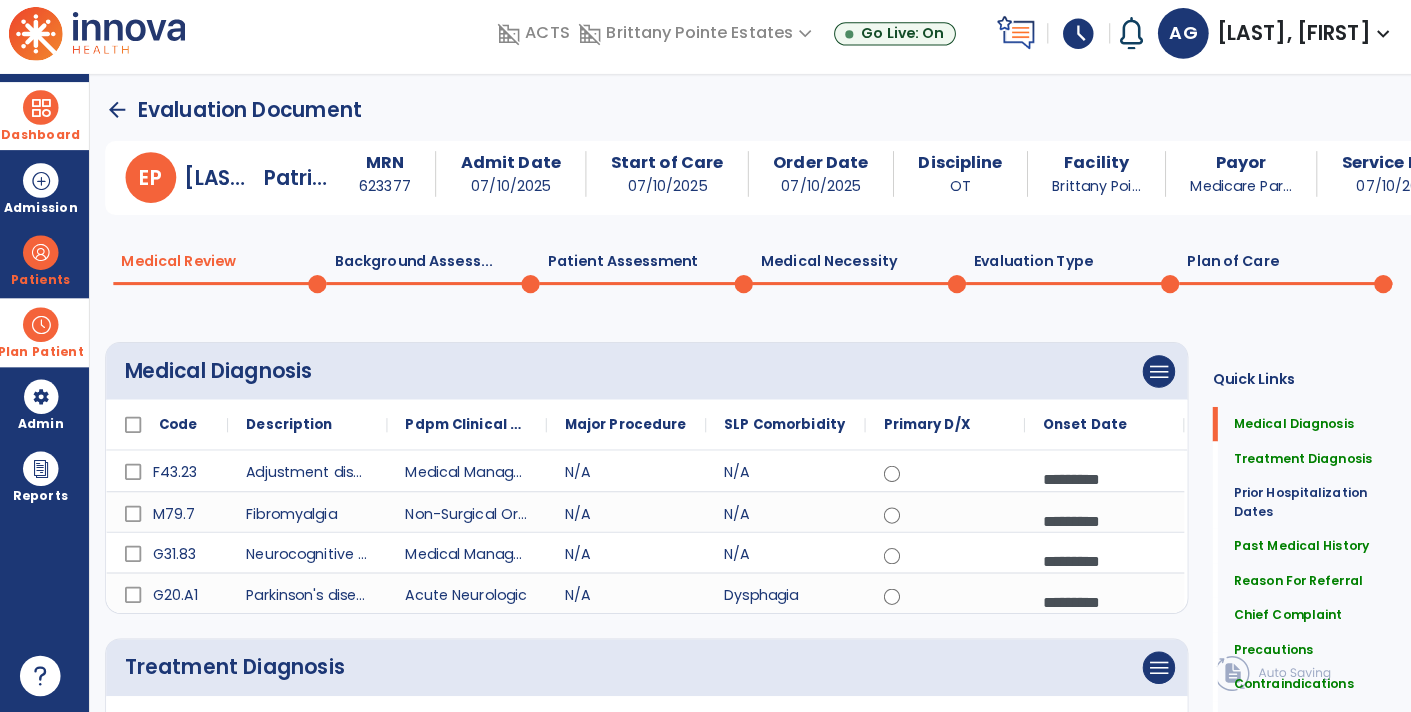 click on "Background Assess...  0" 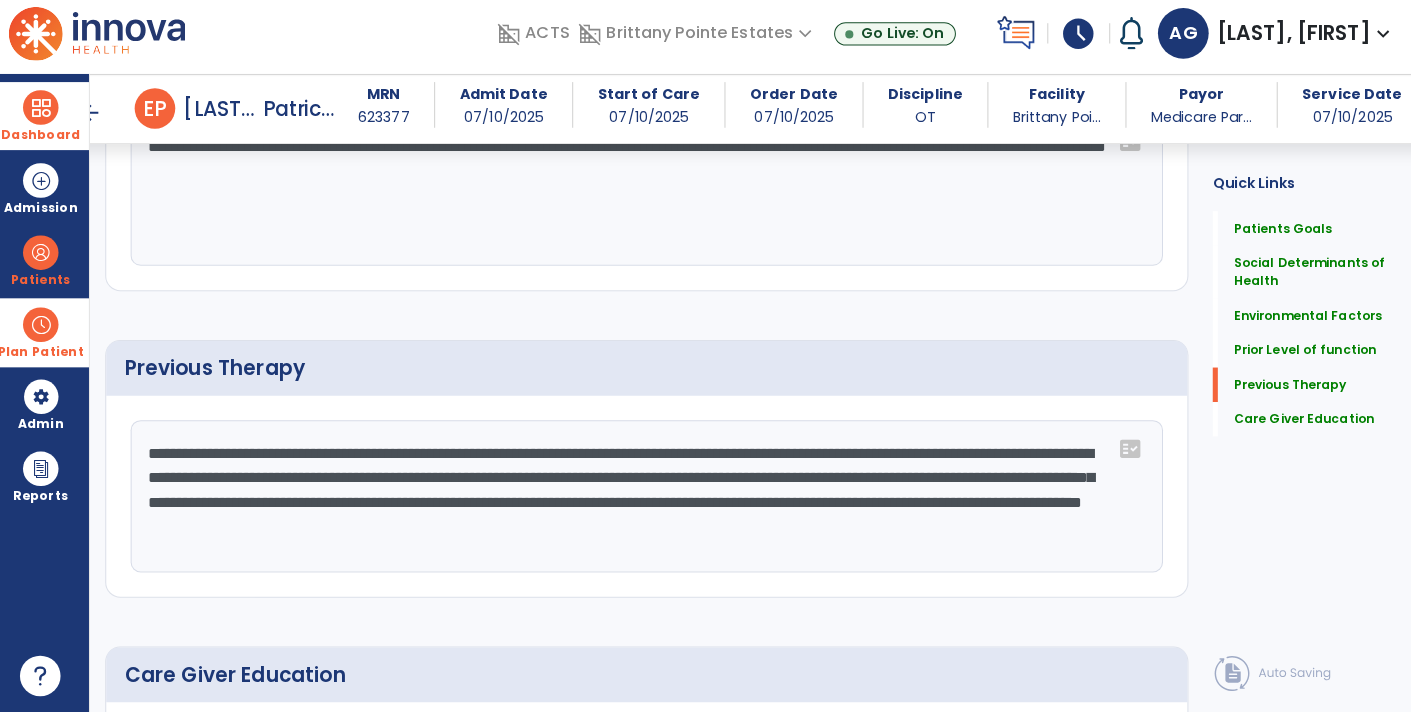 scroll, scrollTop: 1254, scrollLeft: 0, axis: vertical 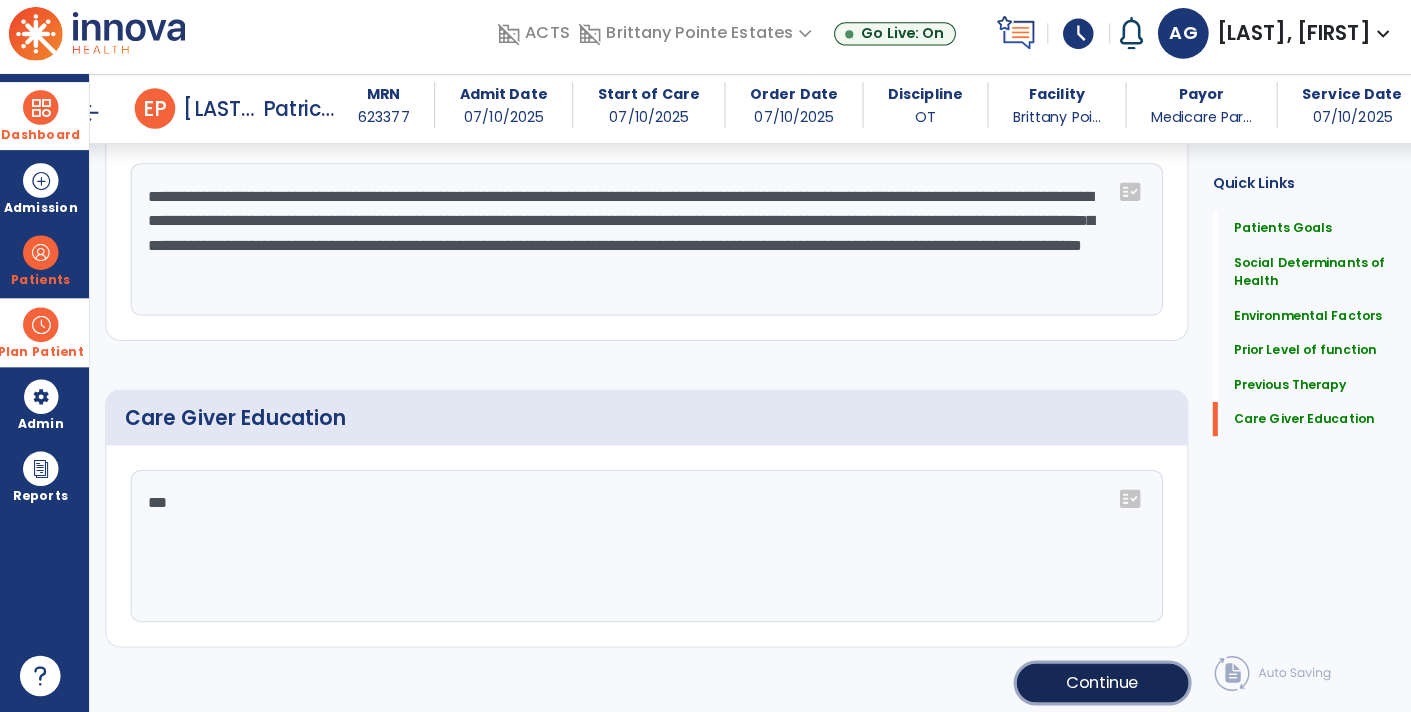 click on "Continue" 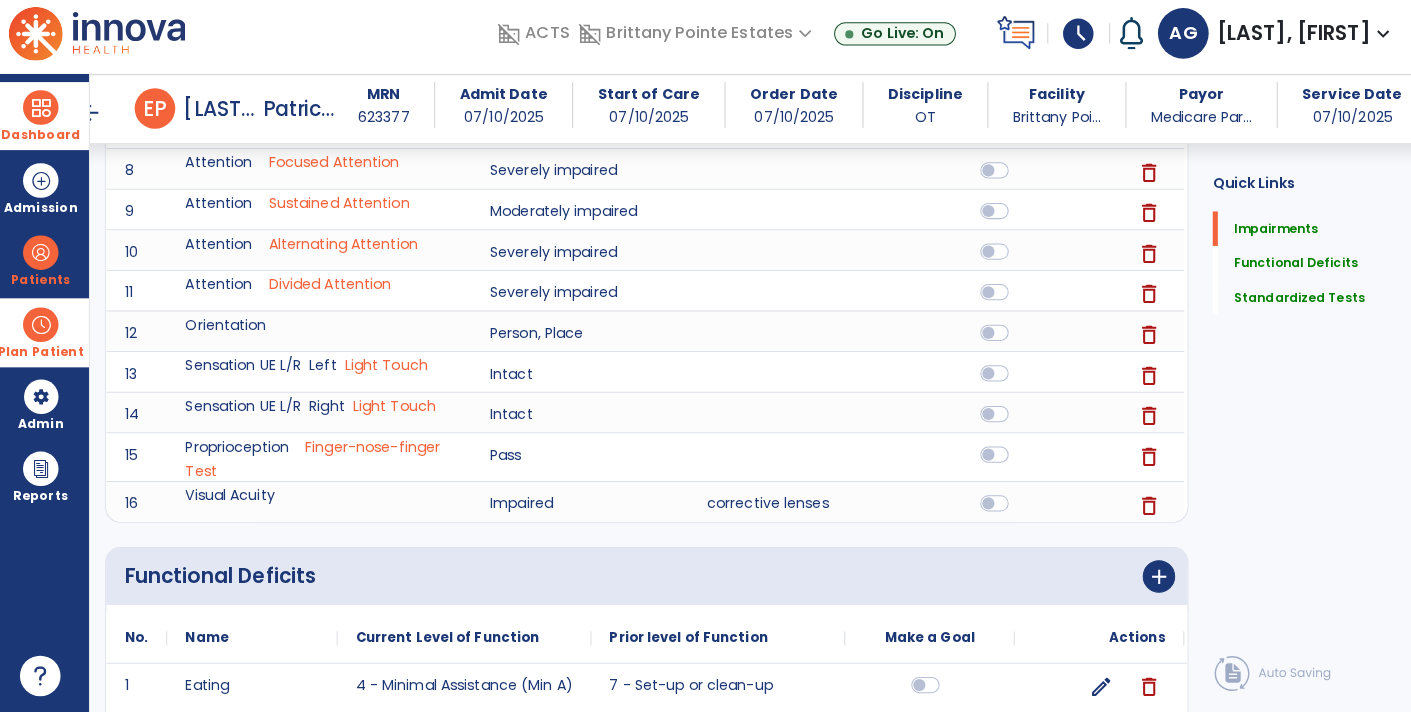 scroll, scrollTop: 1047, scrollLeft: 0, axis: vertical 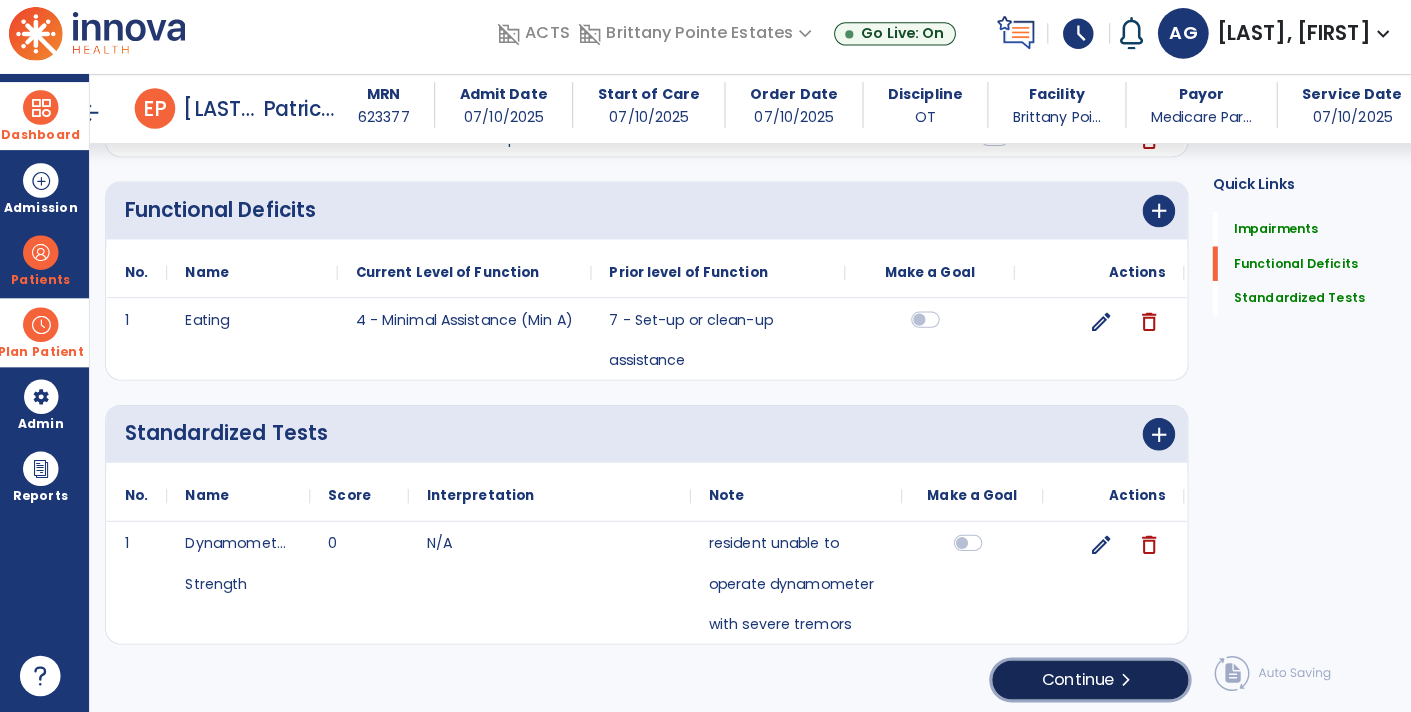 click on "chevron_right" 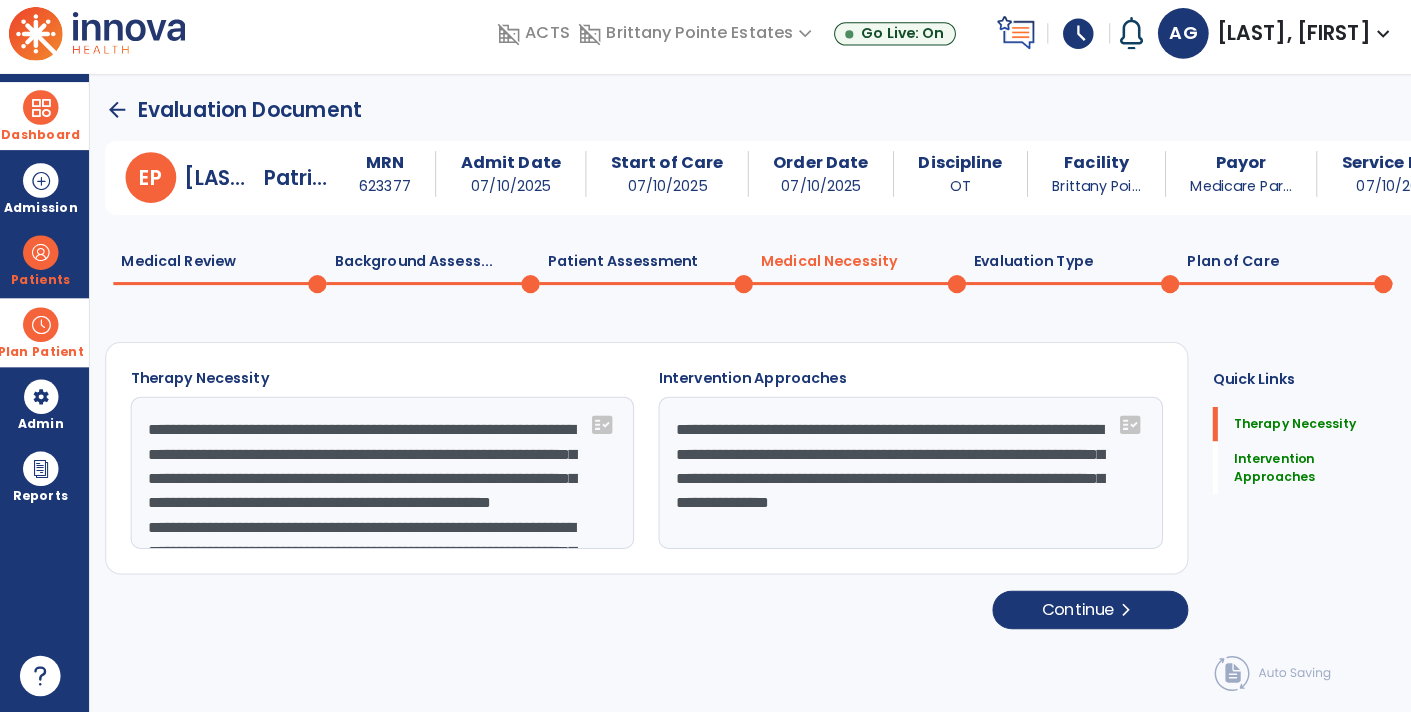 scroll, scrollTop: 1, scrollLeft: 0, axis: vertical 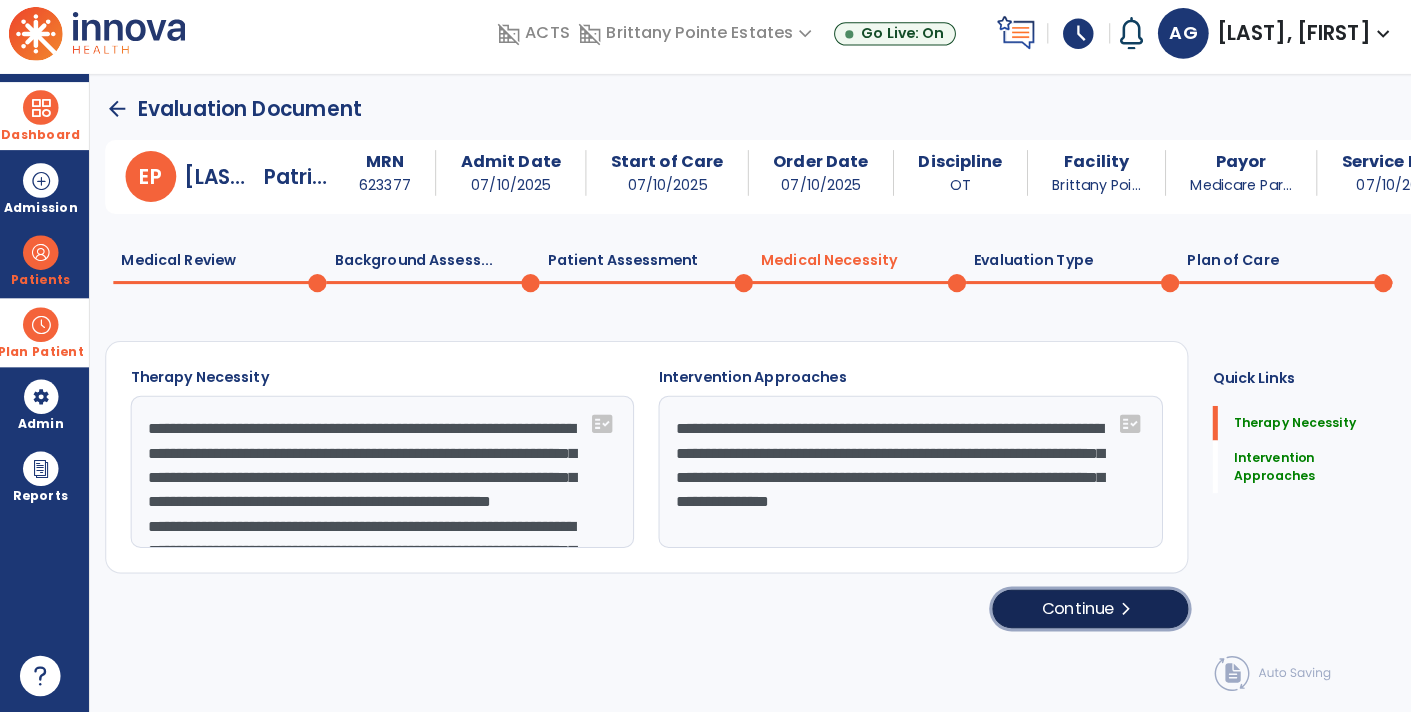 click on "chevron_right" 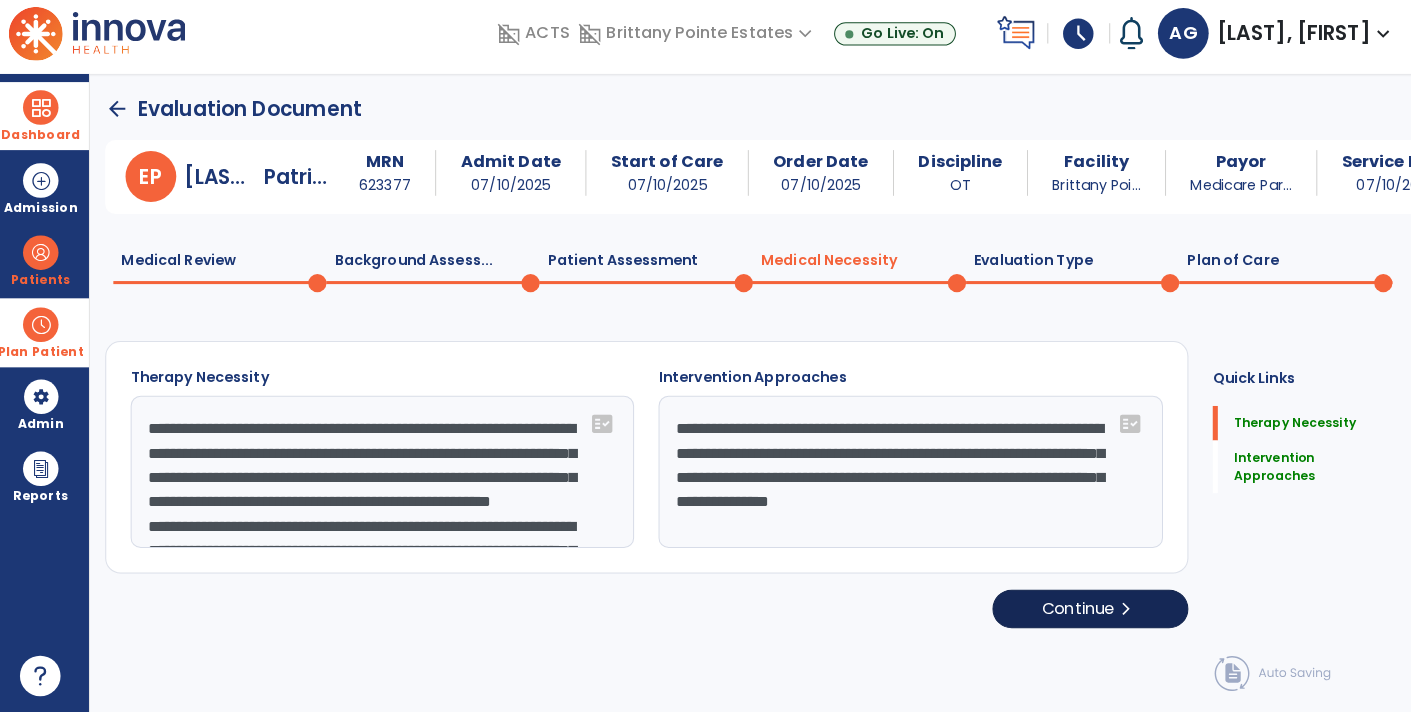 select on "**********" 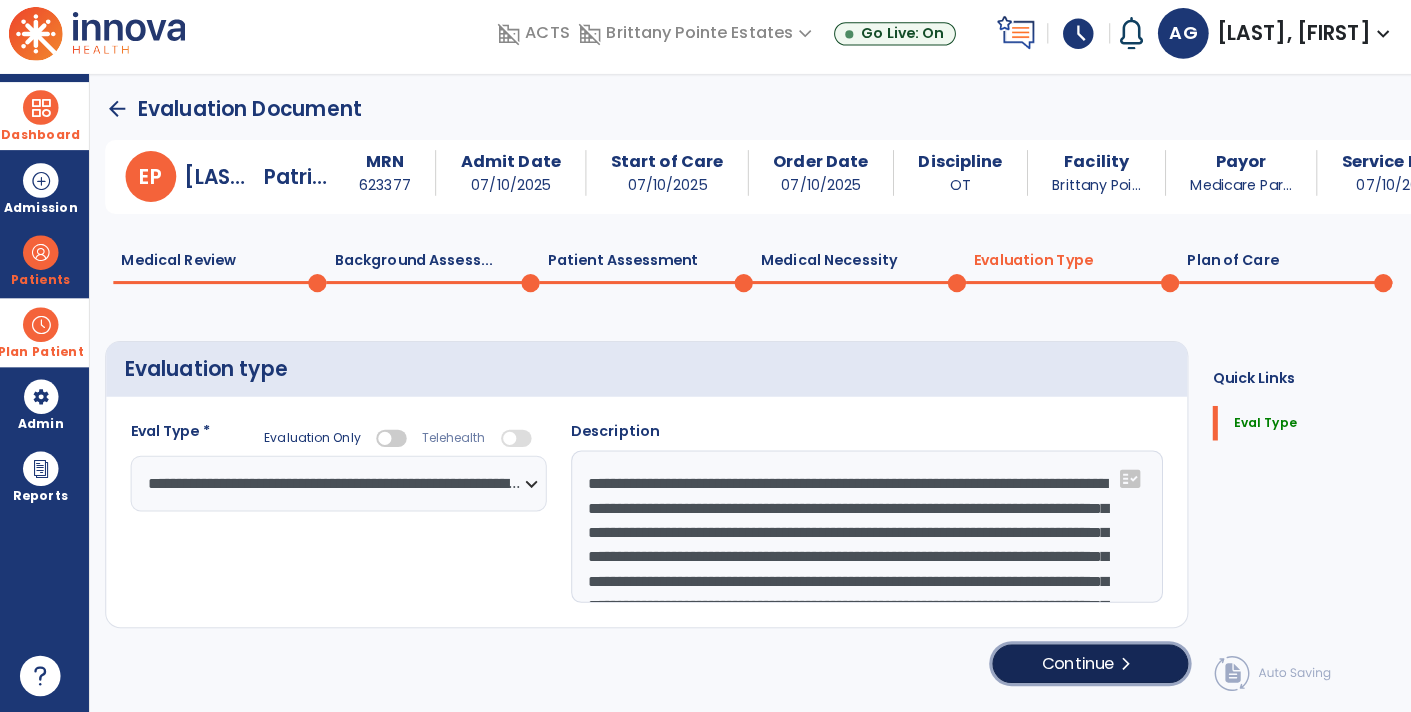 click on "Continue  chevron_right" 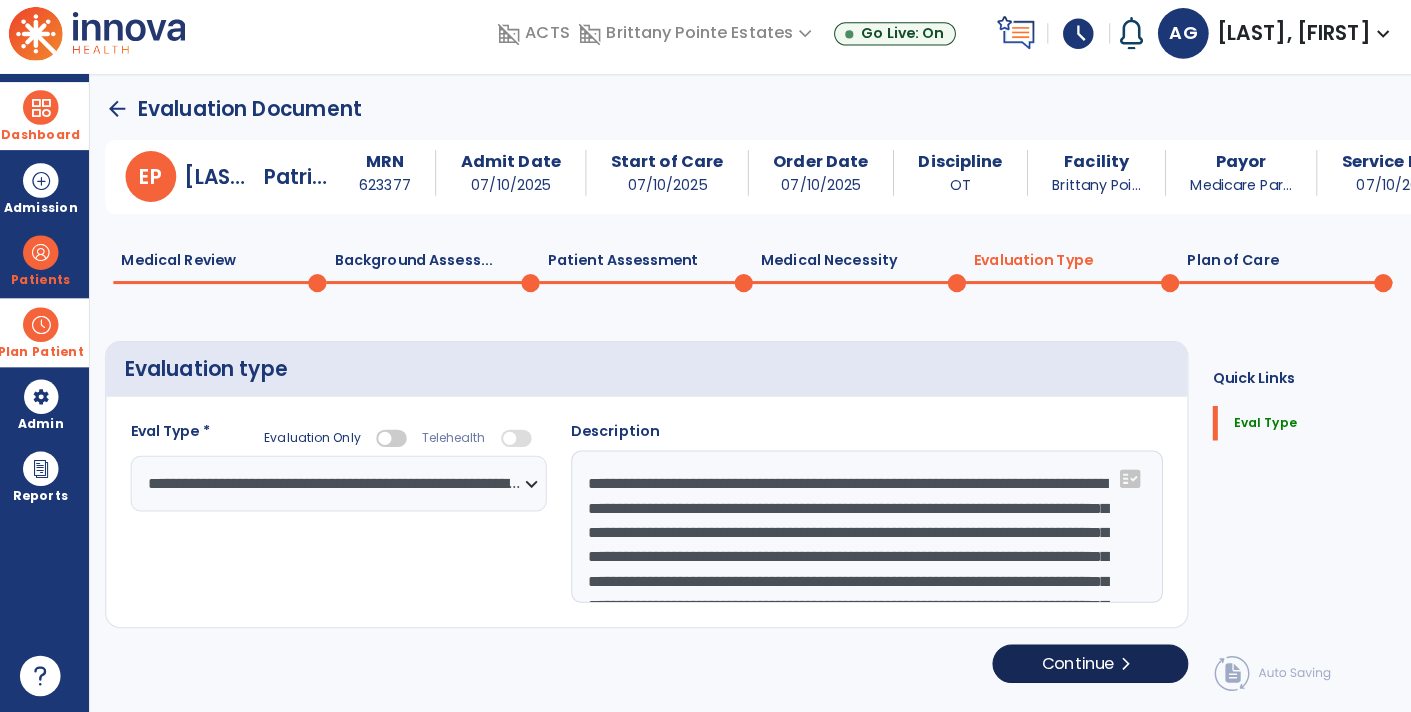 select on "**" 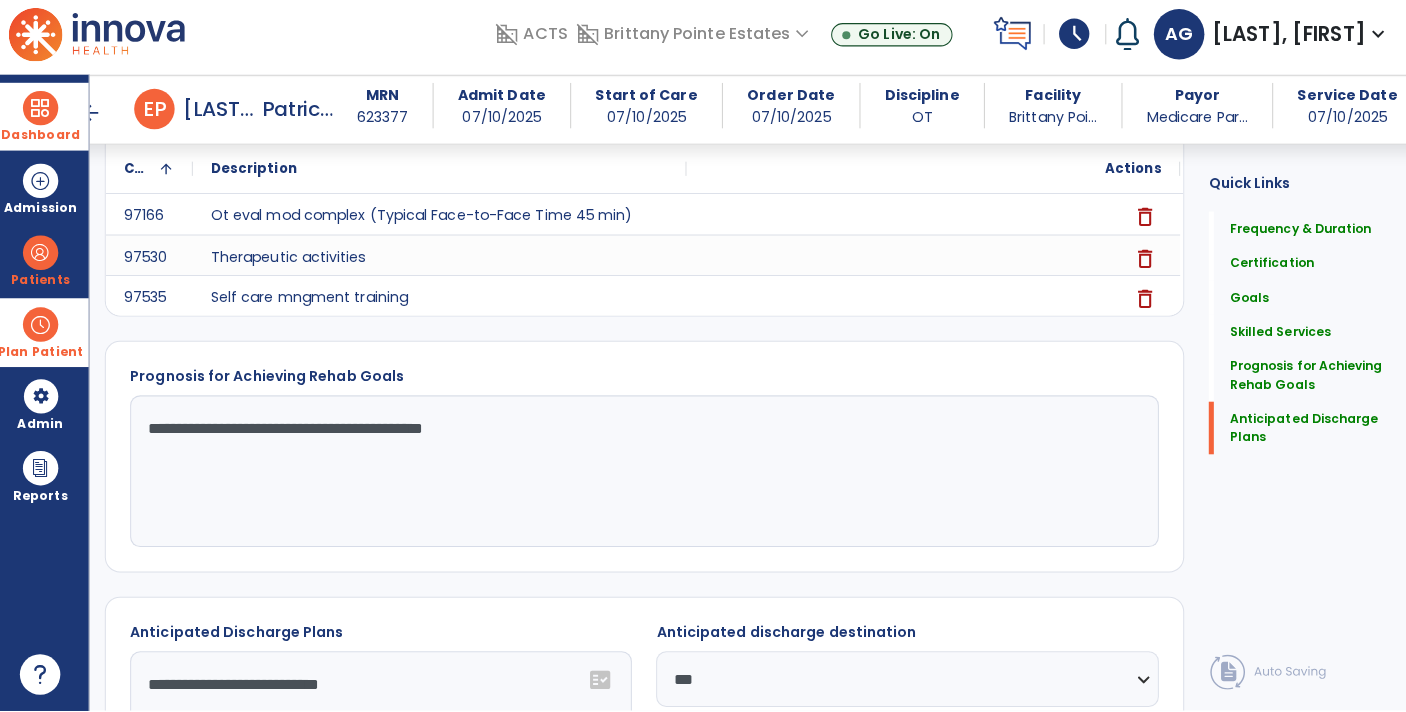 scroll, scrollTop: 1330, scrollLeft: 0, axis: vertical 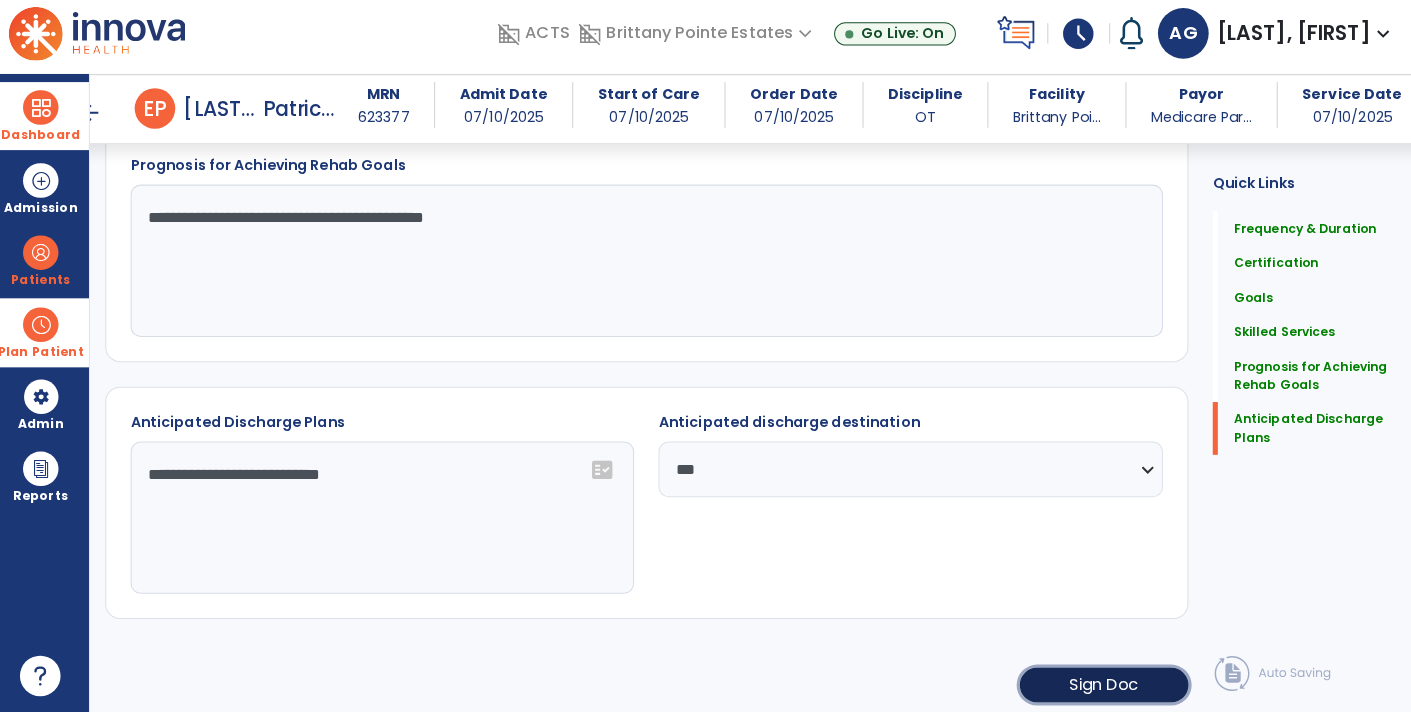 click on "Sign Doc" 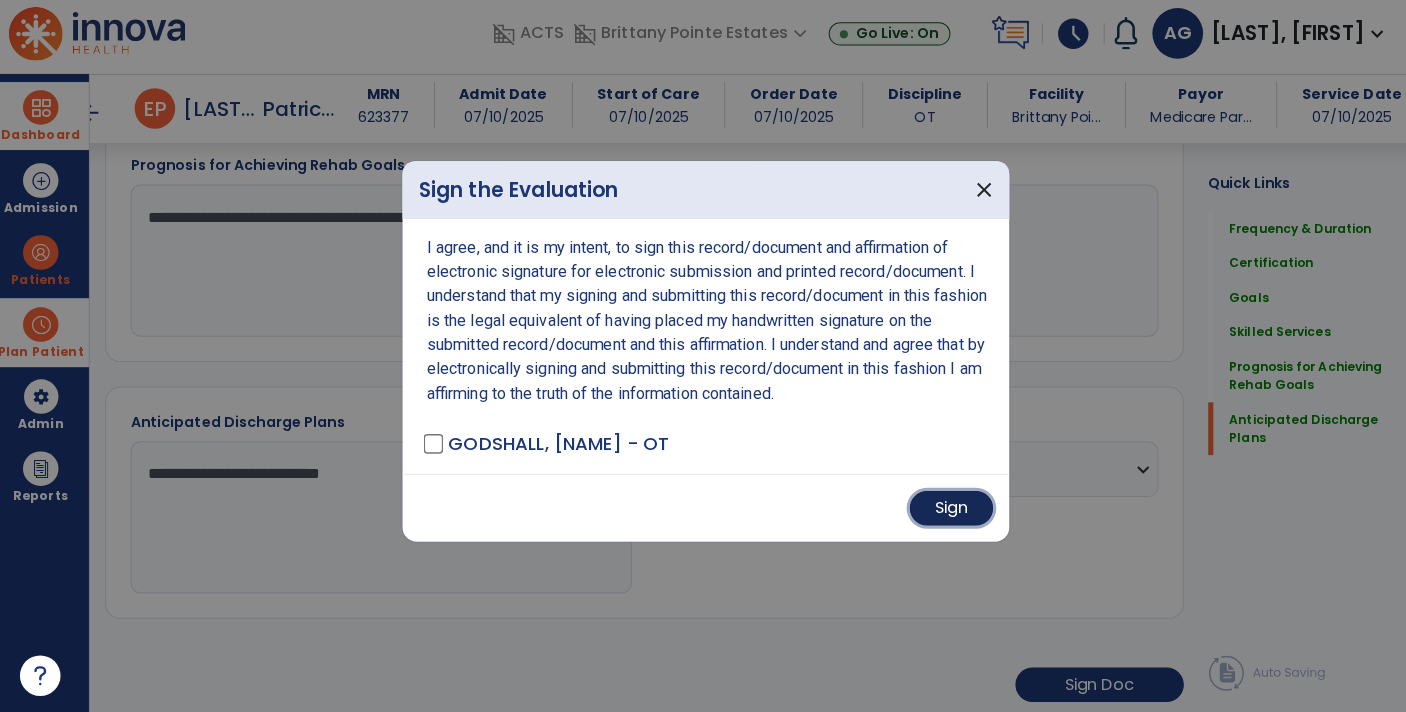 click on "Sign" at bounding box center (945, 511) 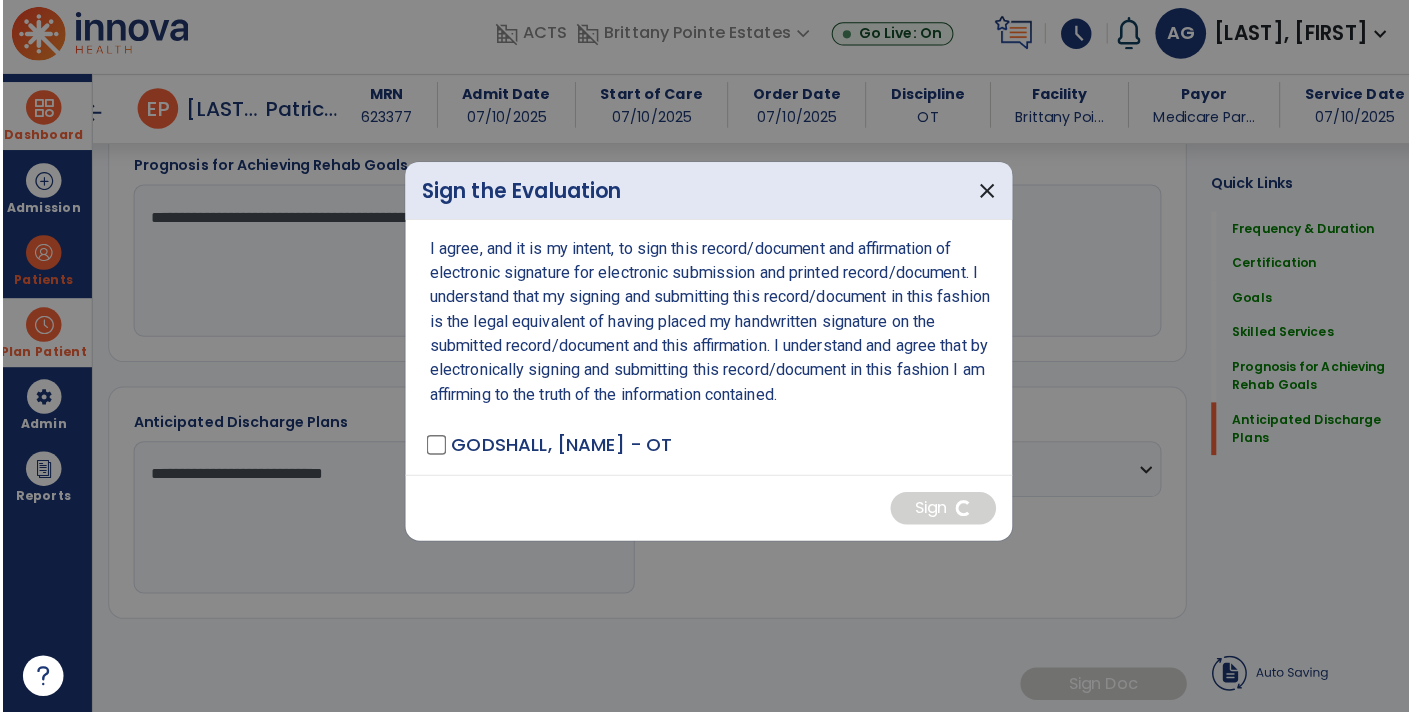 scroll, scrollTop: 1328, scrollLeft: 0, axis: vertical 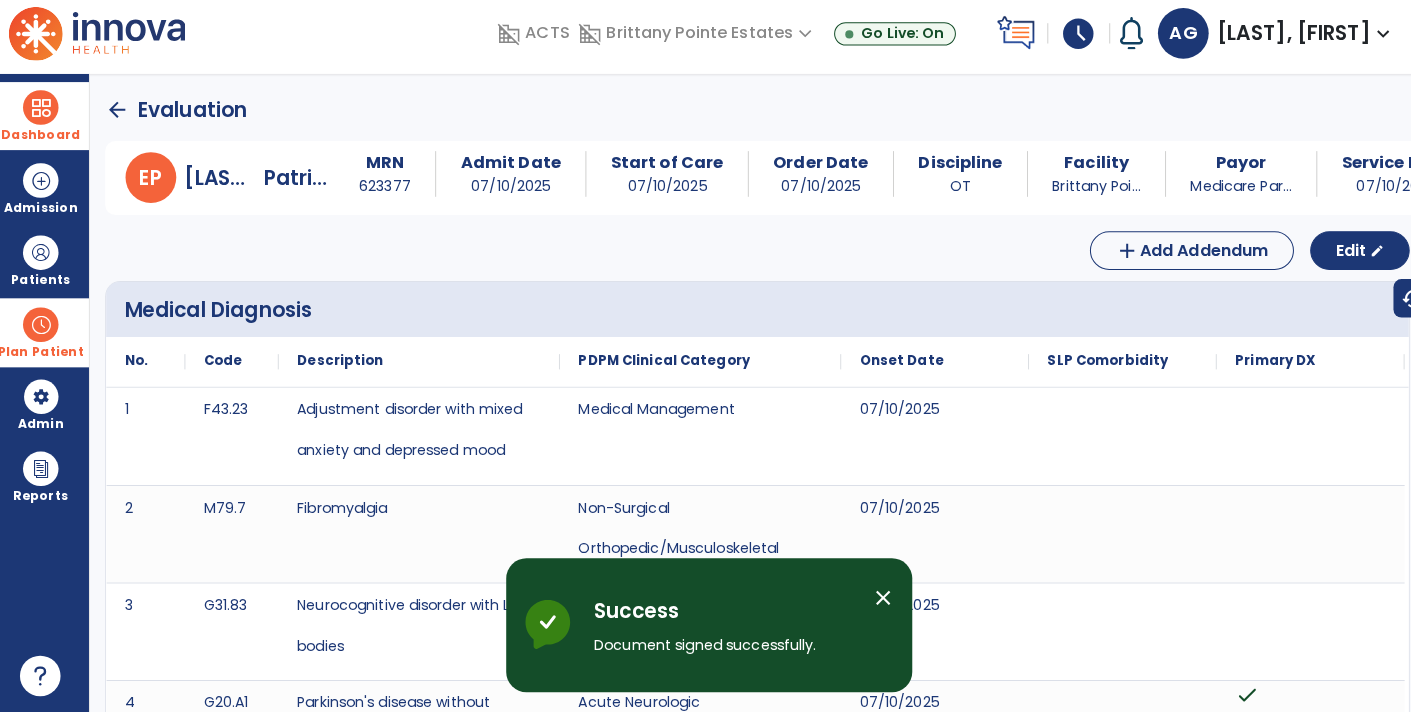 click on "Dashboard" at bounding box center [47, 124] 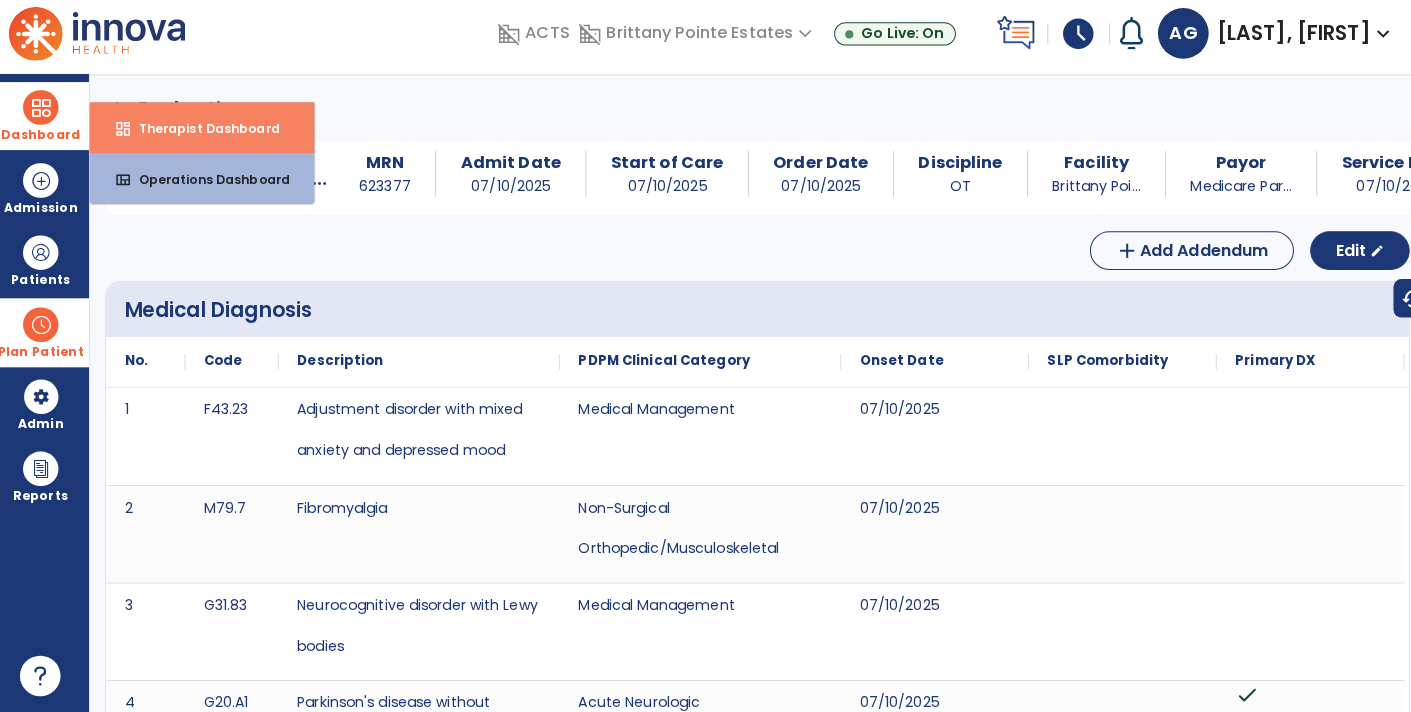 click on "Therapist Dashboard" at bounding box center (205, 136) 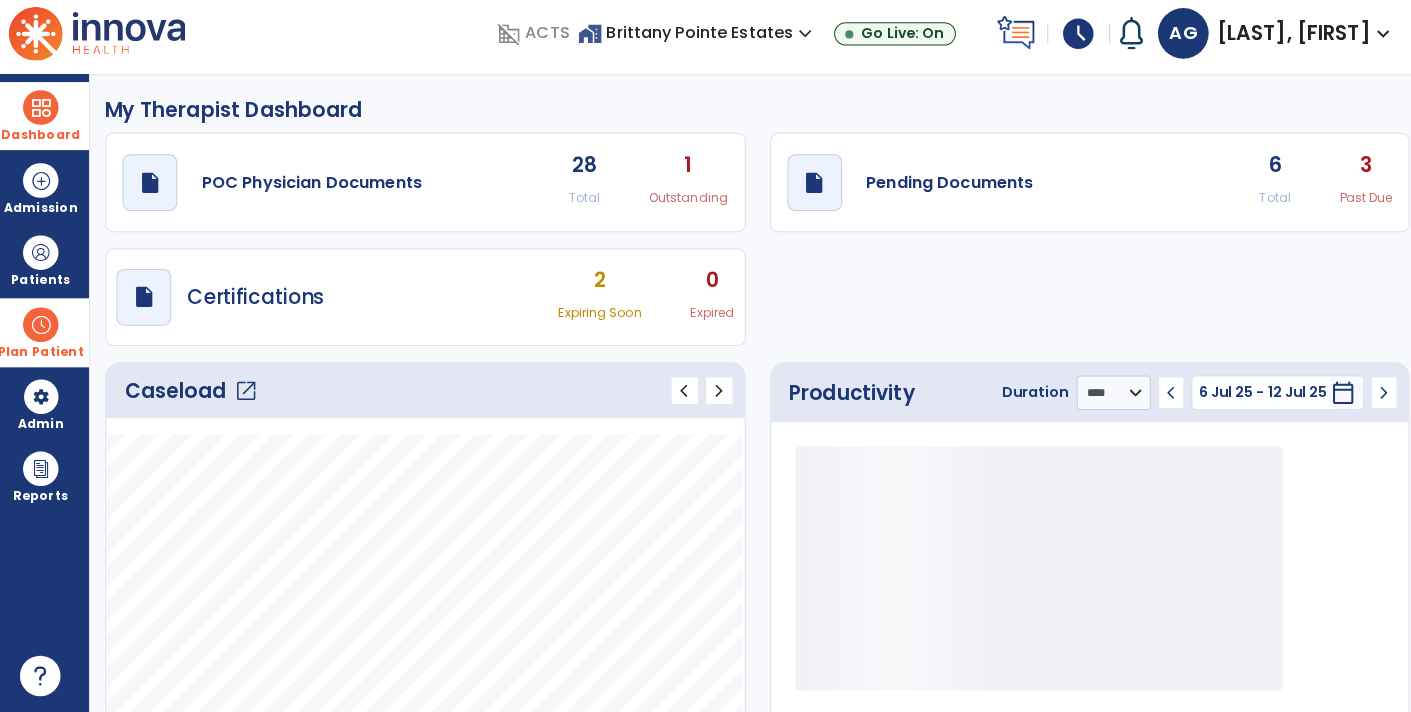 click on "draft   open_in_new  Pending Documents 6 Total 3 Past Due" 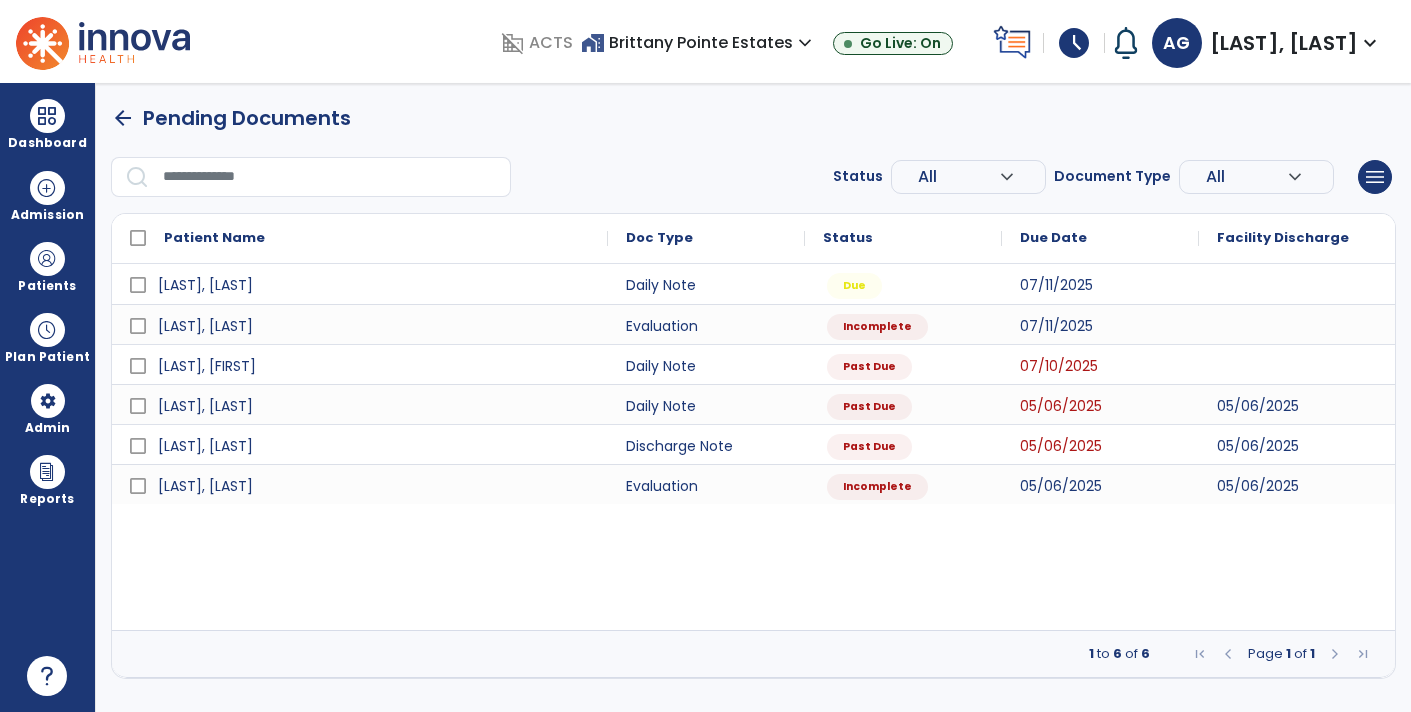 scroll, scrollTop: 0, scrollLeft: 0, axis: both 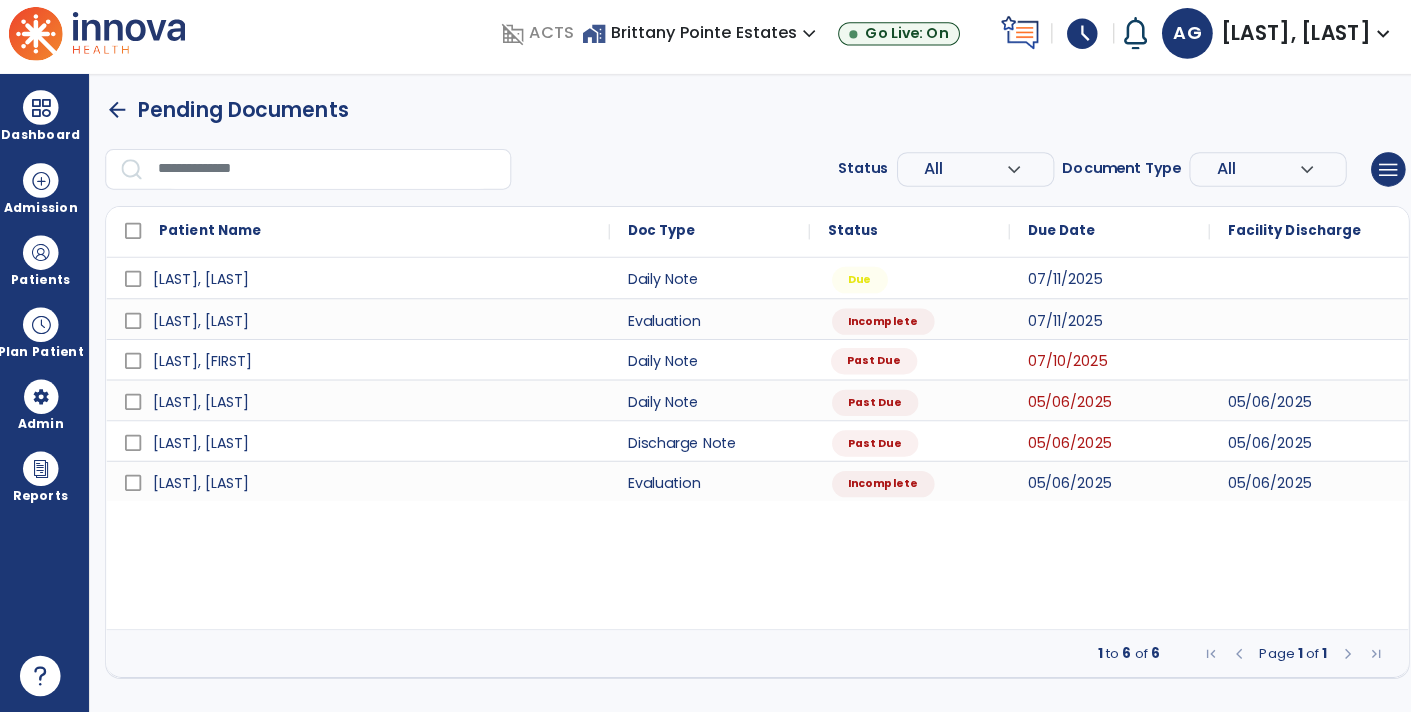 click on "Past Due" at bounding box center (868, 366) 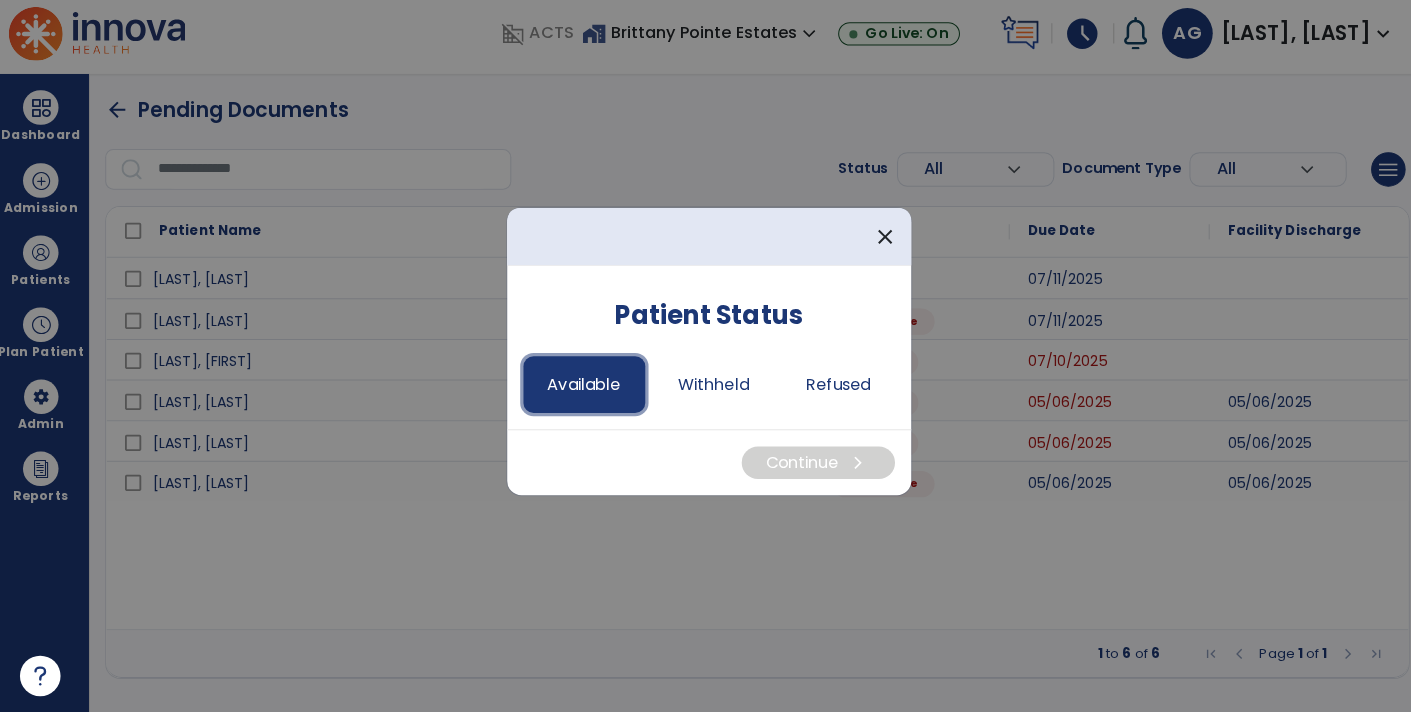 click on "Available" at bounding box center [583, 389] 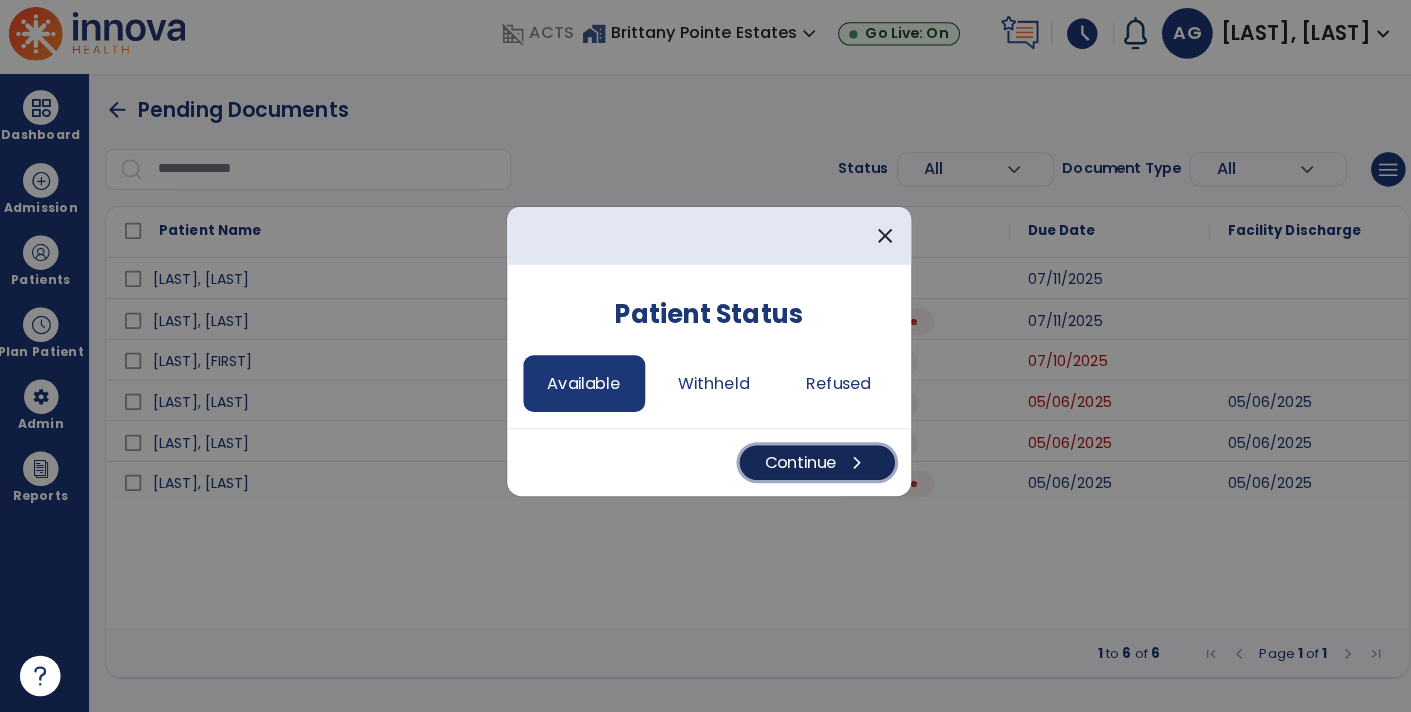 click on "chevron_right" at bounding box center (852, 466) 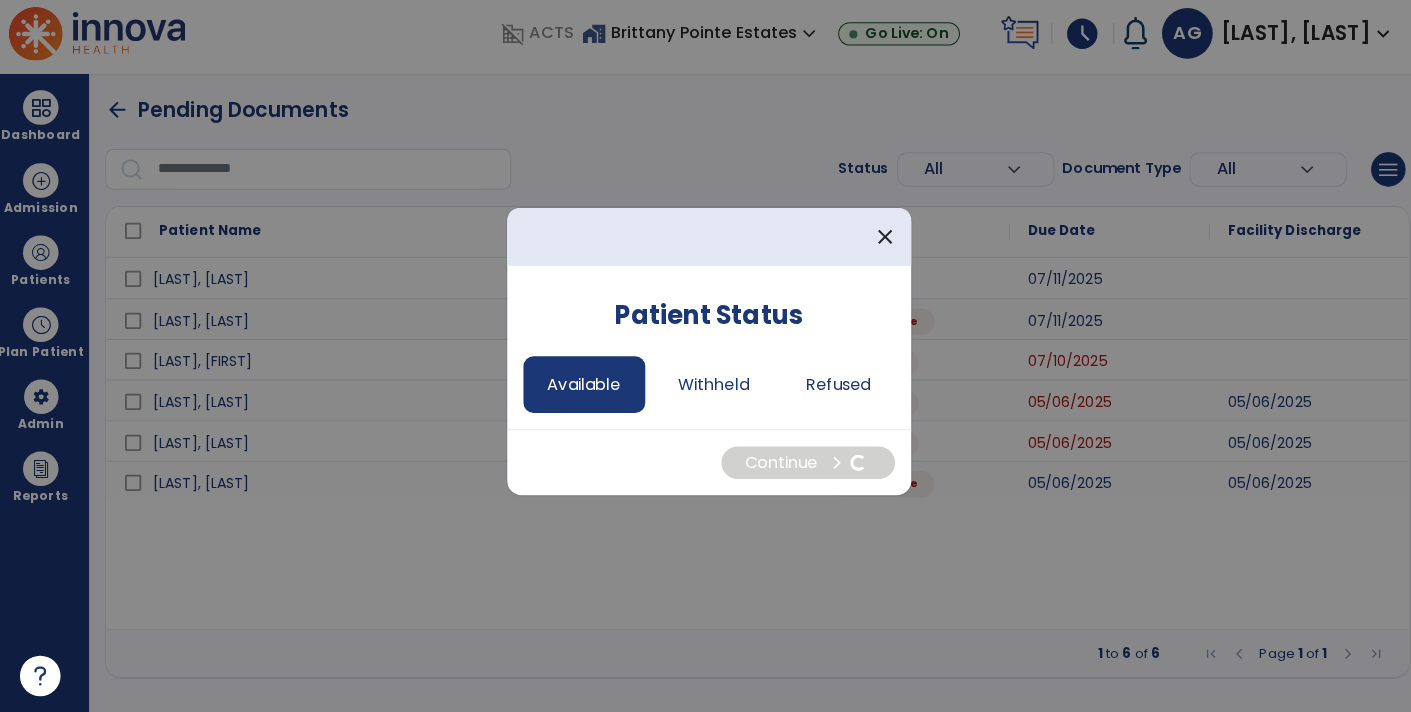 select on "*" 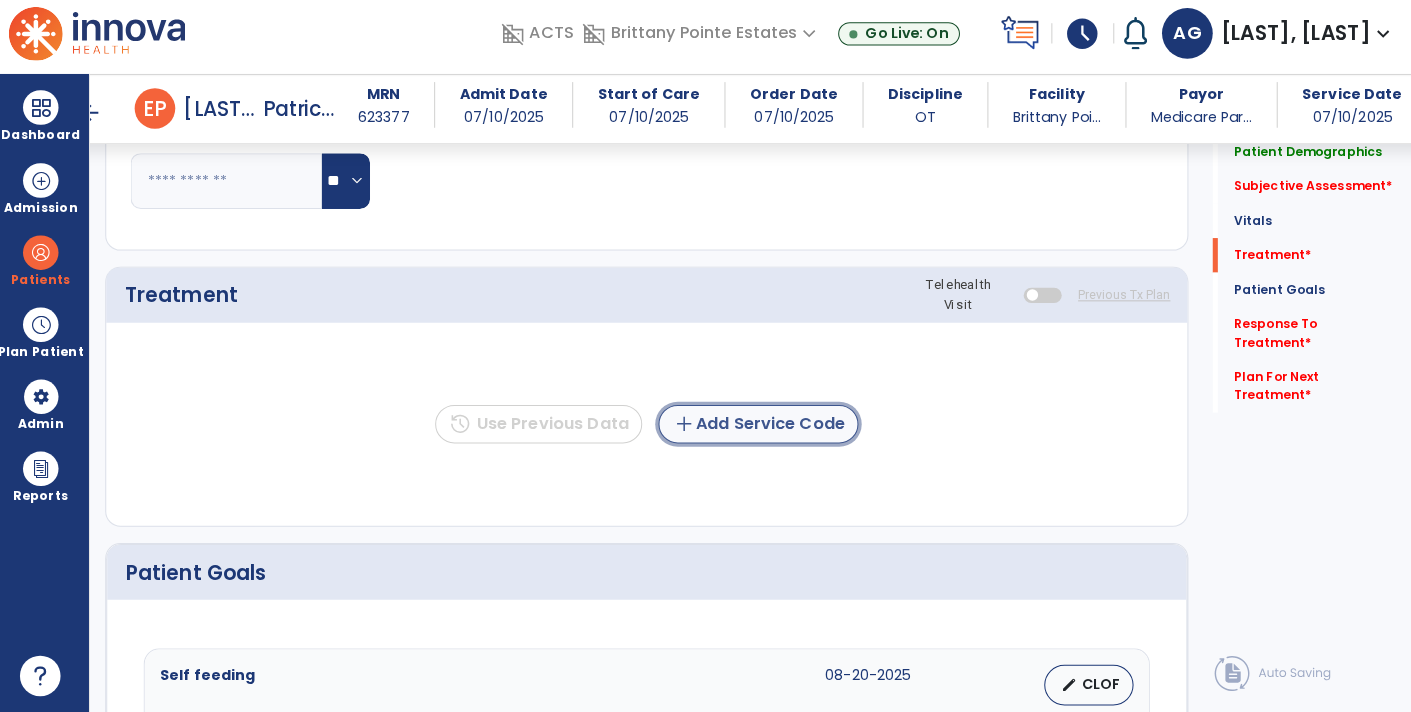 click on "add  Add Service Code" 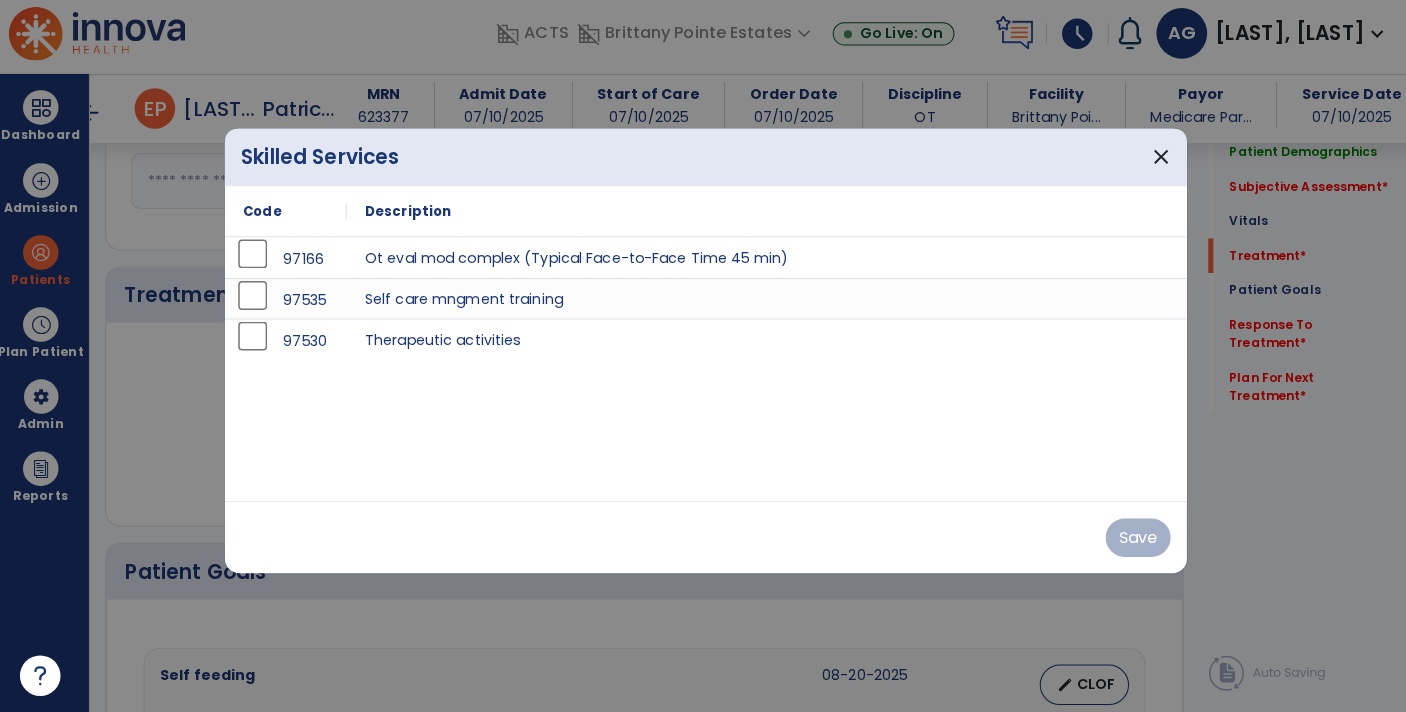 scroll, scrollTop: 1096, scrollLeft: 0, axis: vertical 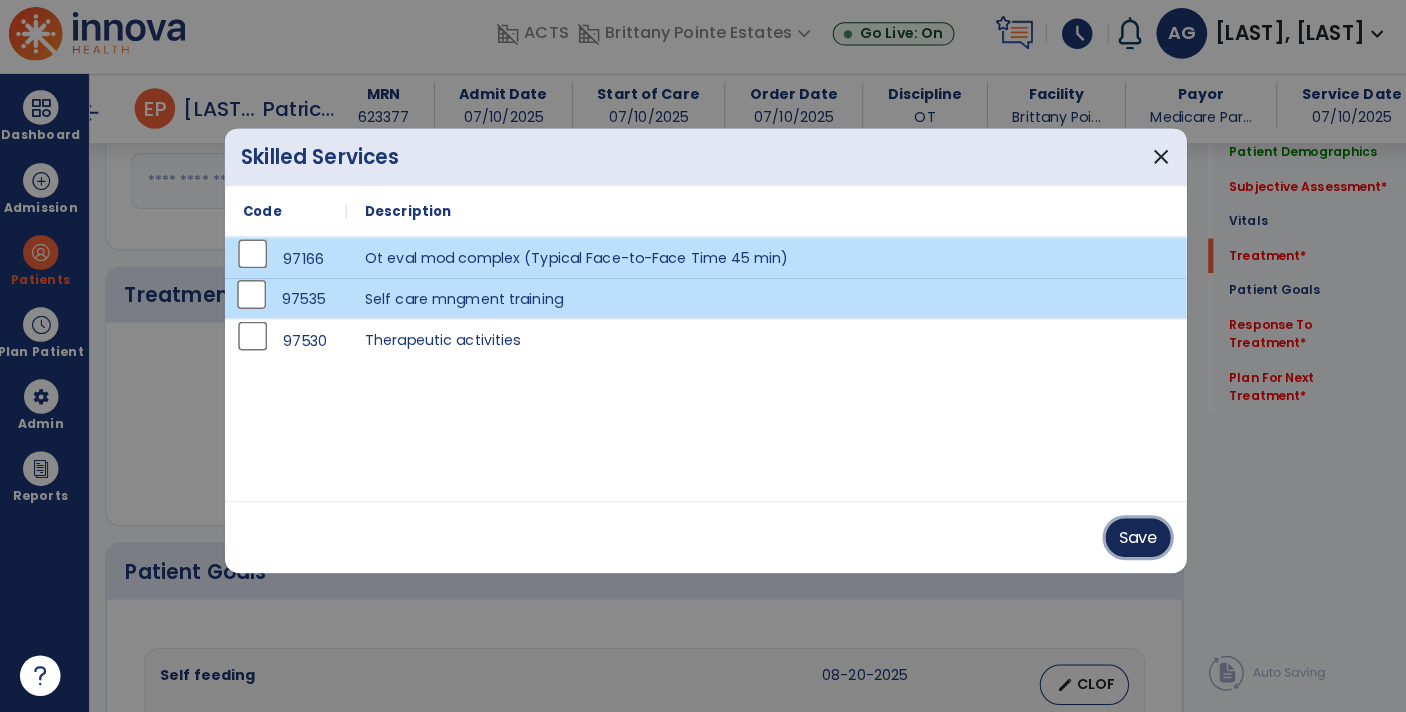 click on "Save" at bounding box center [1129, 540] 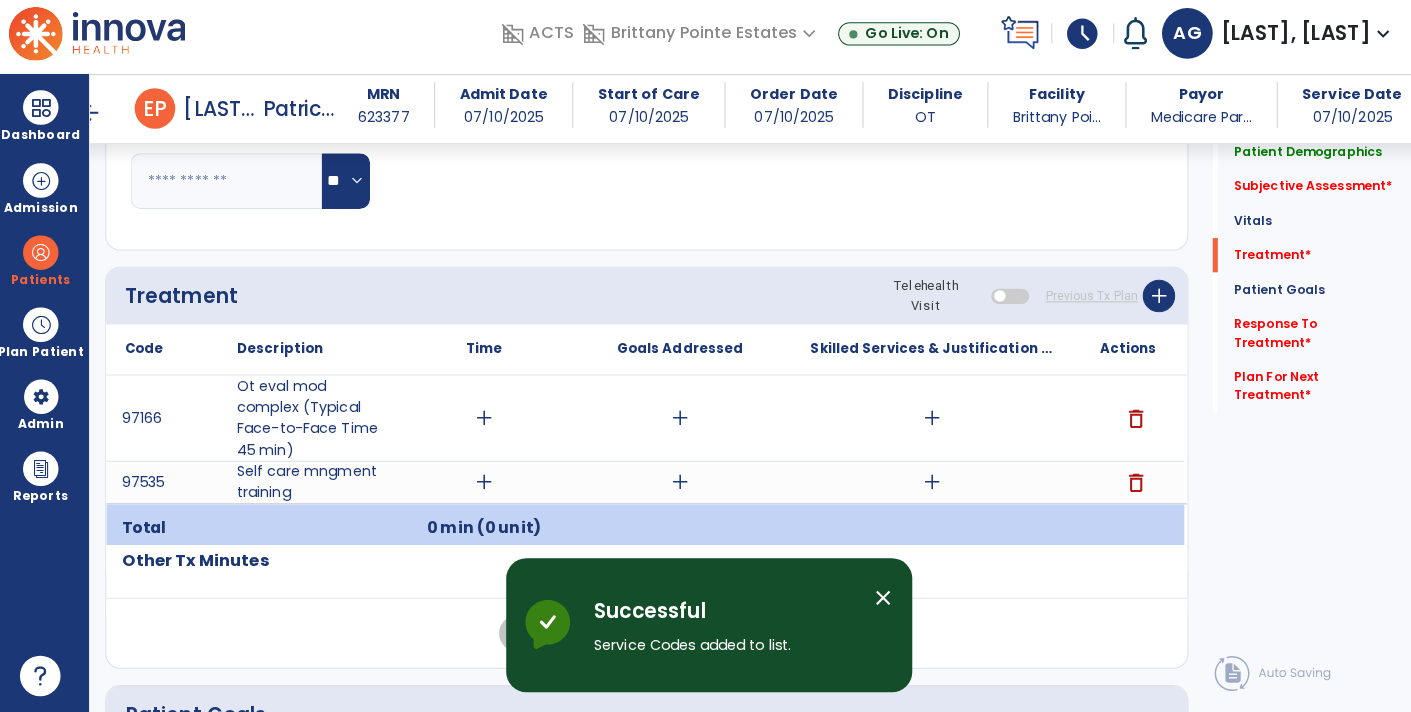 click on "add" at bounding box center [484, 422] 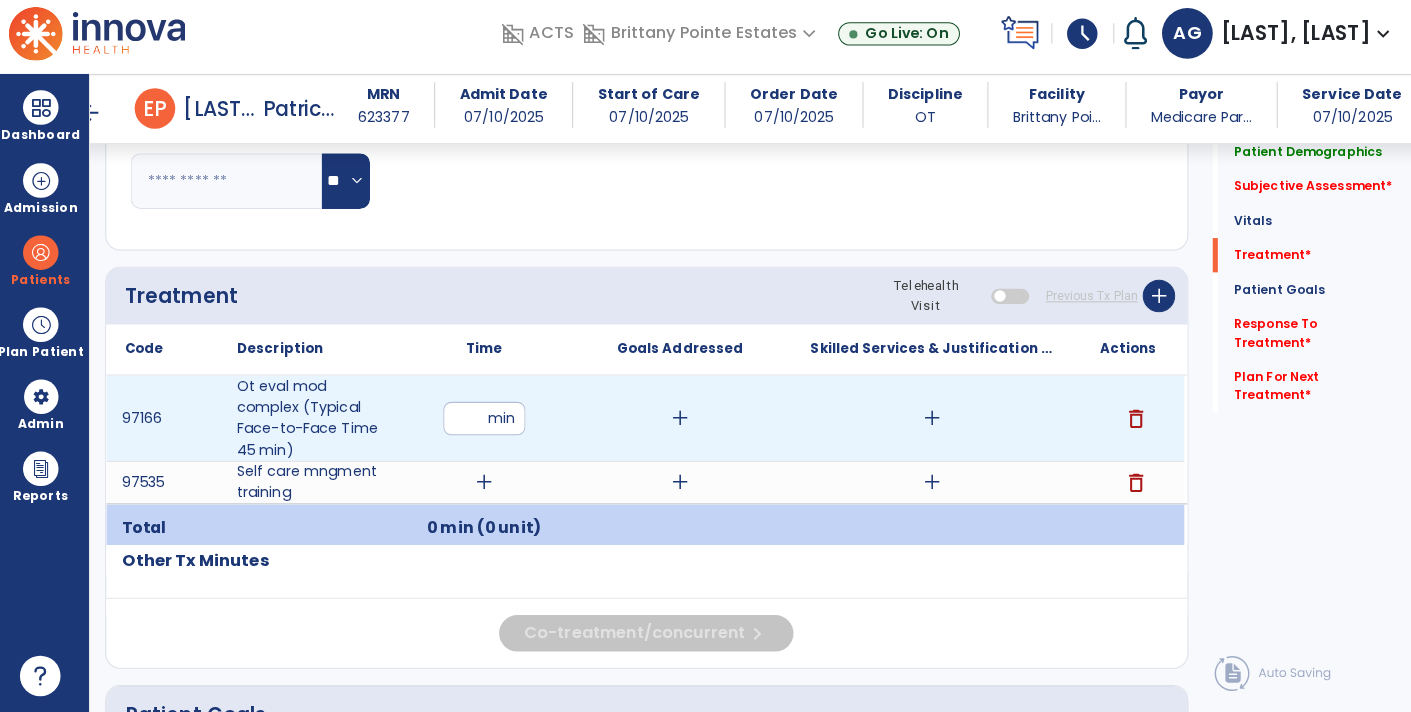 type on "**" 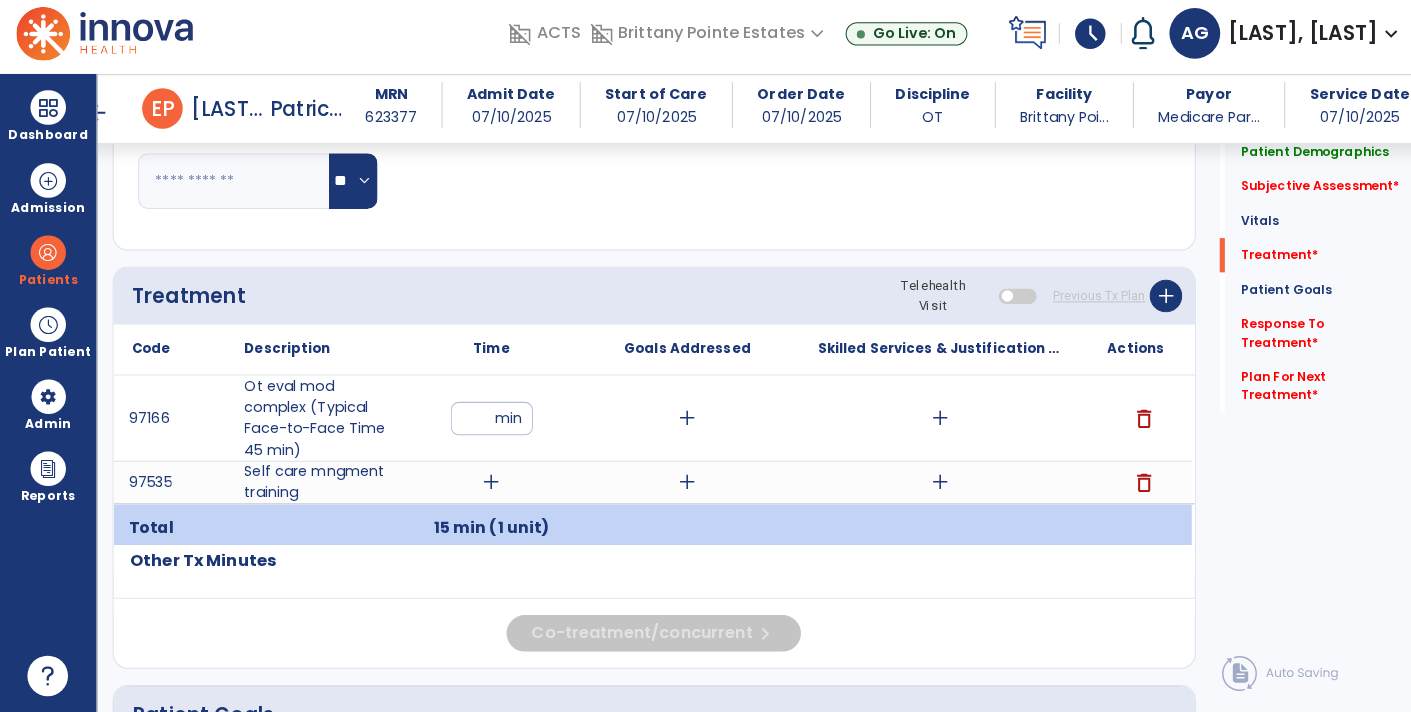 click on "add" at bounding box center (677, 422) 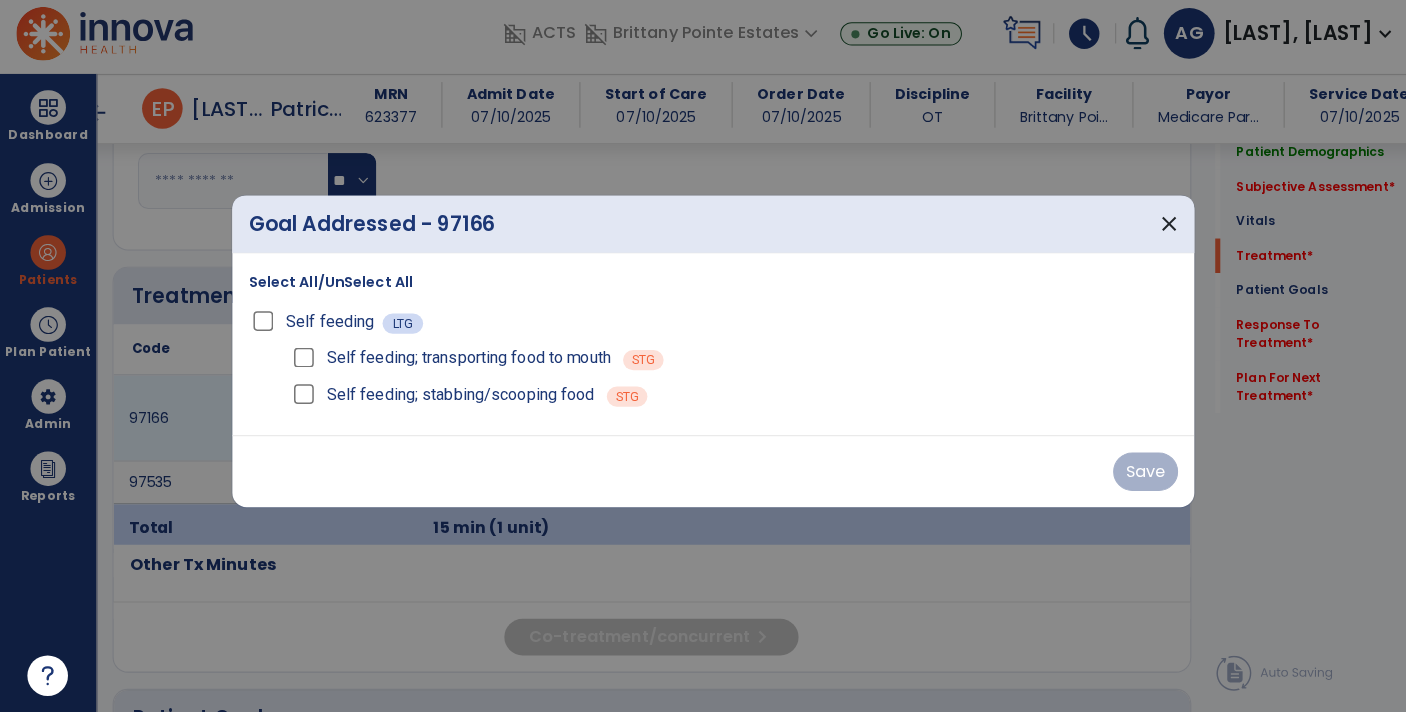 scroll, scrollTop: 1096, scrollLeft: 0, axis: vertical 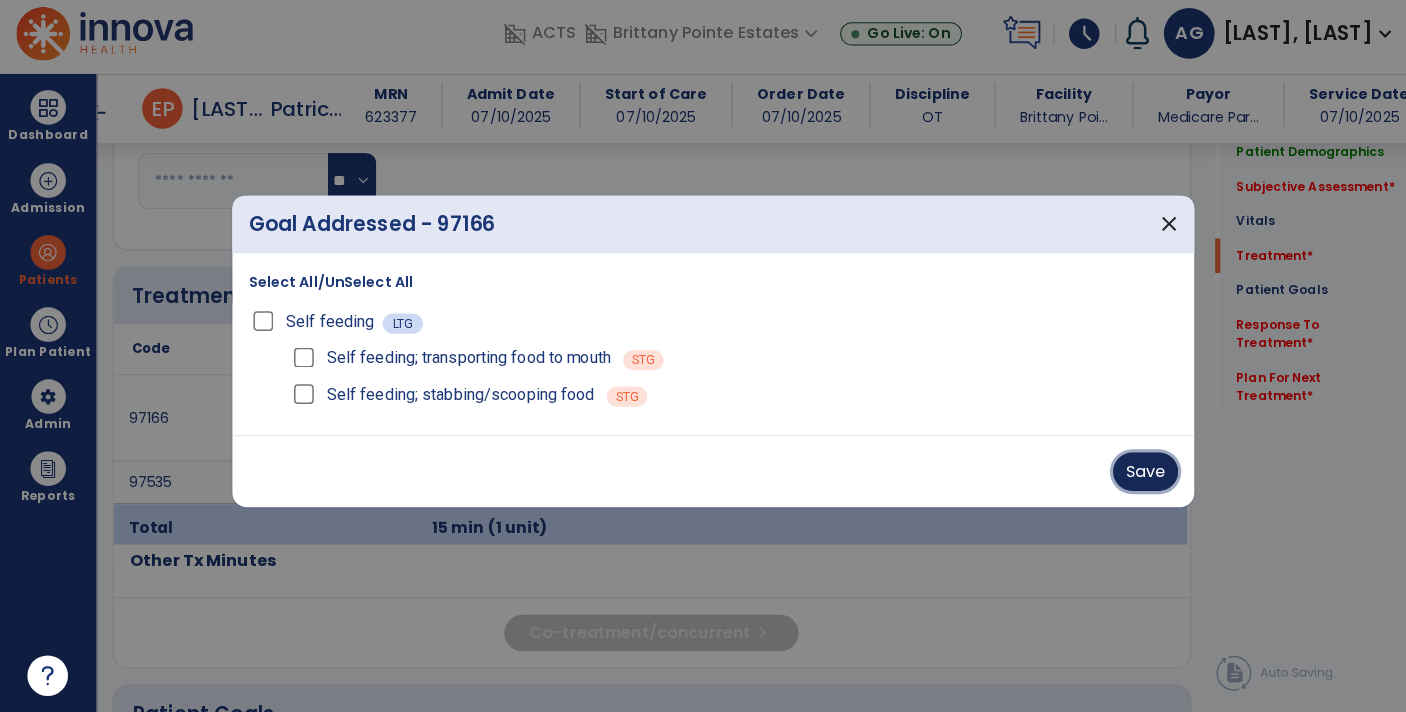 click on "Save" at bounding box center (1129, 475) 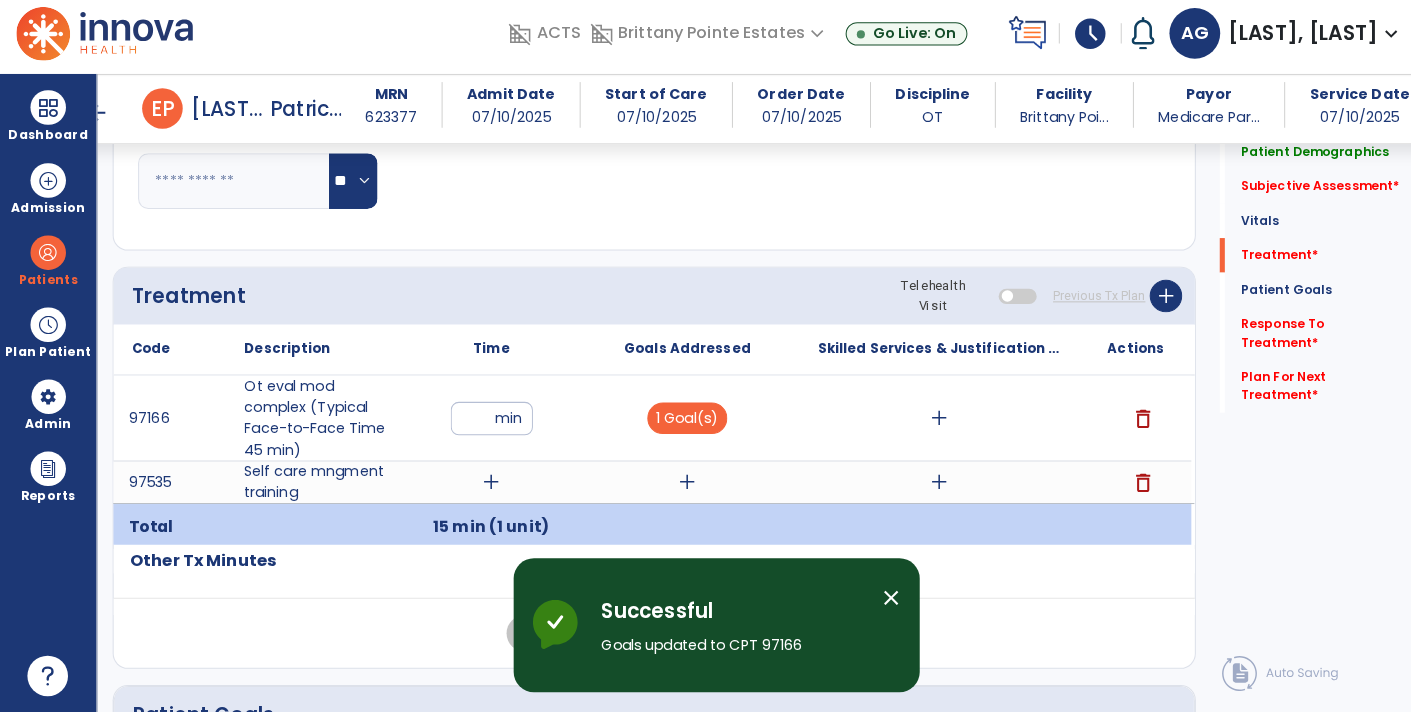 click on "add" at bounding box center (926, 422) 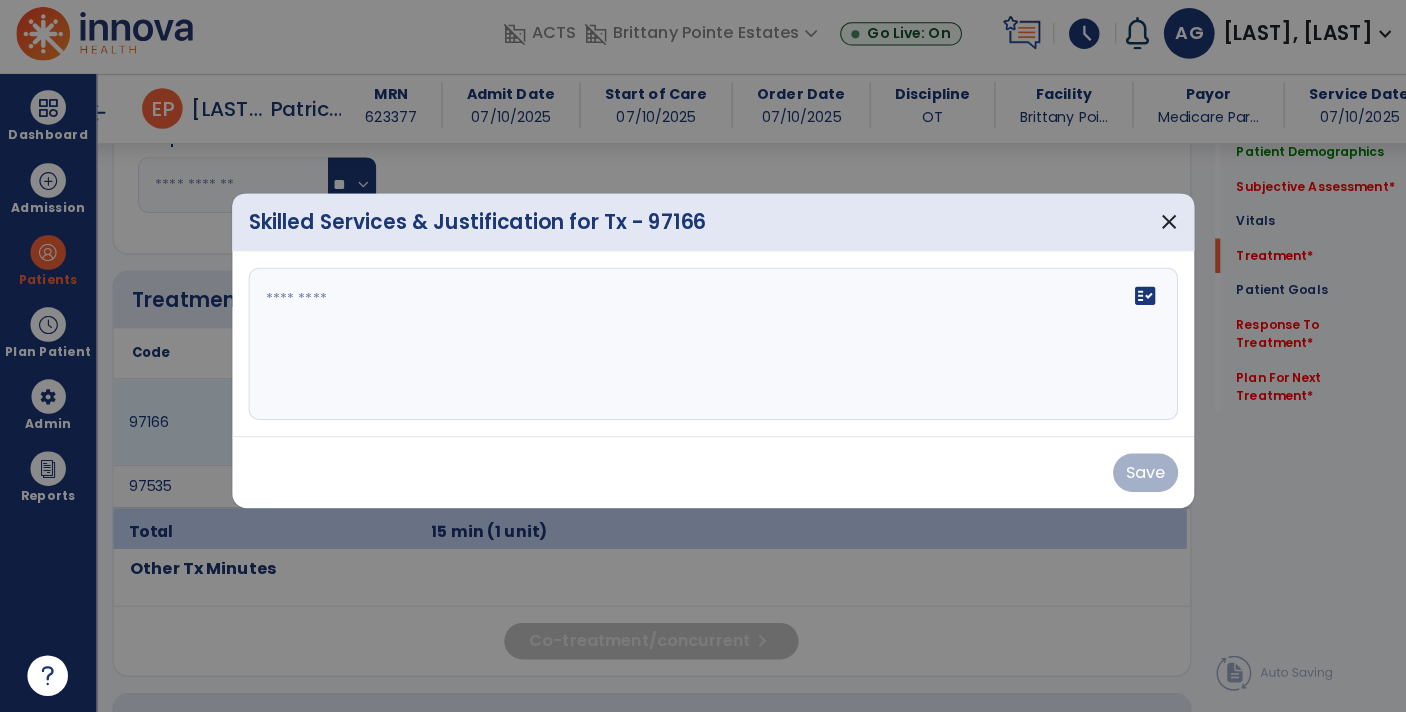 scroll, scrollTop: 1096, scrollLeft: 0, axis: vertical 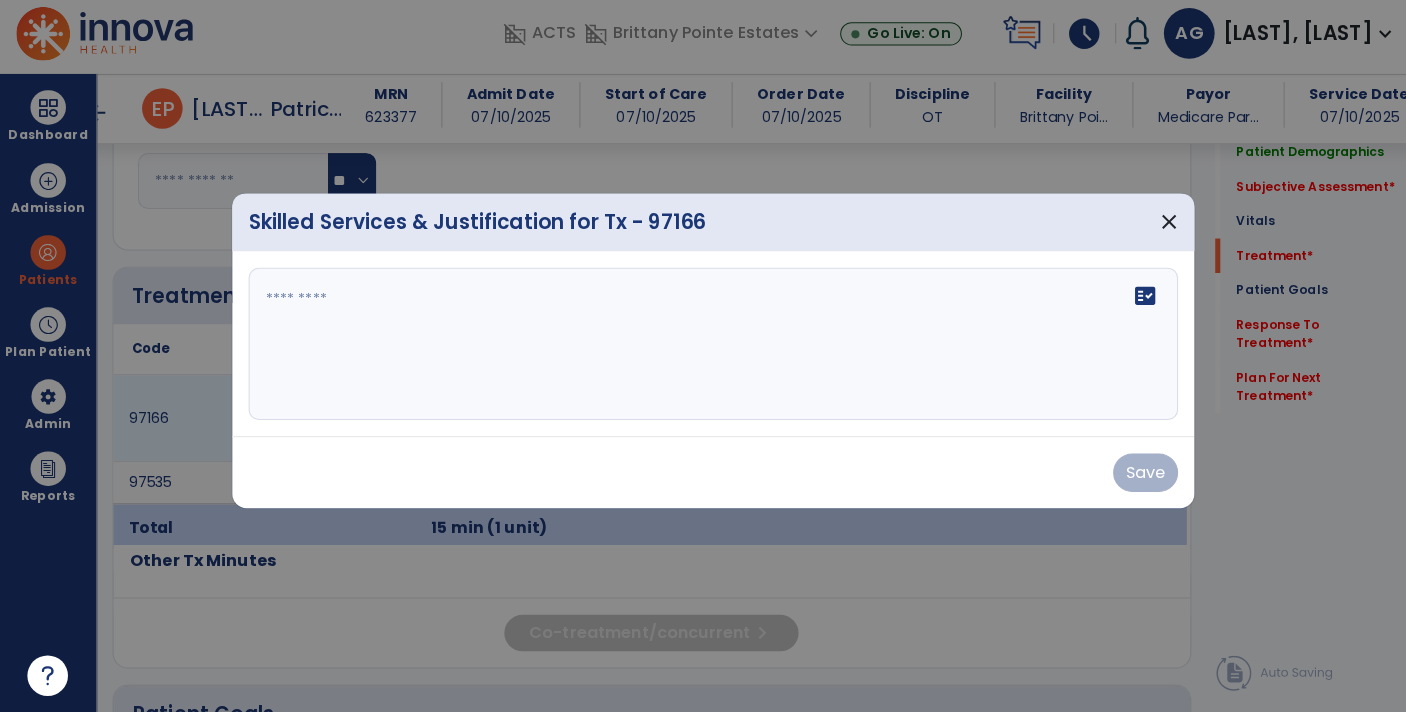 click on "fact_check" at bounding box center (703, 349) 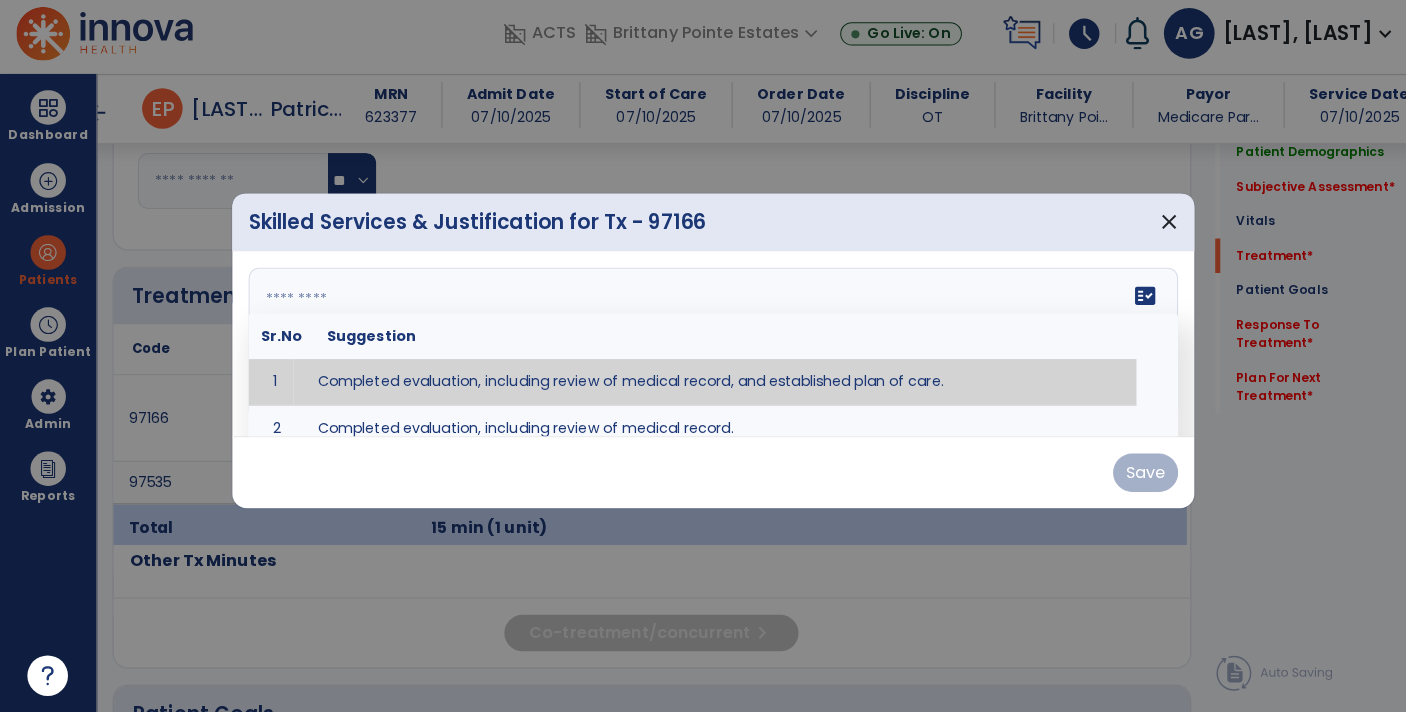 paste on "**********" 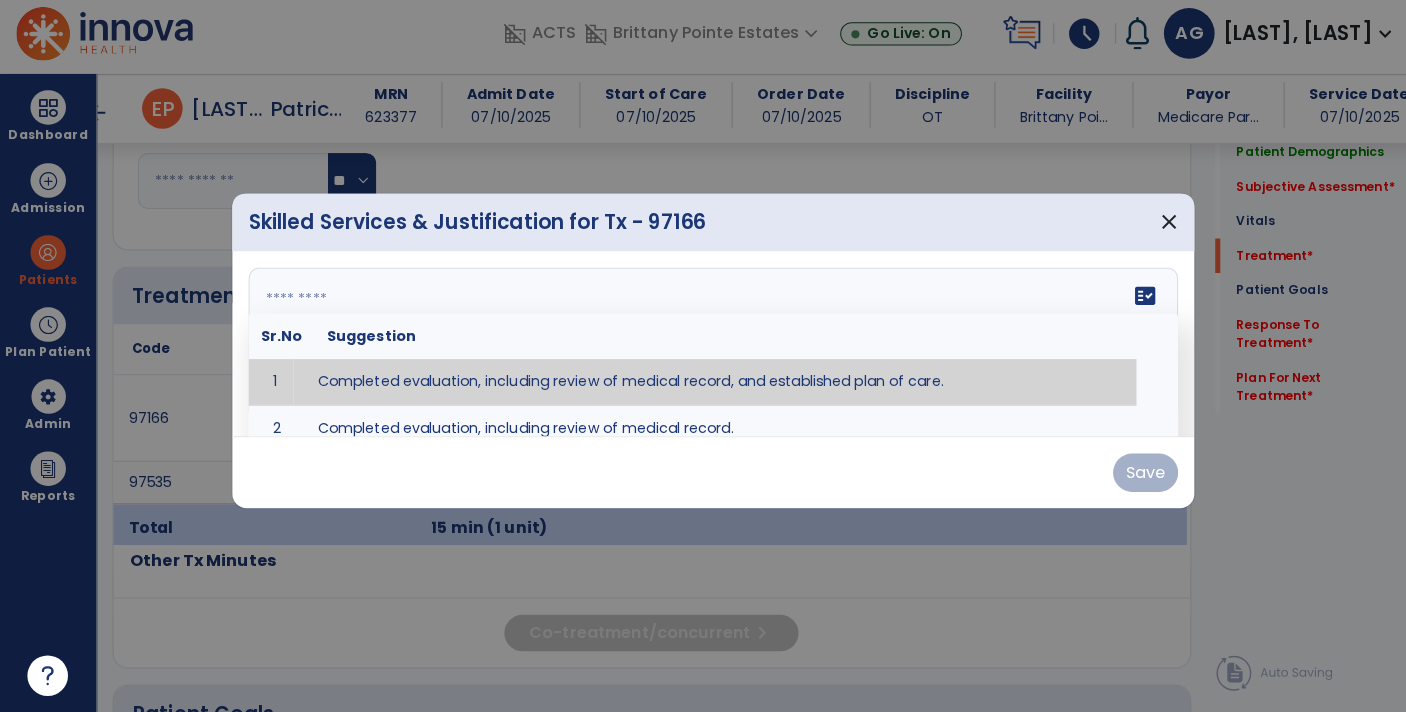 type on "**********" 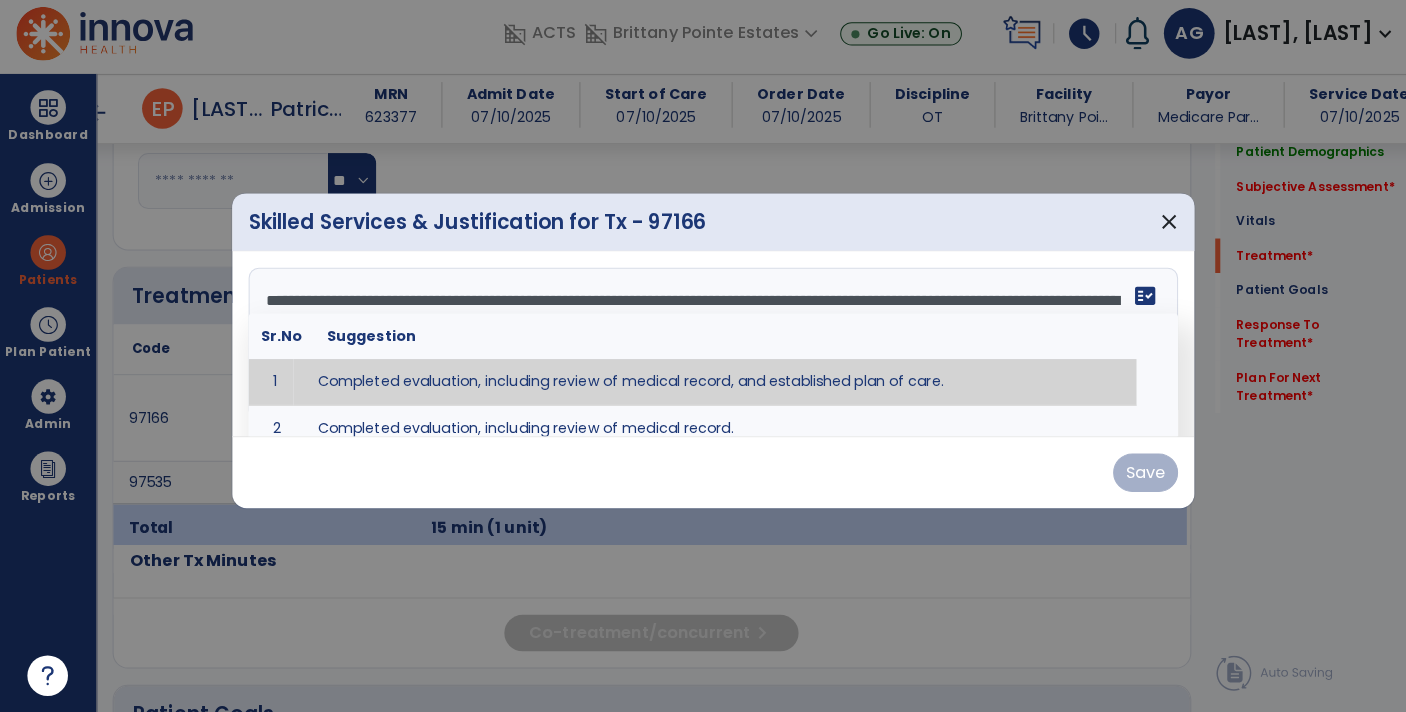 scroll, scrollTop: 15, scrollLeft: 0, axis: vertical 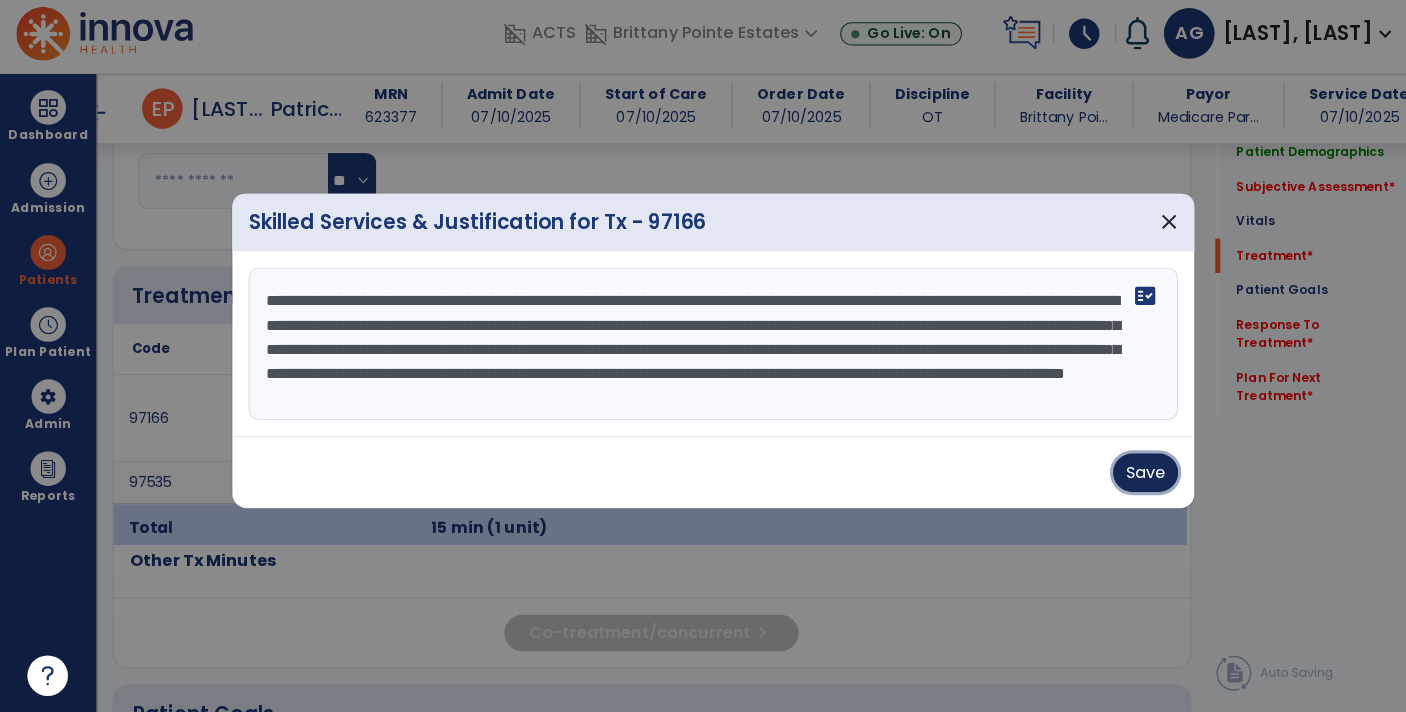 click on "Save" at bounding box center (1129, 476) 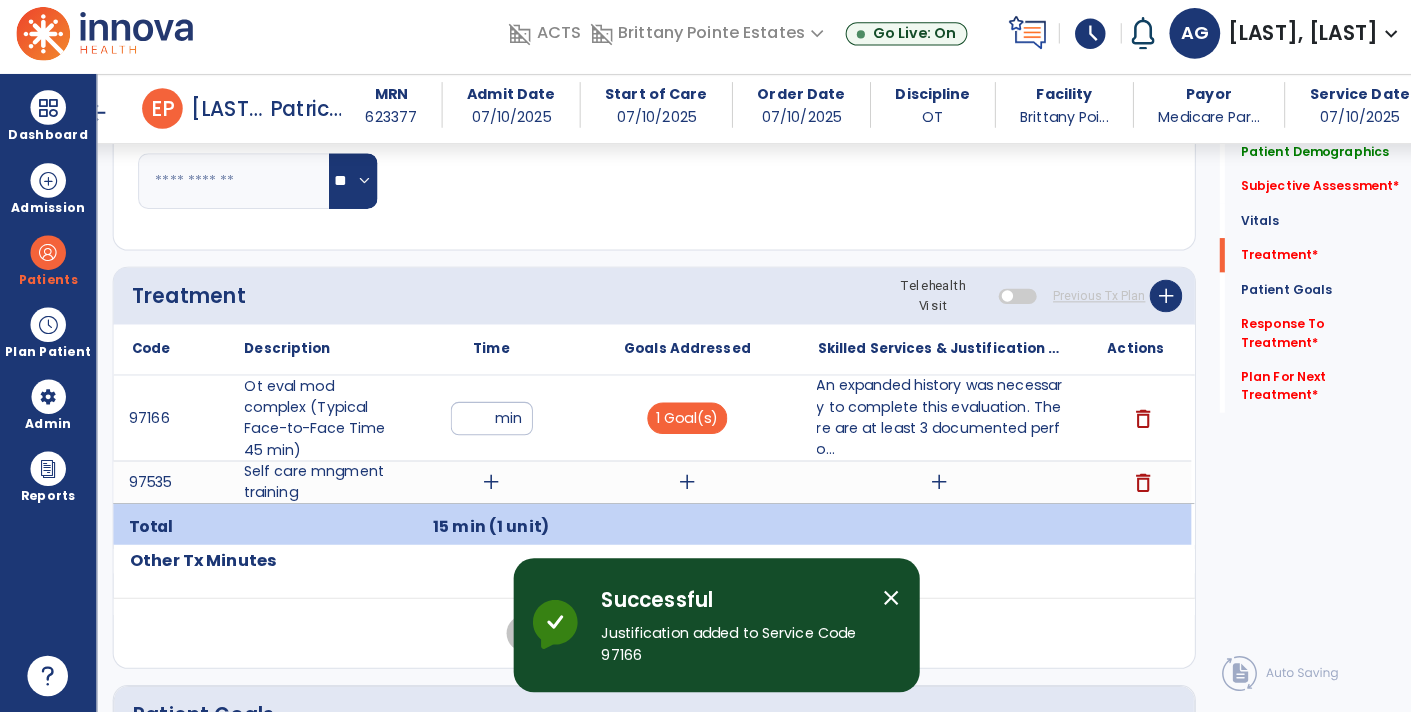 click on "add" at bounding box center [484, 485] 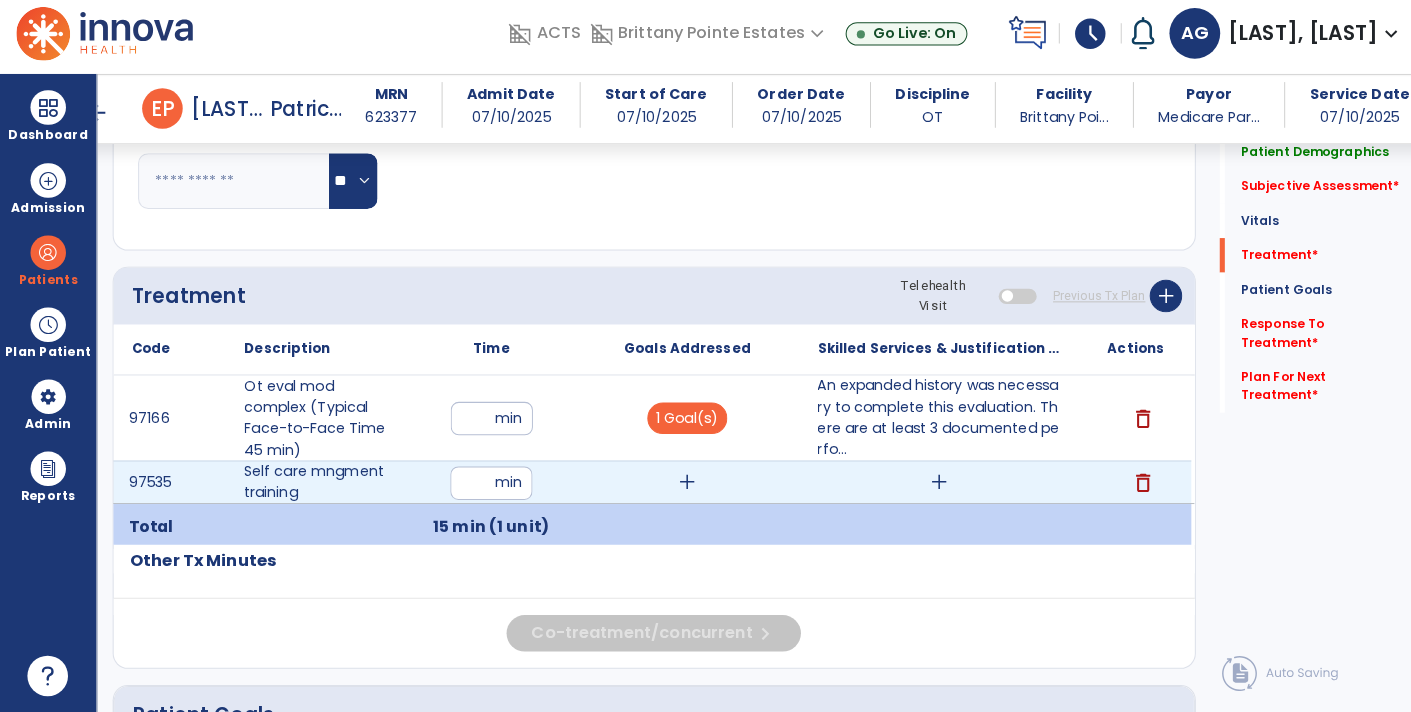 type on "**" 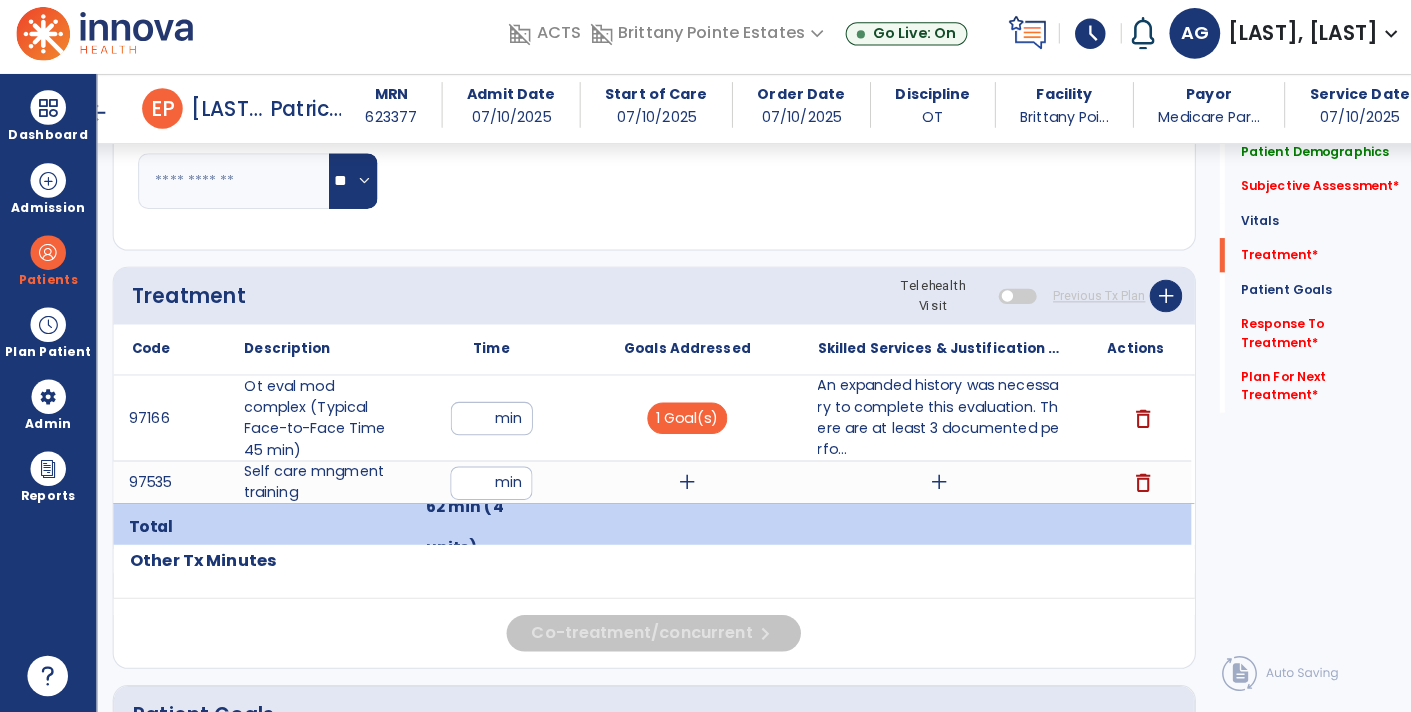 click on "add" at bounding box center [677, 485] 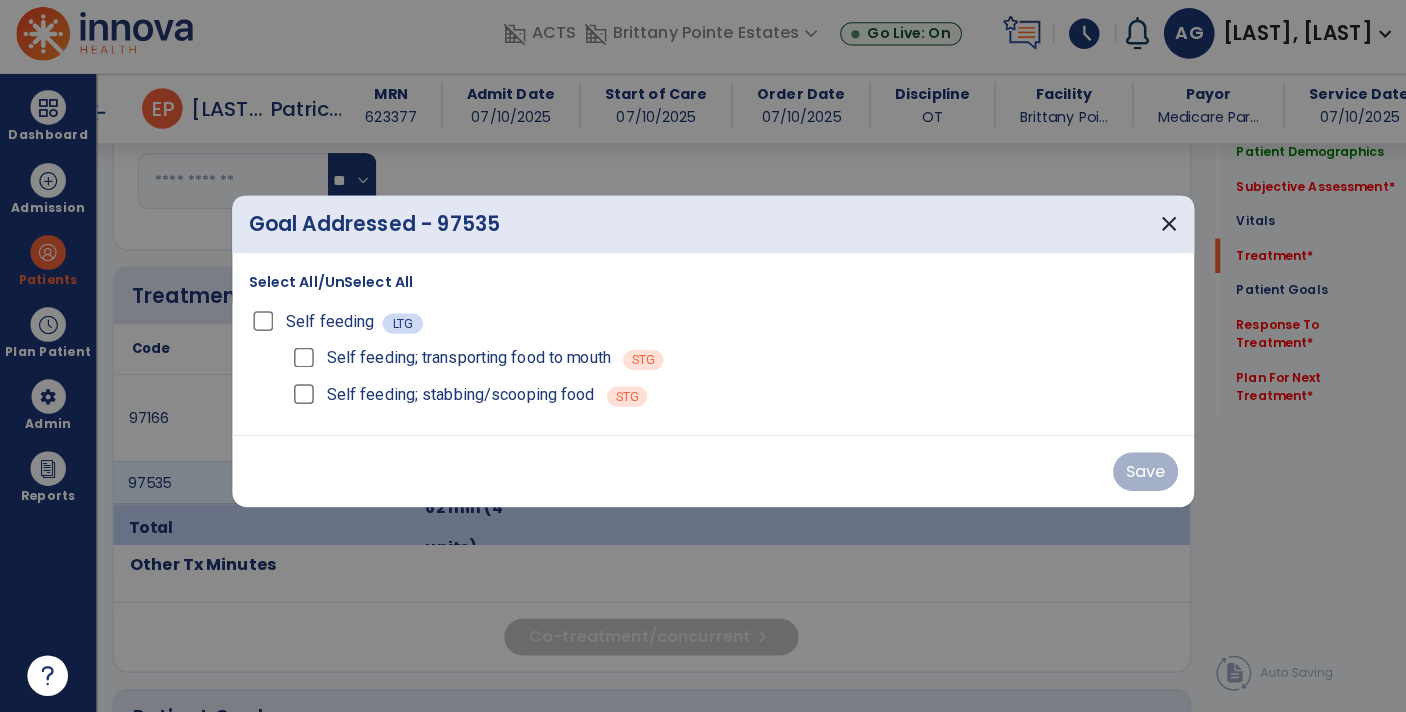 scroll, scrollTop: 1096, scrollLeft: 0, axis: vertical 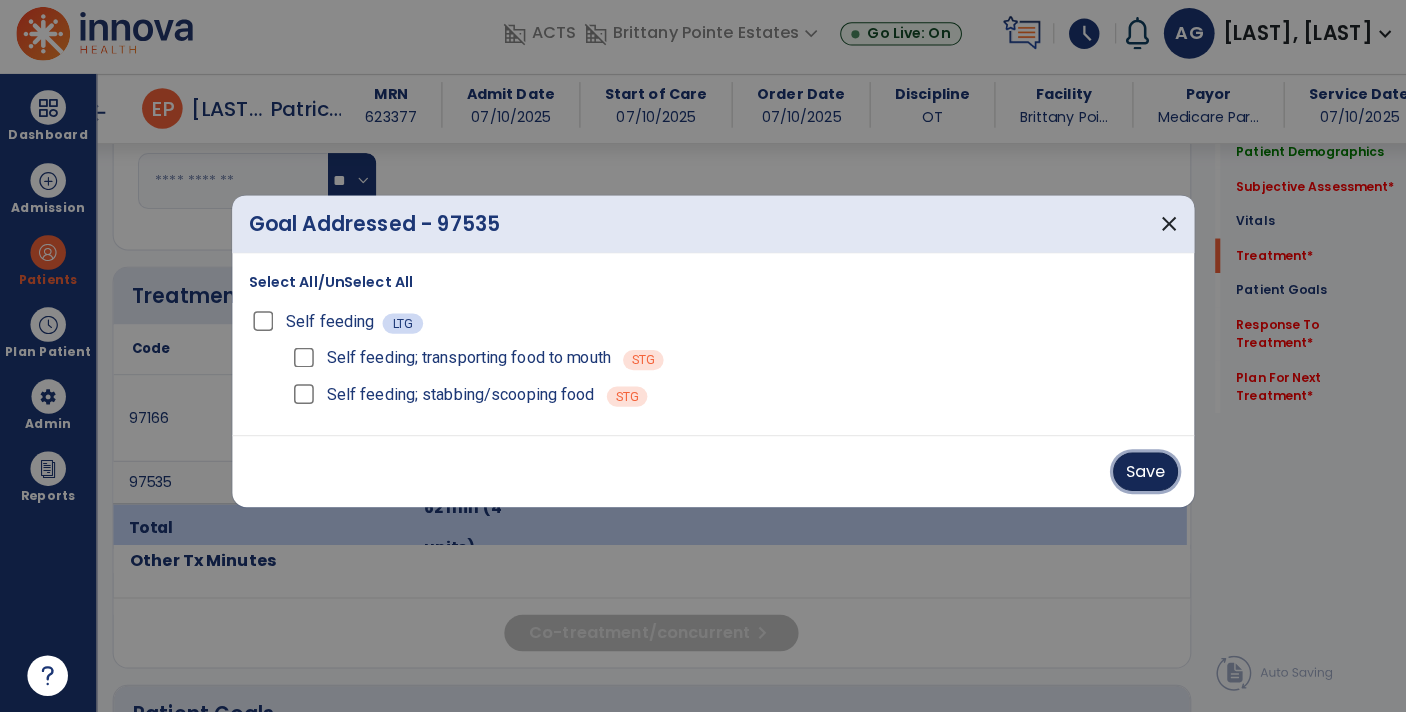 click on "Save" at bounding box center (1129, 475) 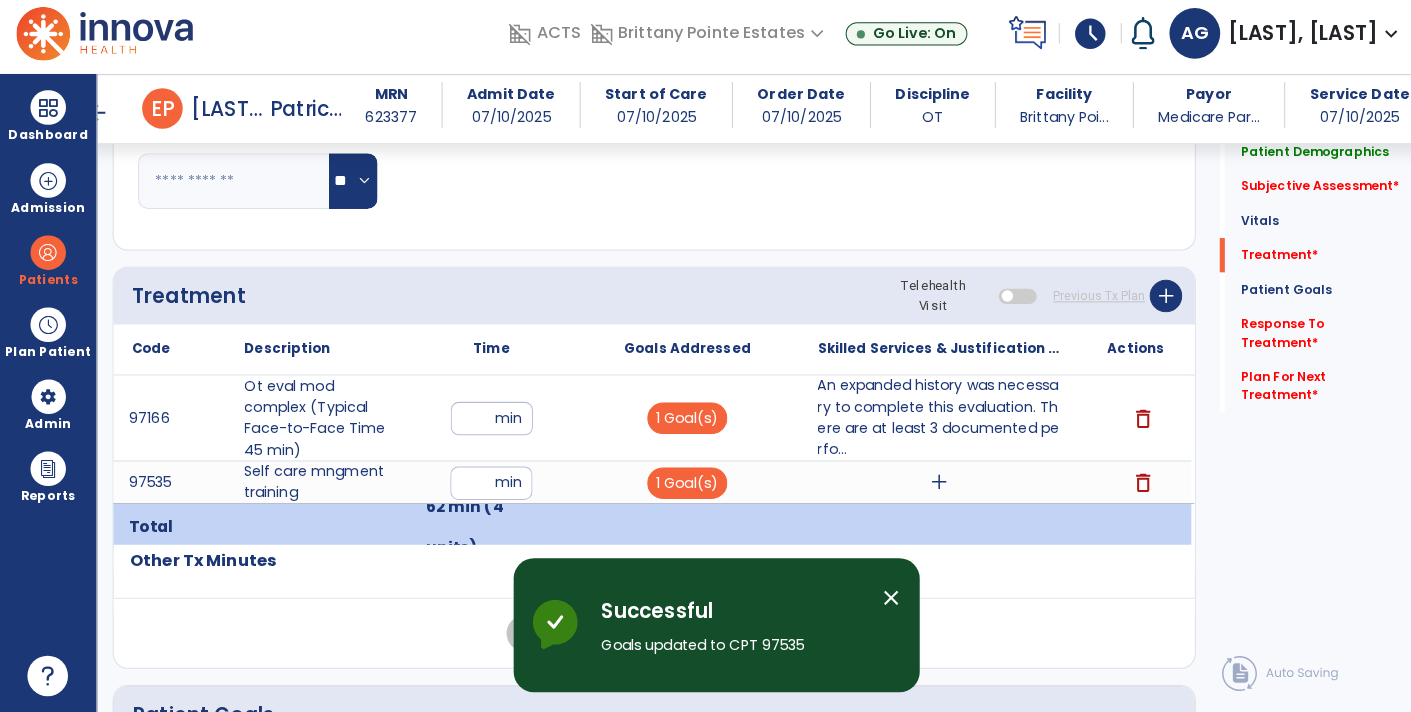 click on "add" at bounding box center [926, 485] 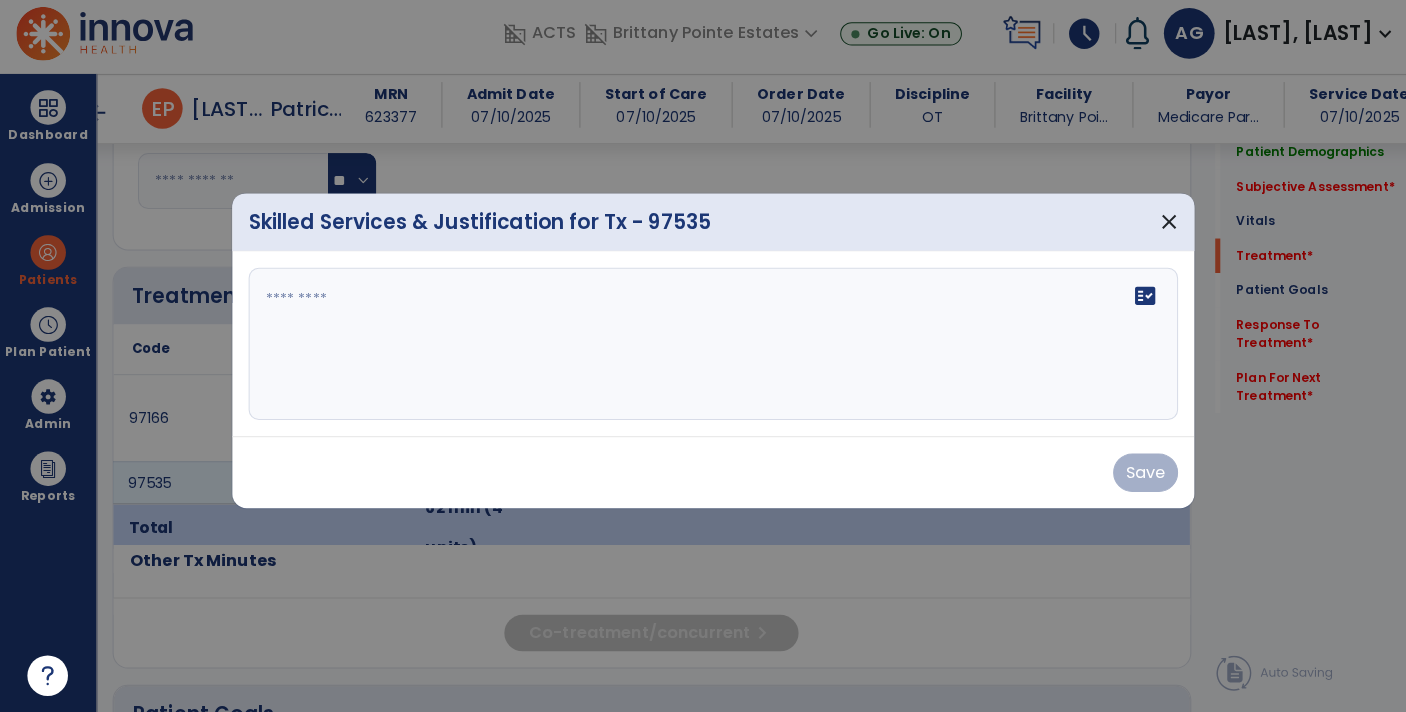 scroll, scrollTop: 1096, scrollLeft: 0, axis: vertical 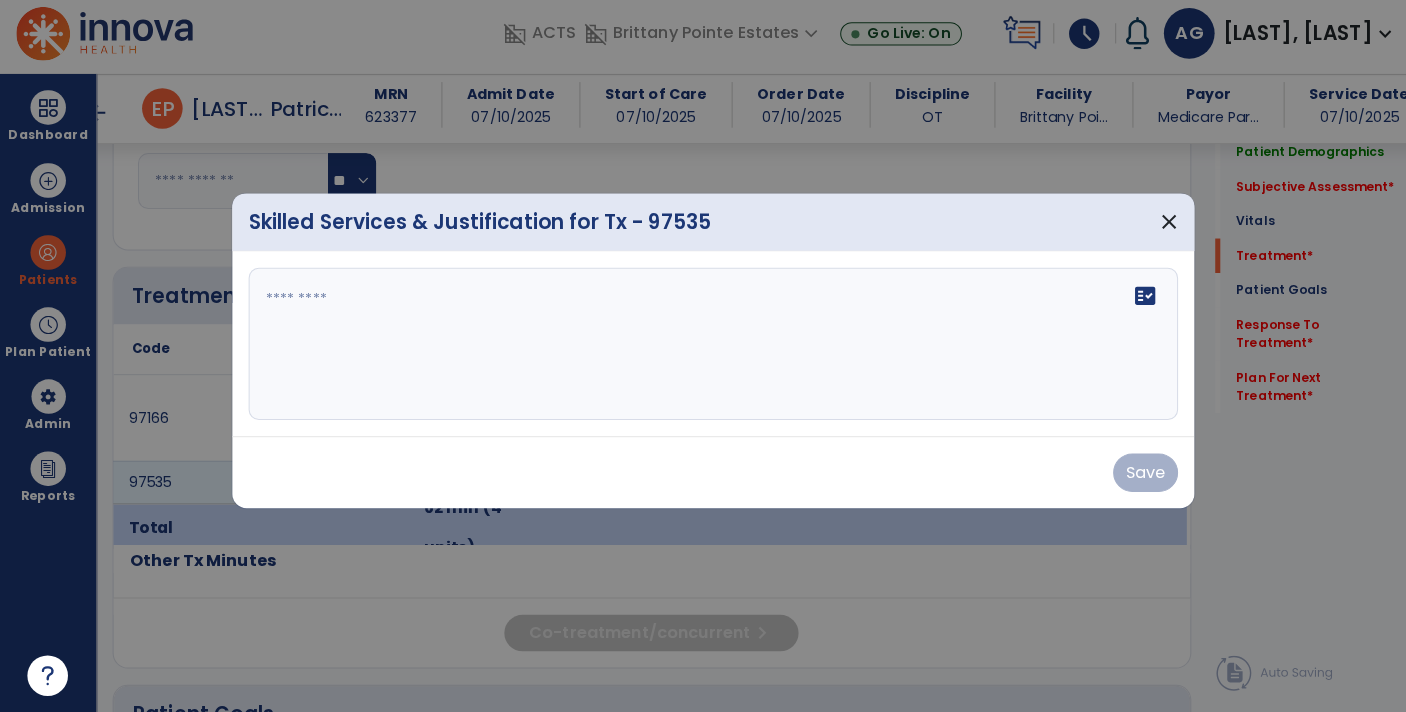 click on "fact_check" at bounding box center [703, 349] 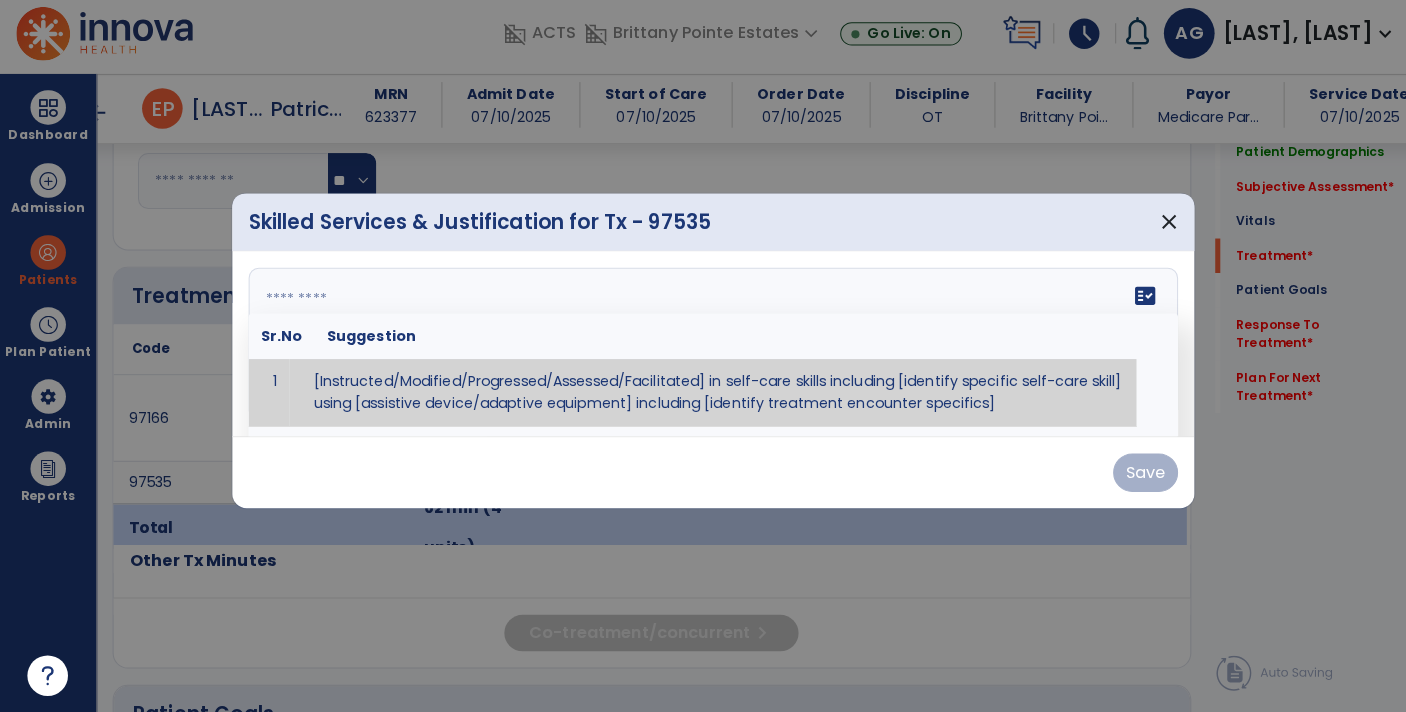 paste on "**********" 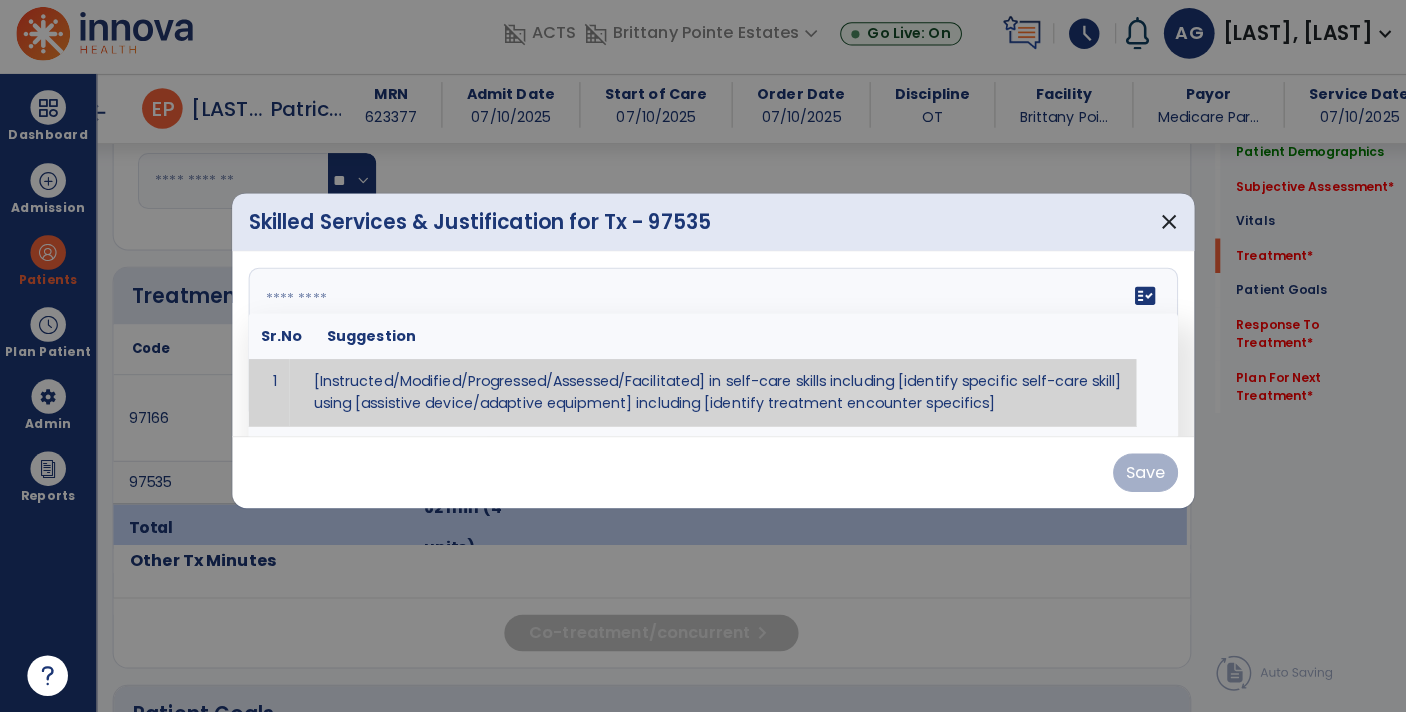 type on "**********" 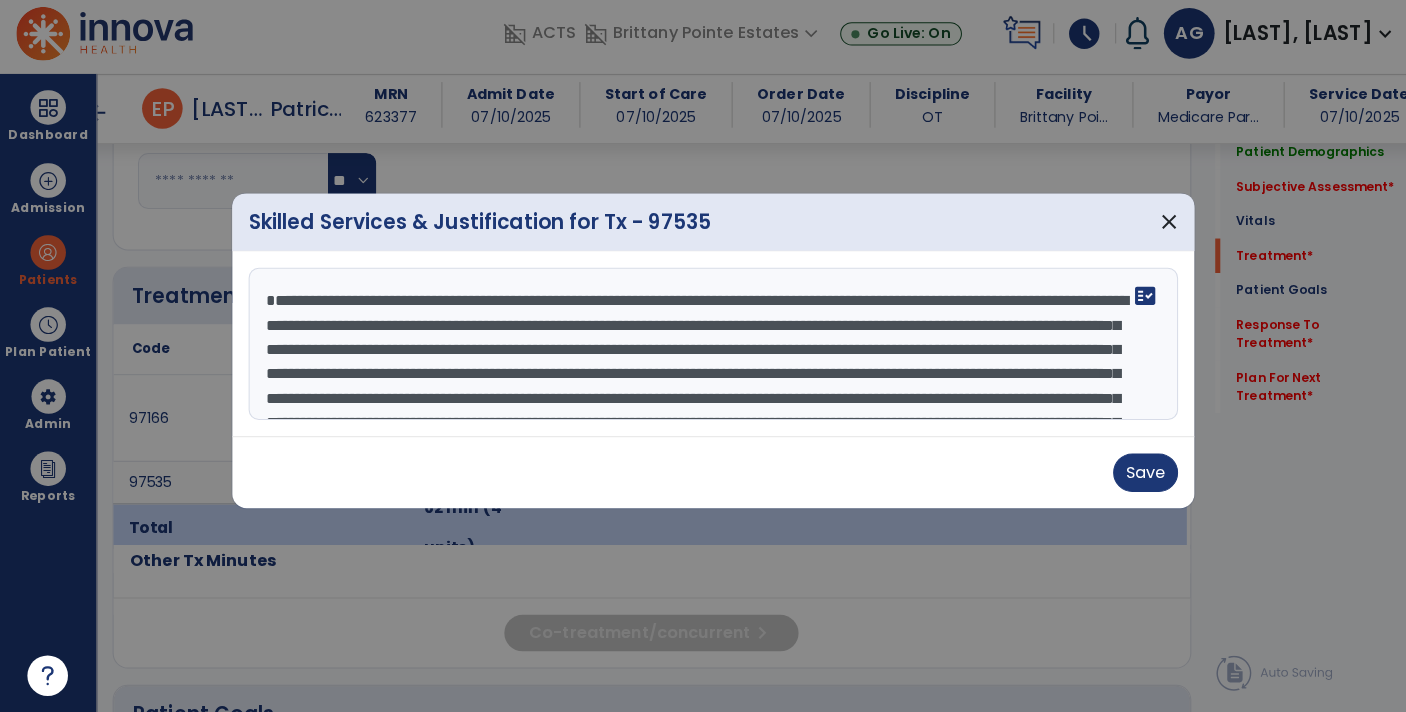 scroll, scrollTop: 135, scrollLeft: 0, axis: vertical 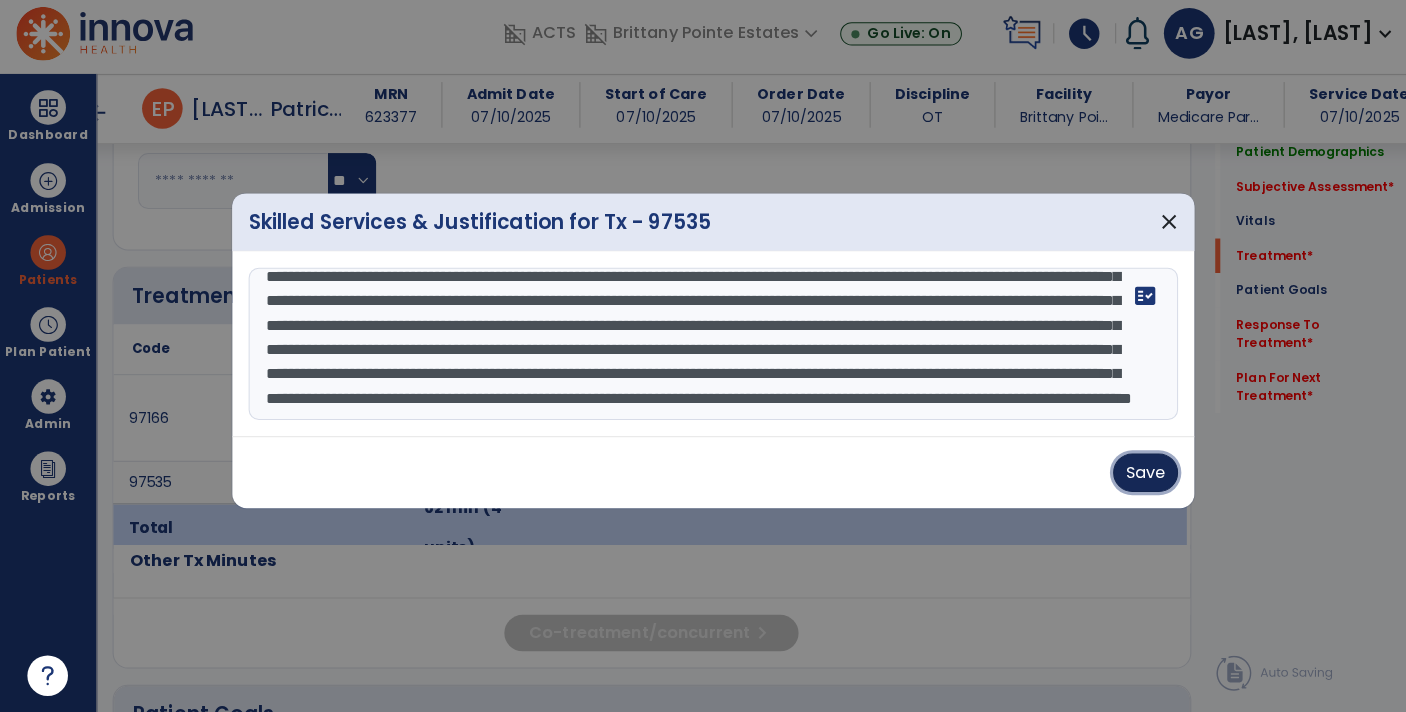 click on "Save" at bounding box center (1129, 476) 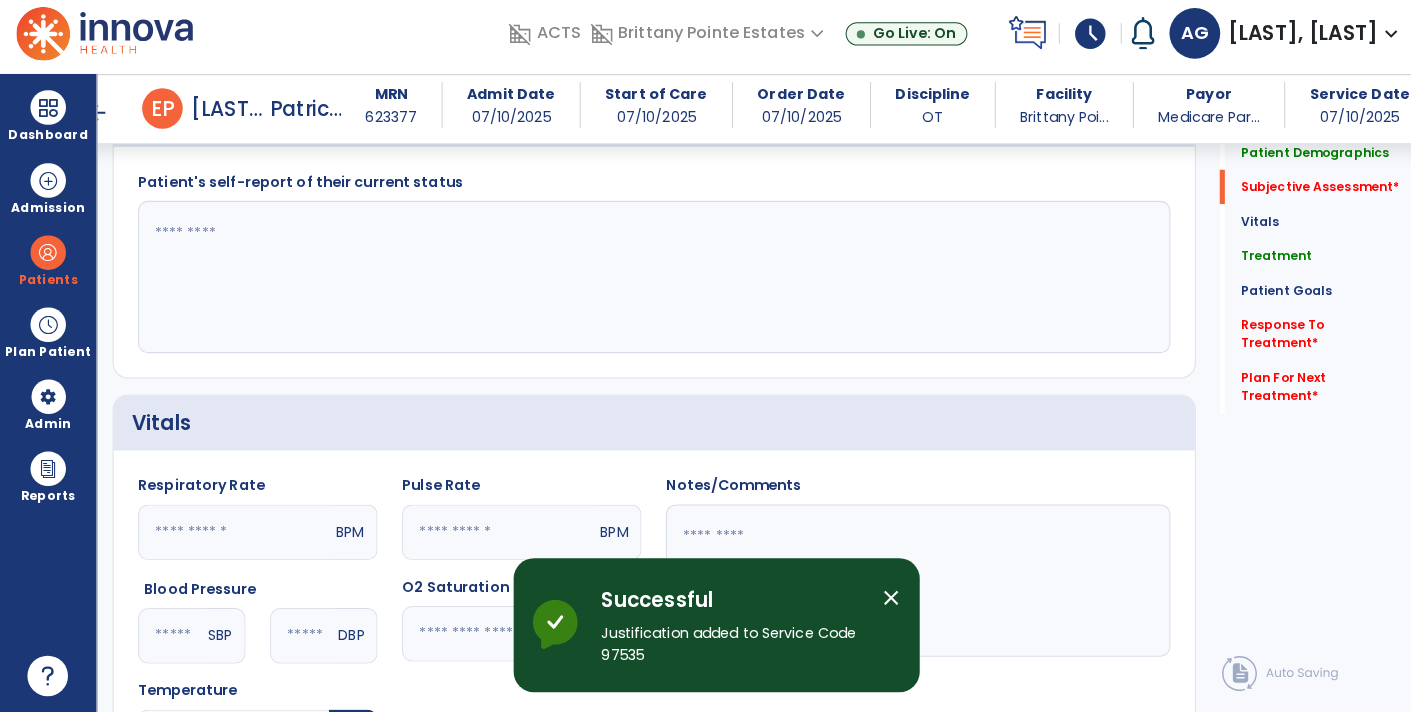 scroll, scrollTop: 515, scrollLeft: 0, axis: vertical 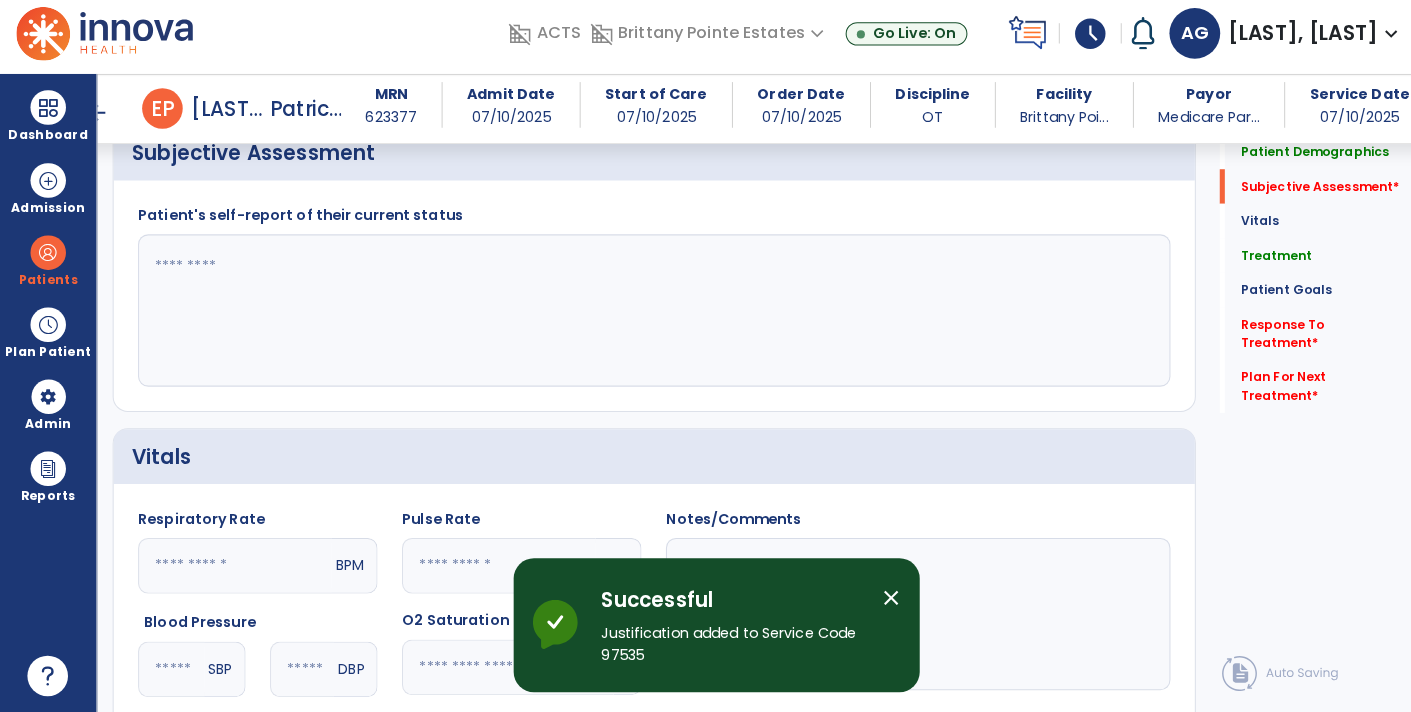 click 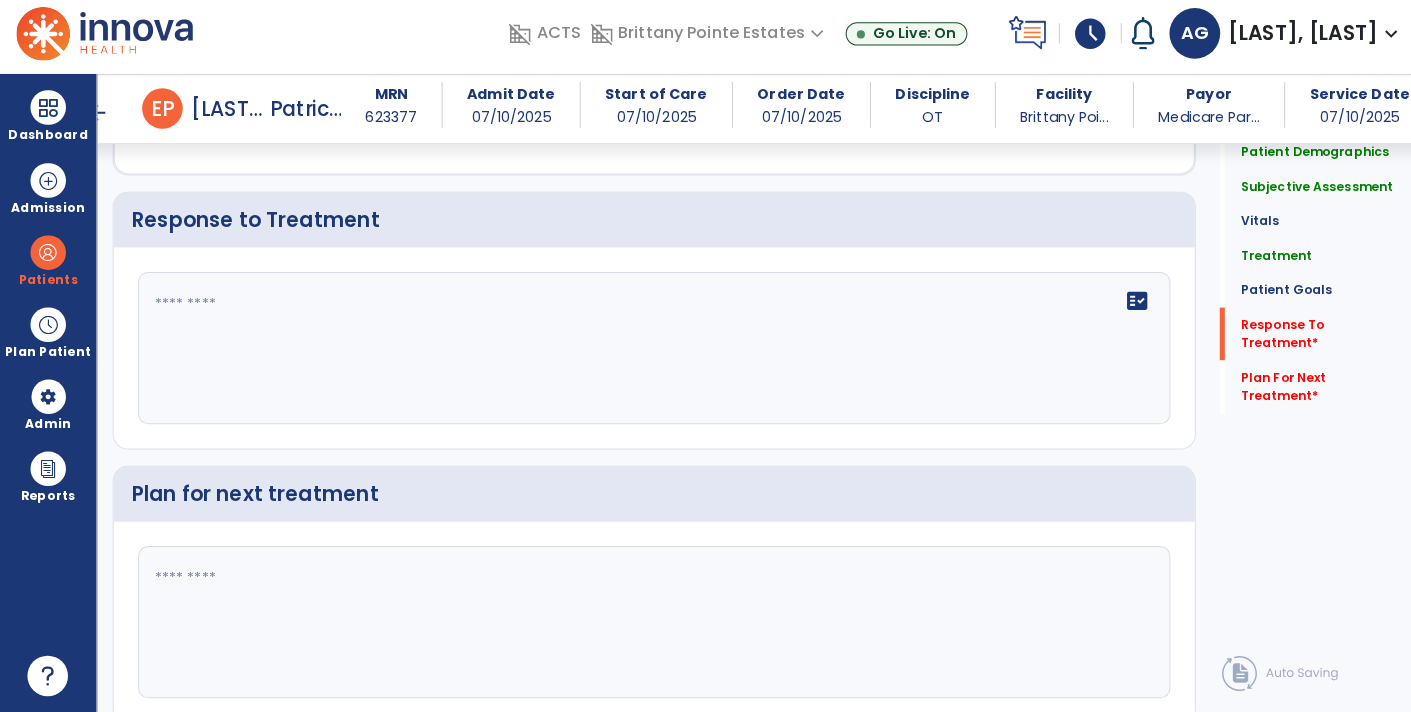 scroll, scrollTop: 2320, scrollLeft: 0, axis: vertical 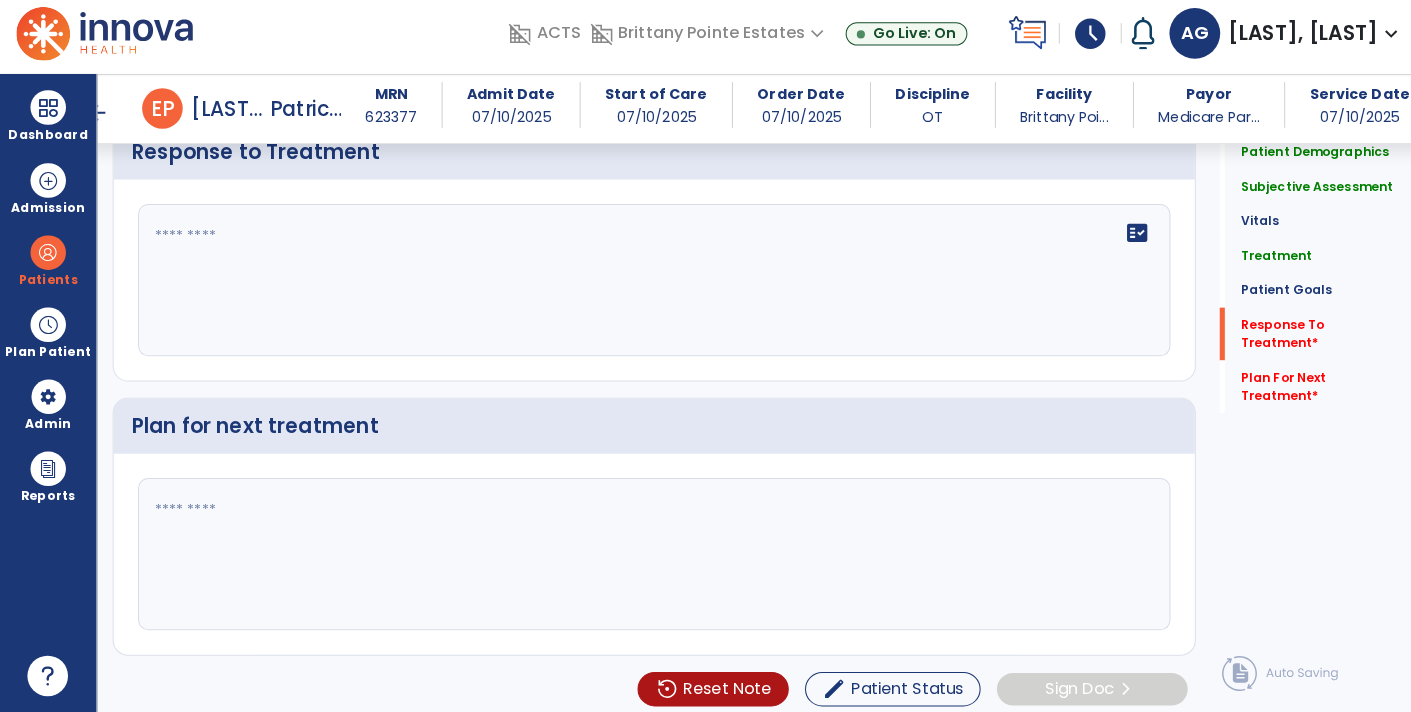 type on "**********" 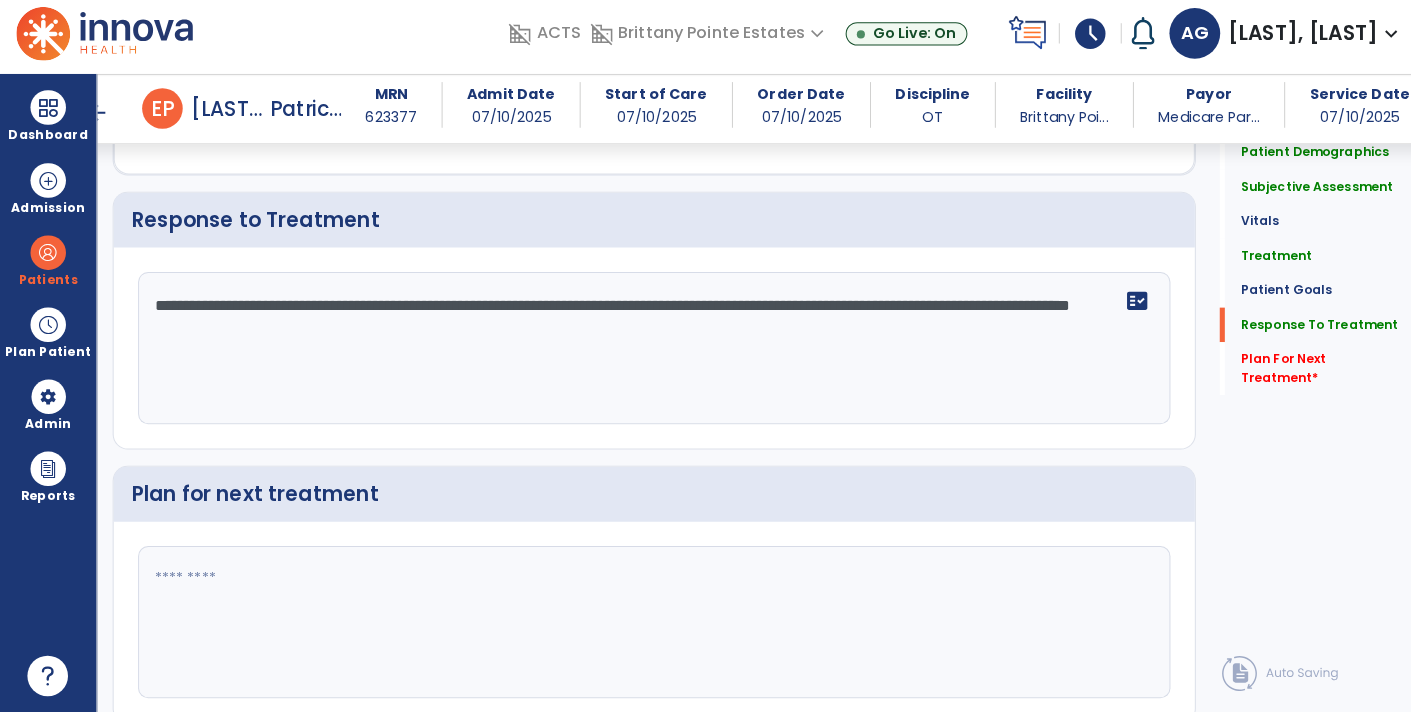 scroll, scrollTop: 2320, scrollLeft: 0, axis: vertical 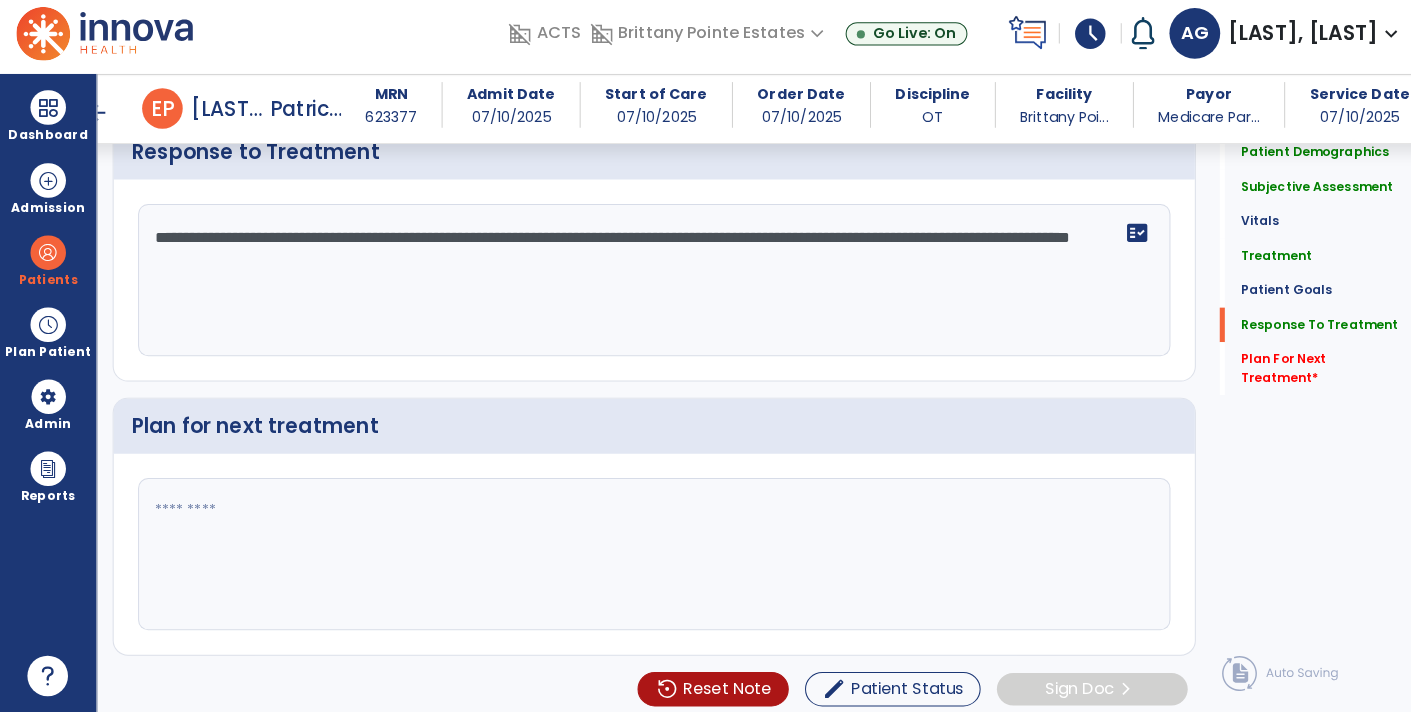 type on "**********" 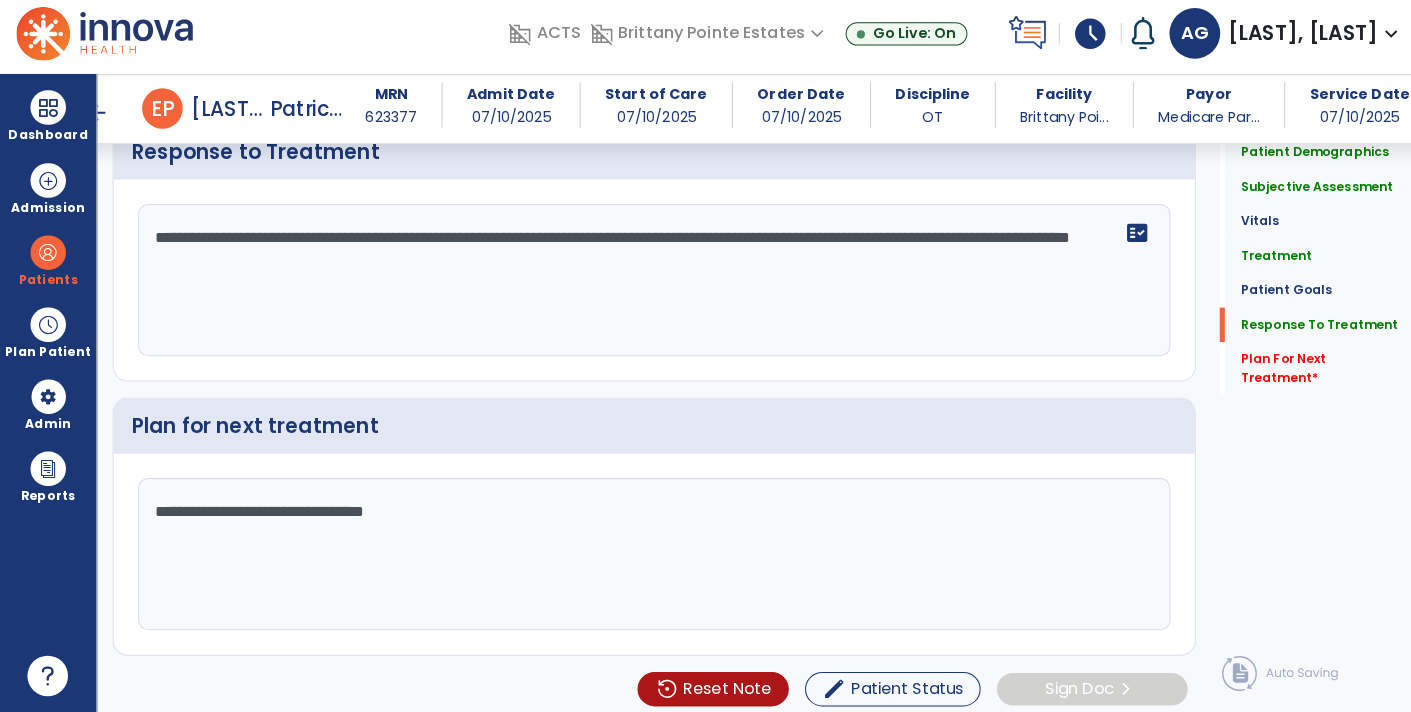 type on "**********" 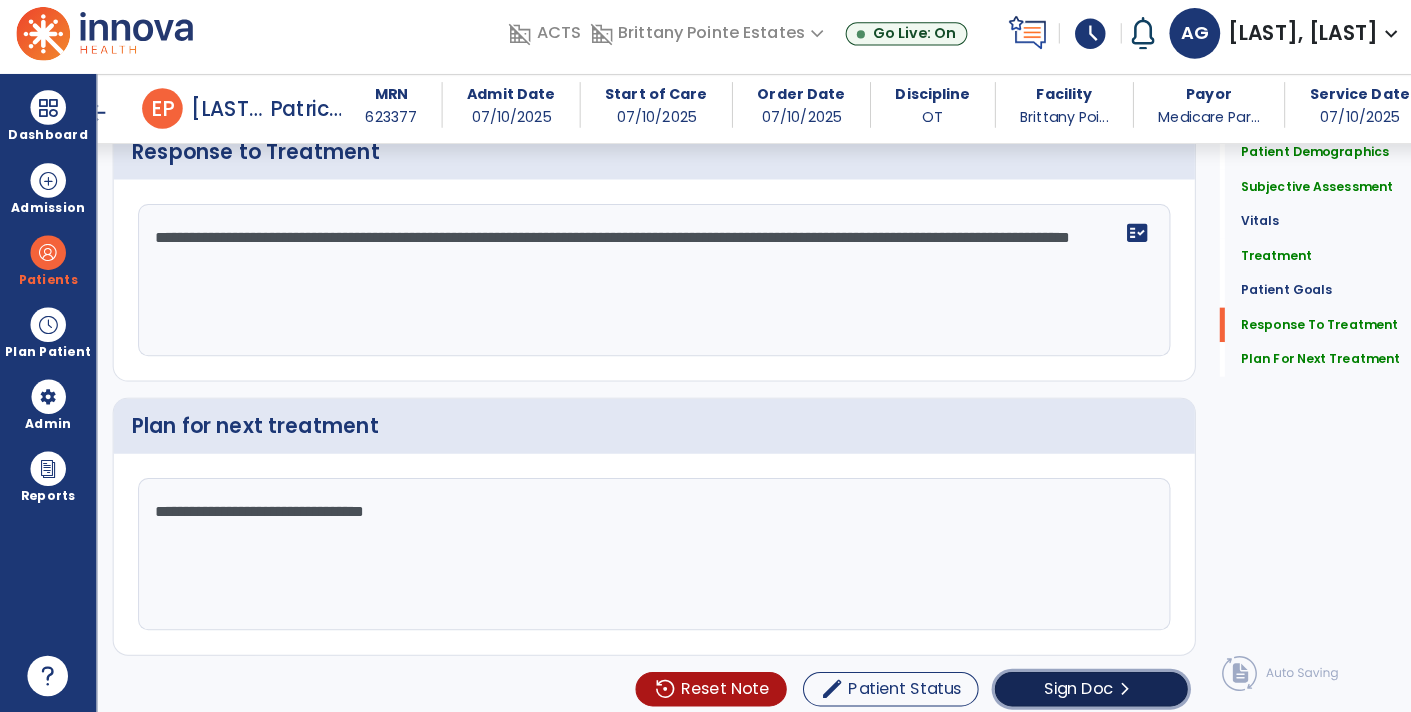 click on "Sign Doc" 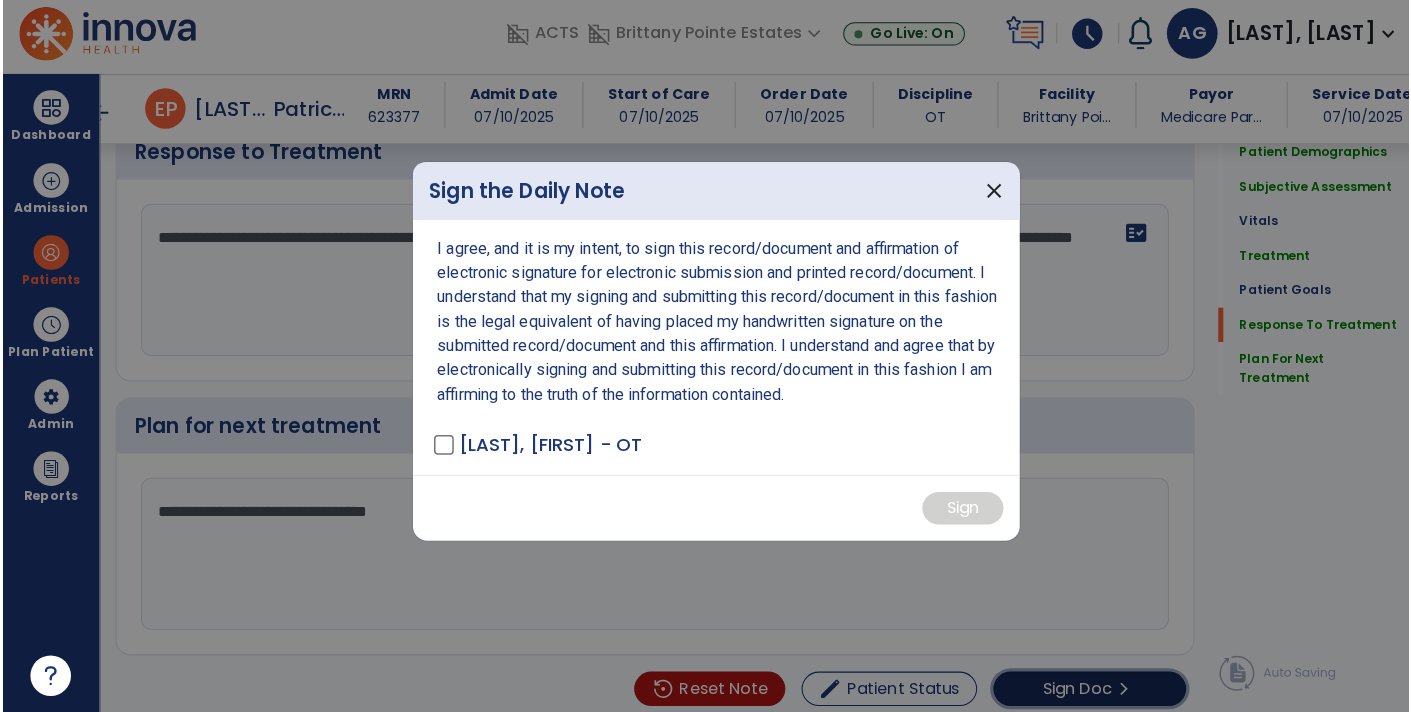 scroll, scrollTop: 2320, scrollLeft: 0, axis: vertical 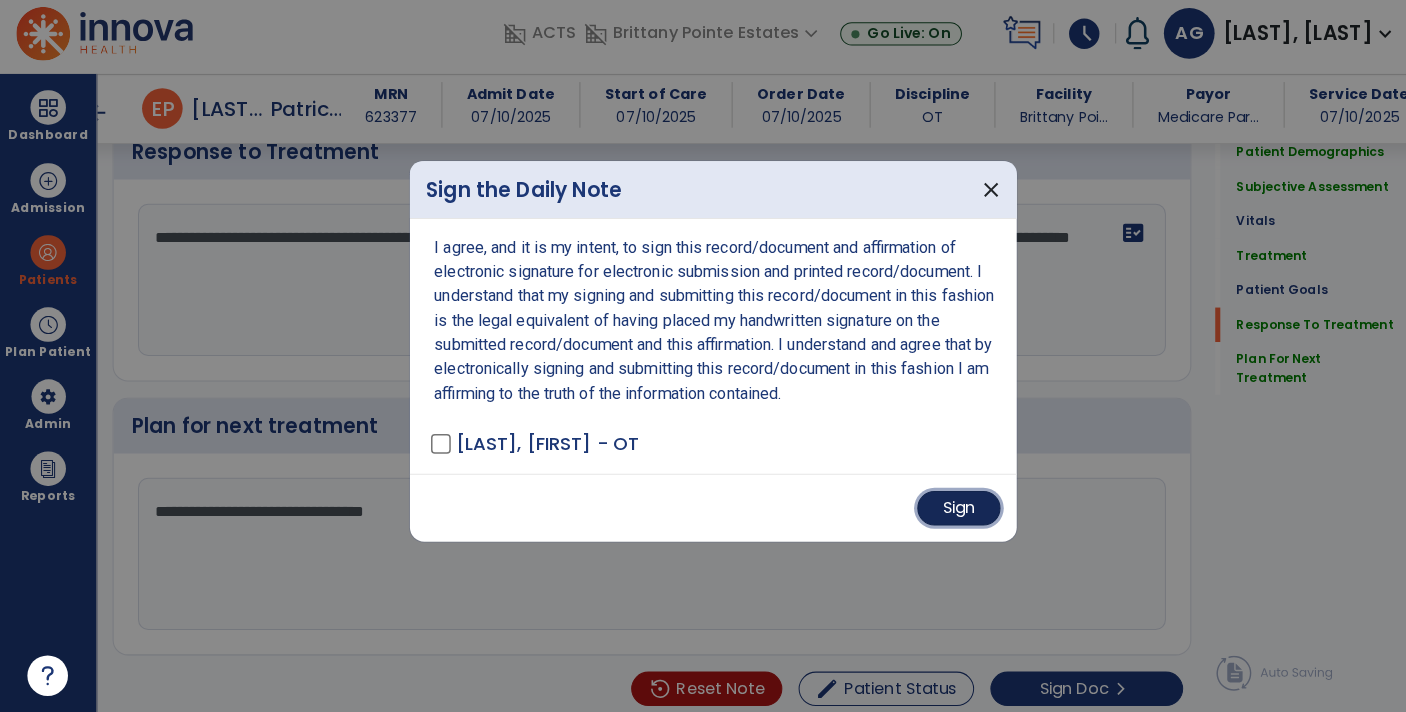 click on "Sign" at bounding box center (945, 511) 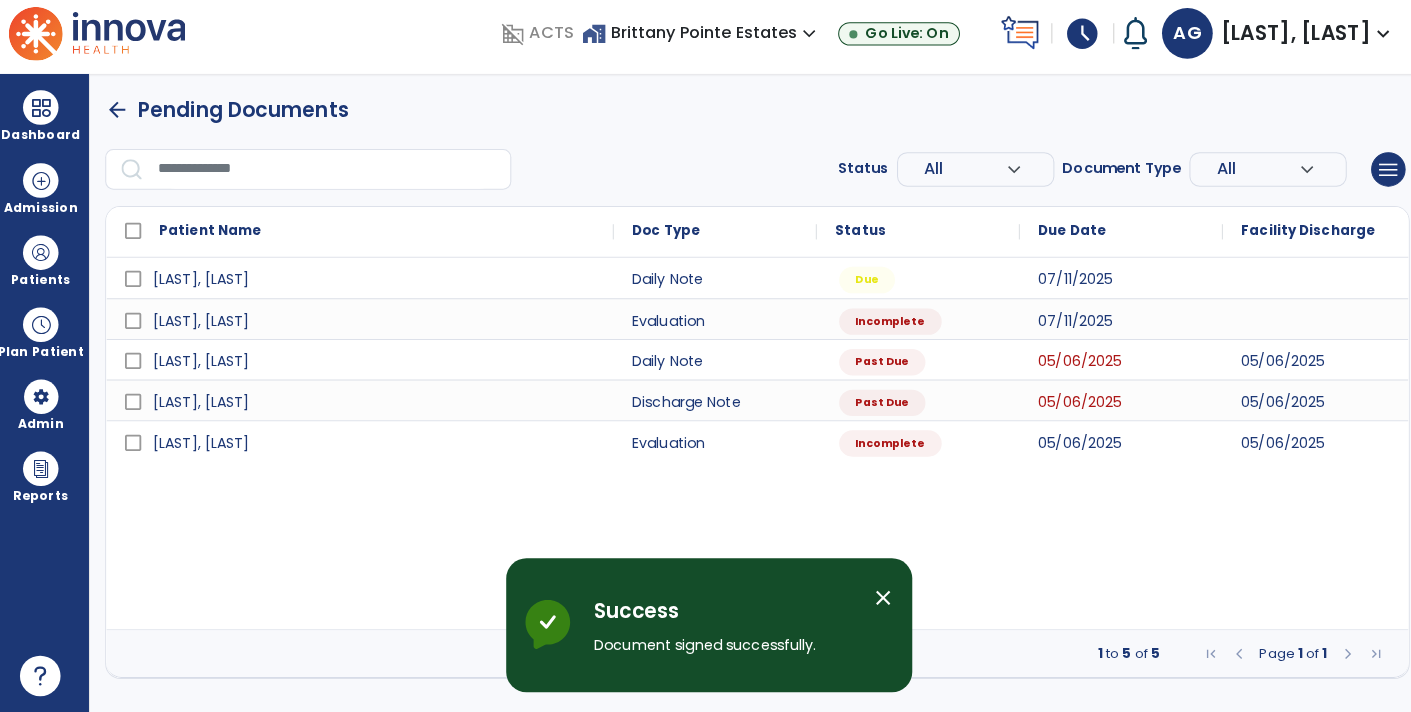 scroll, scrollTop: 0, scrollLeft: 0, axis: both 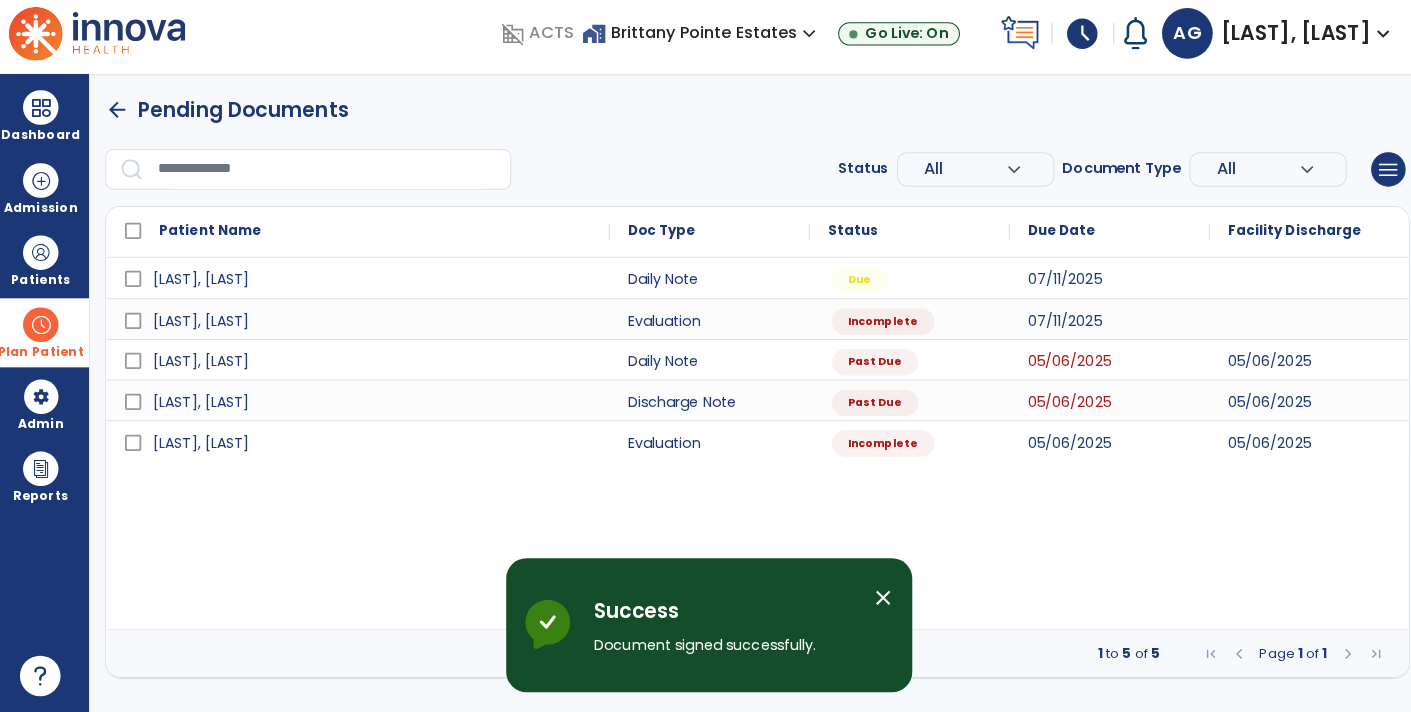 click at bounding box center (47, 330) 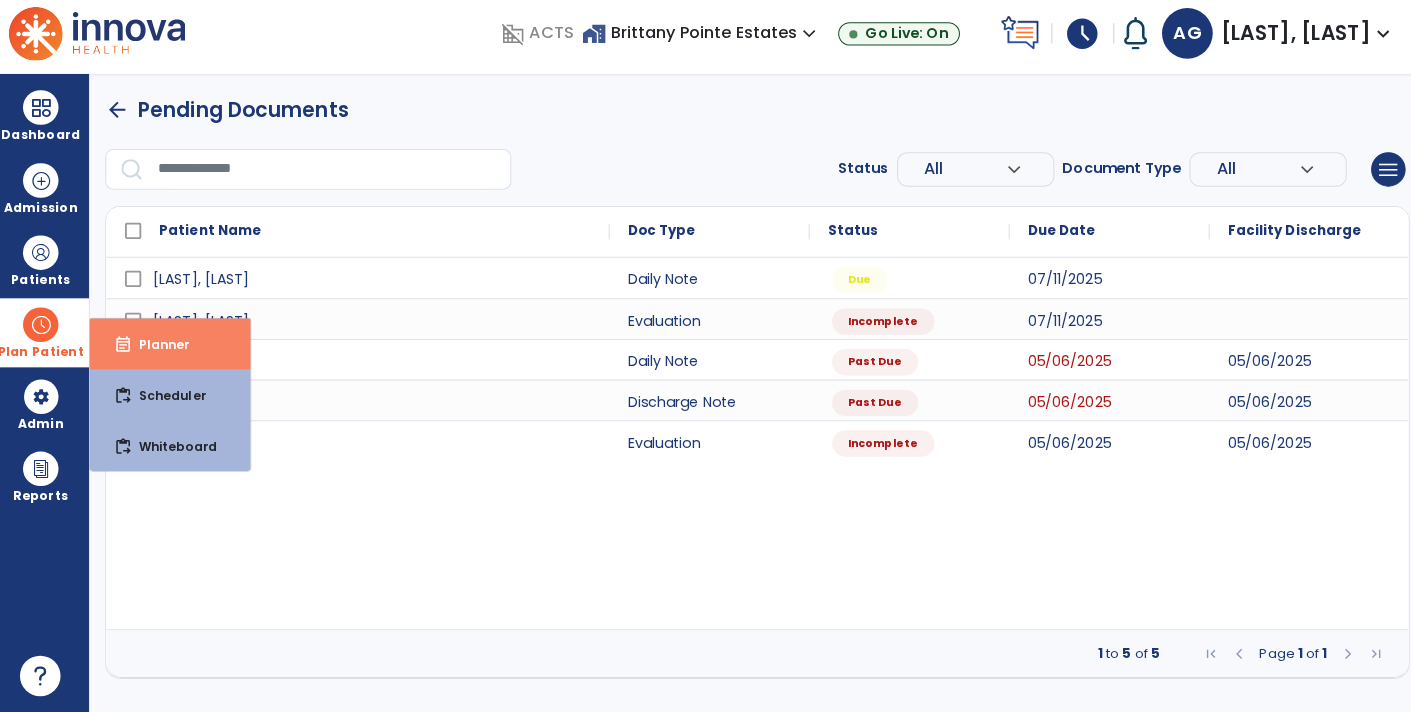 click on "Planner" at bounding box center (161, 349) 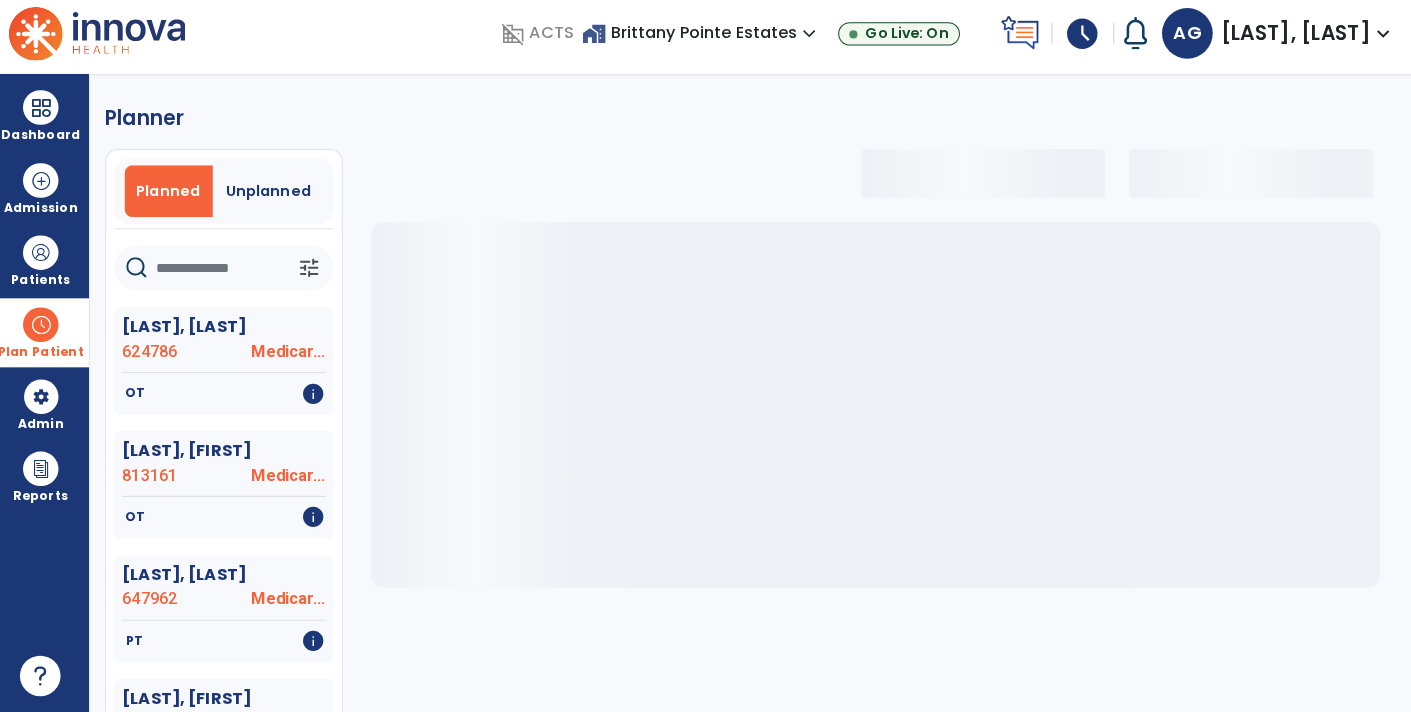 select on "***" 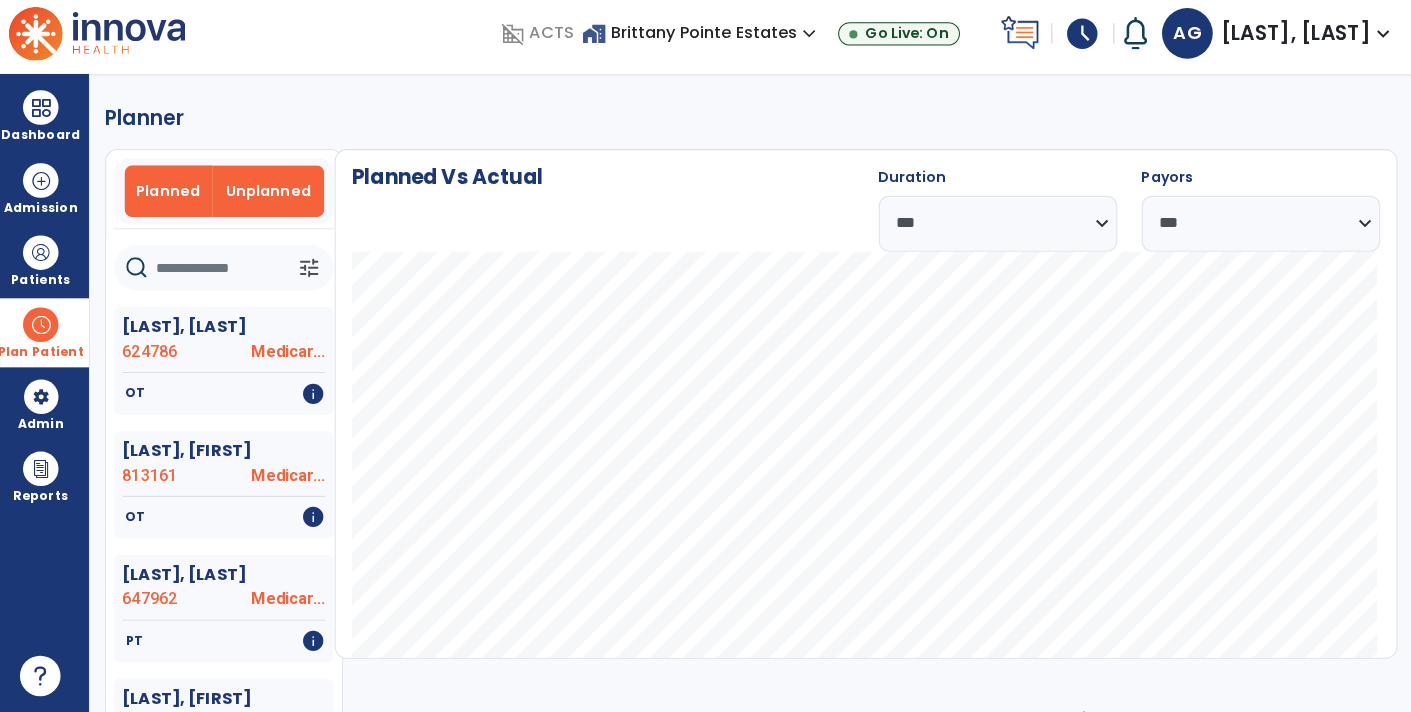 click on "Unplanned" at bounding box center [272, 198] 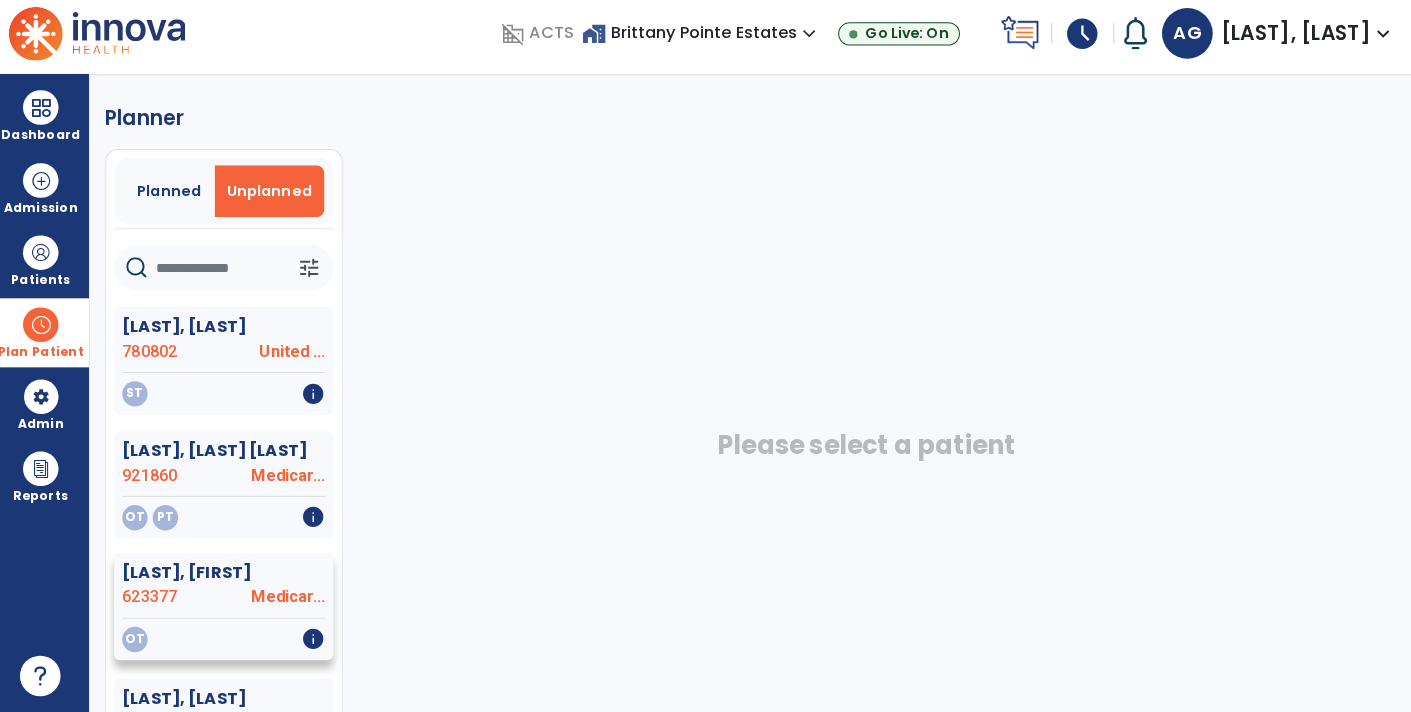 click on "OT" 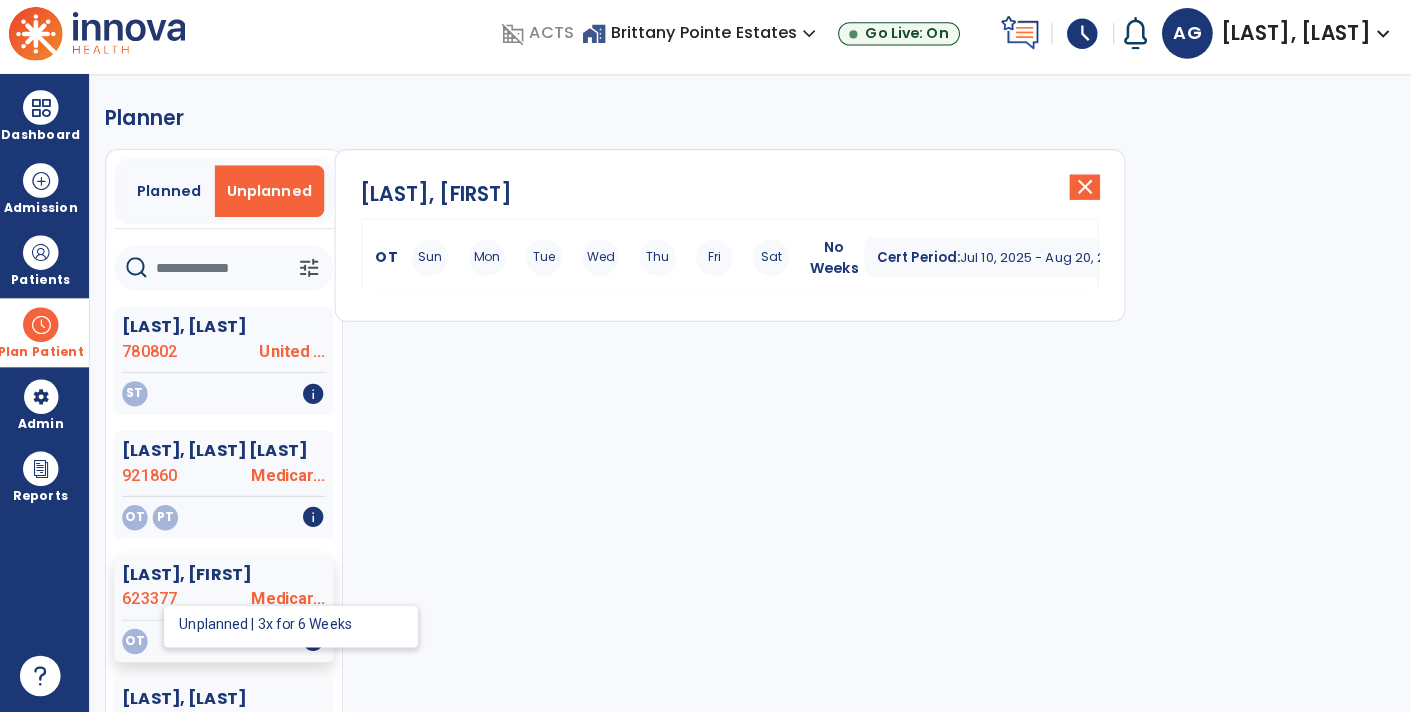 click on "Thu" at bounding box center [655, 264] 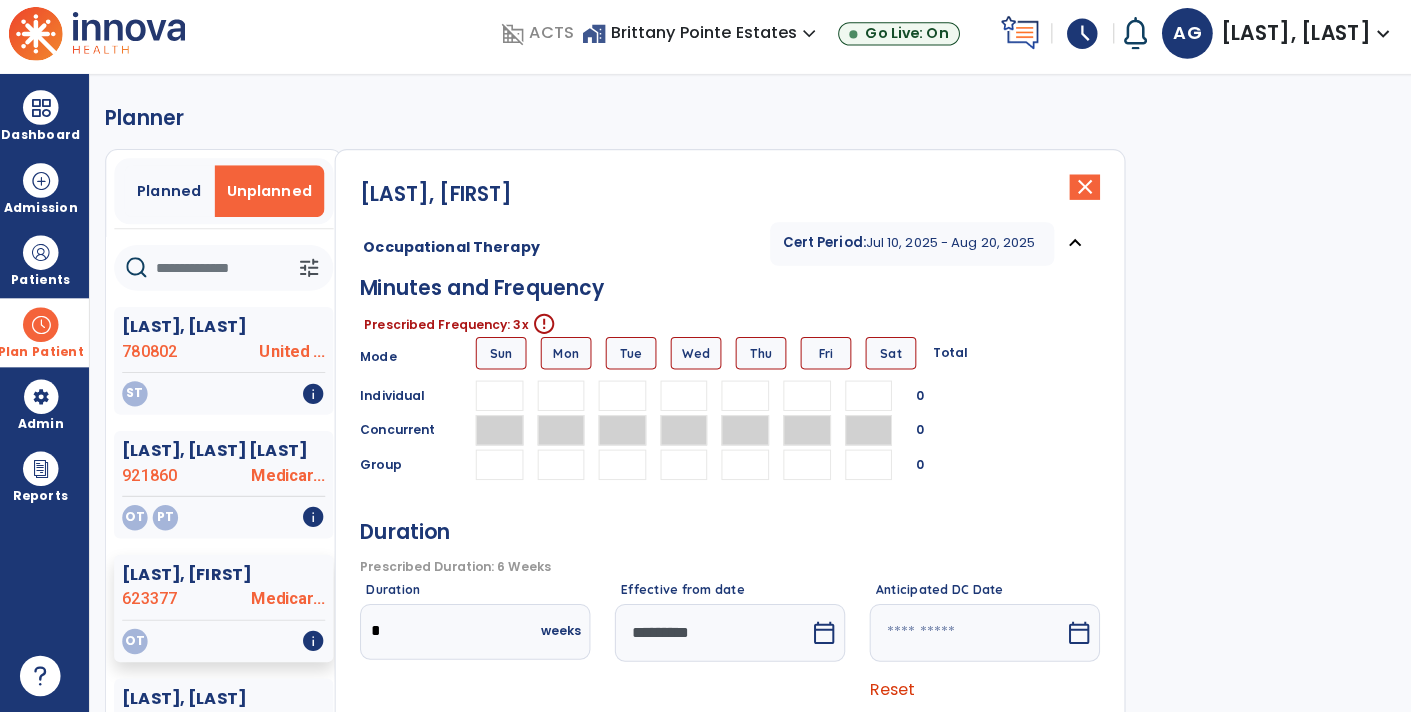 click at bounding box center (741, 400) 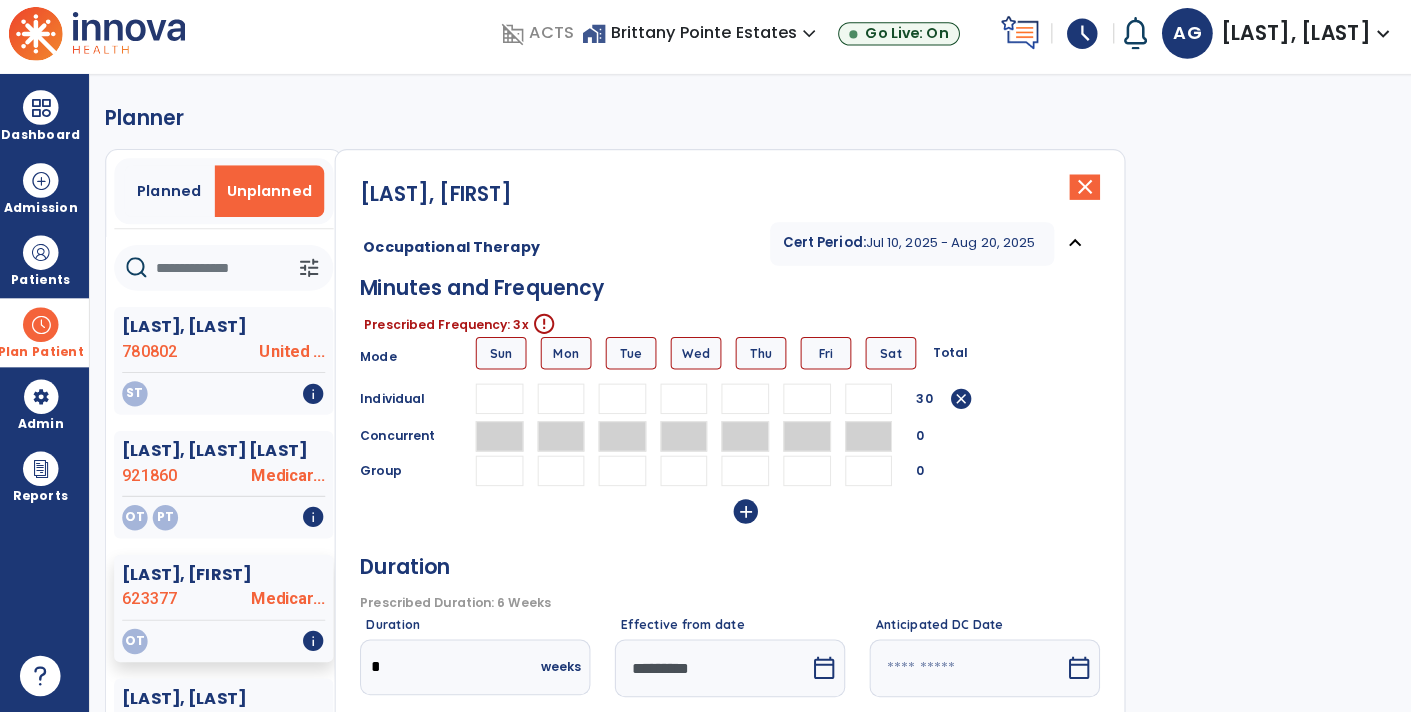 type on "**" 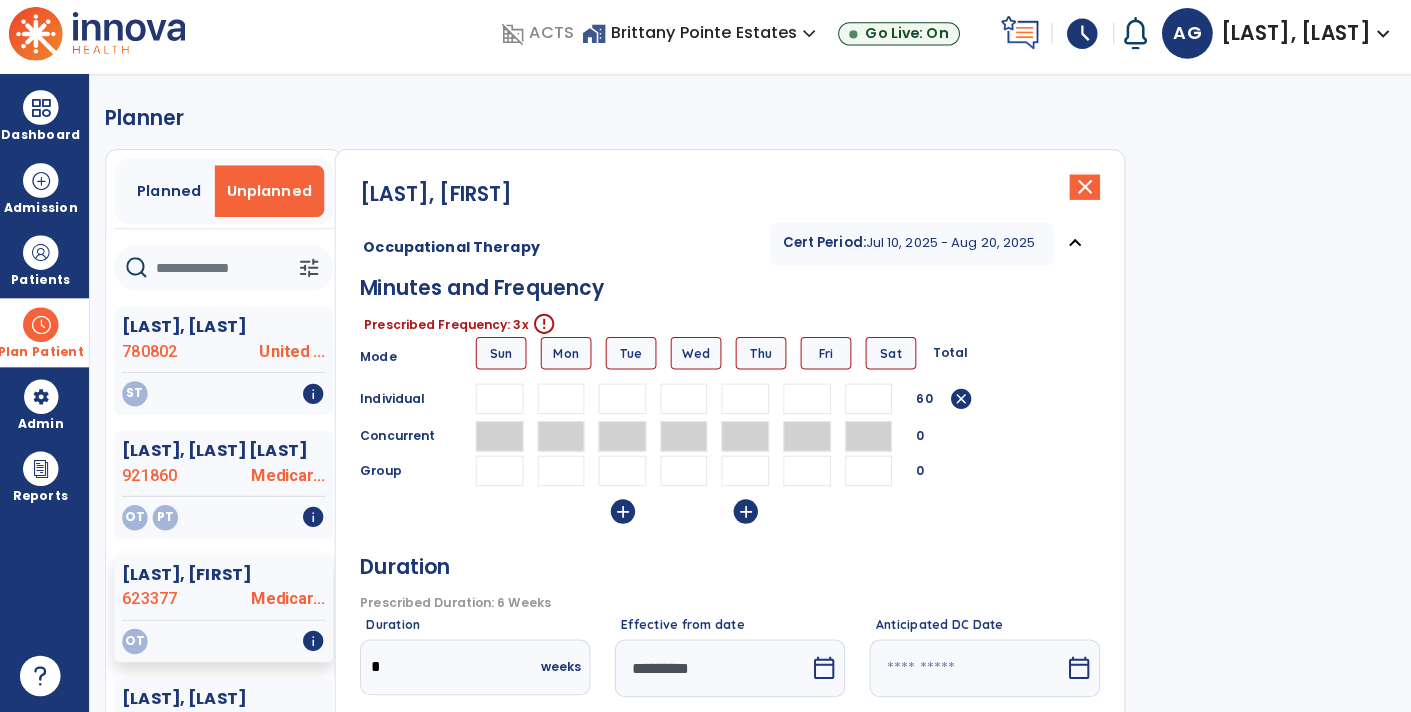 type on "**" 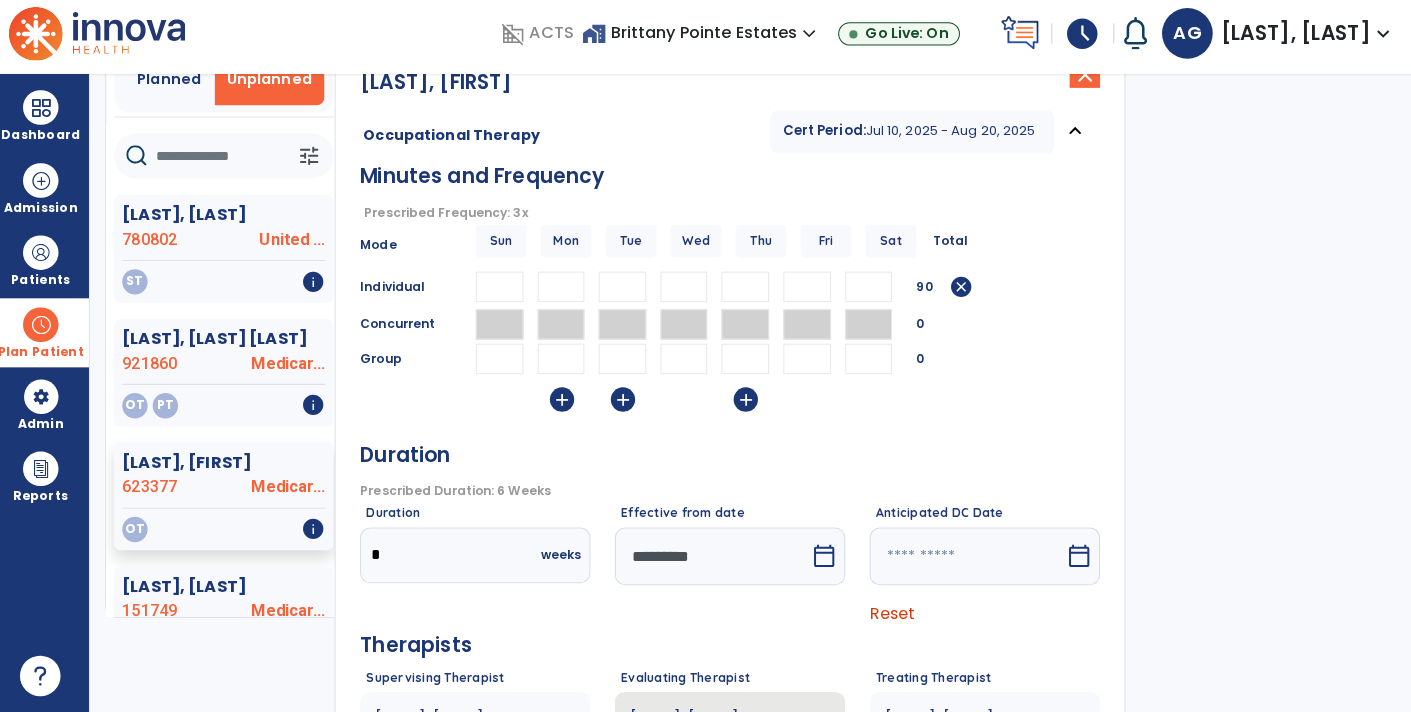 scroll, scrollTop: 282, scrollLeft: 0, axis: vertical 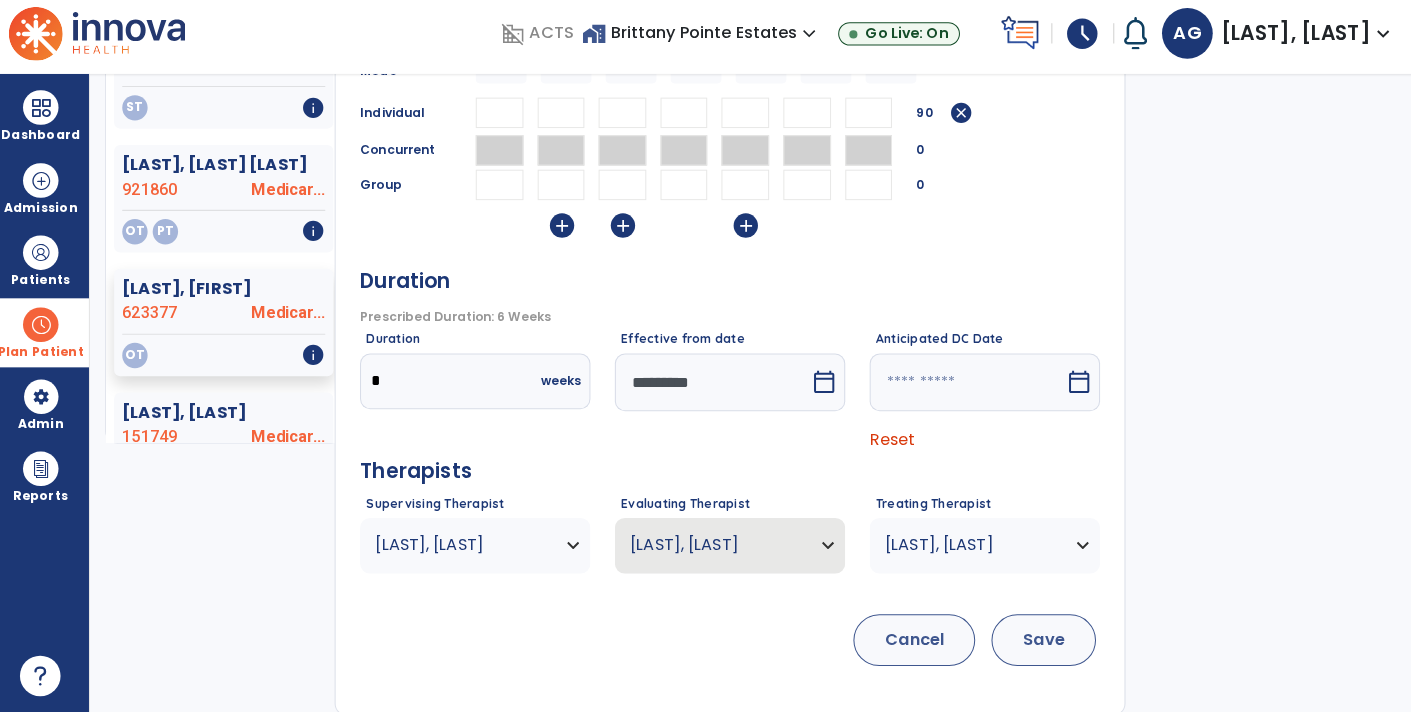 type on "**" 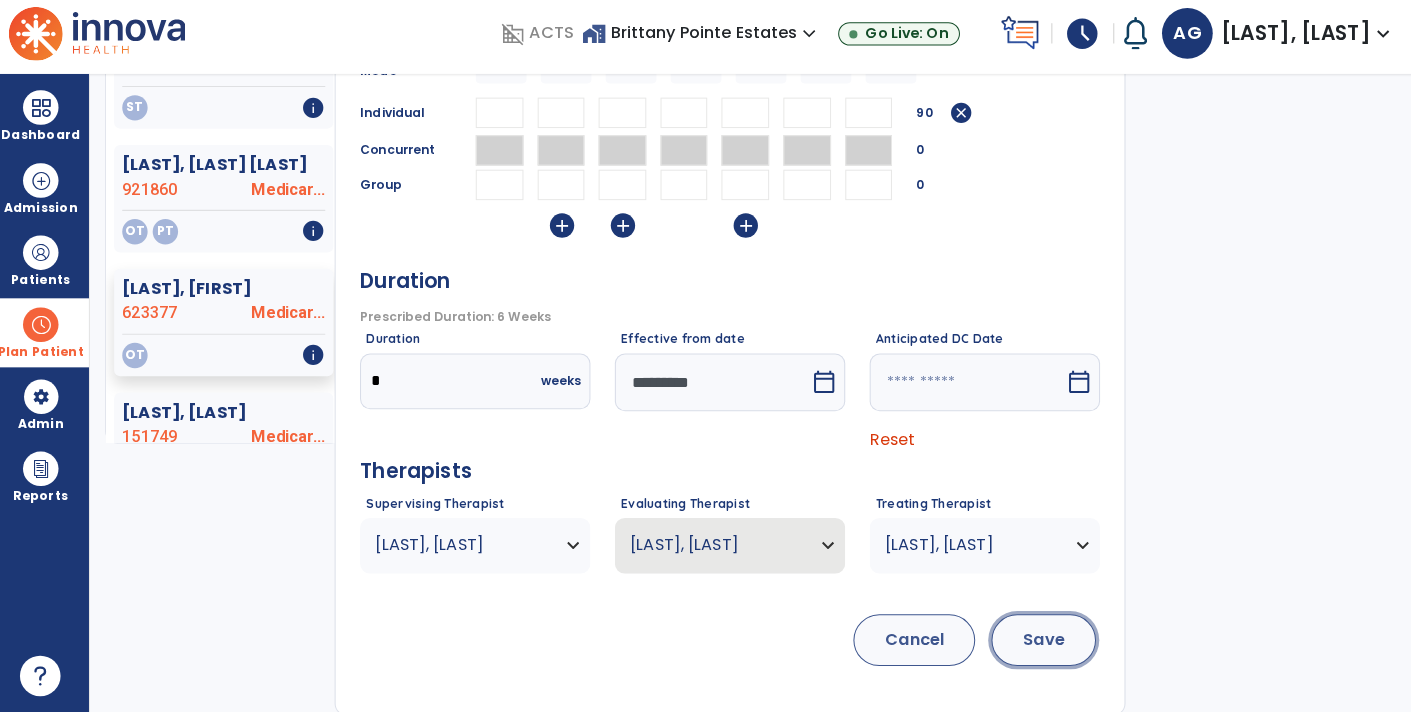 click on "Save" at bounding box center (1035, 640) 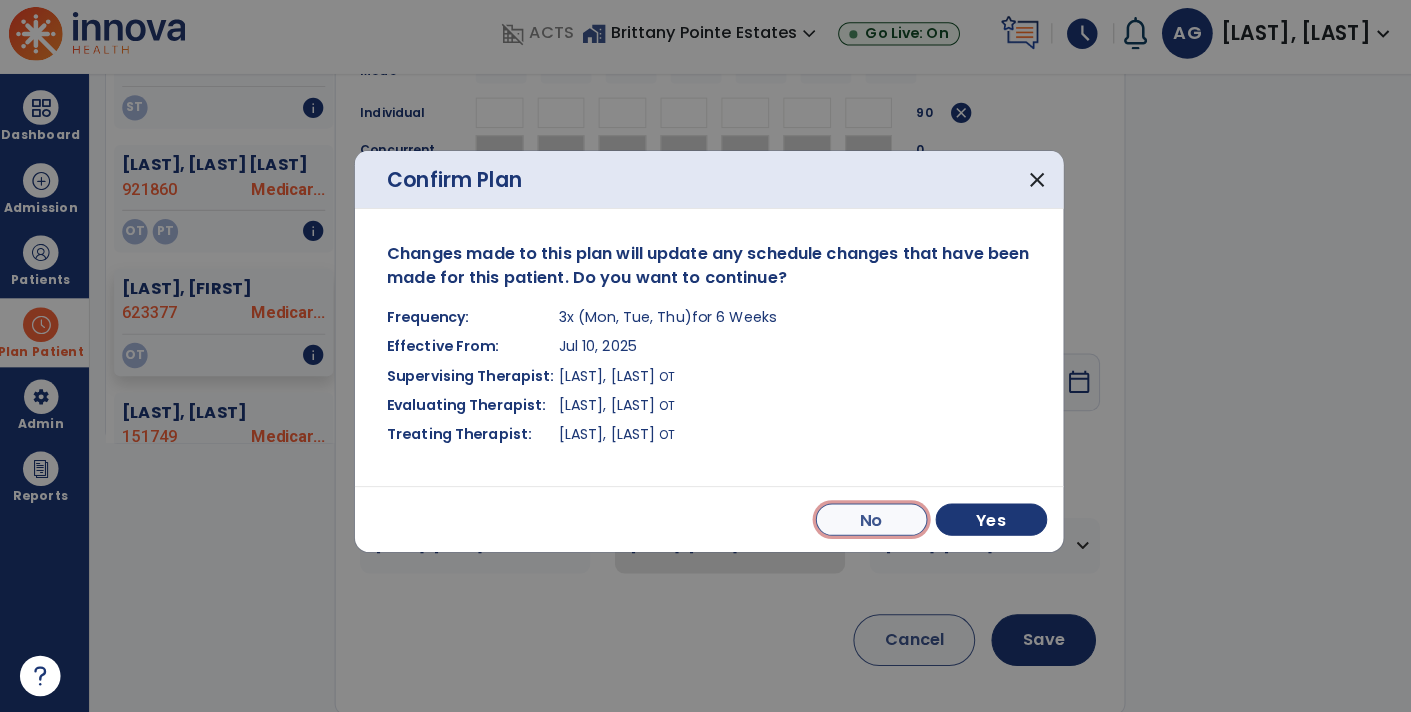 click on "No" at bounding box center (866, 522) 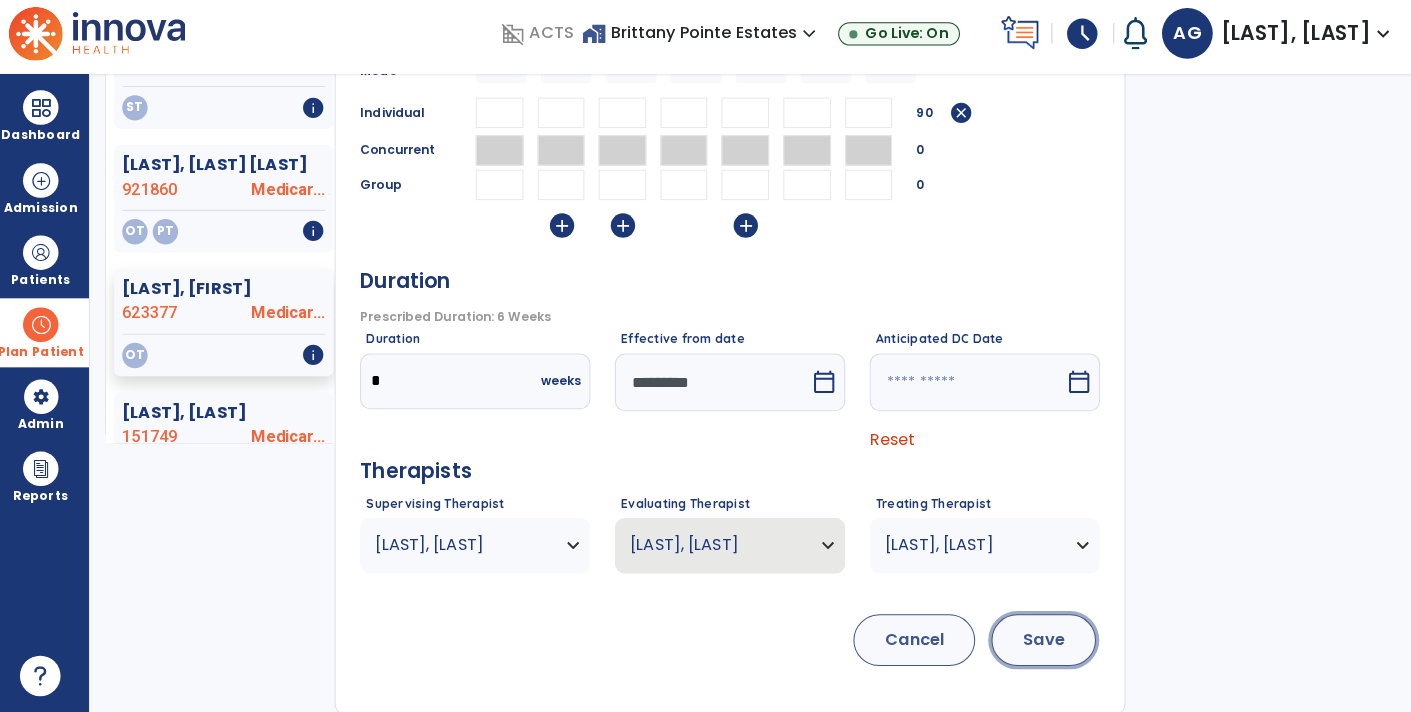 click on "Save" at bounding box center [1035, 640] 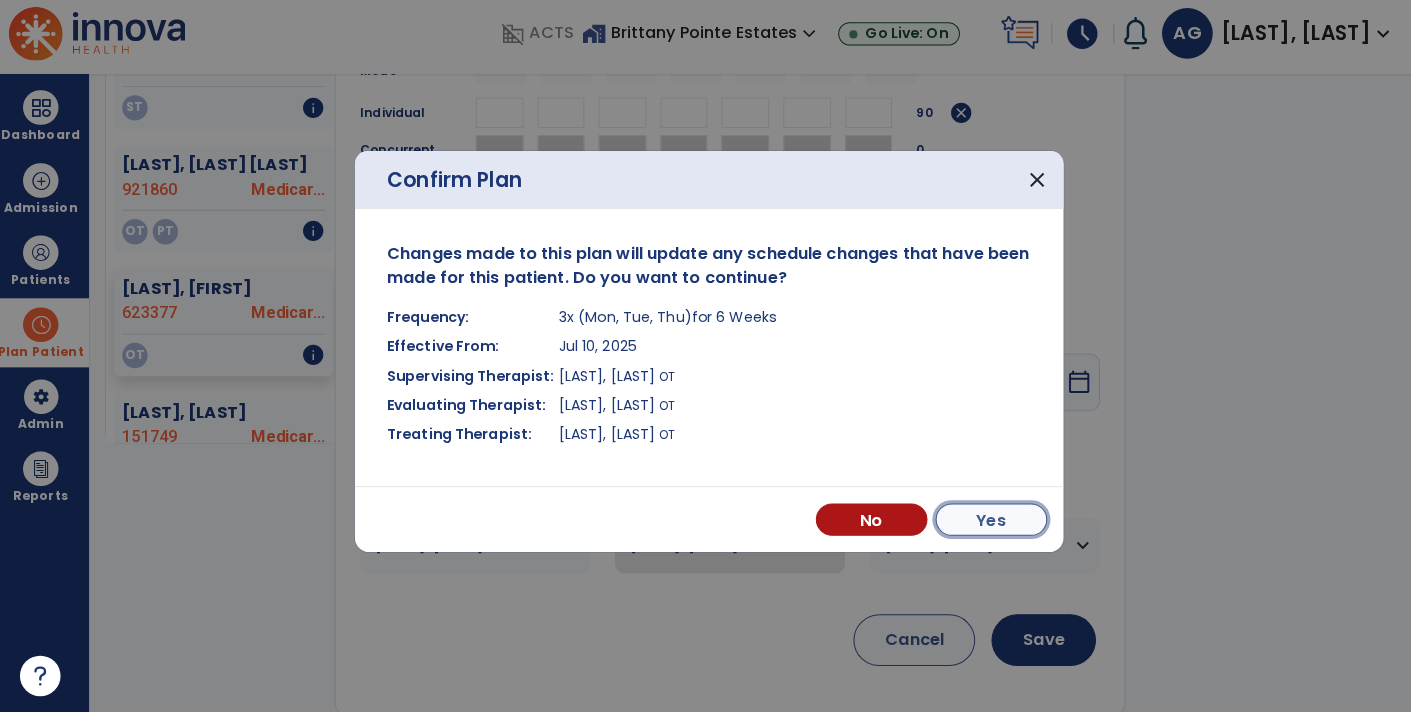 click on "Yes" at bounding box center (984, 522) 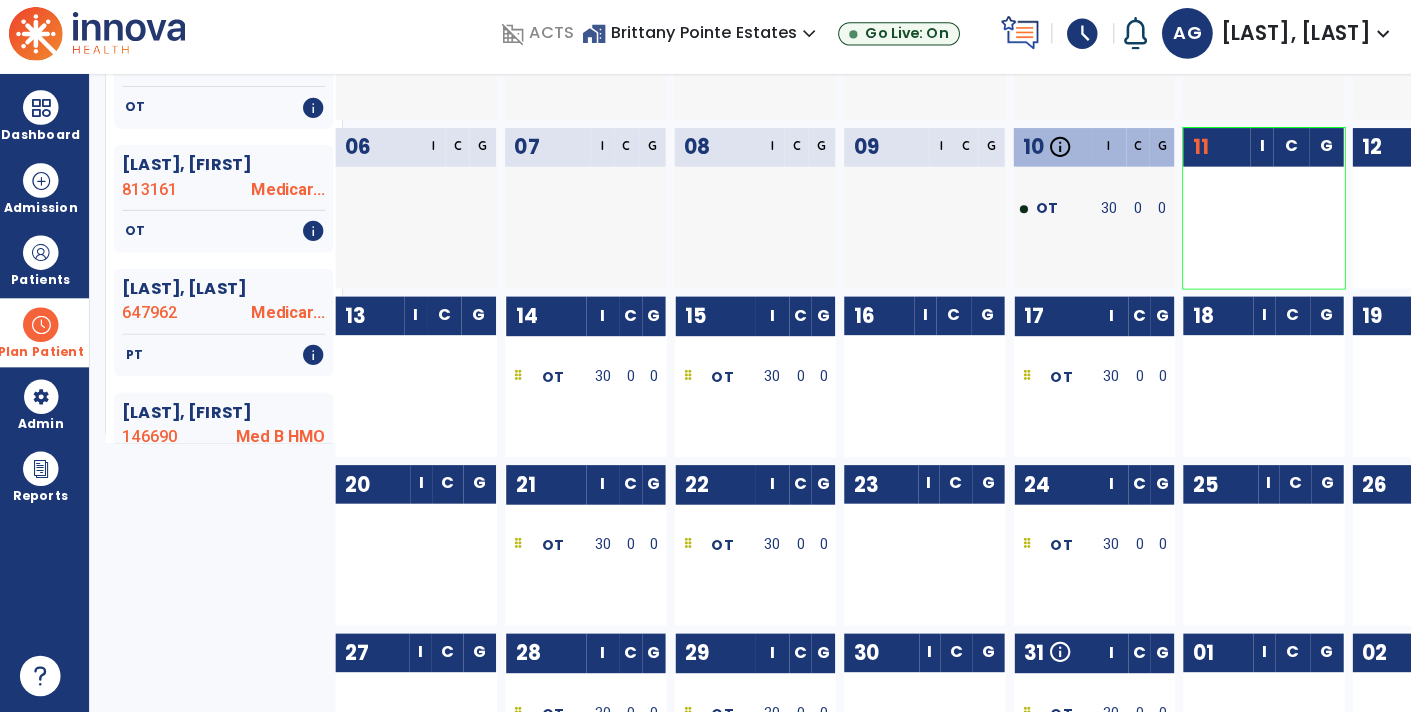 click at bounding box center [47, 330] 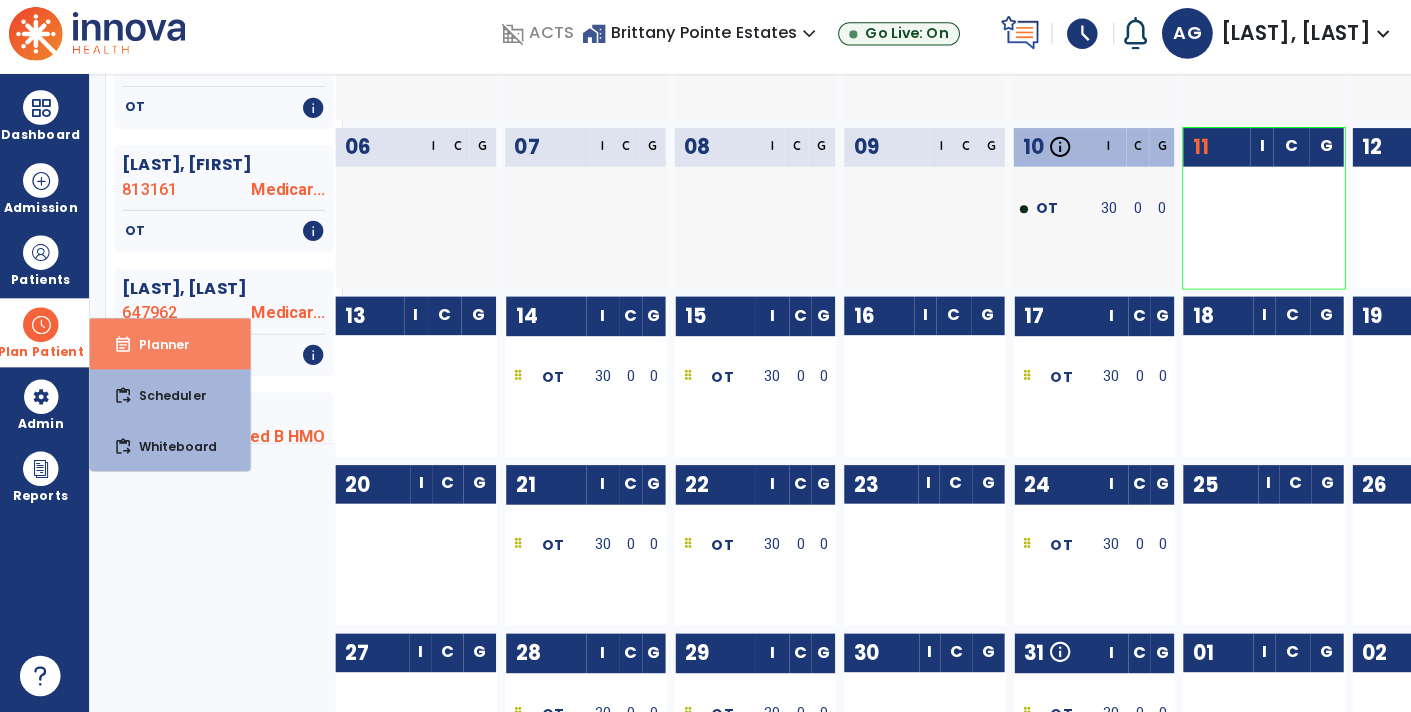 click on "event_note  Planner" at bounding box center (175, 349) 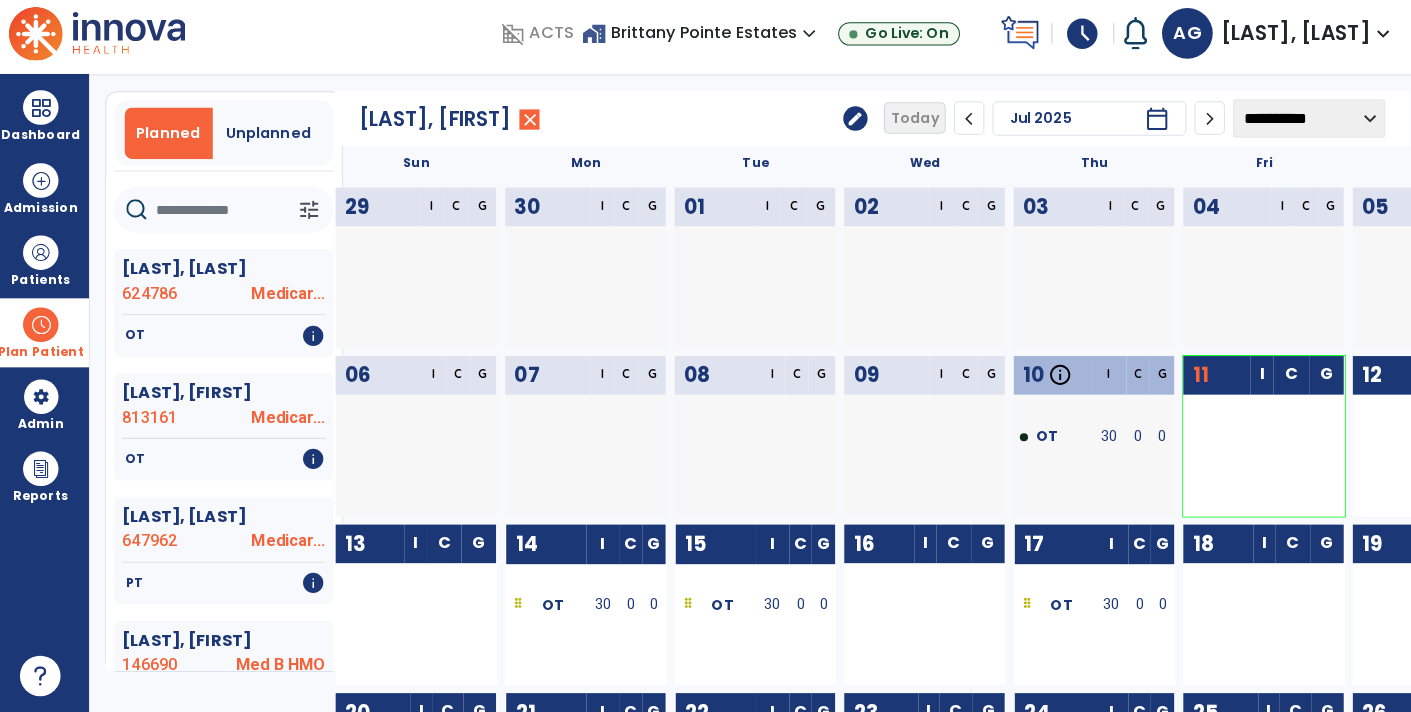 scroll, scrollTop: 0, scrollLeft: 0, axis: both 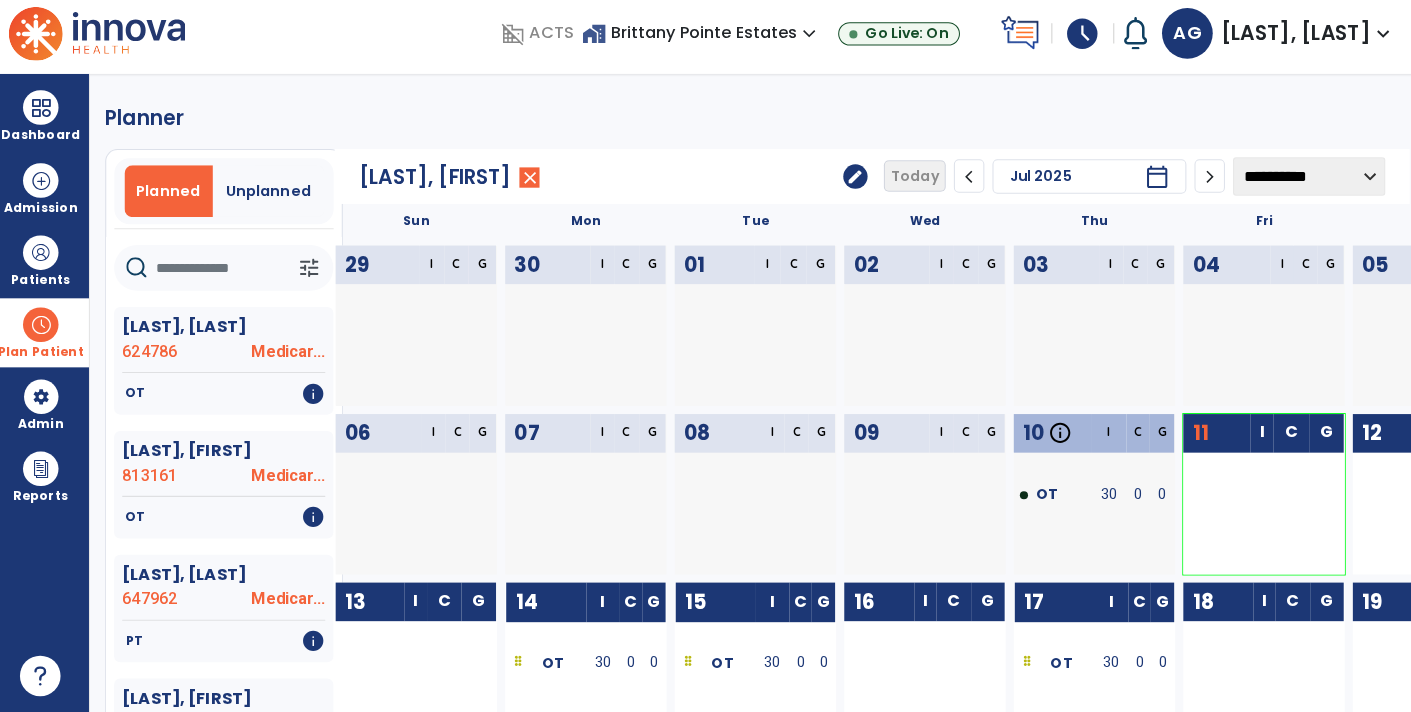 click 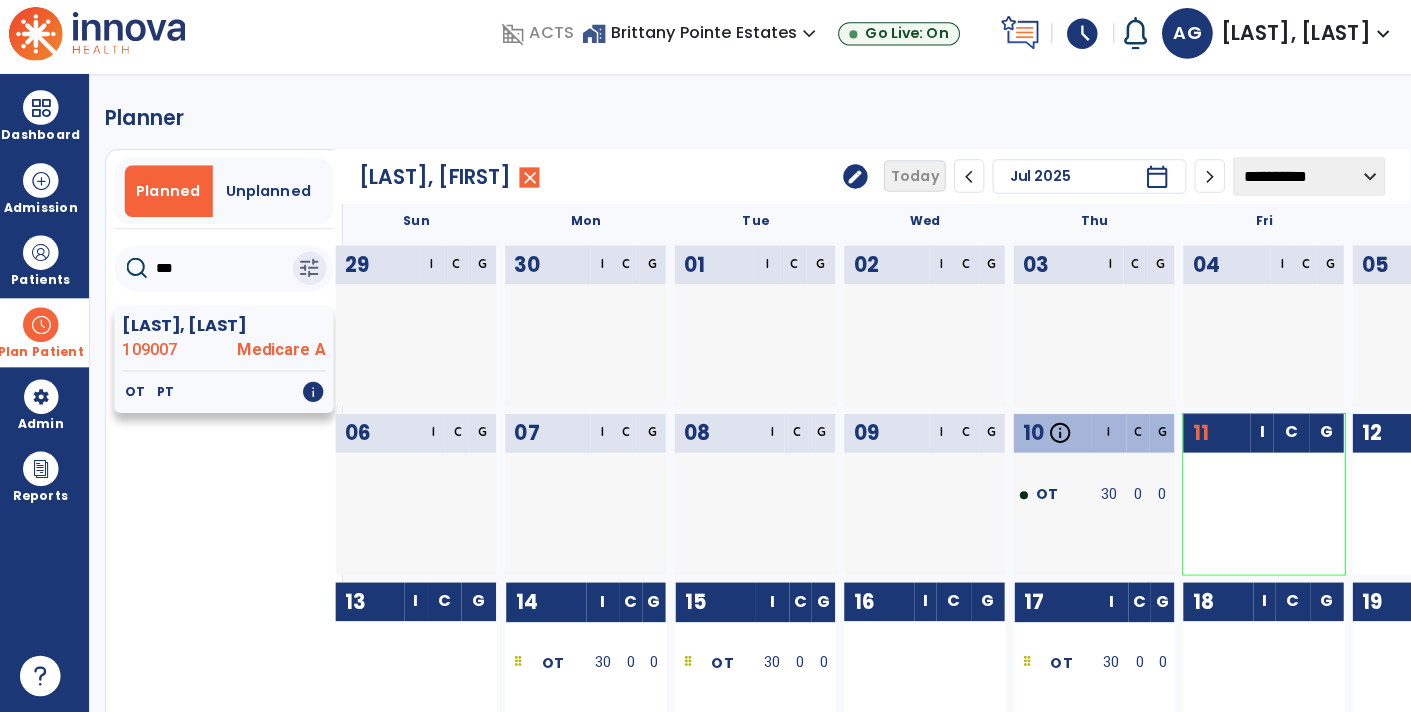 click on "OT" 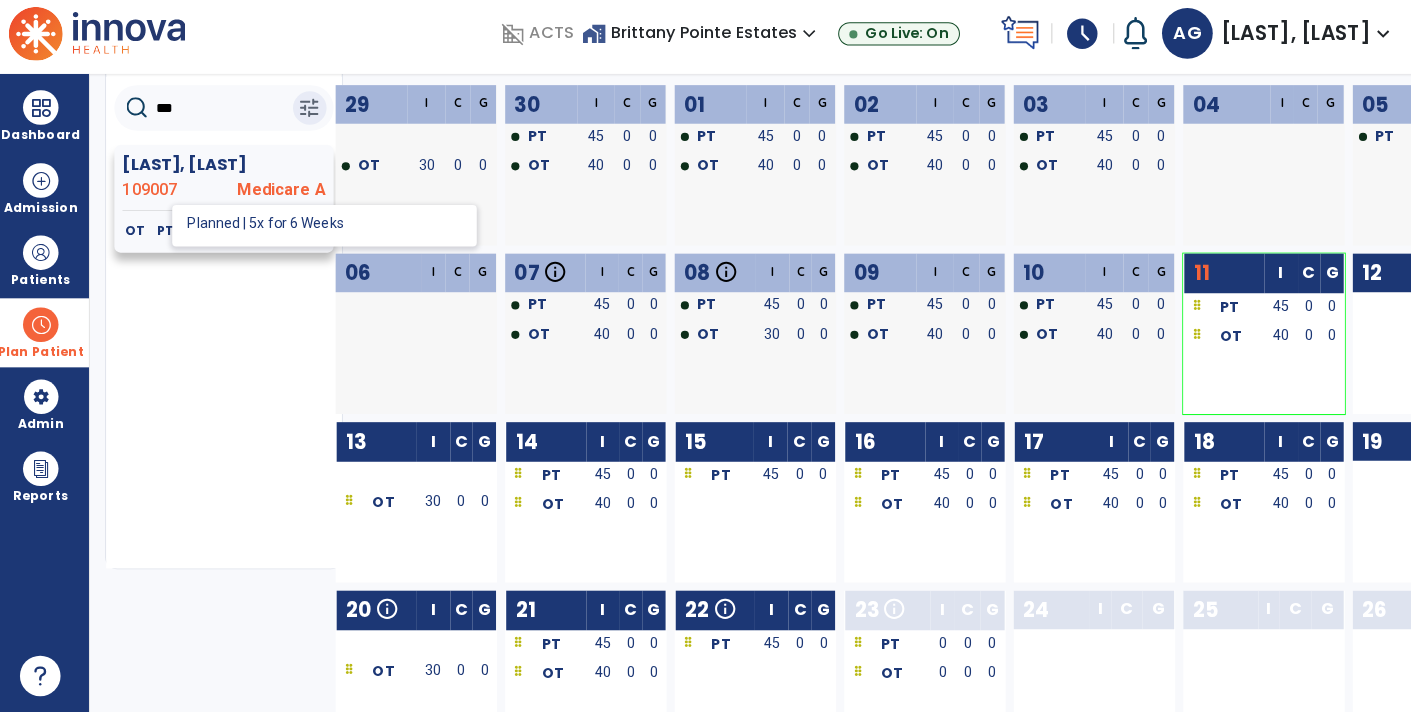scroll, scrollTop: 164, scrollLeft: 0, axis: vertical 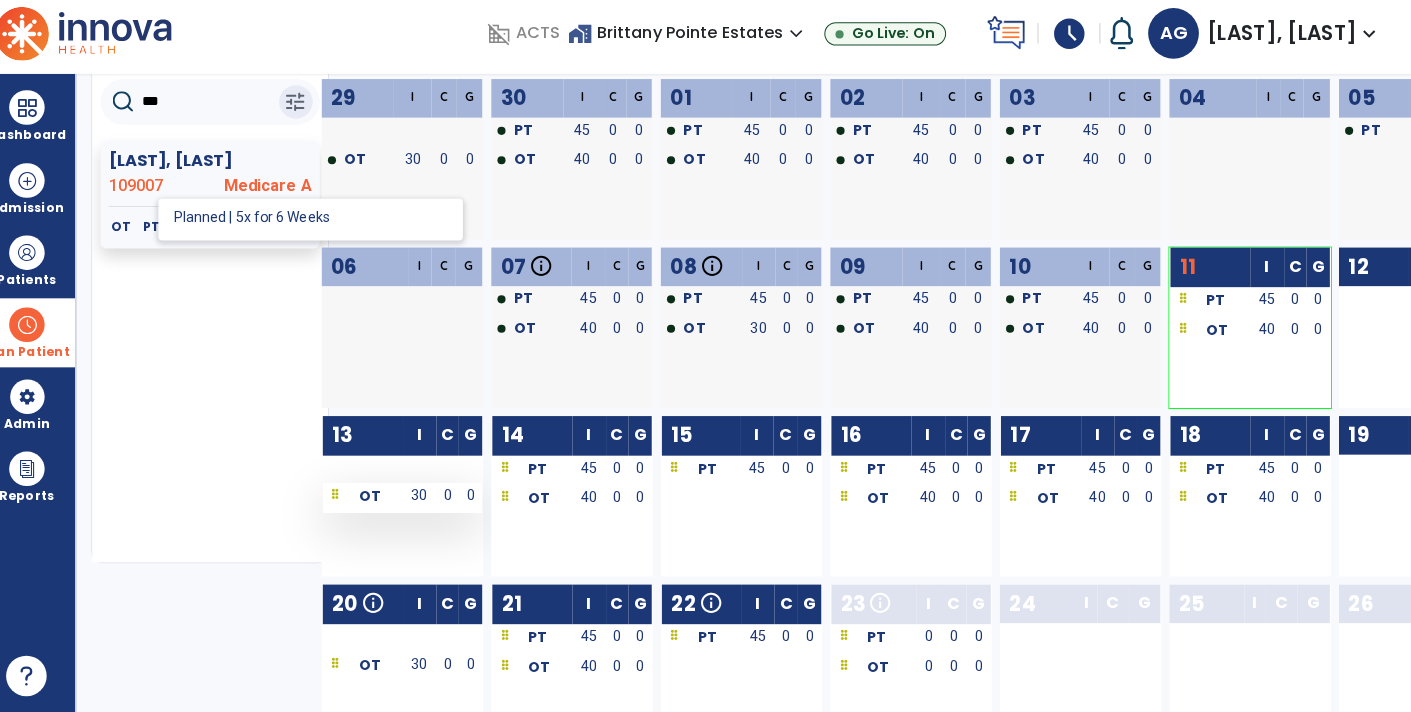 click on "30" at bounding box center [434, 498] 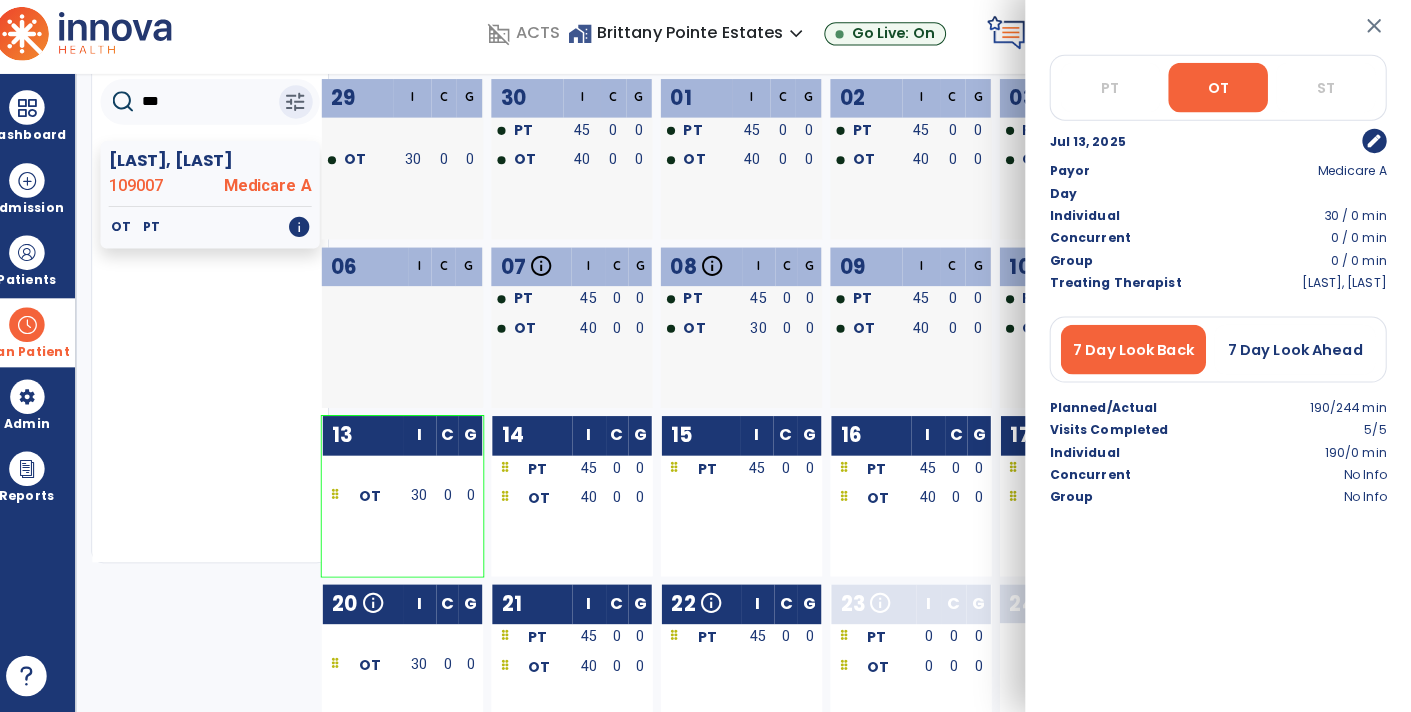 click on "Sykes, Thomas  109007 Medicare A   OT   PT   info  Name MRN Payor N/A Admit Date" 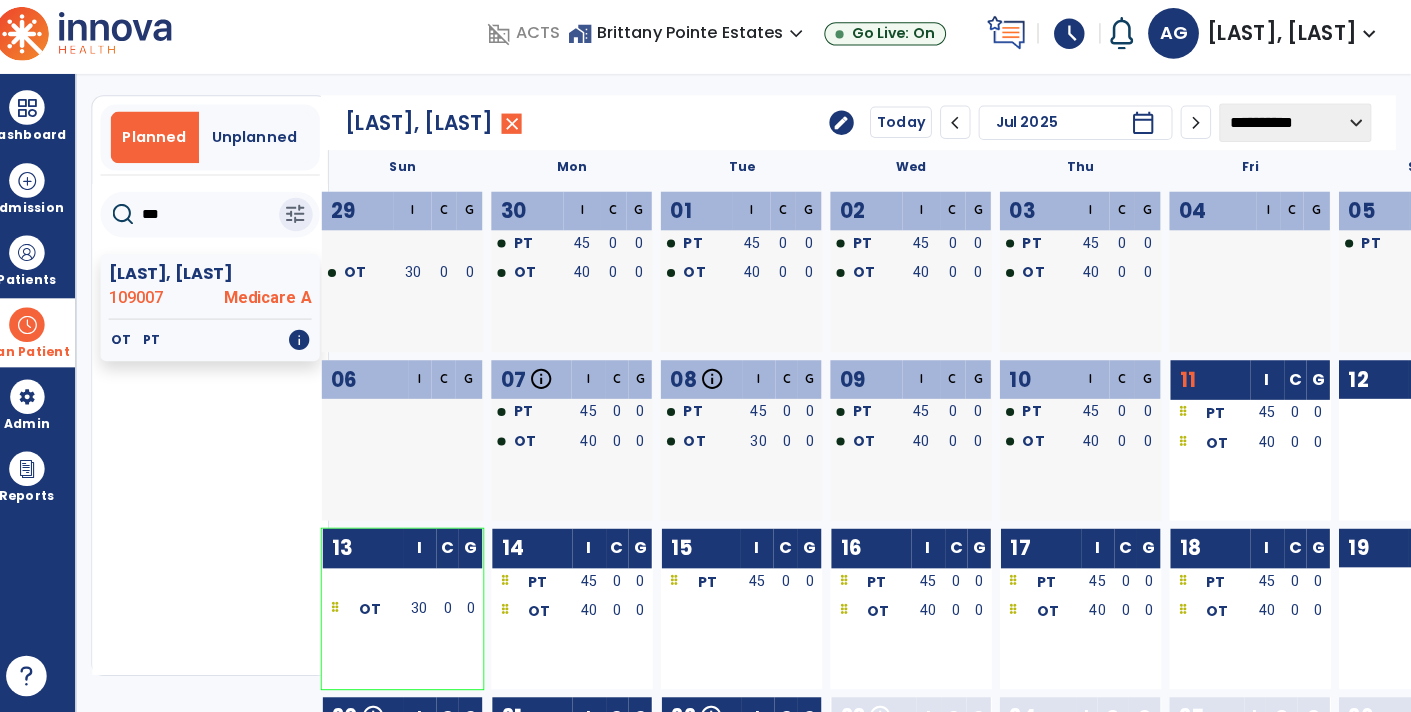 scroll, scrollTop: 0, scrollLeft: 0, axis: both 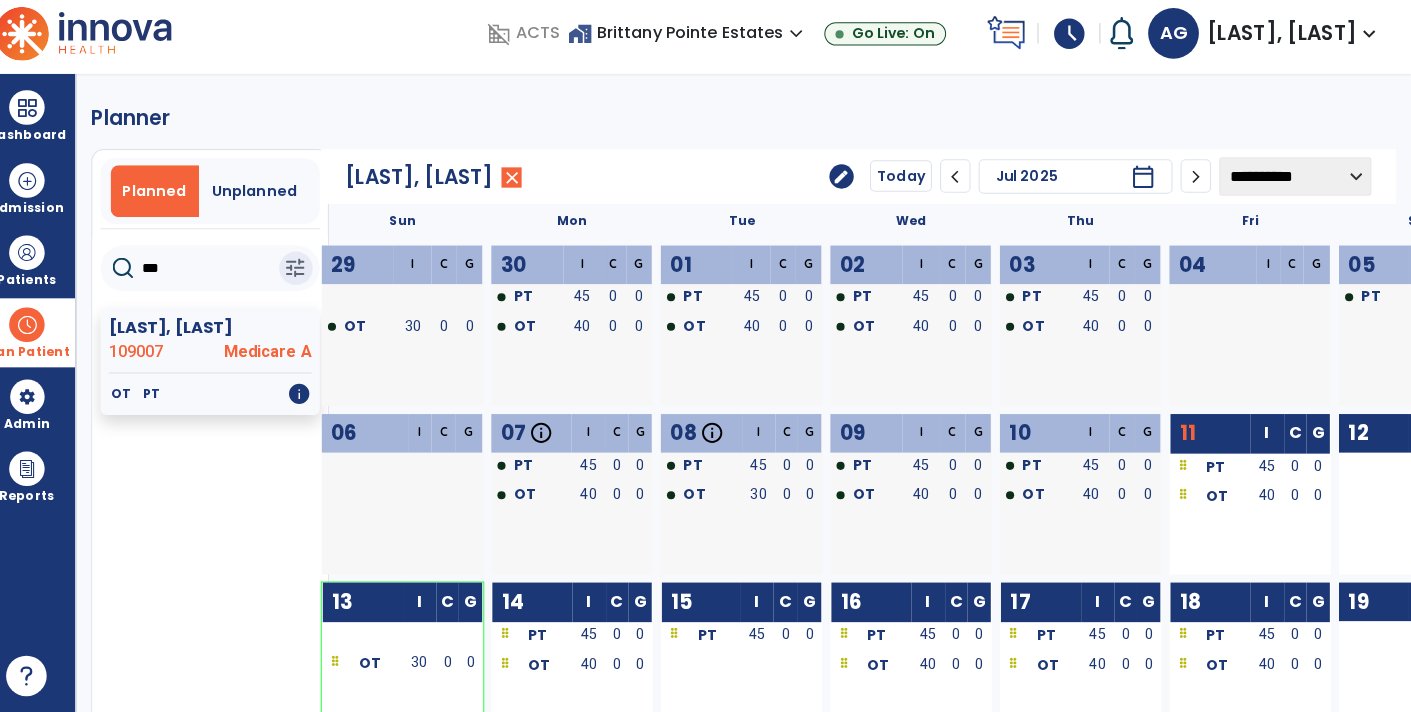 click on "***" 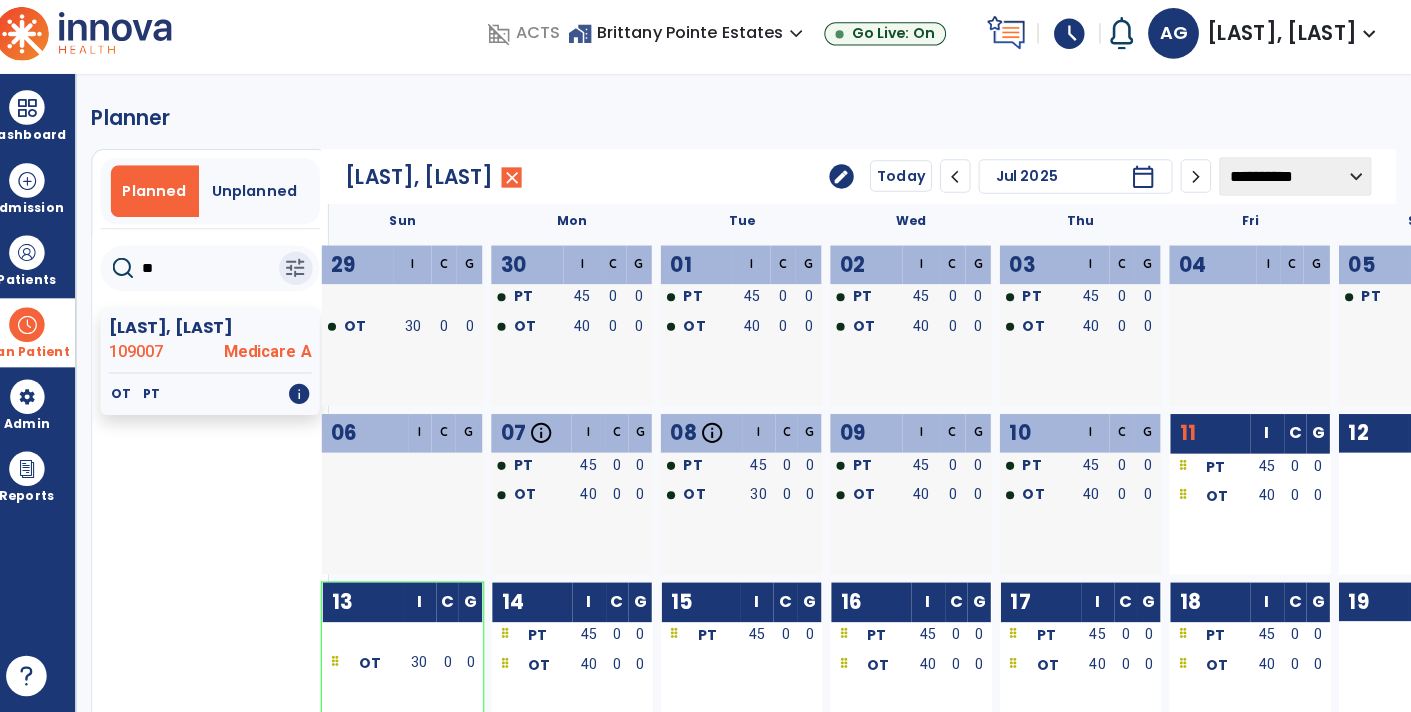 type on "*" 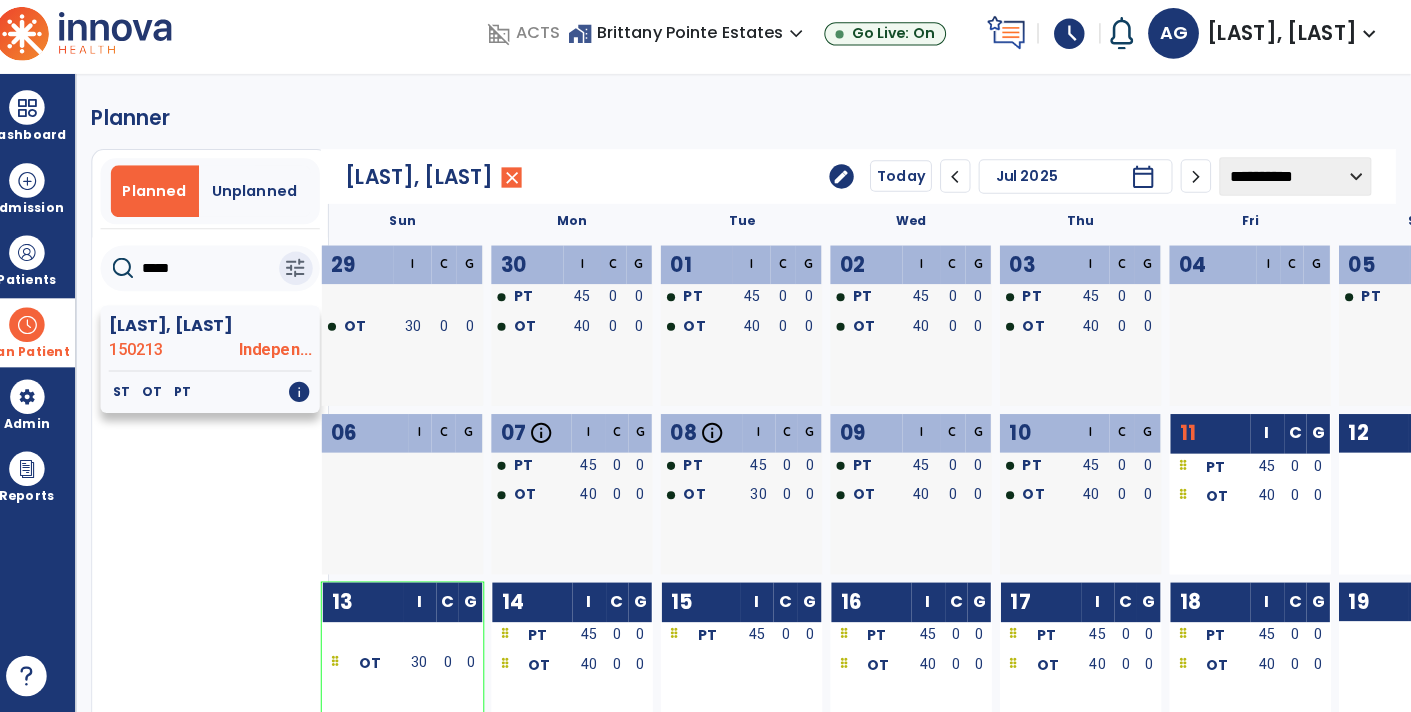 type on "*****" 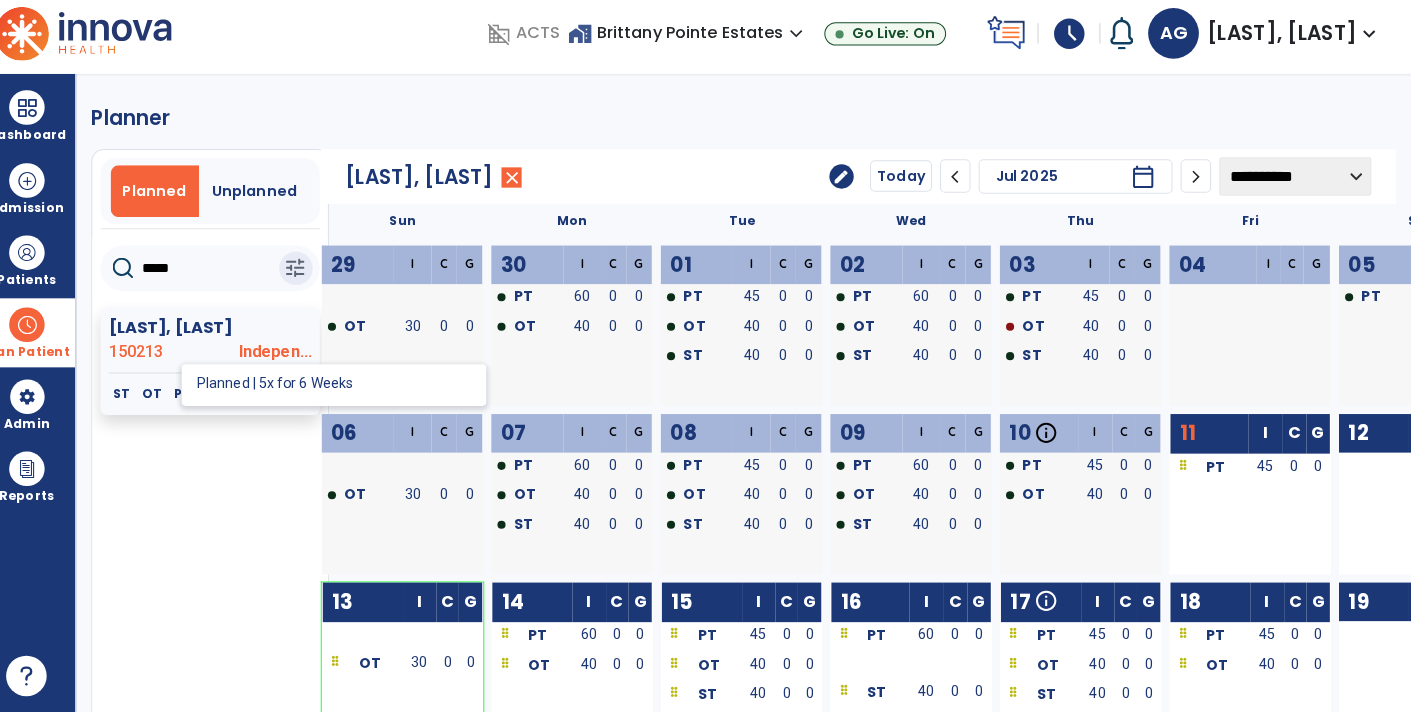 click at bounding box center [47, 330] 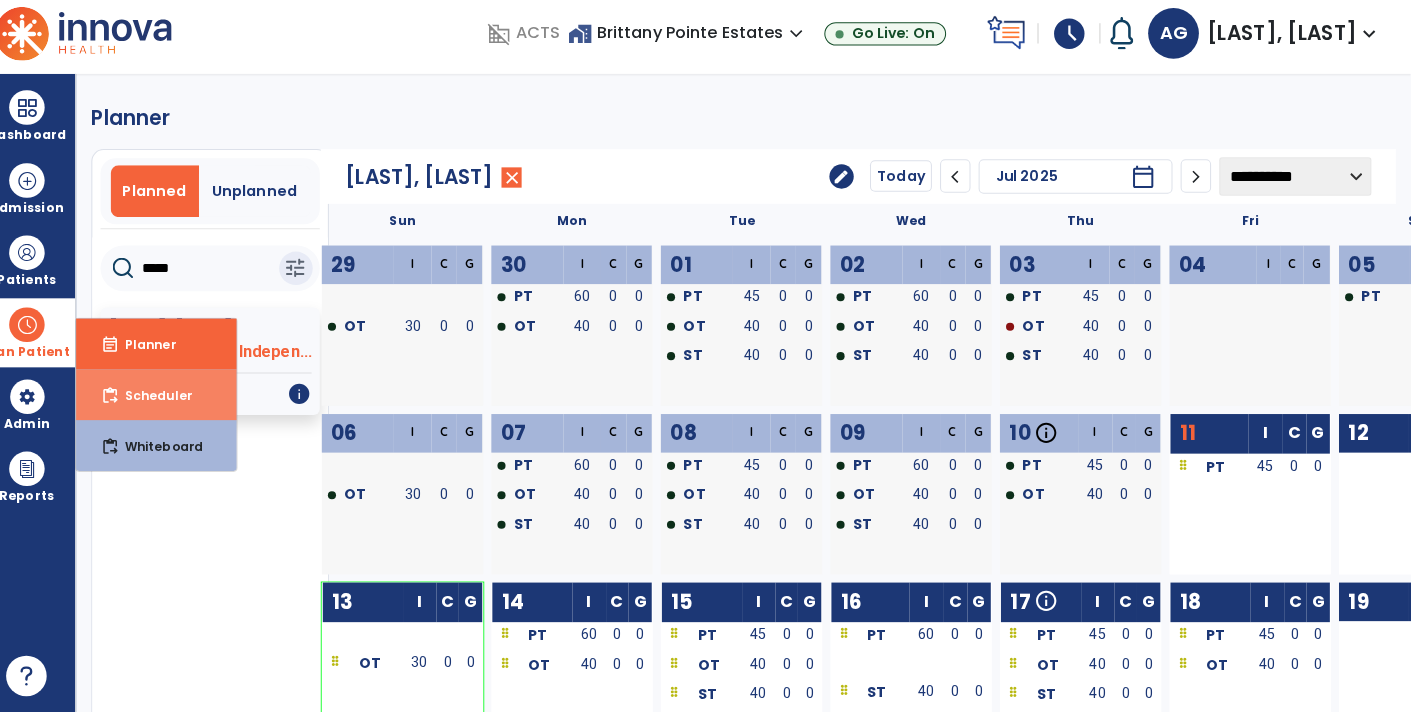 click on "Scheduler" at bounding box center (169, 399) 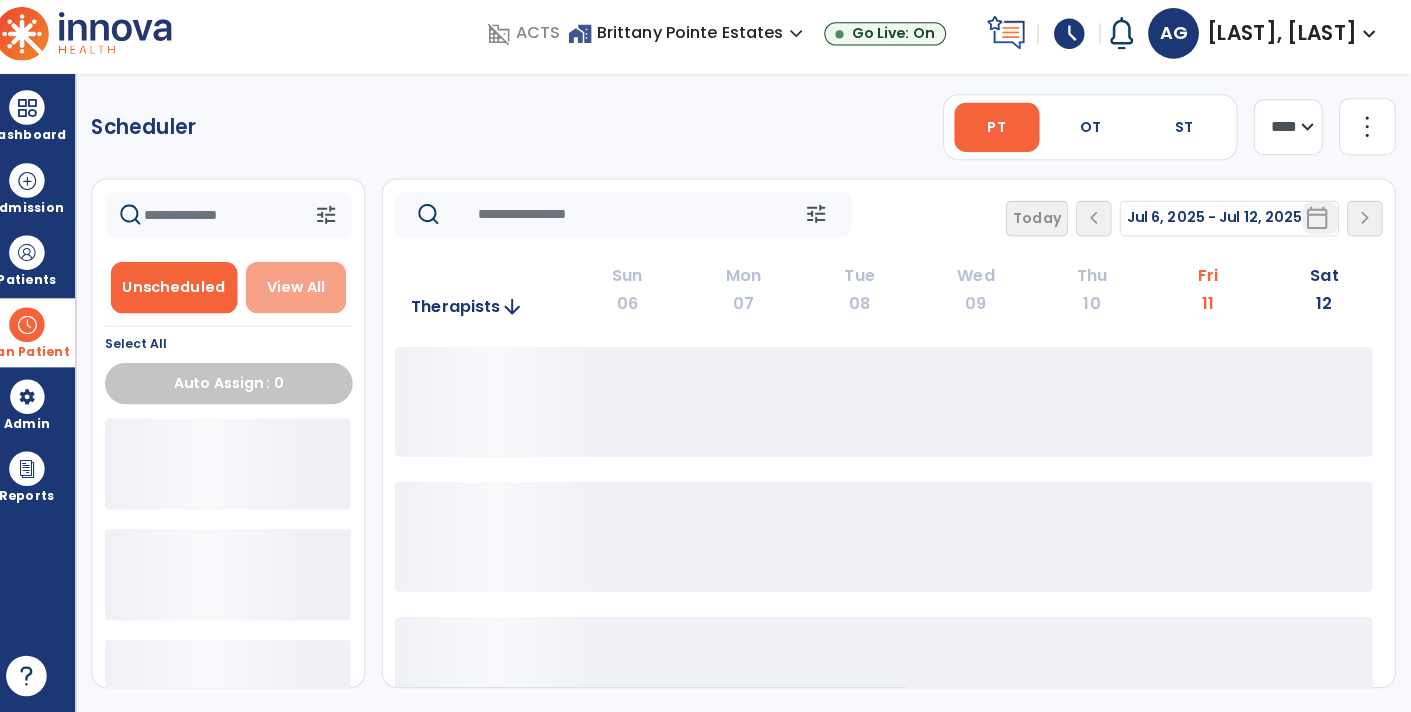 click on "View All" at bounding box center [312, 293] 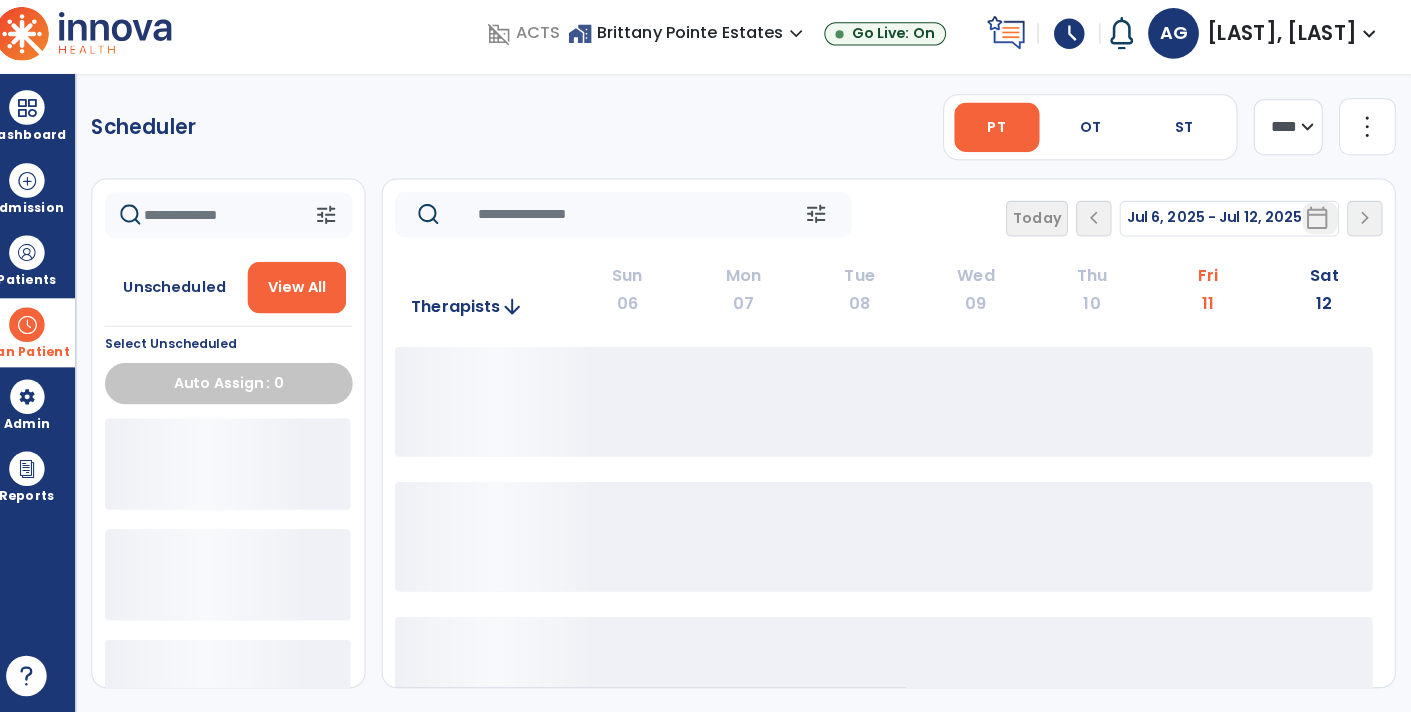 click 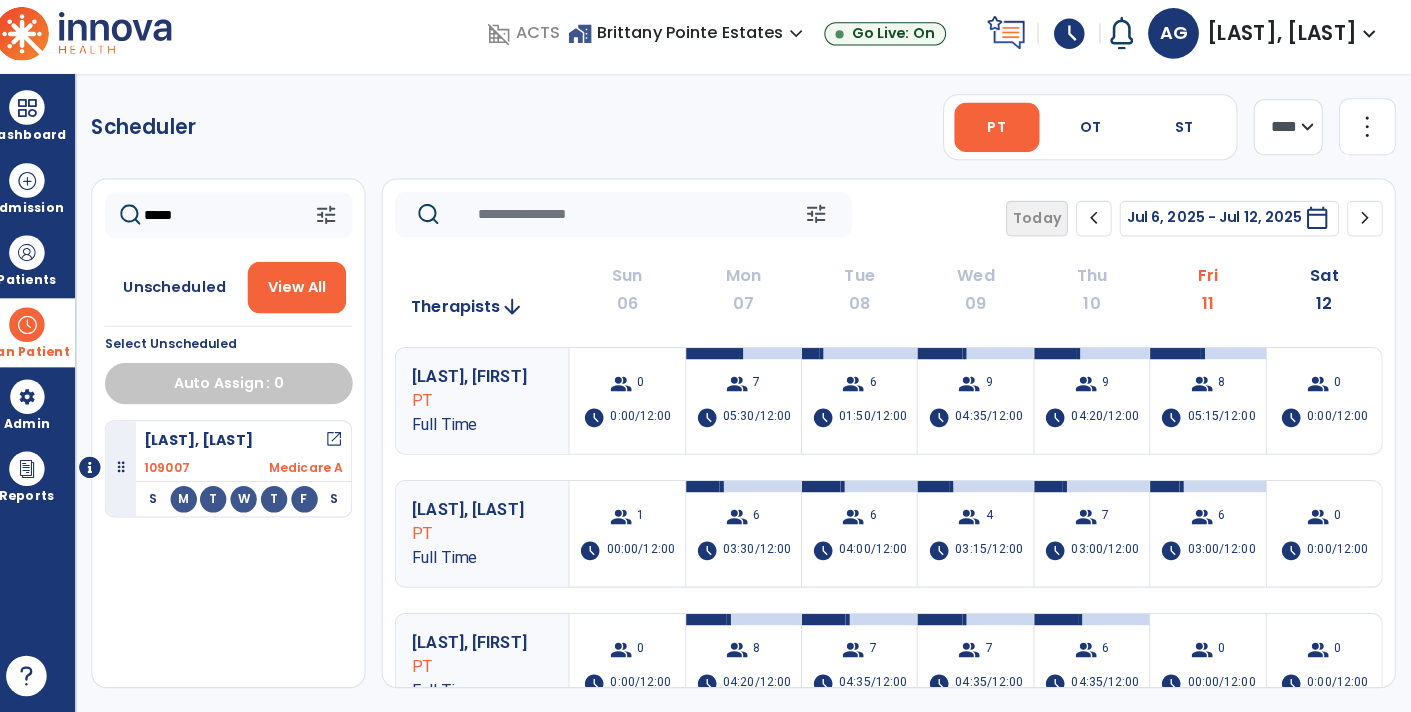 type on "*****" 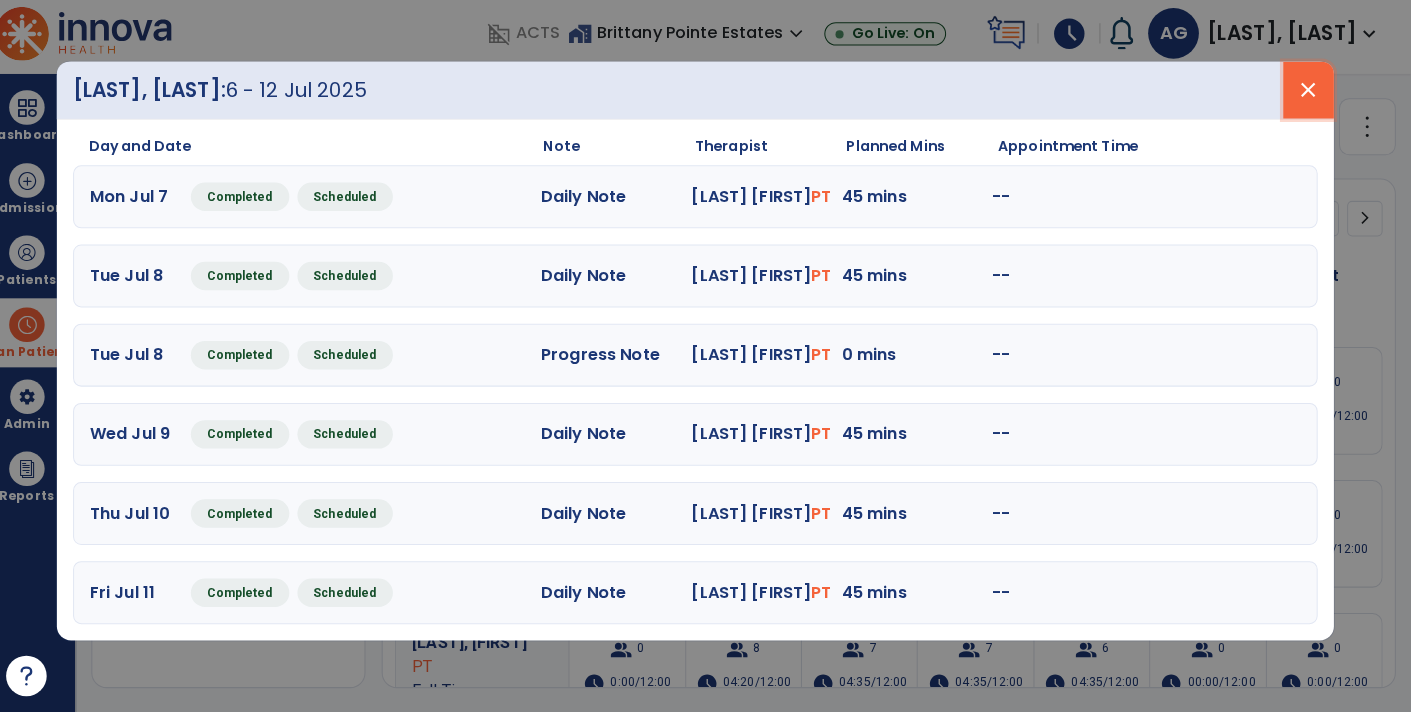 click on "close" at bounding box center (1310, 99) 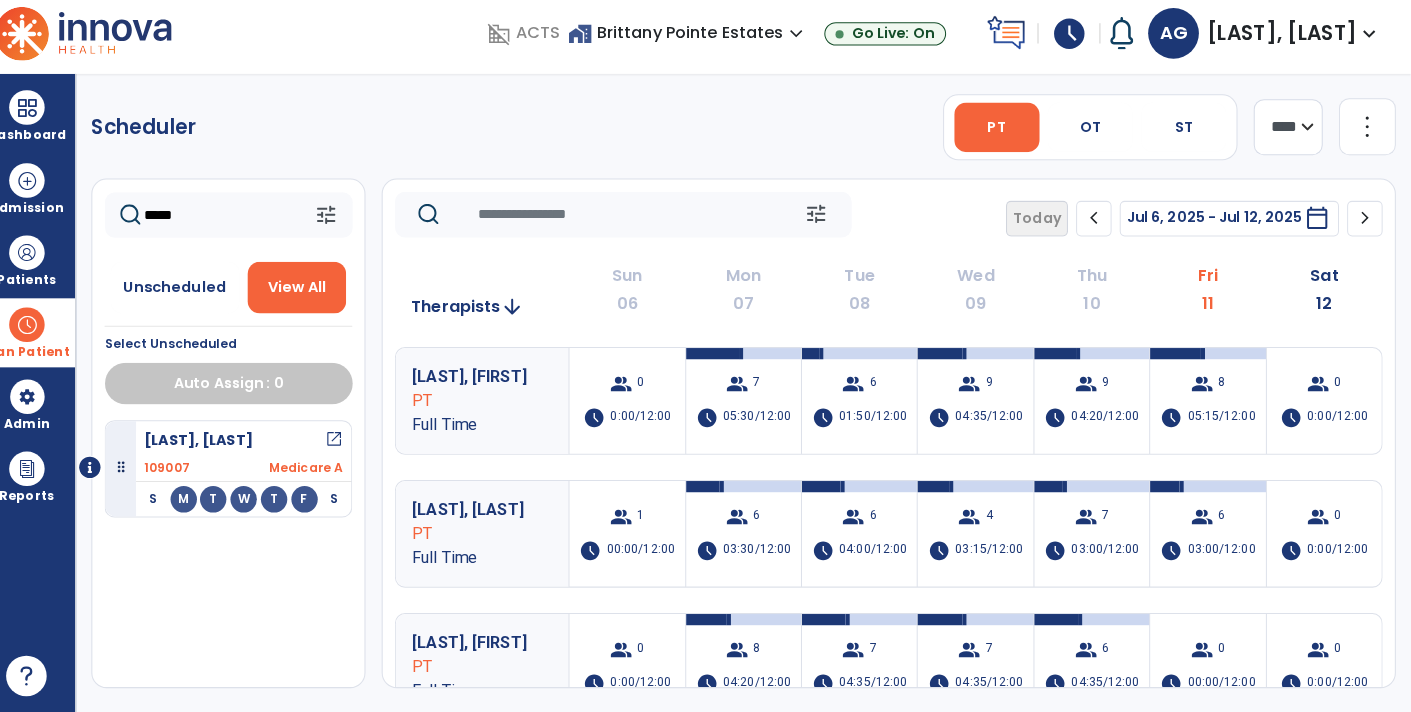 scroll, scrollTop: 0, scrollLeft: 0, axis: both 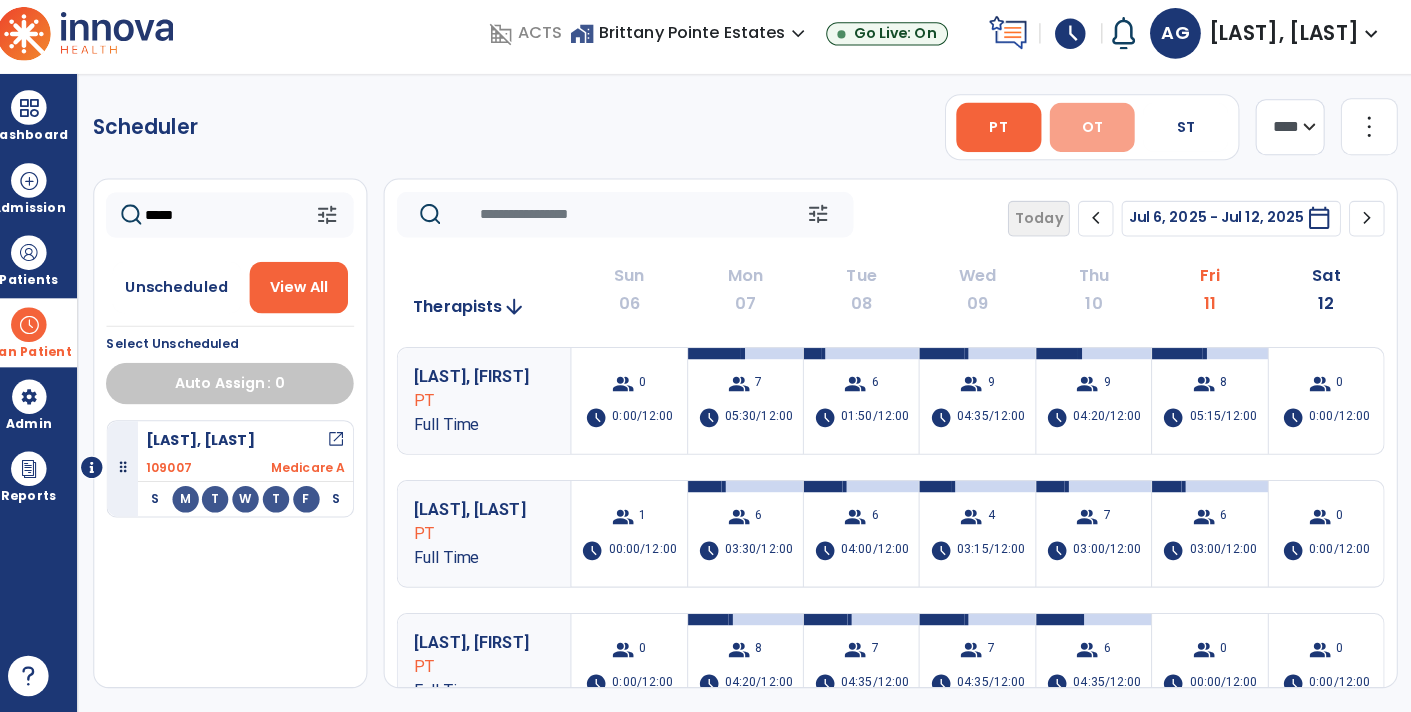 click on "OT" at bounding box center [1094, 135] 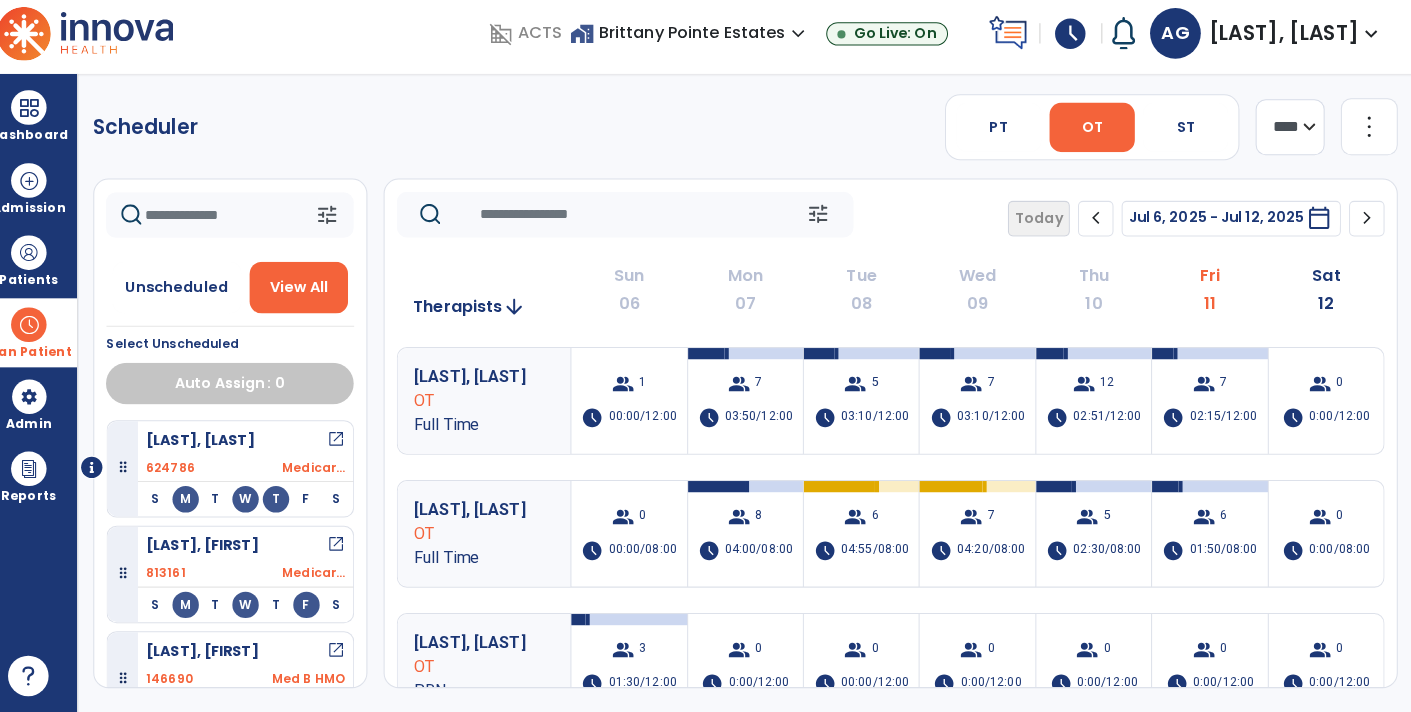 click on "chevron_right" 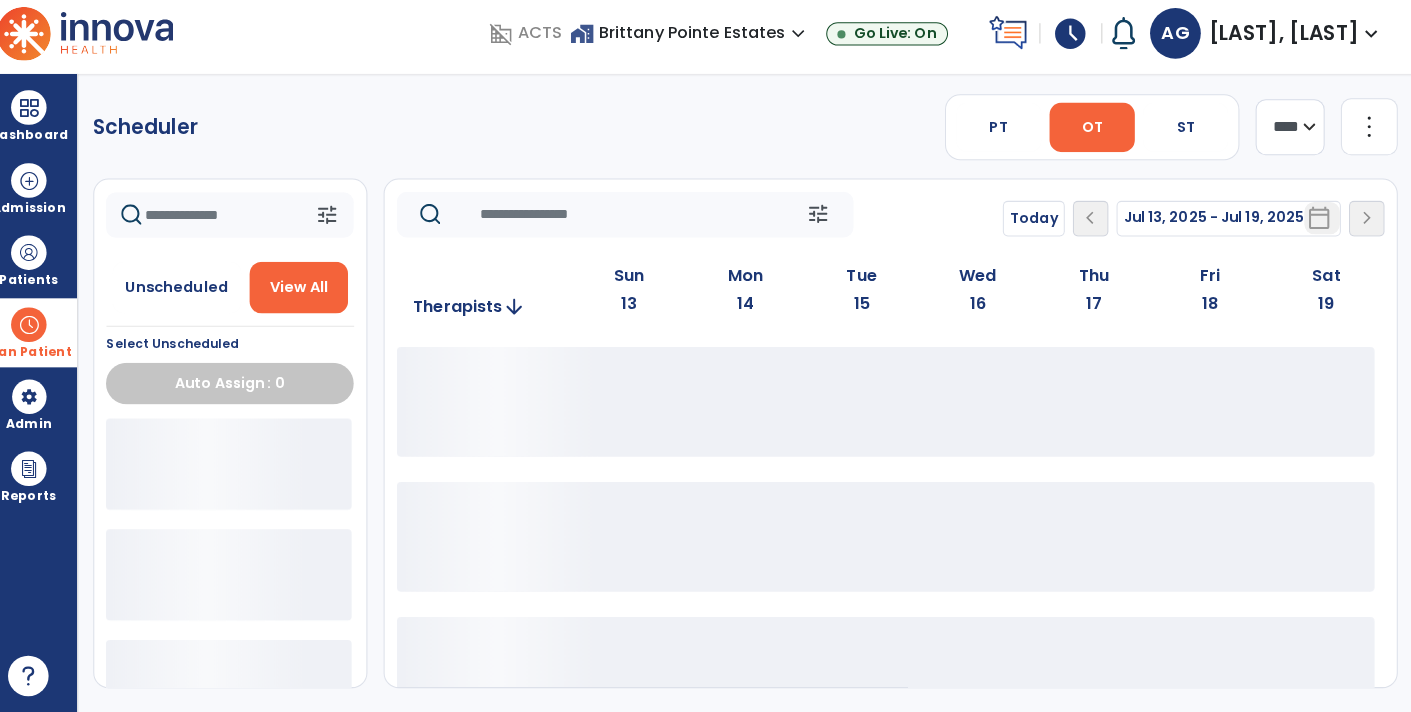 click 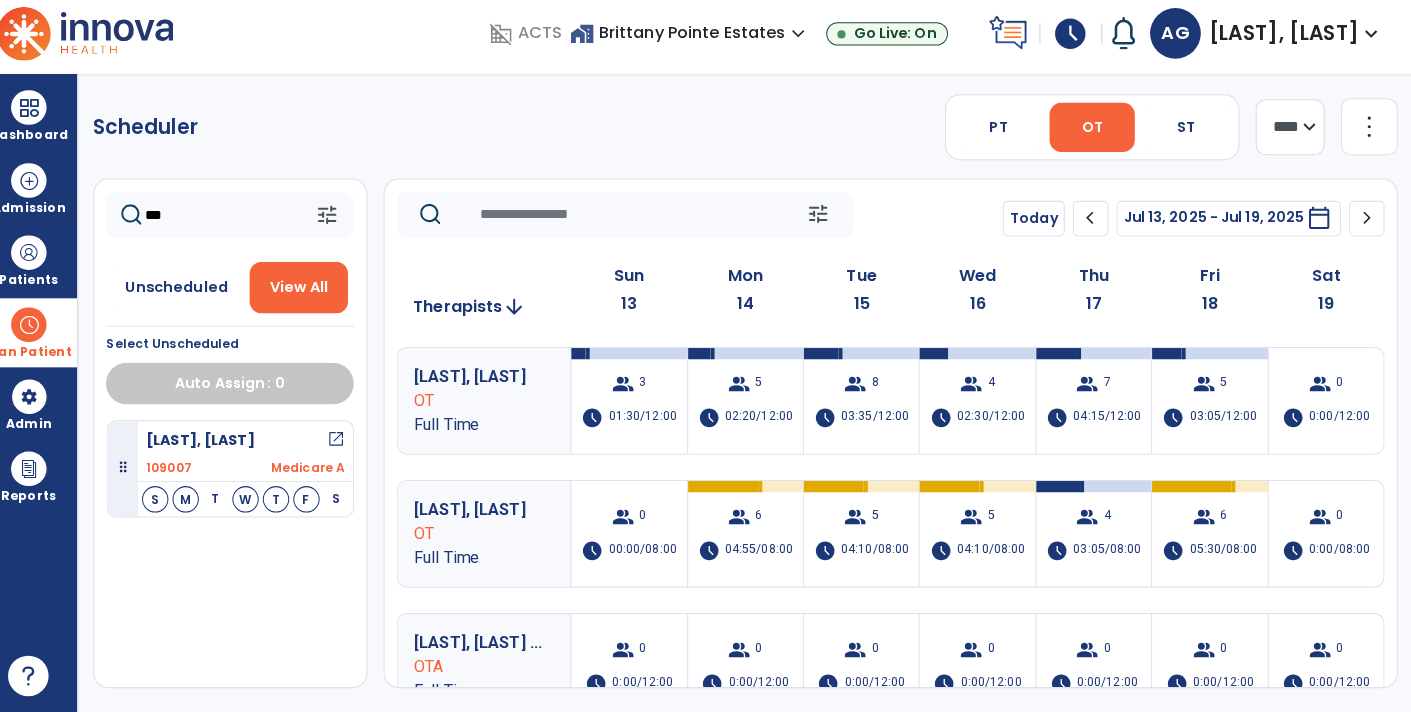 type on "***" 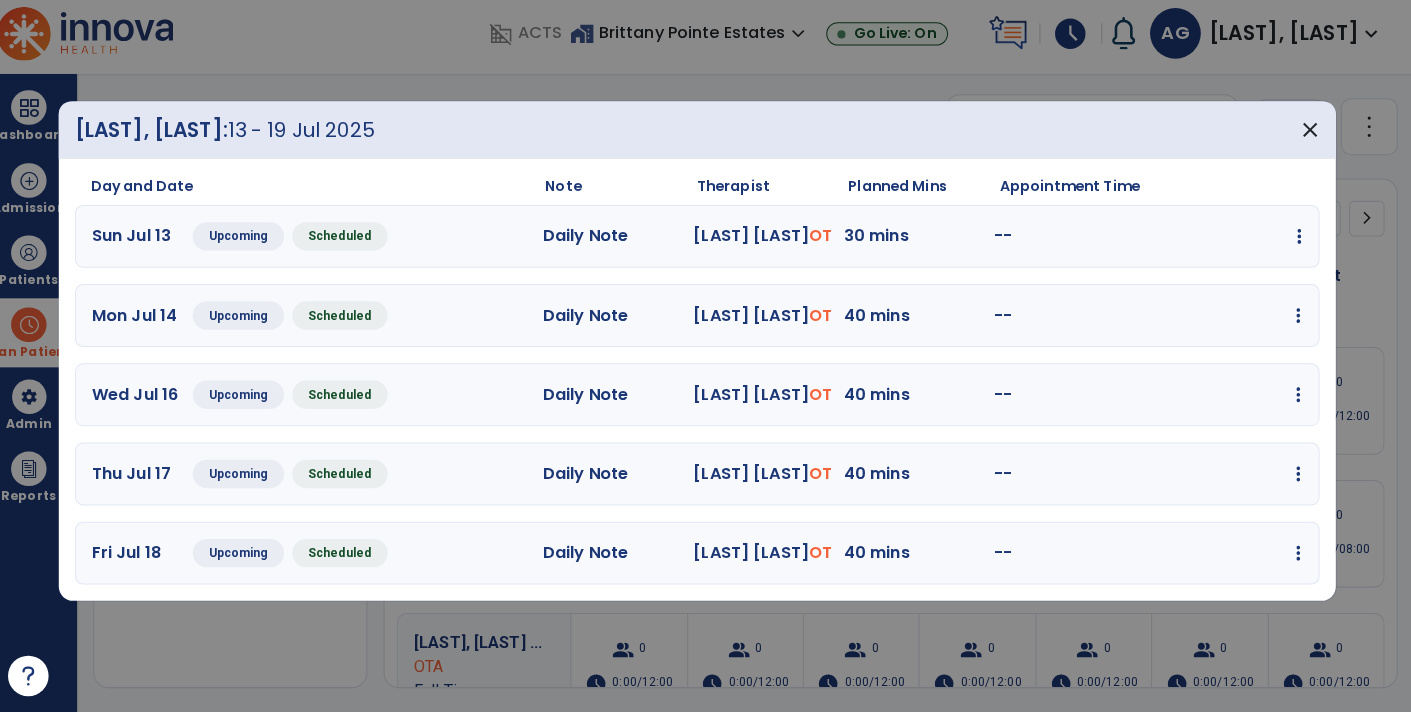 click at bounding box center [1299, 243] 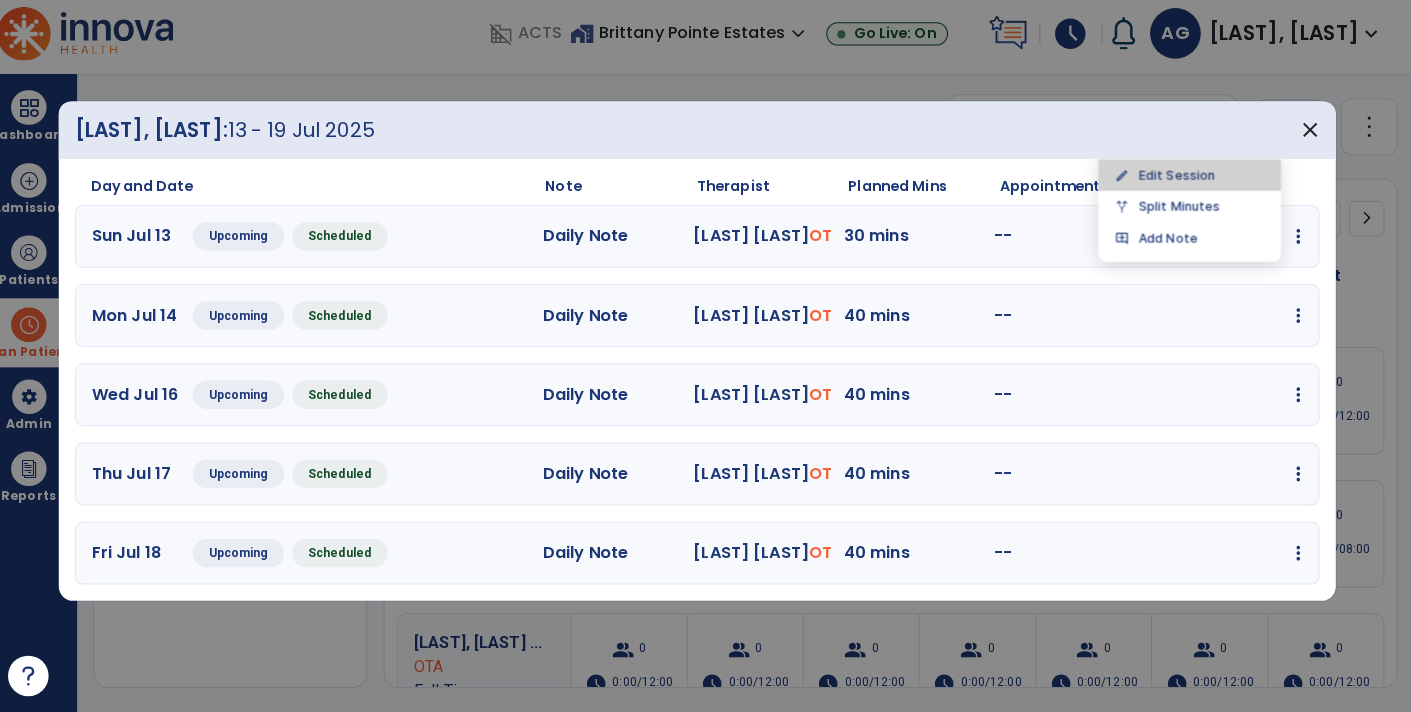 click on "edit   Edit Session" at bounding box center [1191, 182] 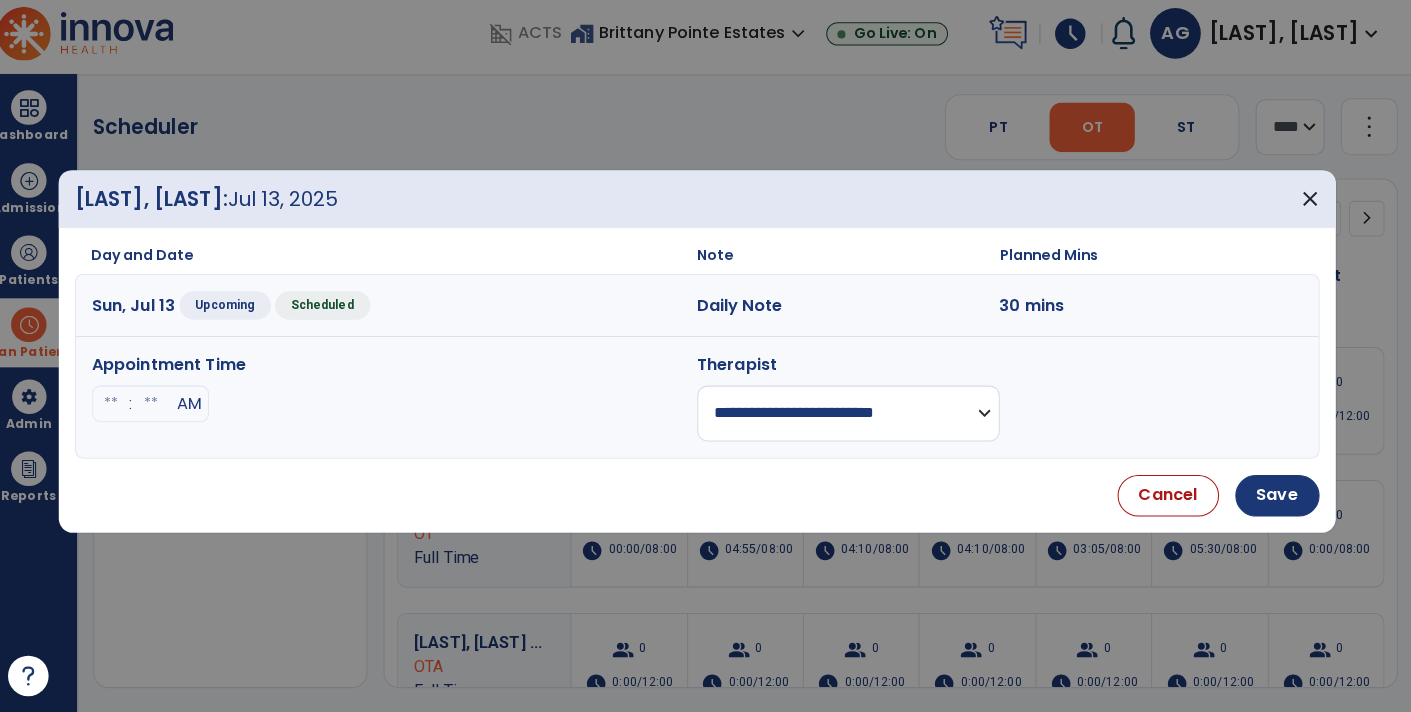 click on "**********" at bounding box center [855, 417] 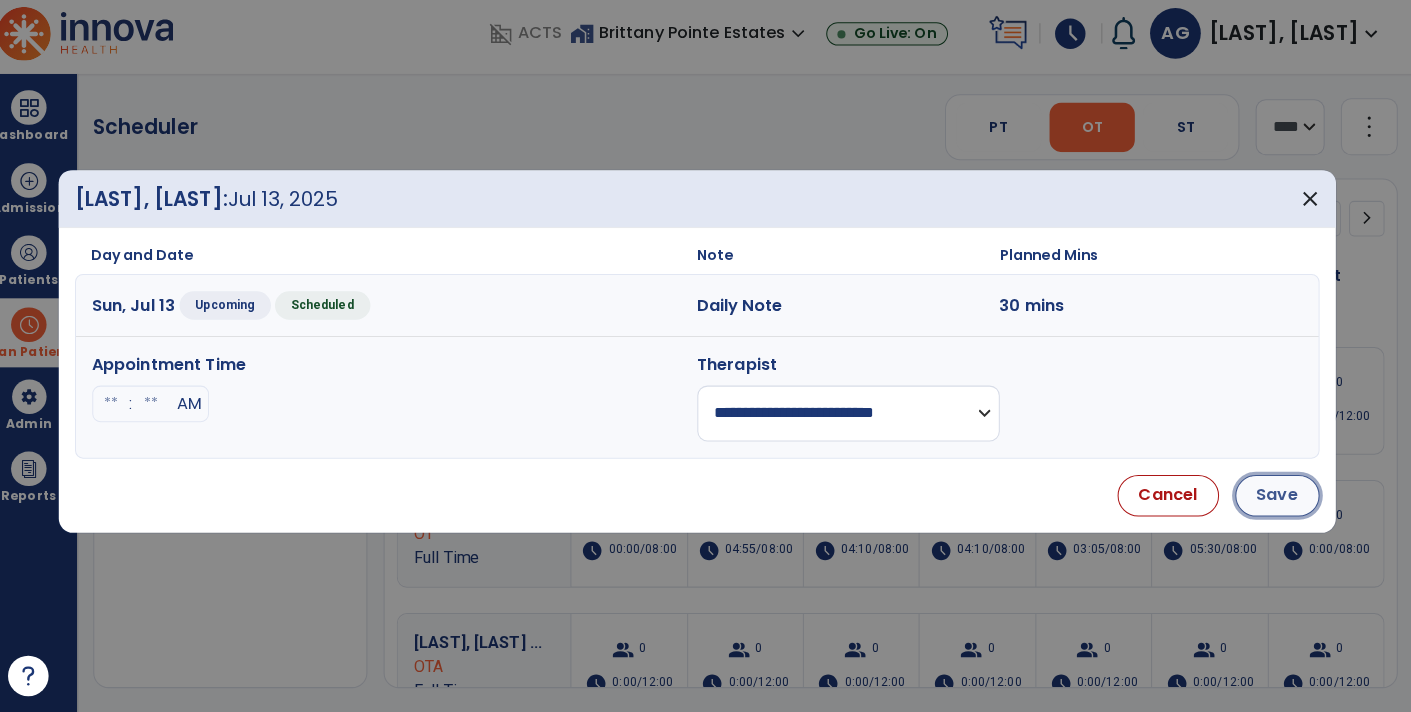 click on "Save" at bounding box center (1277, 498) 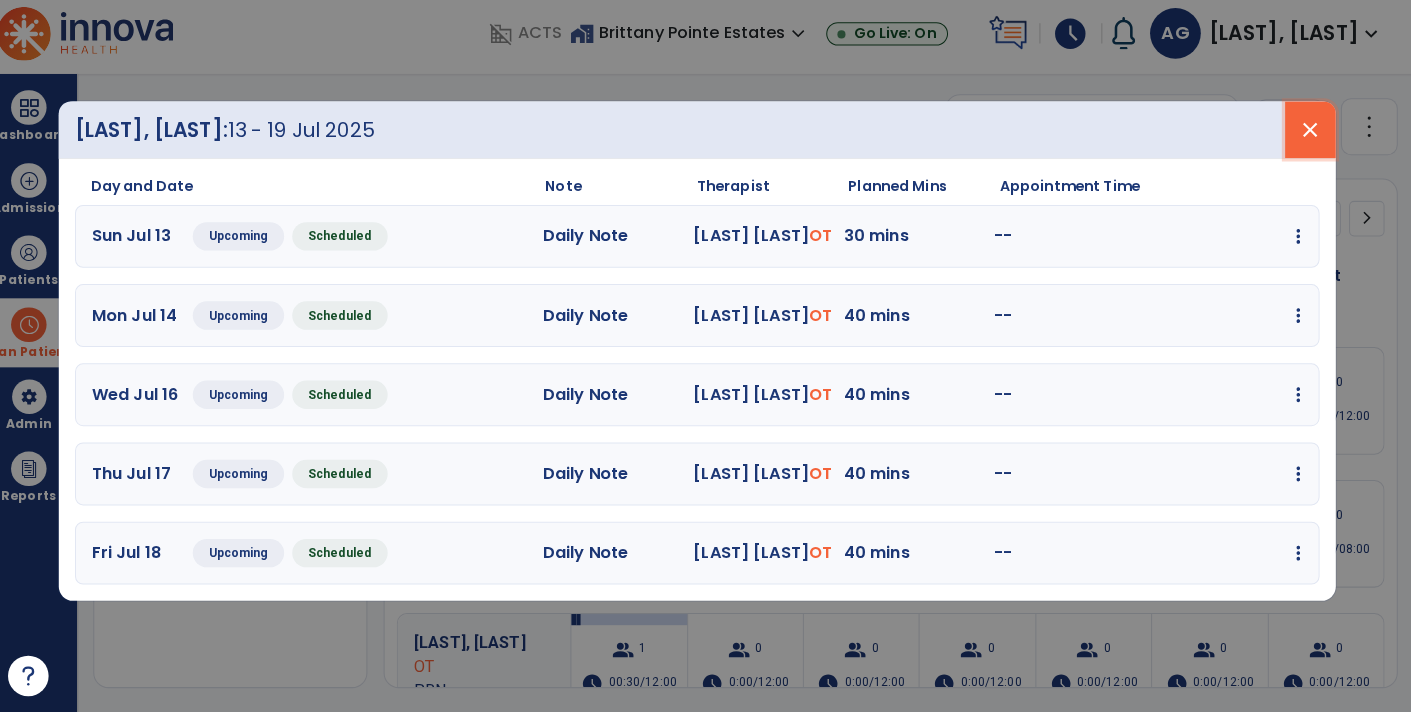 click on "close" at bounding box center (1310, 138) 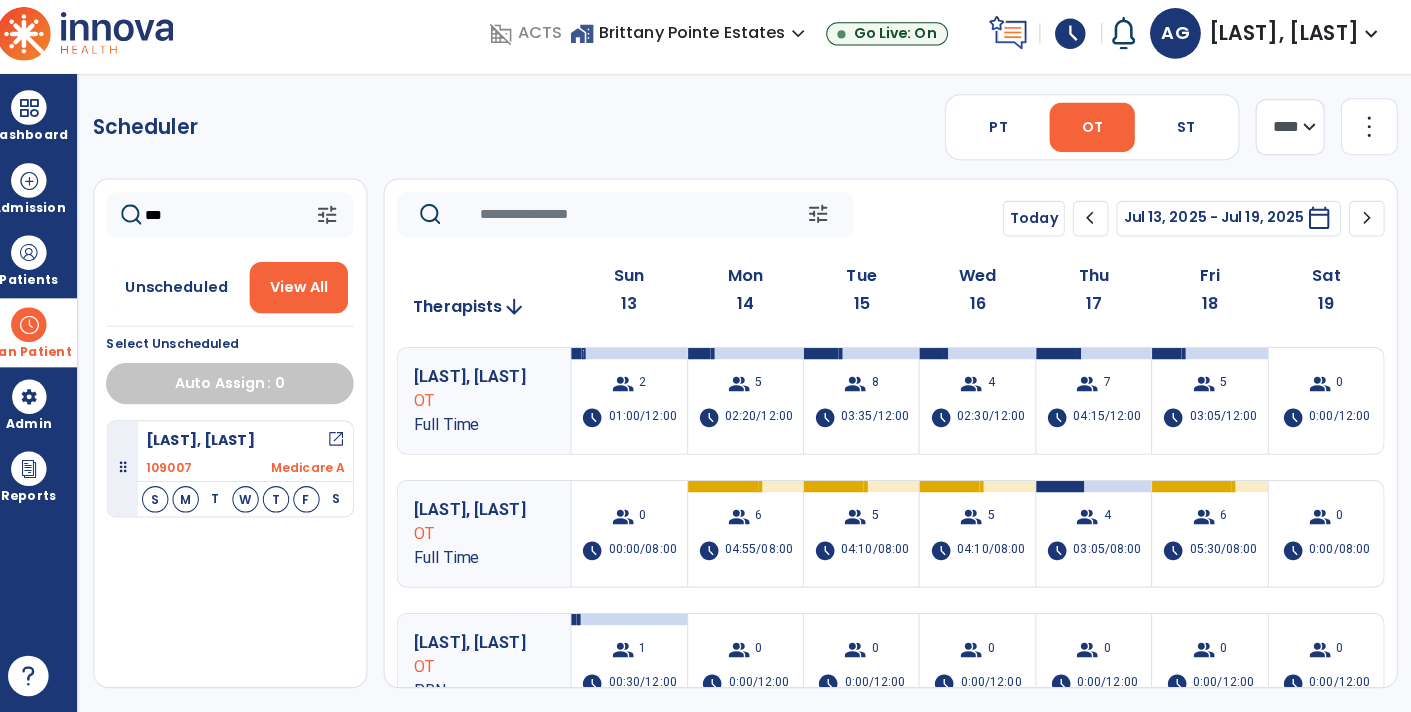 click on "***" 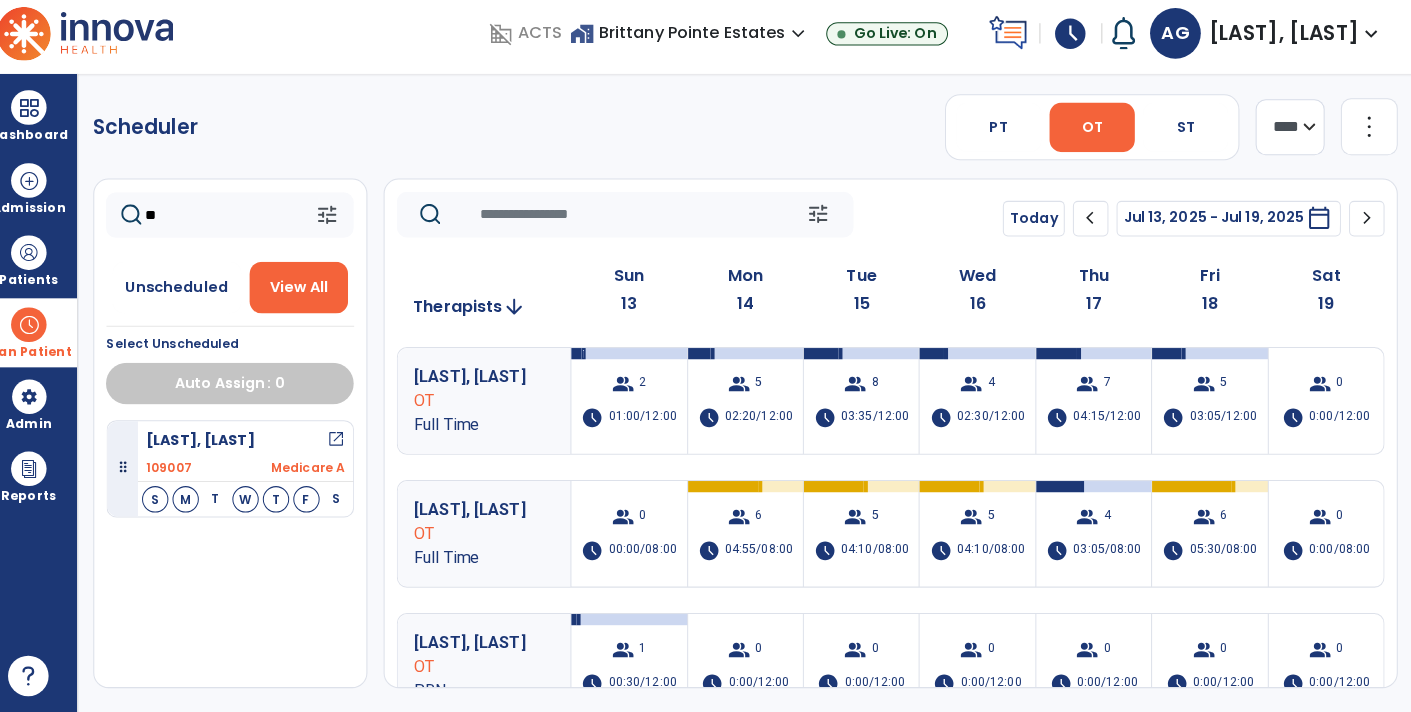 type on "*" 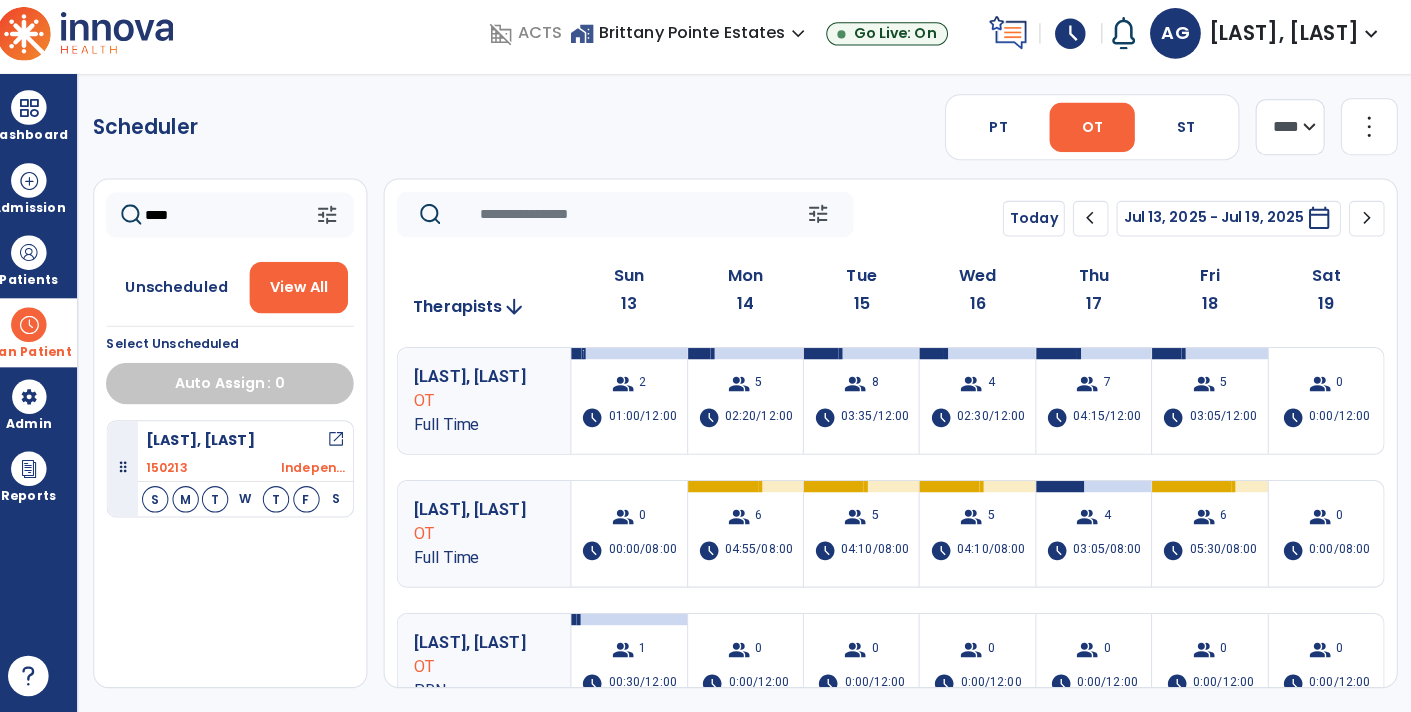 type on "****" 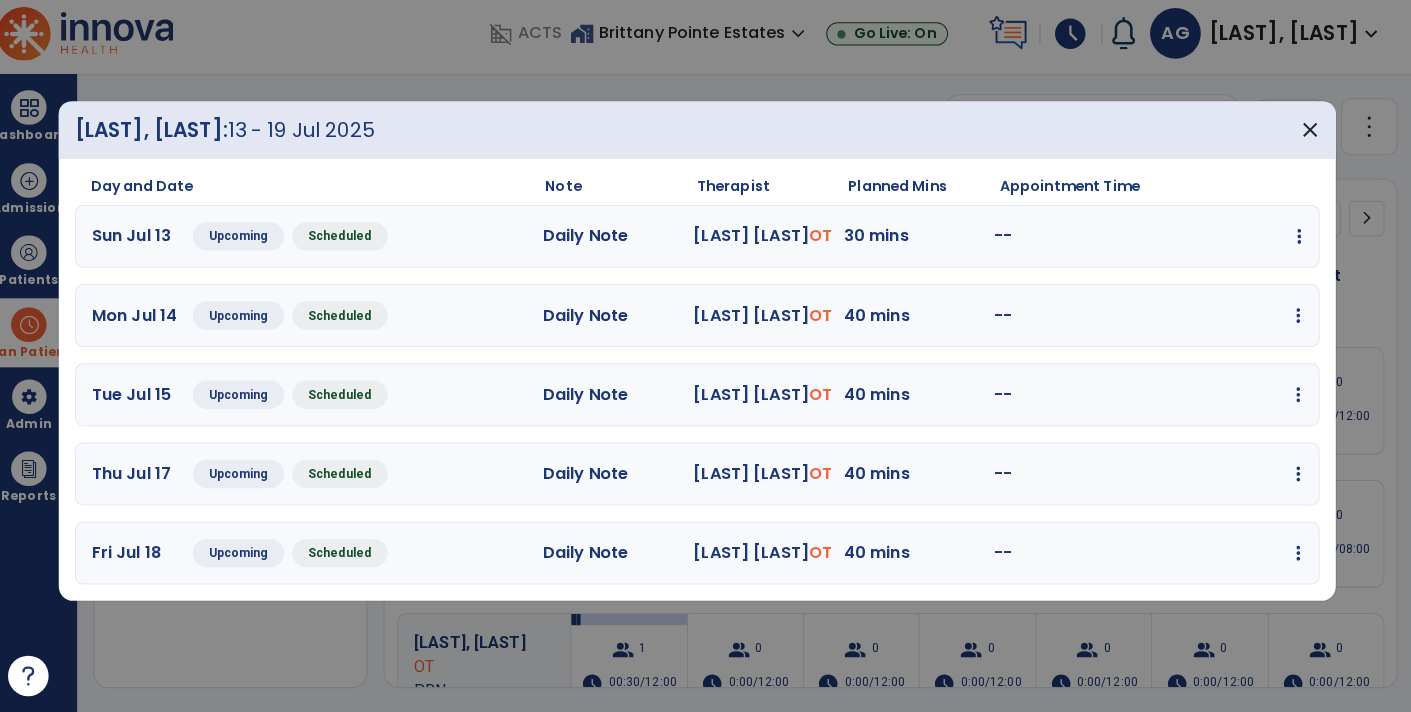 click at bounding box center (1299, 243) 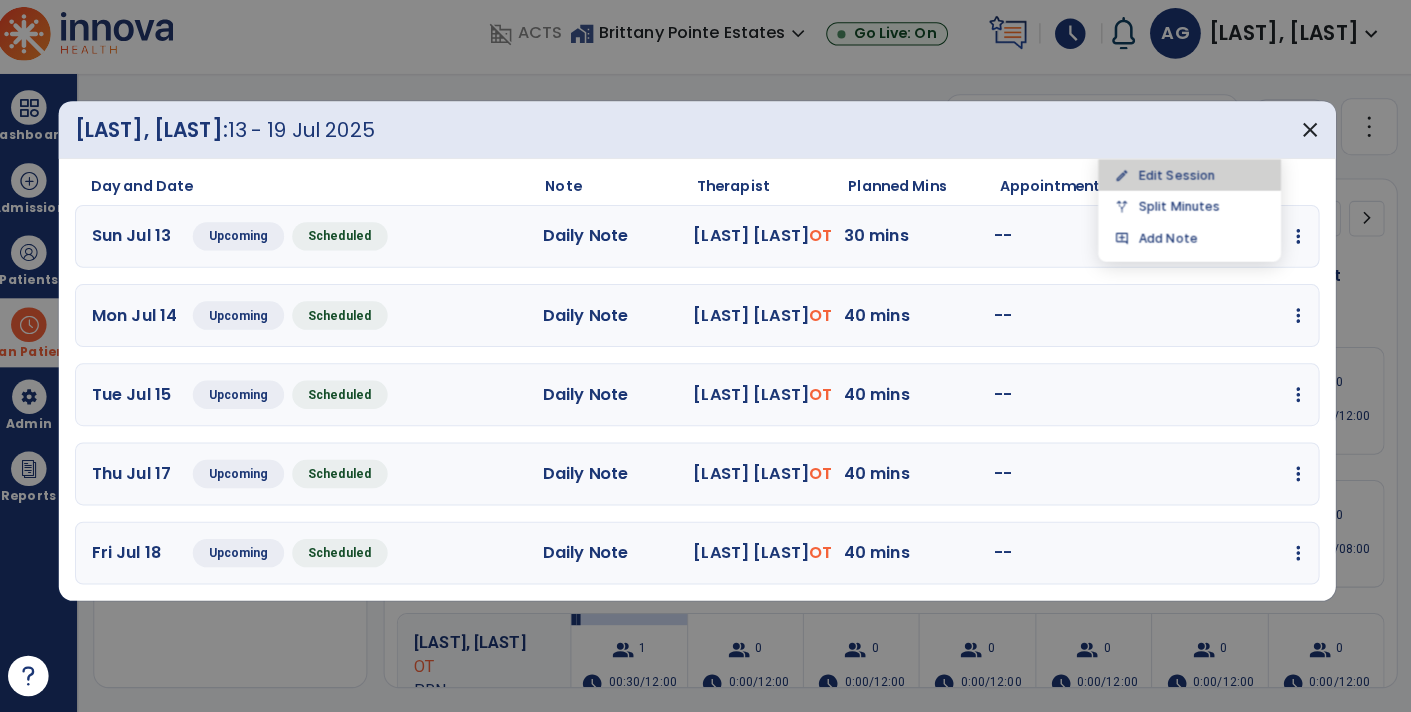 click on "edit   Edit Session" at bounding box center [1191, 182] 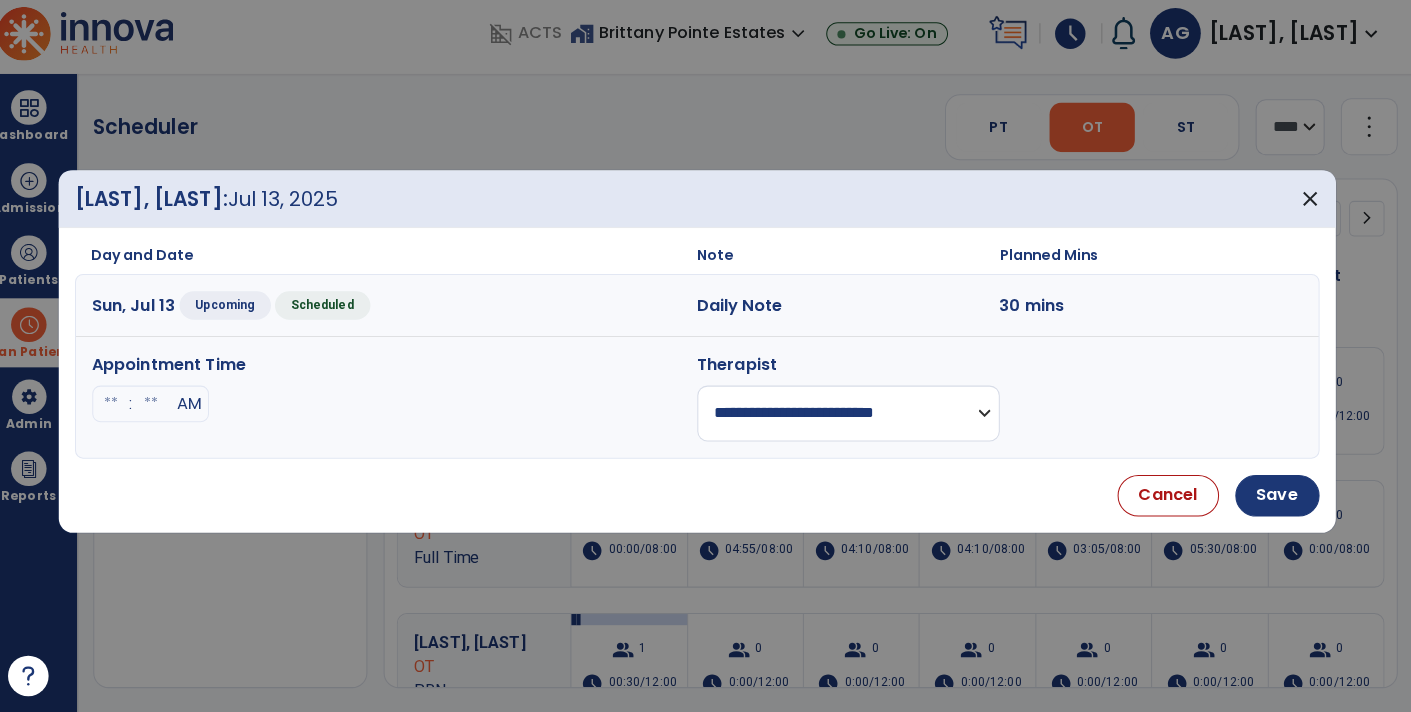 click on "**********" at bounding box center (855, 417) 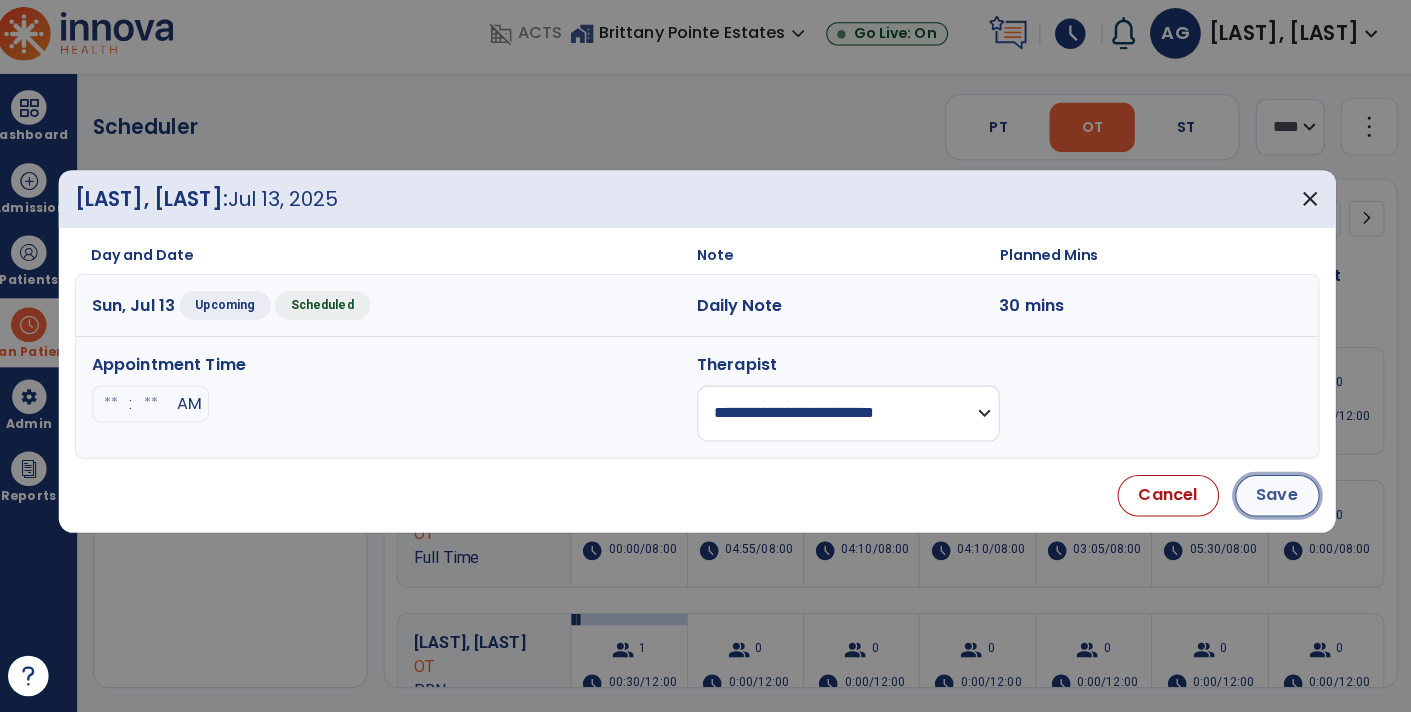 click on "Save" at bounding box center (1277, 498) 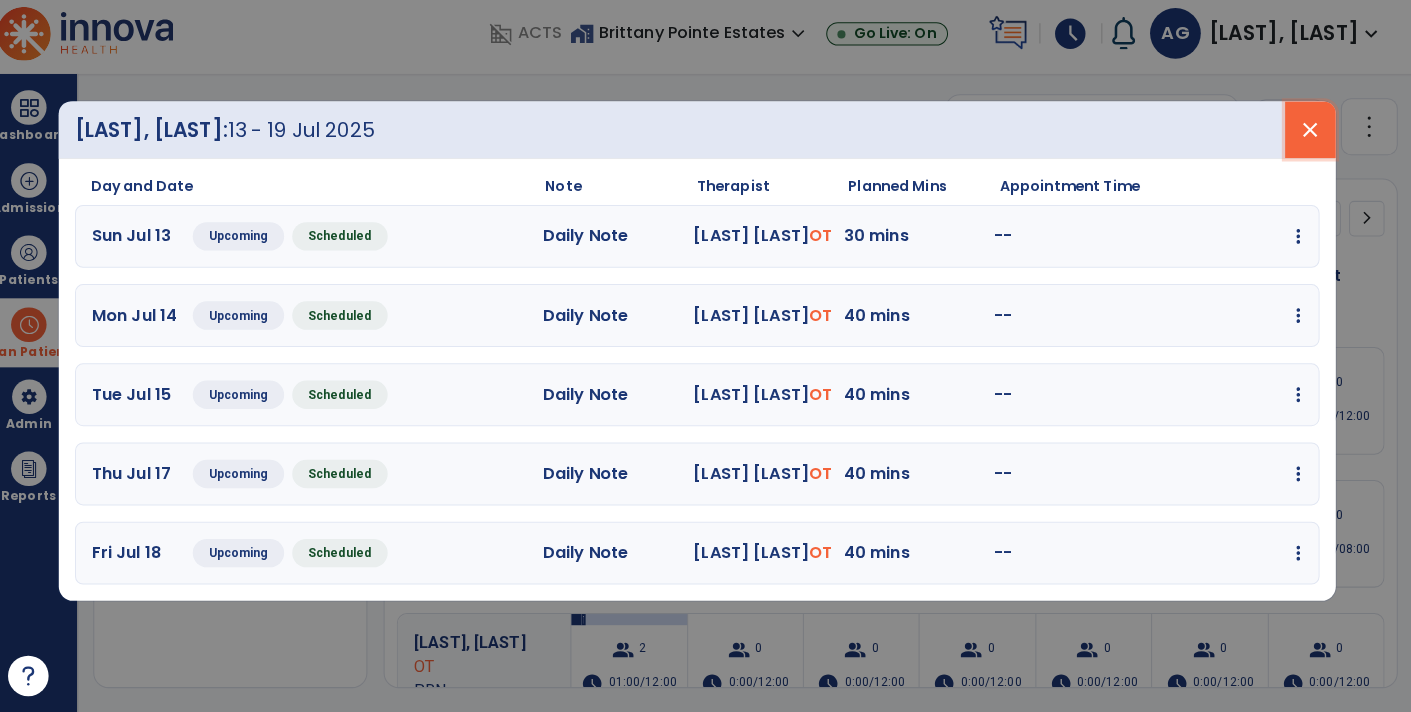click on "close" at bounding box center [1310, 138] 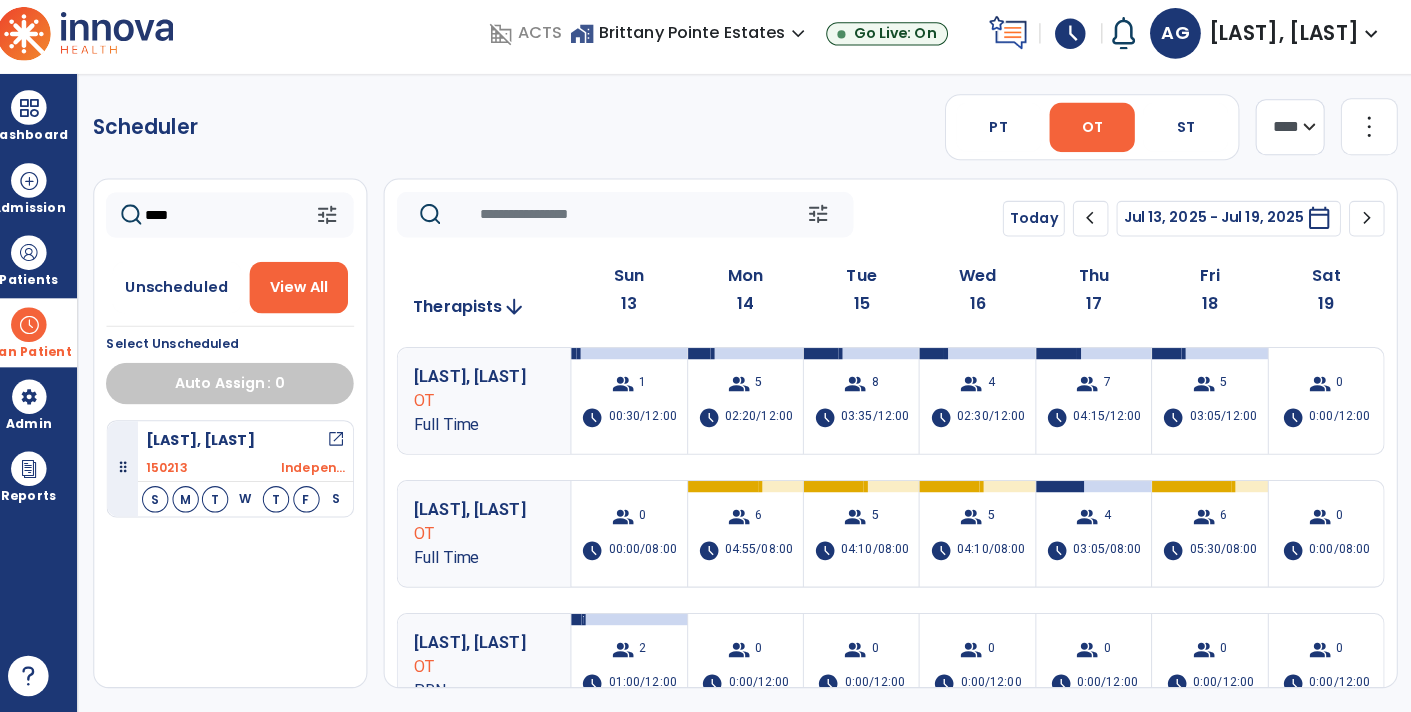 click on "****" 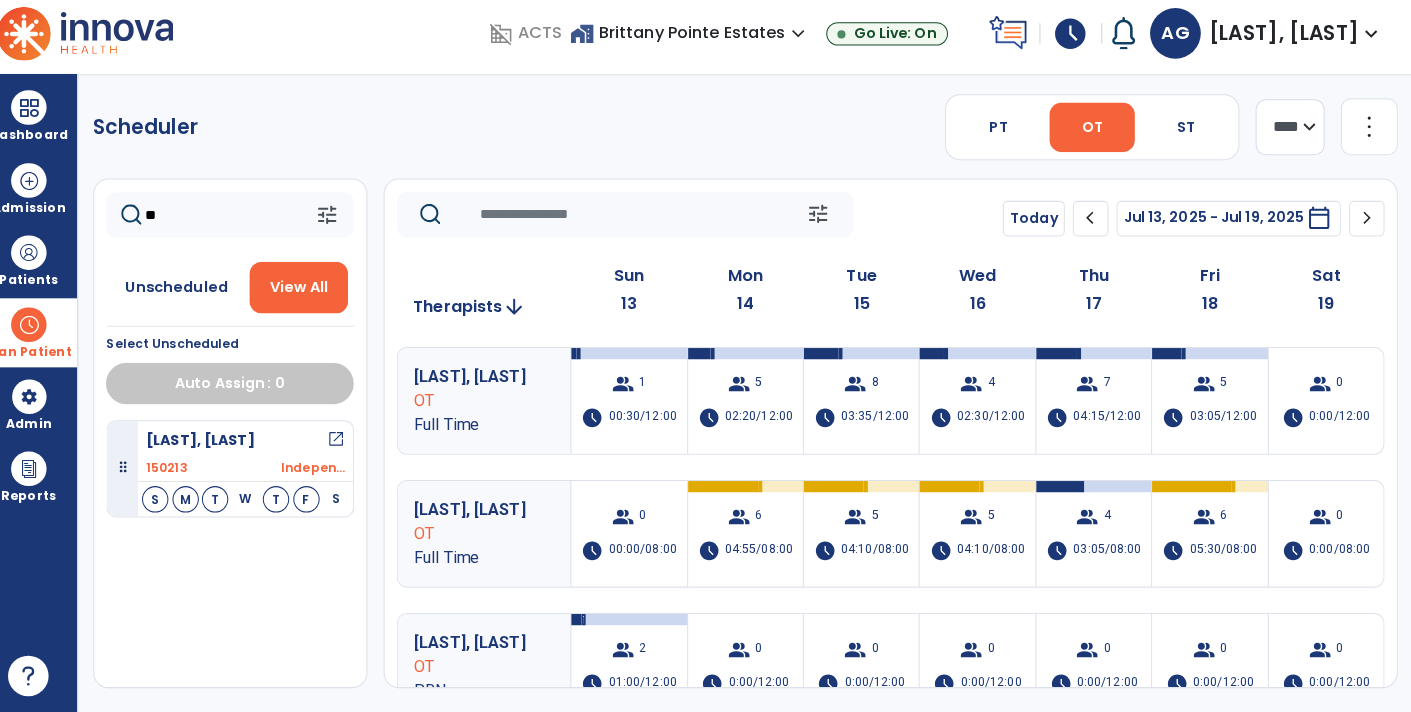 type on "*" 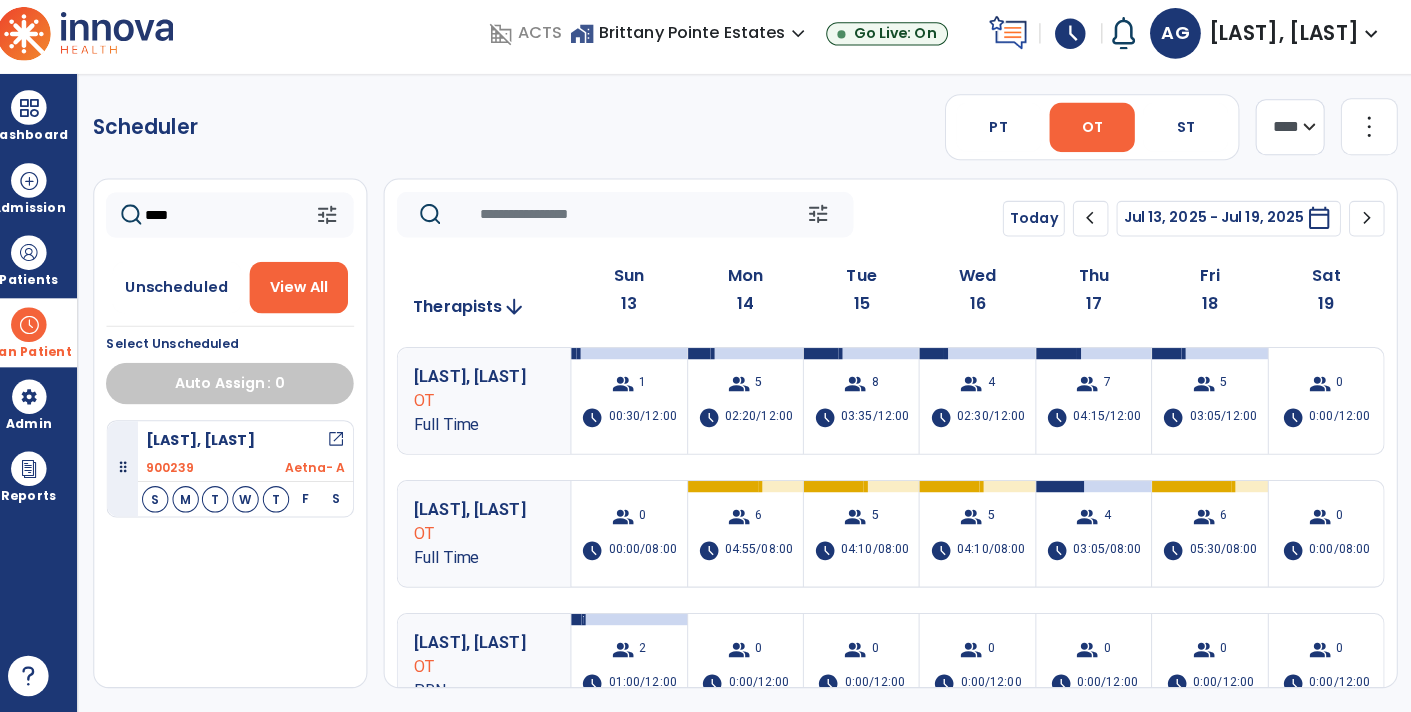 type on "****" 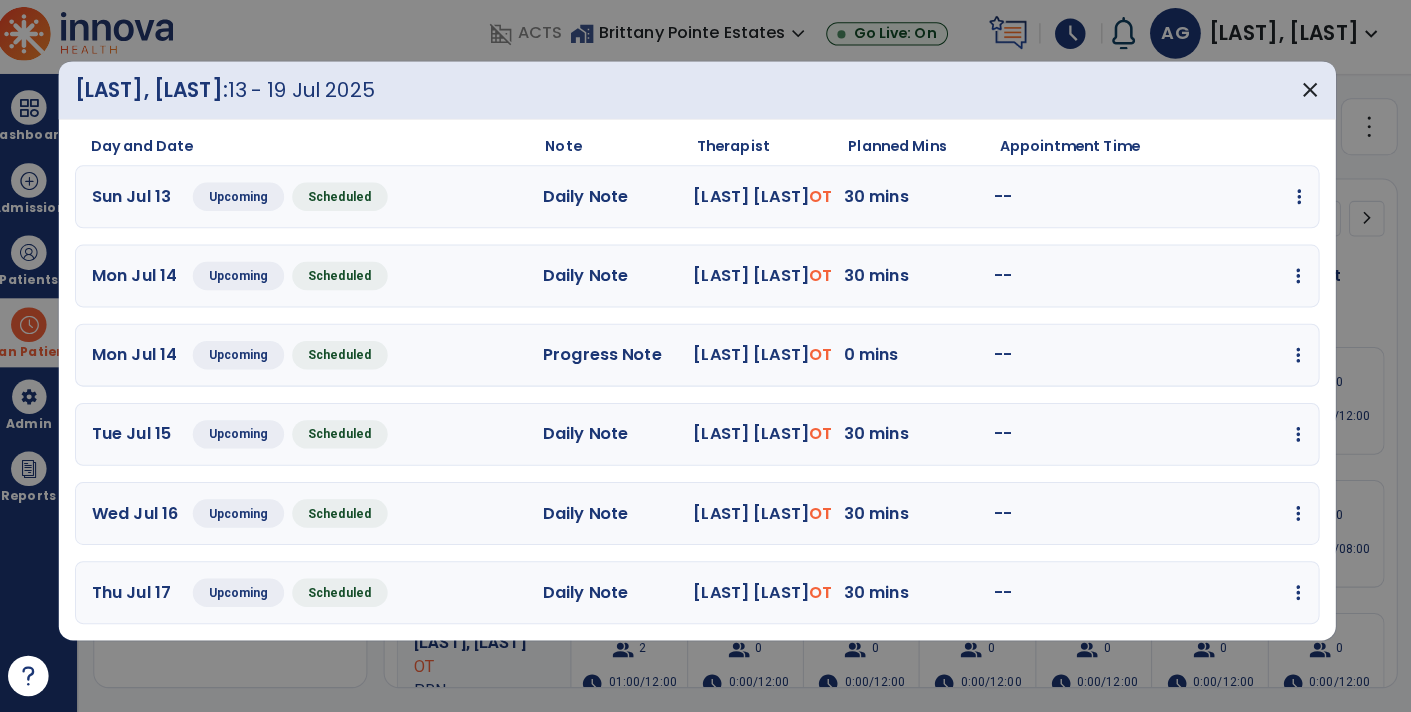 click at bounding box center [1299, 204] 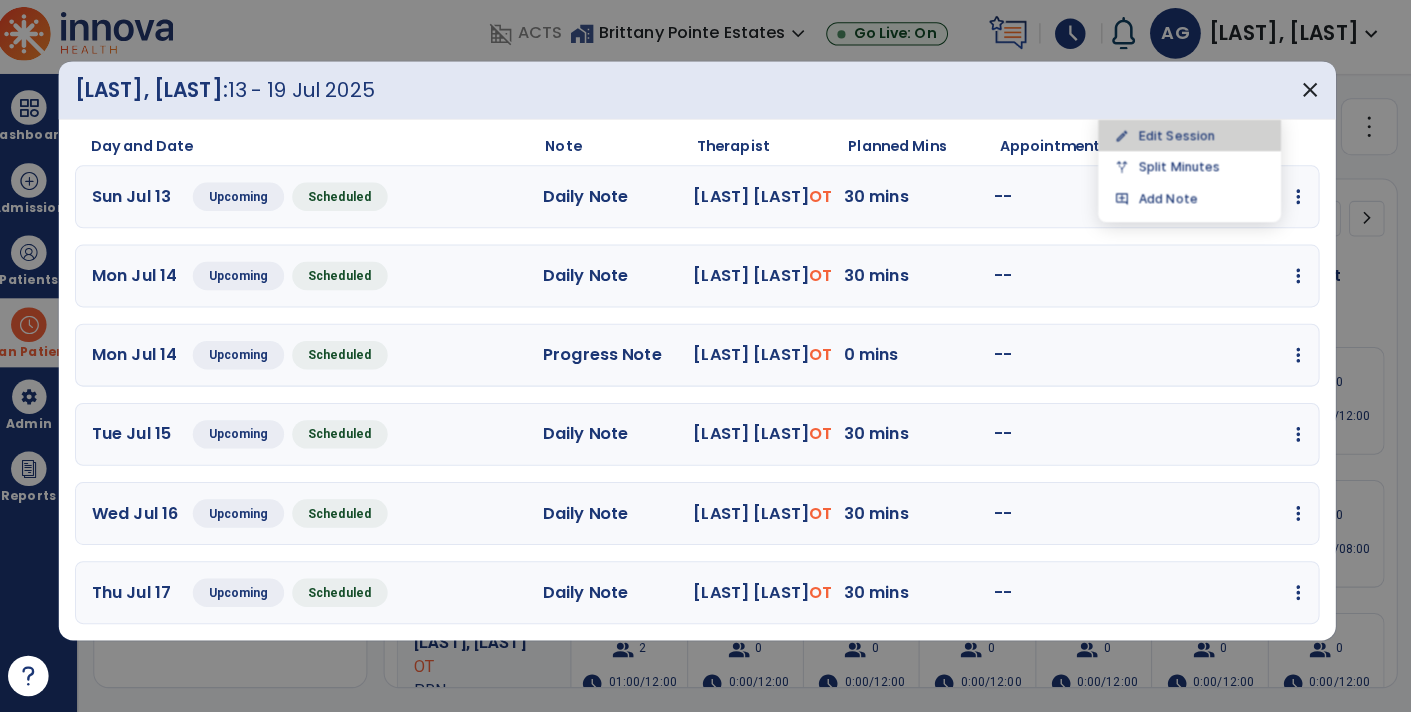 click on "edit   Edit Session" at bounding box center (1191, 143) 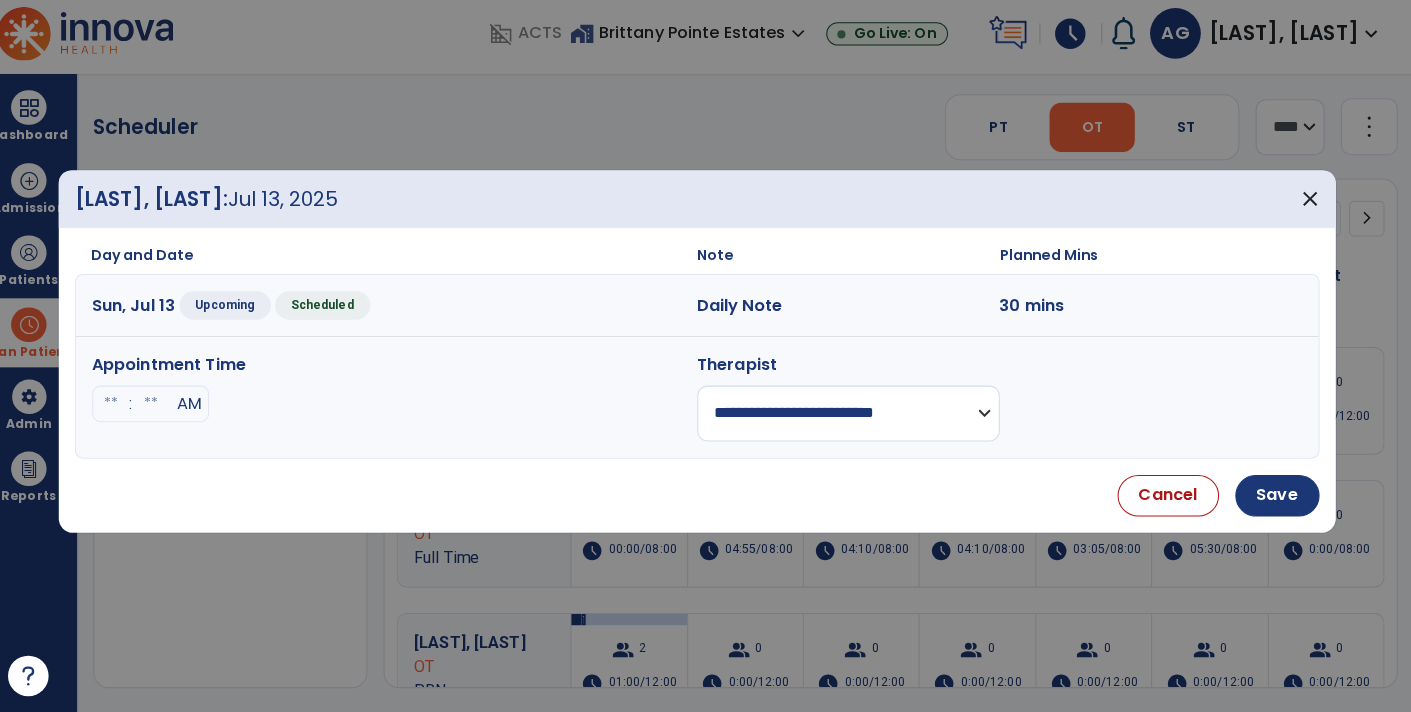 click on "**********" at bounding box center [855, 417] 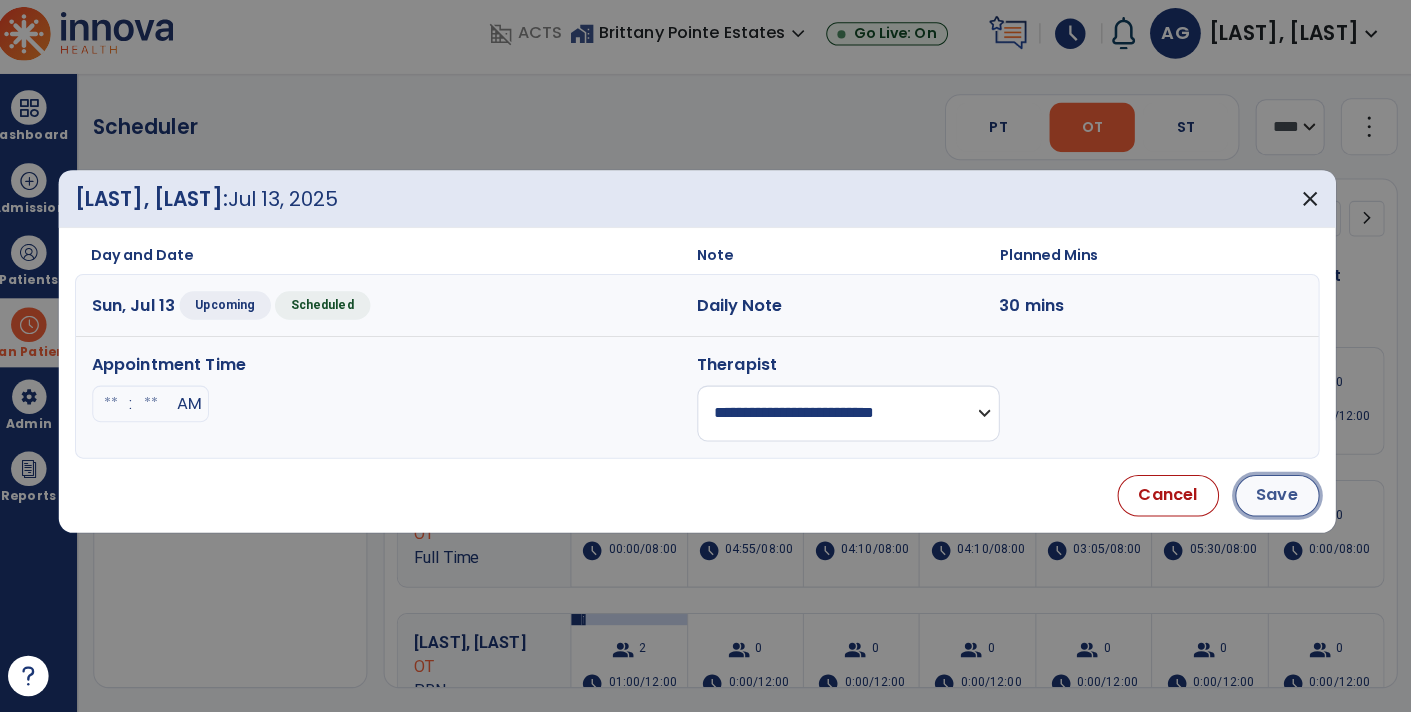 click on "Save" at bounding box center (1277, 498) 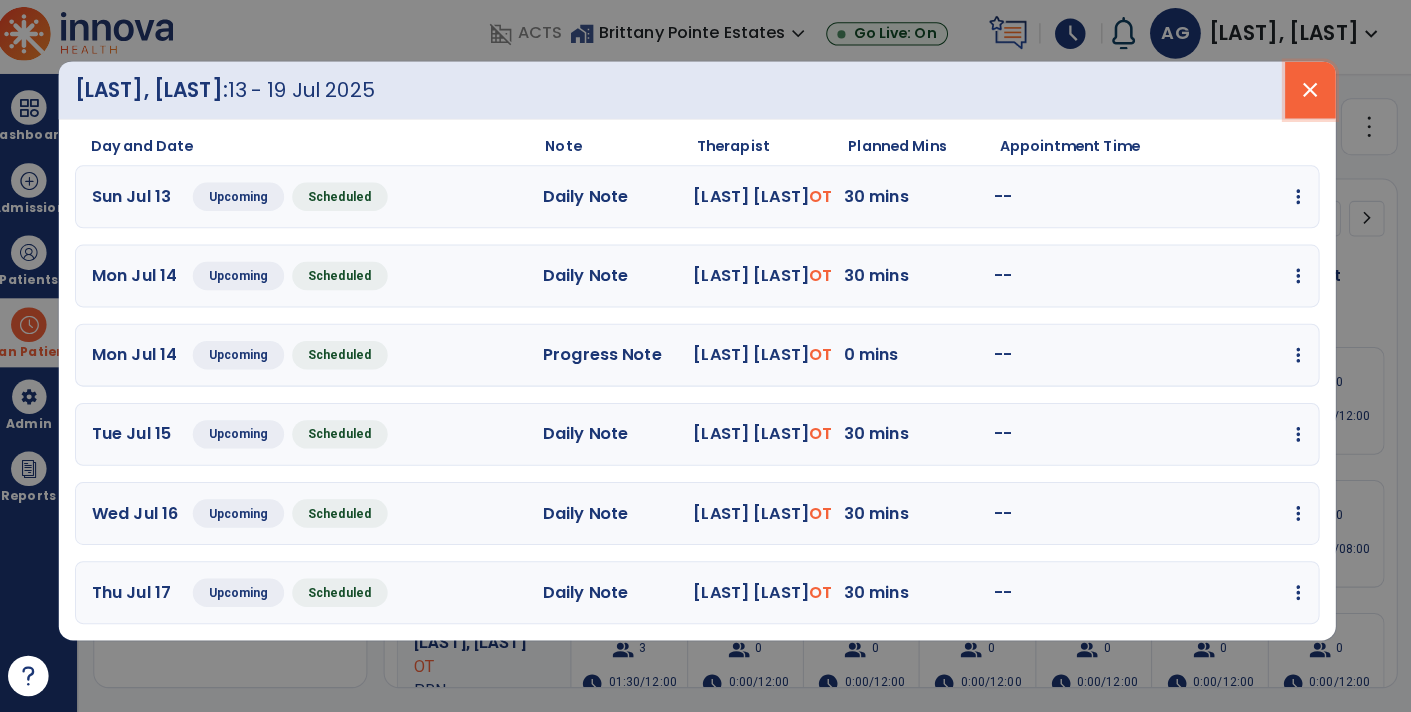 click on "close" at bounding box center [1310, 99] 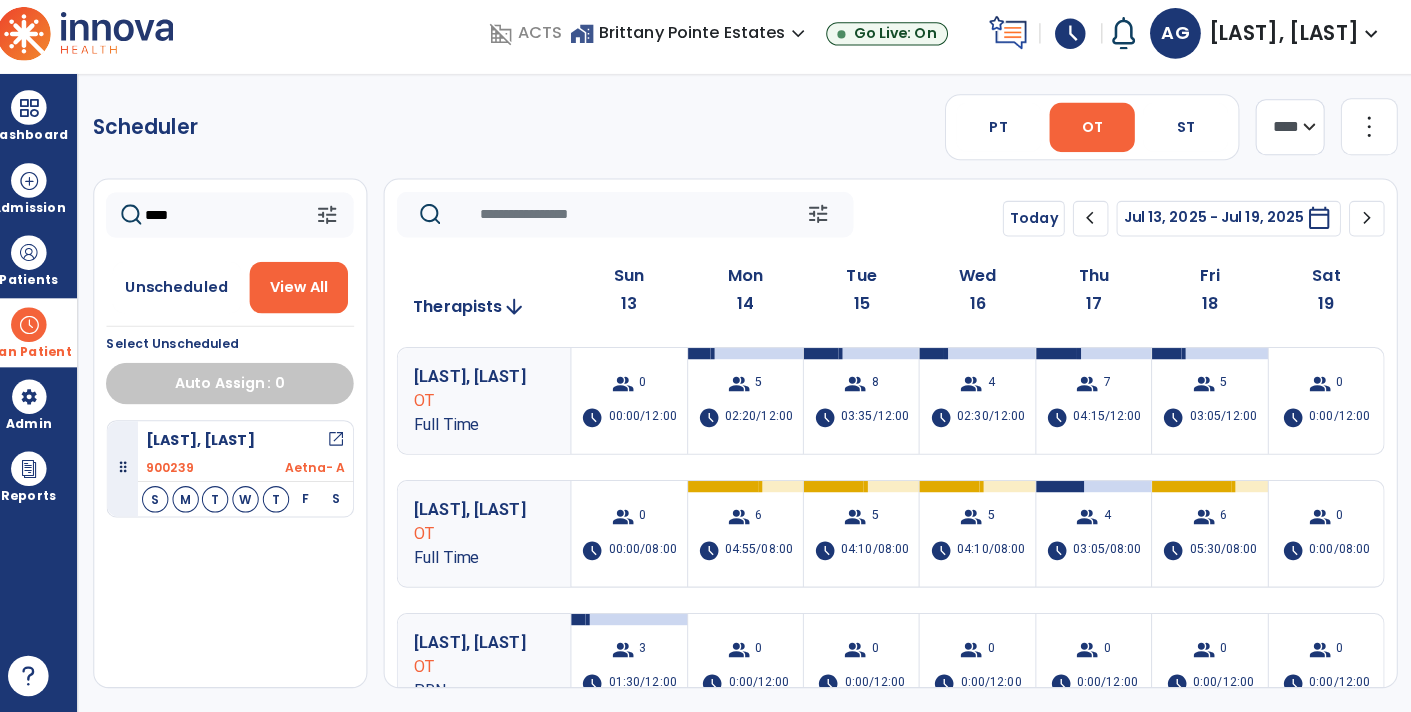 click on "schedule" at bounding box center [1074, 43] 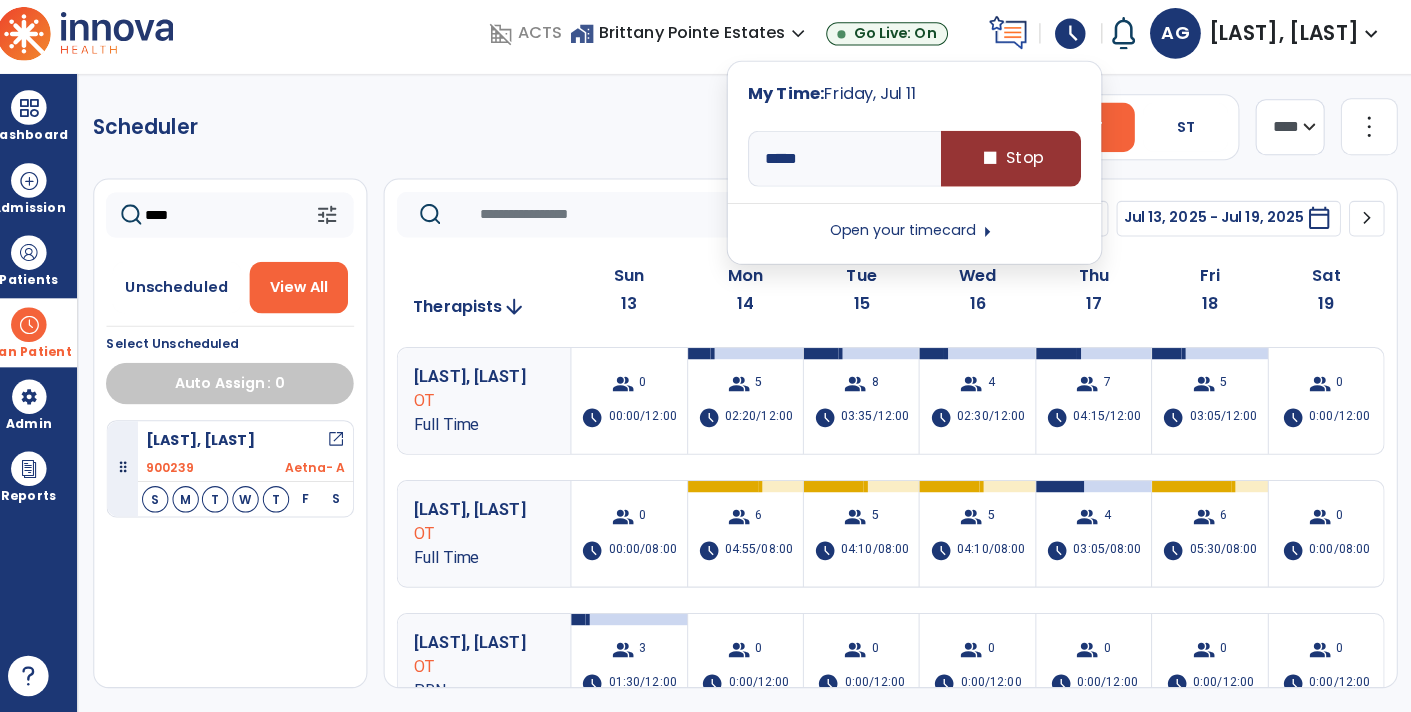 click on "stop  Stop" at bounding box center (1015, 166) 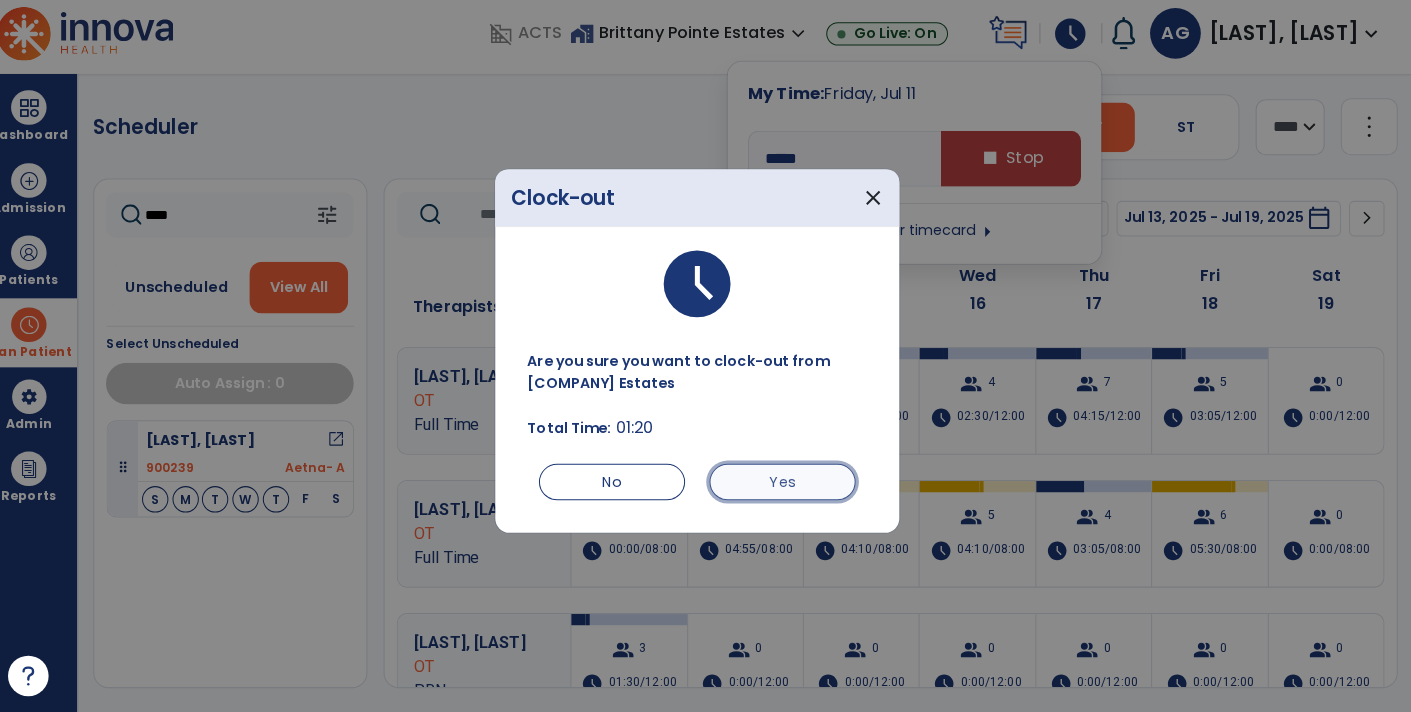 click on "Yes" at bounding box center [790, 485] 